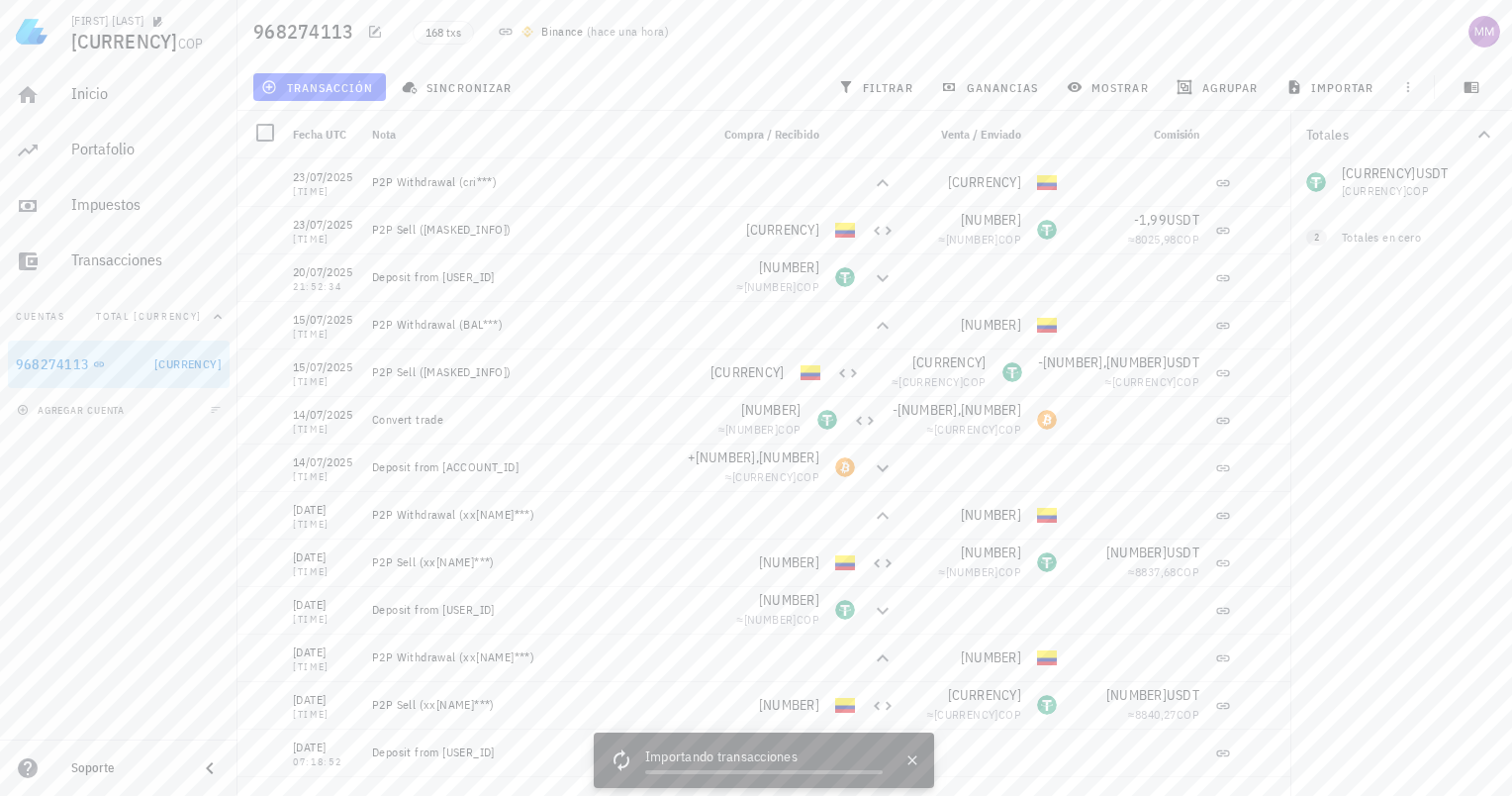 scroll, scrollTop: 0, scrollLeft: 0, axis: both 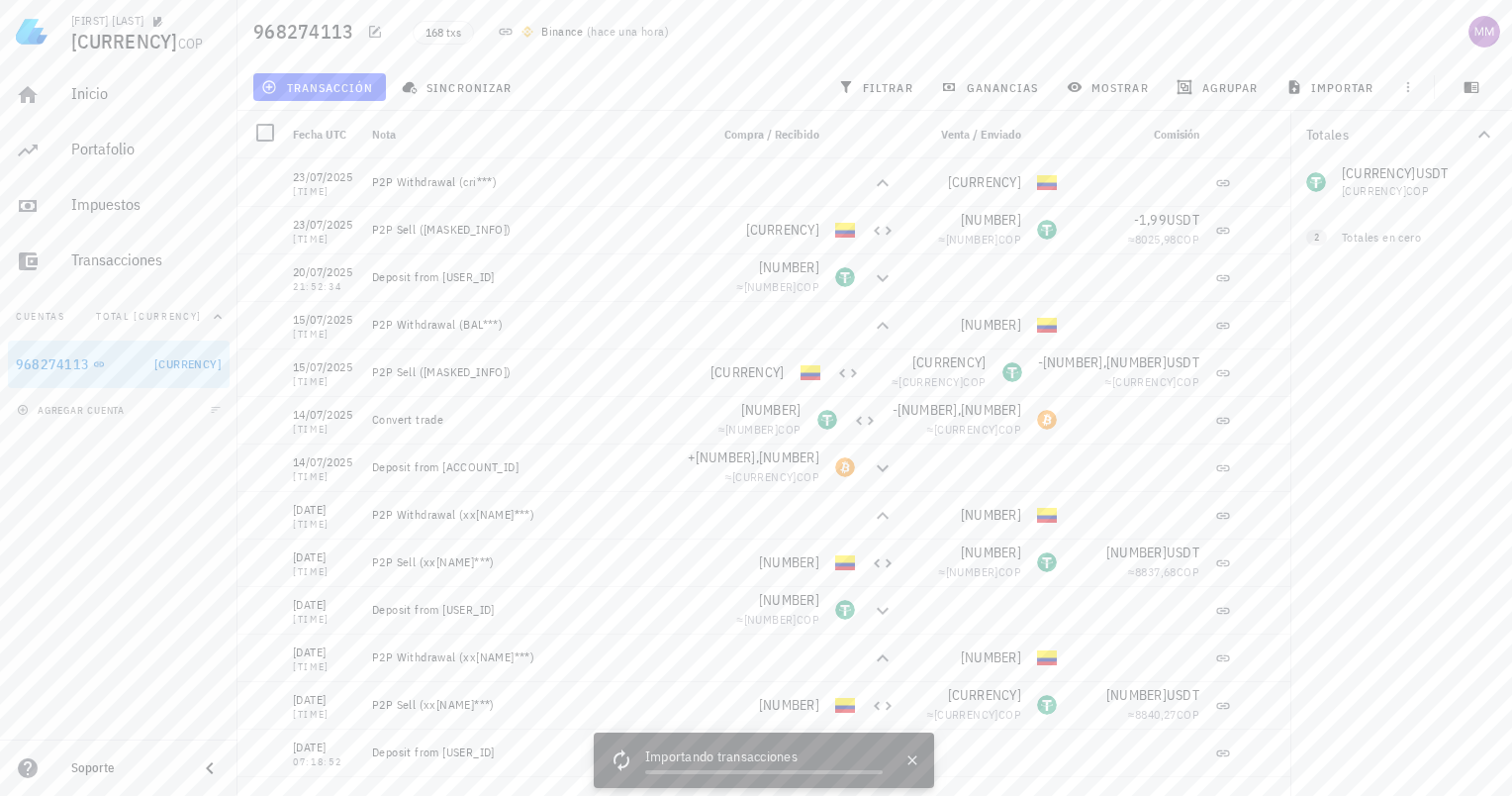 click on "Importando transacciones" at bounding box center (764, 758) 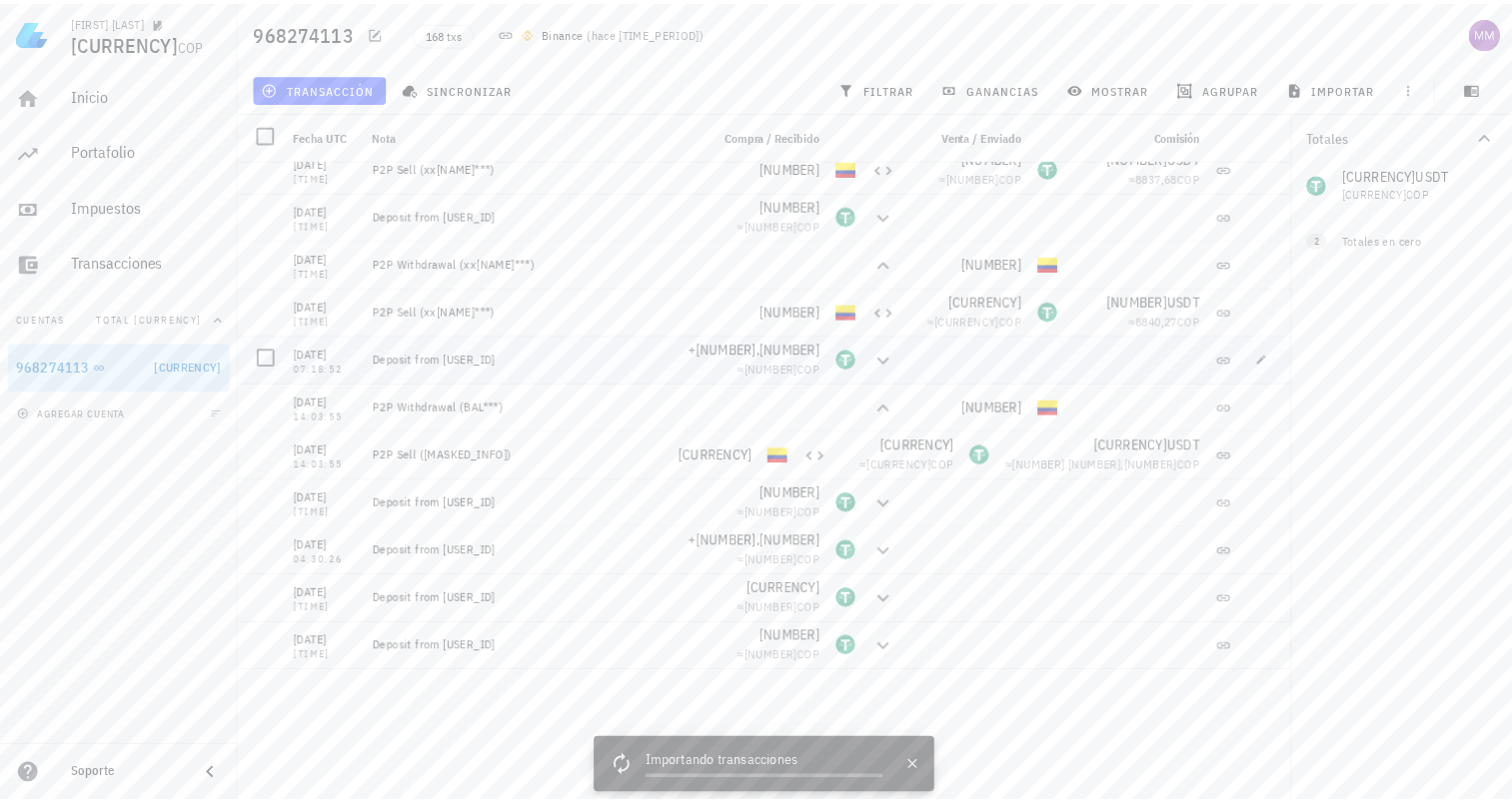 scroll, scrollTop: 0, scrollLeft: 0, axis: both 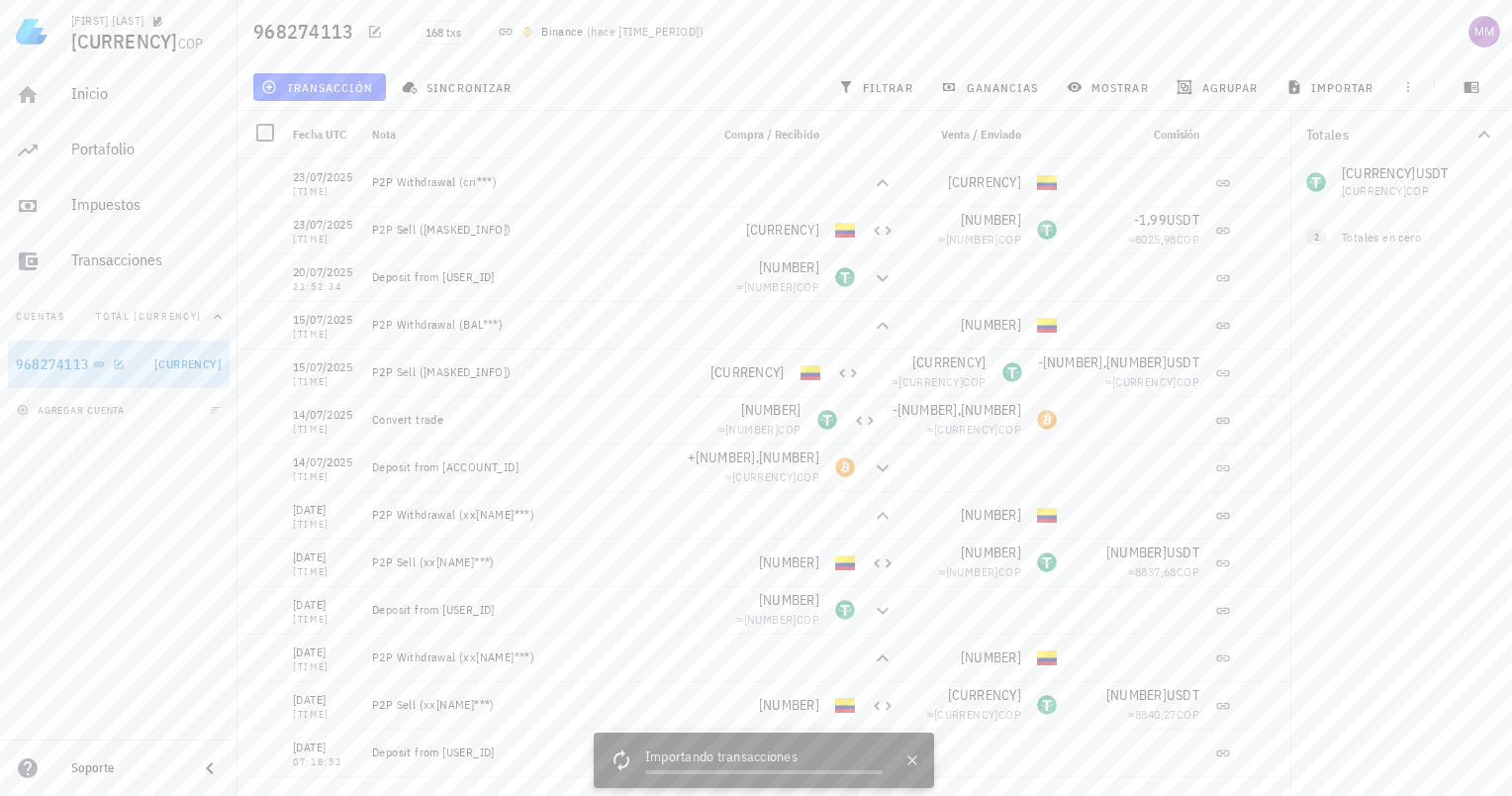 click on "968274113" at bounding box center [52, 364] 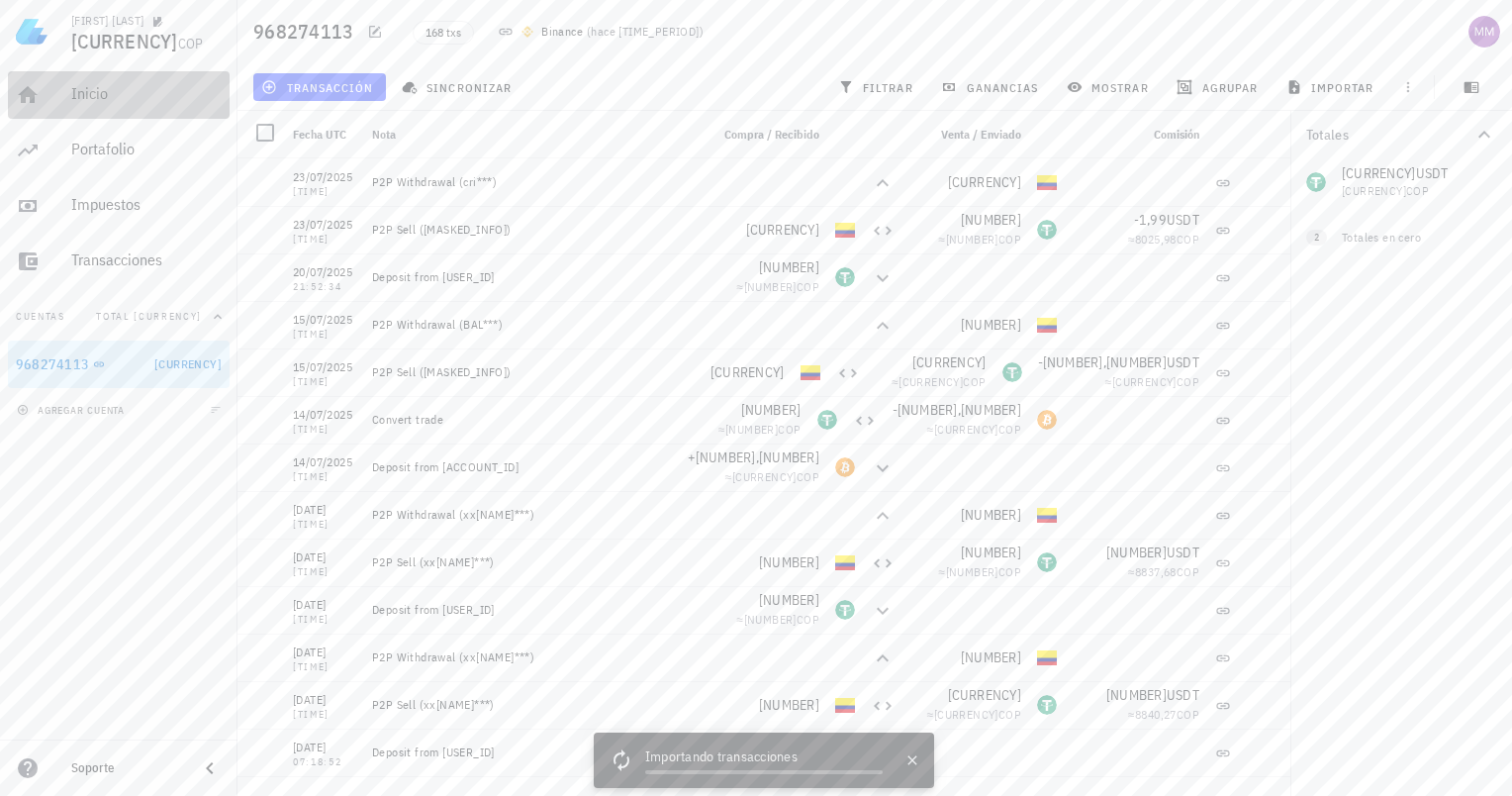 click on "Inicio" at bounding box center (146, 93) 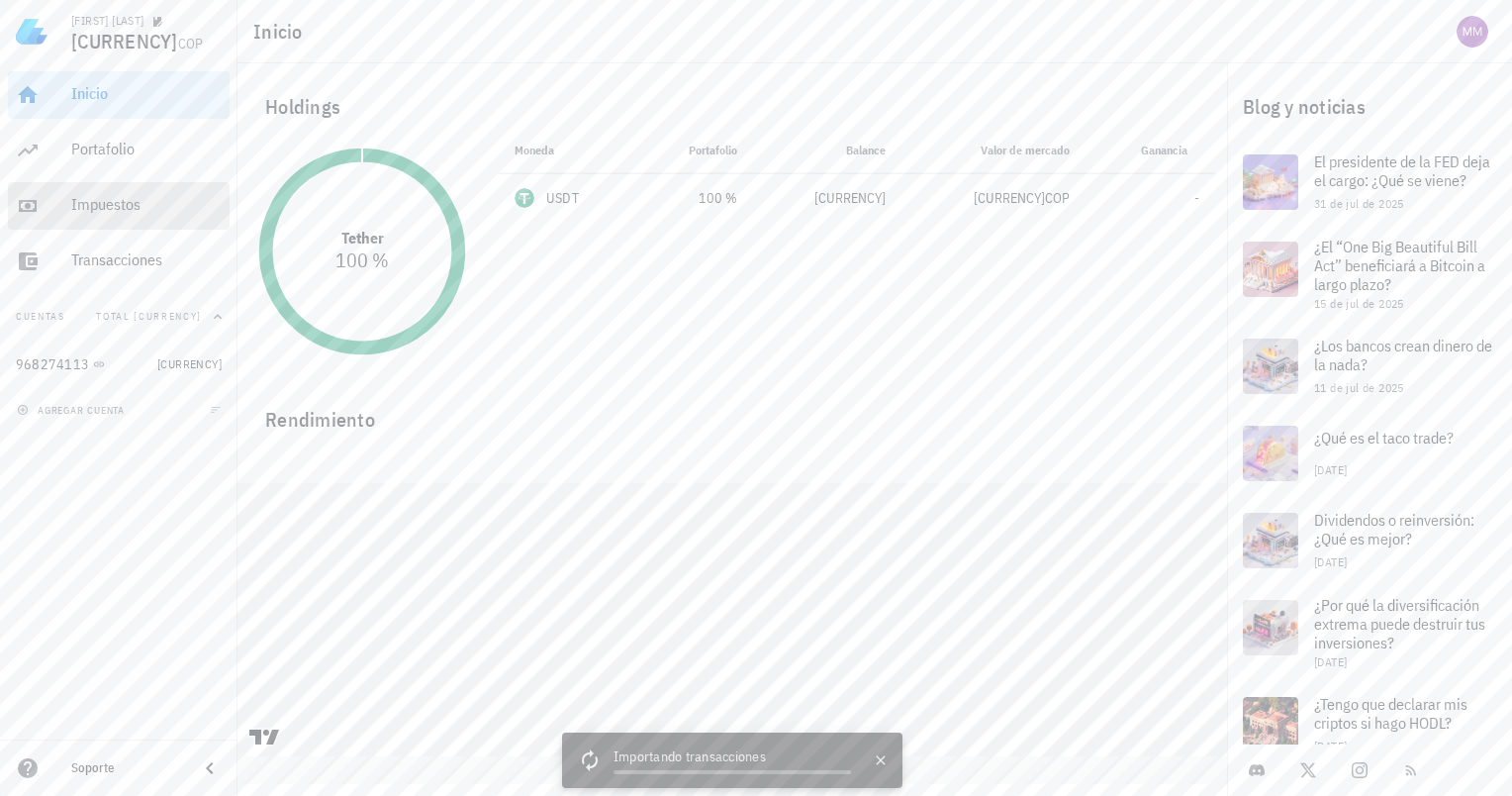 click on "Impuestos" at bounding box center [146, 205] 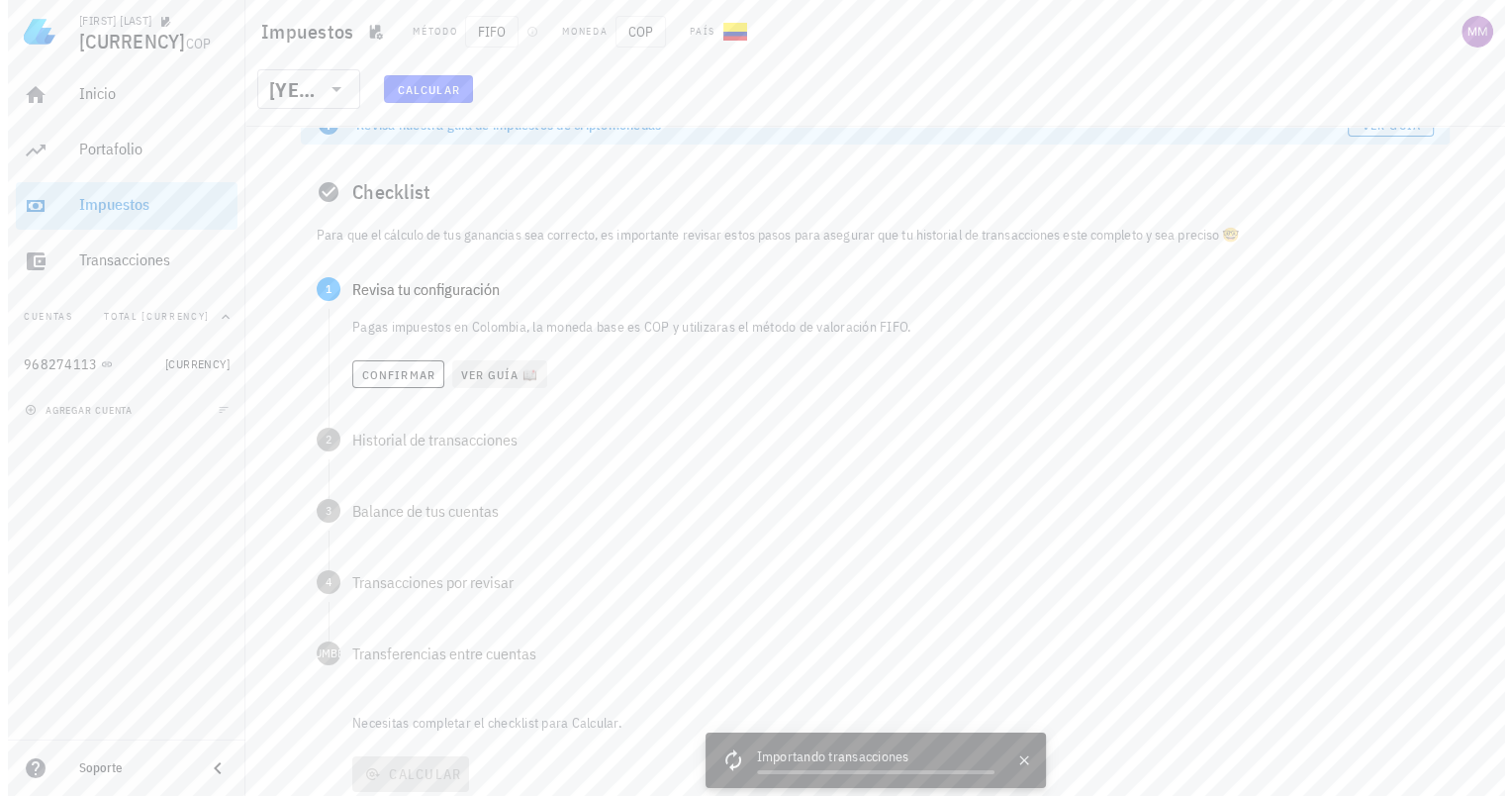 scroll, scrollTop: 0, scrollLeft: 0, axis: both 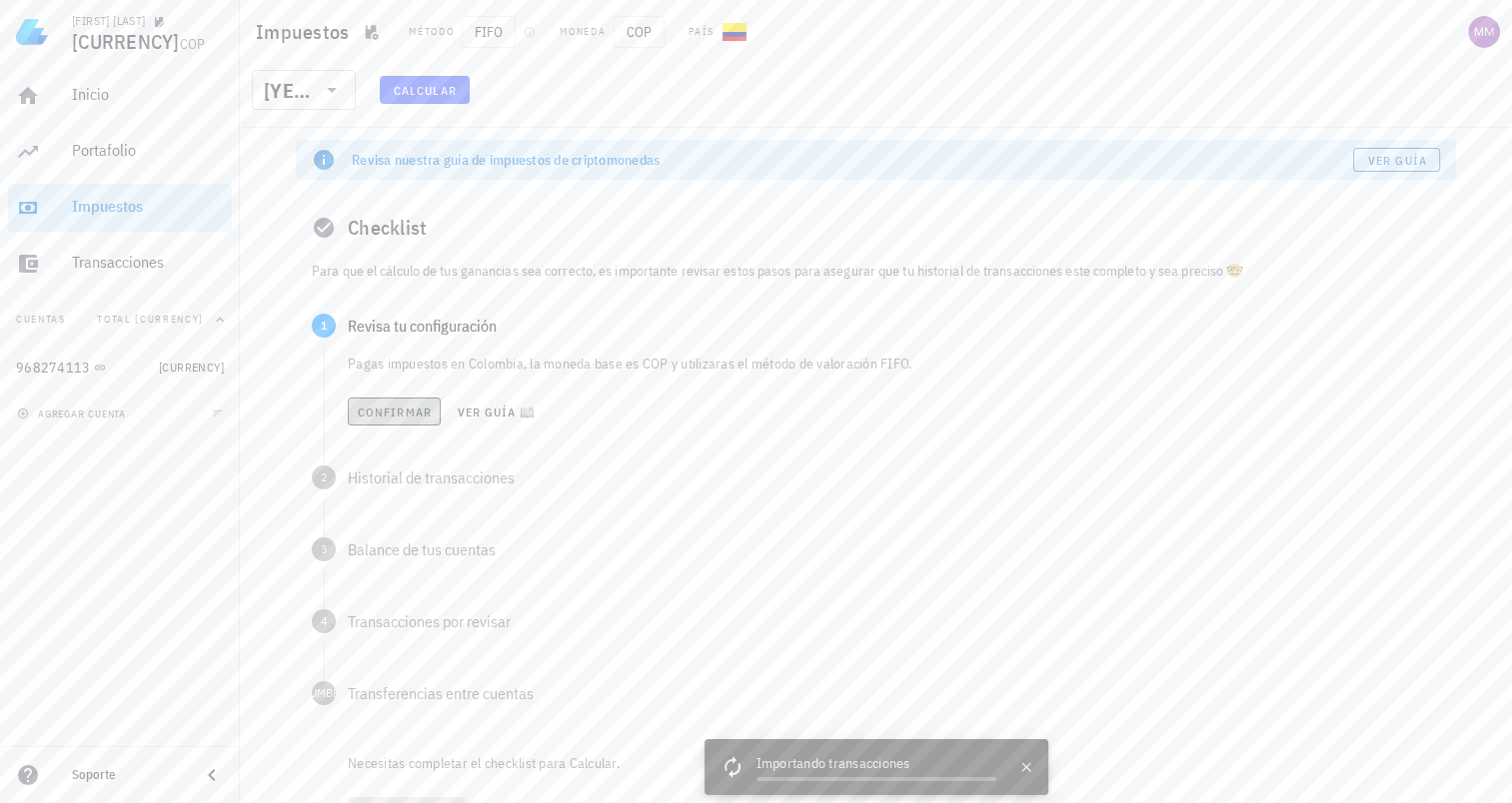 click on "Confirmar" at bounding box center [394, 411] 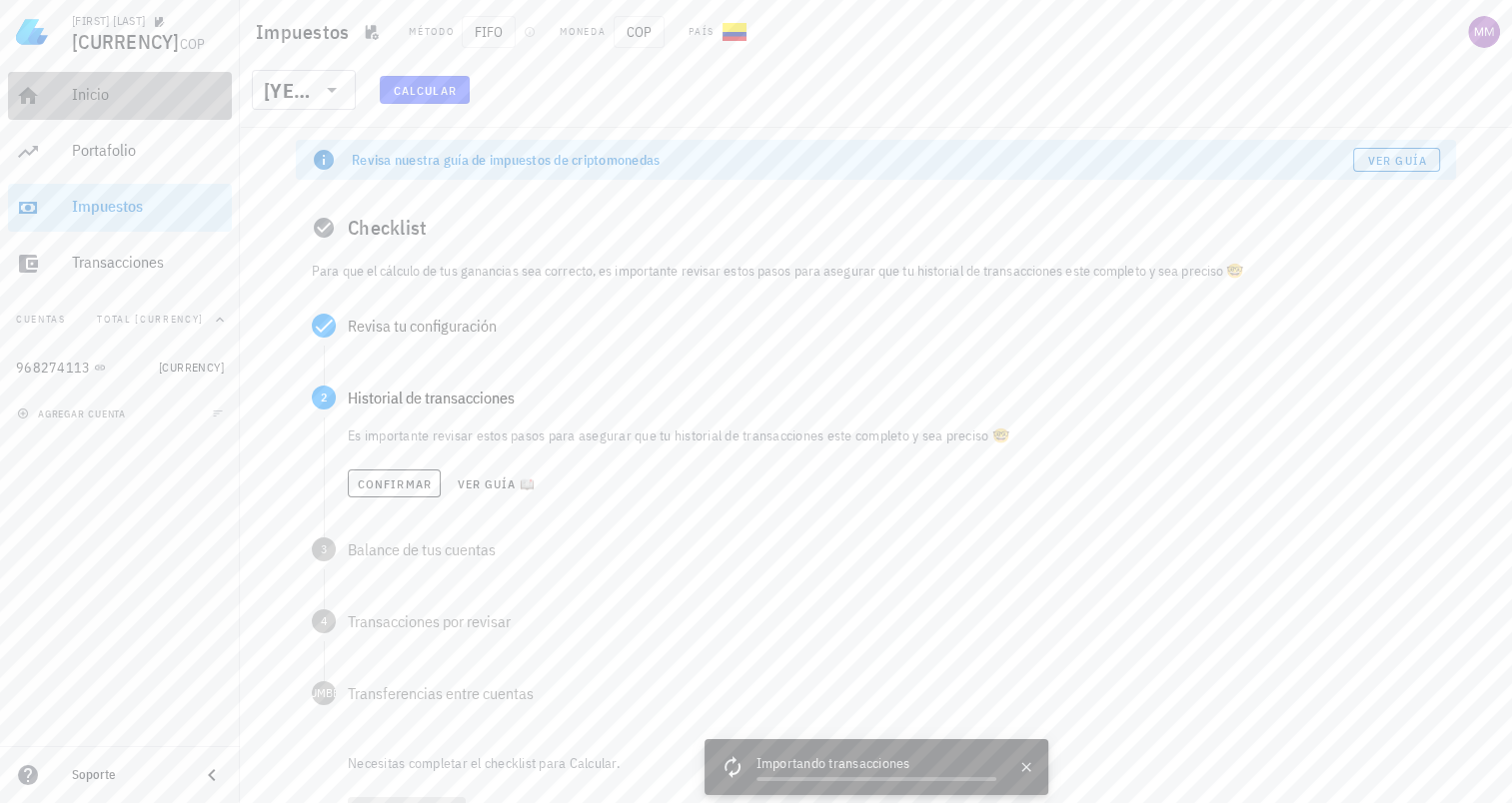 drag, startPoint x: 106, startPoint y: 81, endPoint x: 111, endPoint y: 90, distance: 10.29563 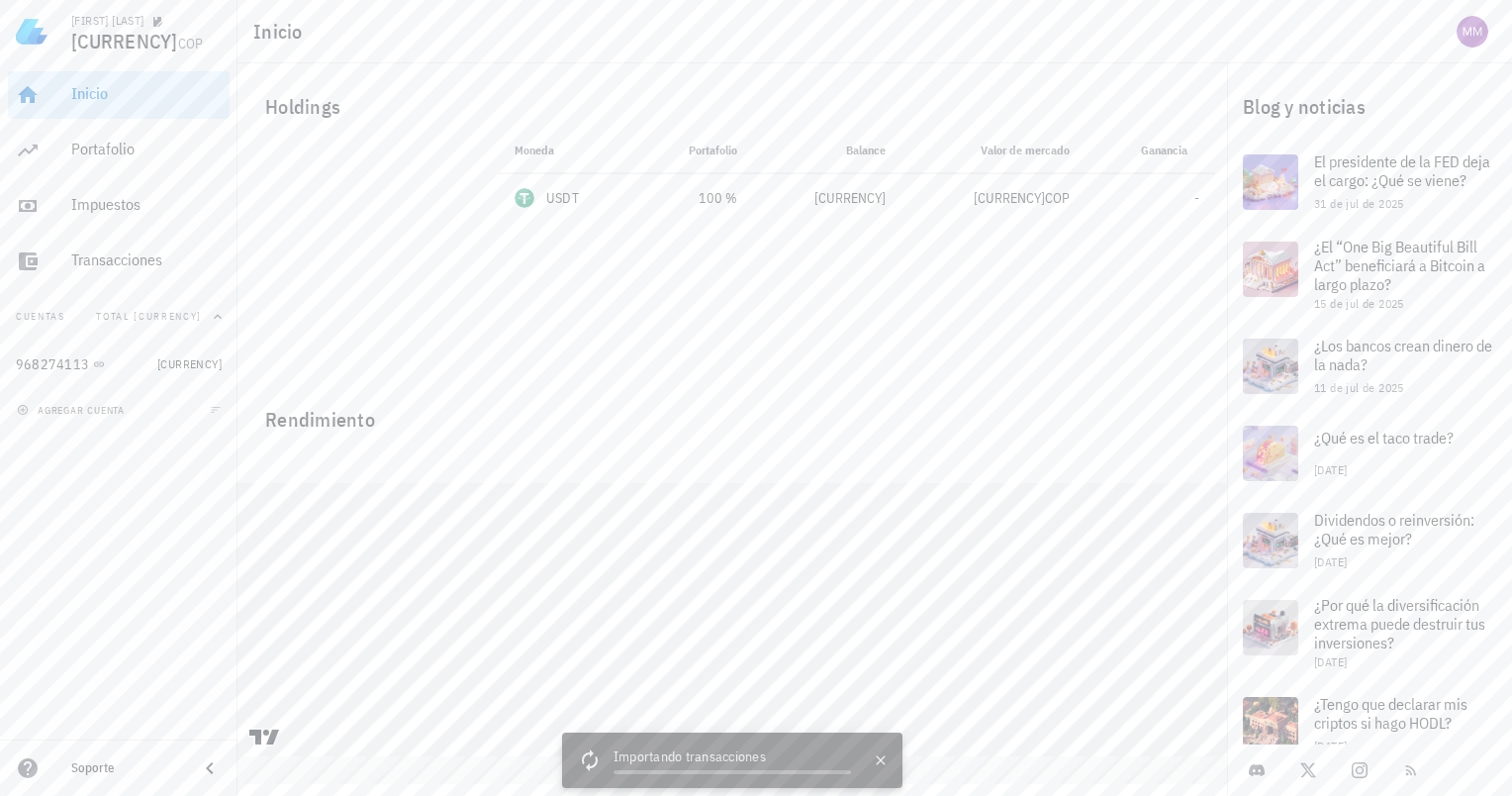 click on "Importando transacciones" at bounding box center (732, 758) 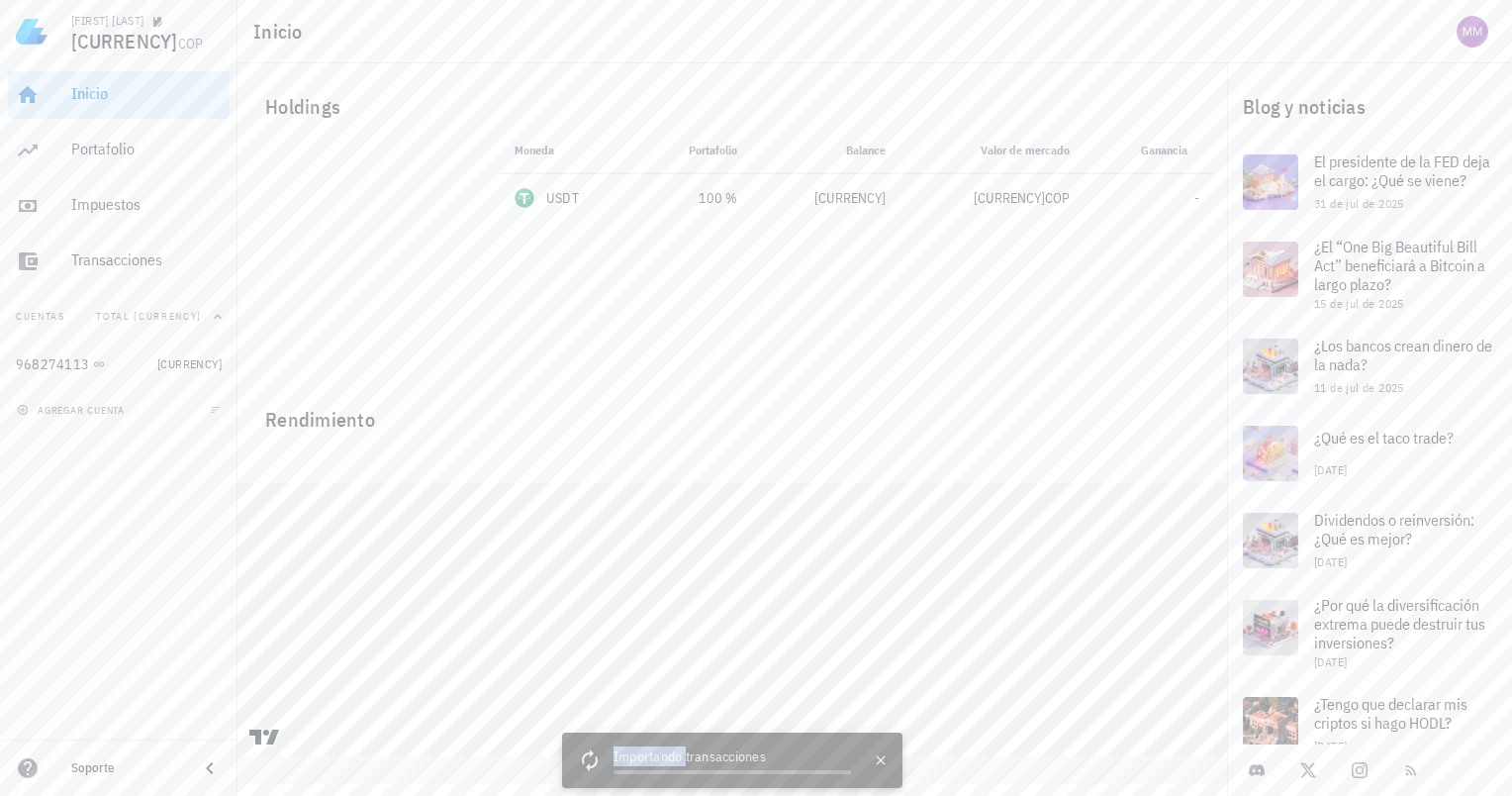 click on "Importando transacciones" at bounding box center (732, 758) 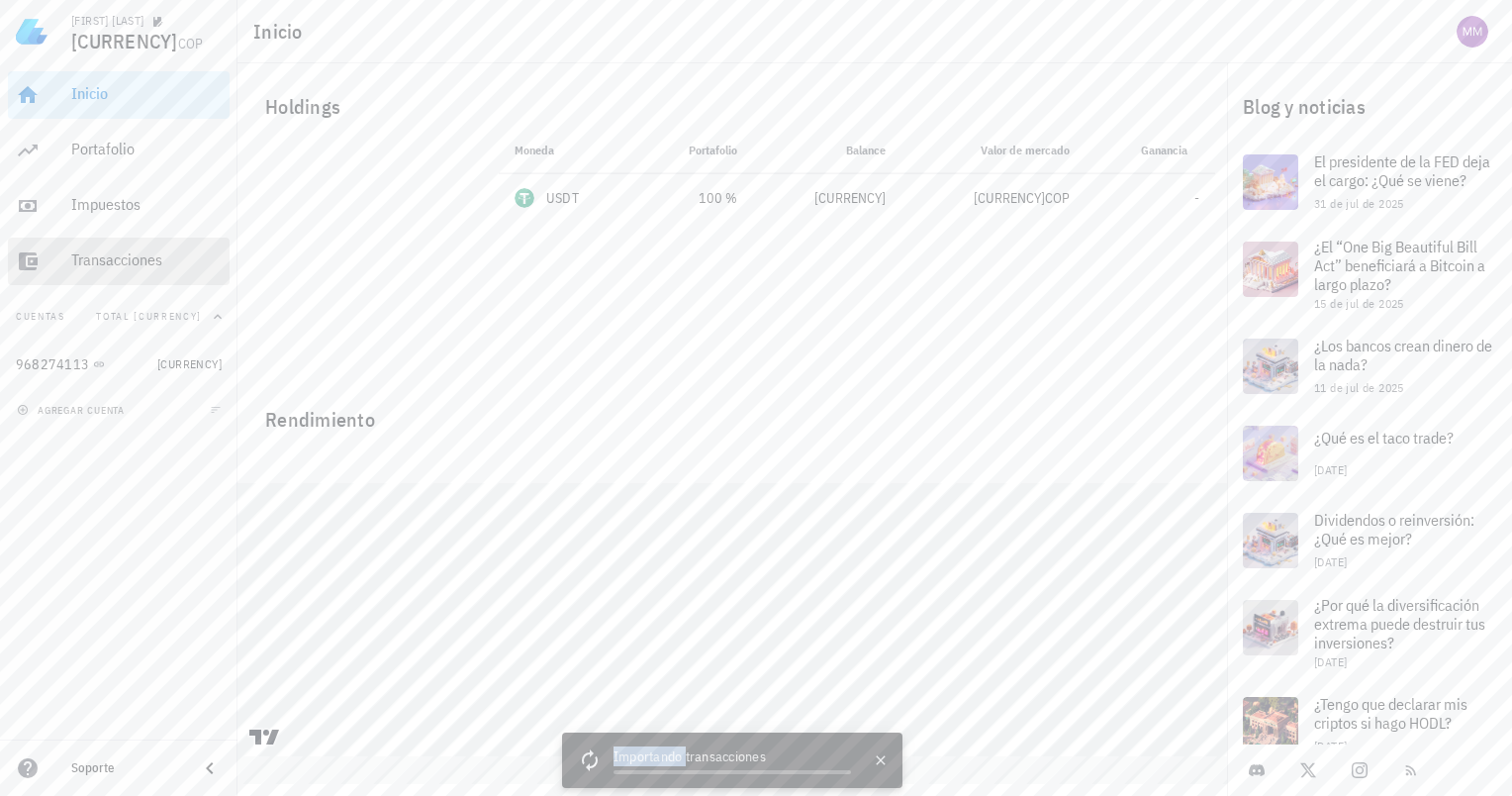 click on "Transacciones" at bounding box center [146, 260] 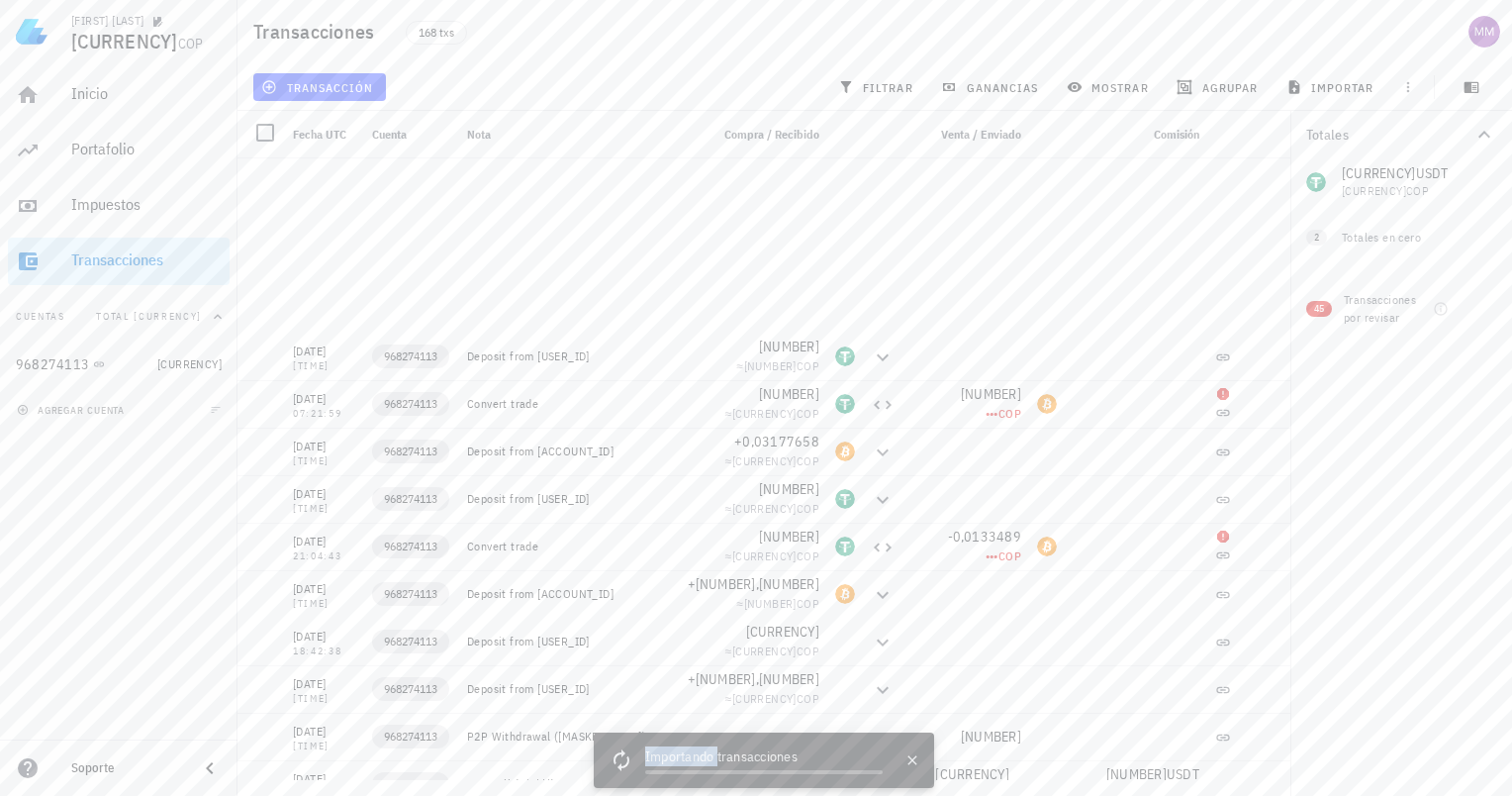 scroll, scrollTop: 6732, scrollLeft: 0, axis: vertical 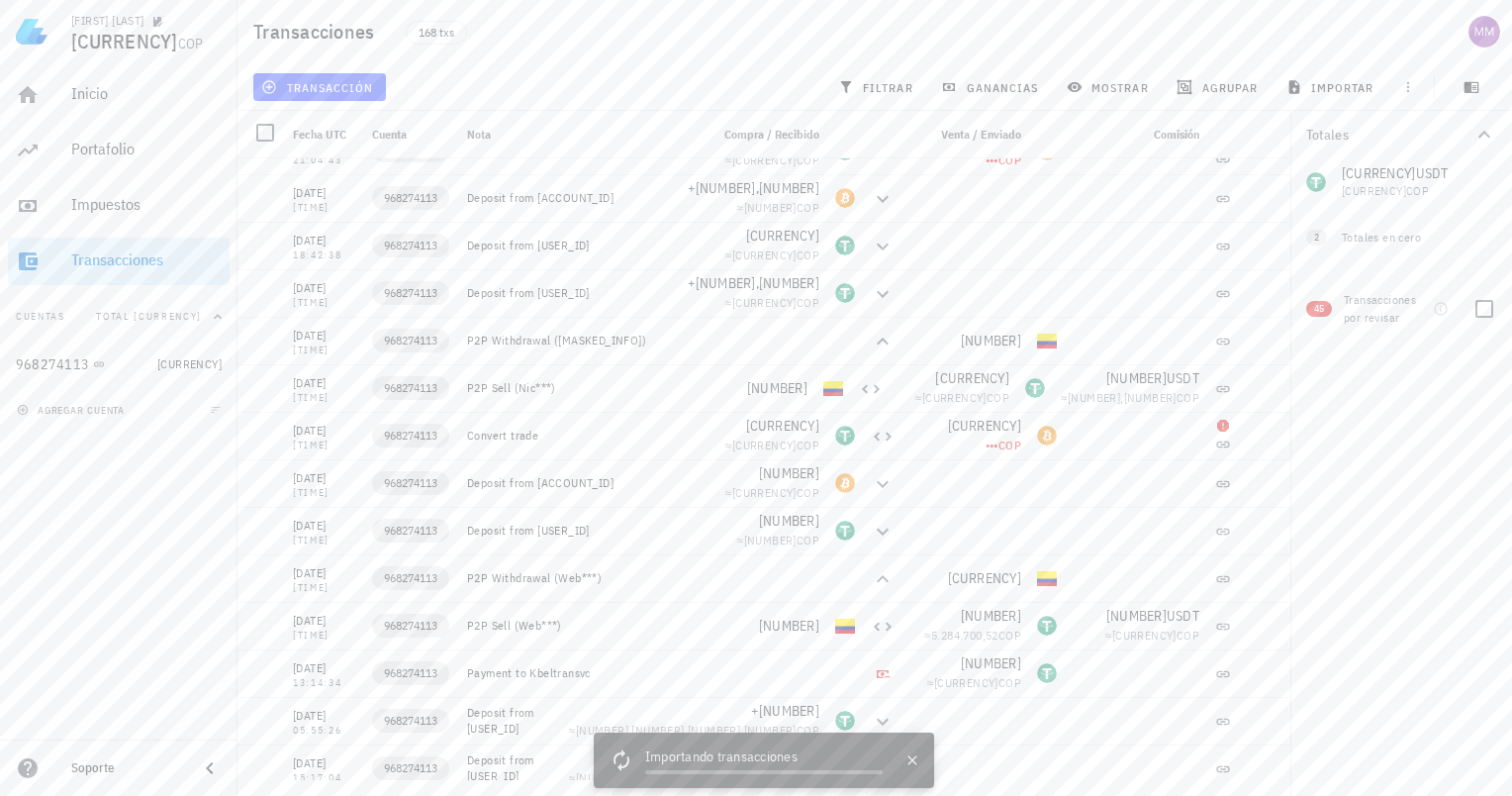 click on "Transacciones por revisar" at bounding box center (1385, 309) 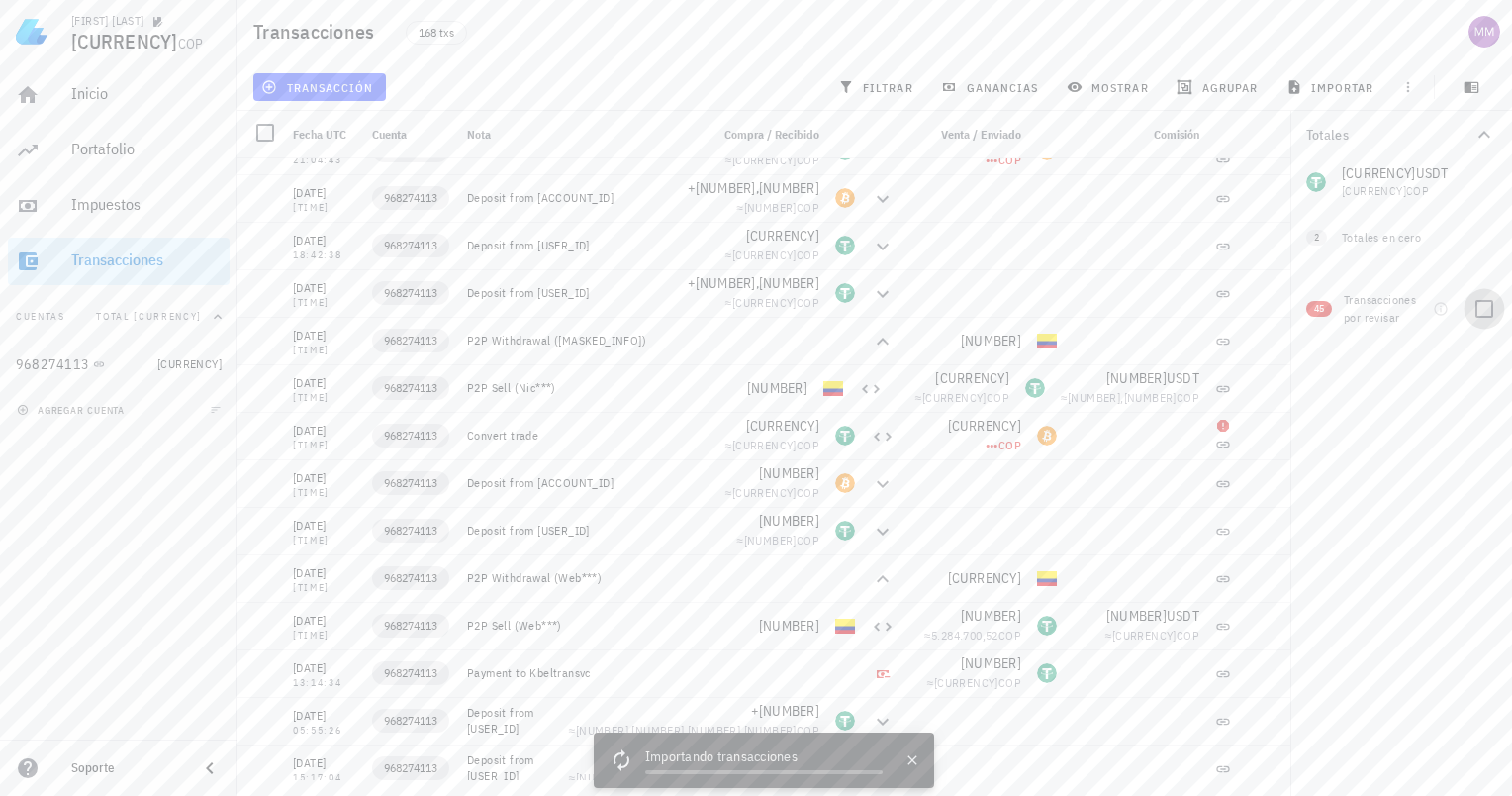 click at bounding box center (1484, 309) 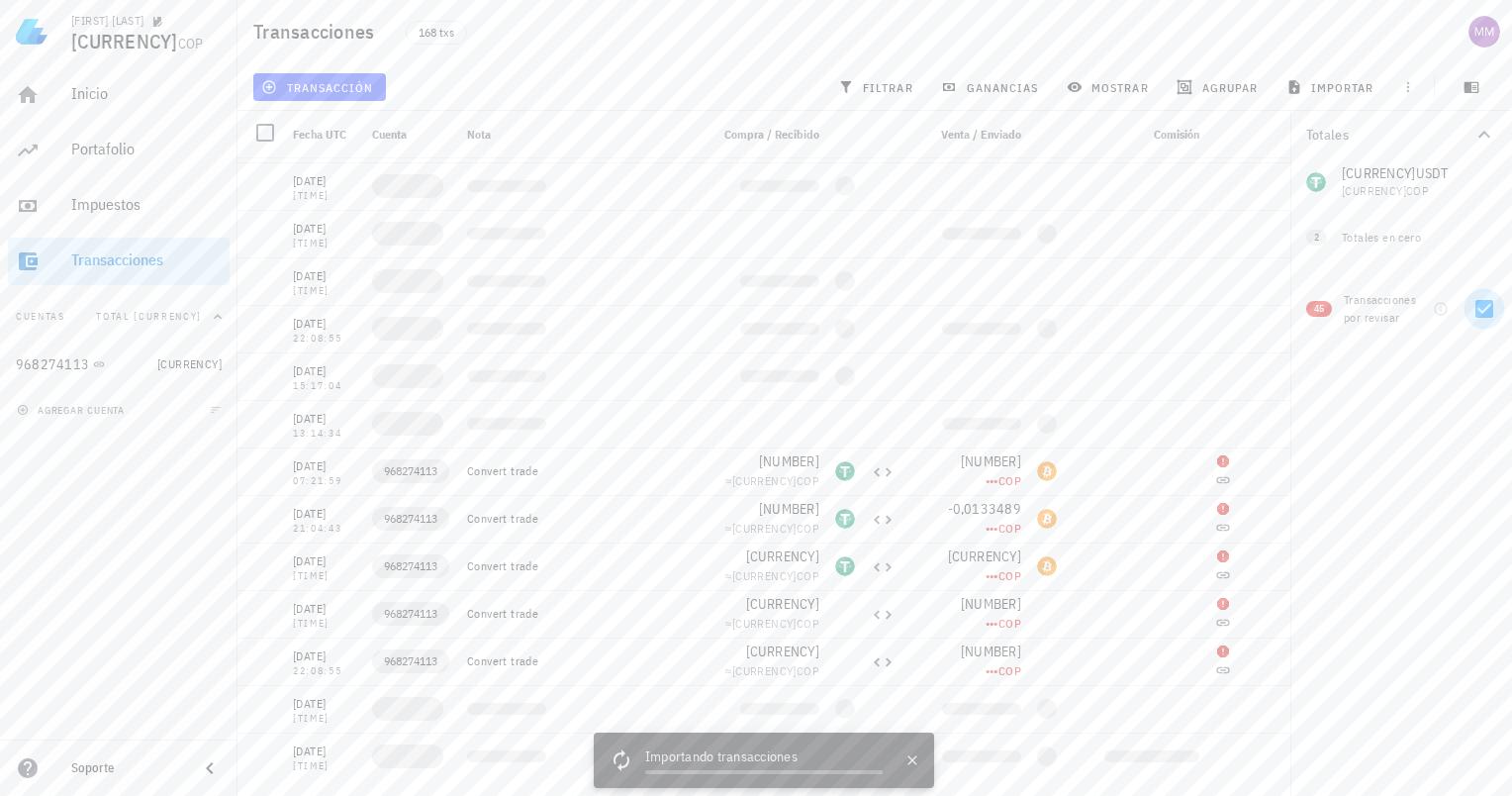 click at bounding box center [1484, 309] 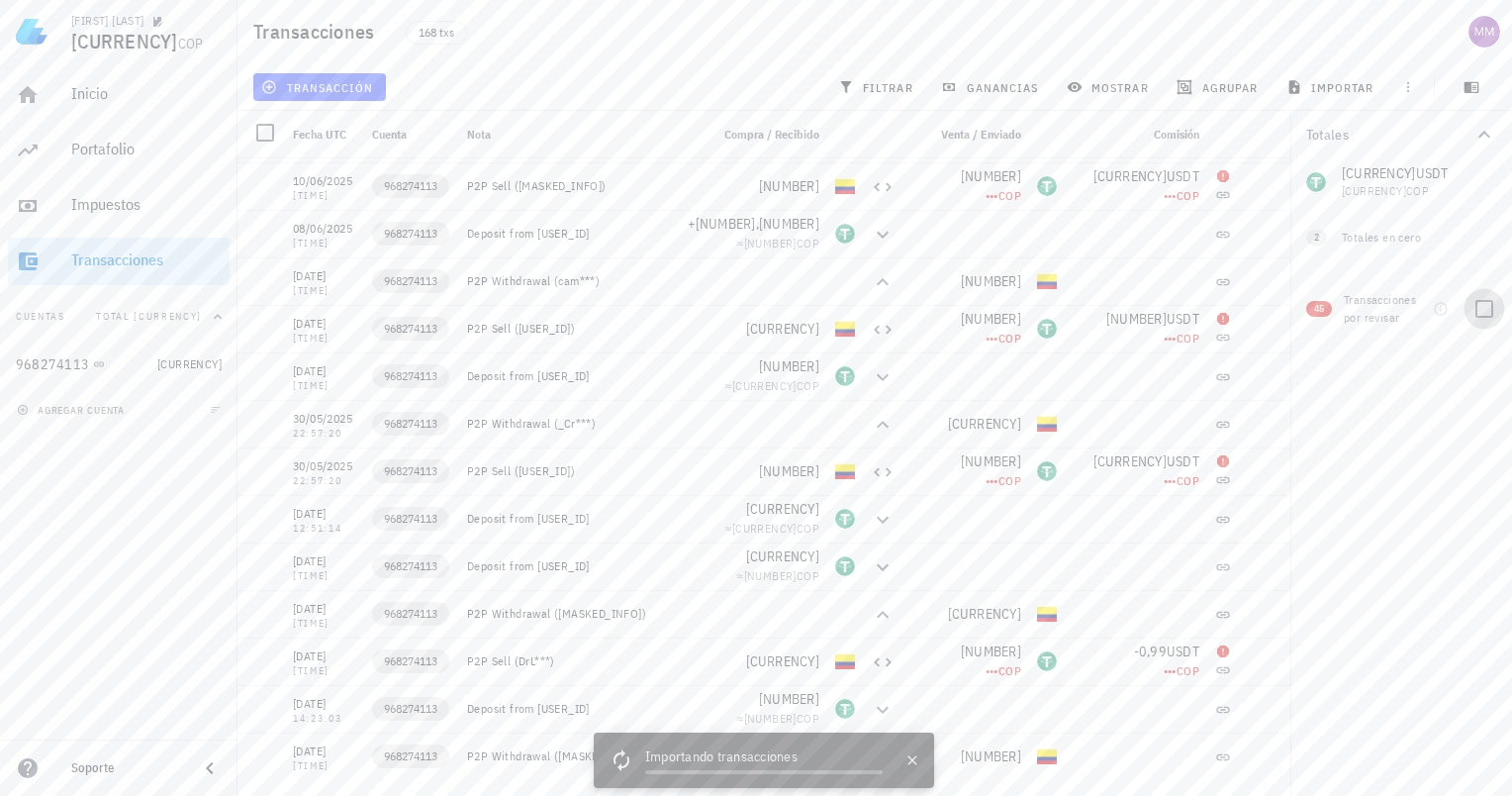 click at bounding box center (1484, 309) 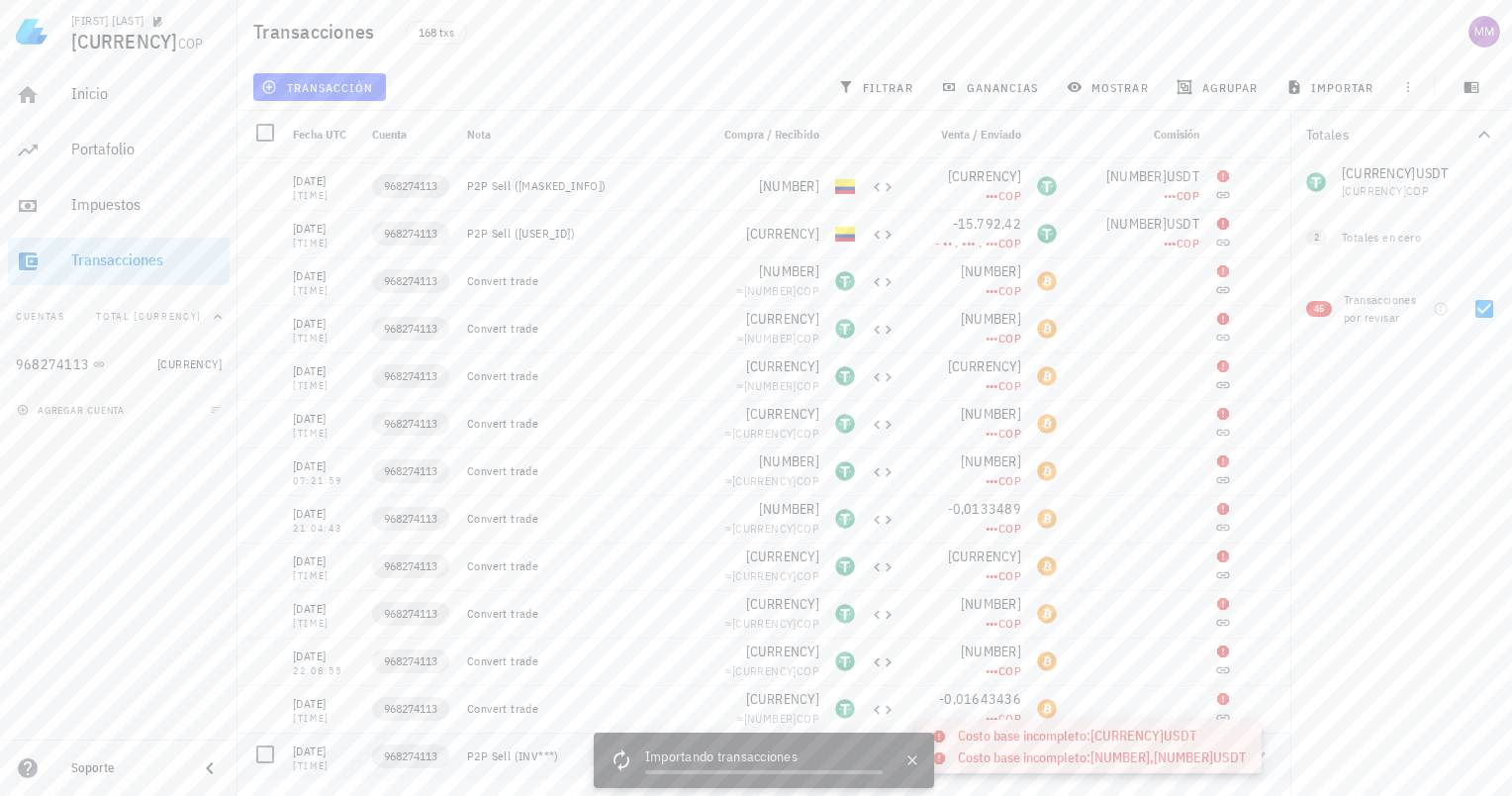 click 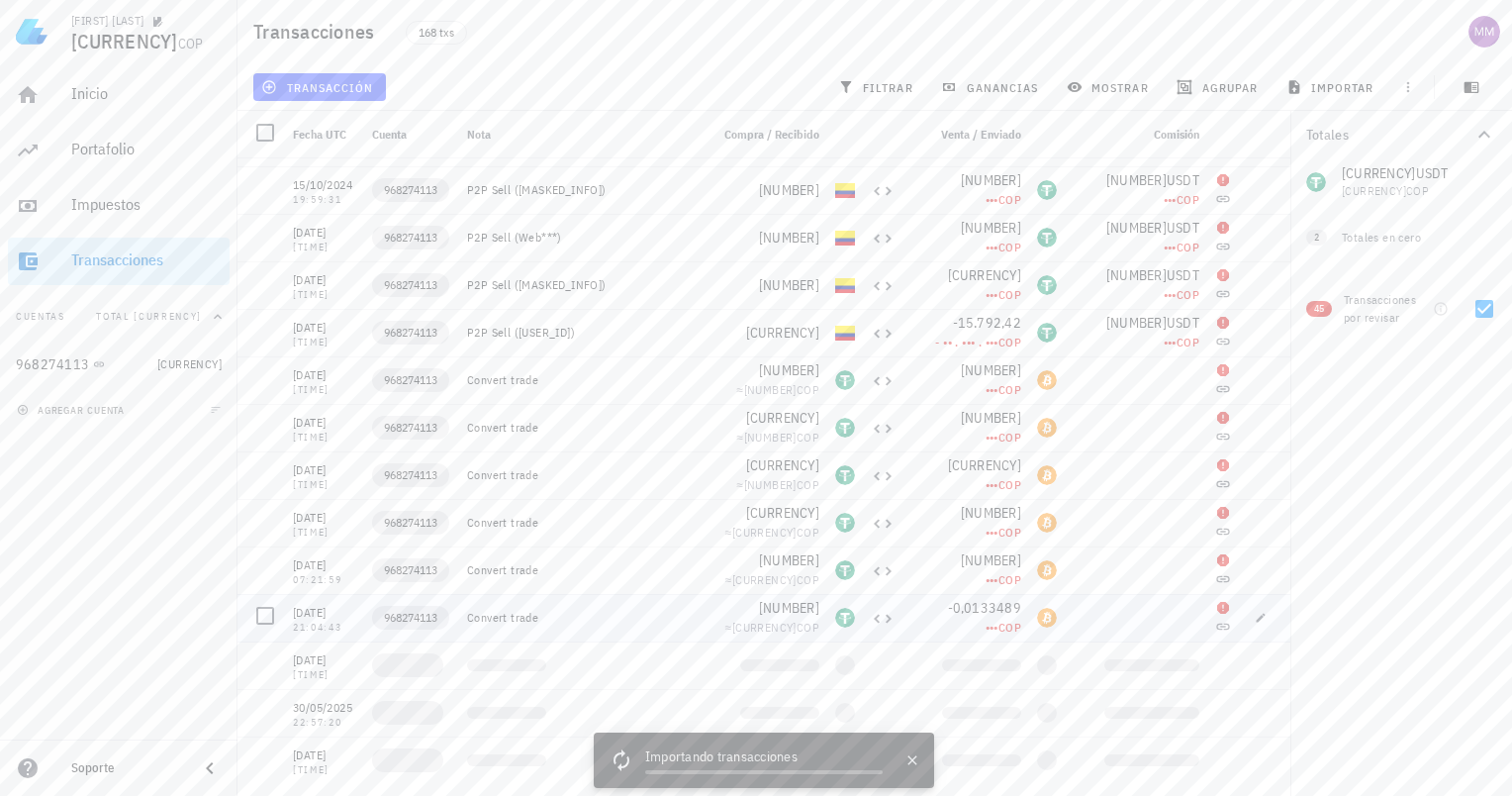 scroll, scrollTop: 1517, scrollLeft: 0, axis: vertical 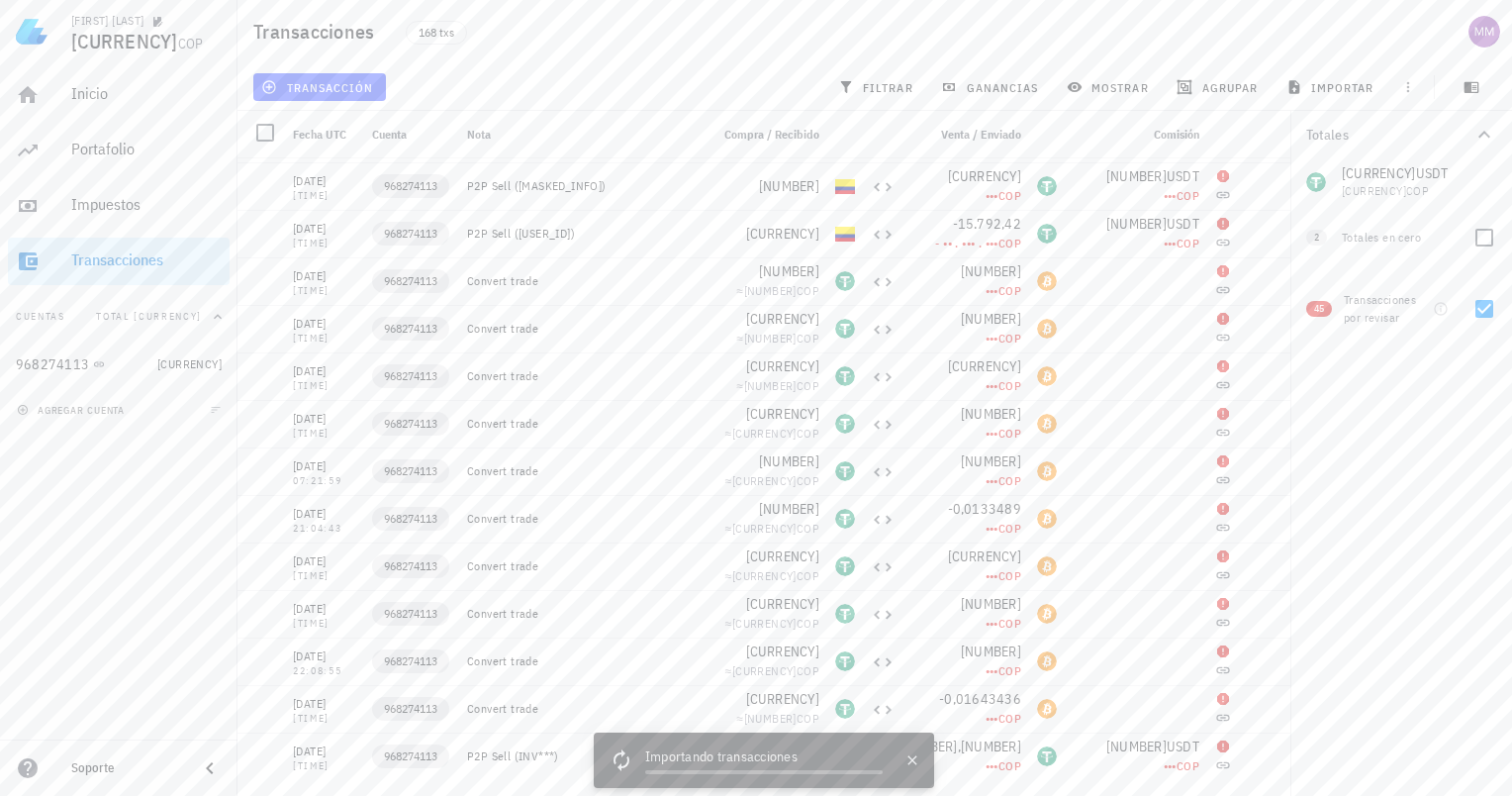 click on "Totales en cero" at bounding box center (1399, 238) 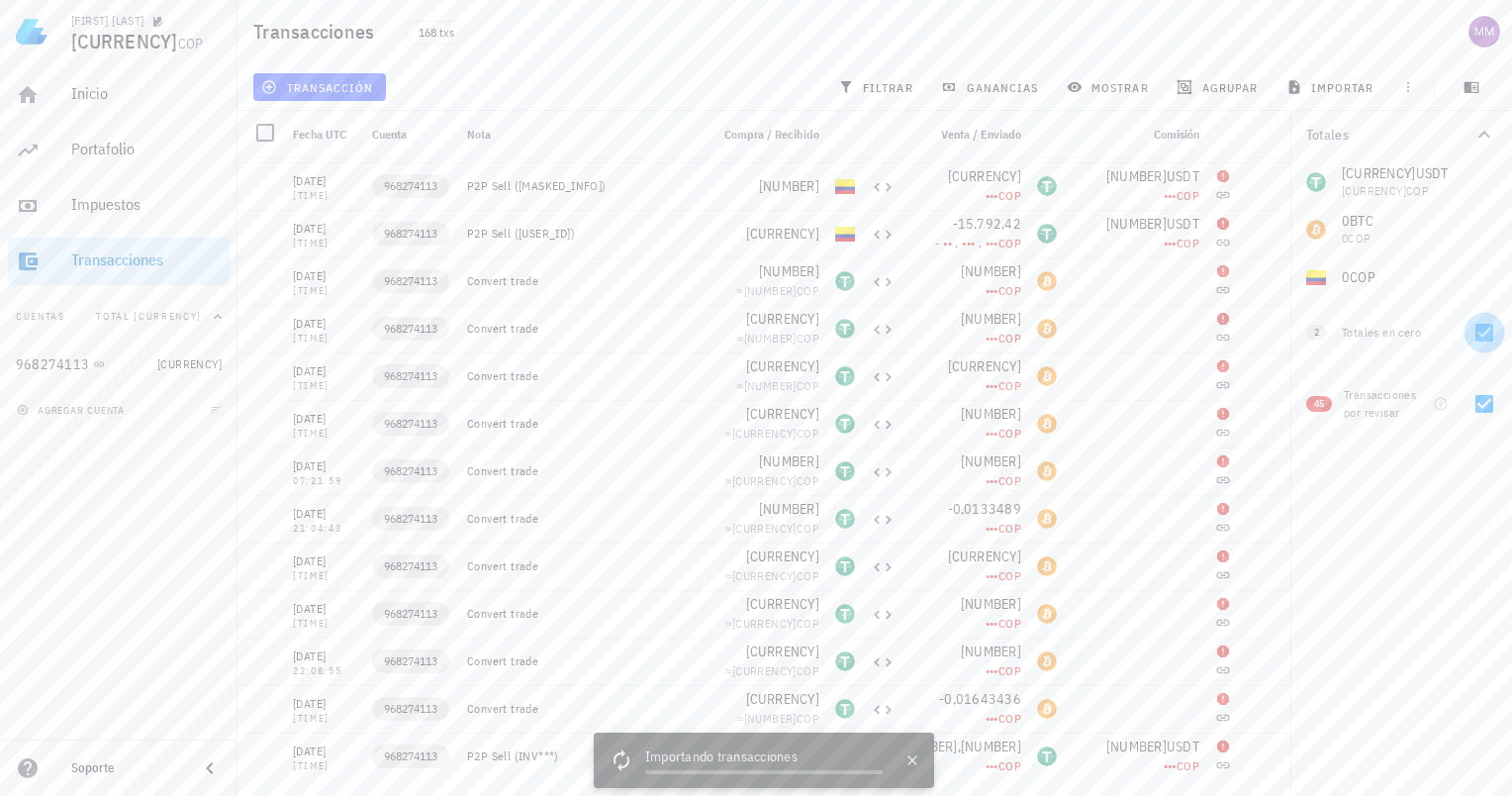 click at bounding box center (1484, 333) 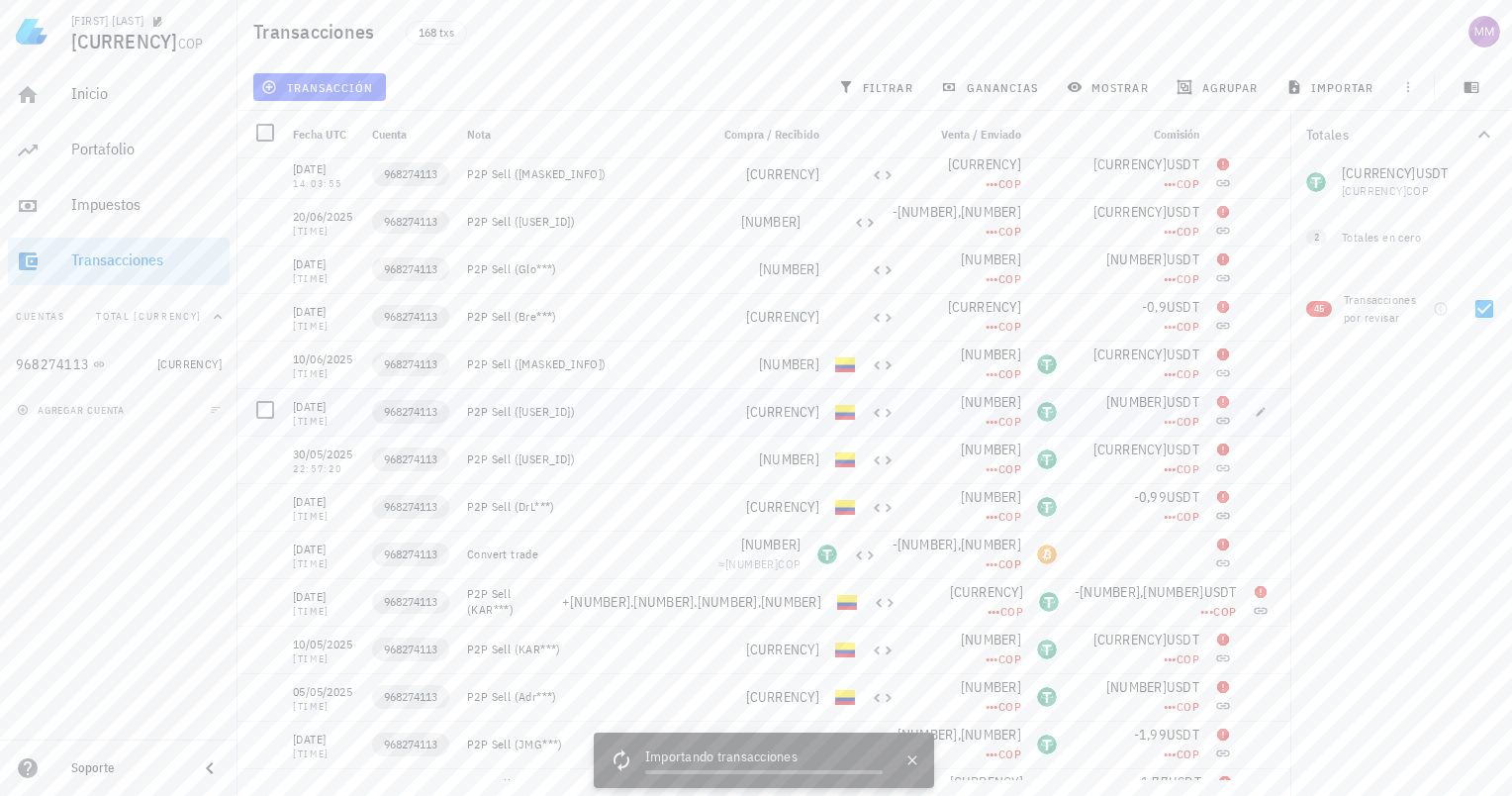 scroll, scrollTop: 0, scrollLeft: 0, axis: both 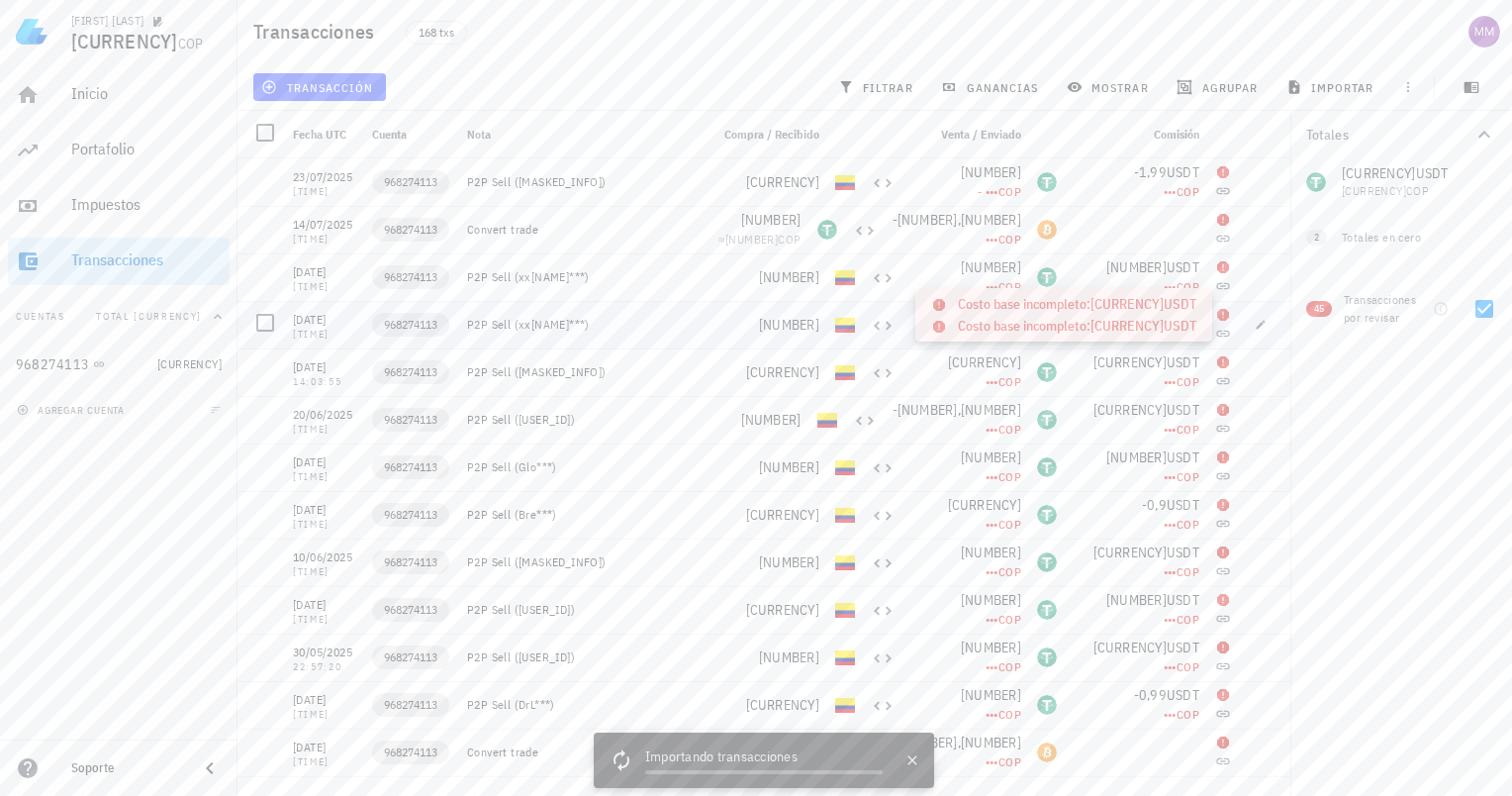 click 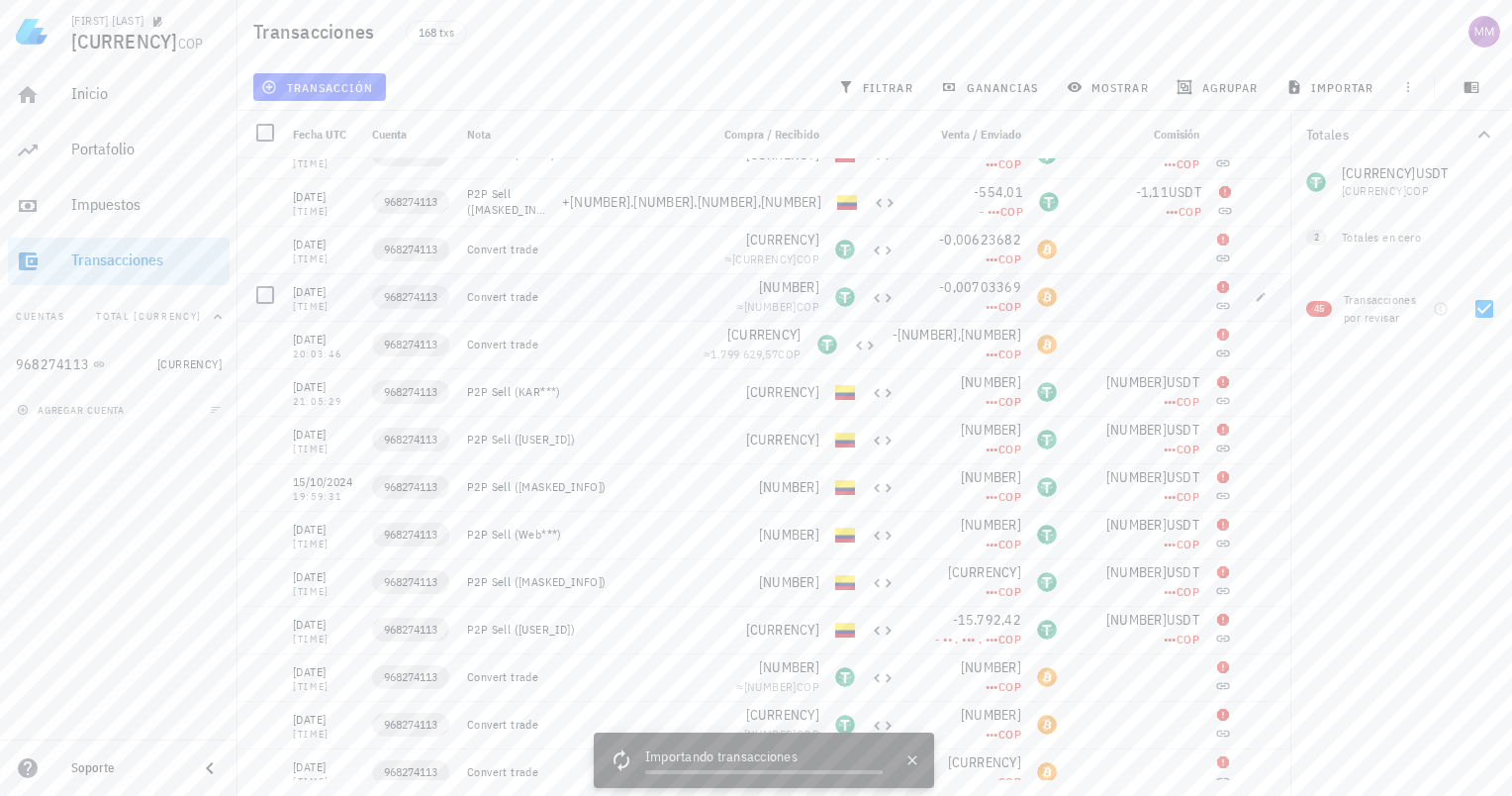 scroll, scrollTop: 923, scrollLeft: 0, axis: vertical 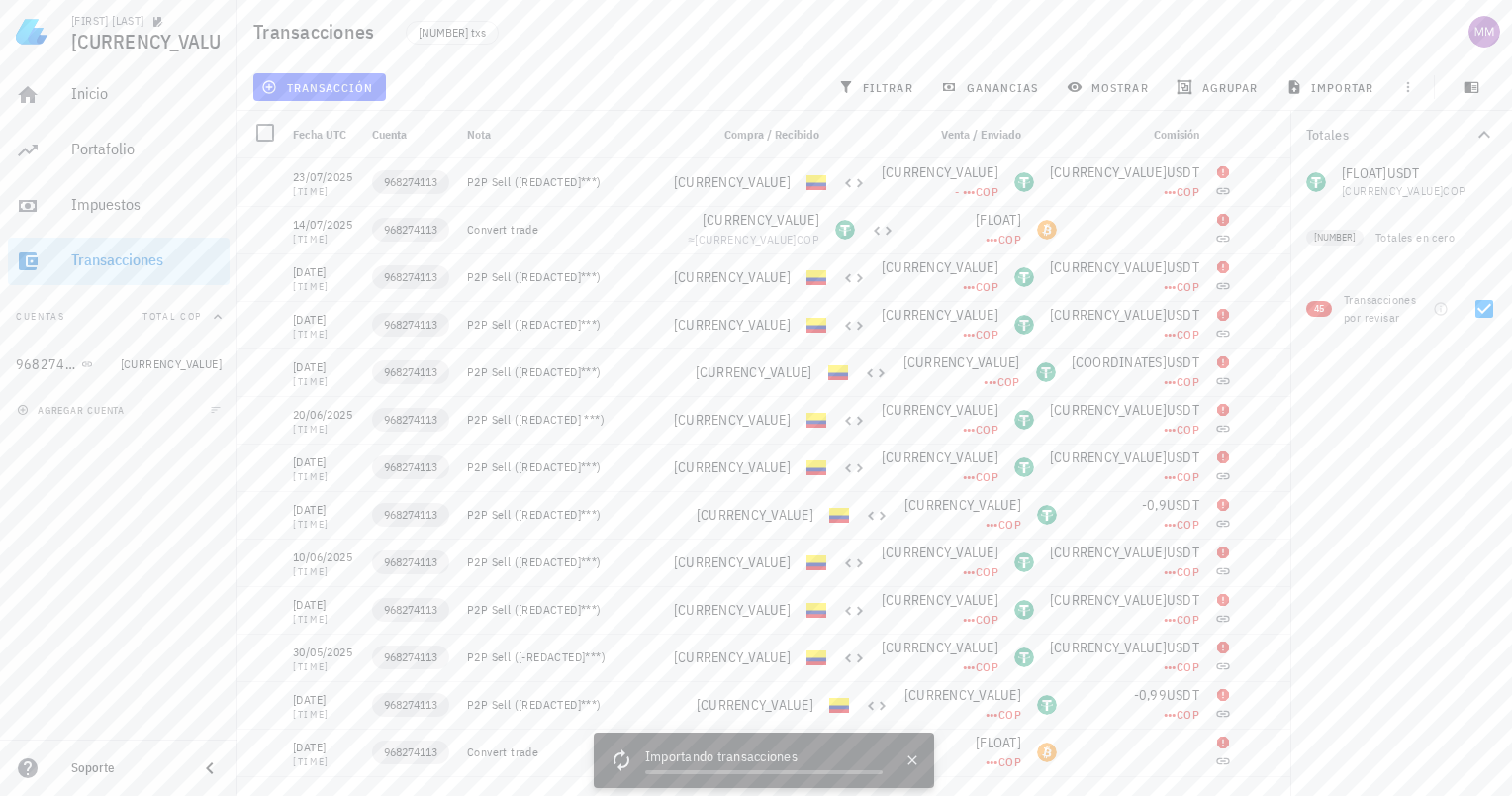 click on "Inicio
Portafolio
Impuestos
Transacciones
Cuentas
Total
COP
968274113       21,51
agregar cuenta" at bounding box center (119, 401) 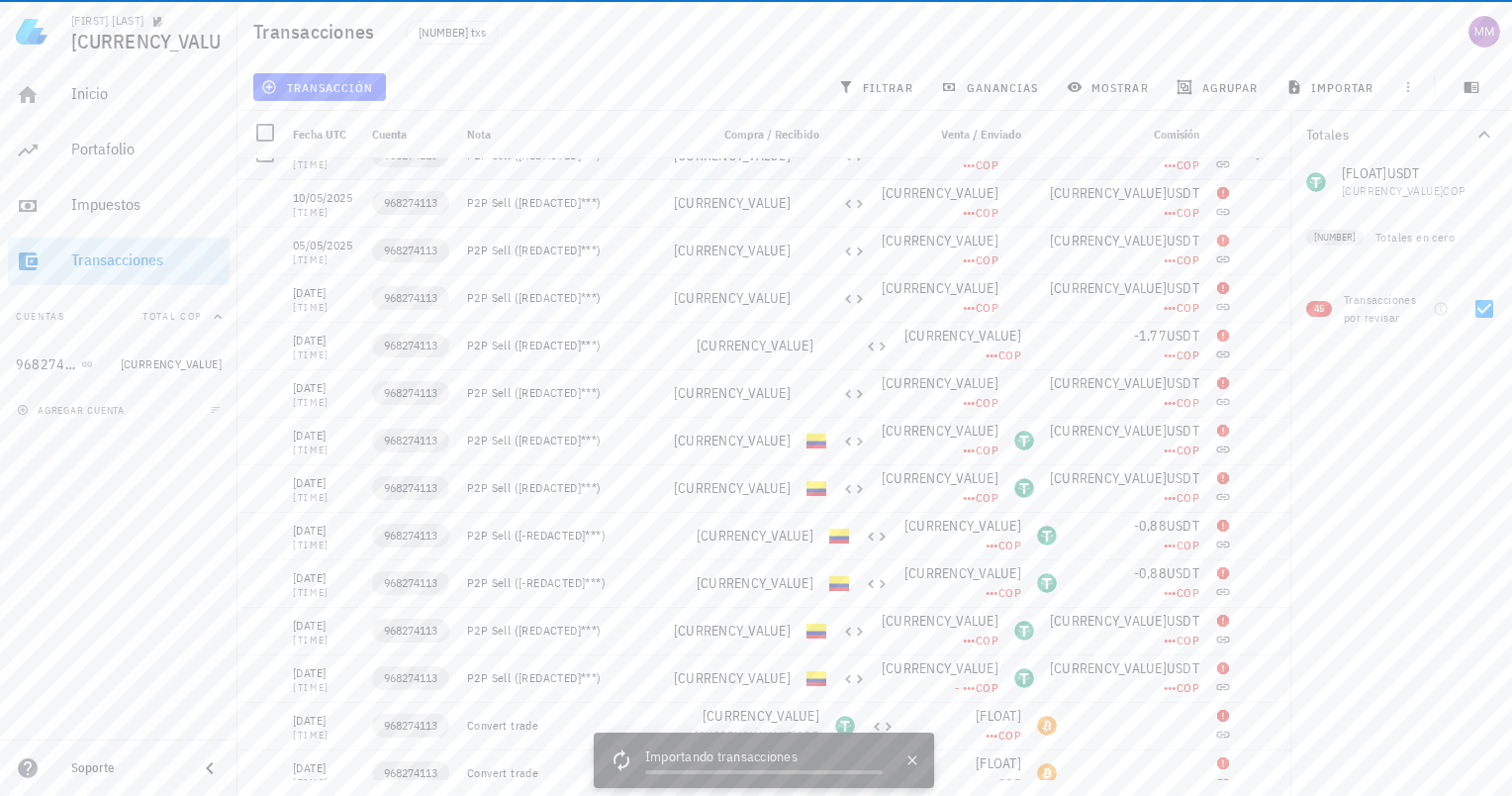 scroll, scrollTop: 626, scrollLeft: 0, axis: vertical 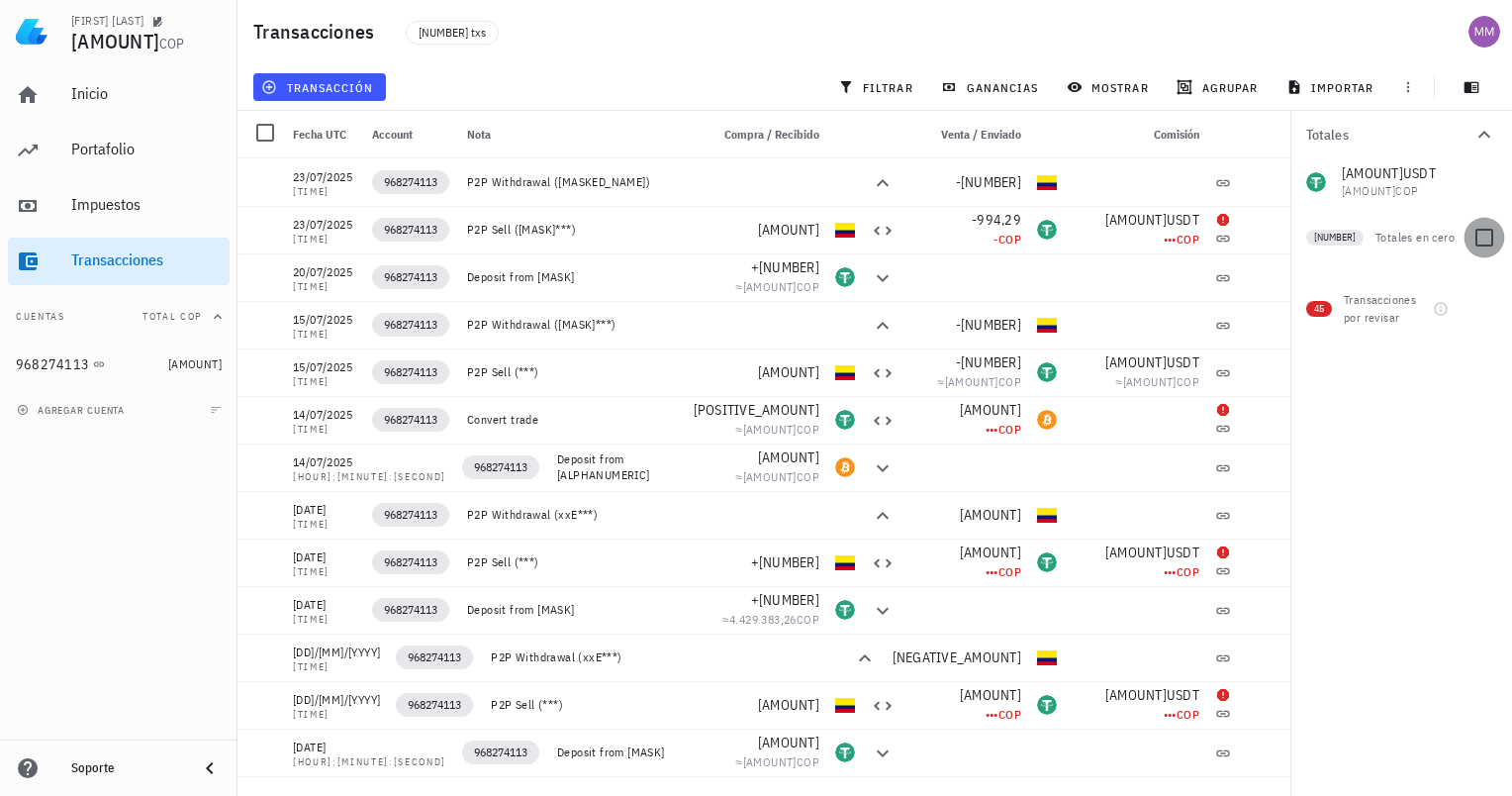 click at bounding box center (1484, 238) 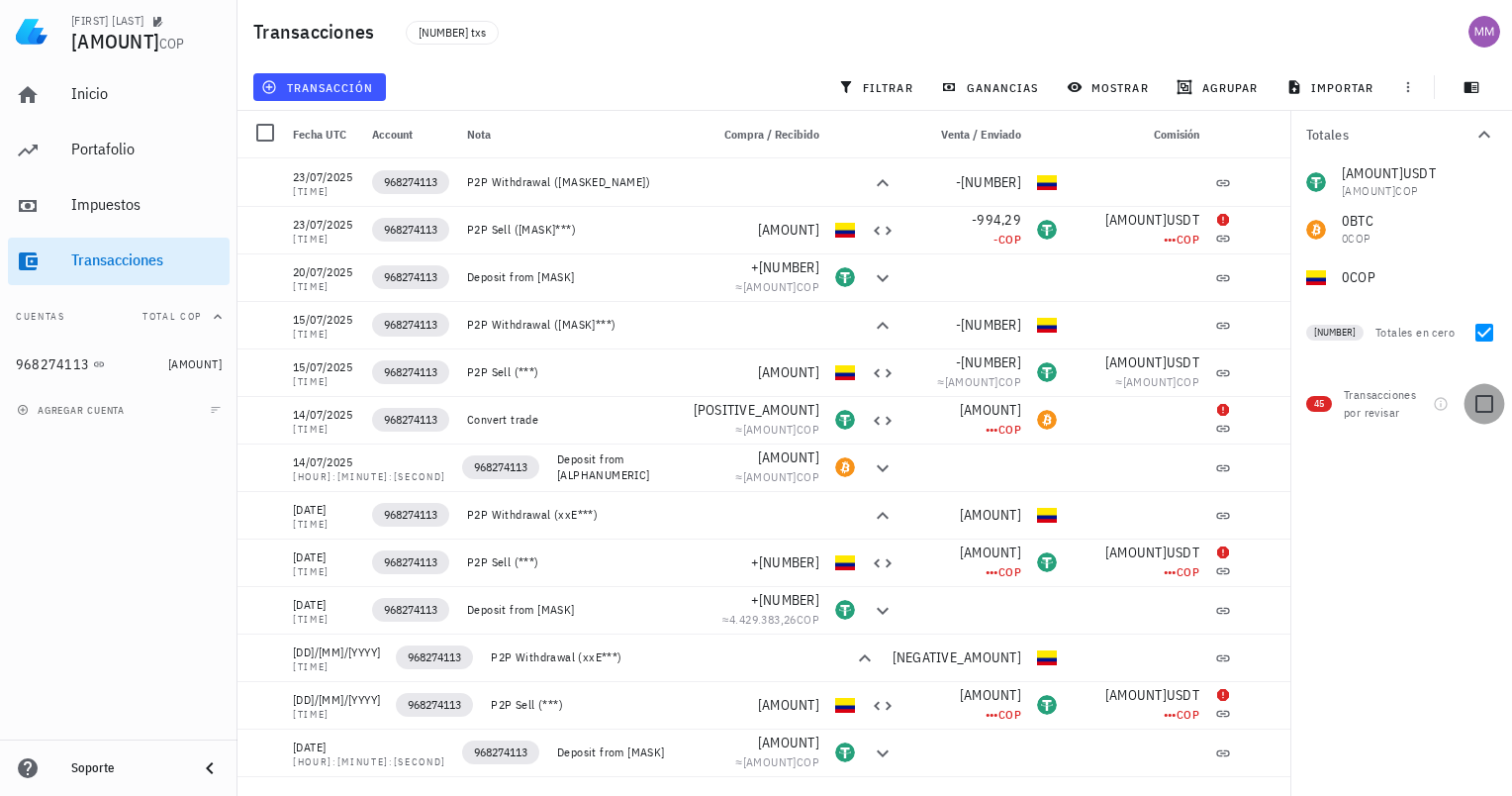 click at bounding box center (1484, 404) 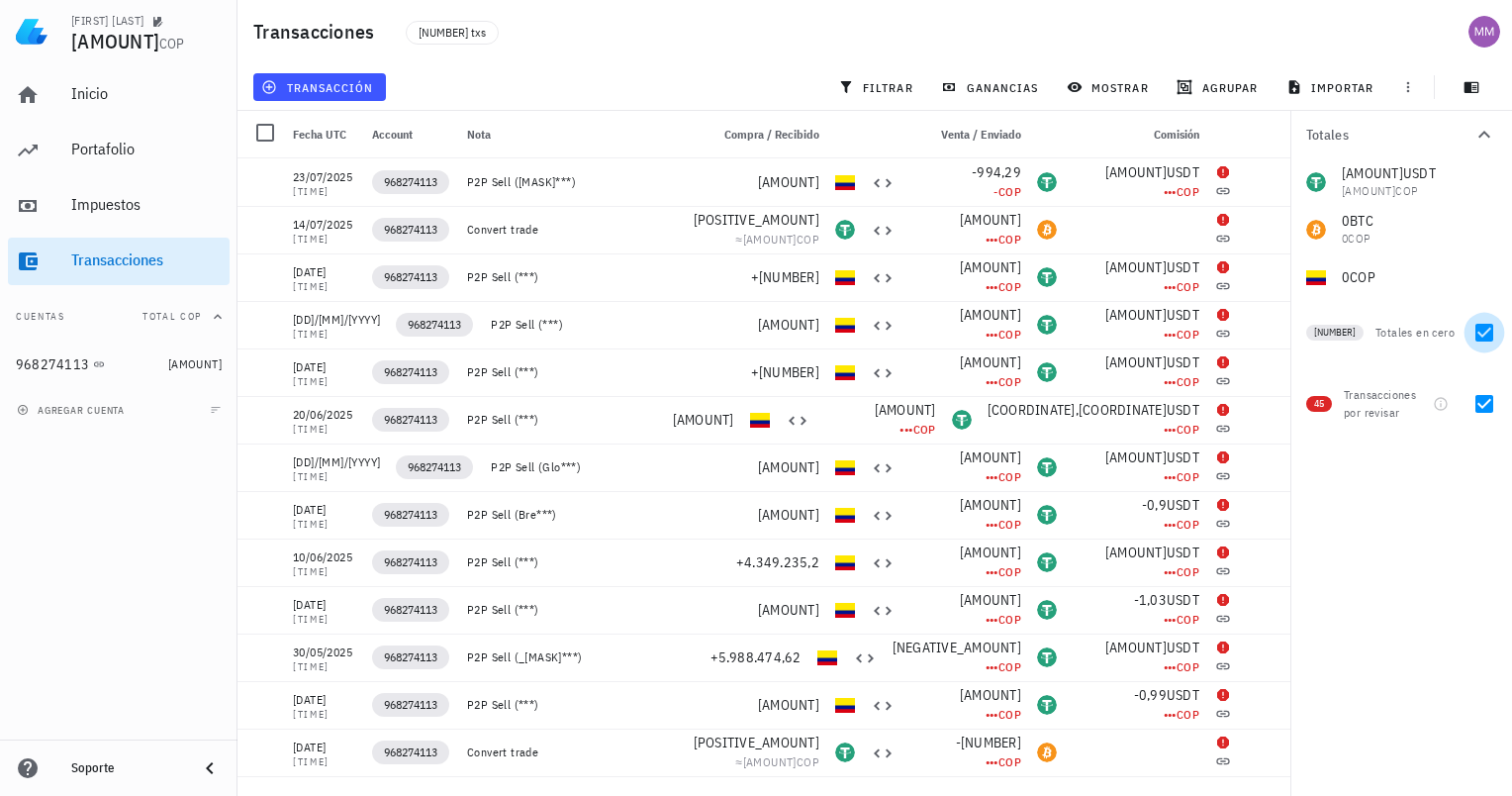 click at bounding box center [1484, 333] 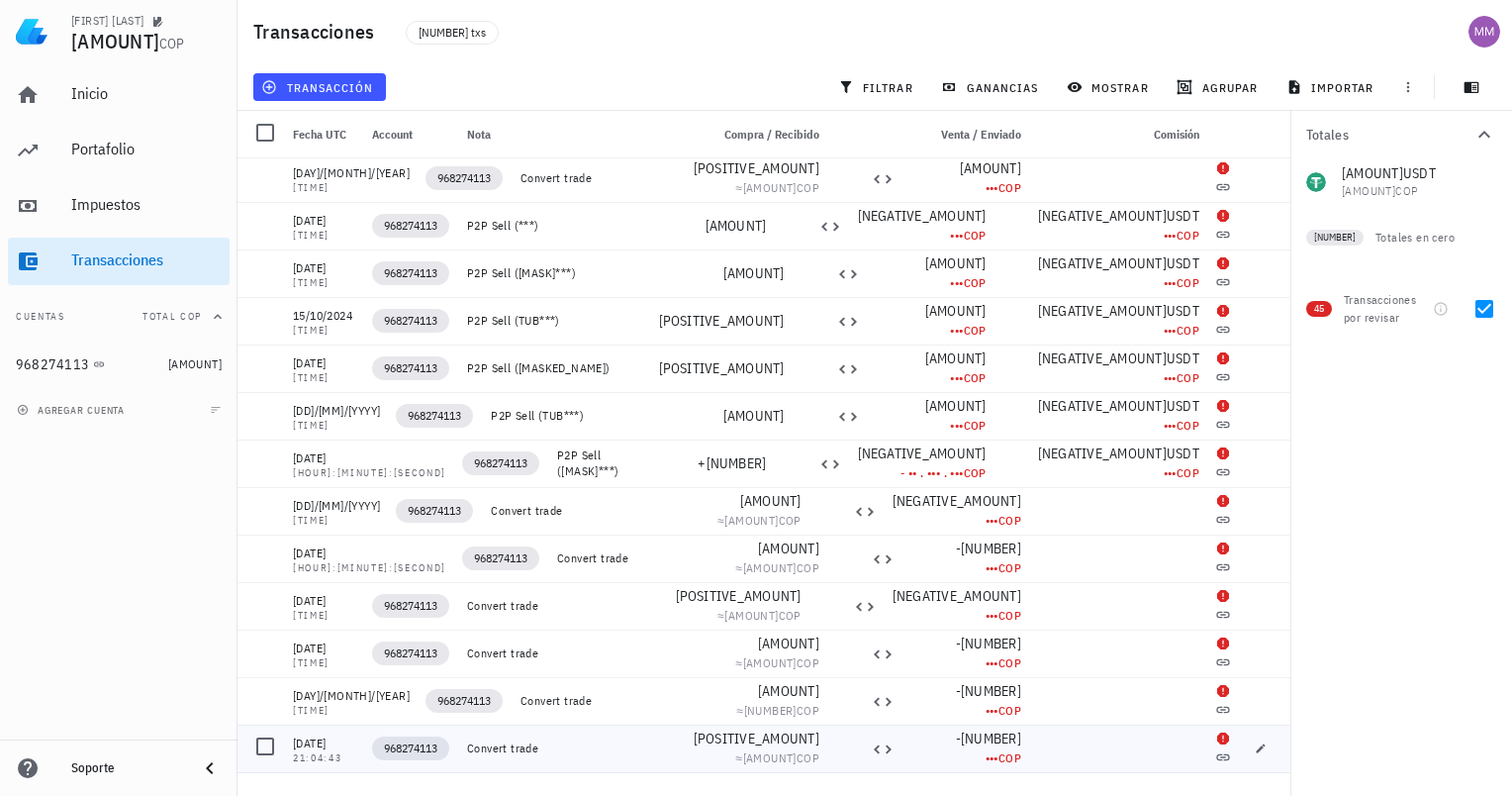 scroll, scrollTop: 1517, scrollLeft: 0, axis: vertical 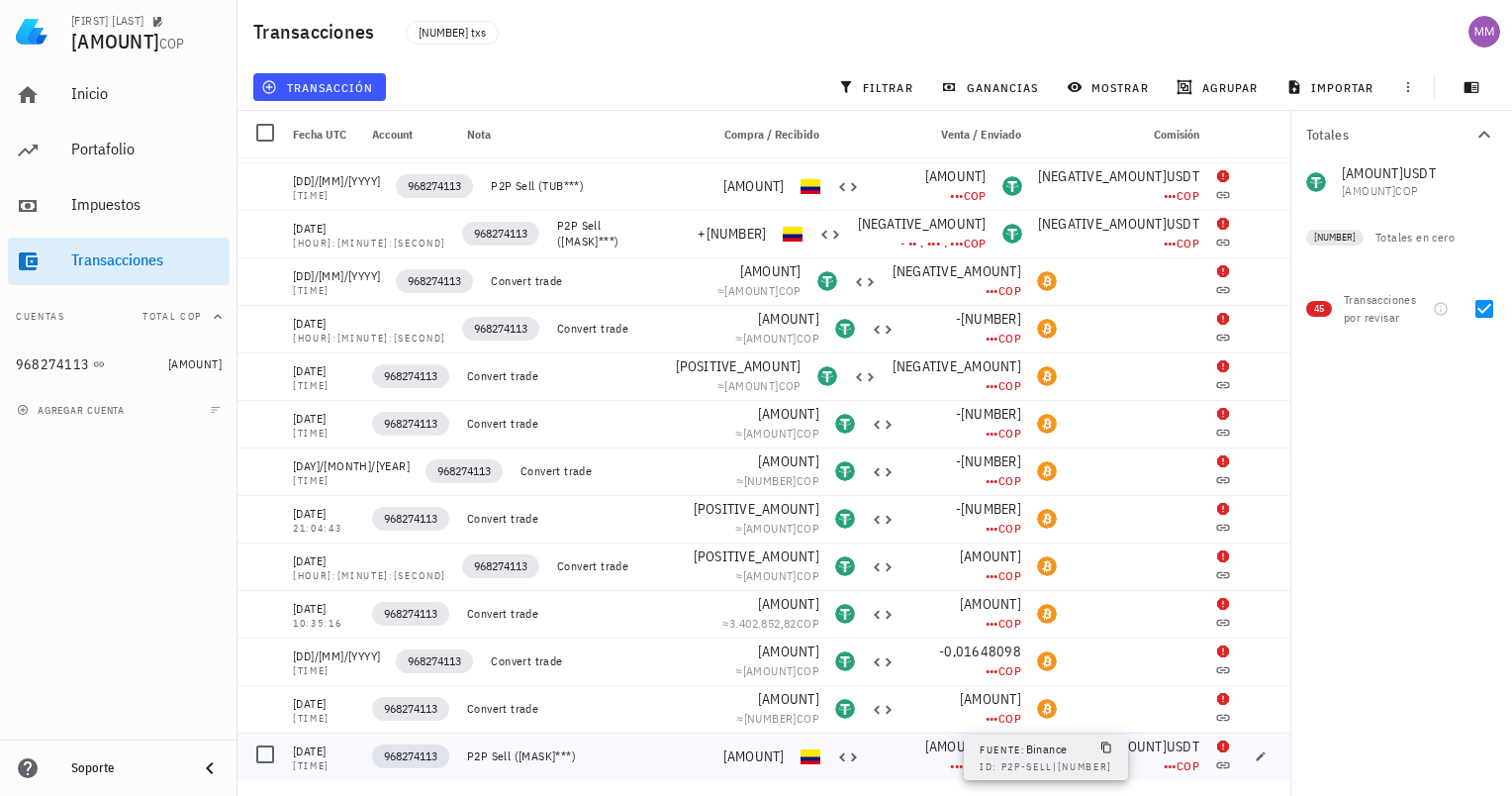 click 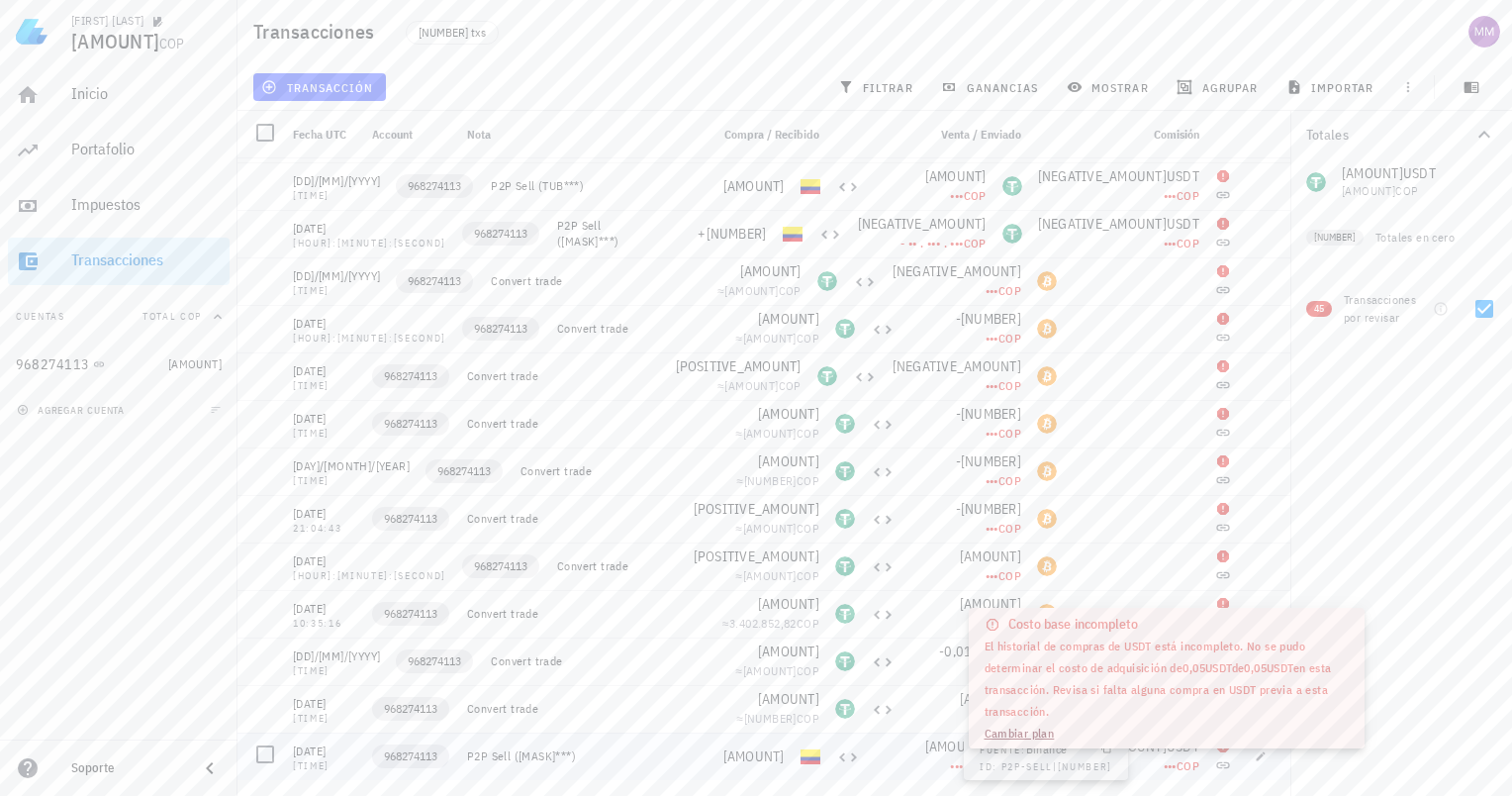 click 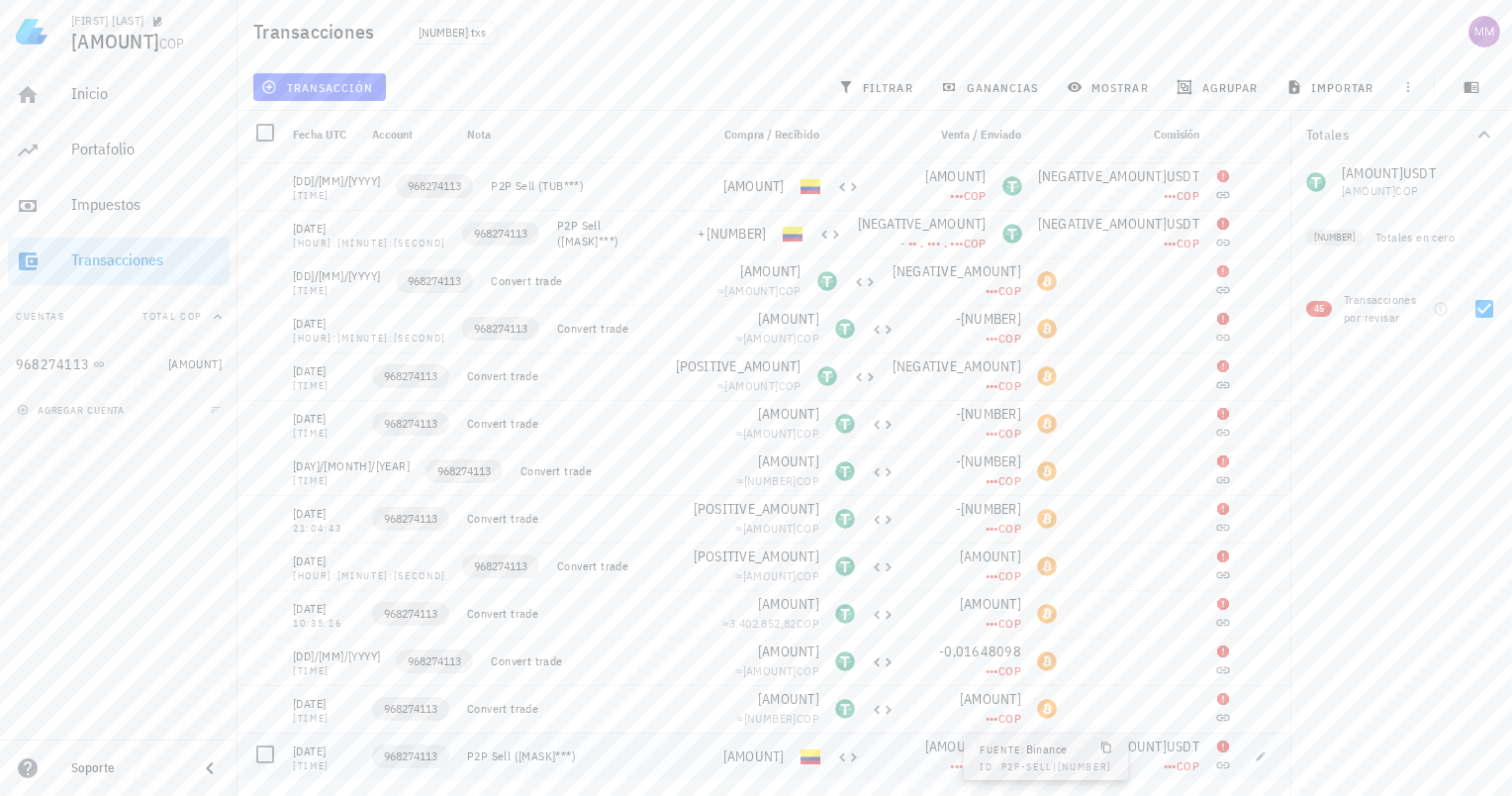 click 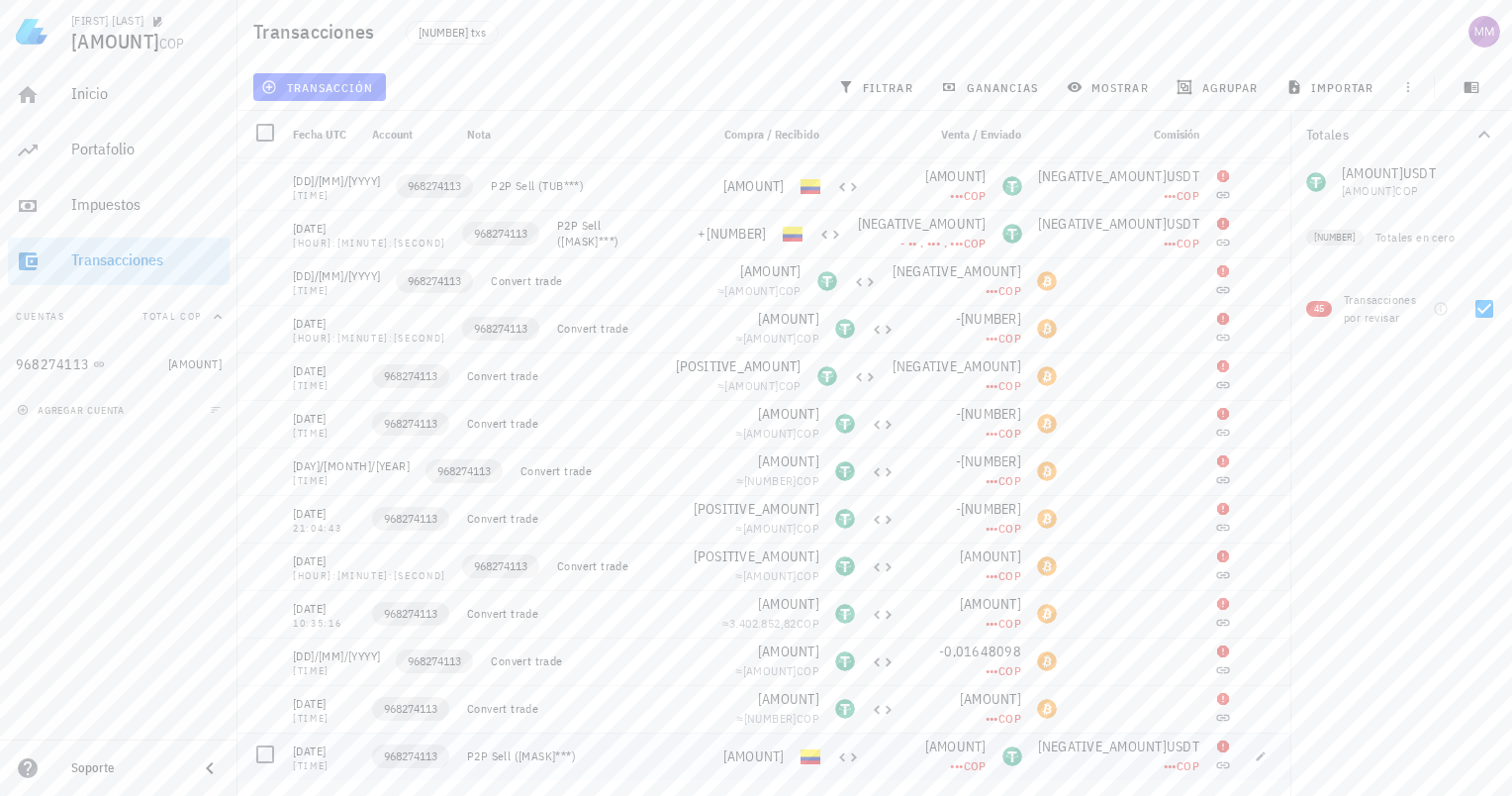 drag, startPoint x: 1203, startPoint y: 765, endPoint x: 1078, endPoint y: 766, distance: 125.004 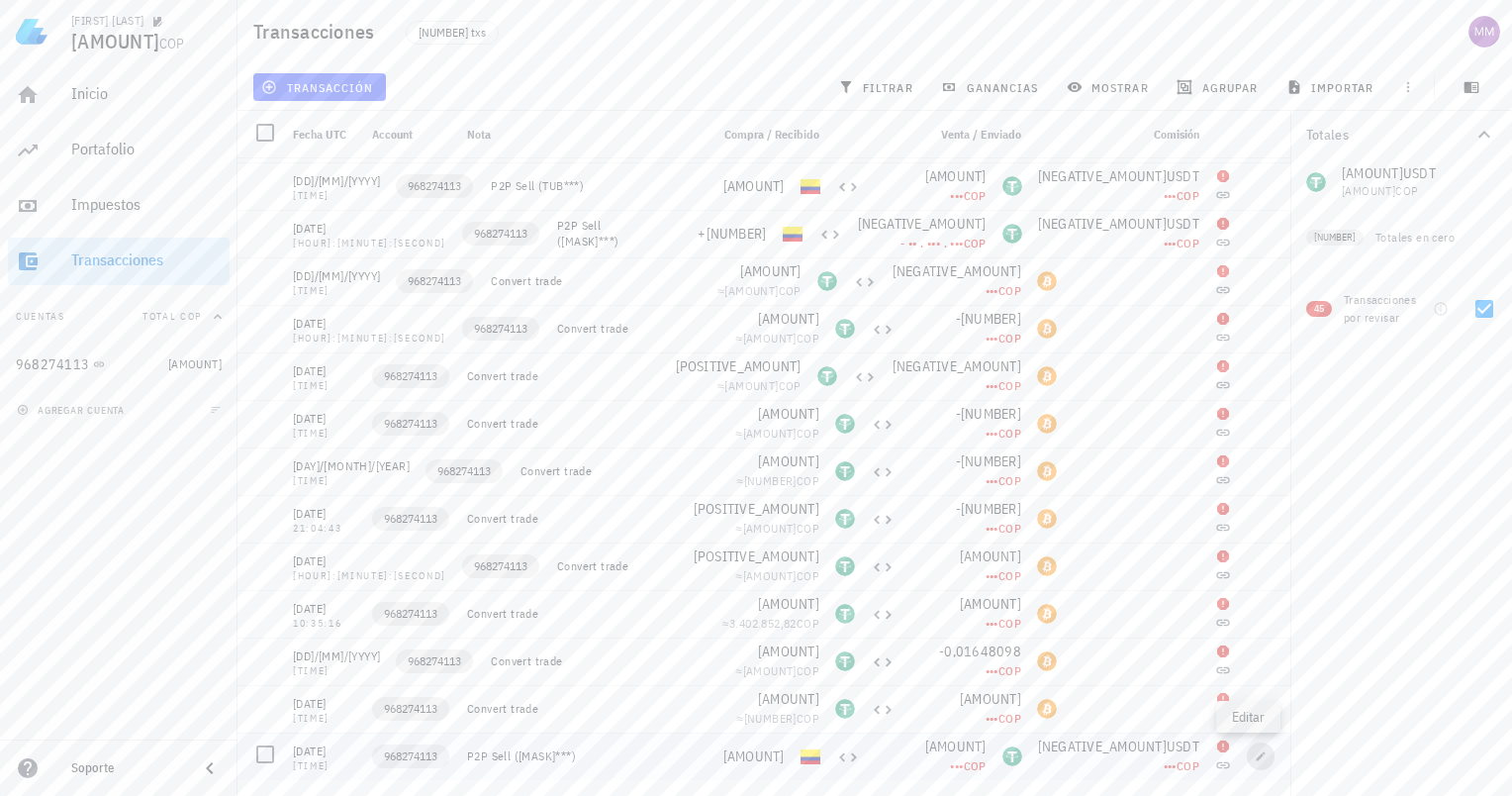 click 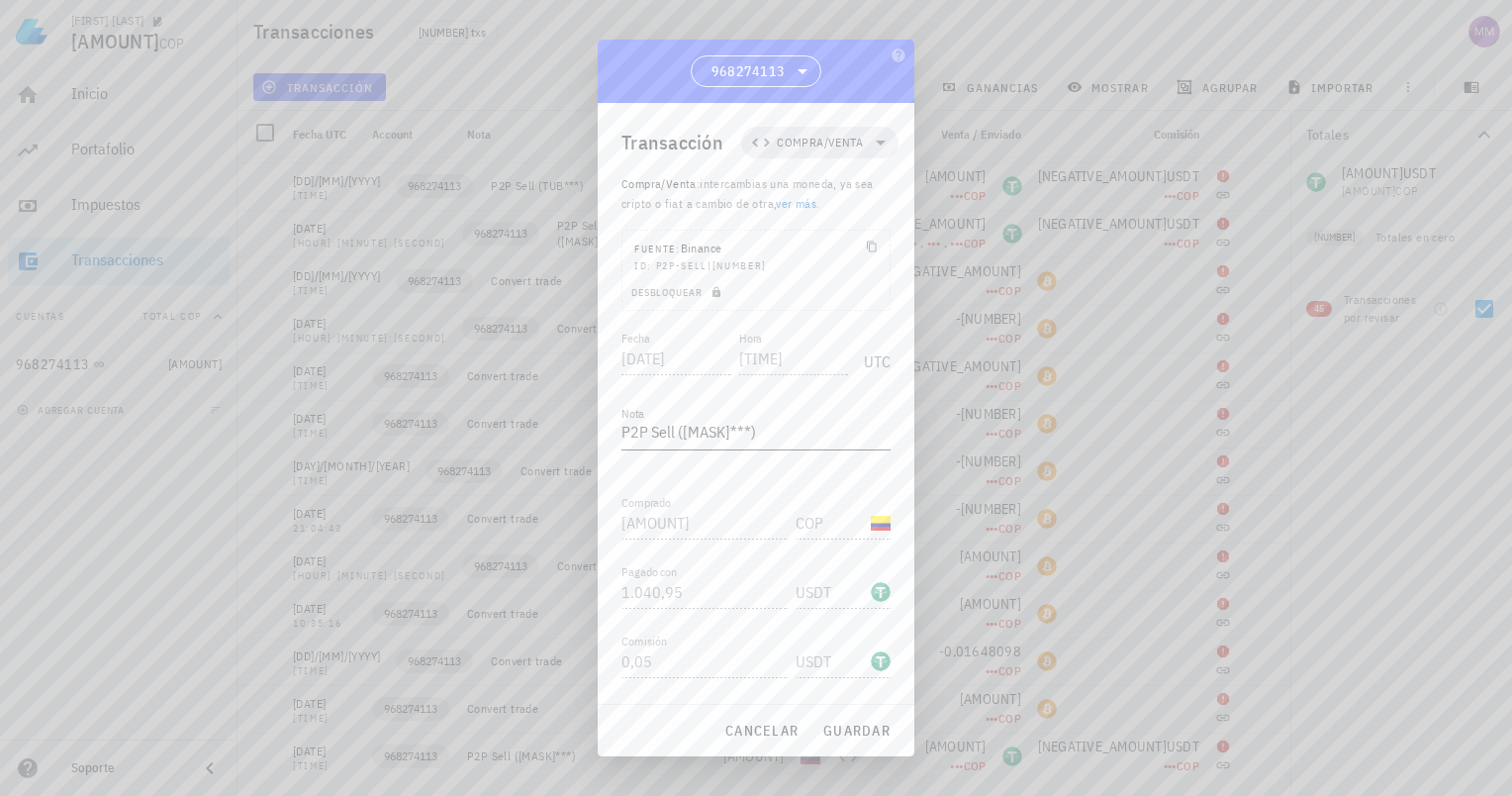 scroll, scrollTop: 93, scrollLeft: 0, axis: vertical 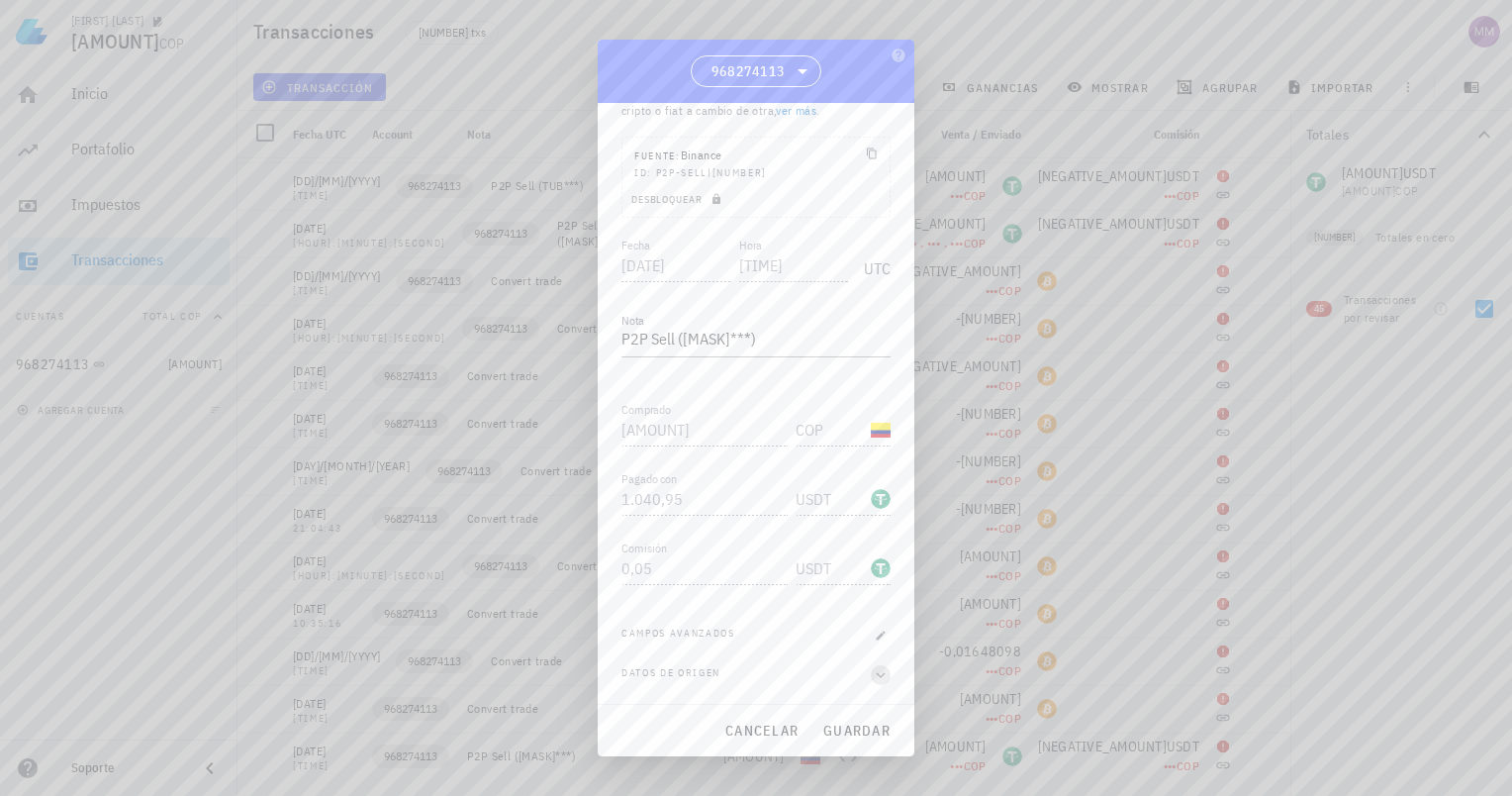 click 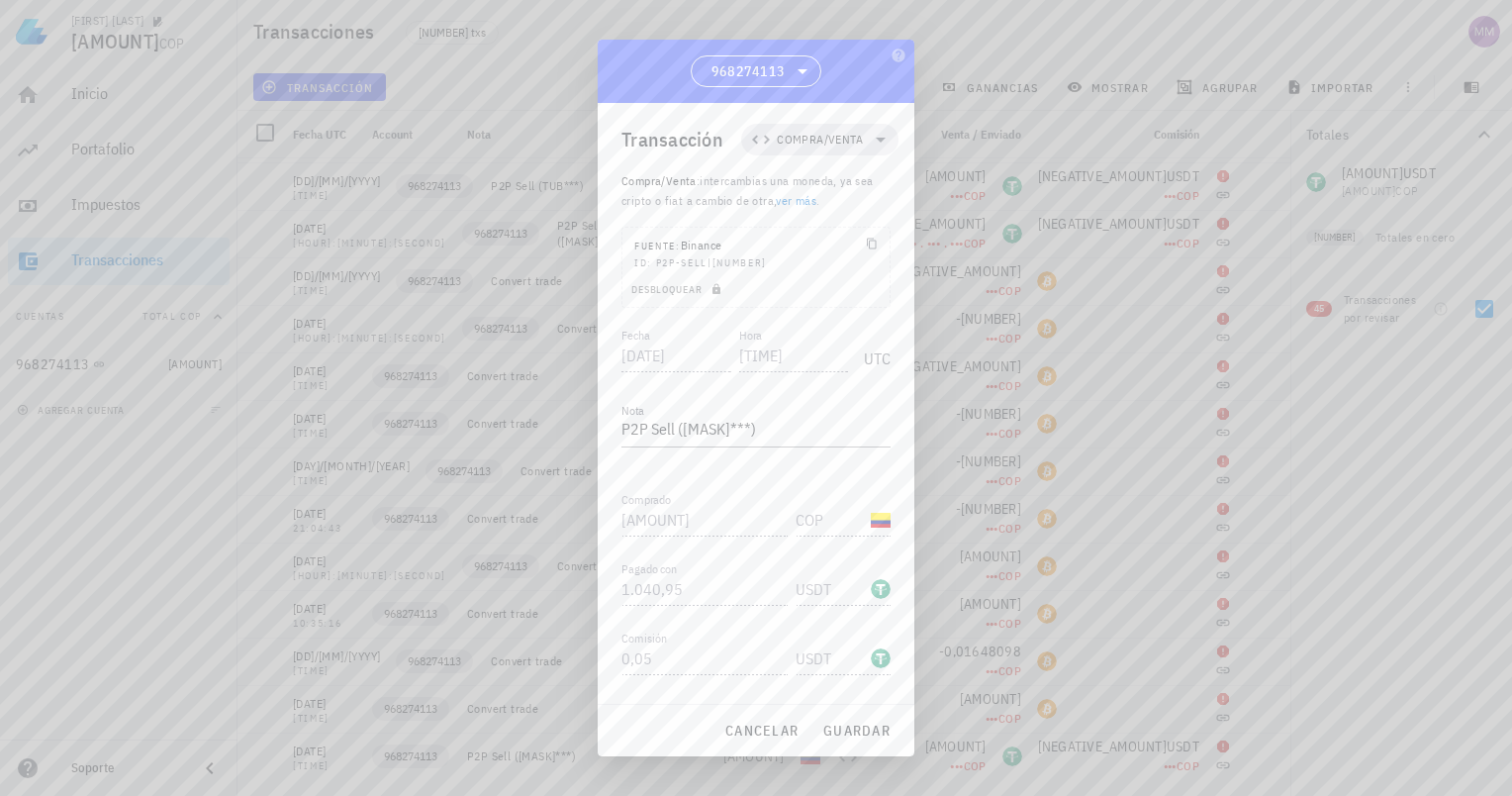 scroll, scrollTop: 0, scrollLeft: 0, axis: both 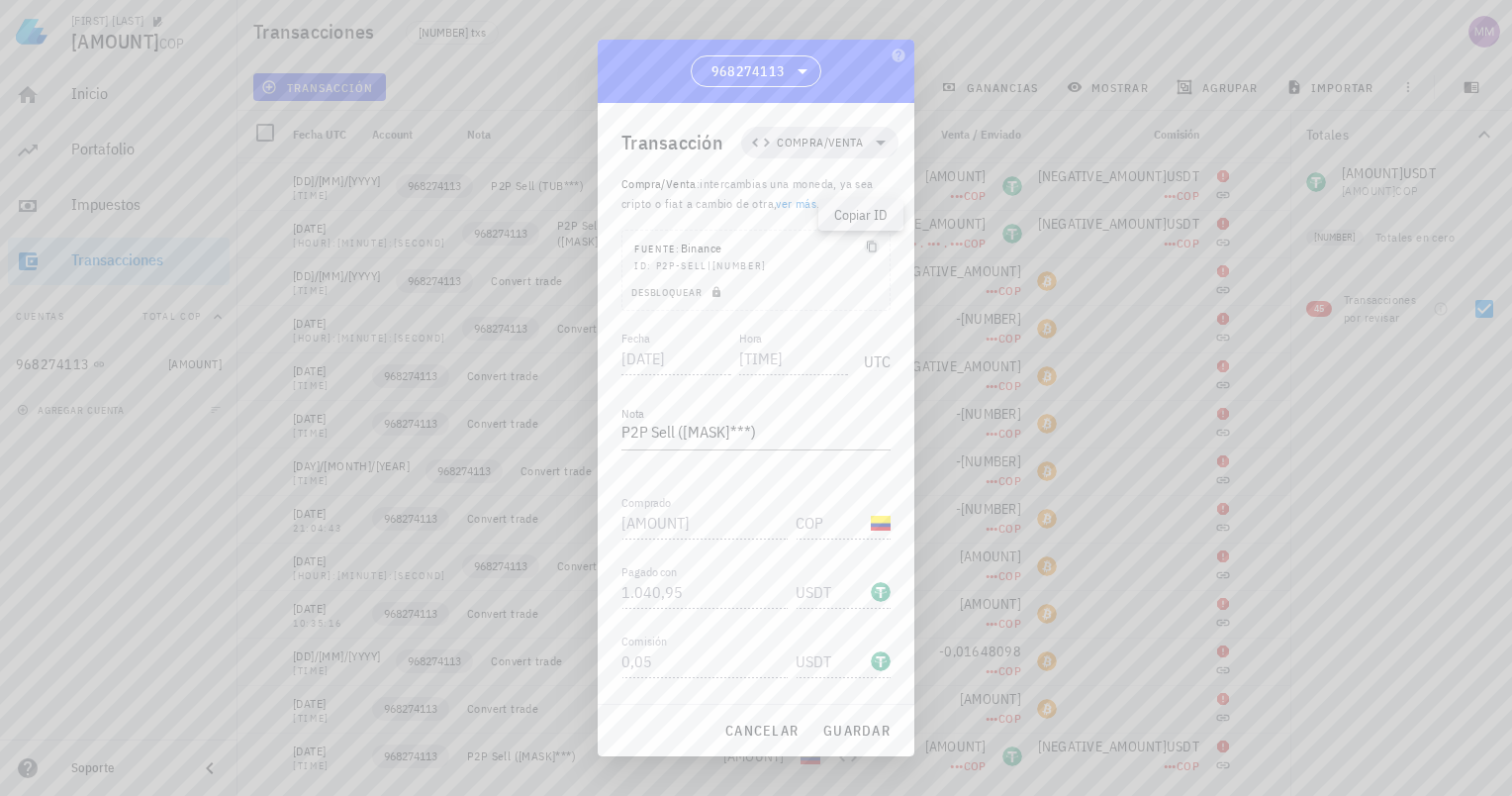click 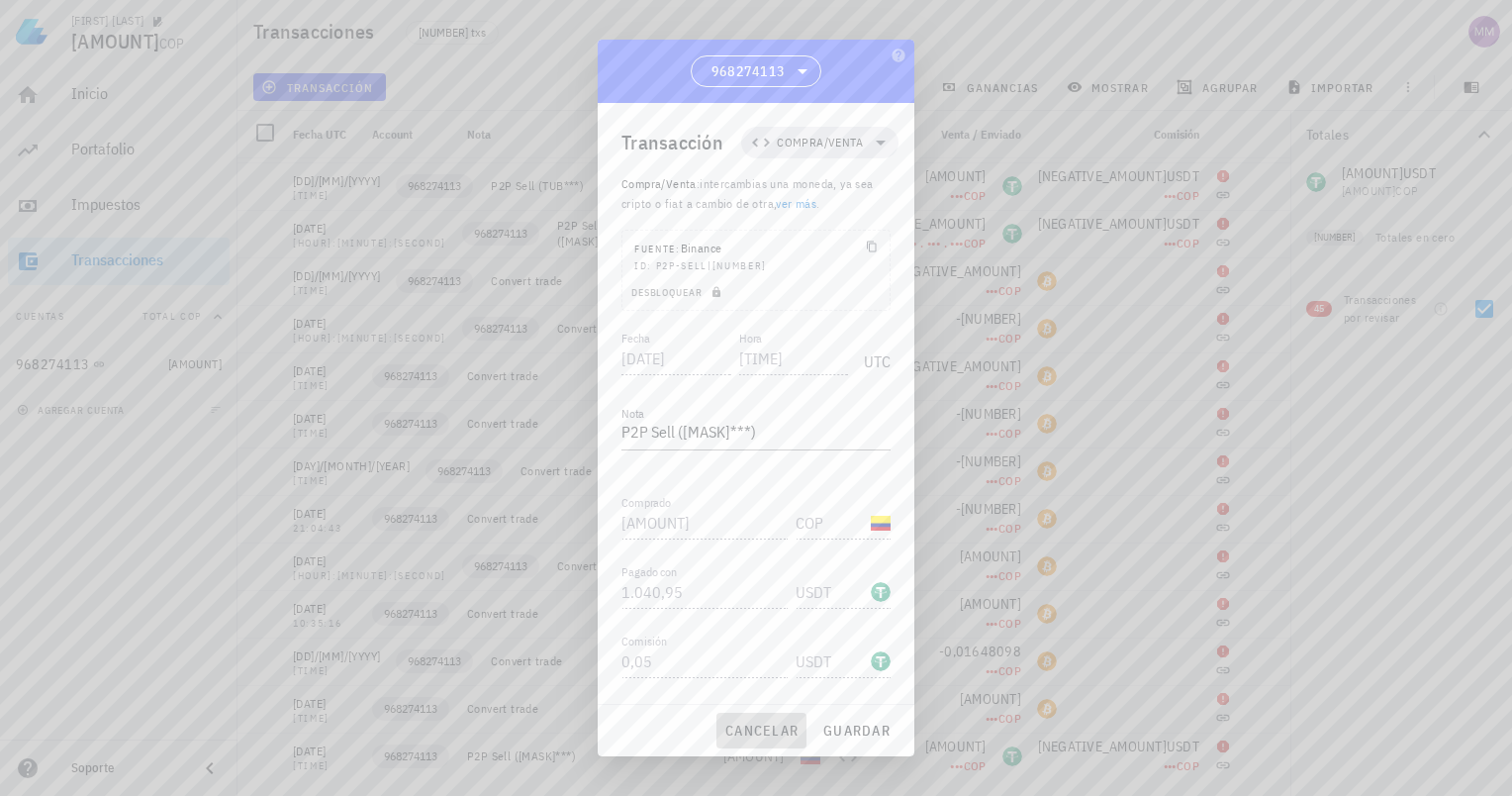 click on "cancelar" at bounding box center (761, 731) 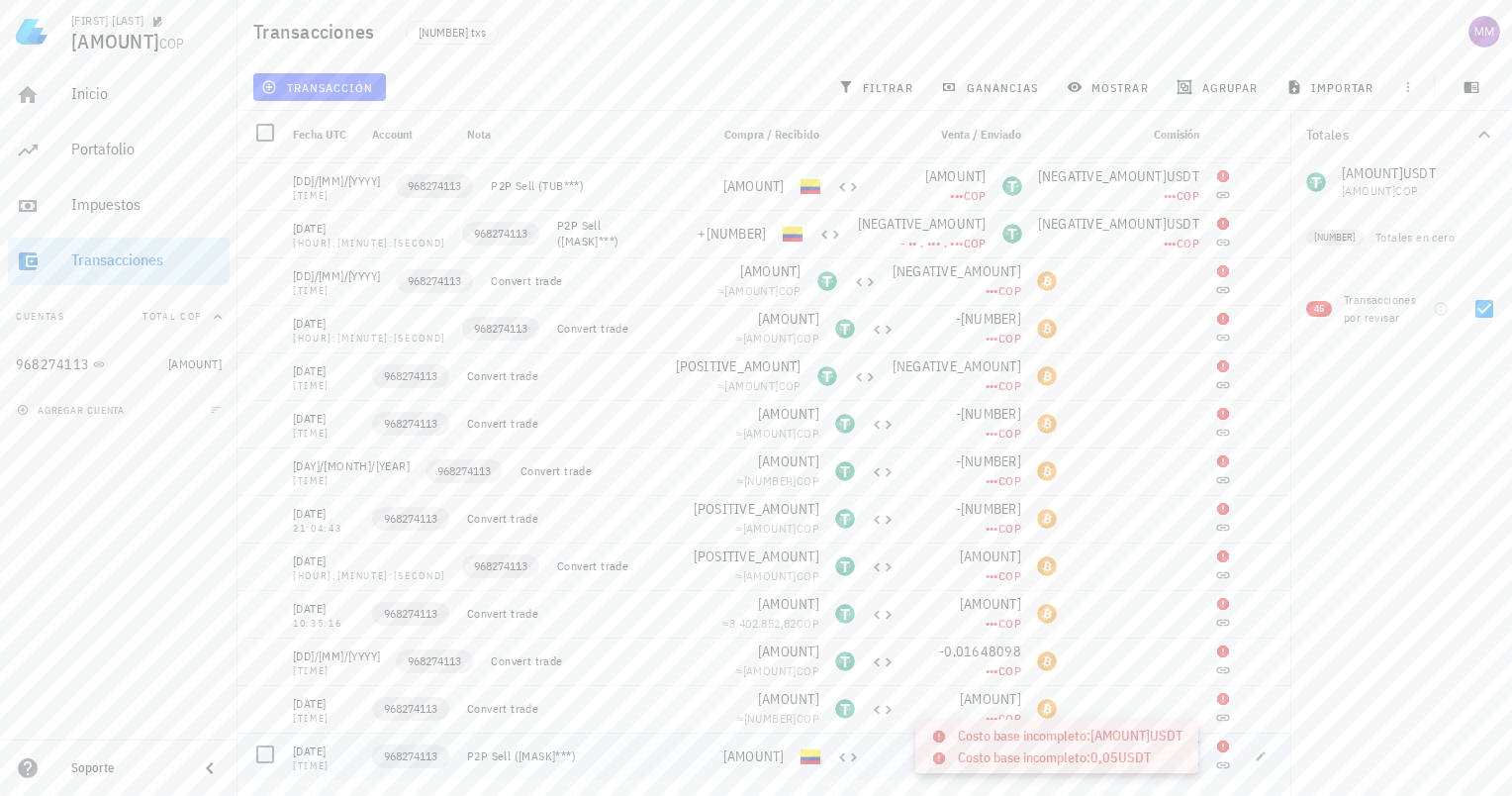 click 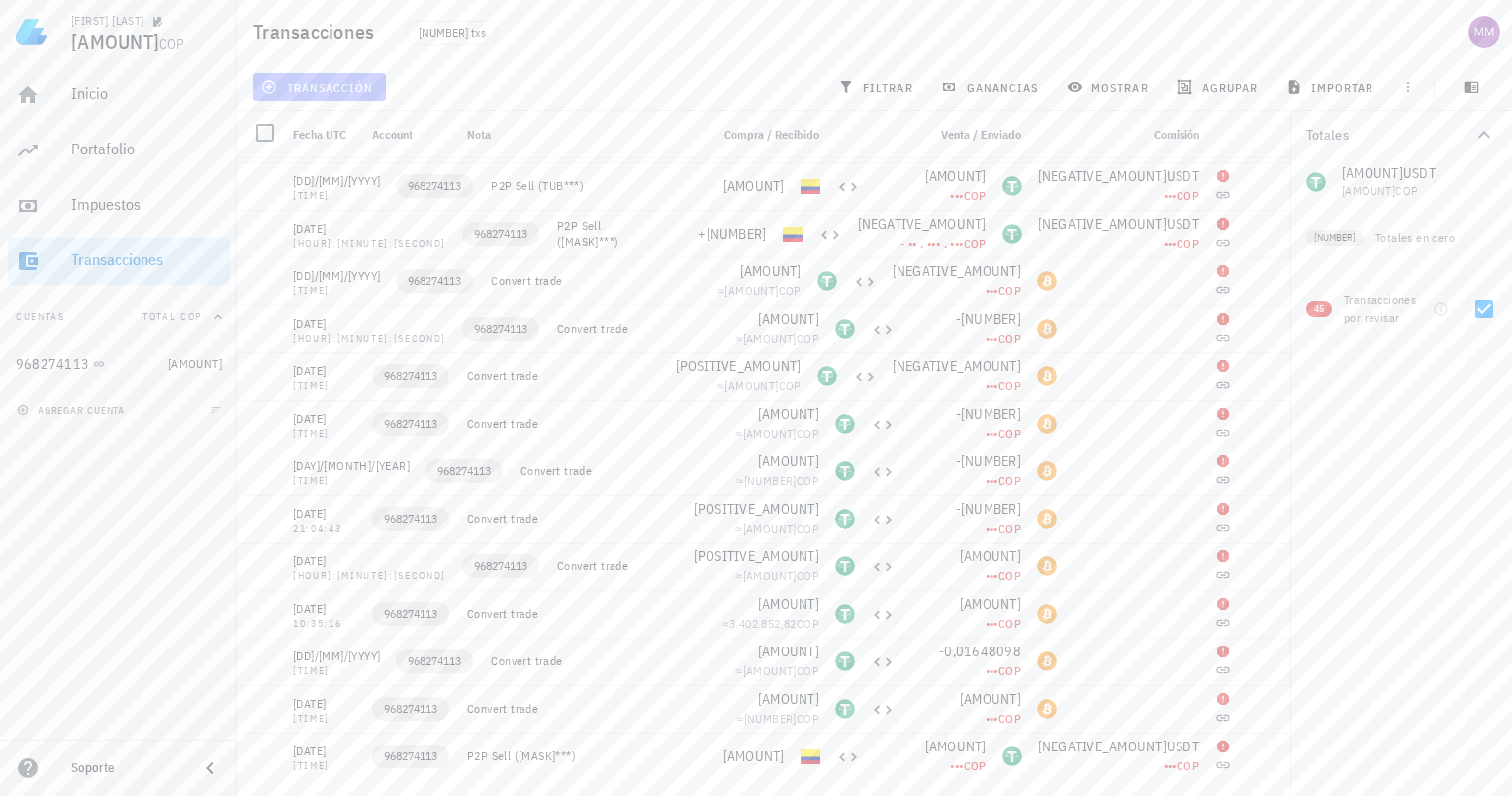 click on "transacción" at bounding box center (319, 87) 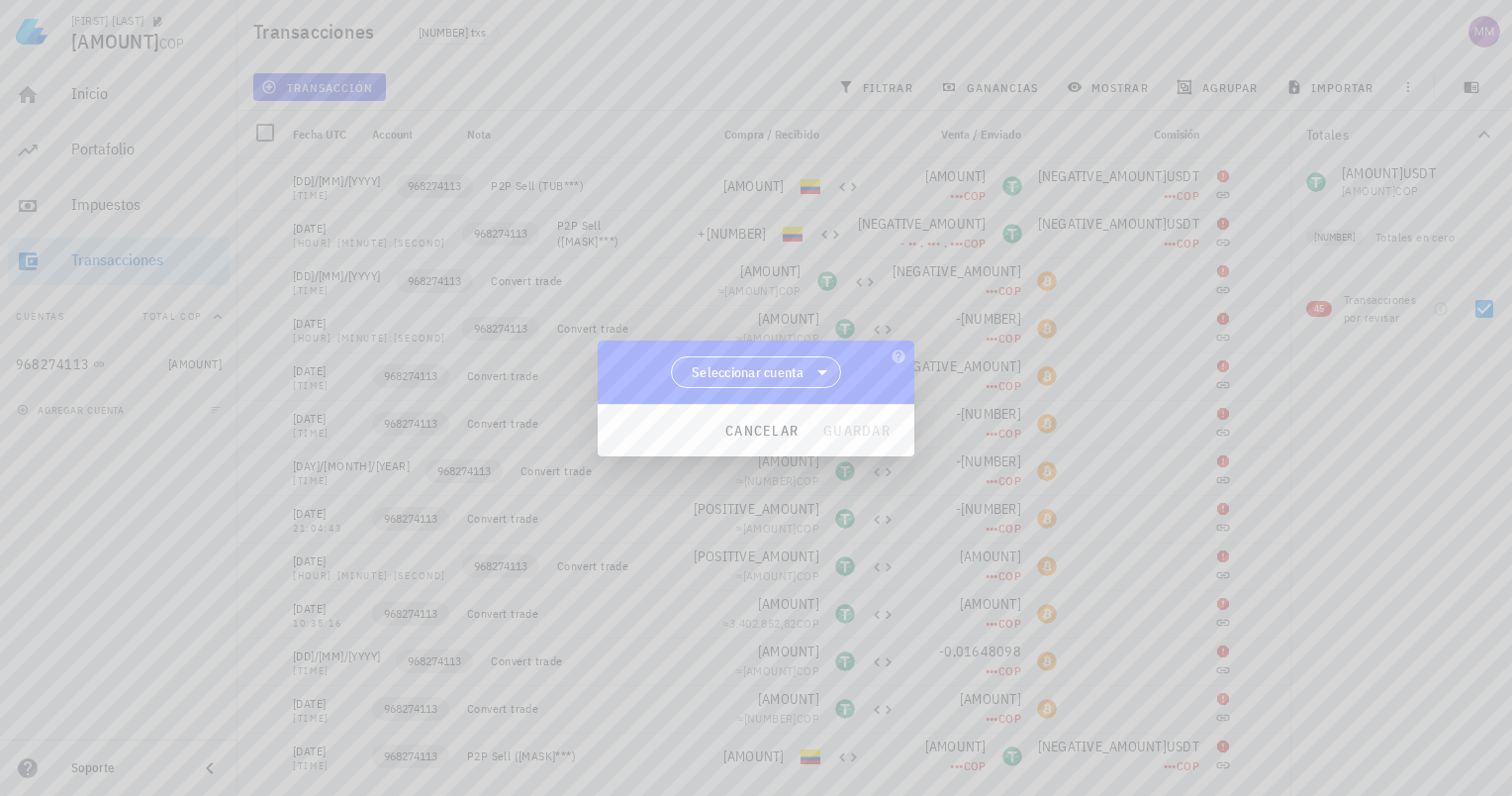 click on "Seleccionar cuenta" at bounding box center (748, 372) 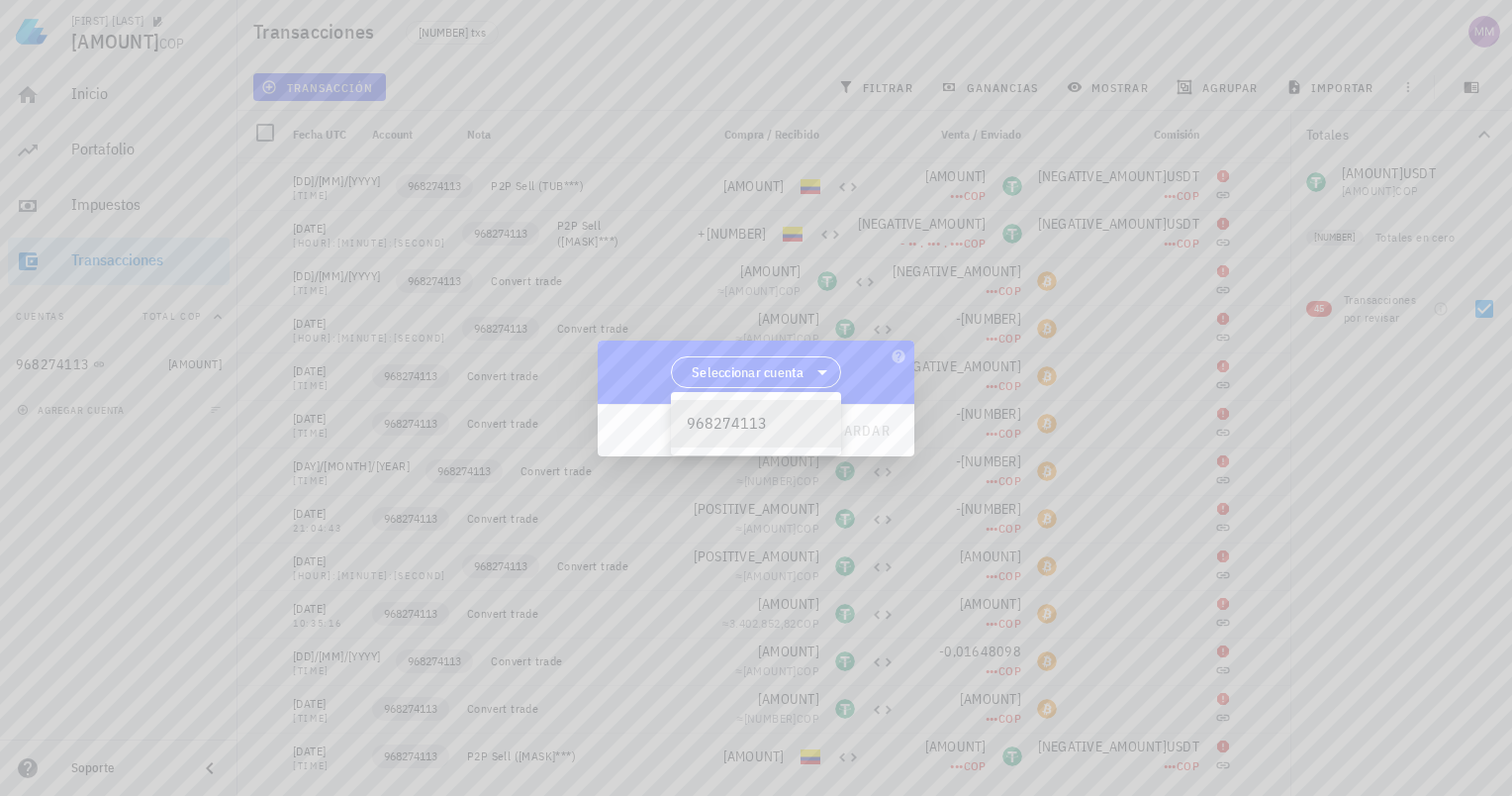 click on "968274113" at bounding box center (756, 424) 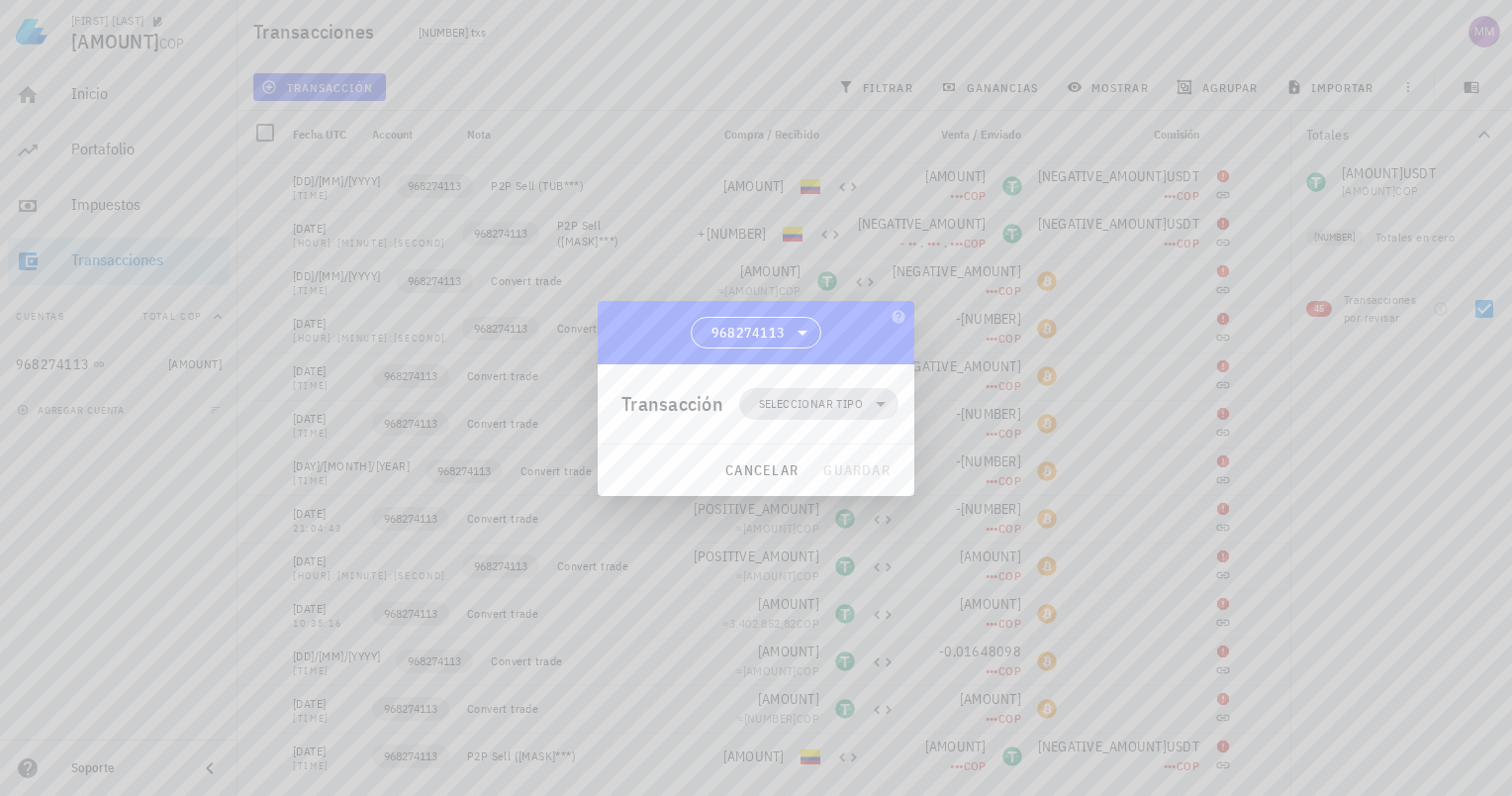 click on "Seleccionar tipo" at bounding box center [810, 404] 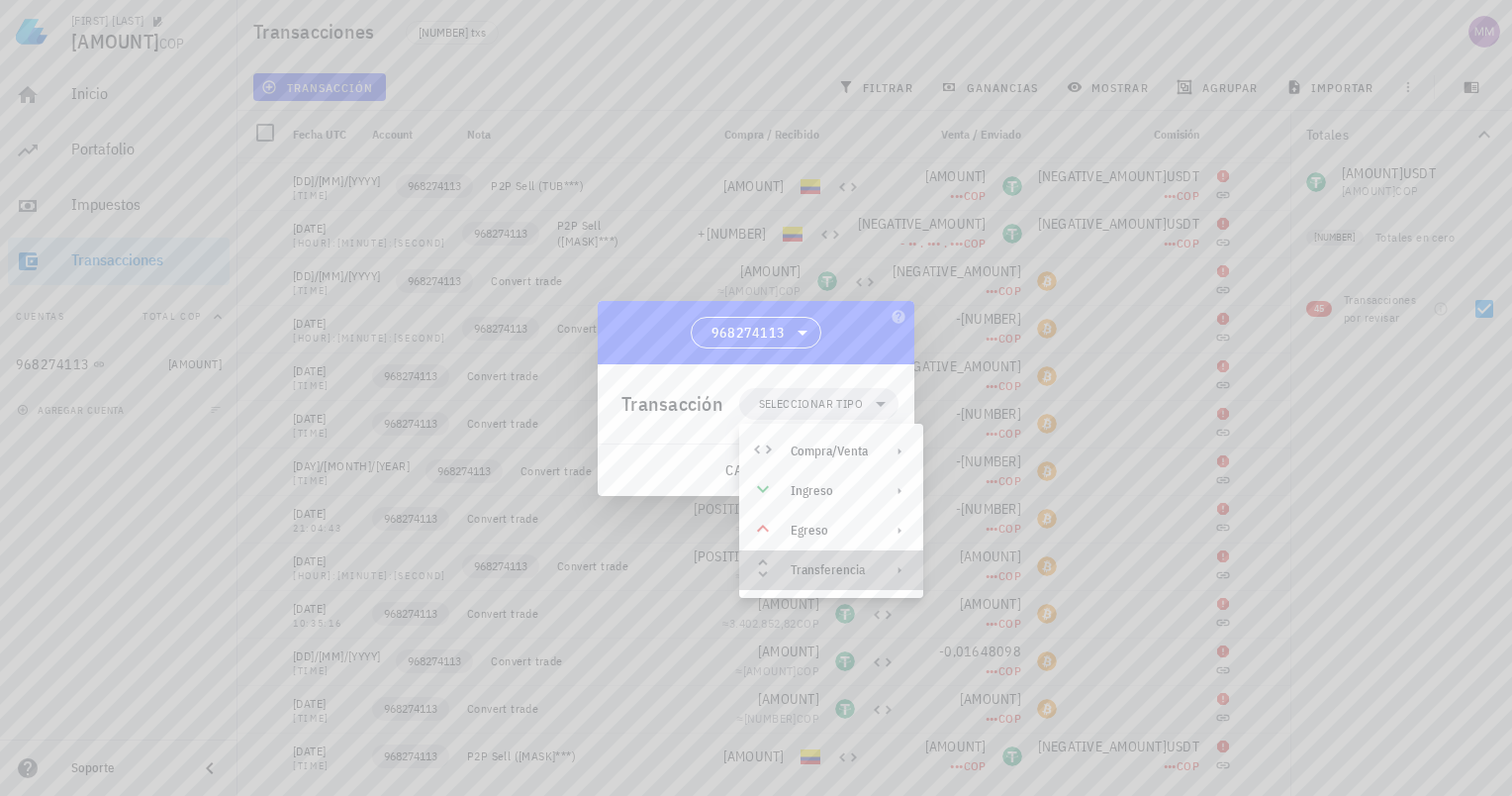 click on "Transferencia" at bounding box center (829, 570) 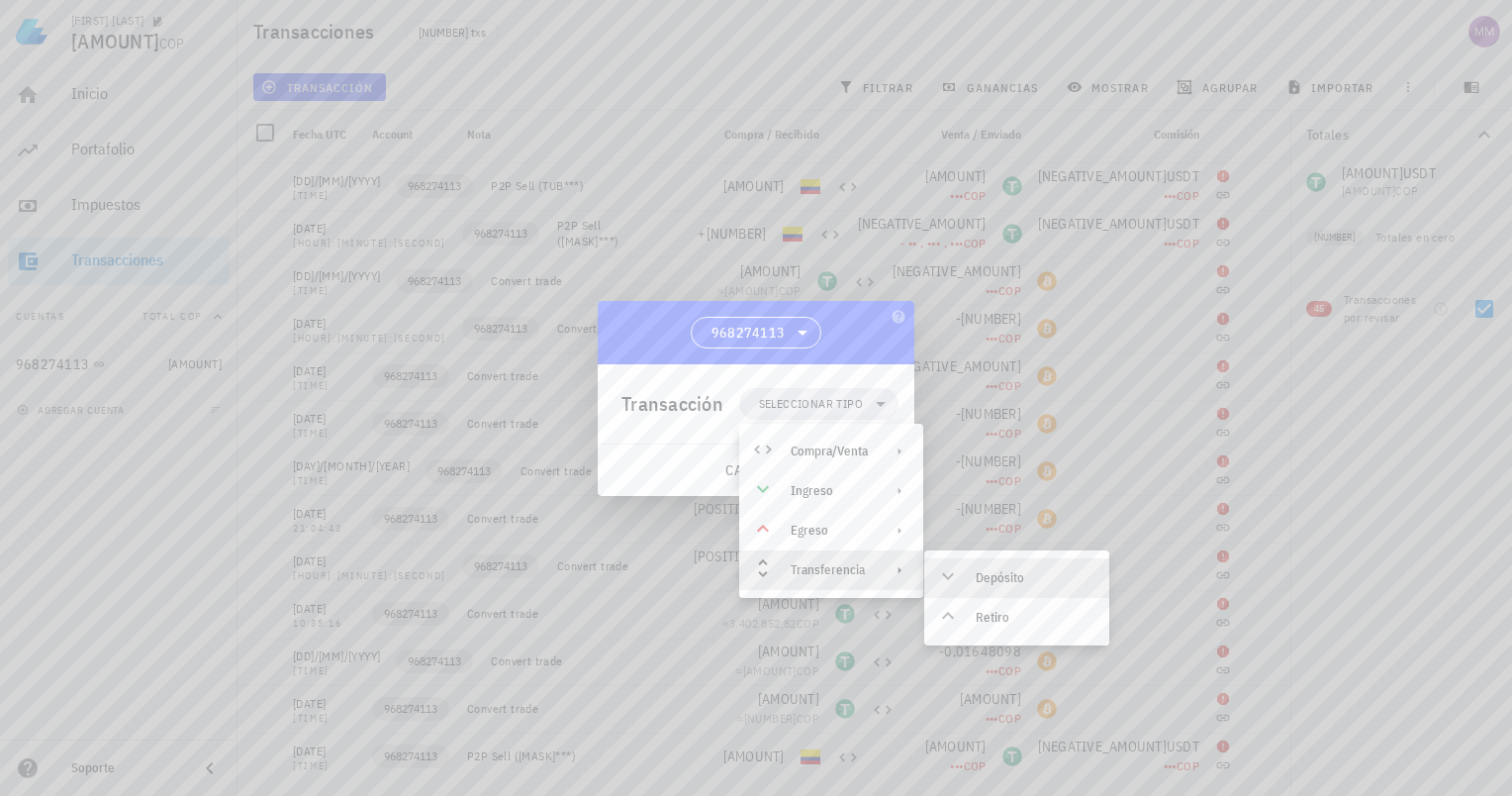 click on "Depósito" at bounding box center [1034, 578] 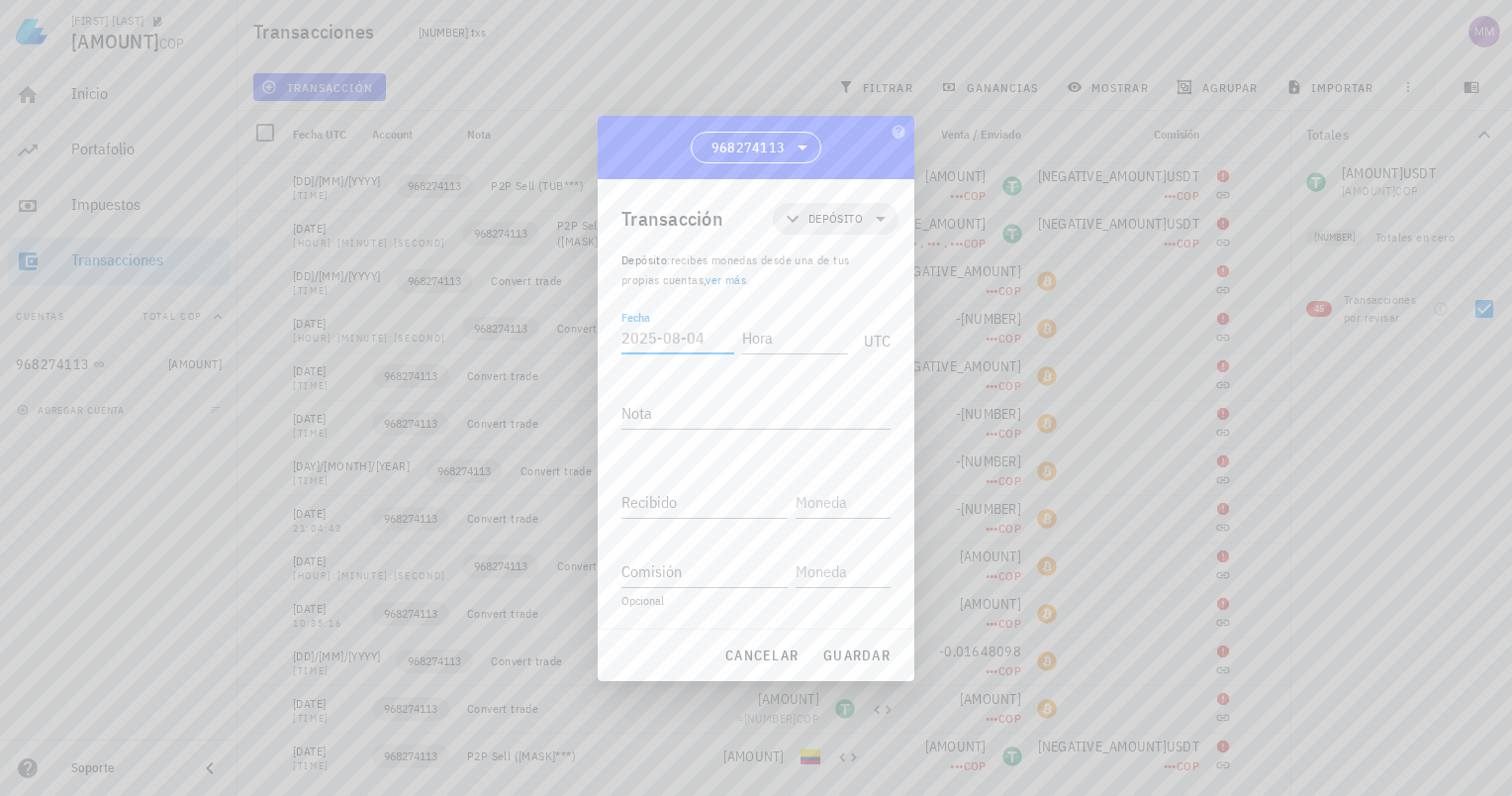 click on "Fecha" at bounding box center [678, 338] 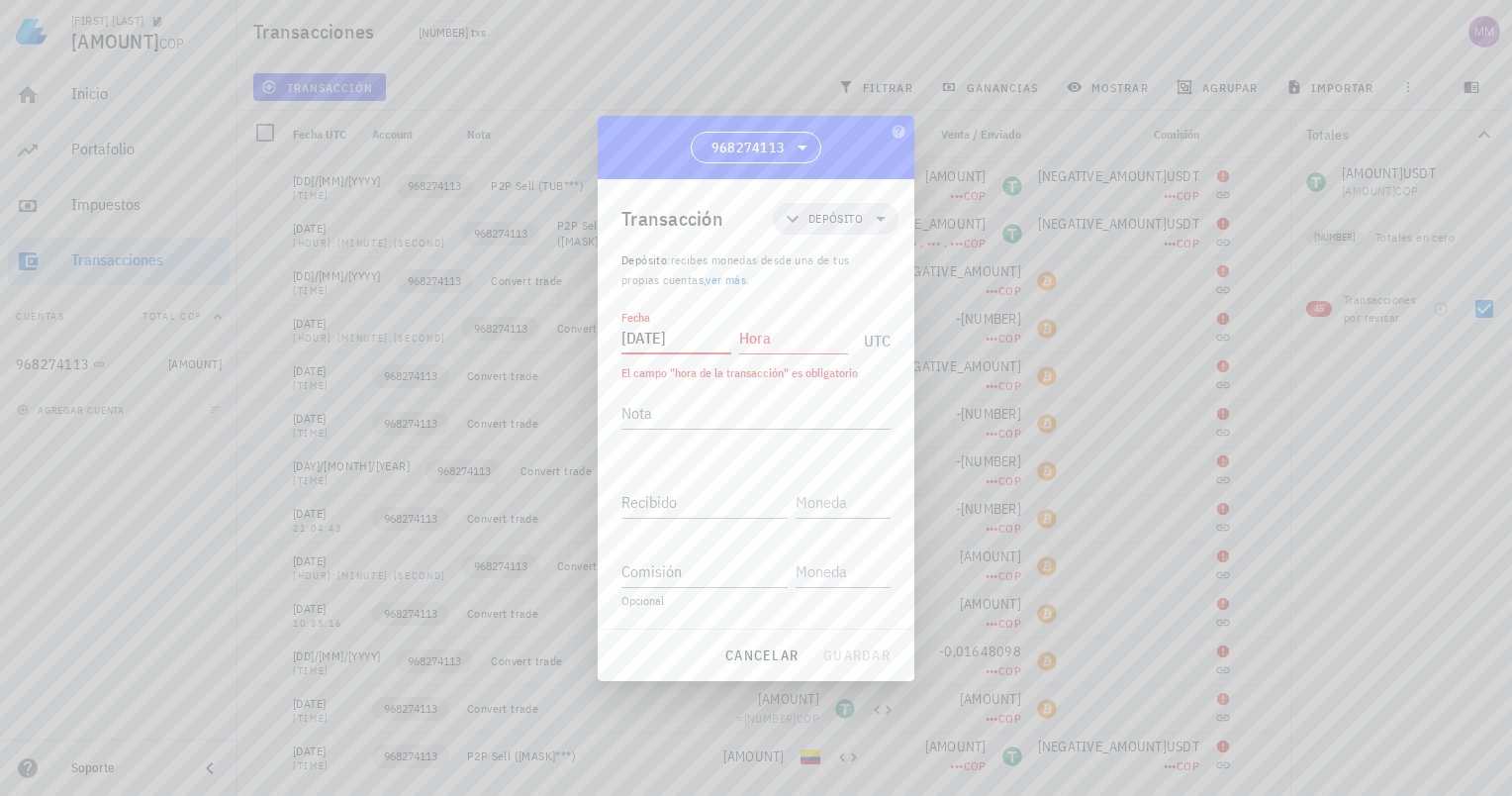 type on "[YYYY]-[MM]-[DD]" 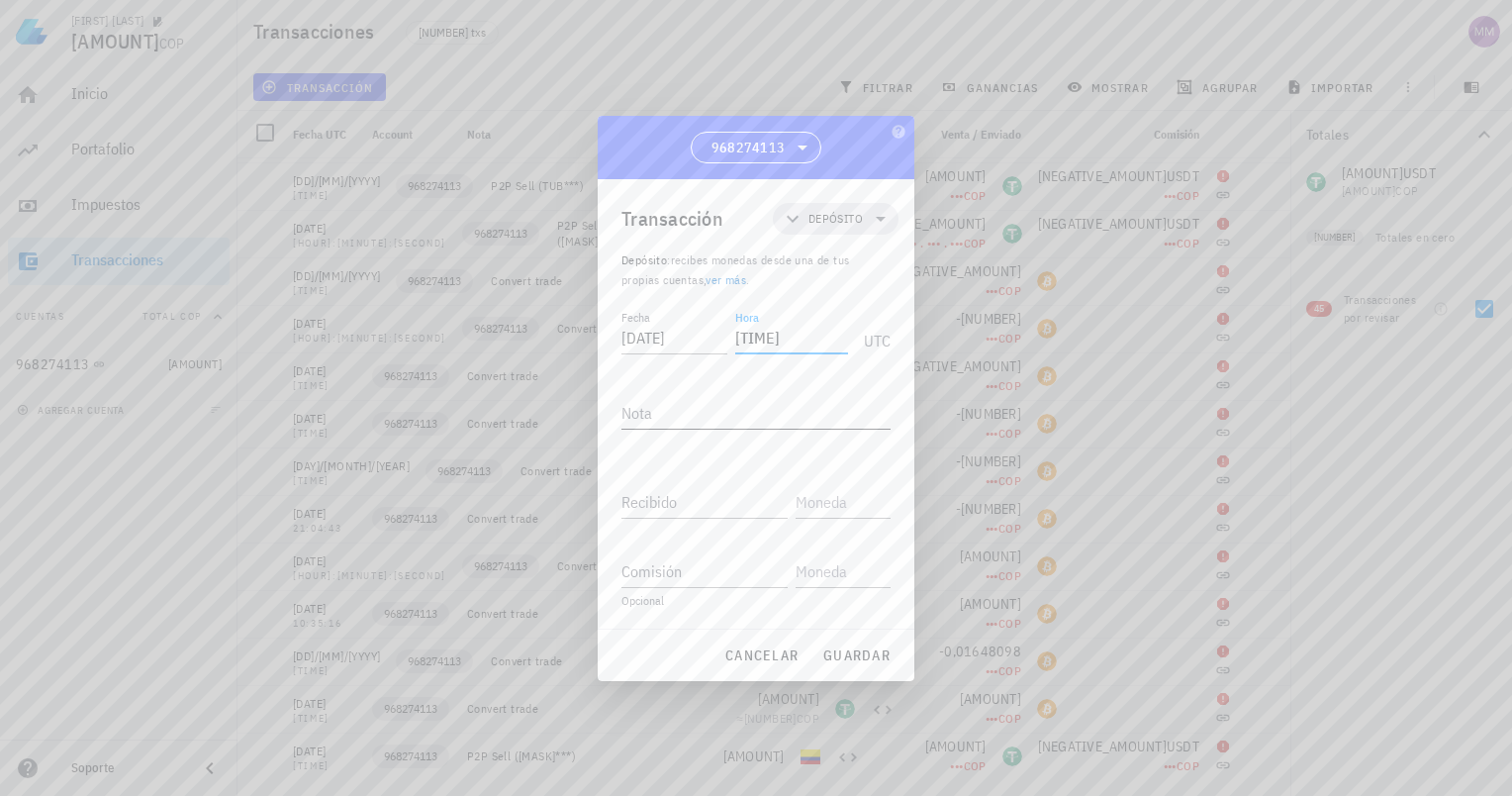 type on "[TIME]" 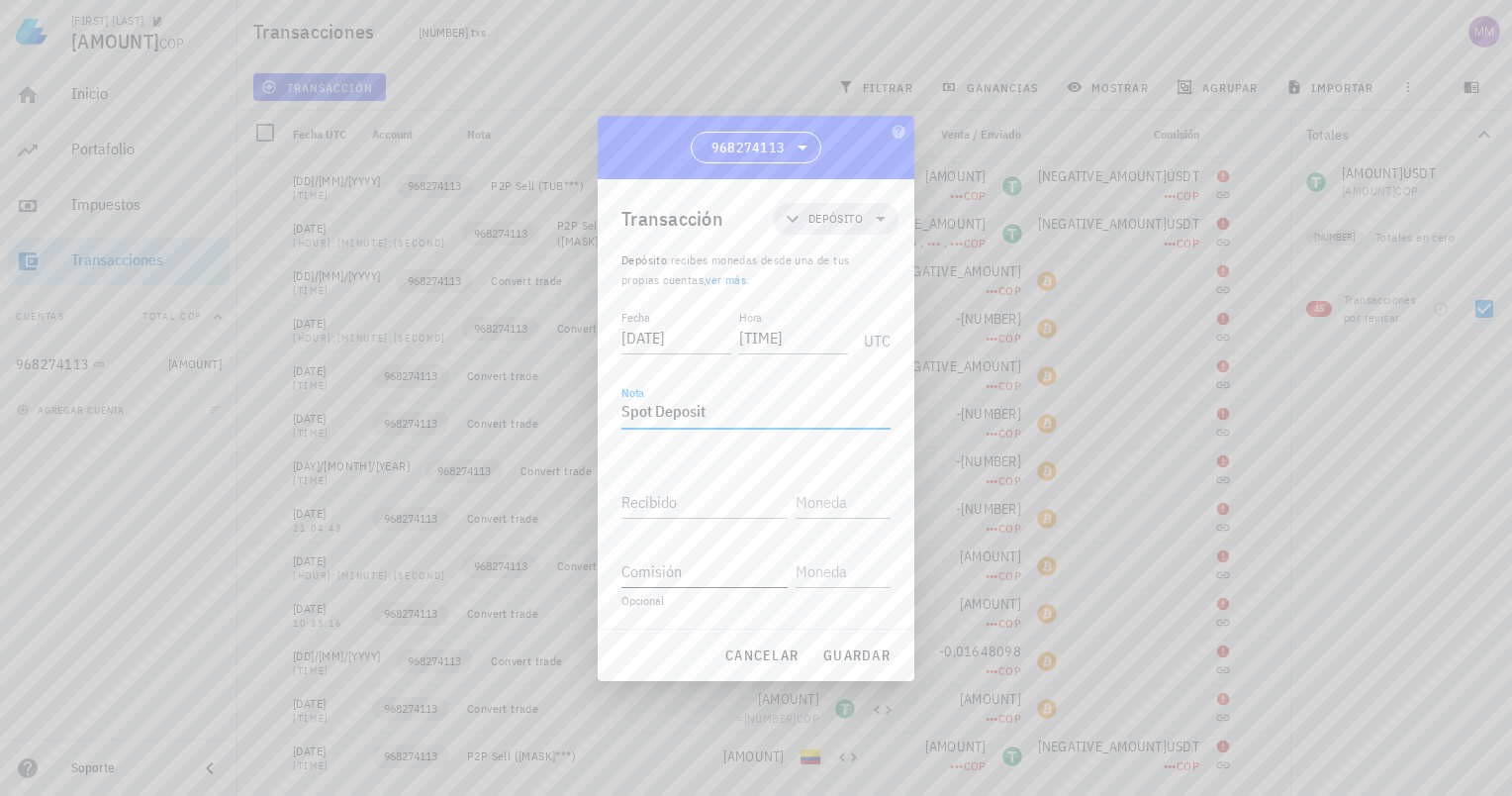 type on "Spot Deposit" 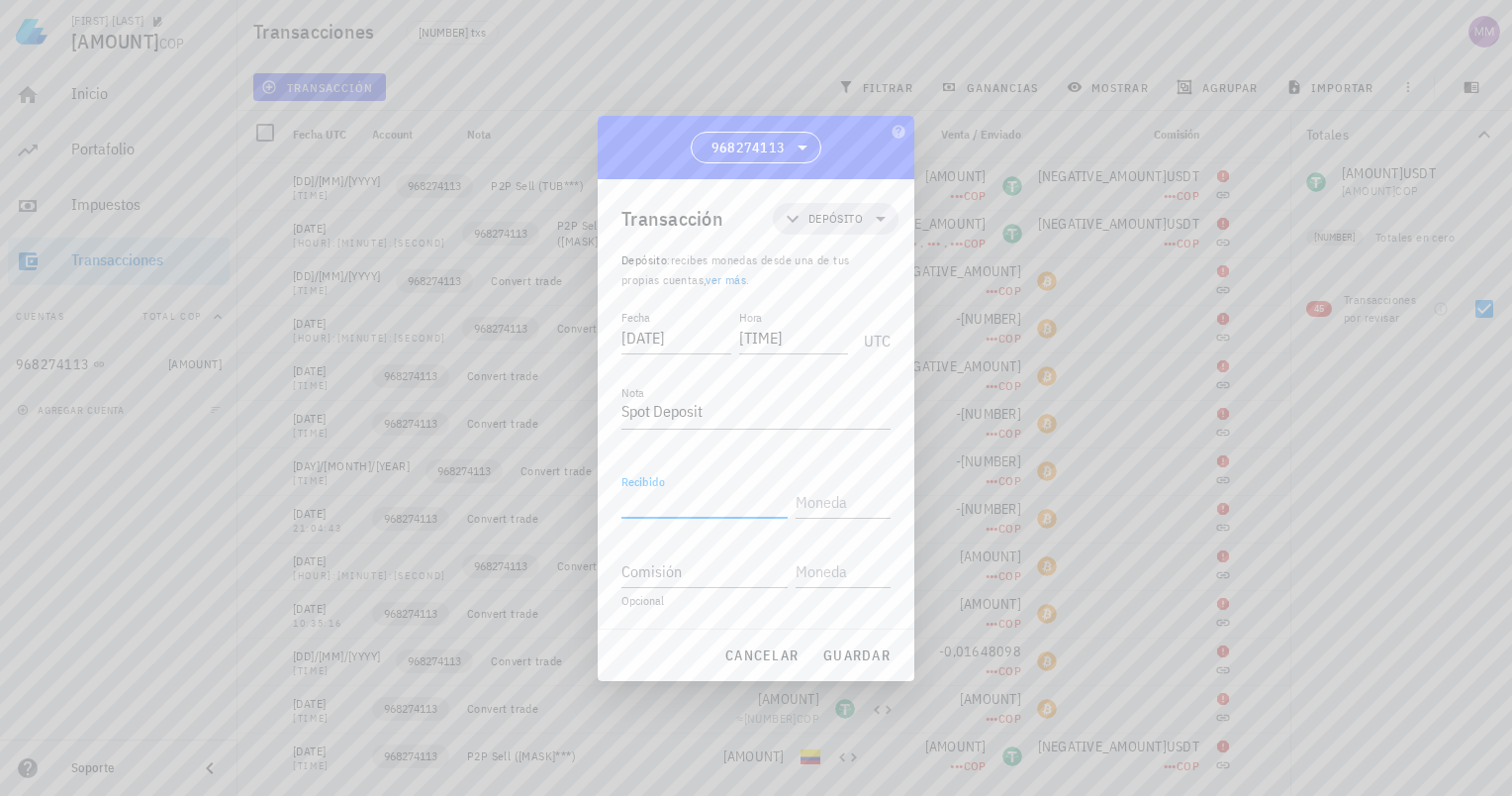 click on "Recibido" at bounding box center [705, 502] 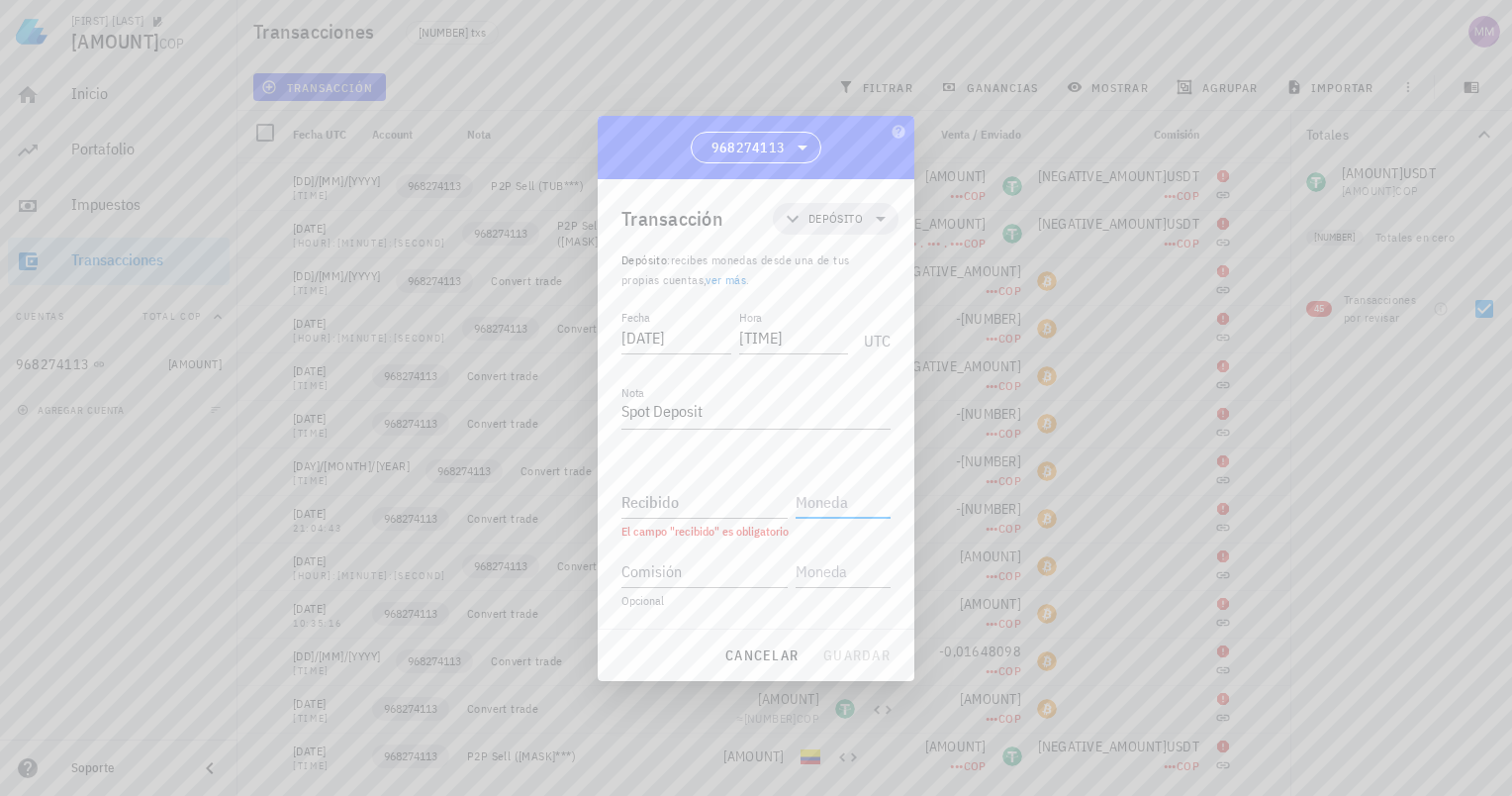 click at bounding box center [841, 502] 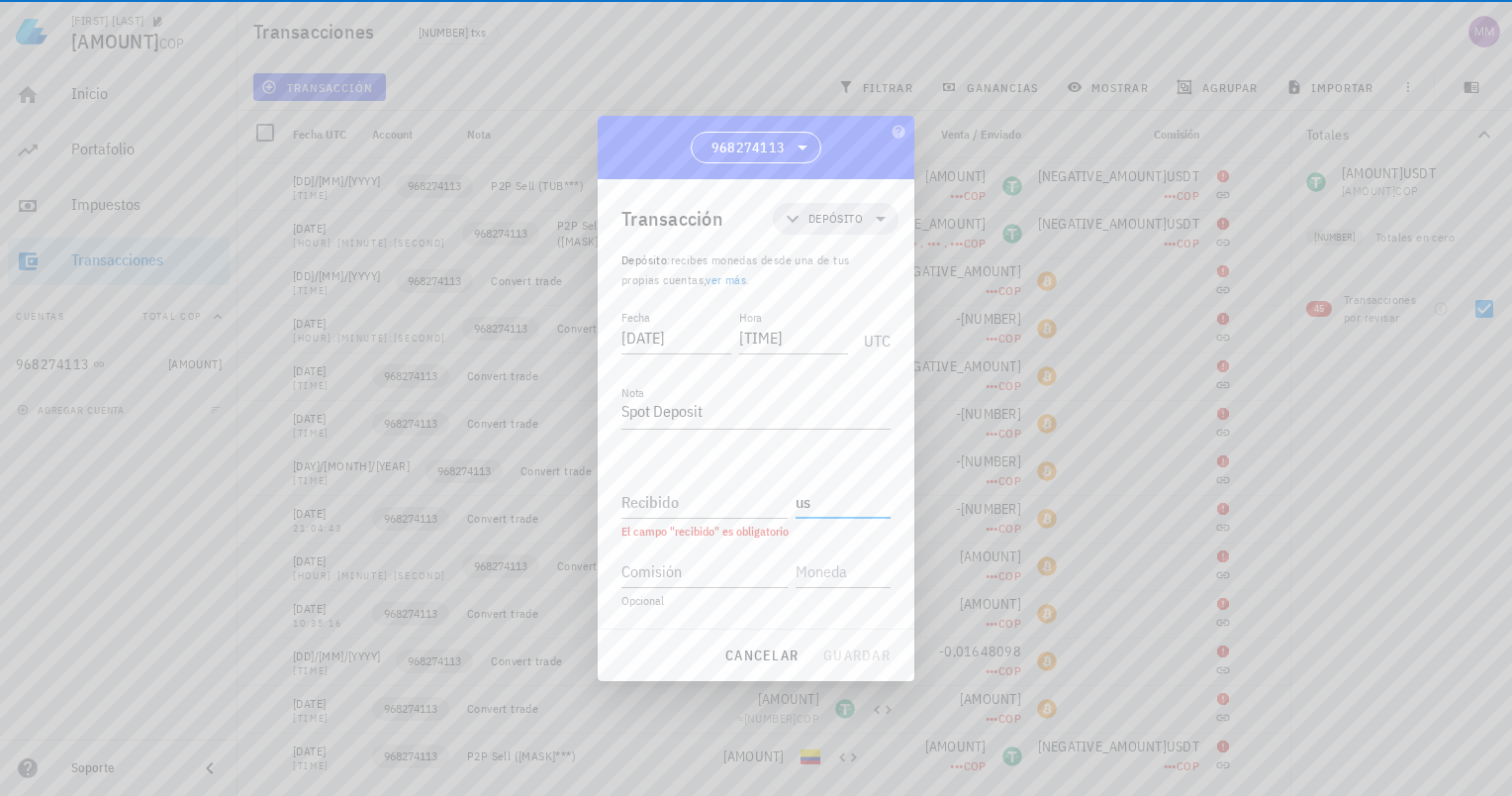type on "u" 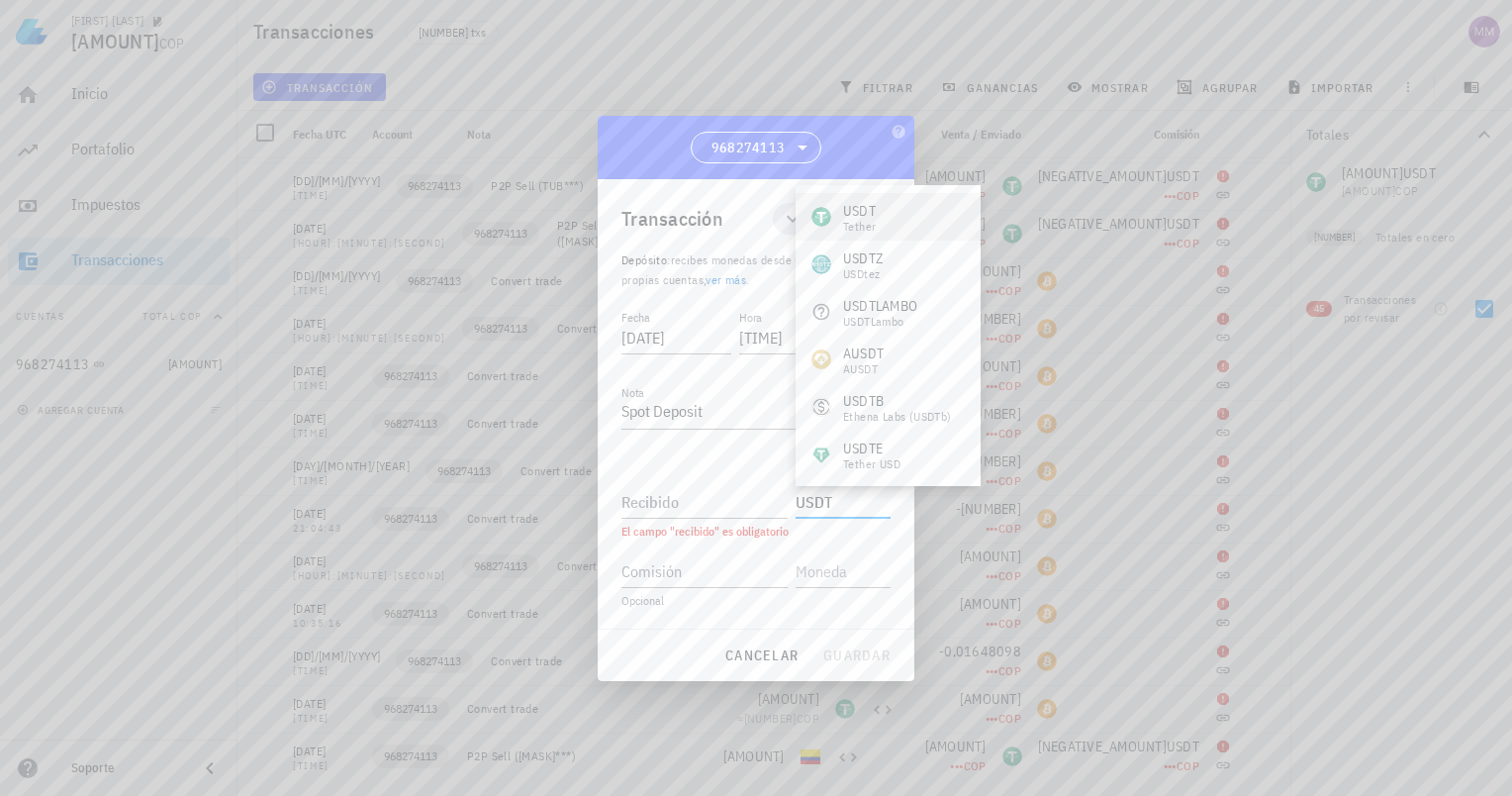 click on "Tether" at bounding box center [859, 227] 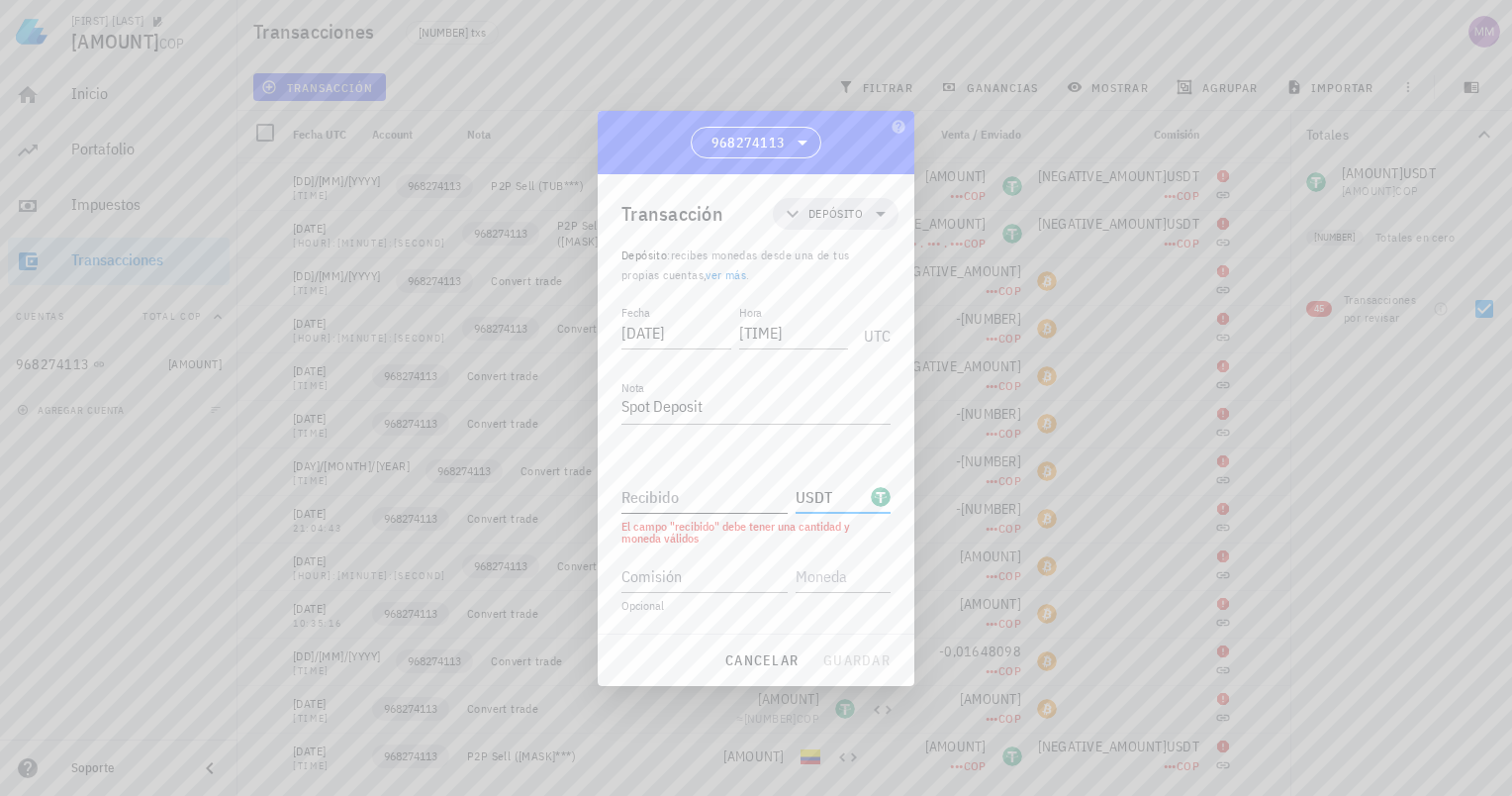 type on "USDT" 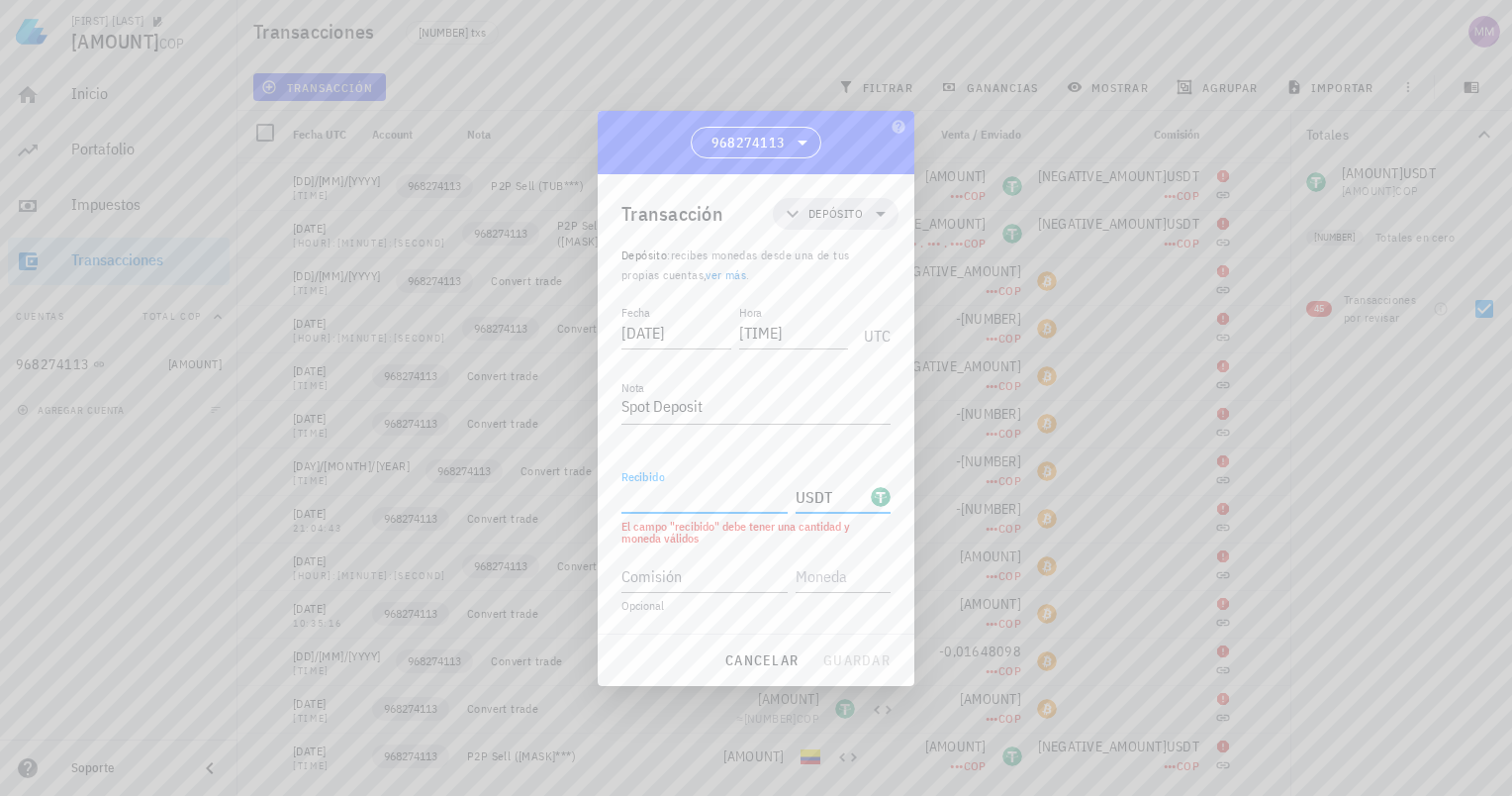 click on "Recibido" at bounding box center [705, 497] 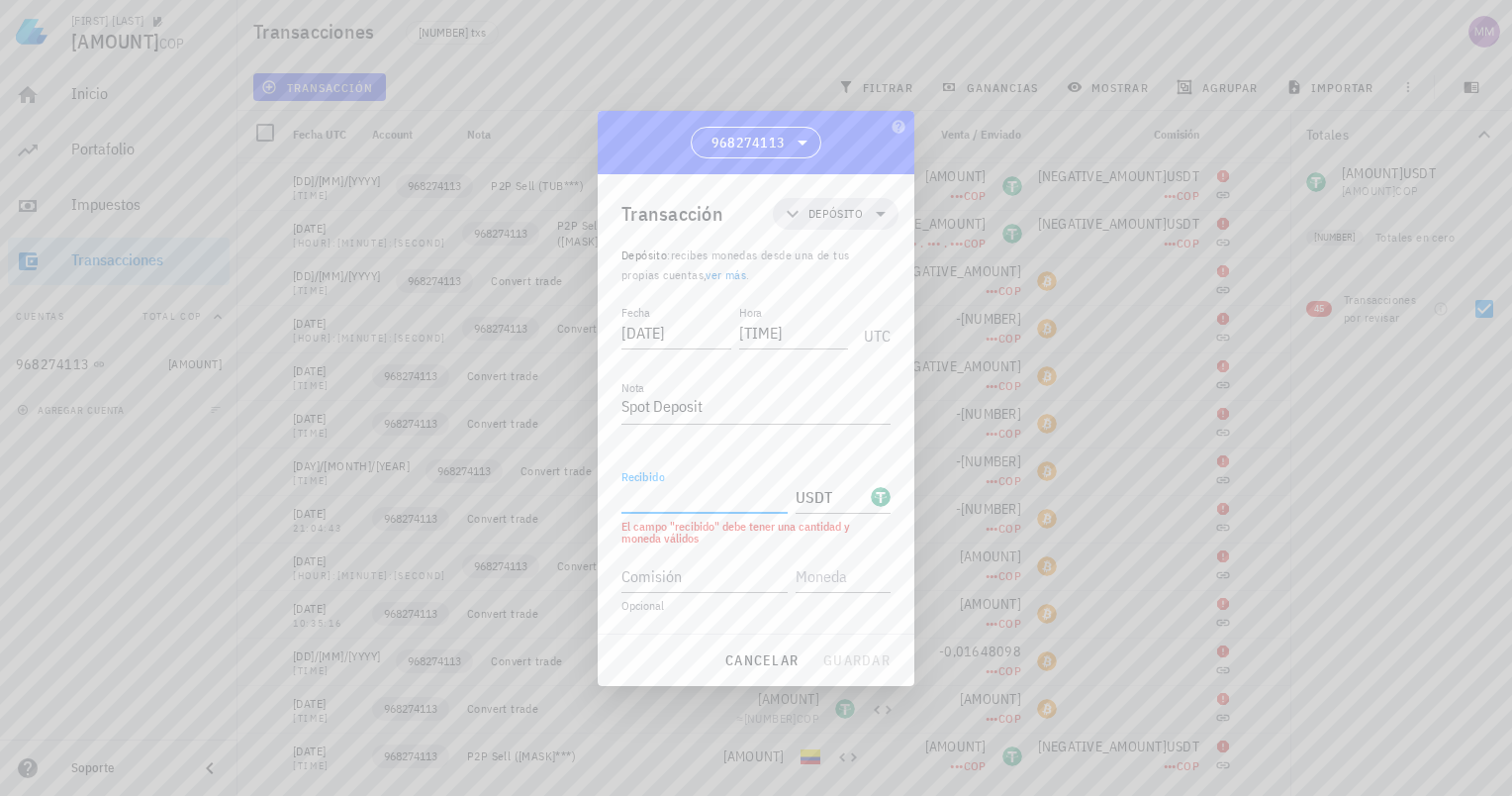 paste on "1041,705642" 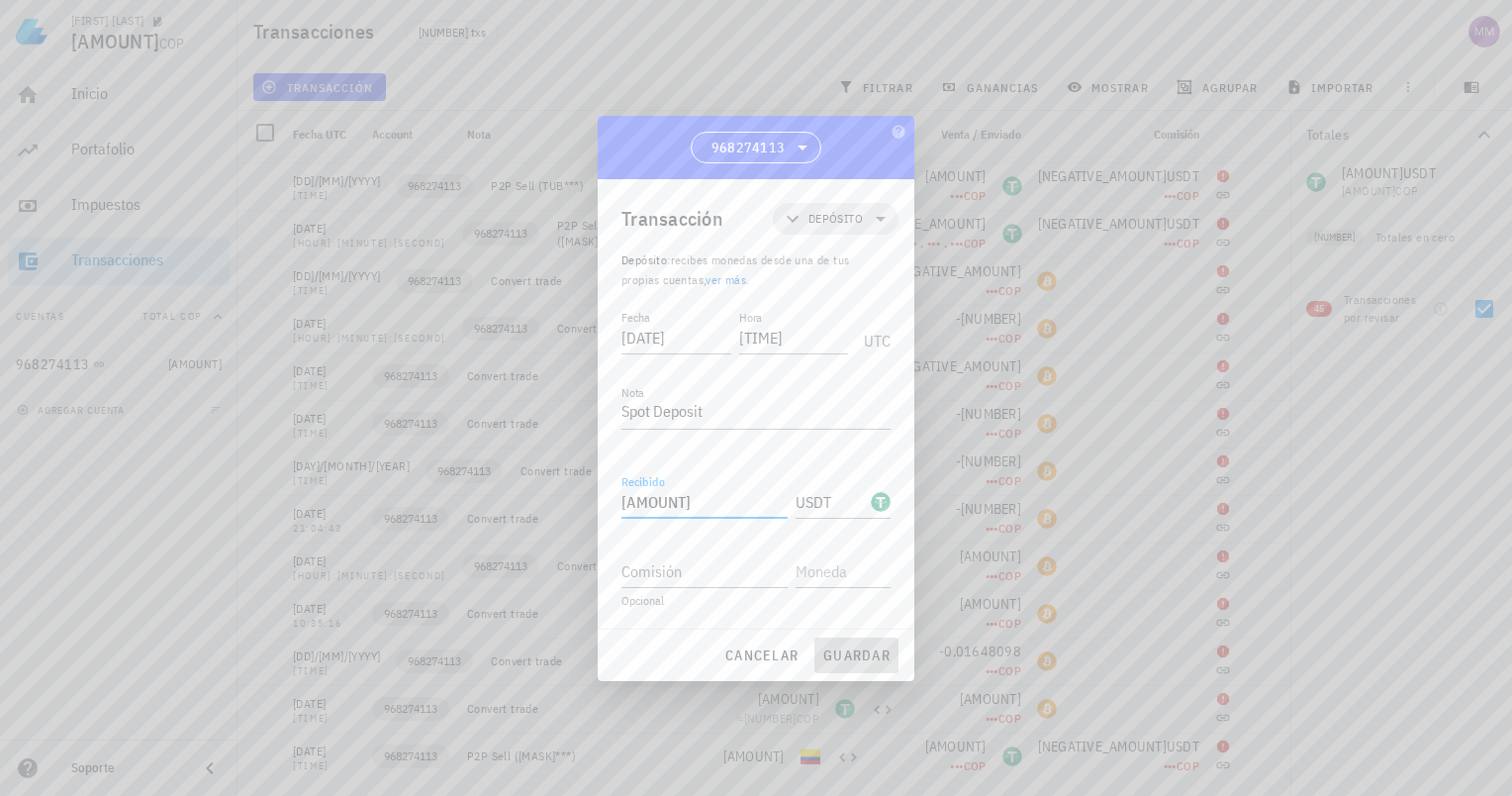 type on "1.041,705642" 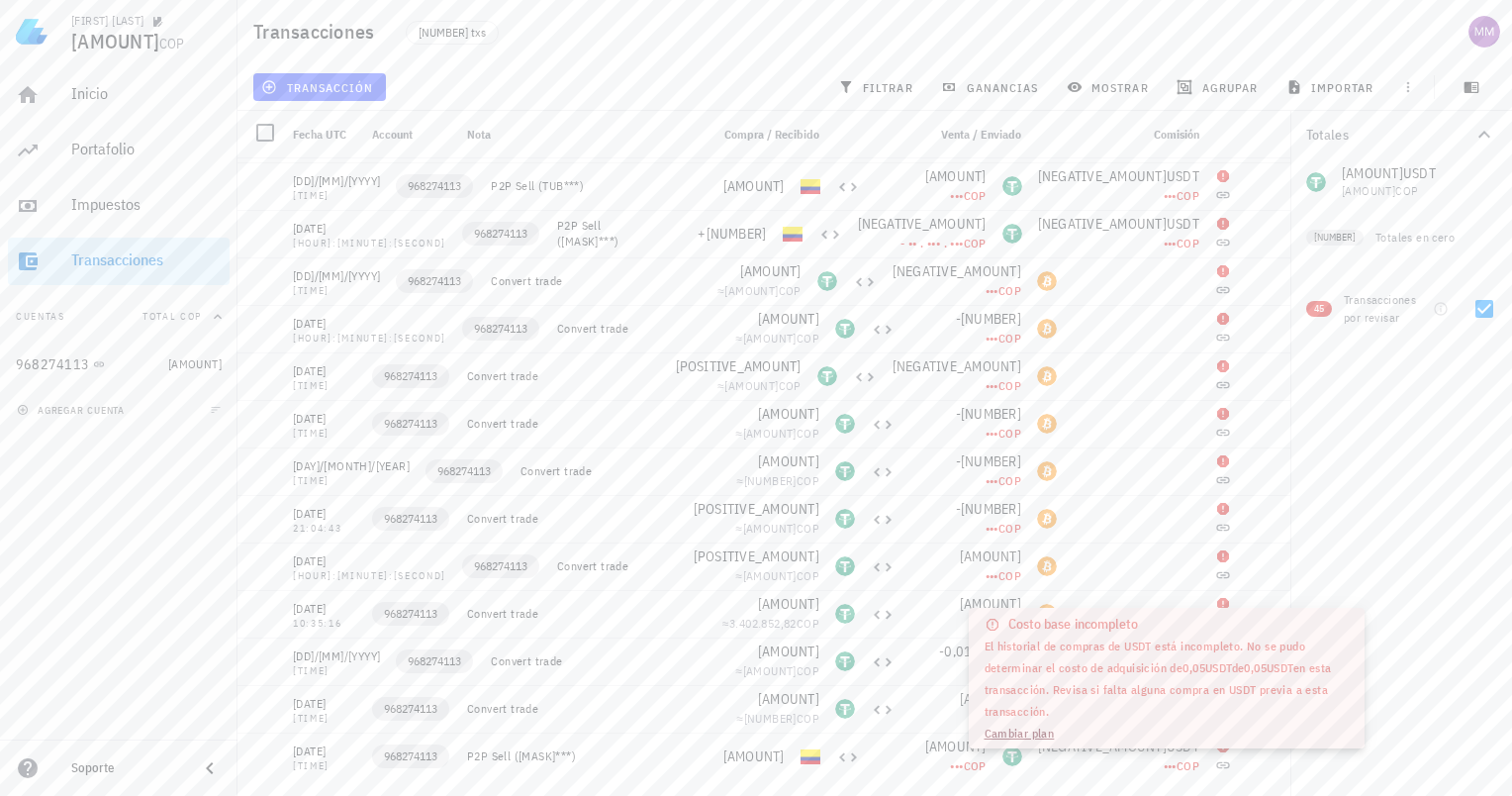 click on "Transacciones por revisar" at bounding box center (1385, 309) 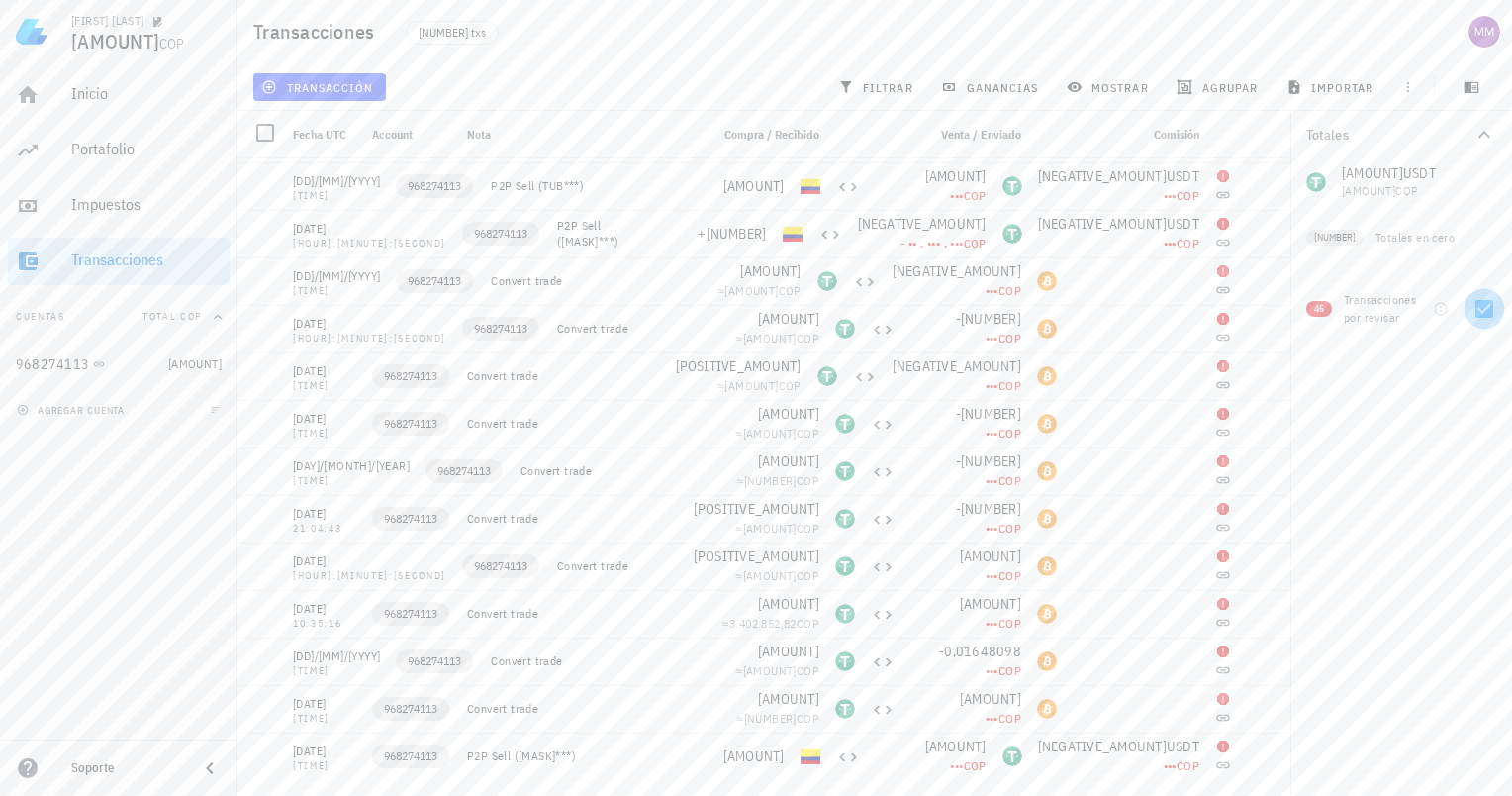 click at bounding box center (1484, 309) 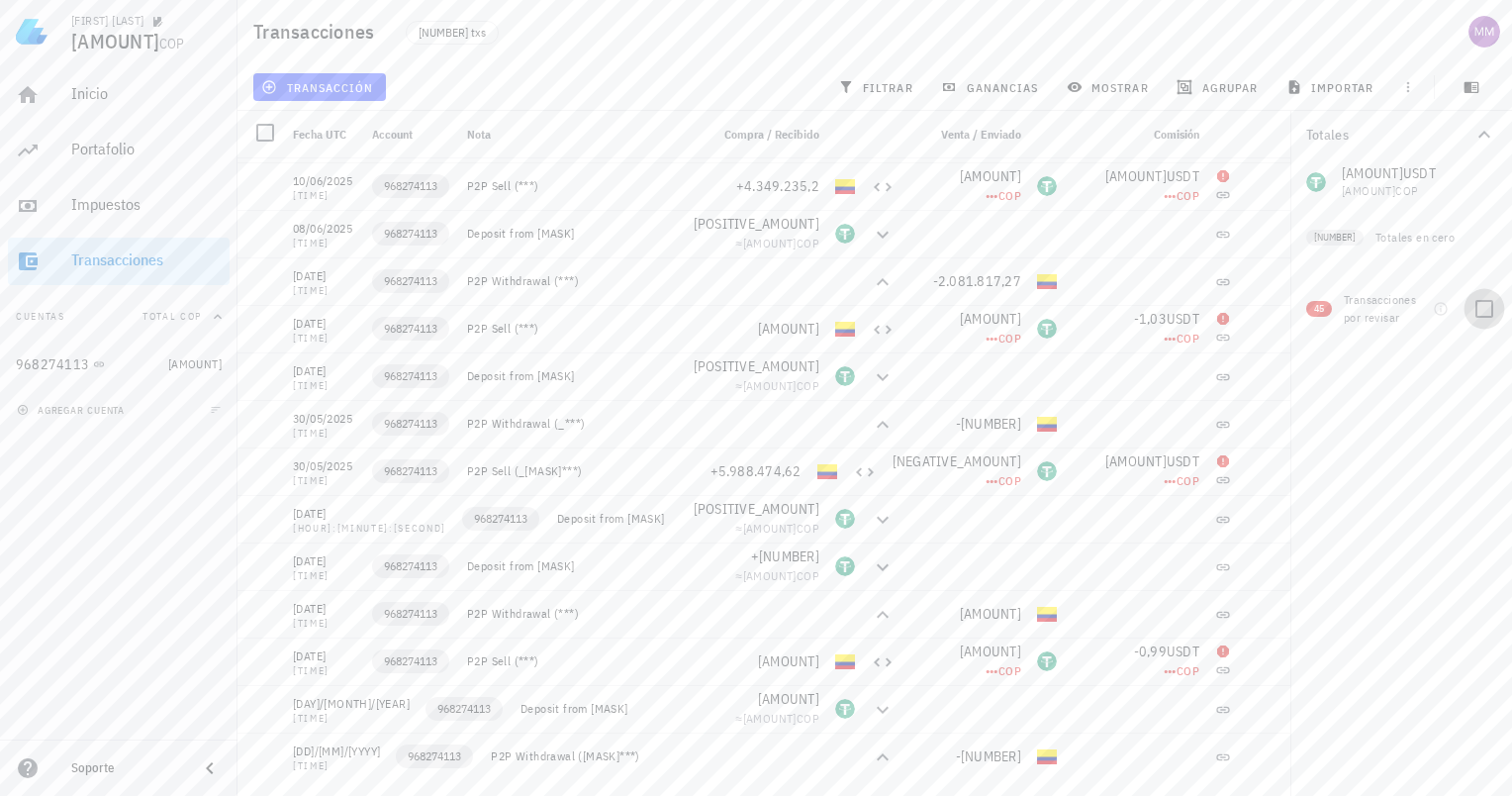 click at bounding box center (1484, 309) 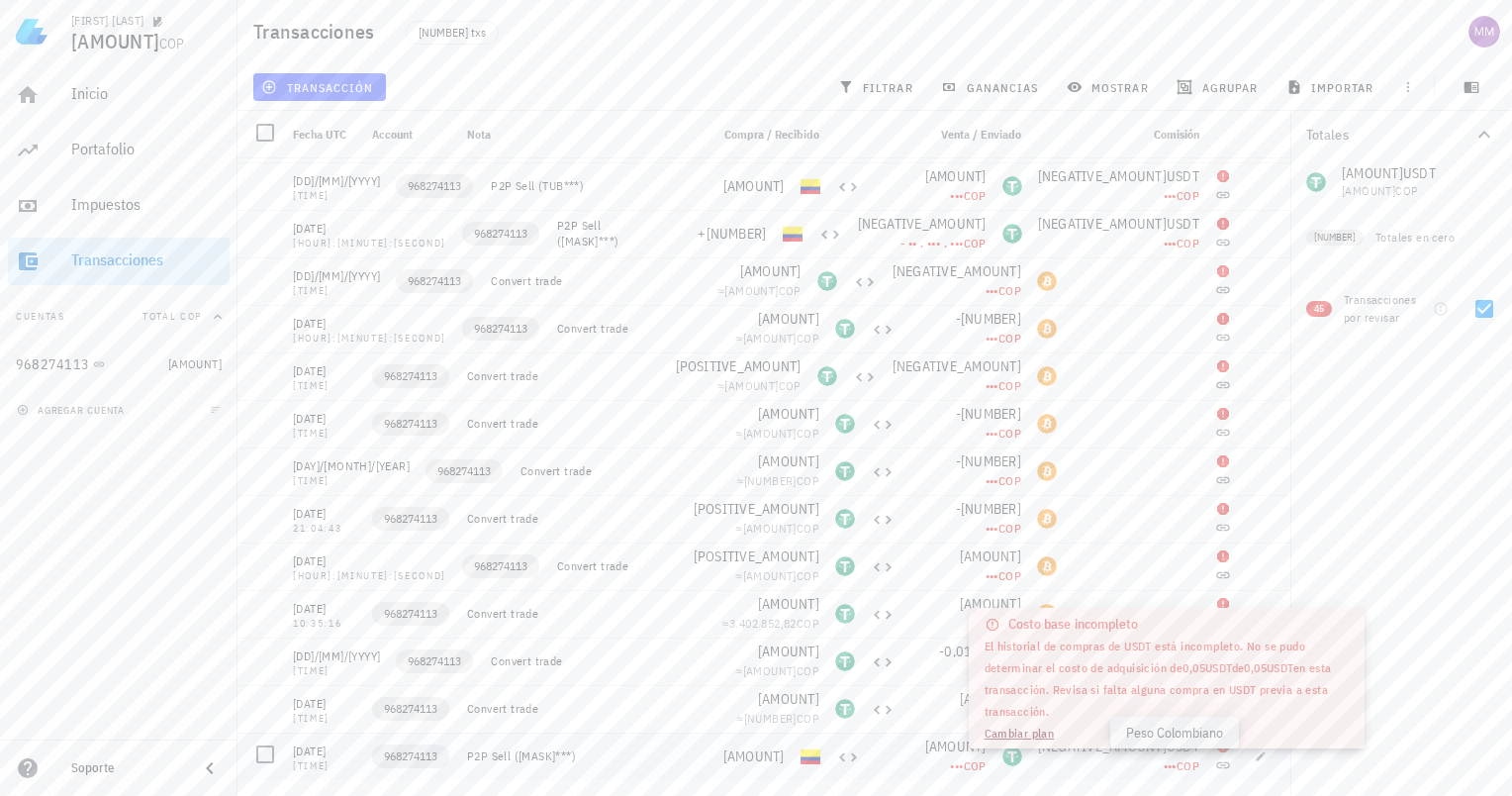 click on "COP" at bounding box center (1187, 765) 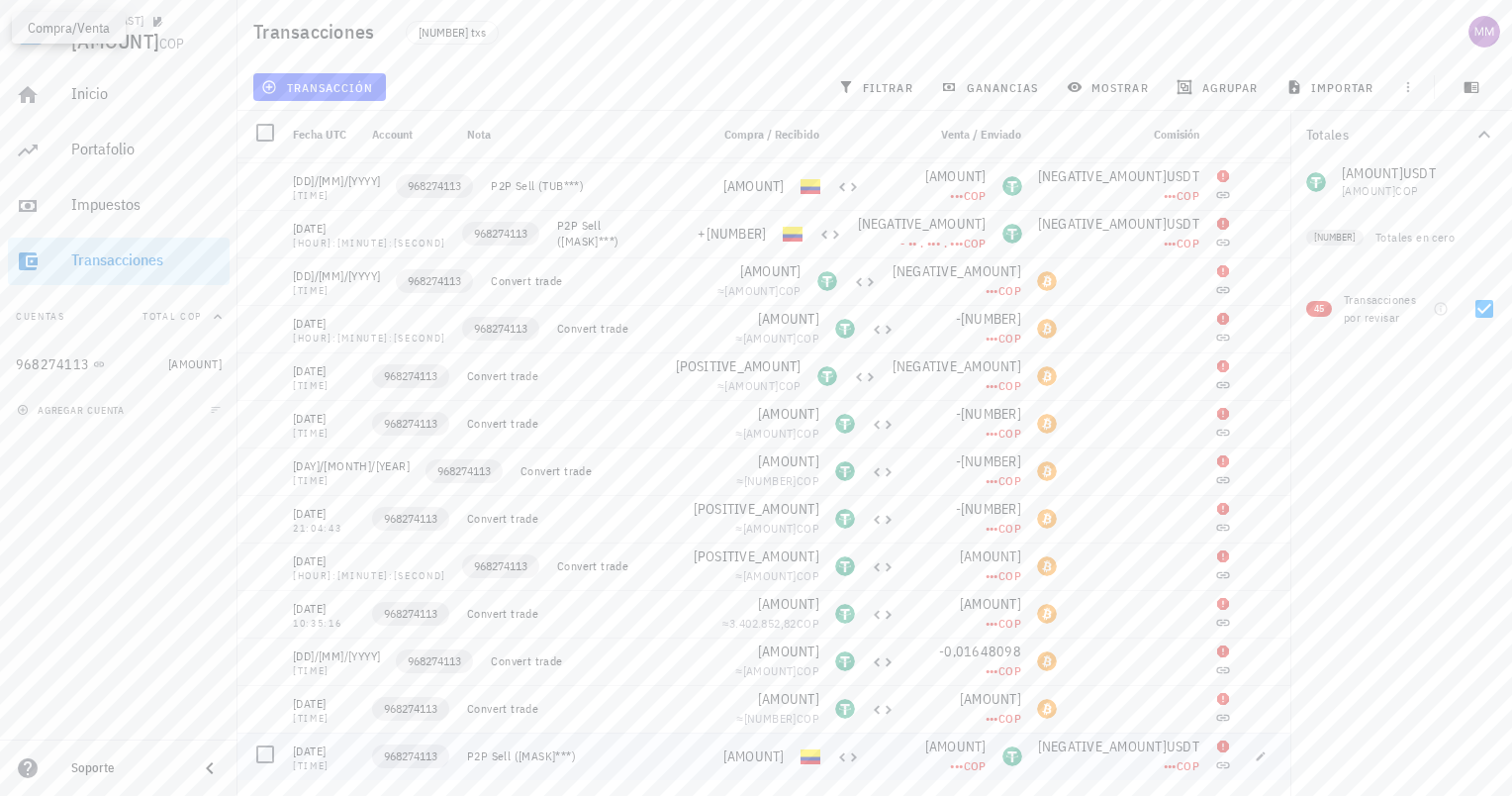 click 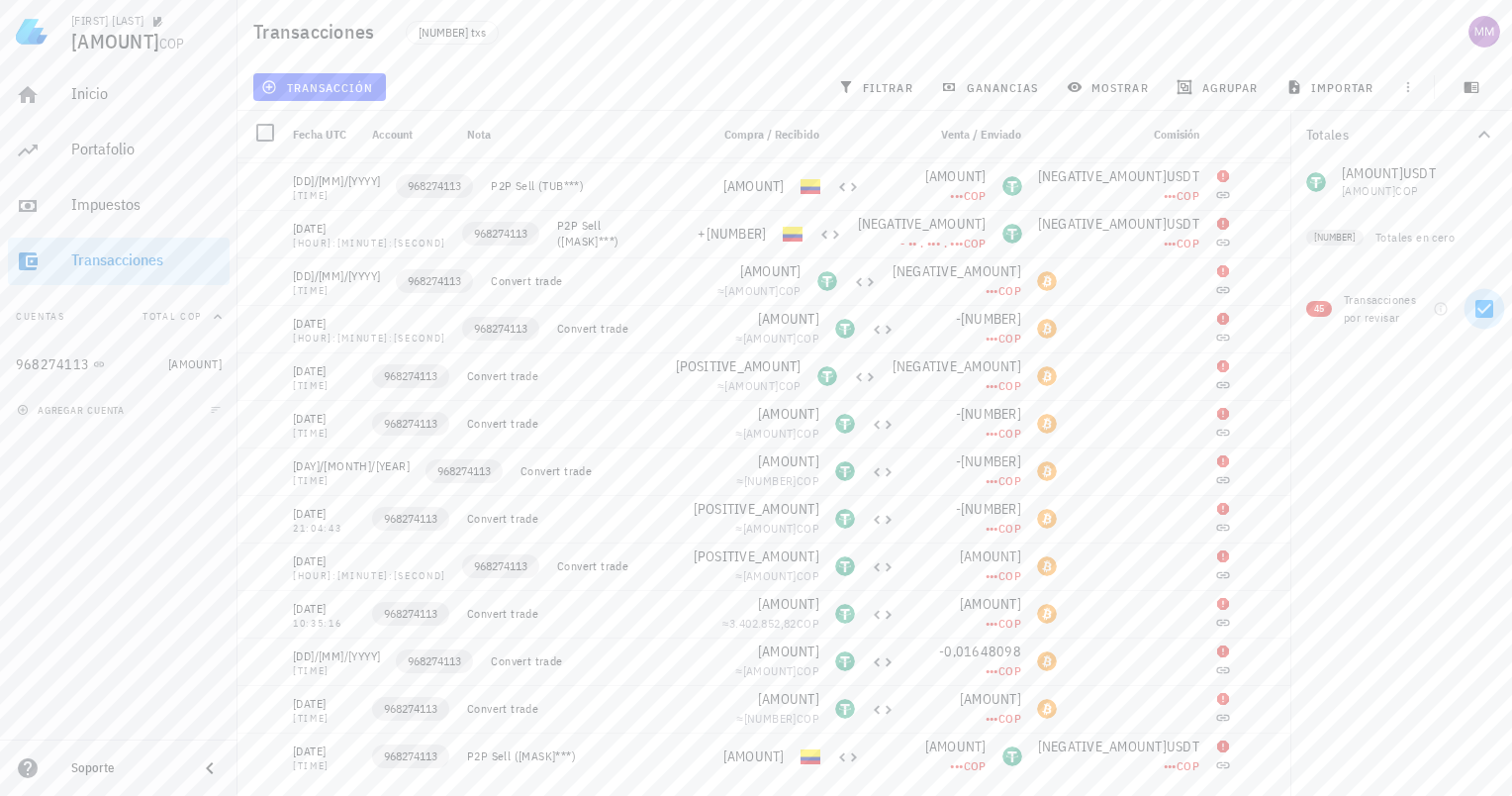click at bounding box center [1484, 309] 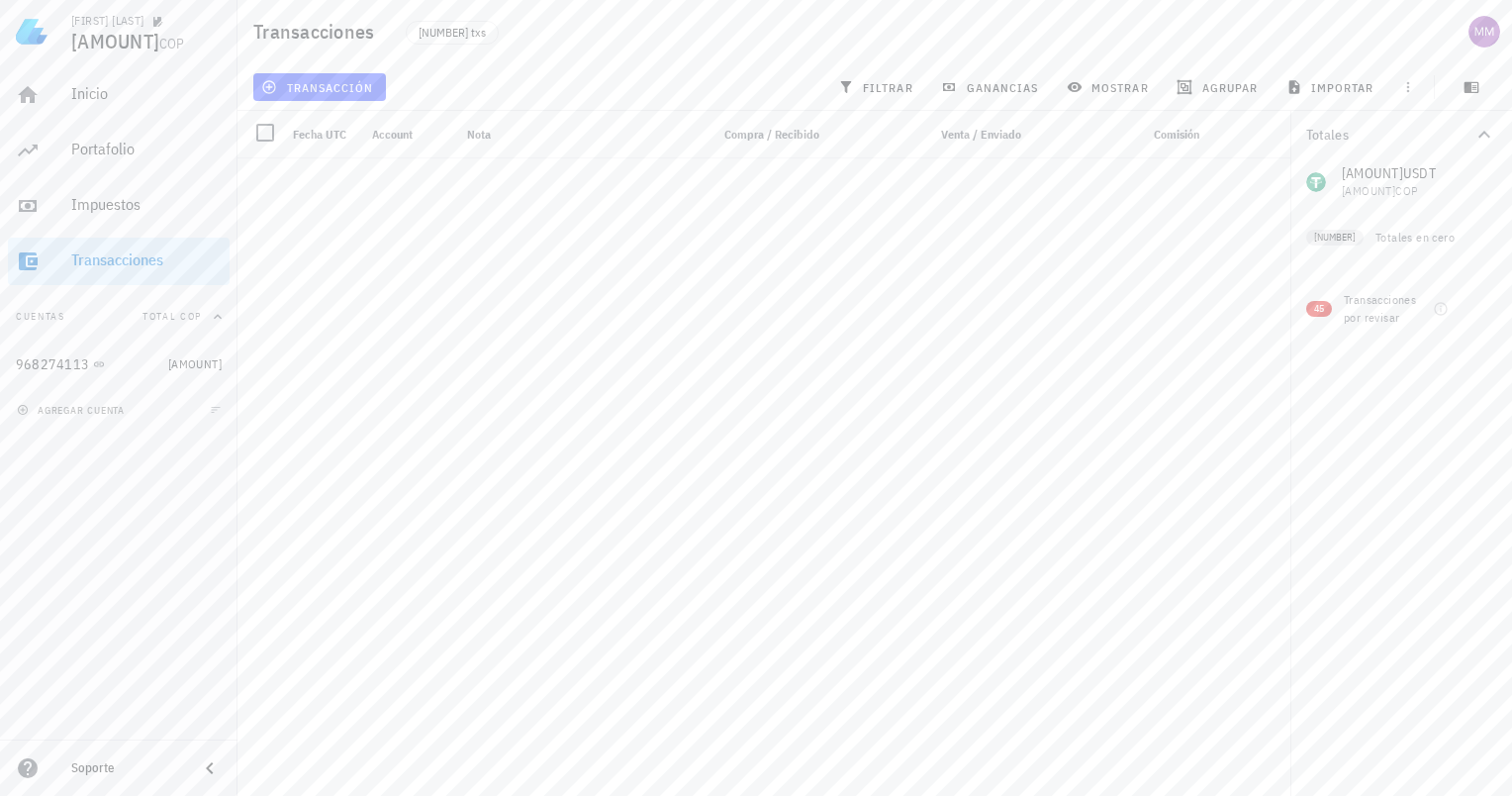scroll, scrollTop: 7410, scrollLeft: 0, axis: vertical 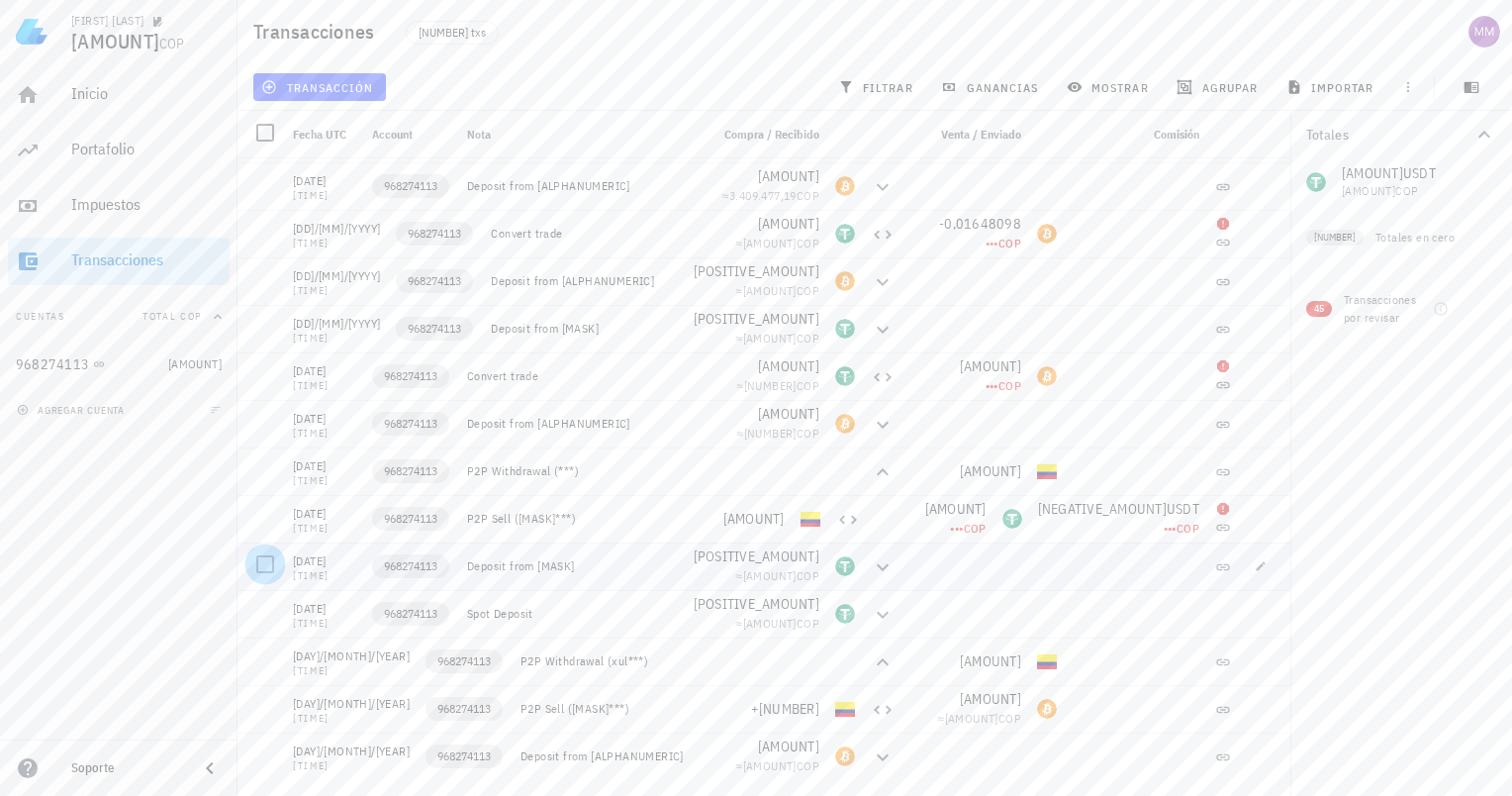 click at bounding box center (265, 564) 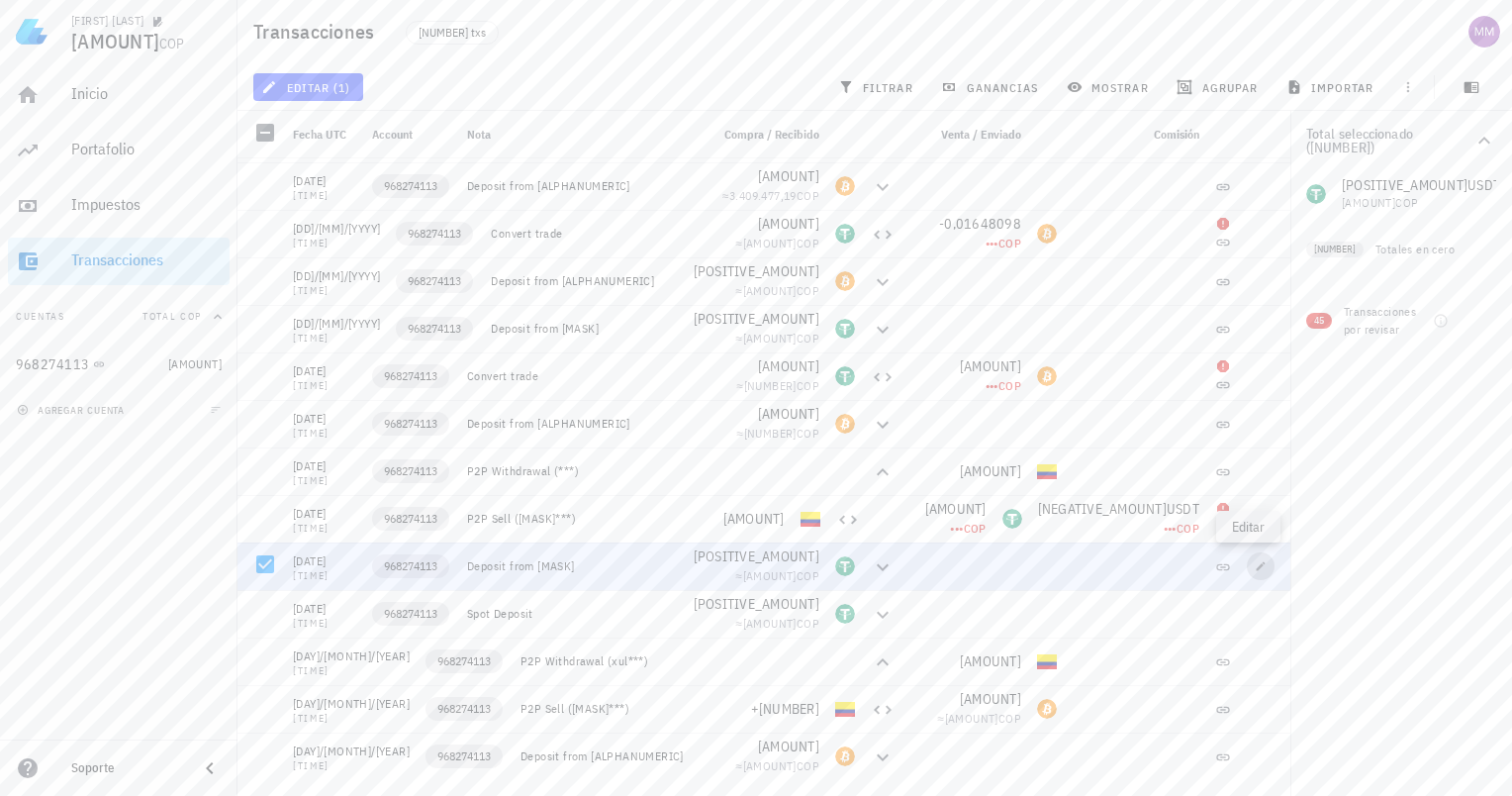 click 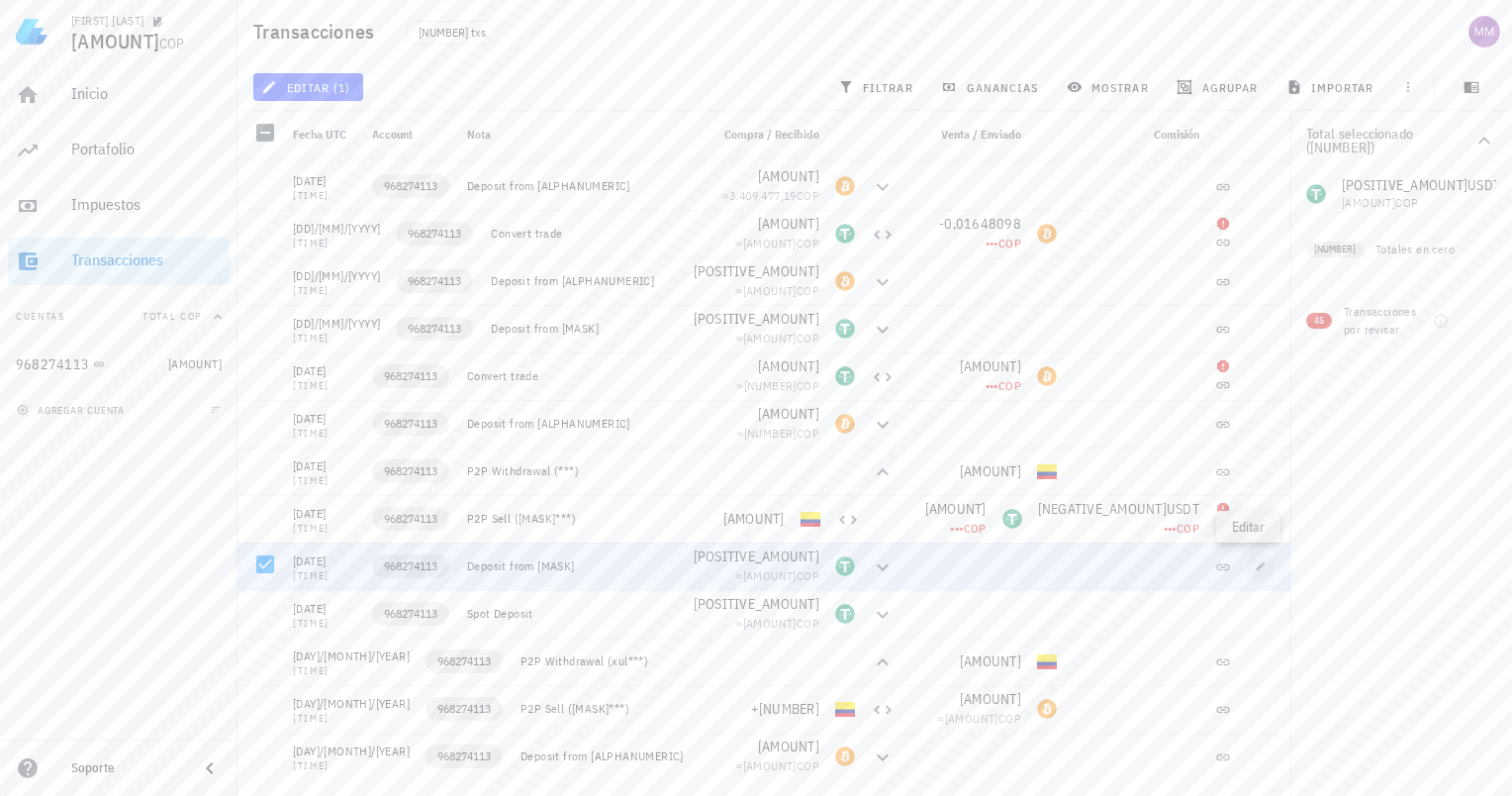 type on "[YYYY]-[MM]-[DD]" 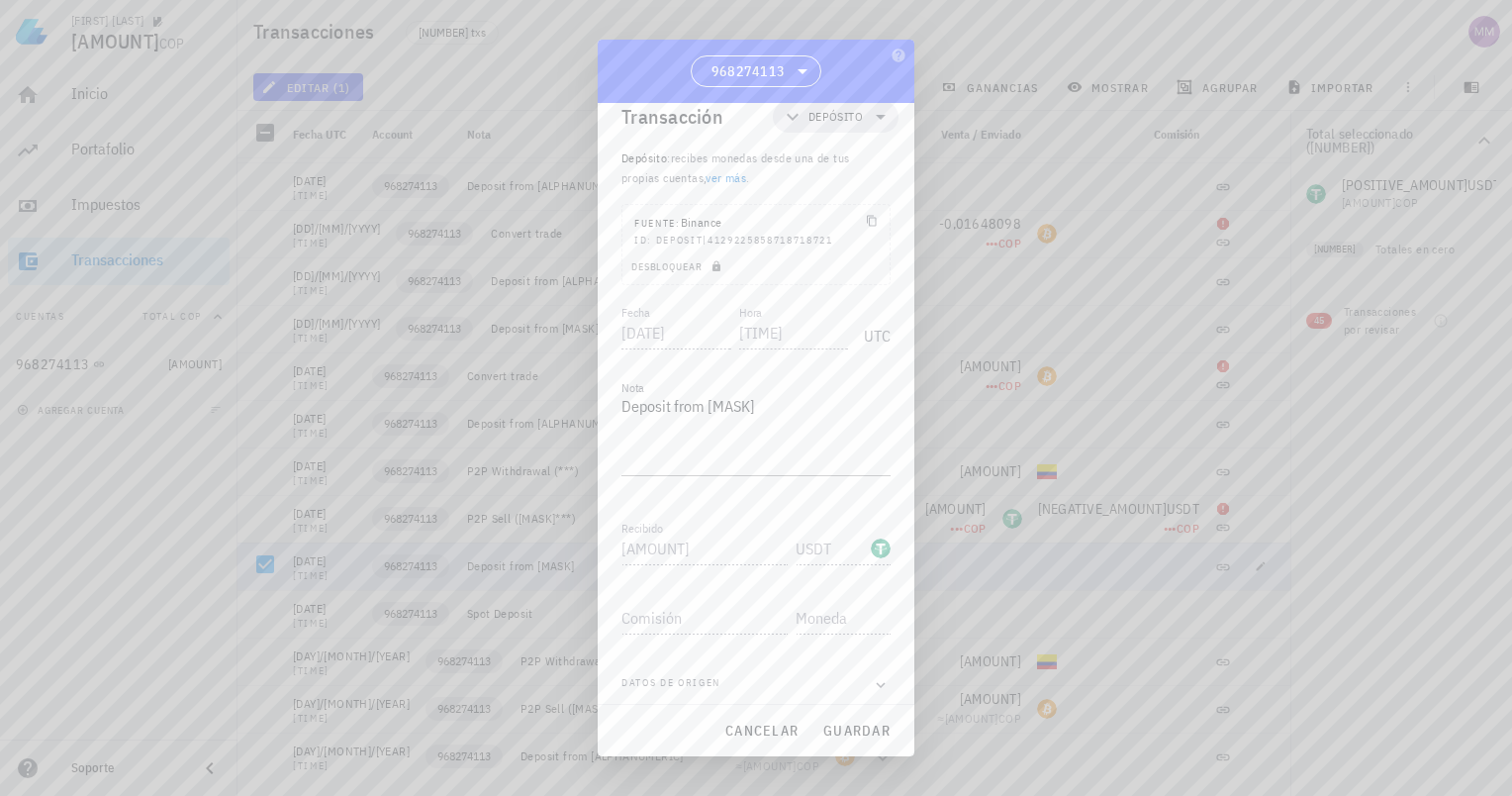 scroll, scrollTop: 36, scrollLeft: 0, axis: vertical 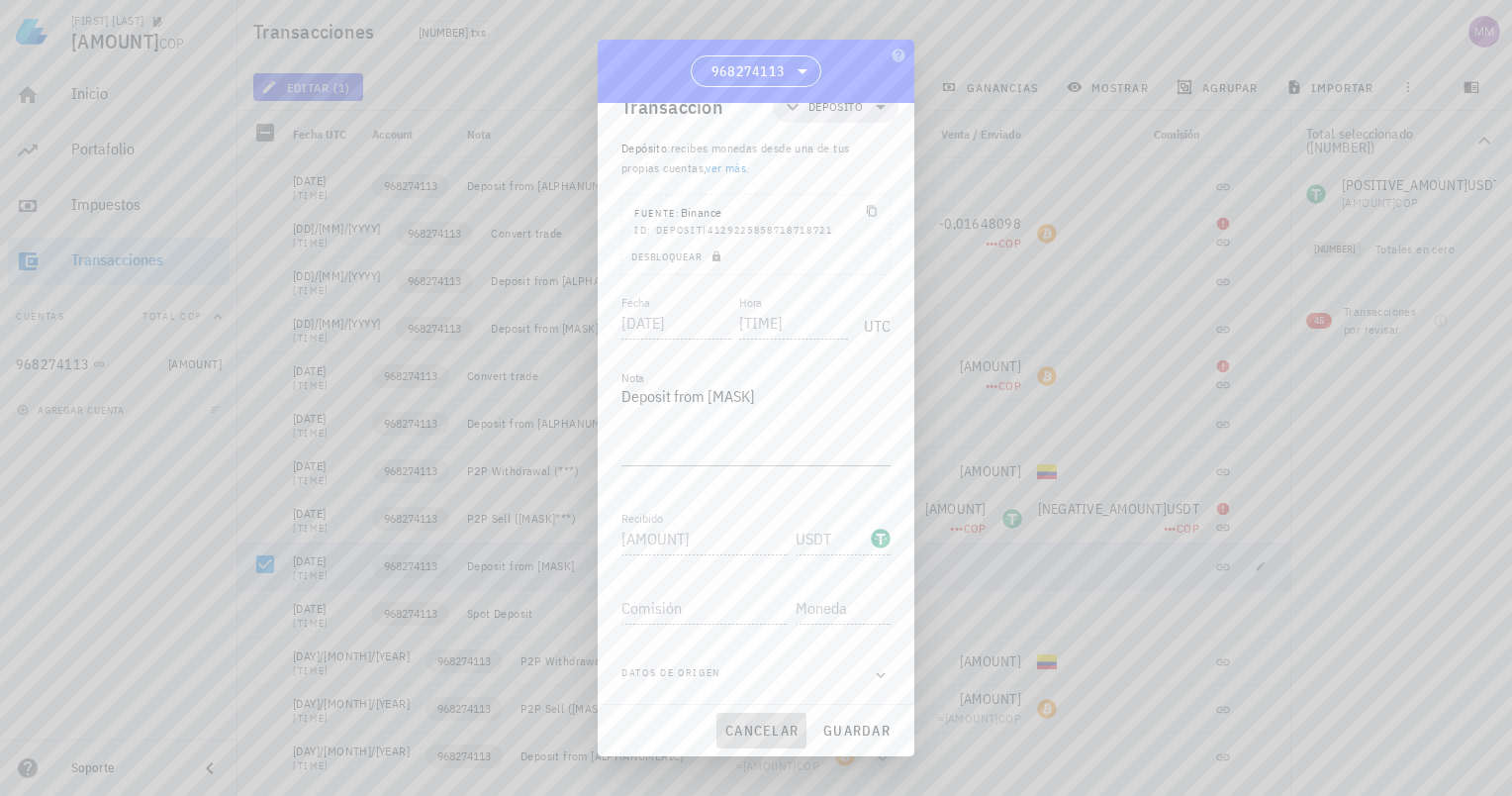 click on "cancelar" at bounding box center (761, 731) 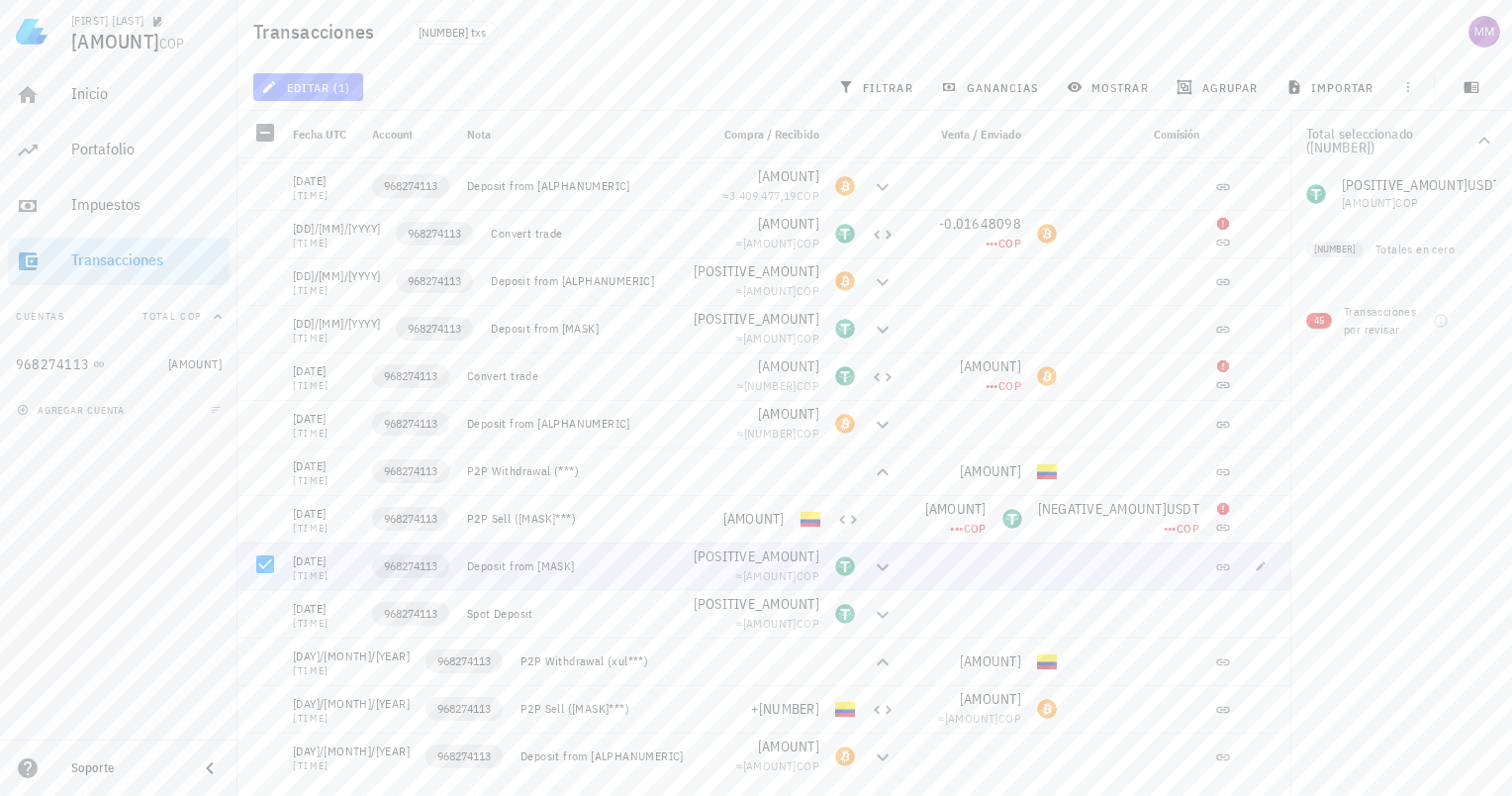click on "editar (1)" at bounding box center [308, 87] 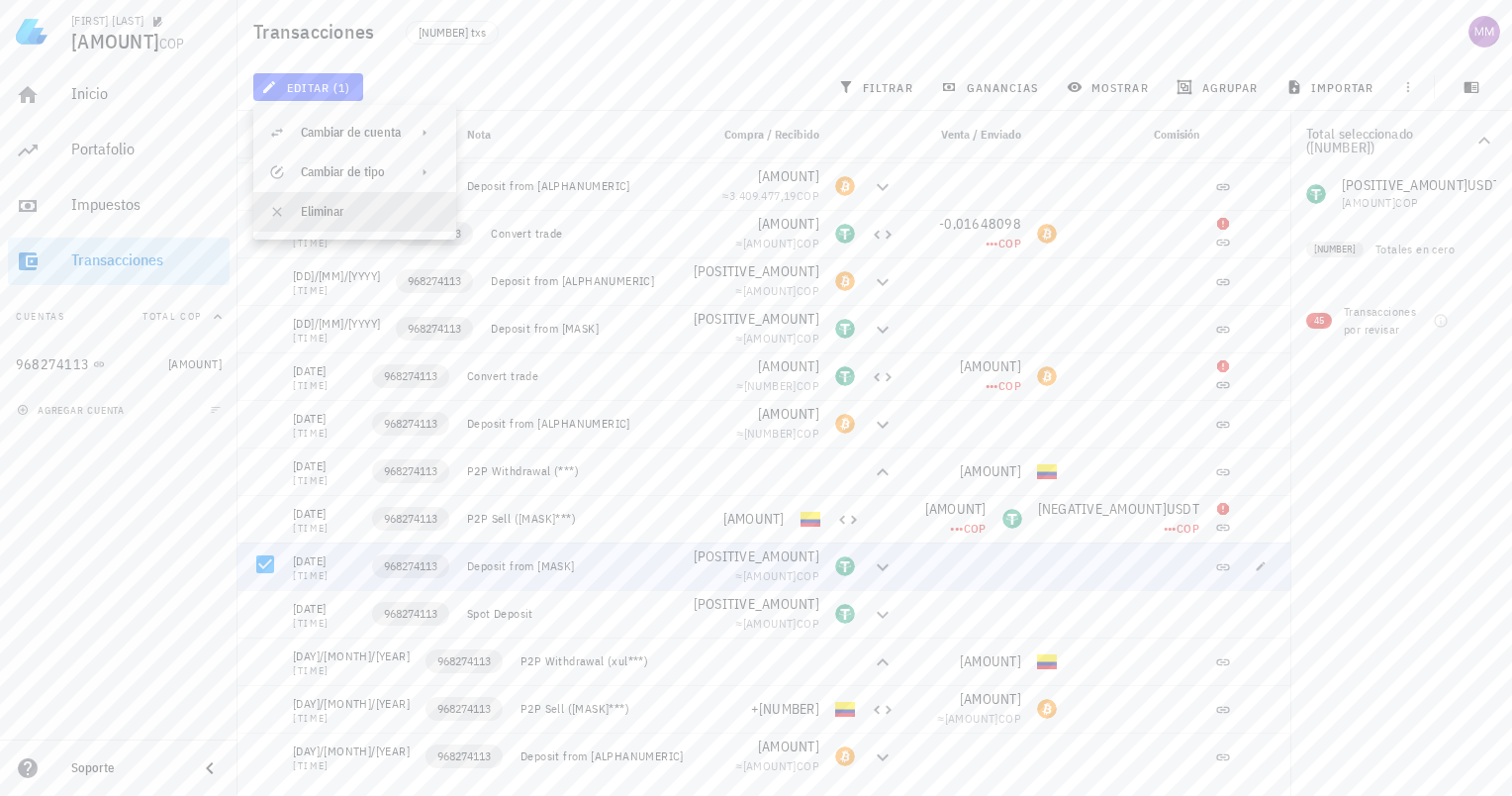 click on "Eliminar" at bounding box center [370, 212] 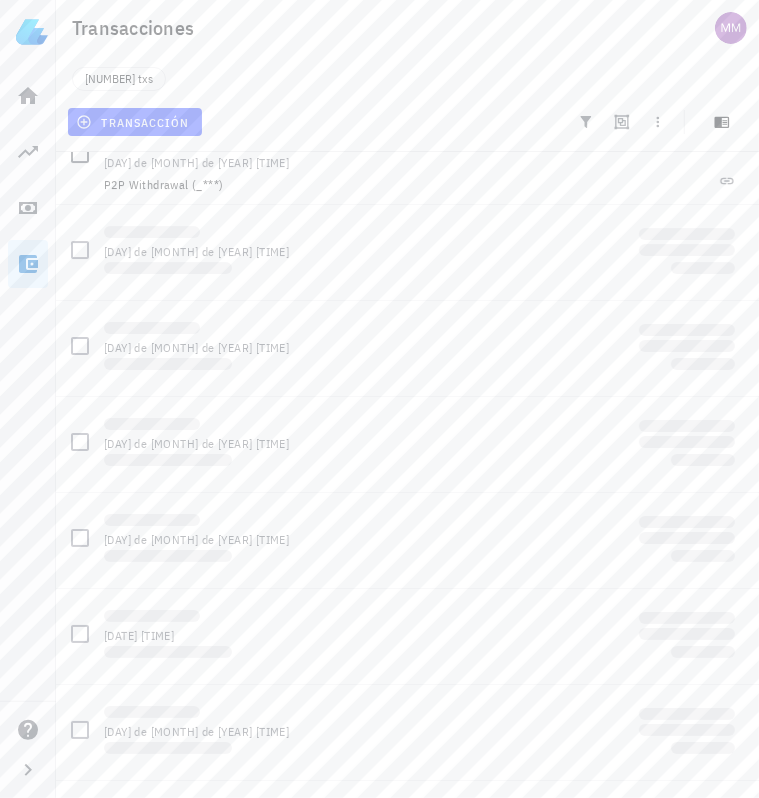 scroll, scrollTop: 7418, scrollLeft: 0, axis: vertical 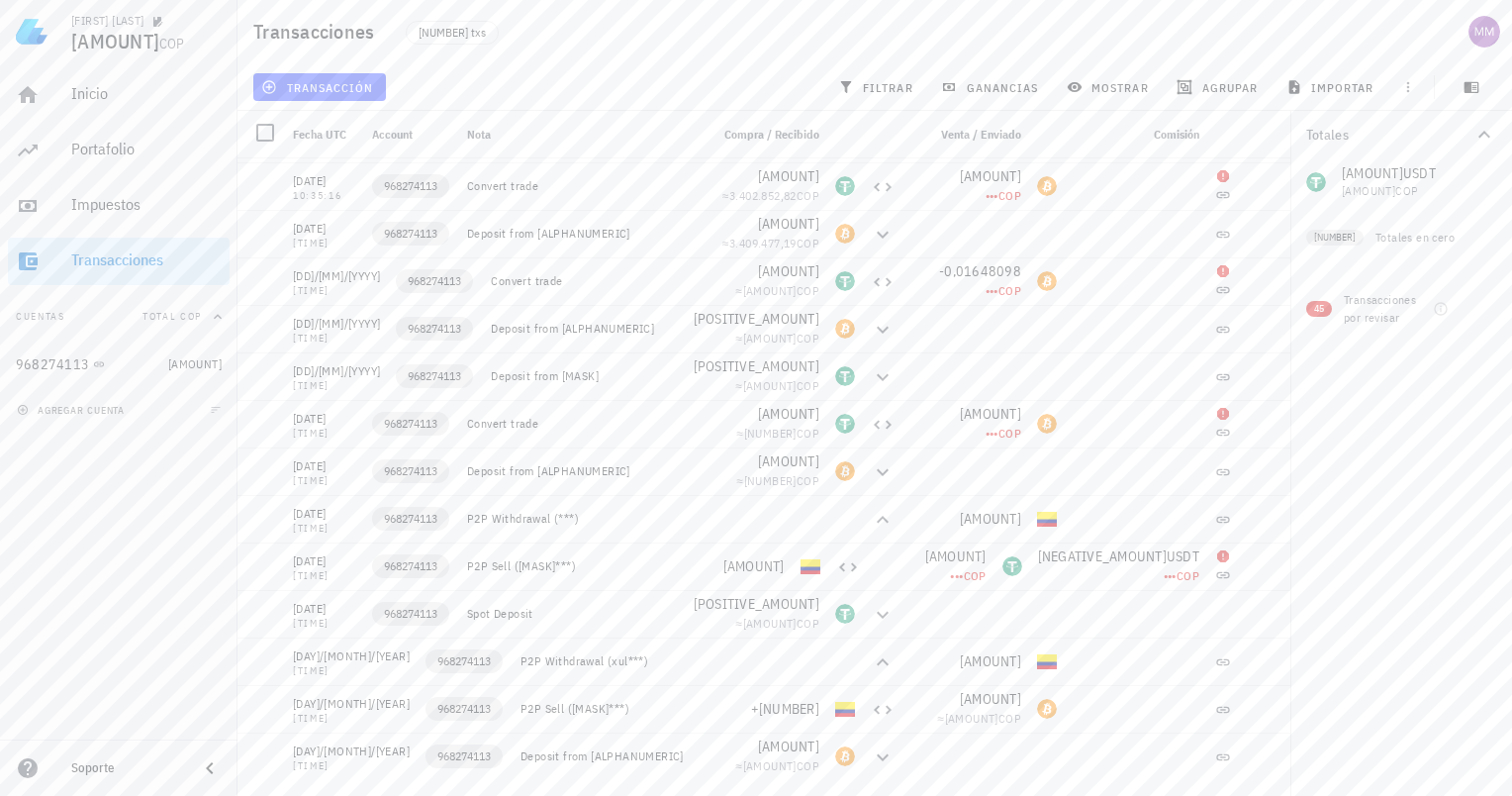 click on "Totales
0,00521274  USDT   21,37  COP     0  BTC   0  COP     0  COP
2
Totales en cero
45
Transacciones por revisar" at bounding box center (1401, 453) 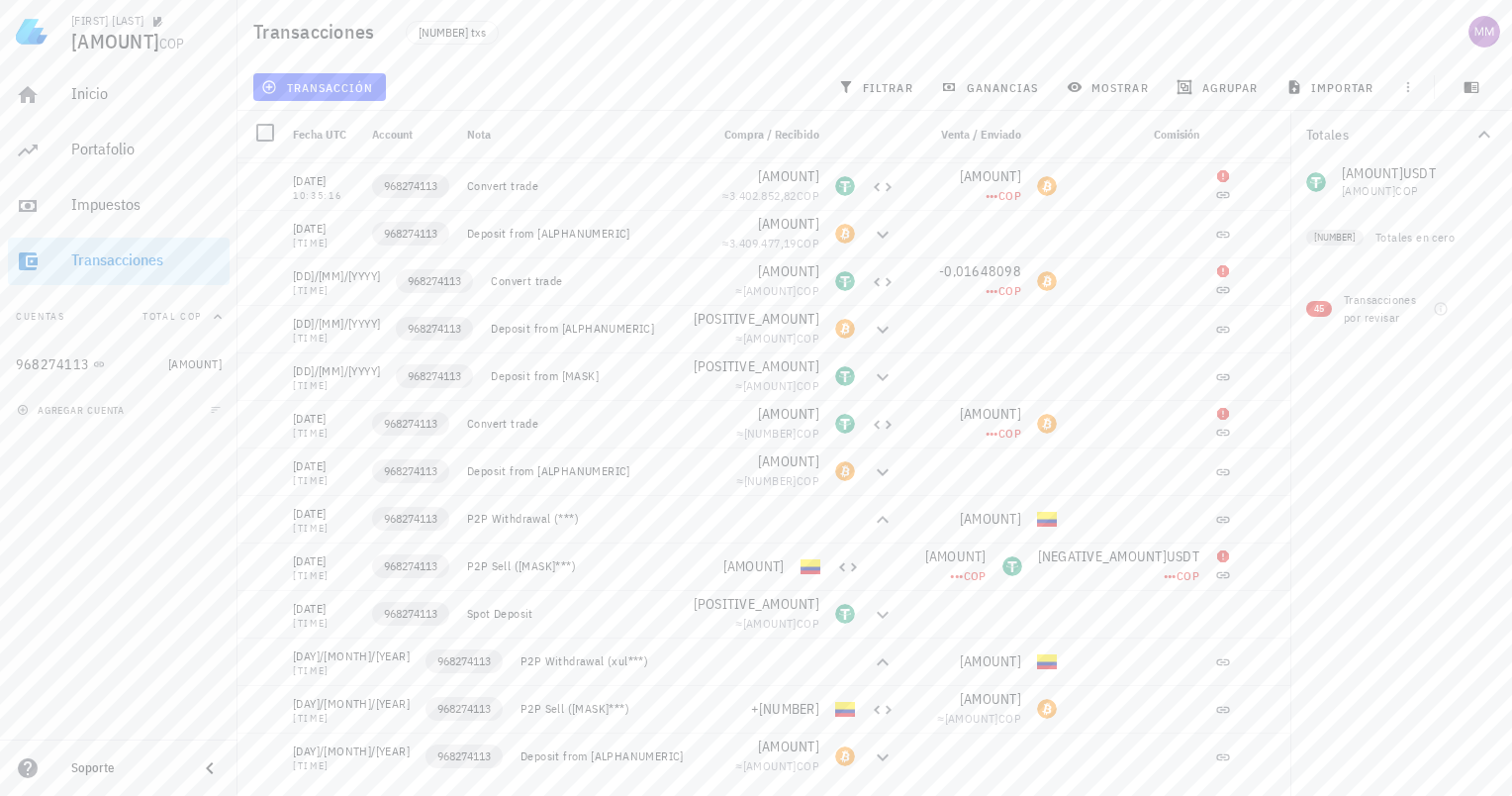 click on "Totales
0,00521274  USDT   21,37  COP     0  BTC   0  COP     0  COP
2
Totales en cero
45
Transacciones por revisar" at bounding box center (1401, 453) 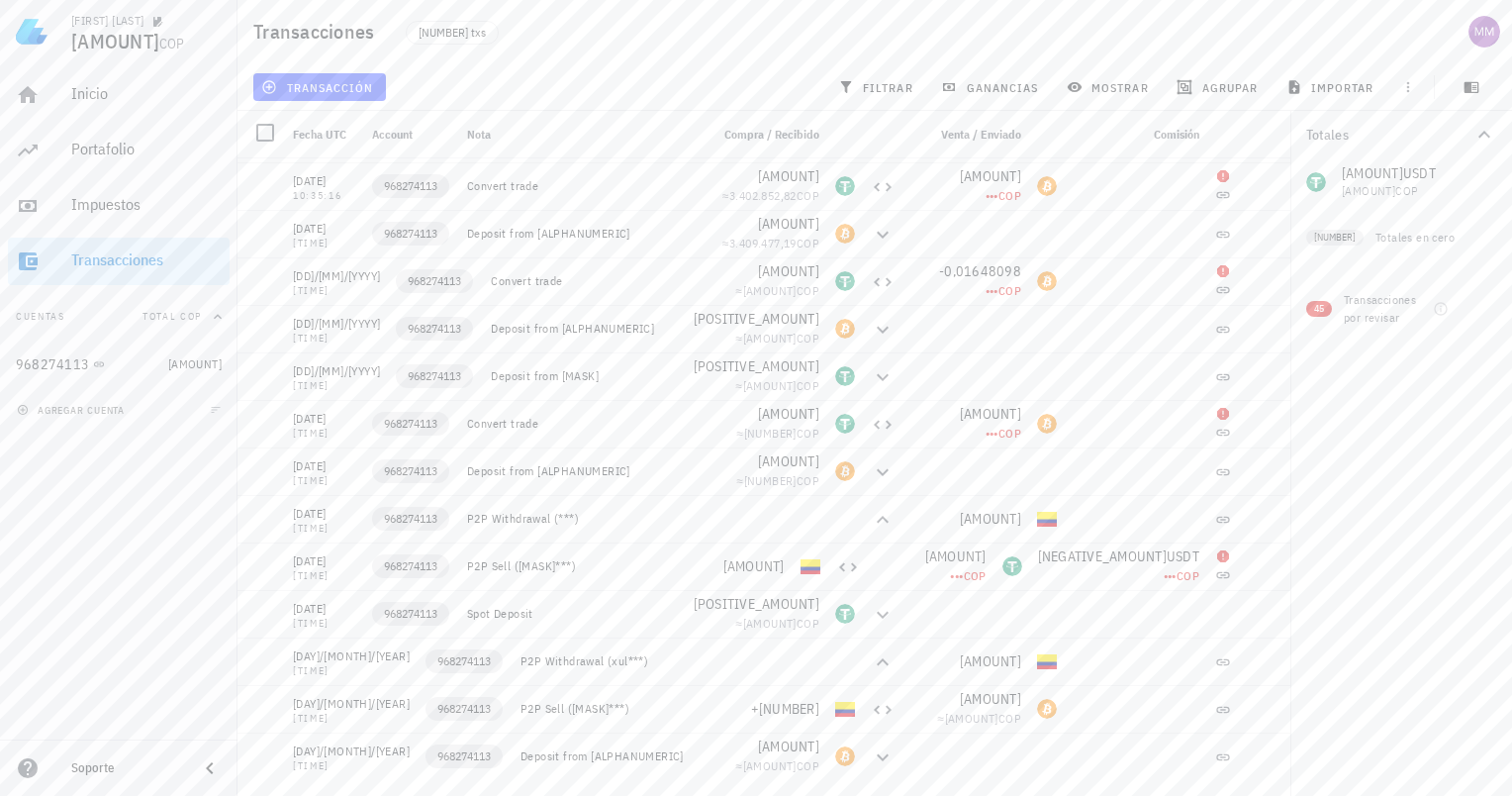 click on "Totales
0,00521274  USDT   21,37  COP     0  BTC   0  COP     0  COP
2
Totales en cero
45
Transacciones por revisar" at bounding box center [1401, 453] 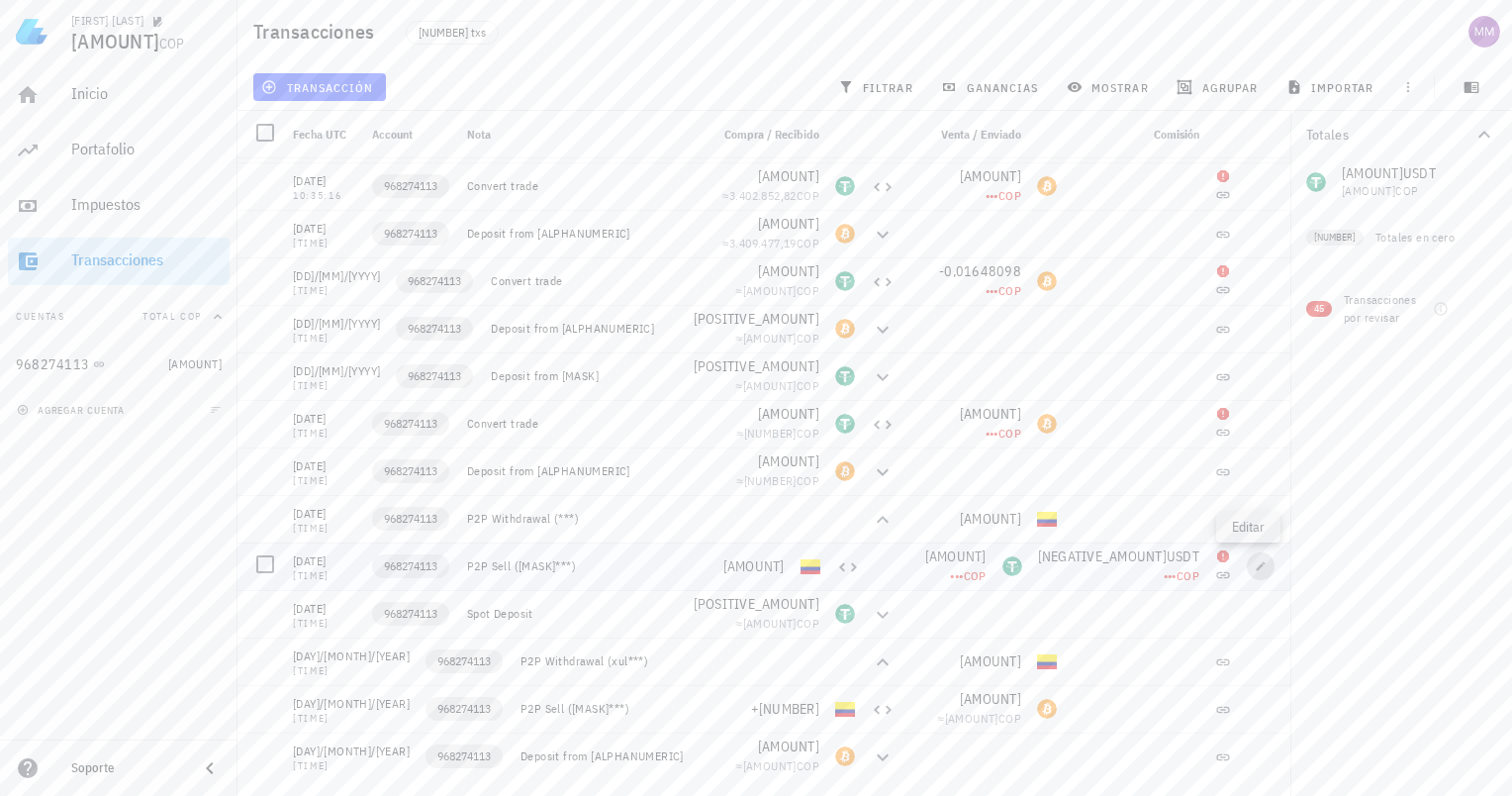click 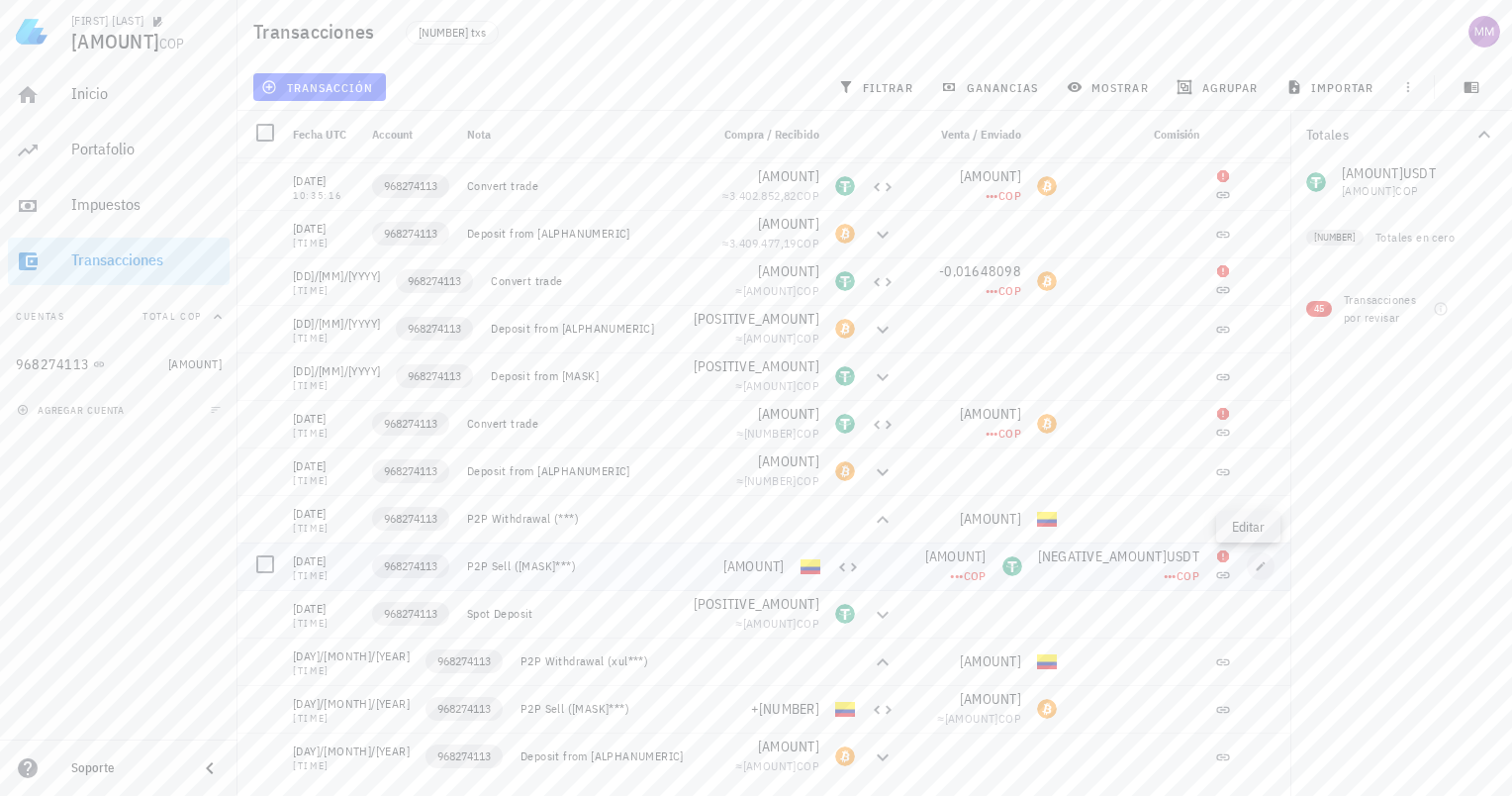 type on "[YYYY]-[MM]-[DD]" 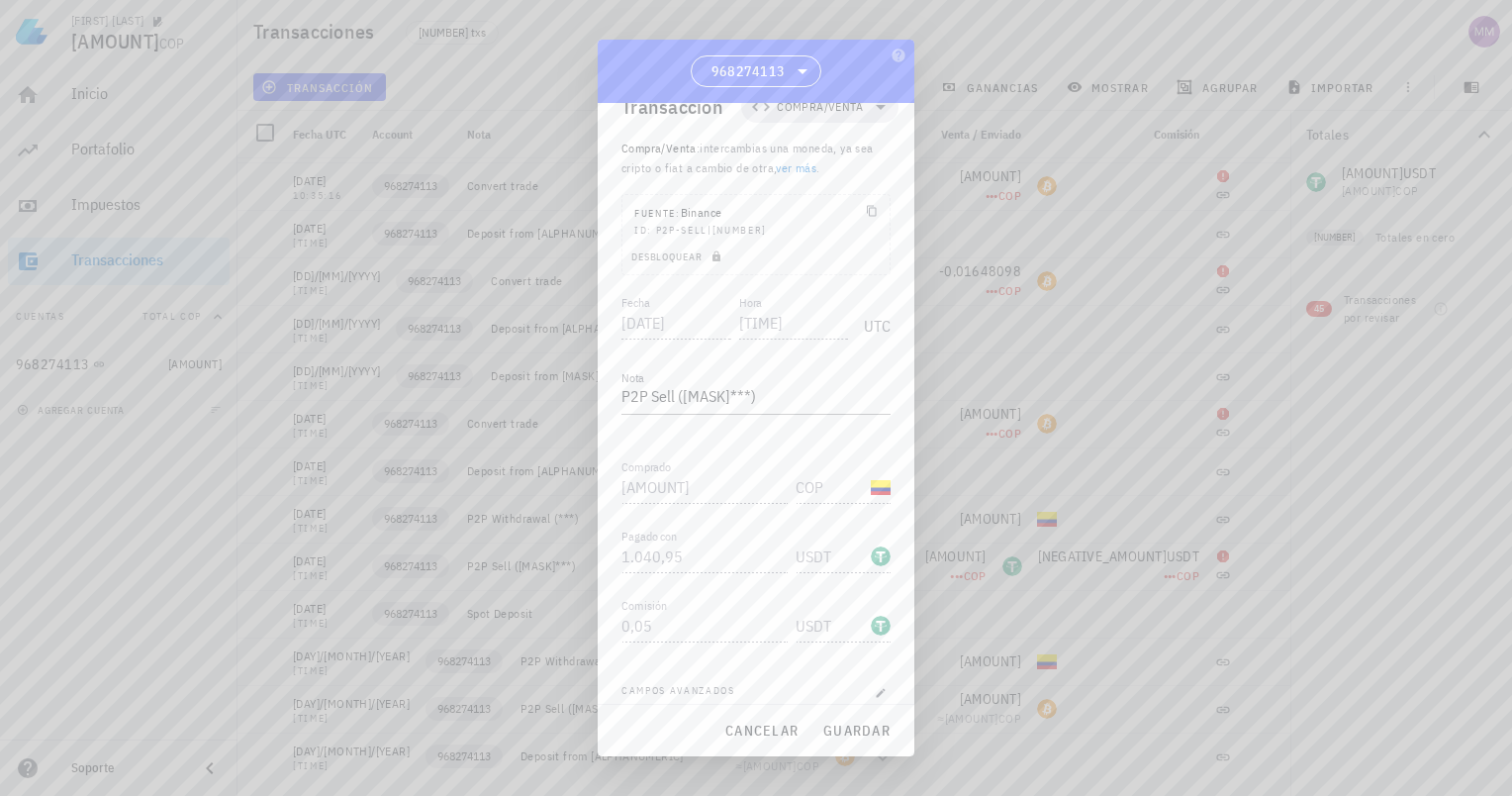 scroll, scrollTop: 93, scrollLeft: 0, axis: vertical 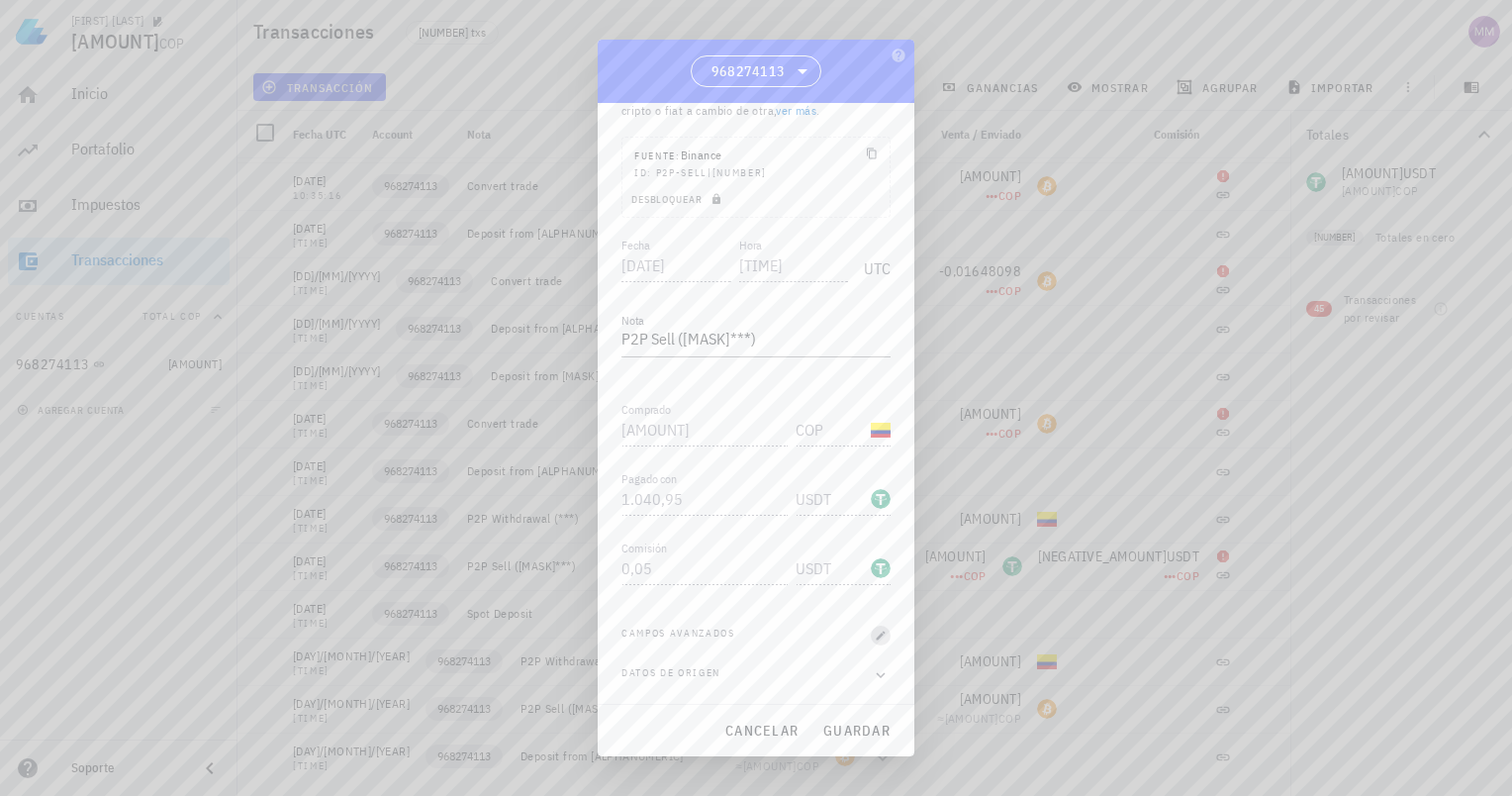 click 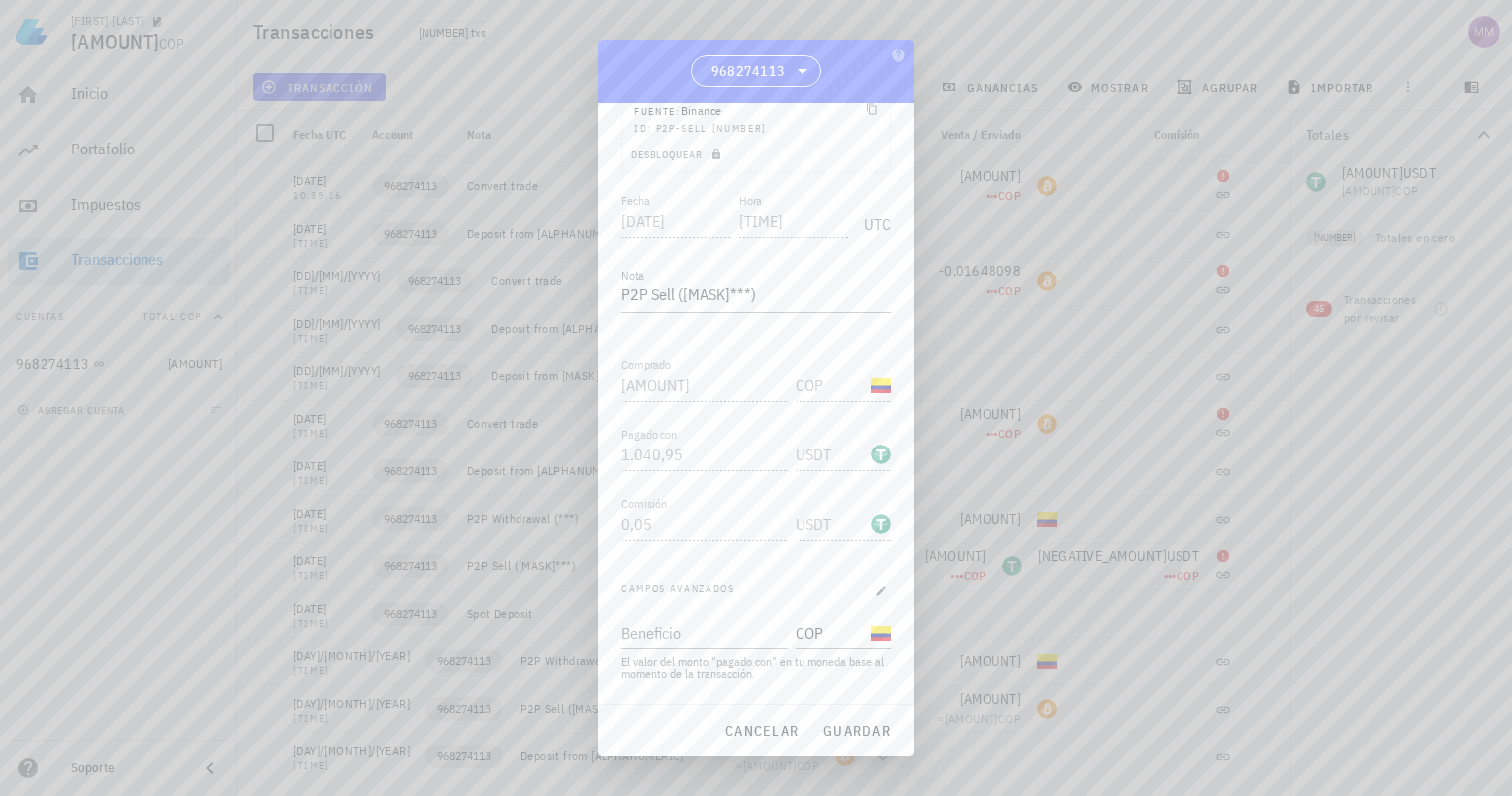 scroll, scrollTop: 172, scrollLeft: 0, axis: vertical 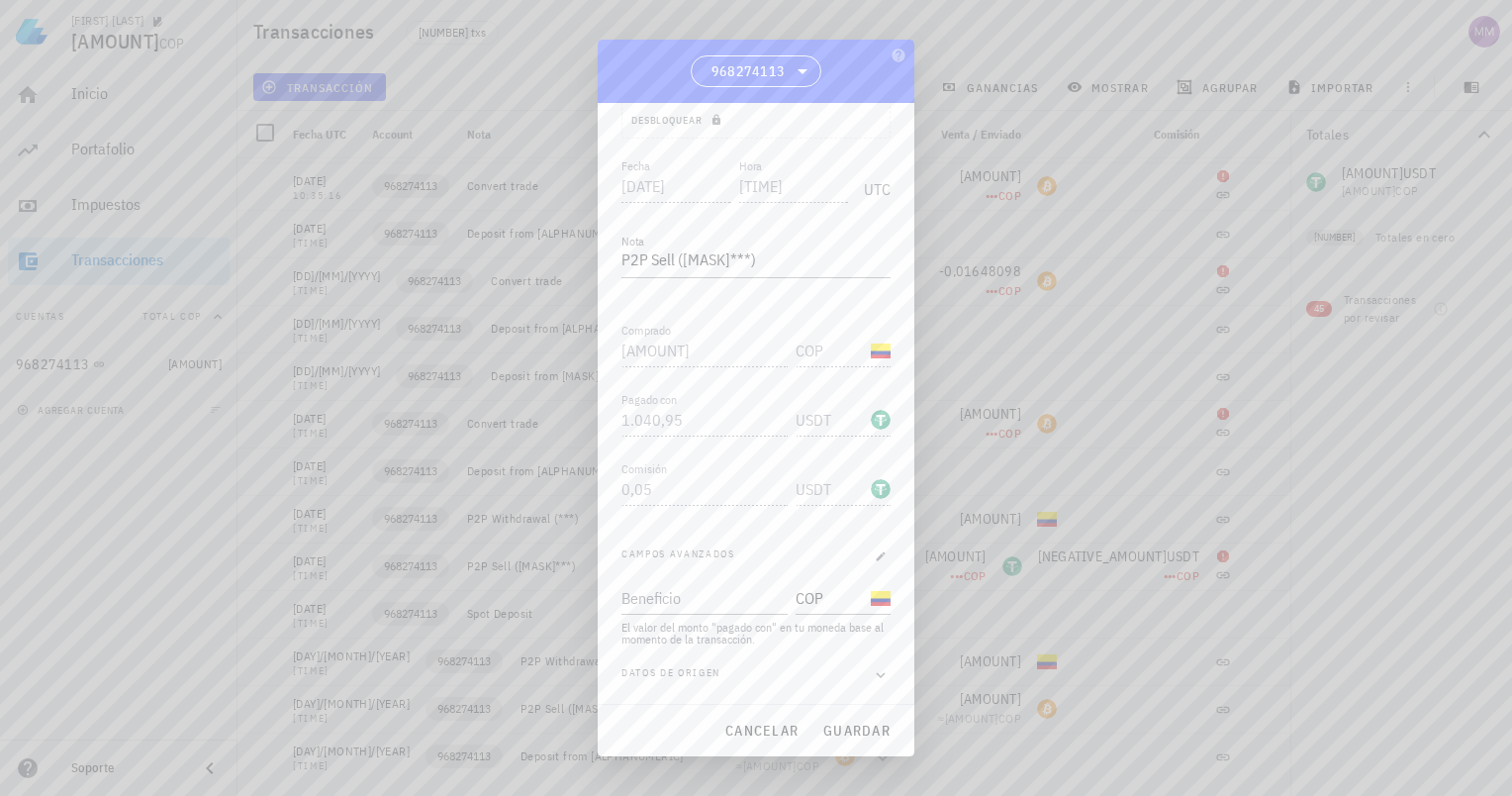 click on "Fecha 2024-08-20   Hora 22:48:14   UTC   Nota P2P Sell (INV***)     Comprado 4.031.609,75   COP   Pagado con 1.040,95   USDT   Comisión 0,05   USDT   Campos avanzados       Beneficio   COP El valor del monto "pagado con" en tu moneda base al momento de la transacción.     Datos de origen" at bounding box center [756, 430] 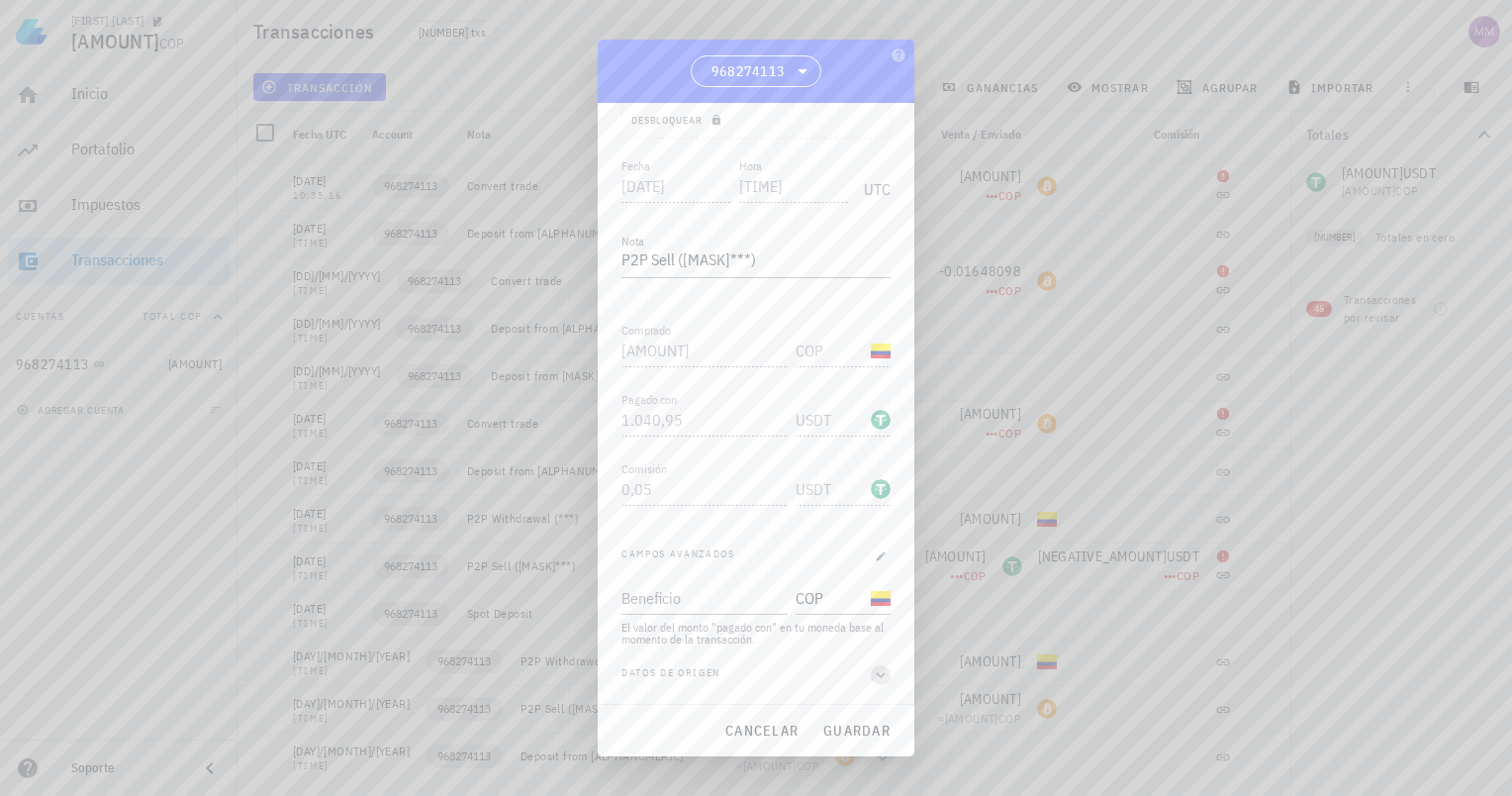 click 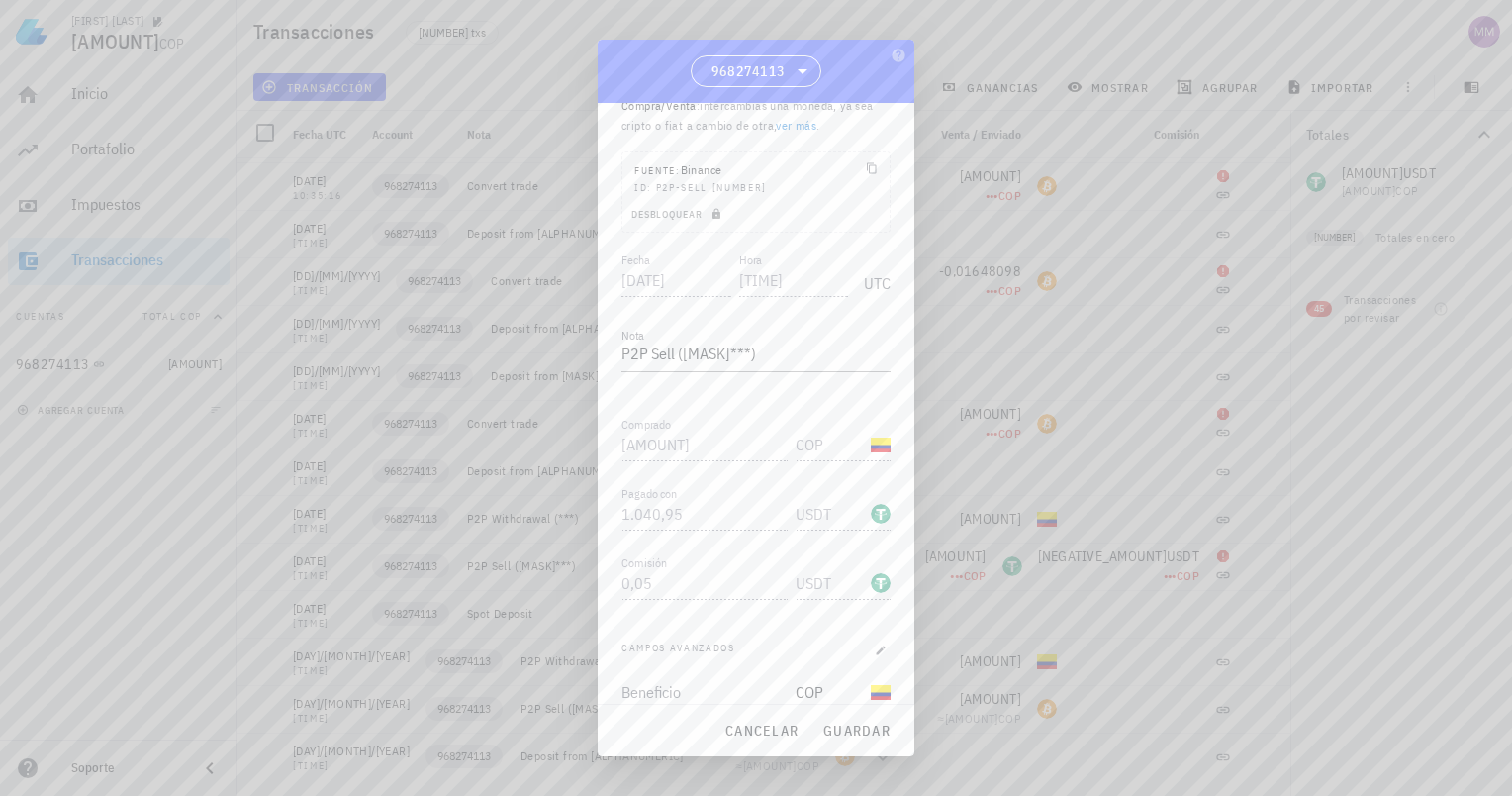 scroll, scrollTop: 0, scrollLeft: 0, axis: both 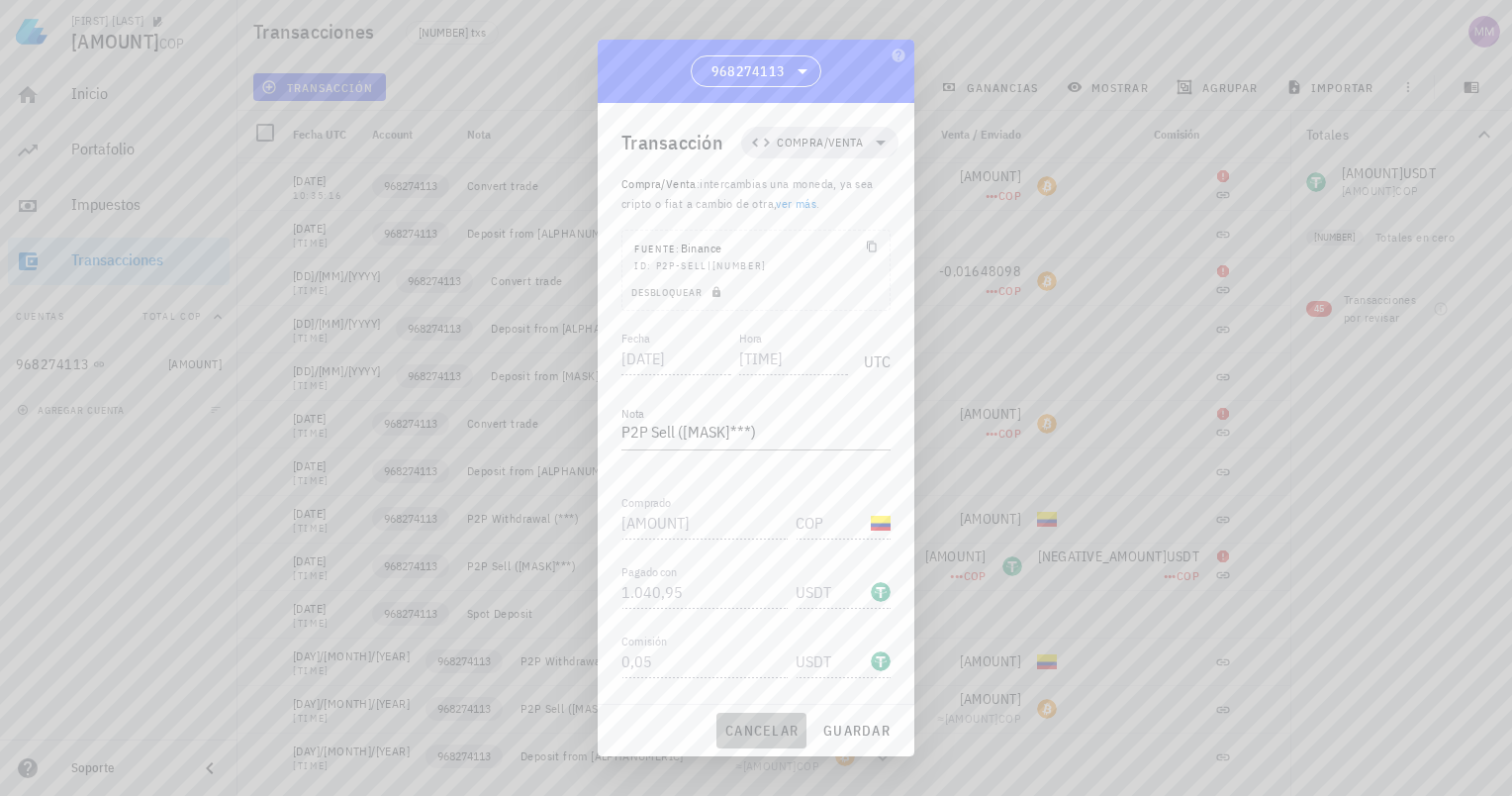 click on "cancelar" at bounding box center [761, 731] 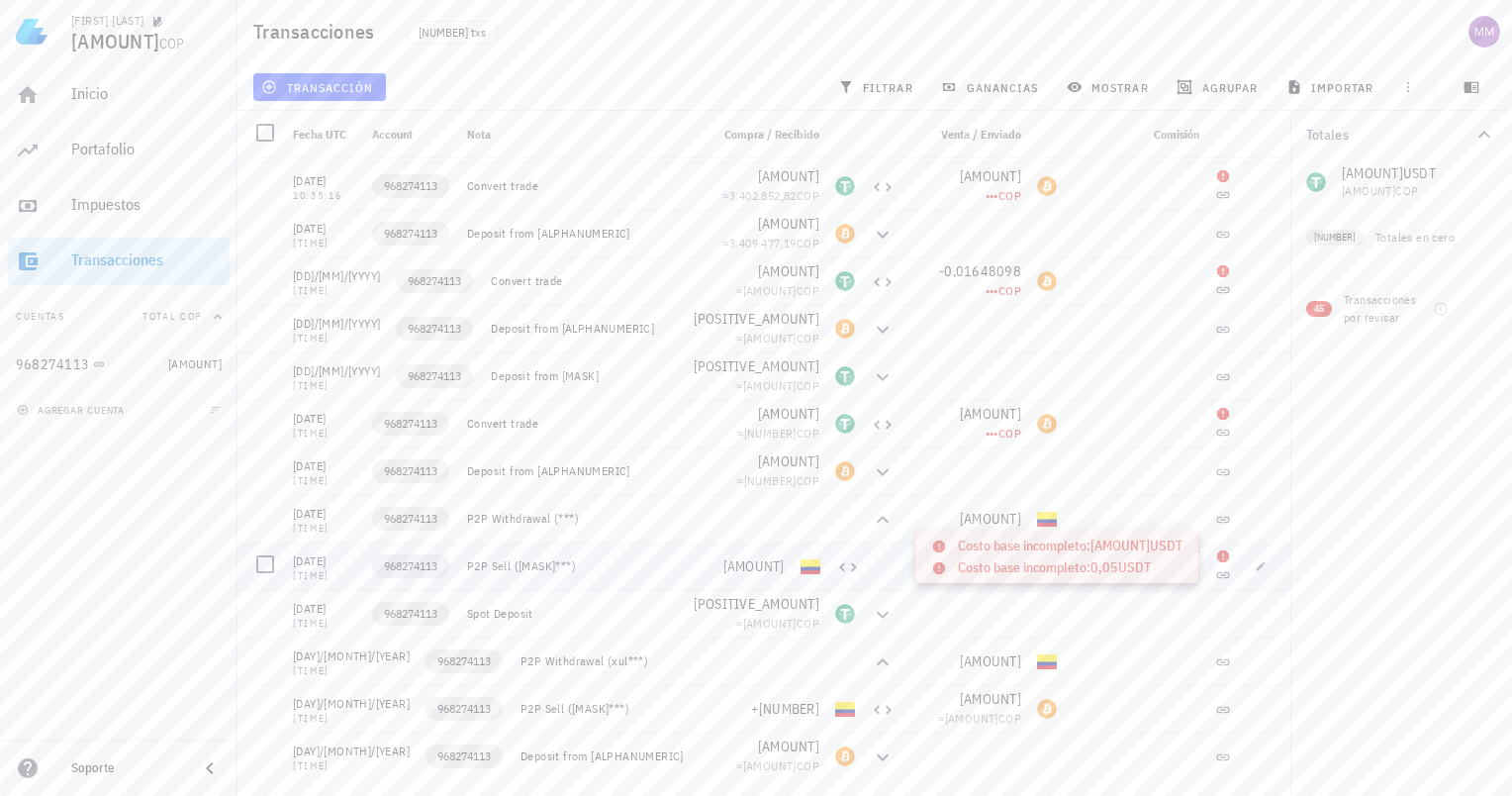 click 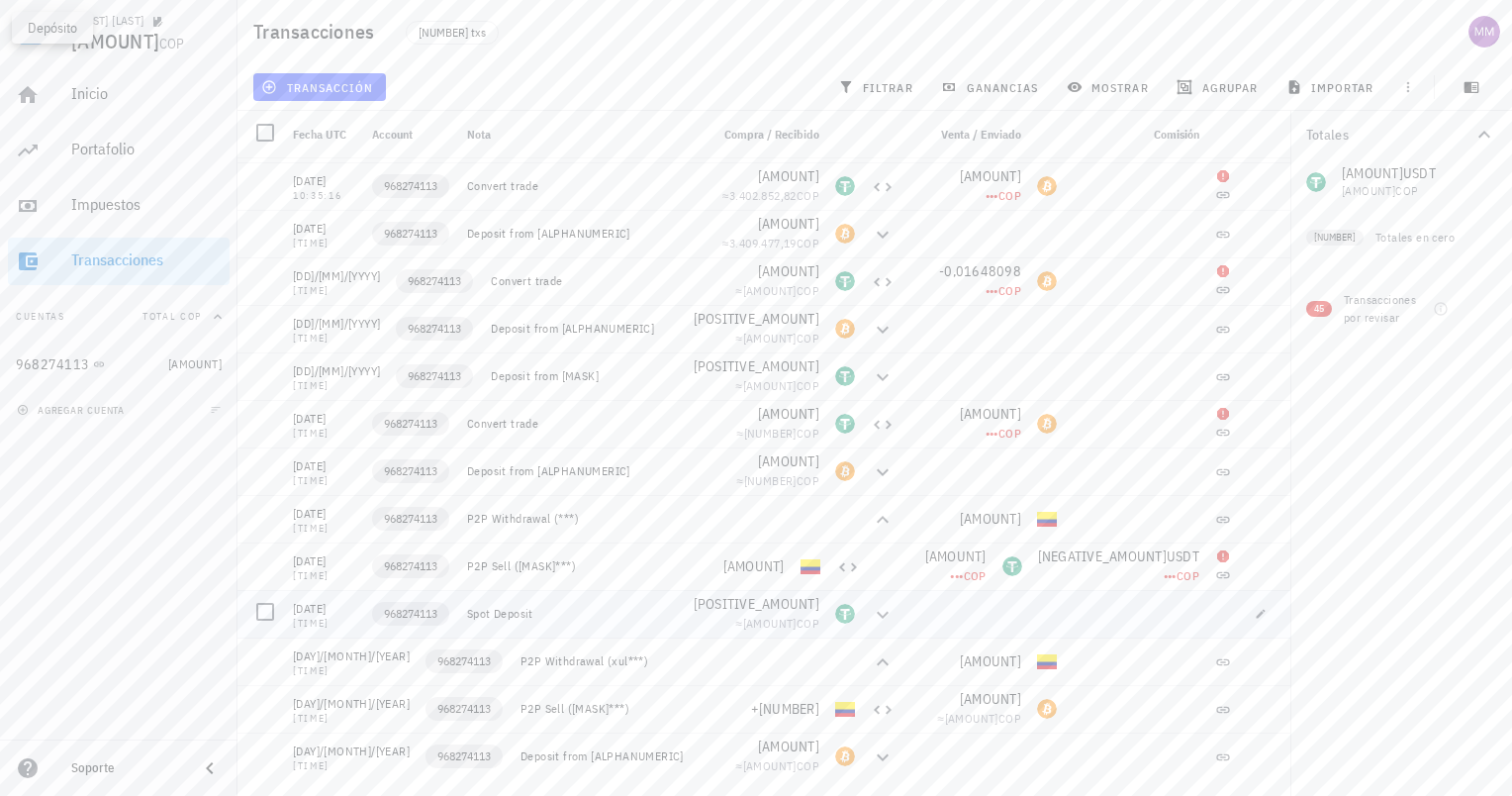 click 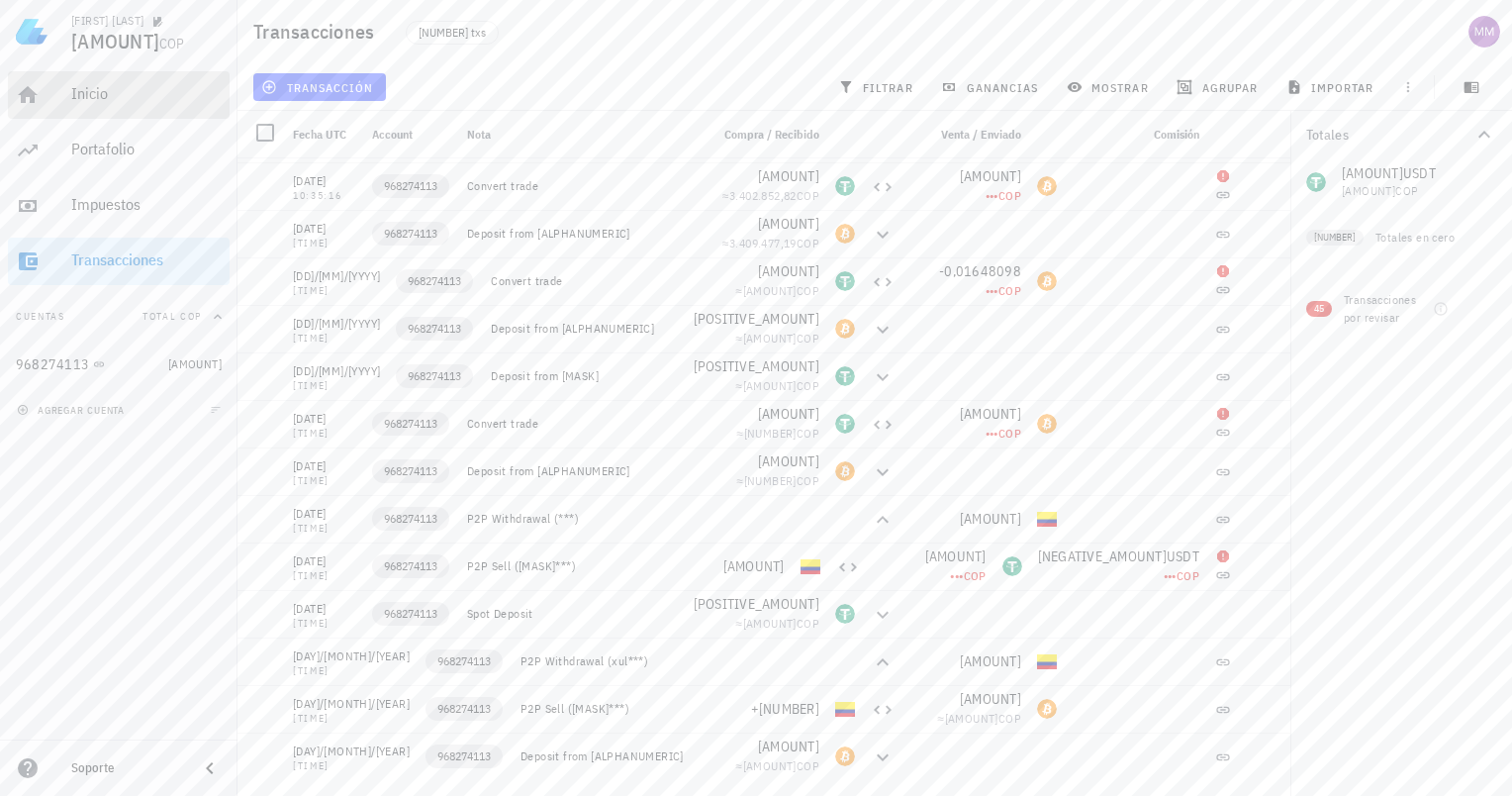 drag, startPoint x: 62, startPoint y: 109, endPoint x: 68, endPoint y: 122, distance: 14.3178211 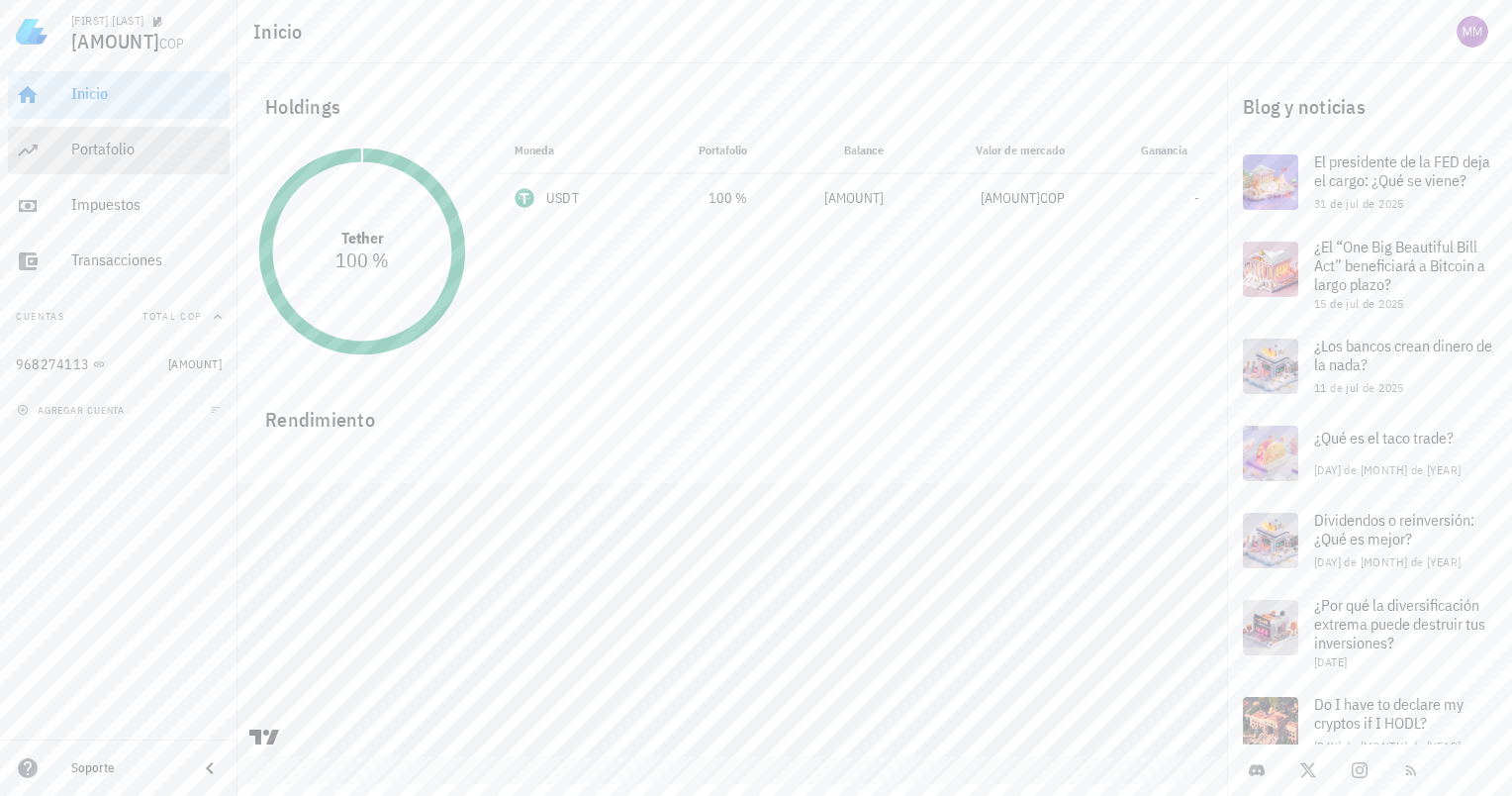 click on "Portafolio" at bounding box center (146, 149) 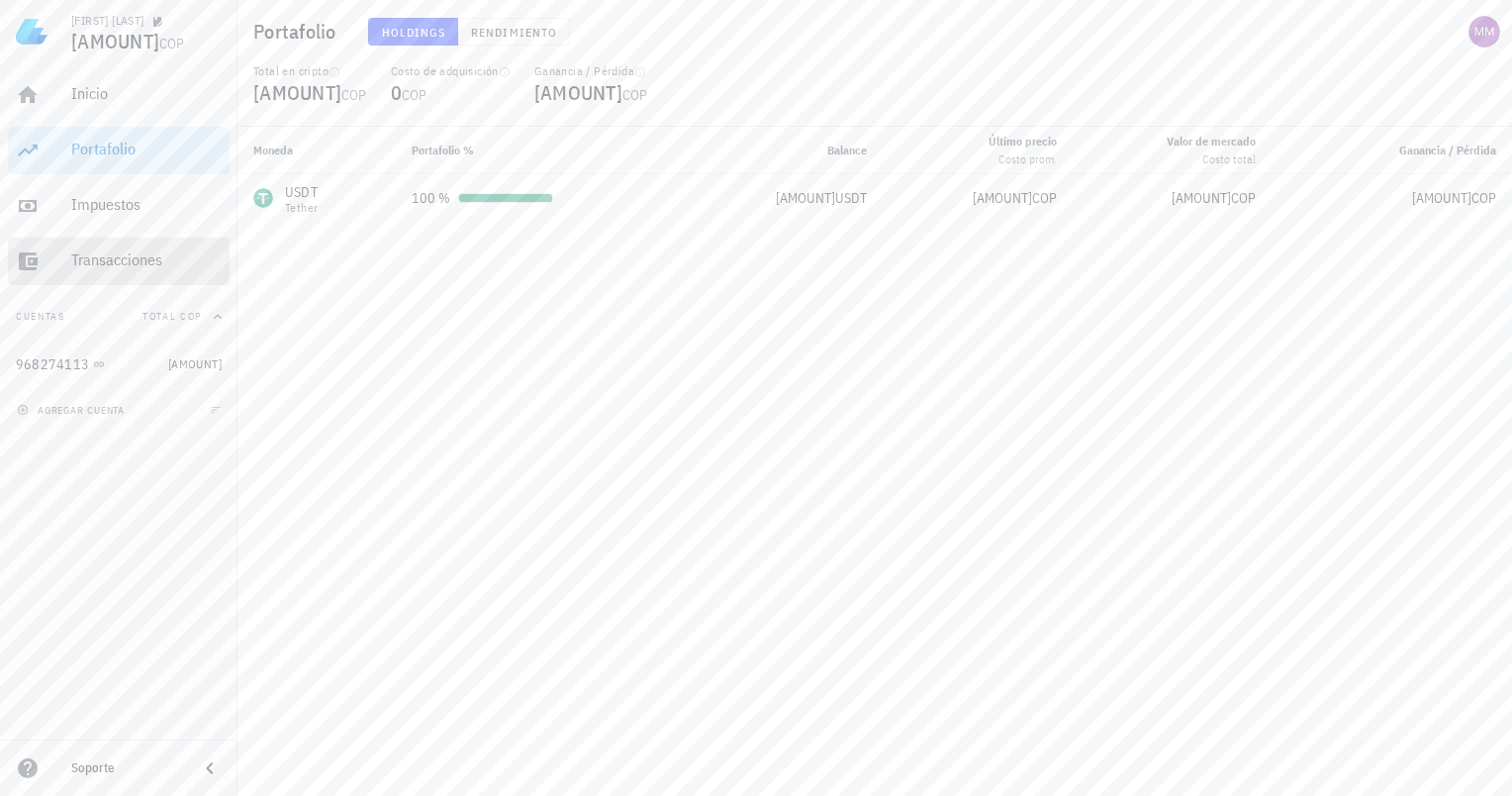 click on "Transacciones" at bounding box center [146, 259] 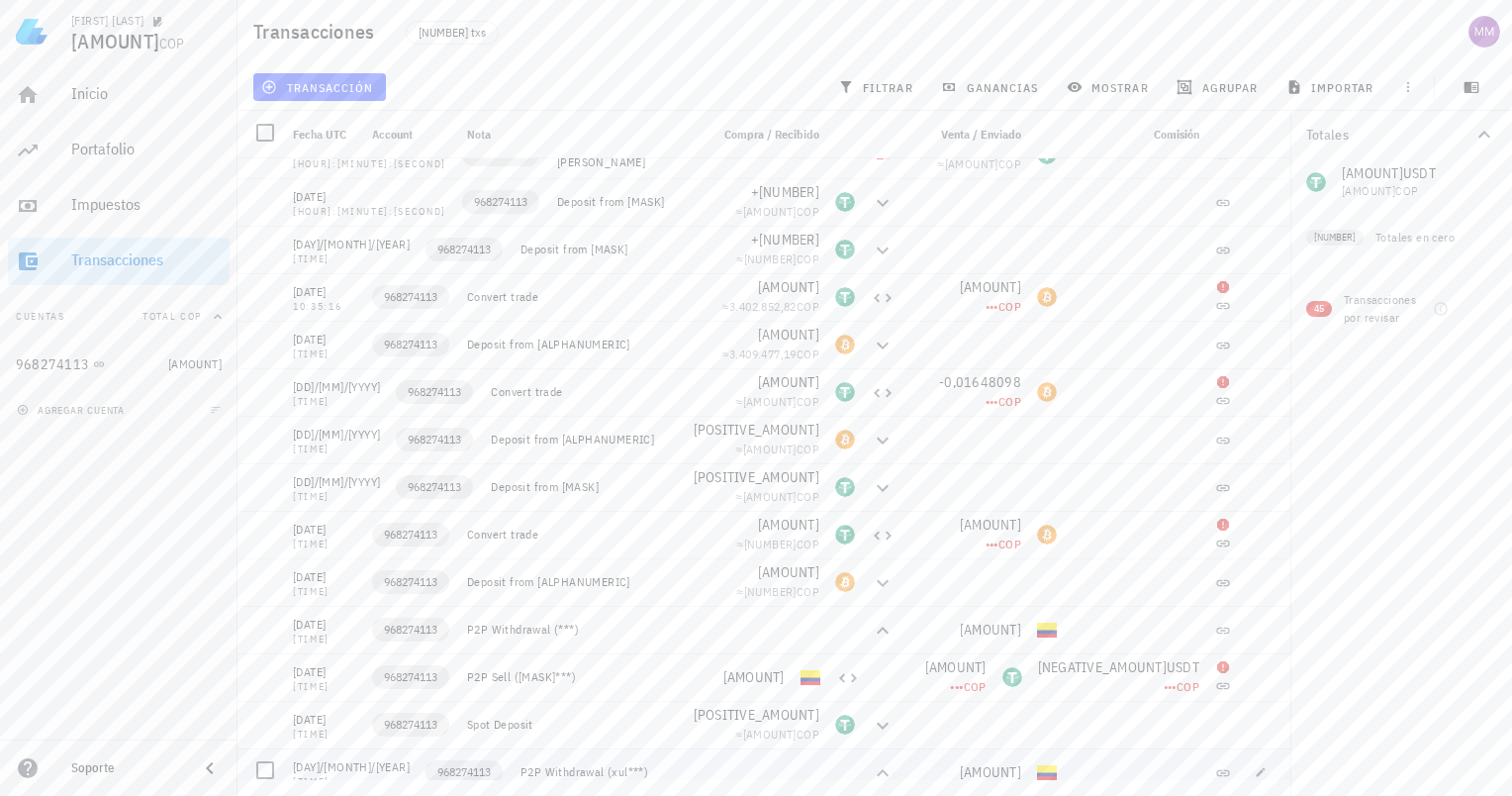 scroll, scrollTop: 7362, scrollLeft: 0, axis: vertical 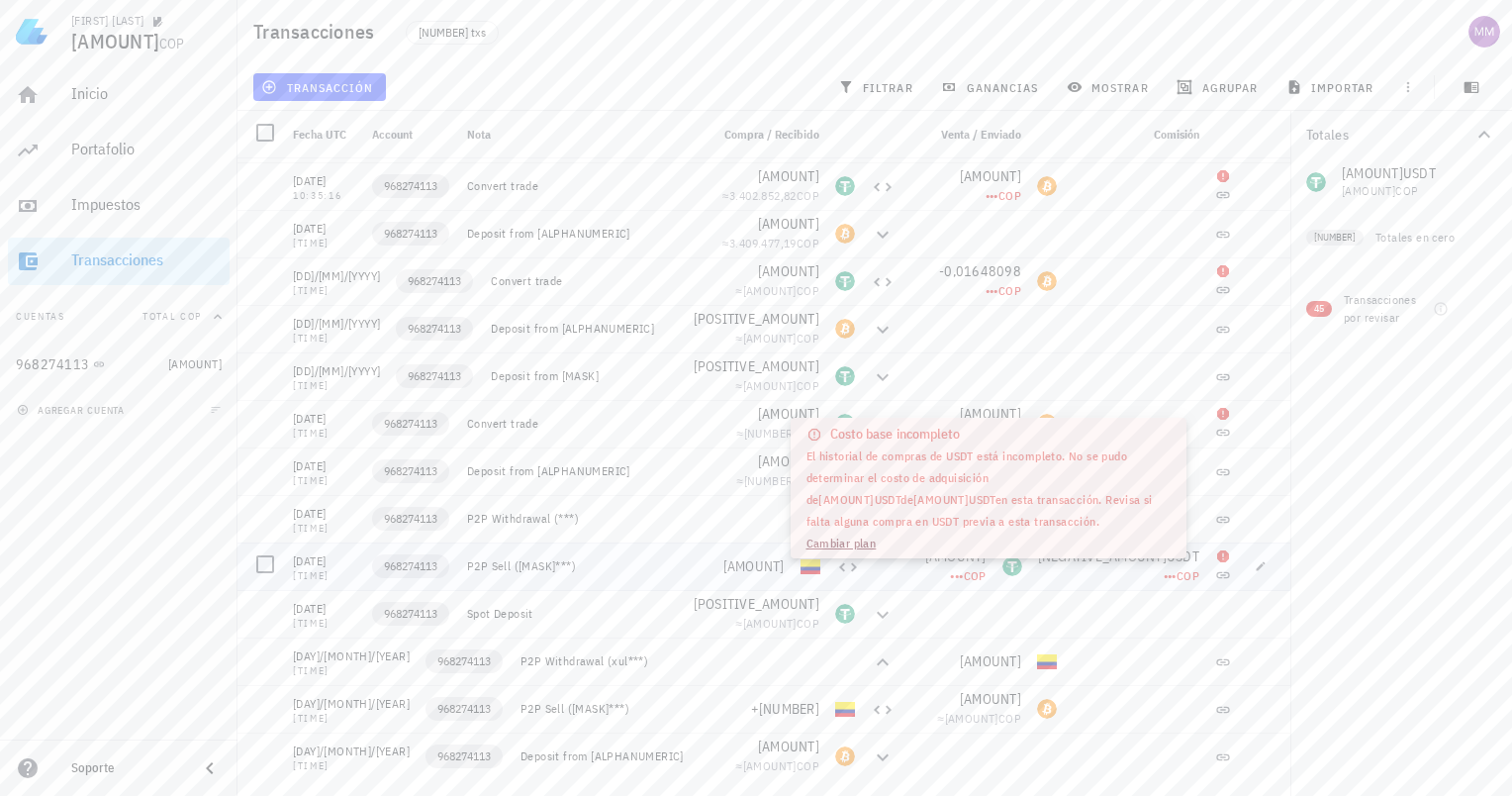 click on "COP" at bounding box center (975, 575) 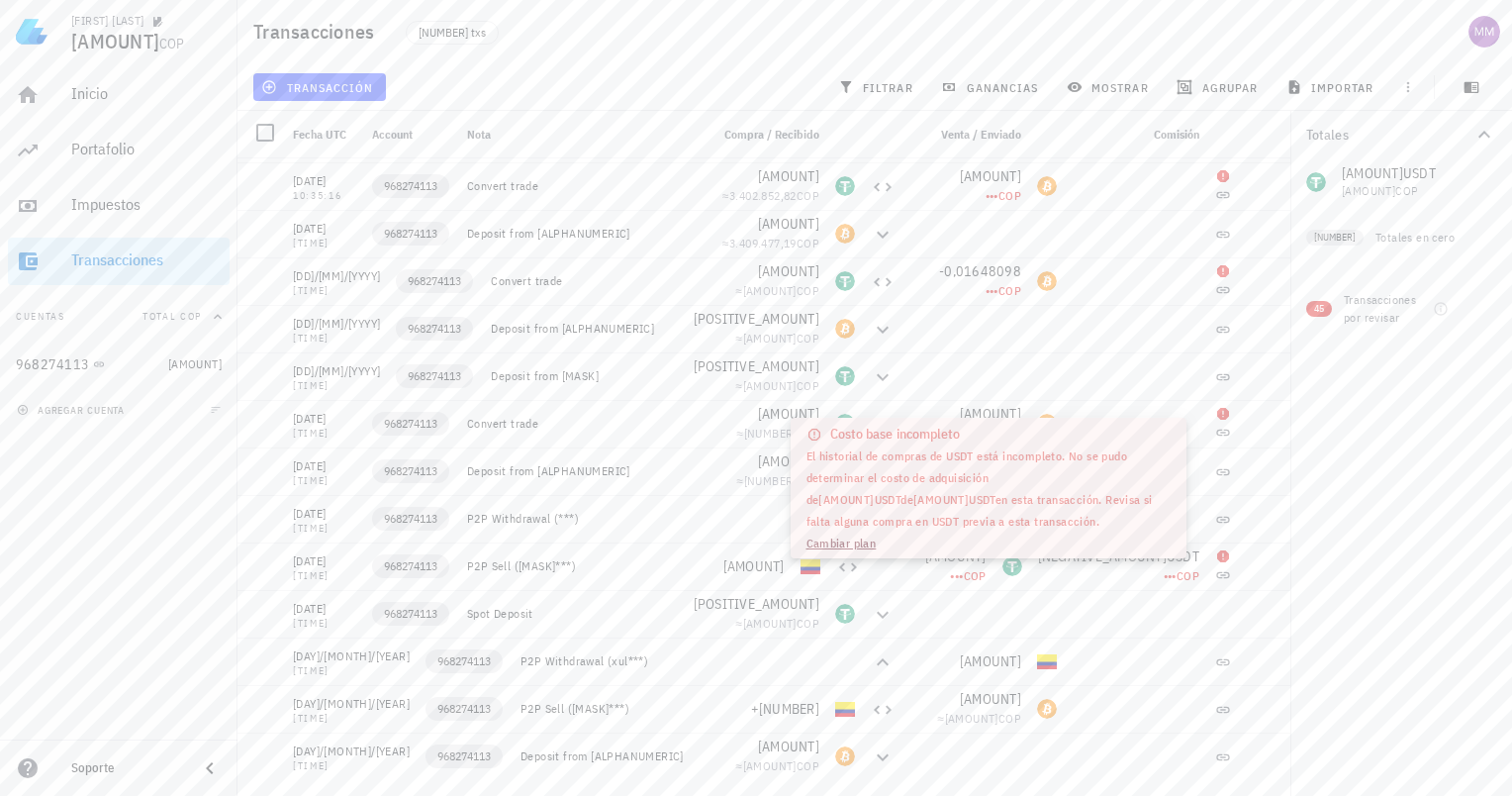 click on "Cambiar plan" at bounding box center [841, 543] 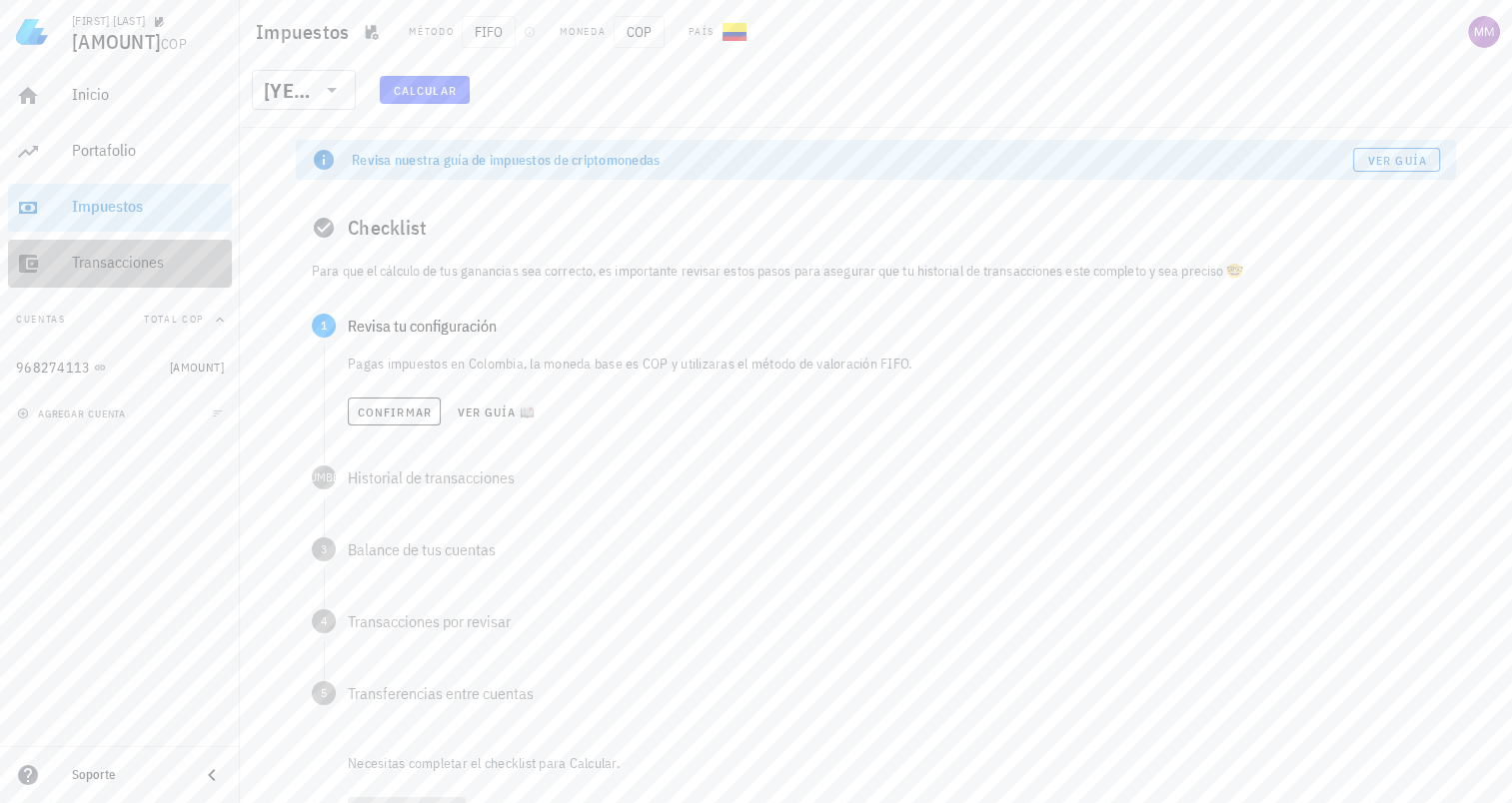 click on "Transacciones" at bounding box center [148, 262] 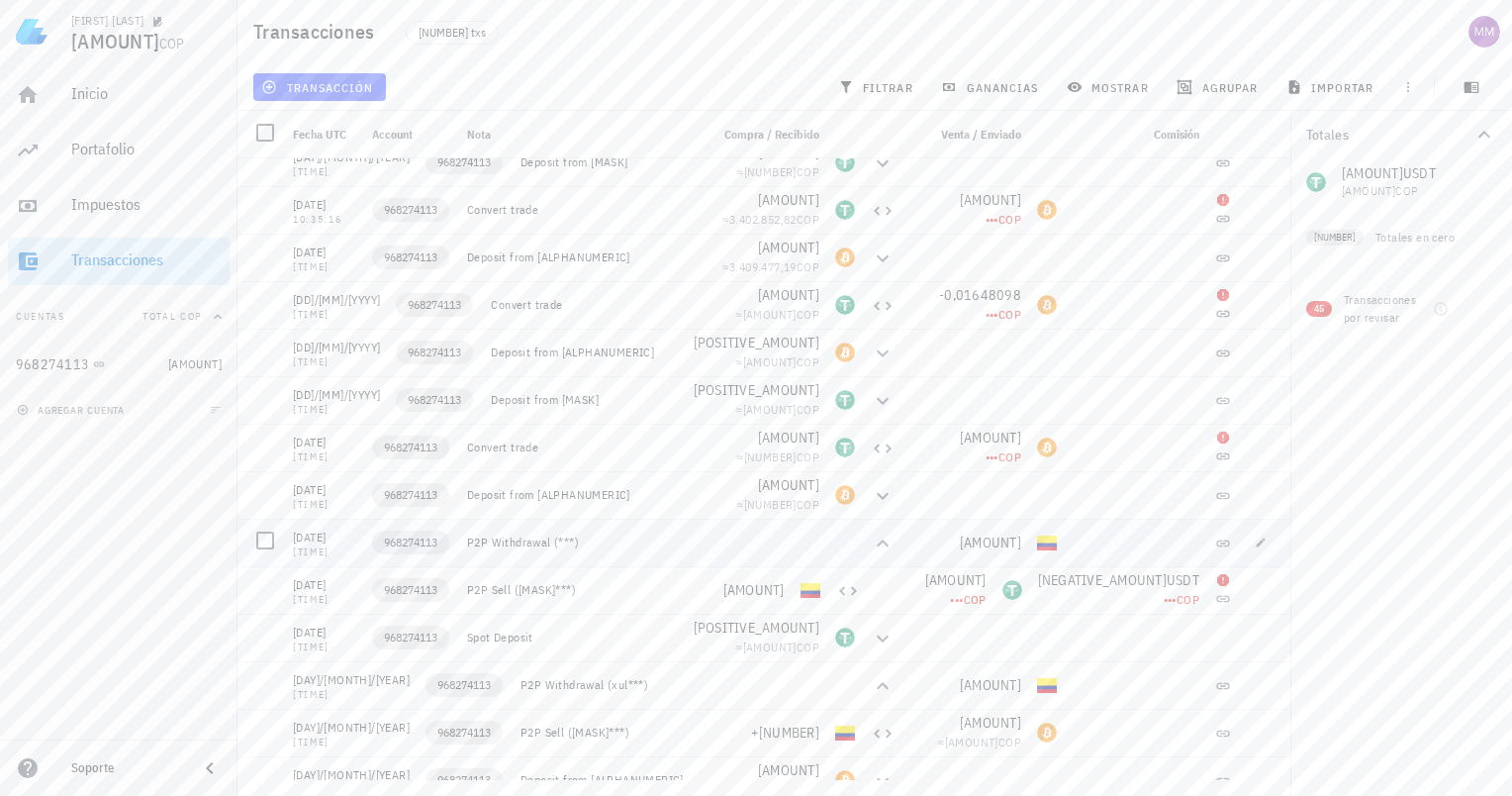 scroll, scrollTop: 7362, scrollLeft: 0, axis: vertical 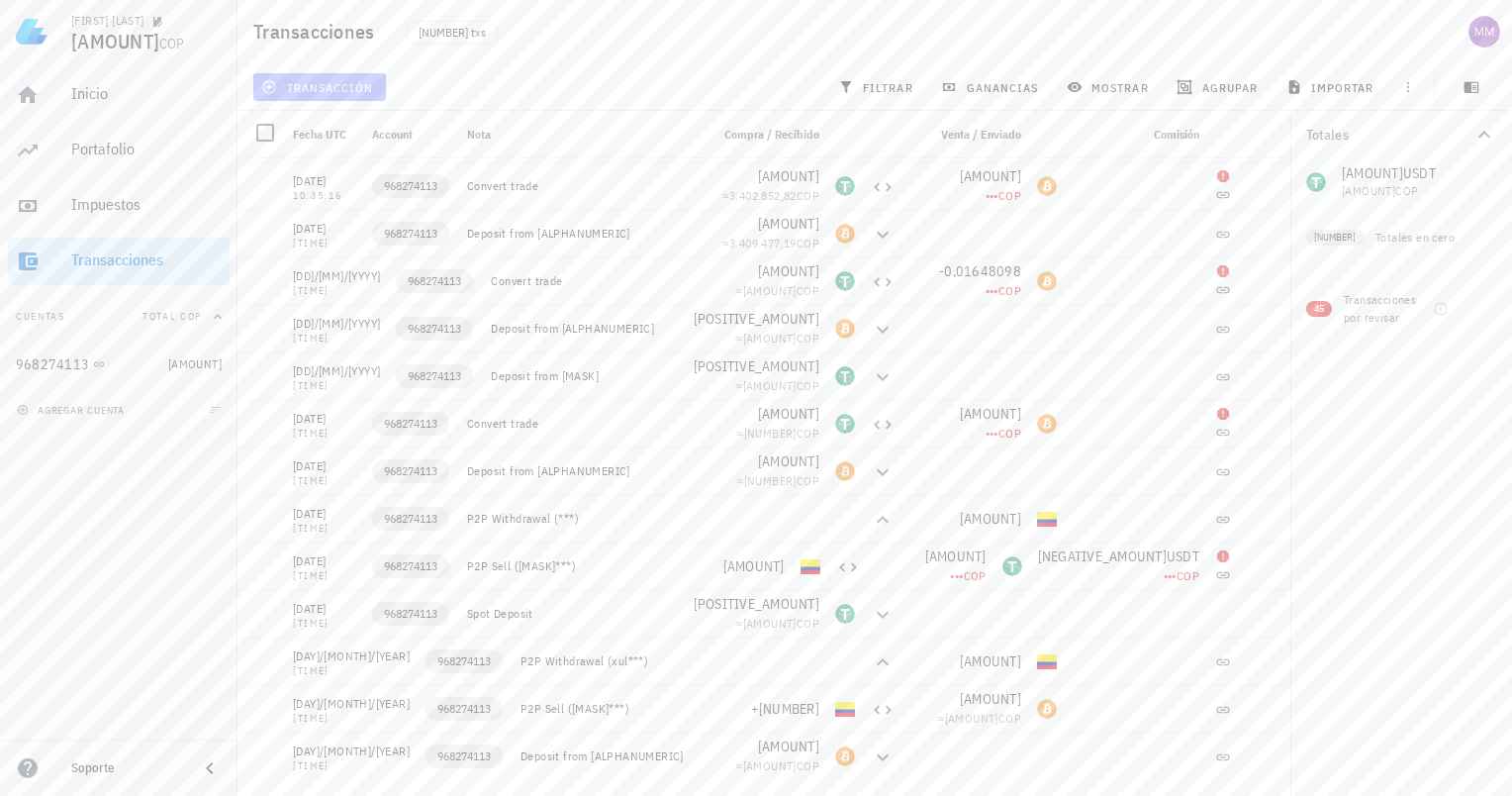 click on "transacción" at bounding box center (320, 87) 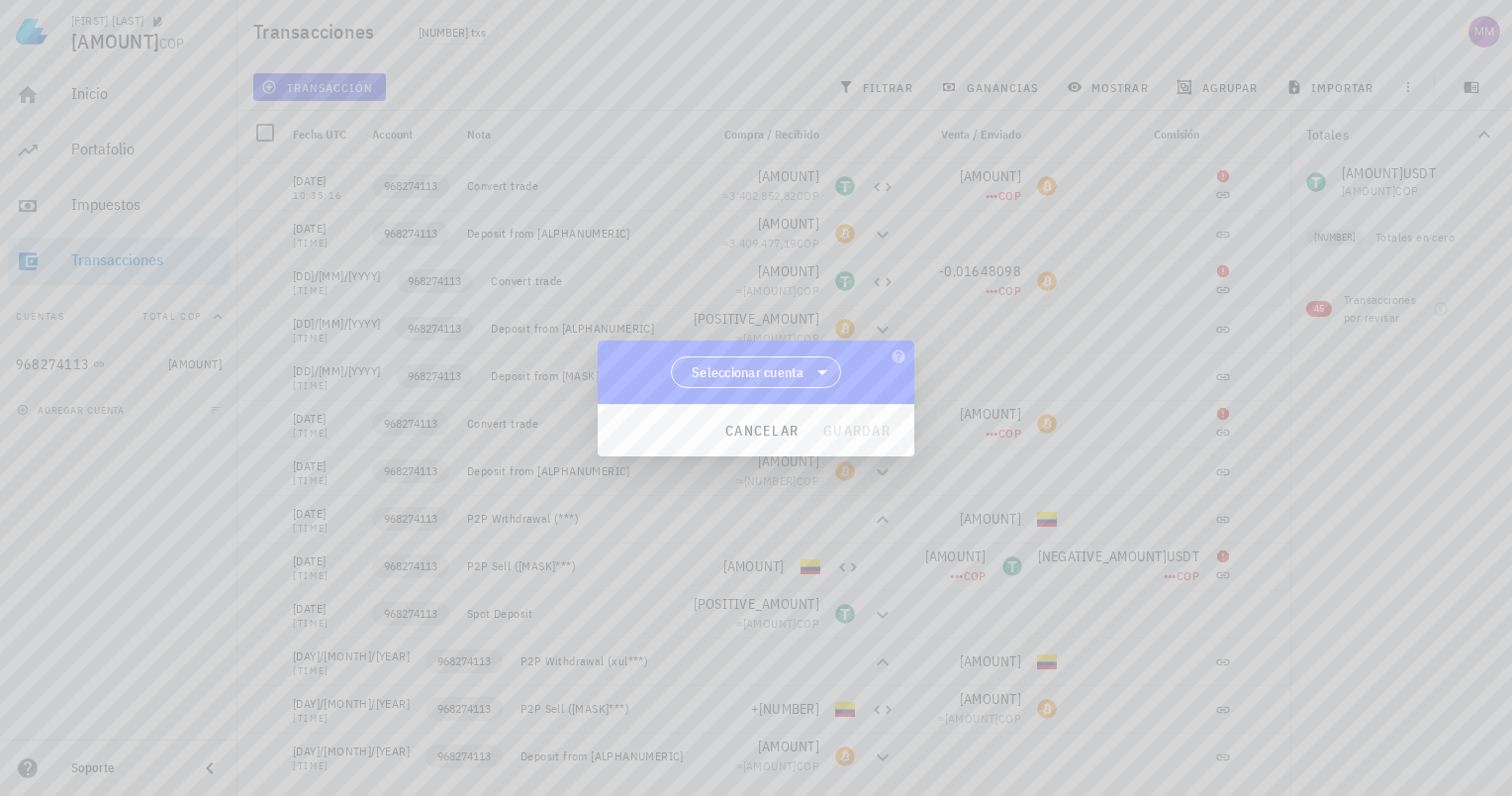 click on "Seleccionar cuenta" at bounding box center (756, 372) 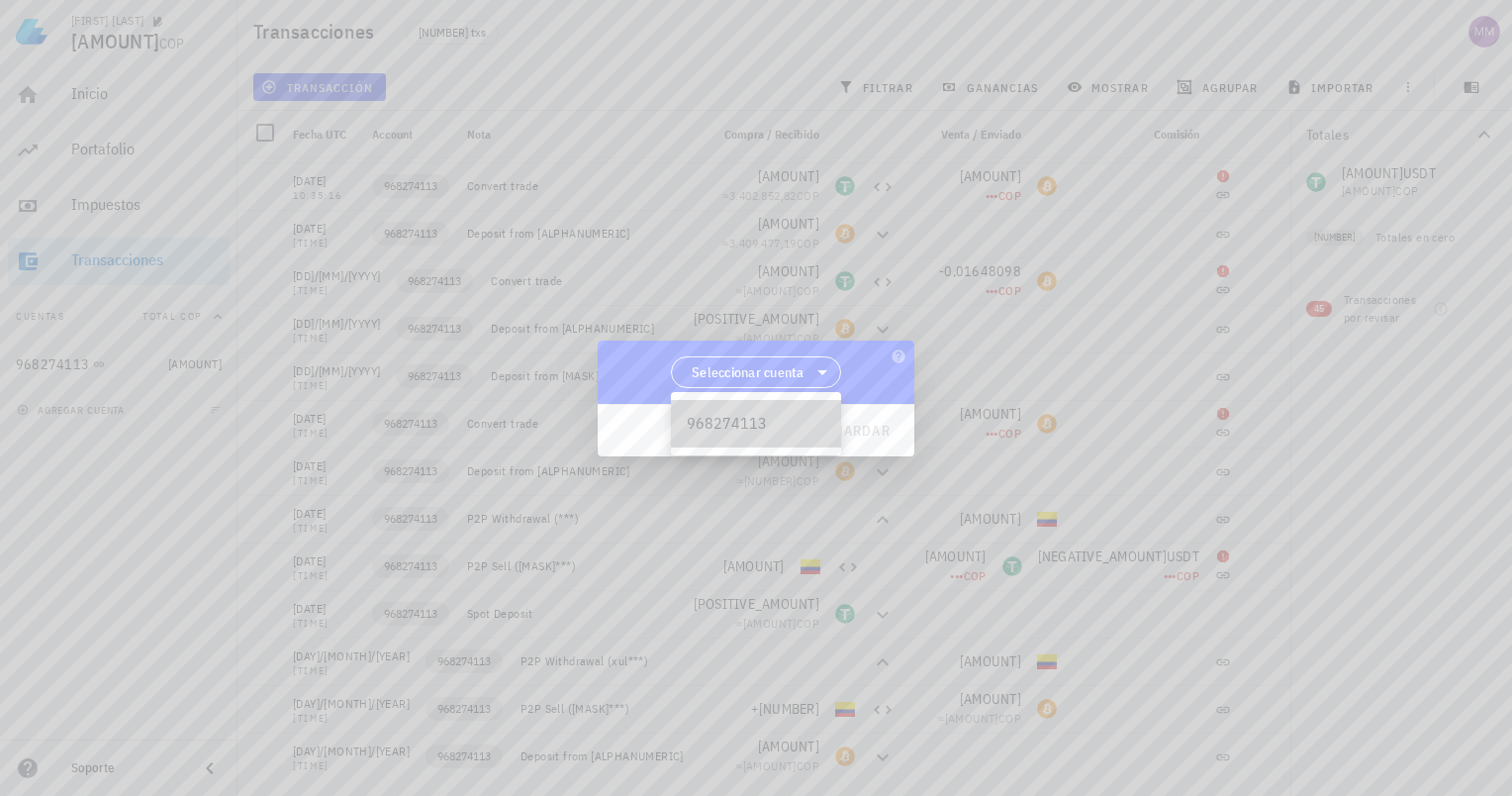 click on "968274113" at bounding box center [756, 423] 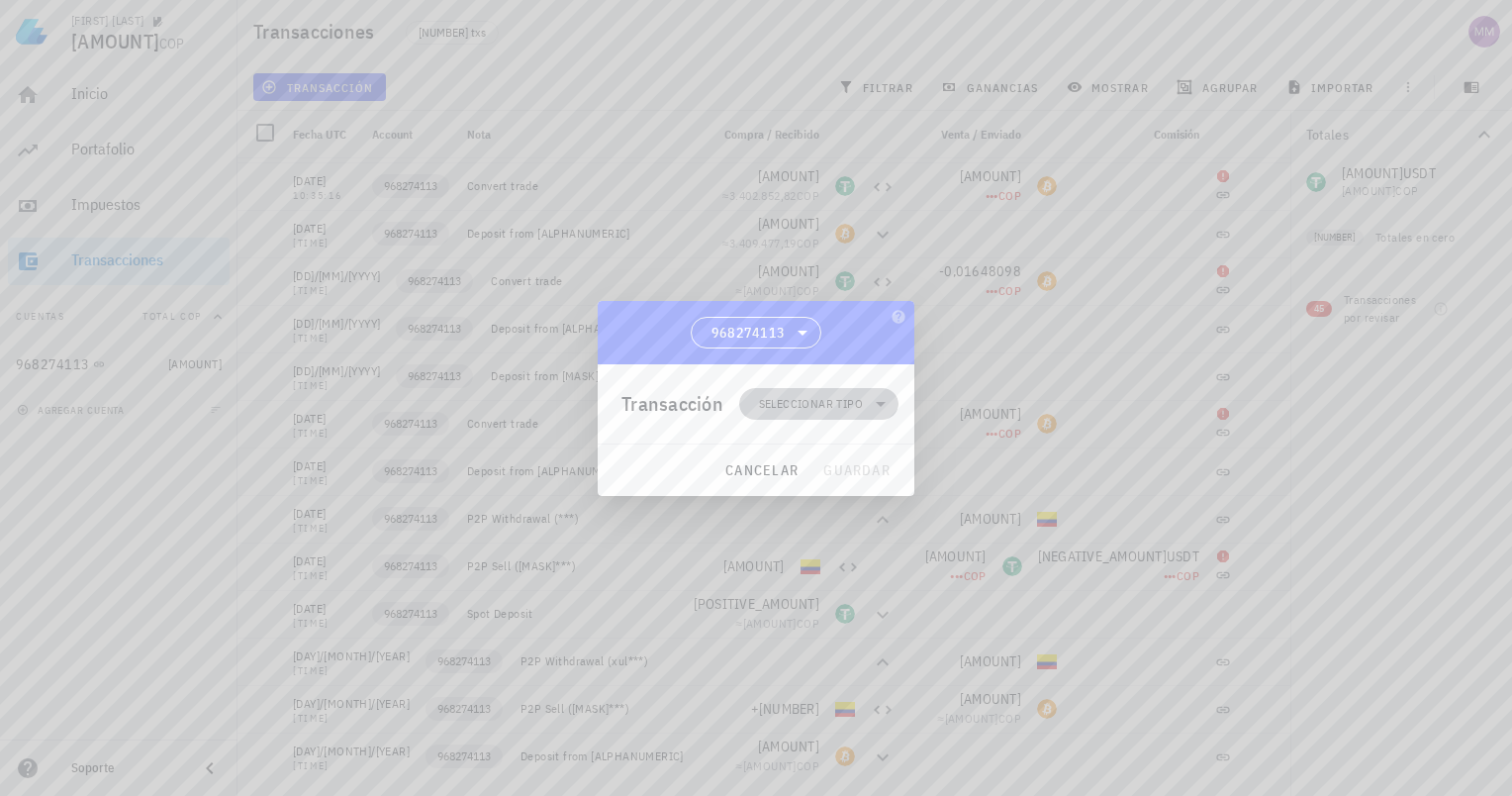 click on "Seleccionar tipo" at bounding box center [810, 404] 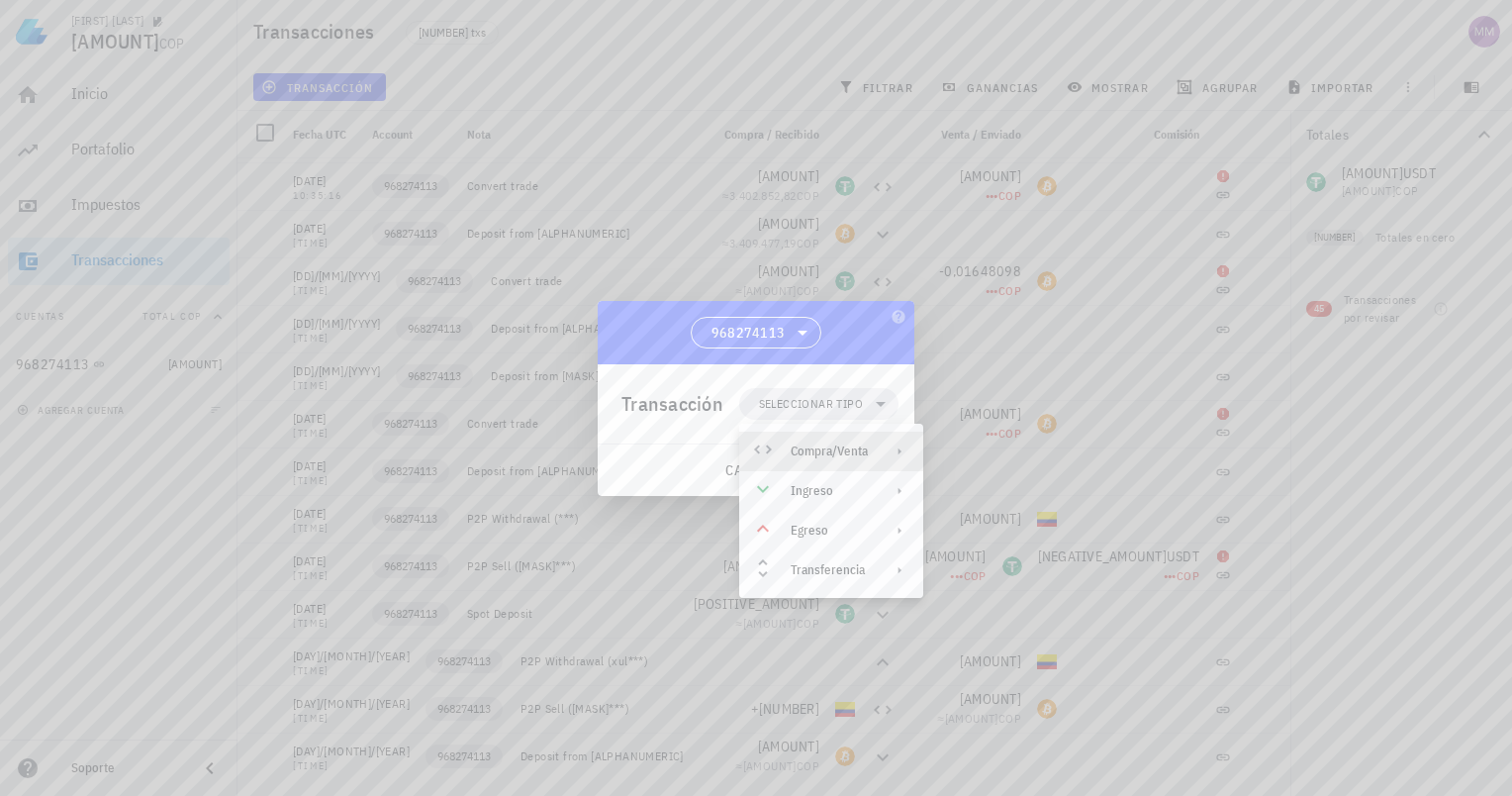 click 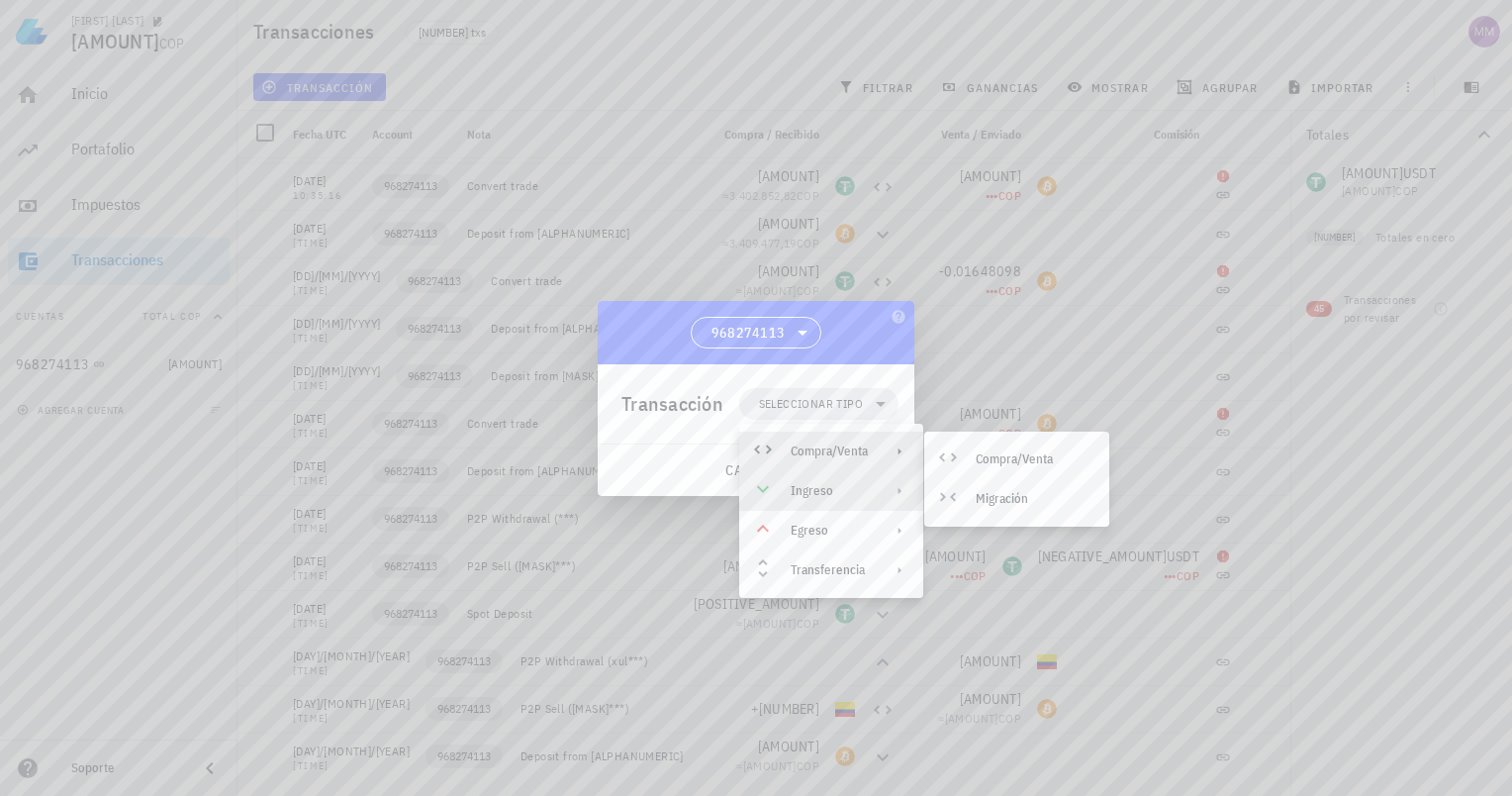 click at bounding box center [896, 491] 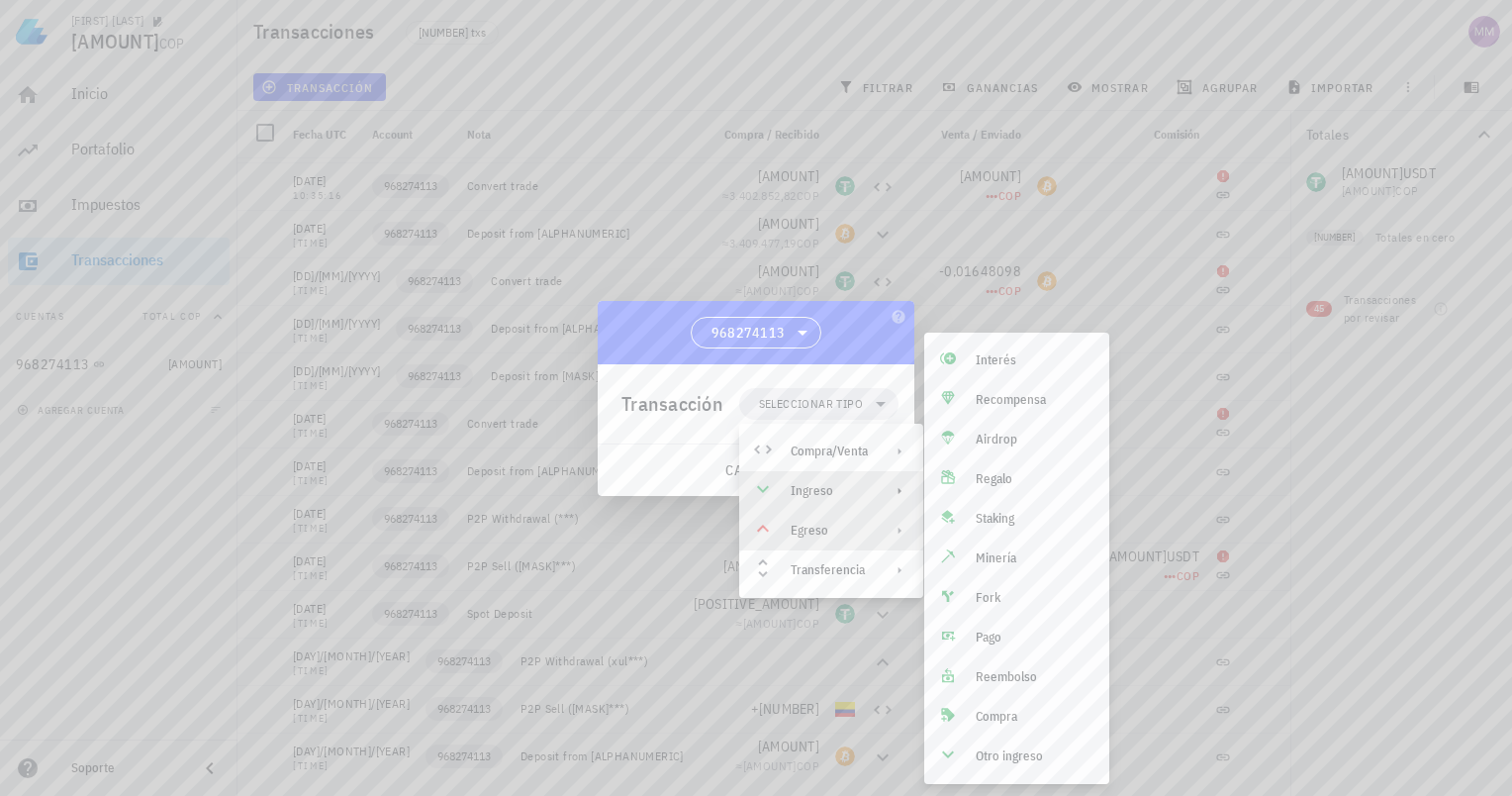 click 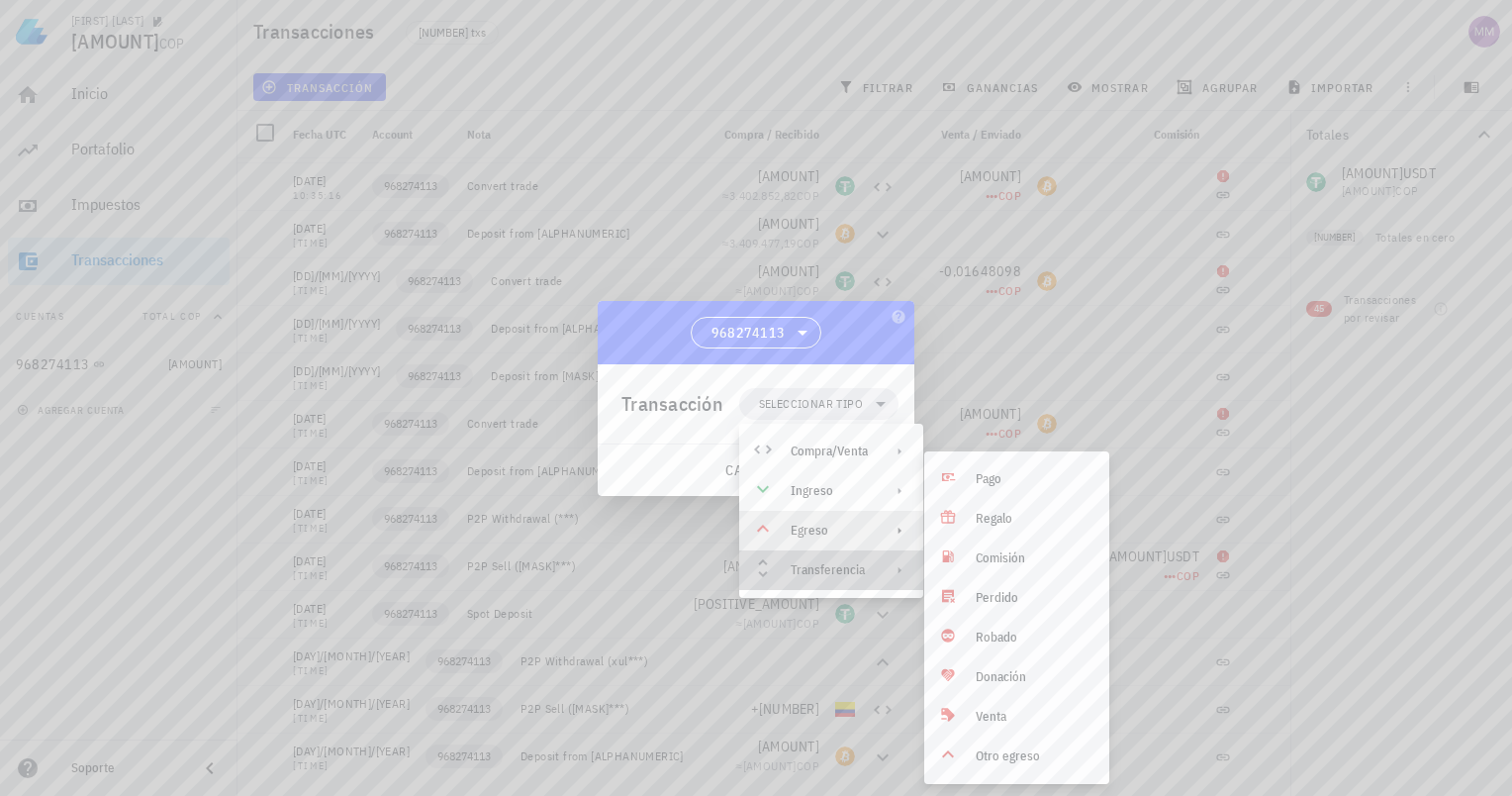 click 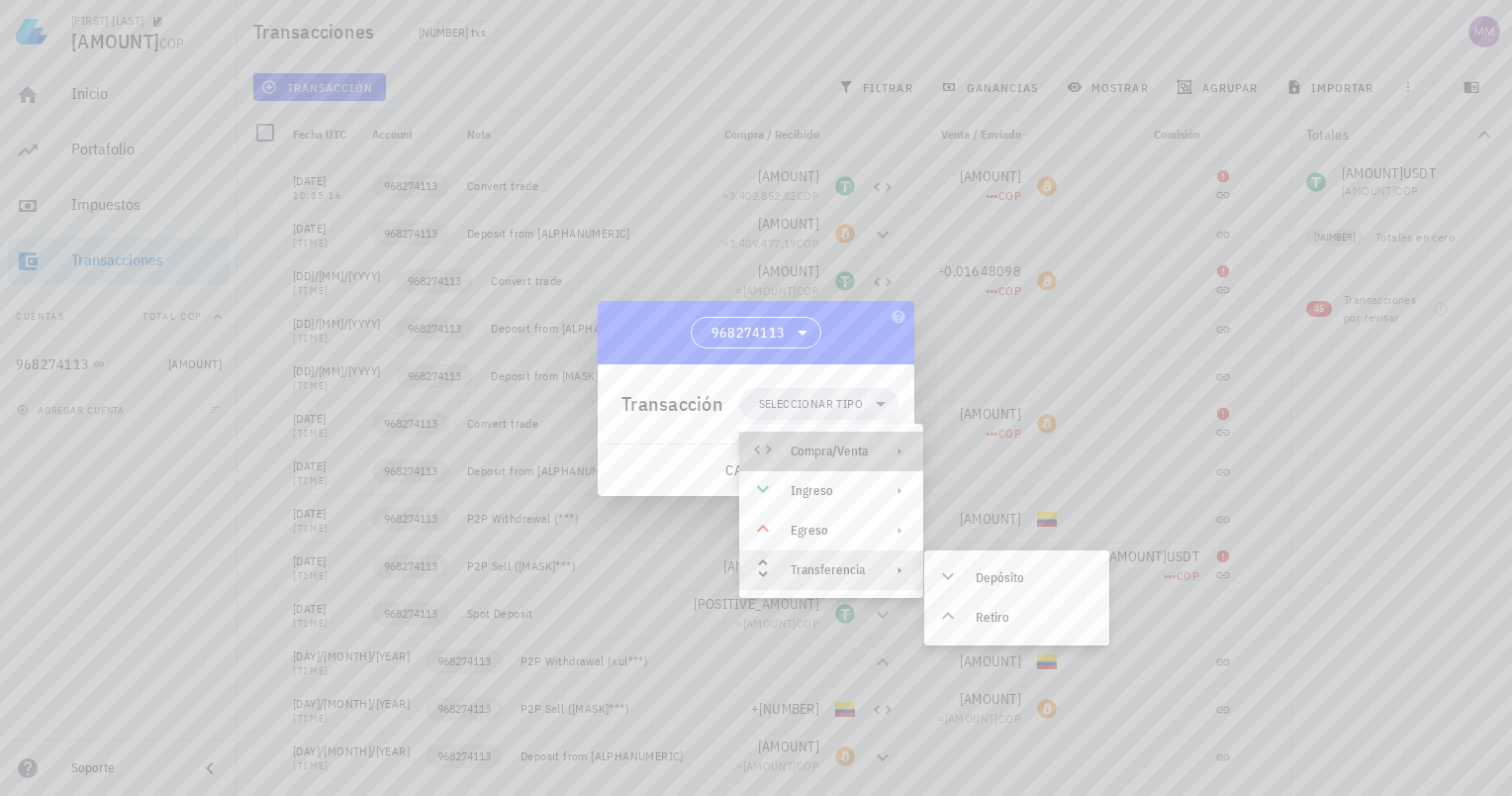 click 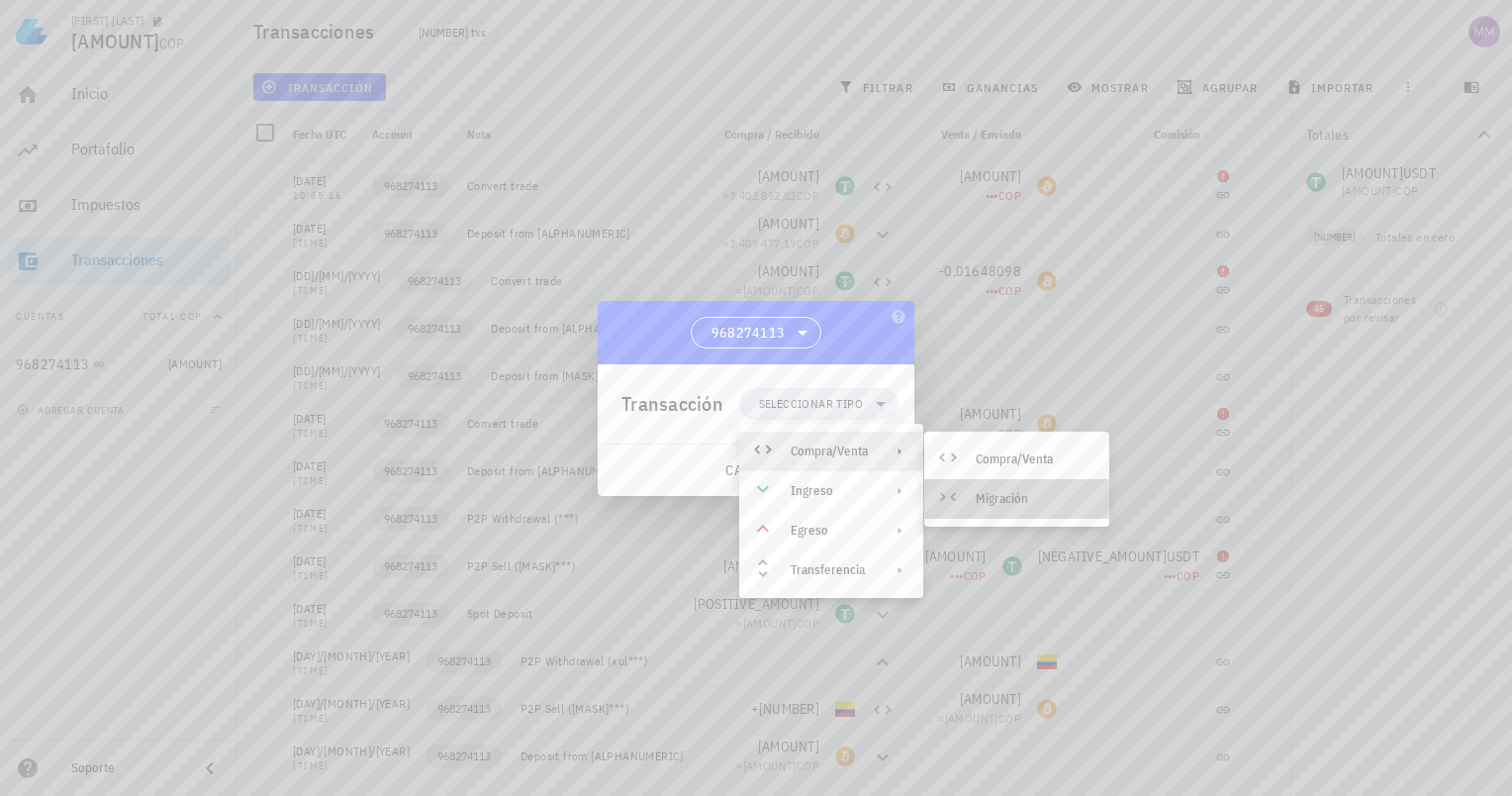 click on "Migración" at bounding box center (1016, 499) 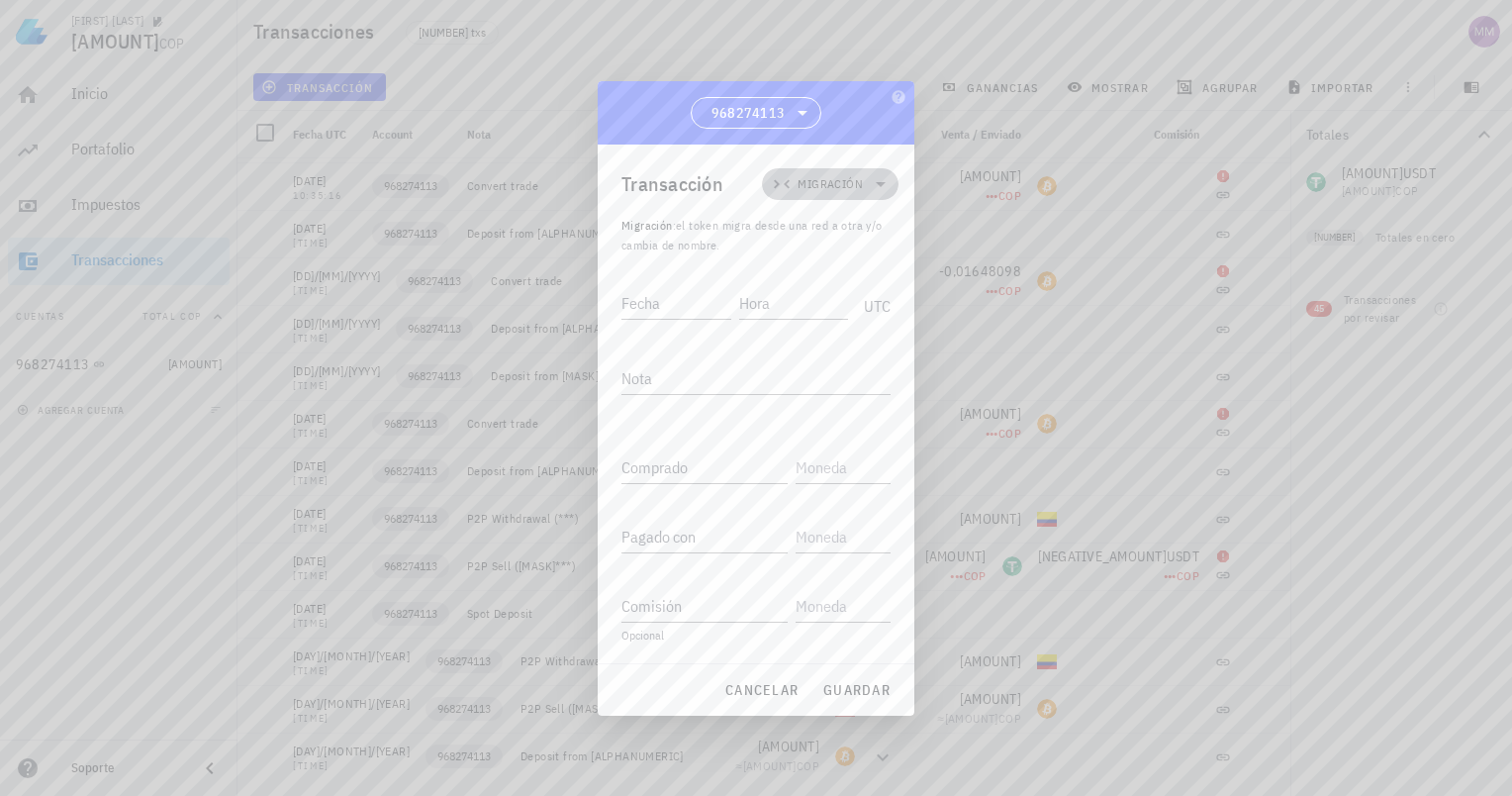 click on "Migración" at bounding box center [830, 184] 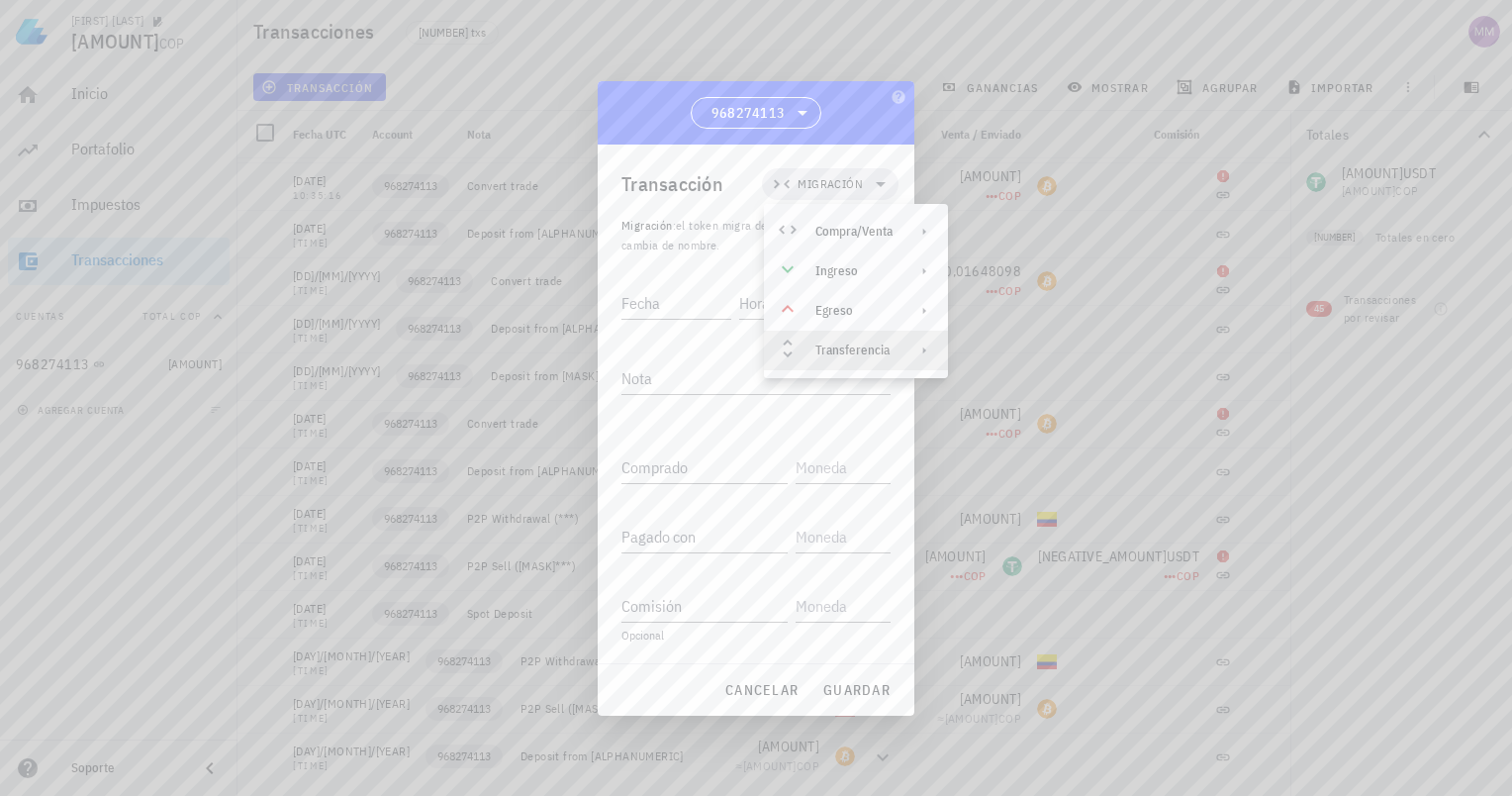click on "Transferencia" at bounding box center [856, 350] 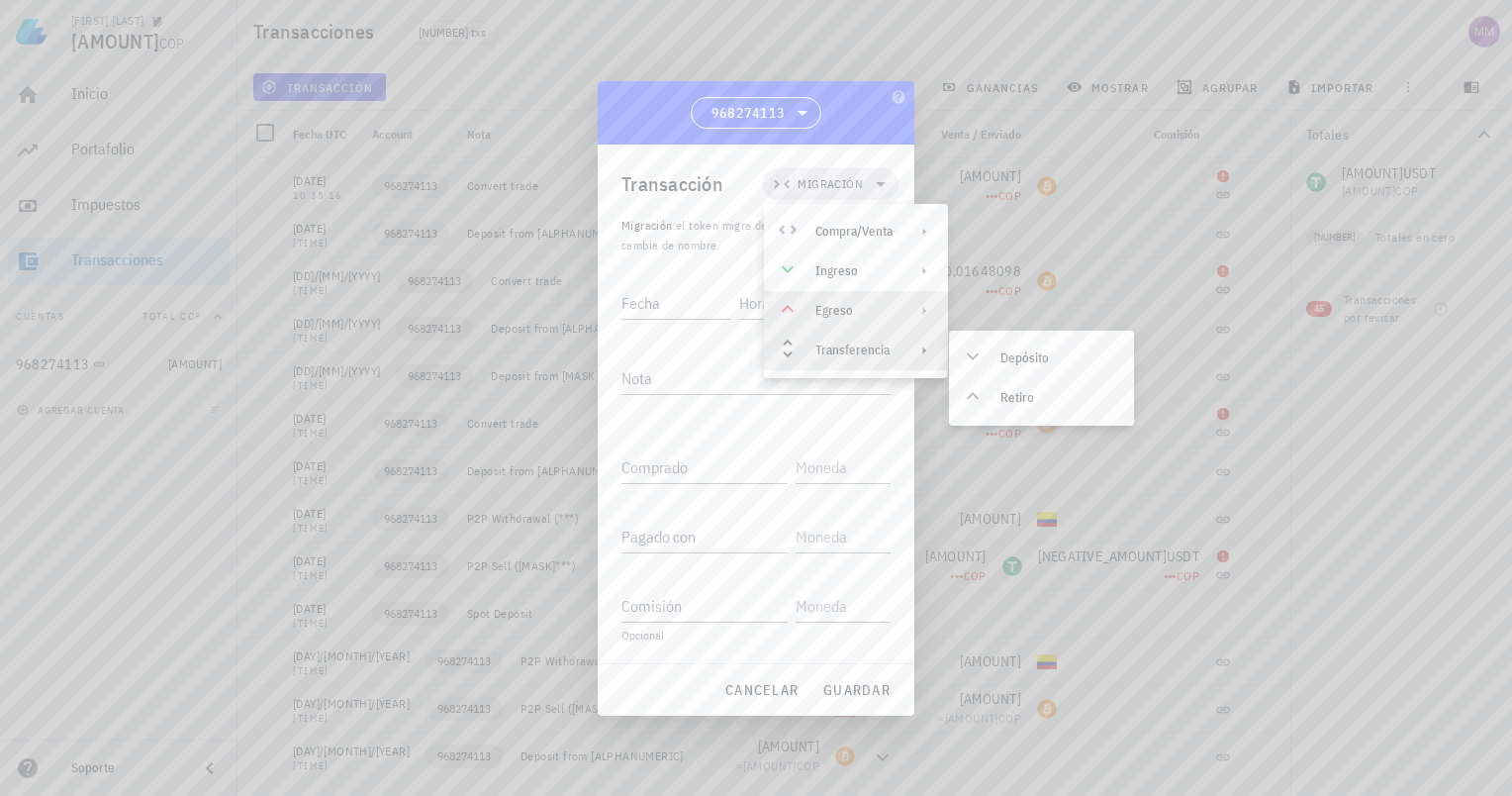 click on "Egreso" at bounding box center [854, 311] 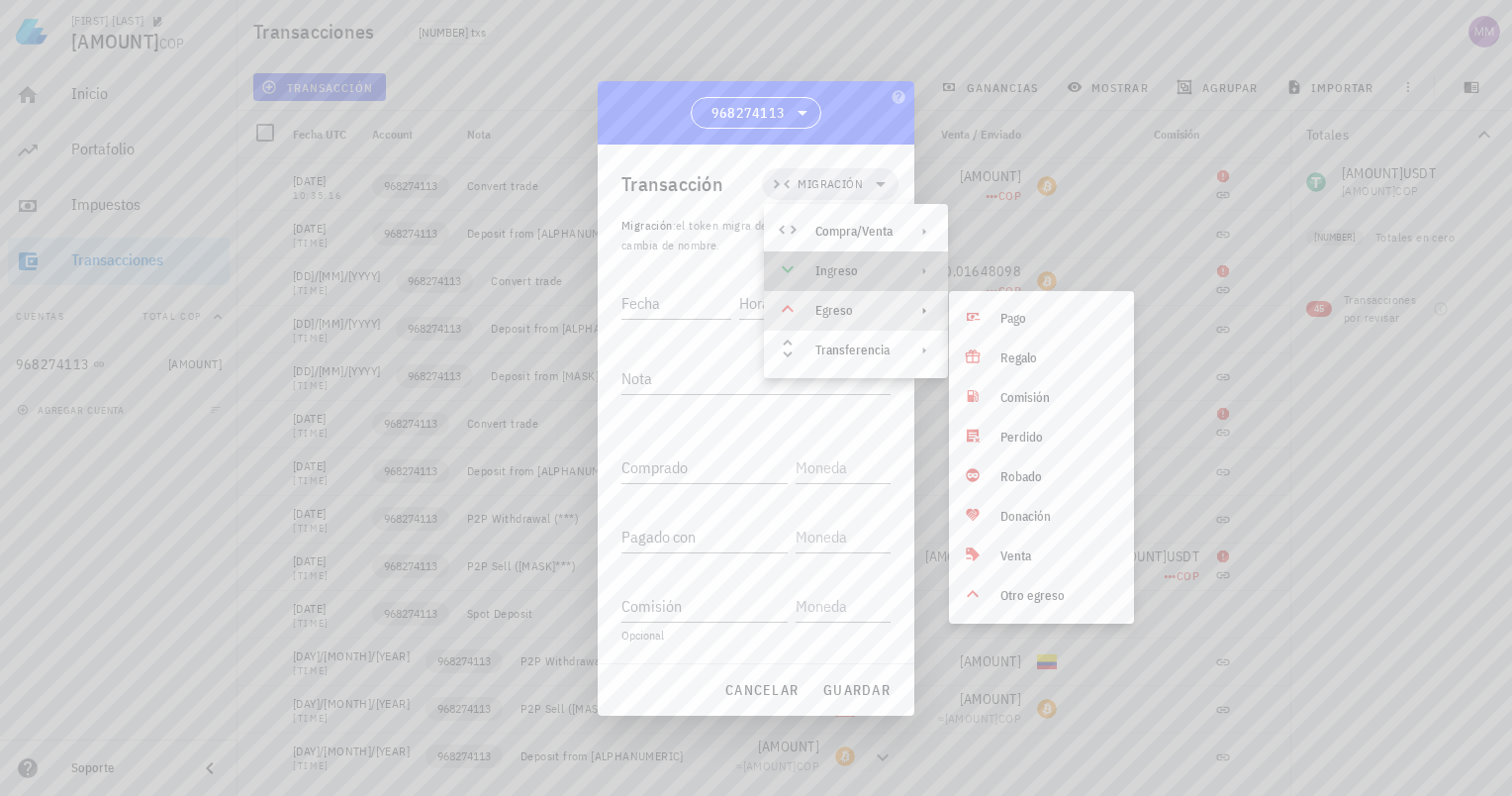 click on "Ingreso" at bounding box center [856, 271] 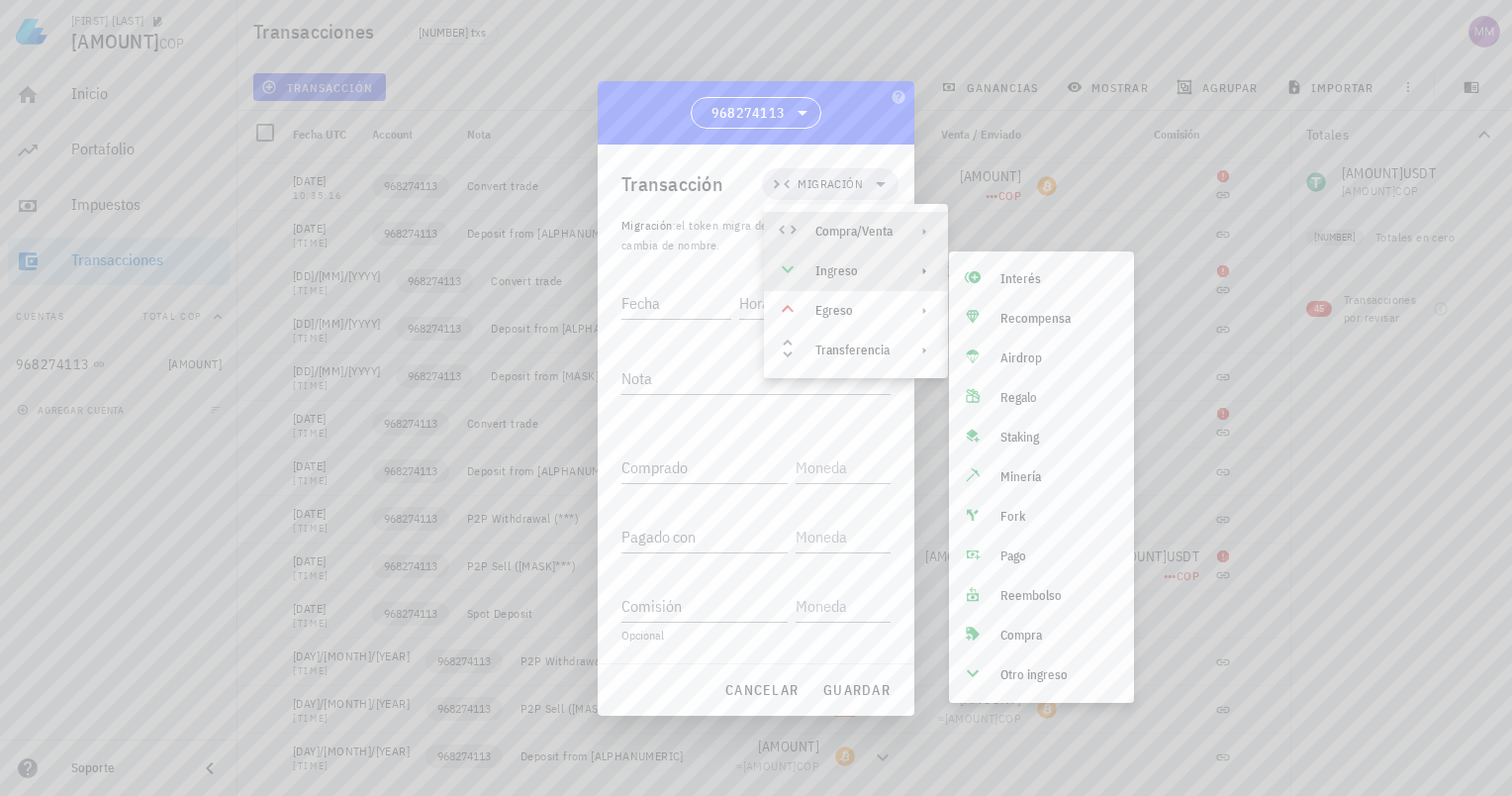 click on "Compra/Venta" at bounding box center [856, 232] 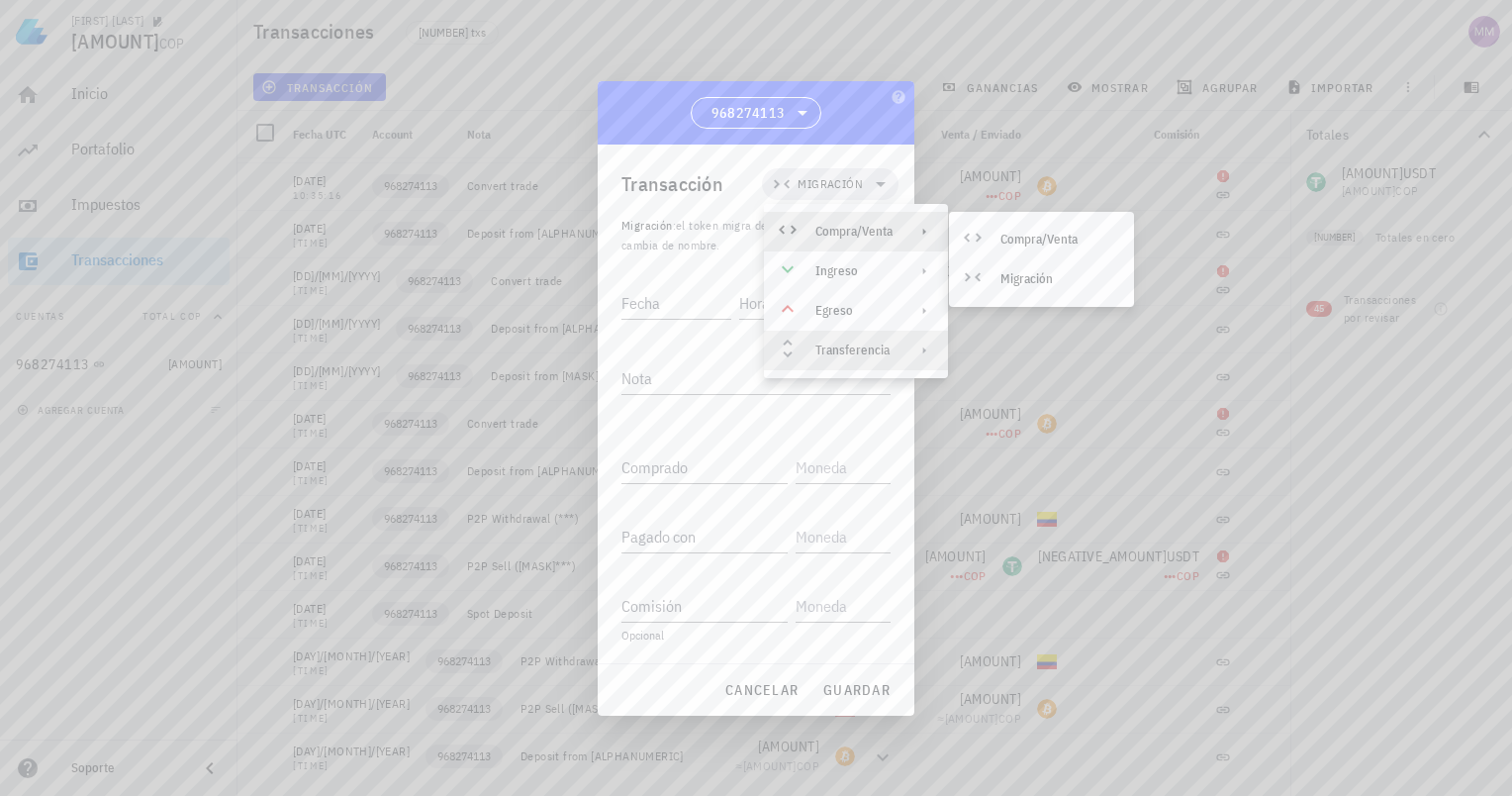 click on "Transferencia" at bounding box center (854, 350) 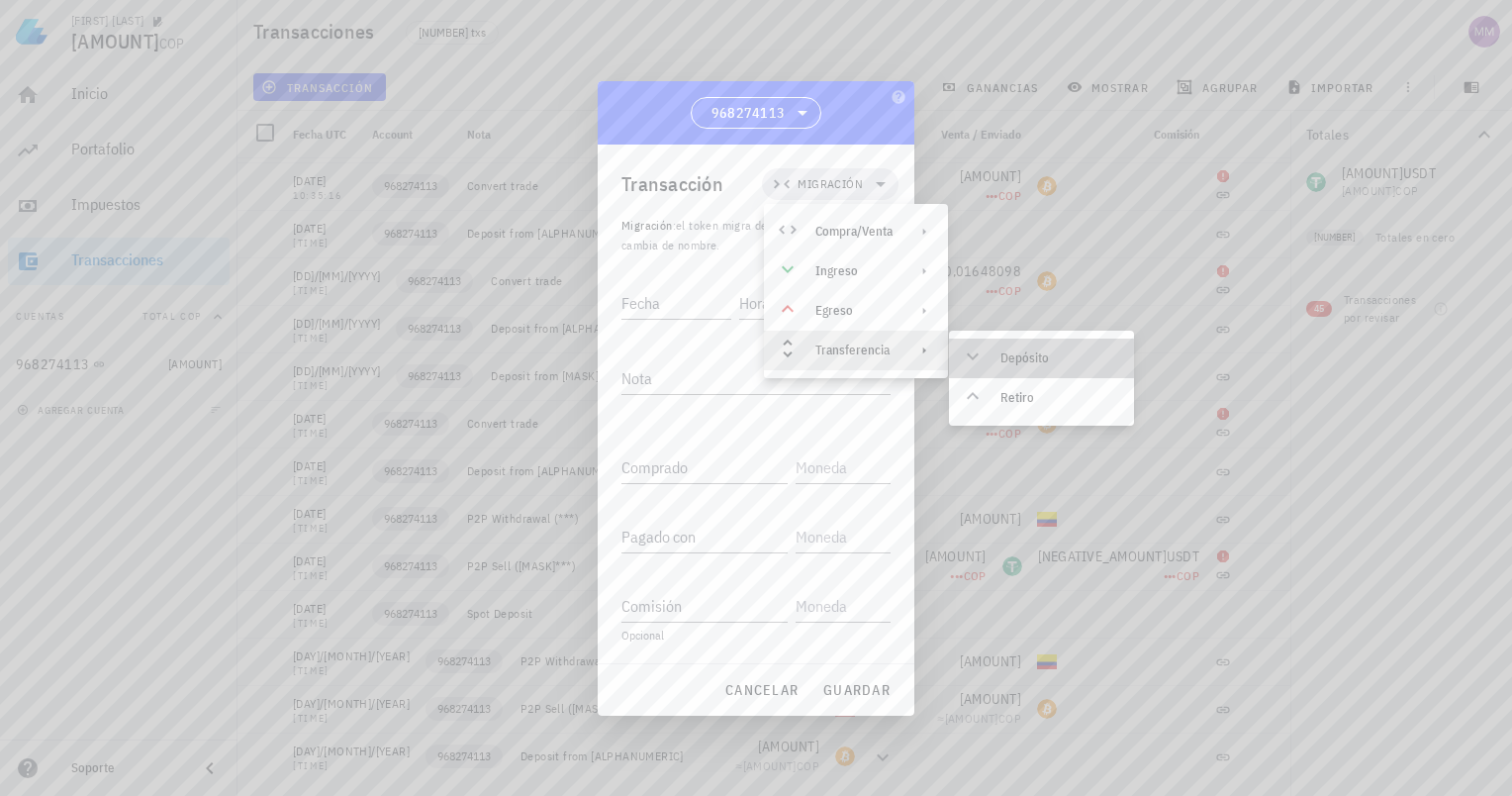 click 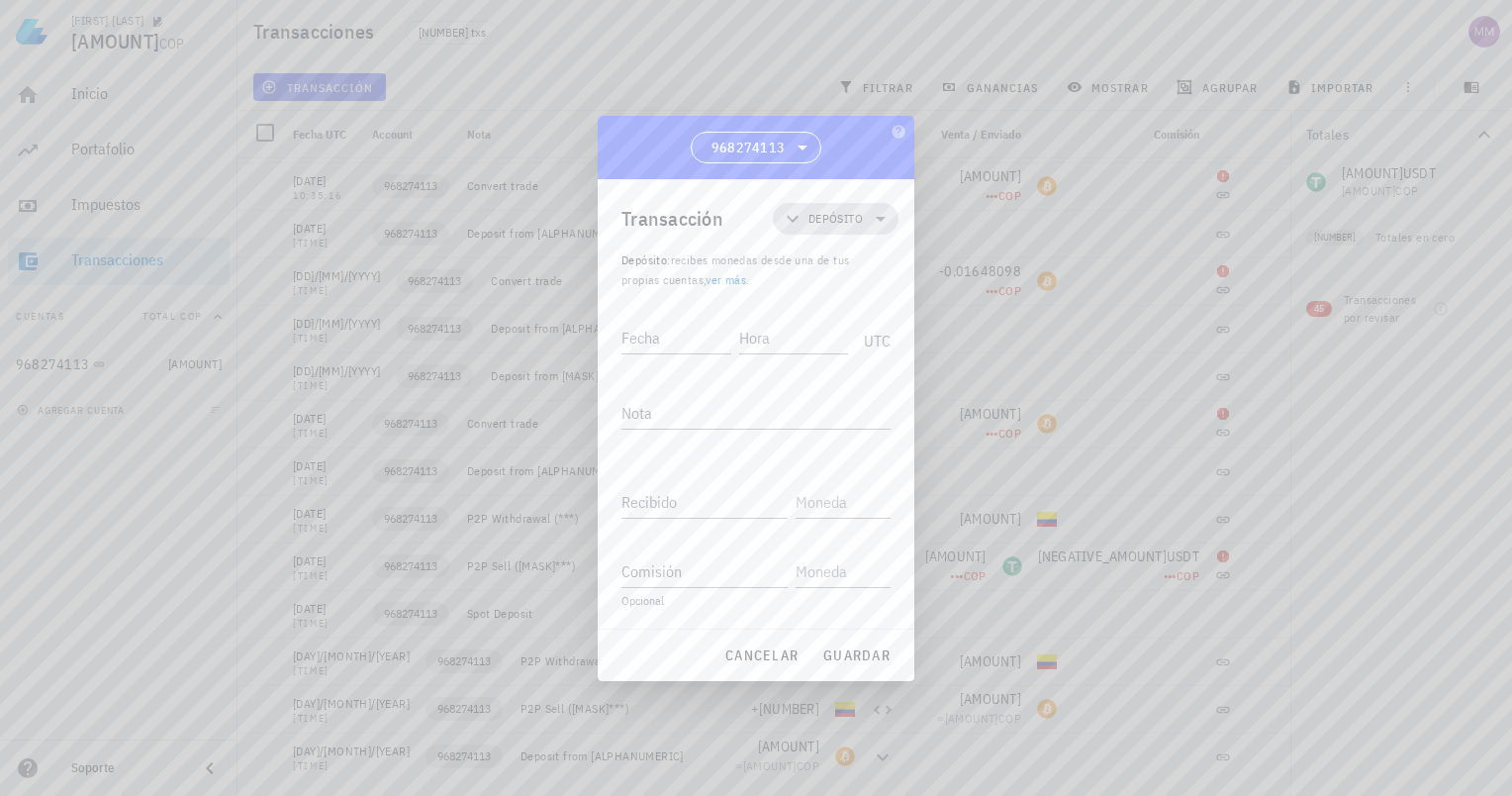 click 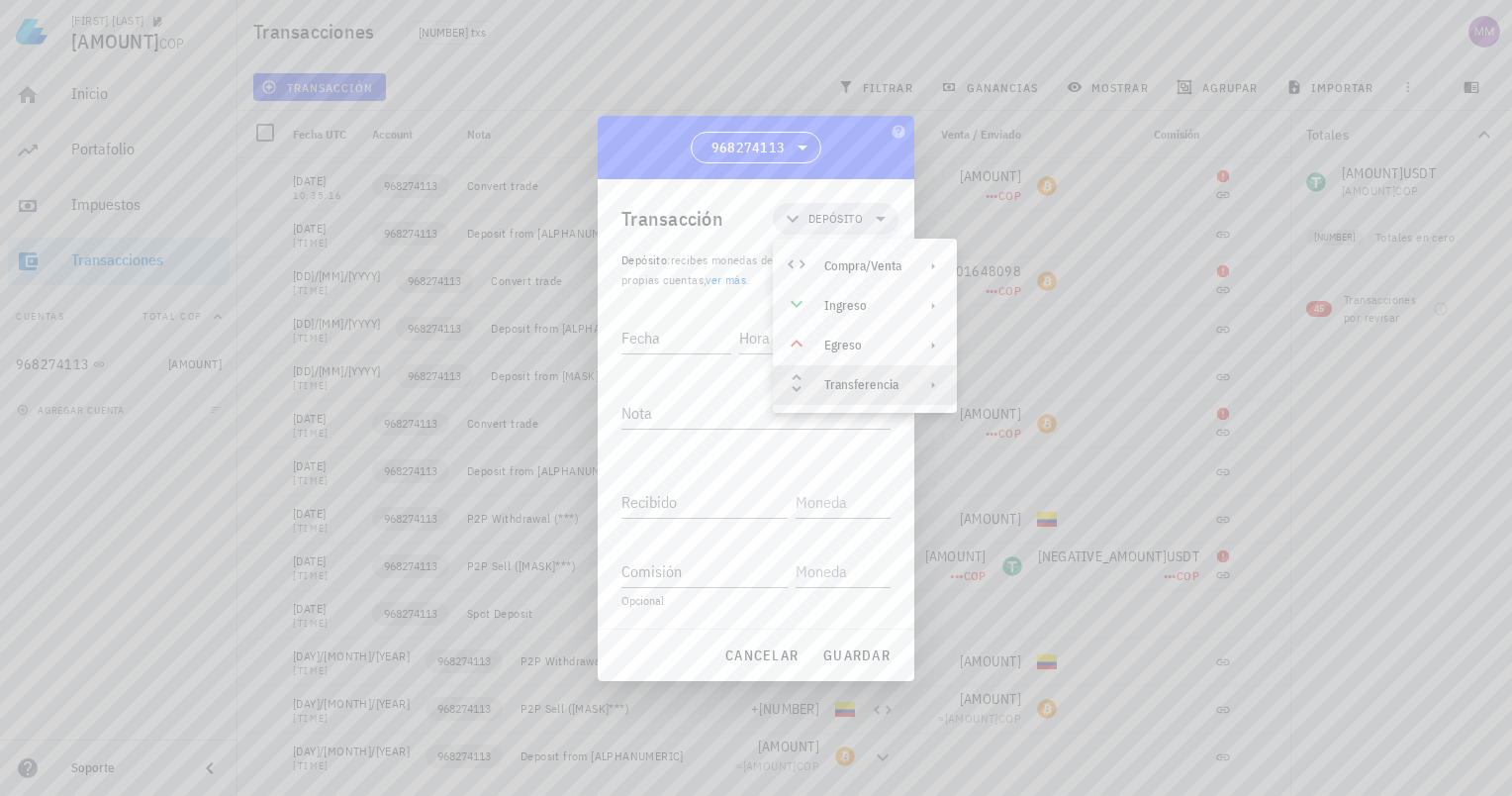 click on "Transferencia" at bounding box center [863, 385] 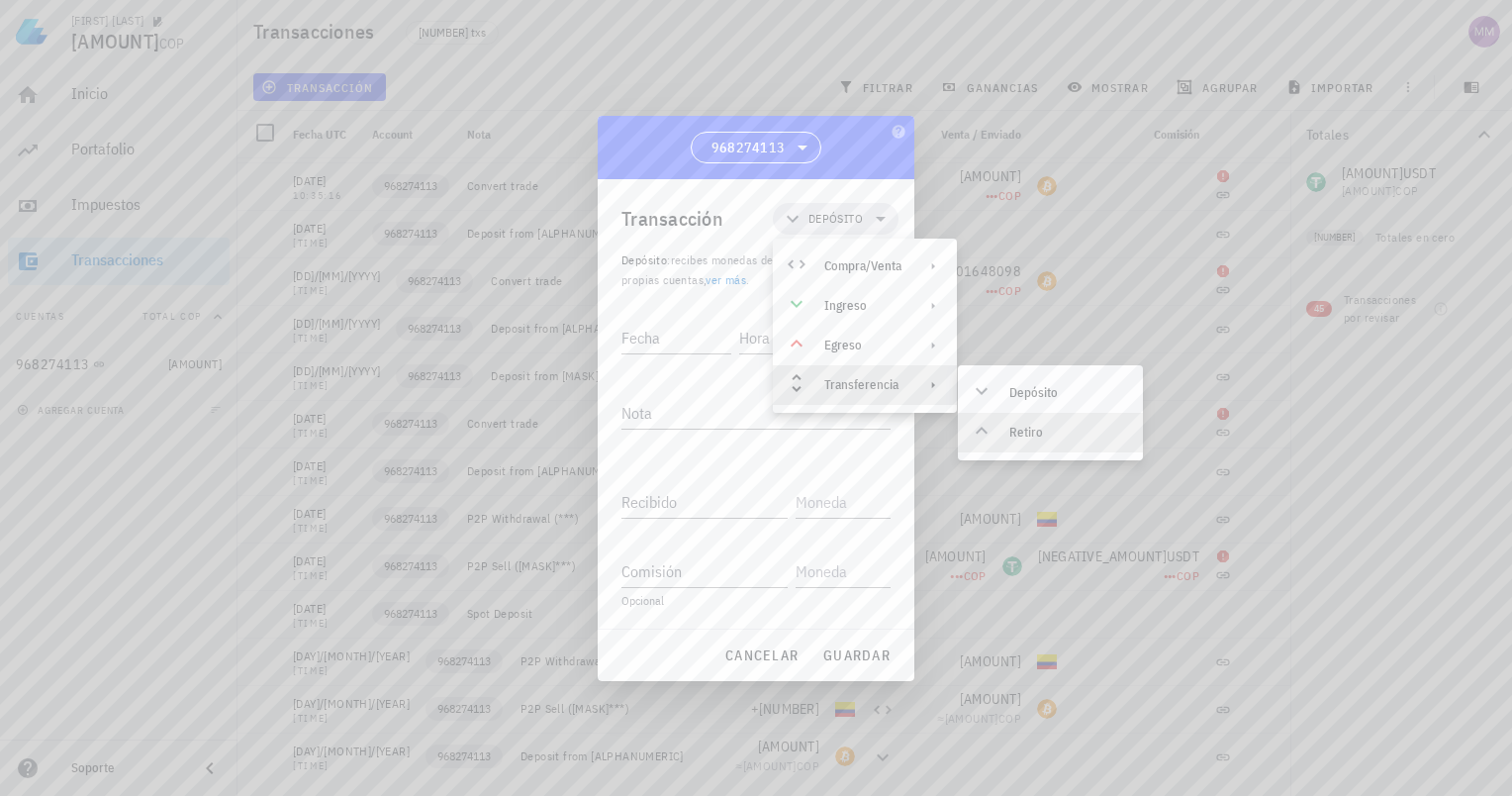 click at bounding box center (986, 433) 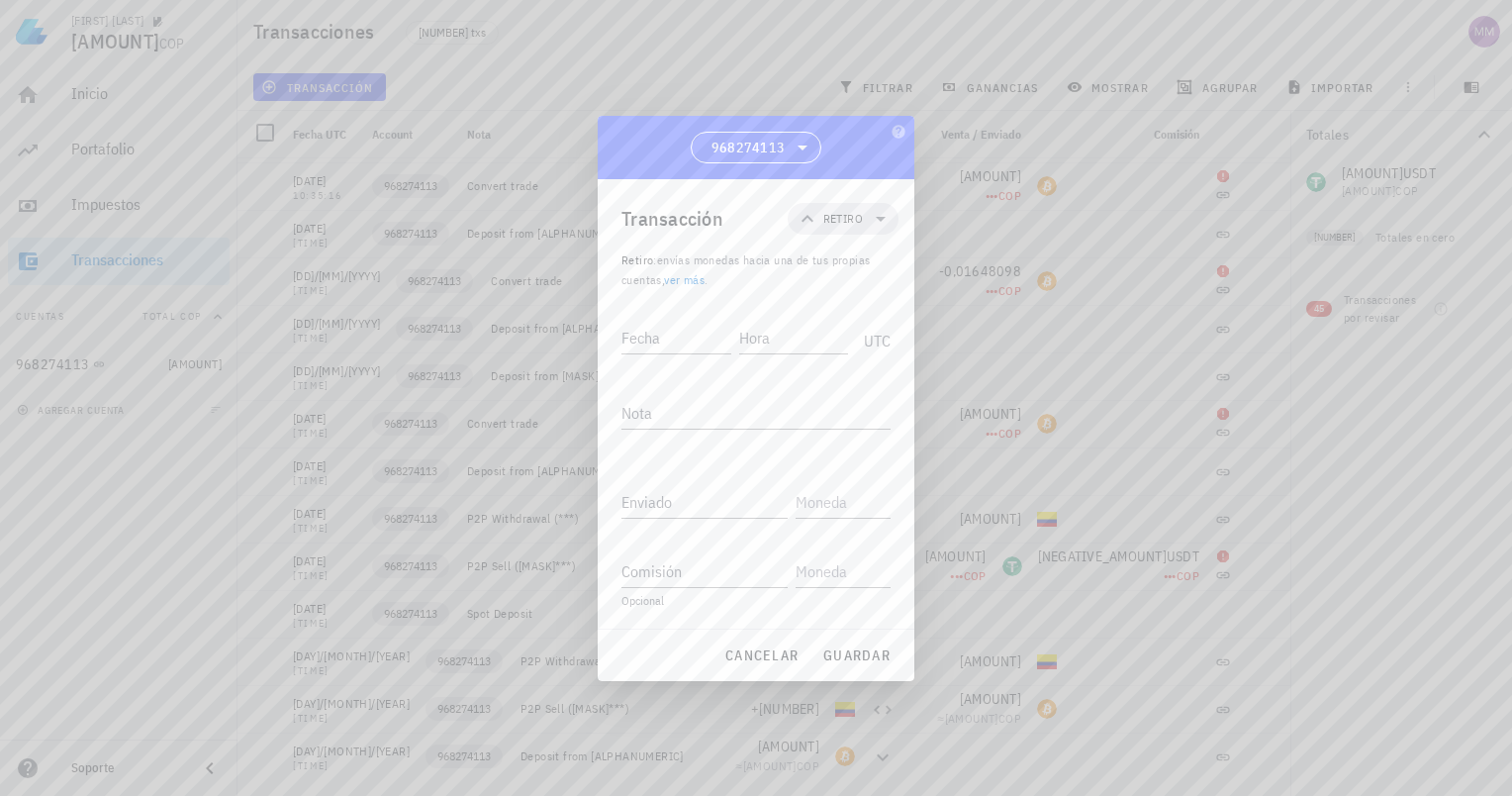 click on "968274113" at bounding box center (756, 148) 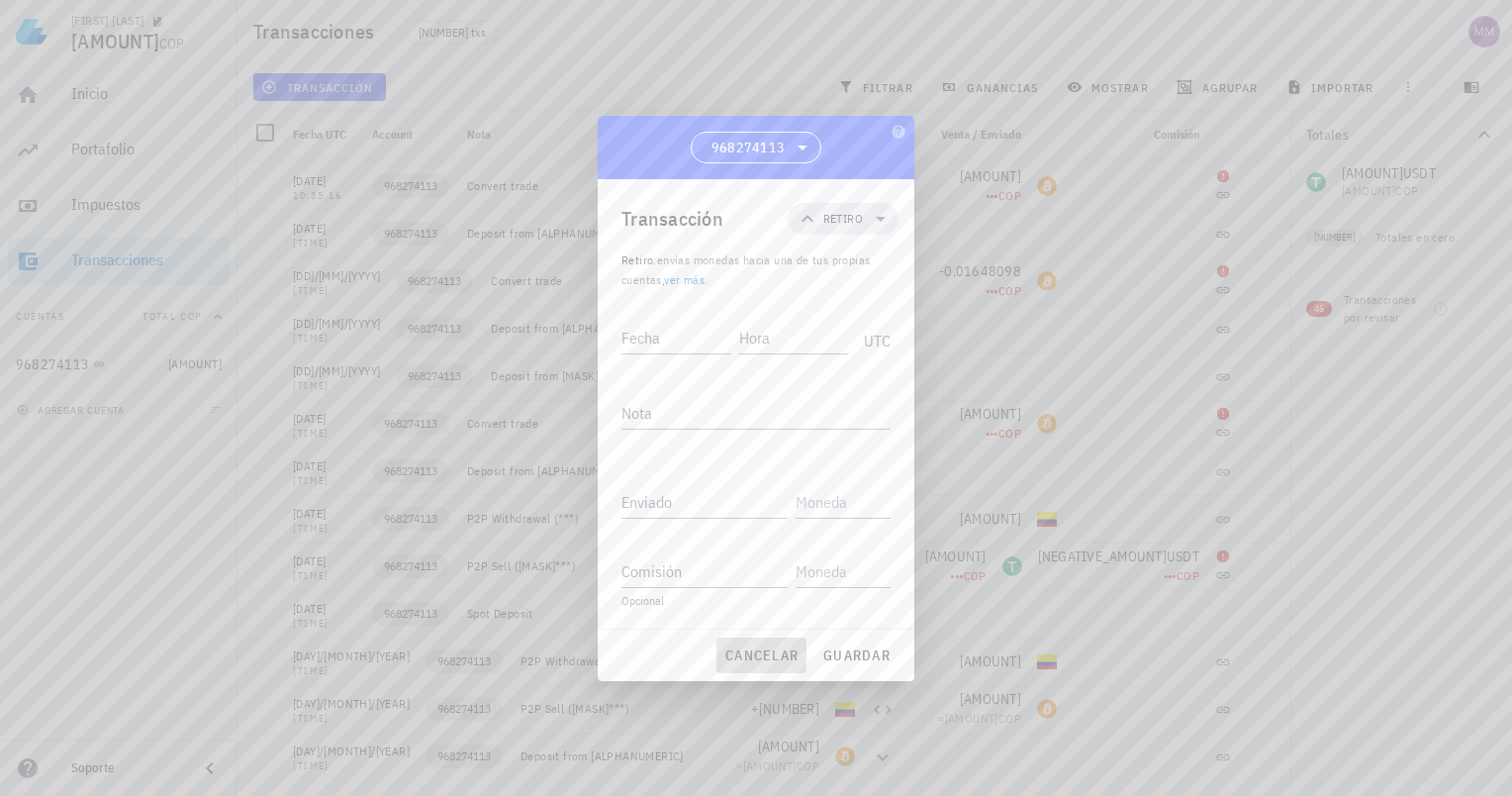 click on "cancelar" at bounding box center (761, 655) 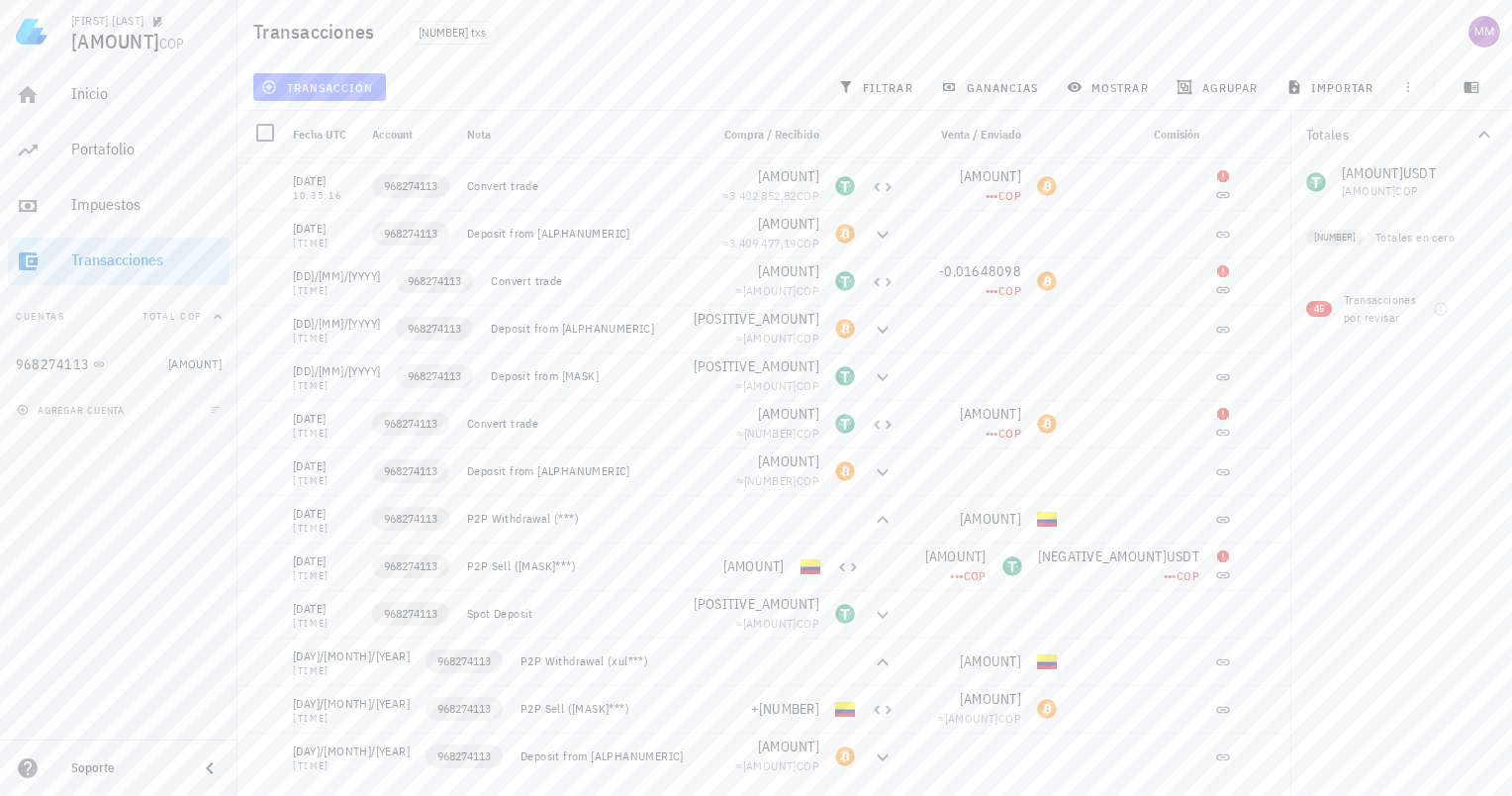 click on "transacción" at bounding box center (319, 87) 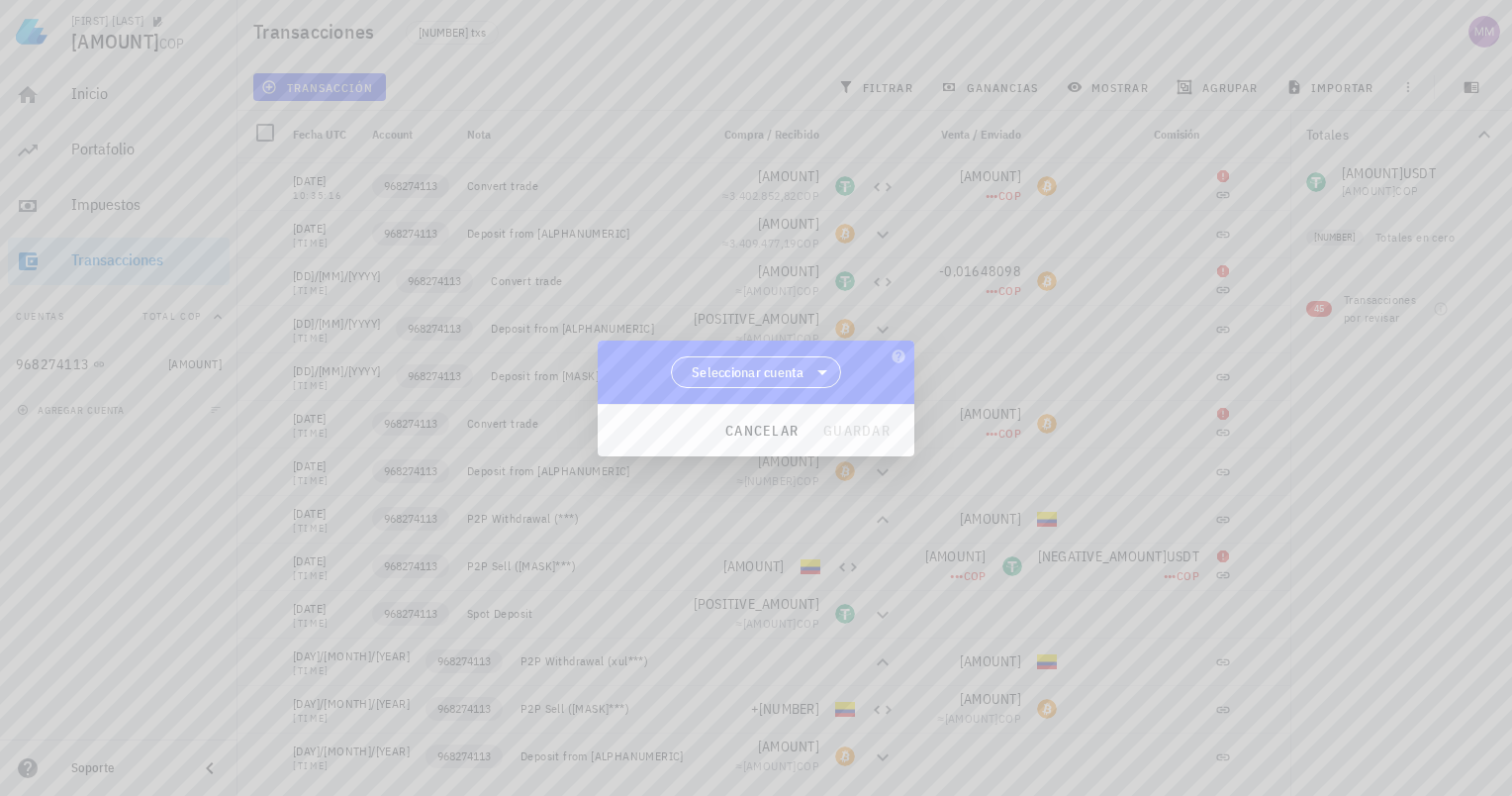 click on "Seleccionar cuenta" at bounding box center (748, 372) 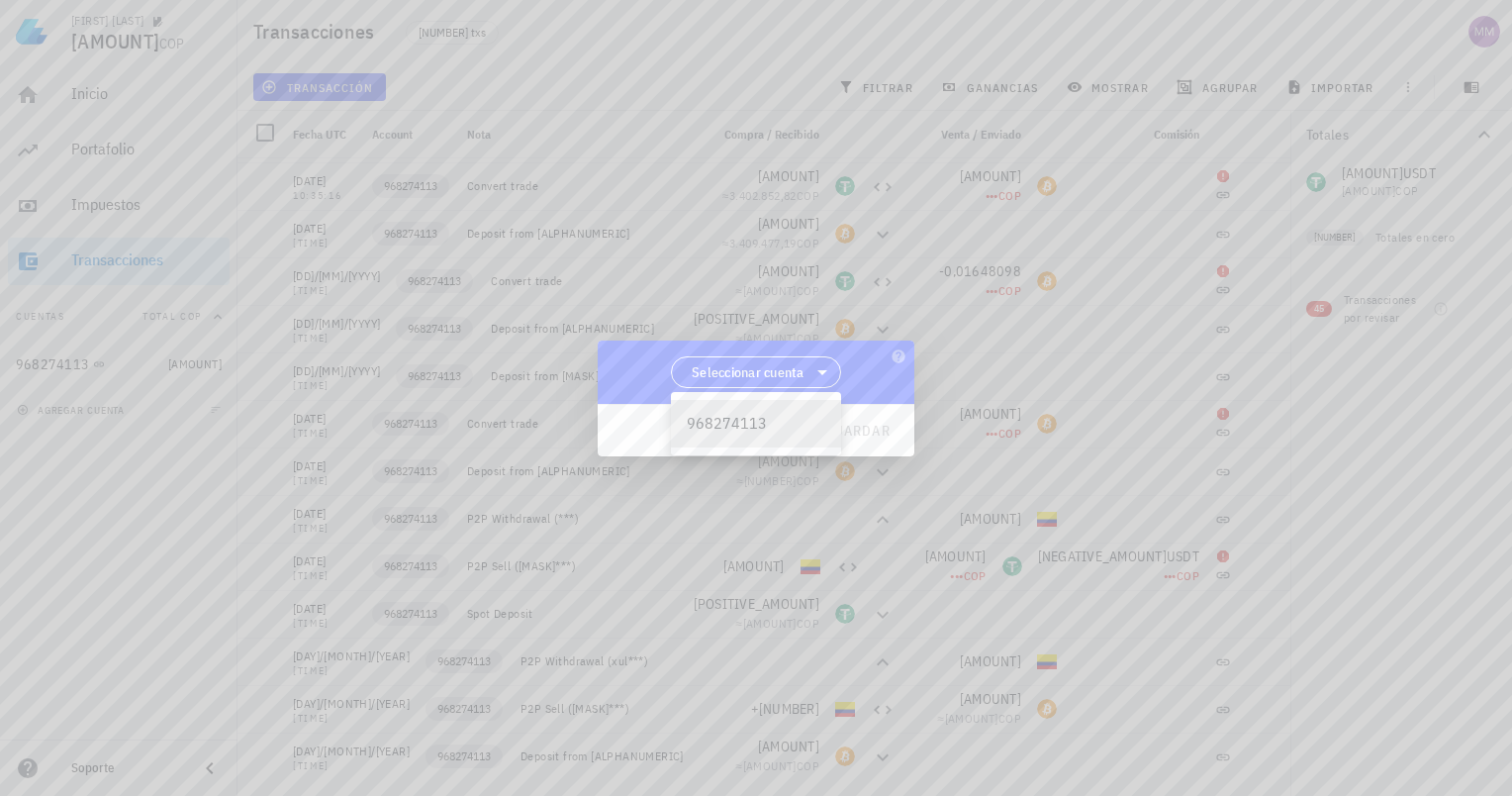click on "968274113" at bounding box center [756, 423] 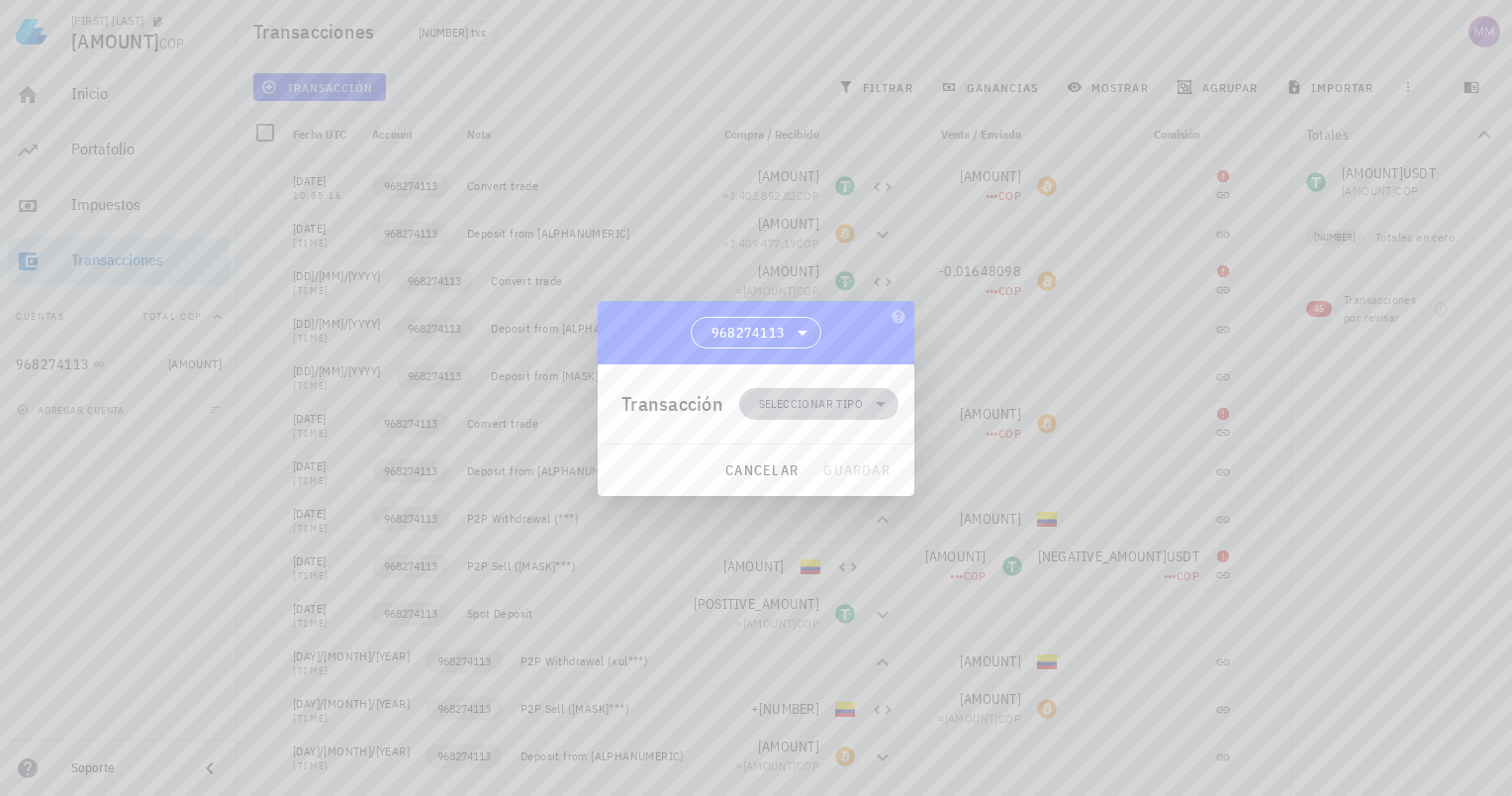 click on "Seleccionar tipo" at bounding box center (810, 404) 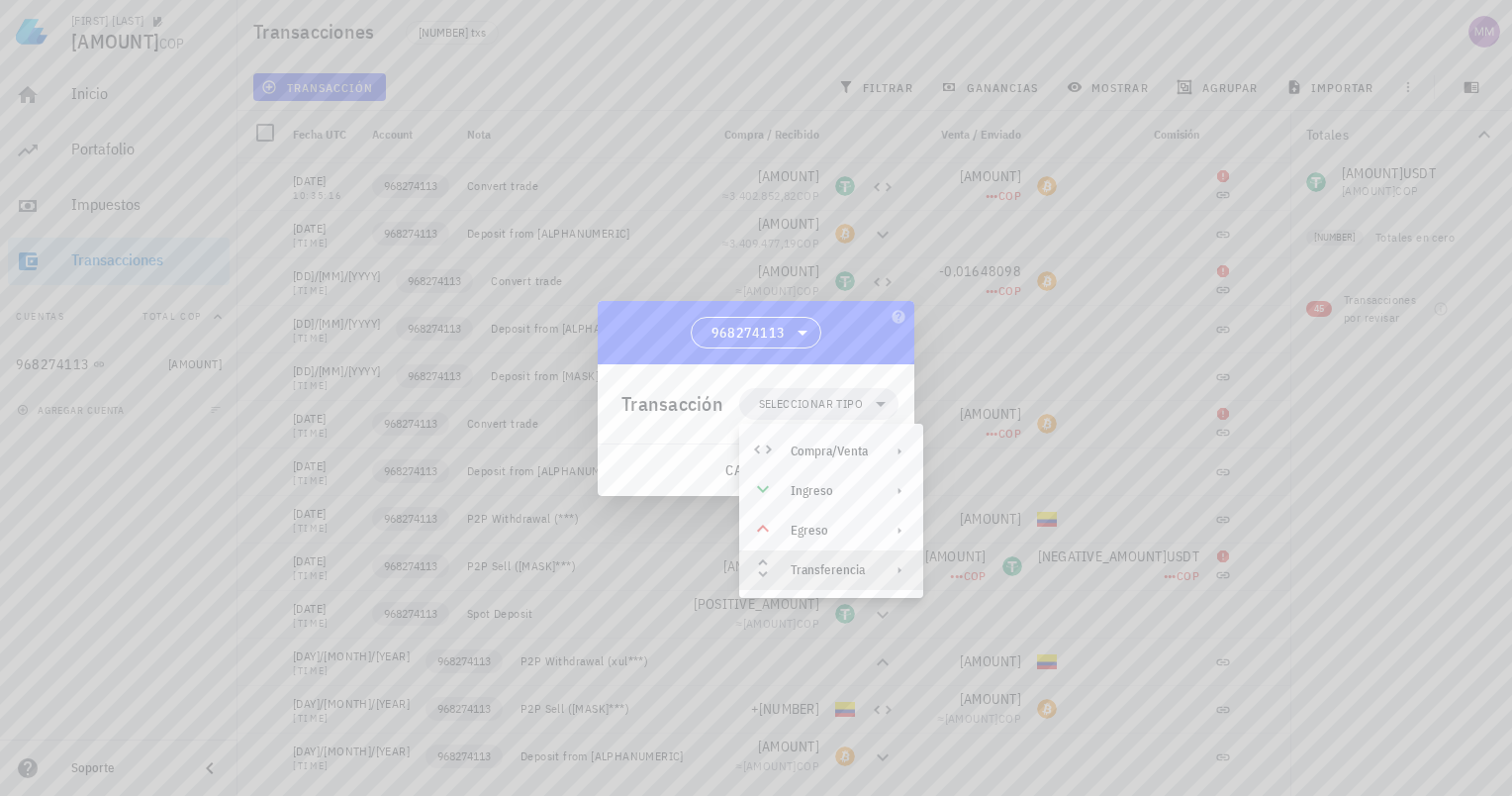 click on "Transferencia" at bounding box center (829, 570) 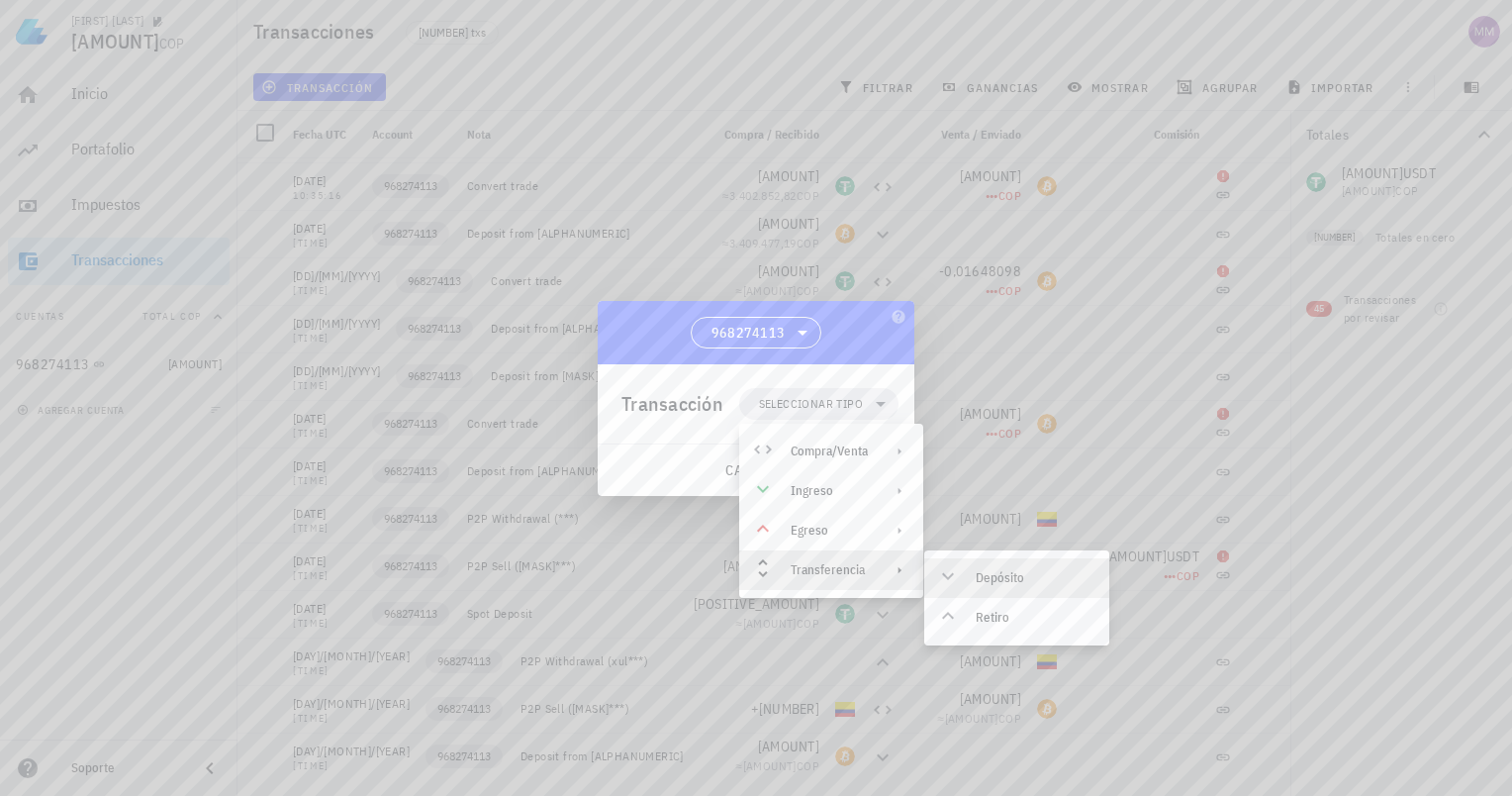 click at bounding box center (952, 578) 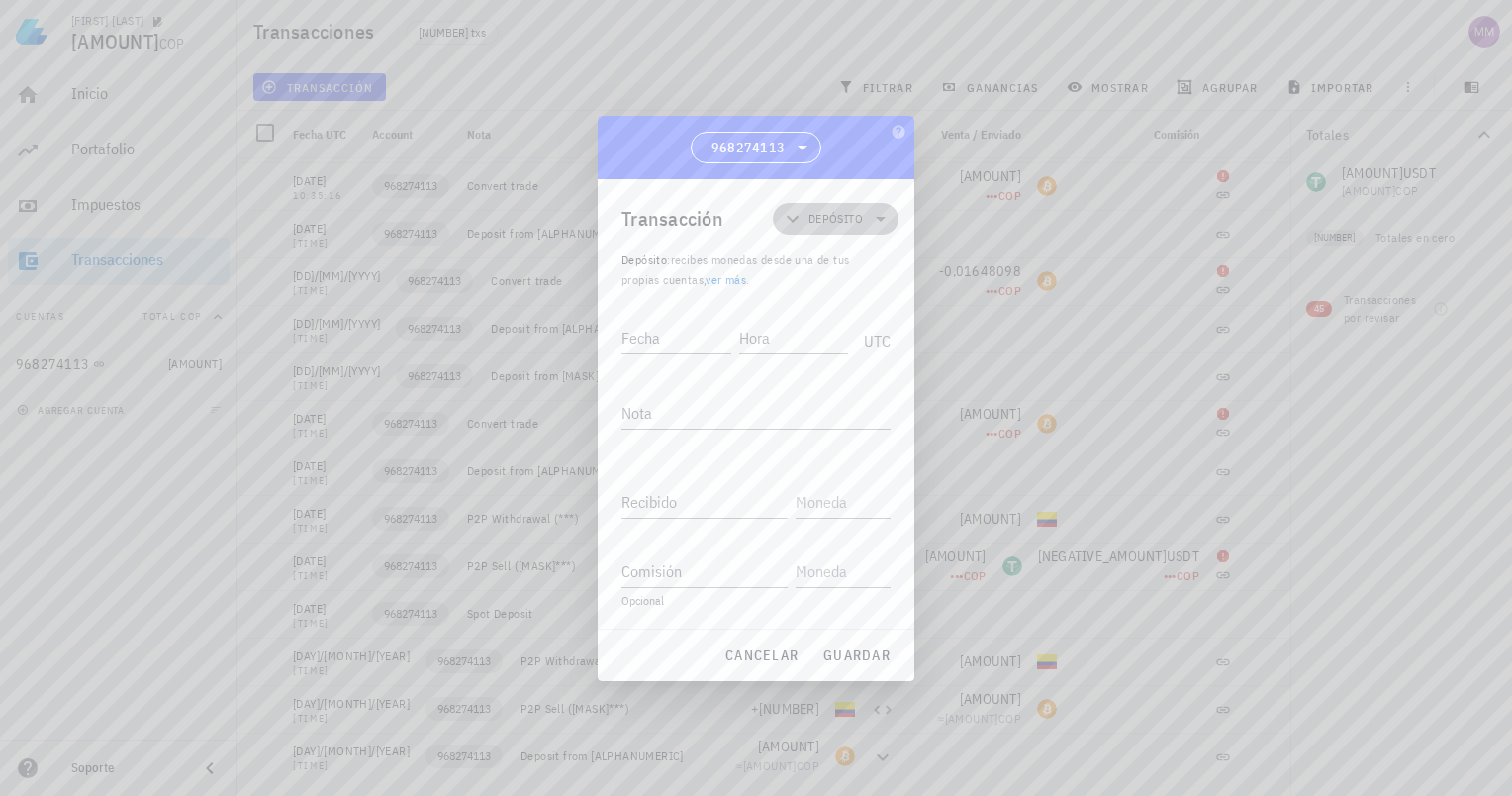 click on "Depósito" at bounding box center (835, 219) 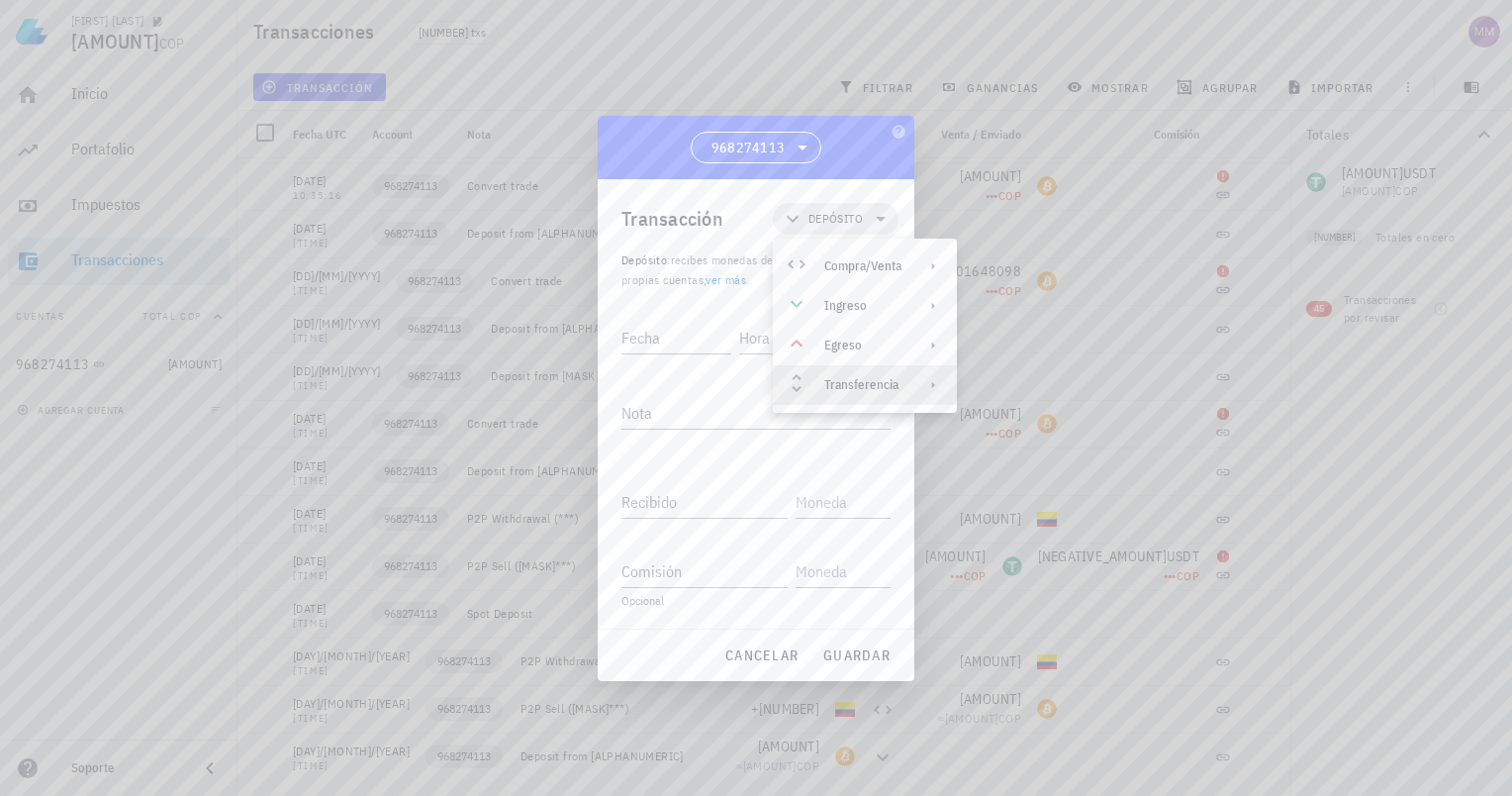 click on "Transferencia" at bounding box center (863, 385) 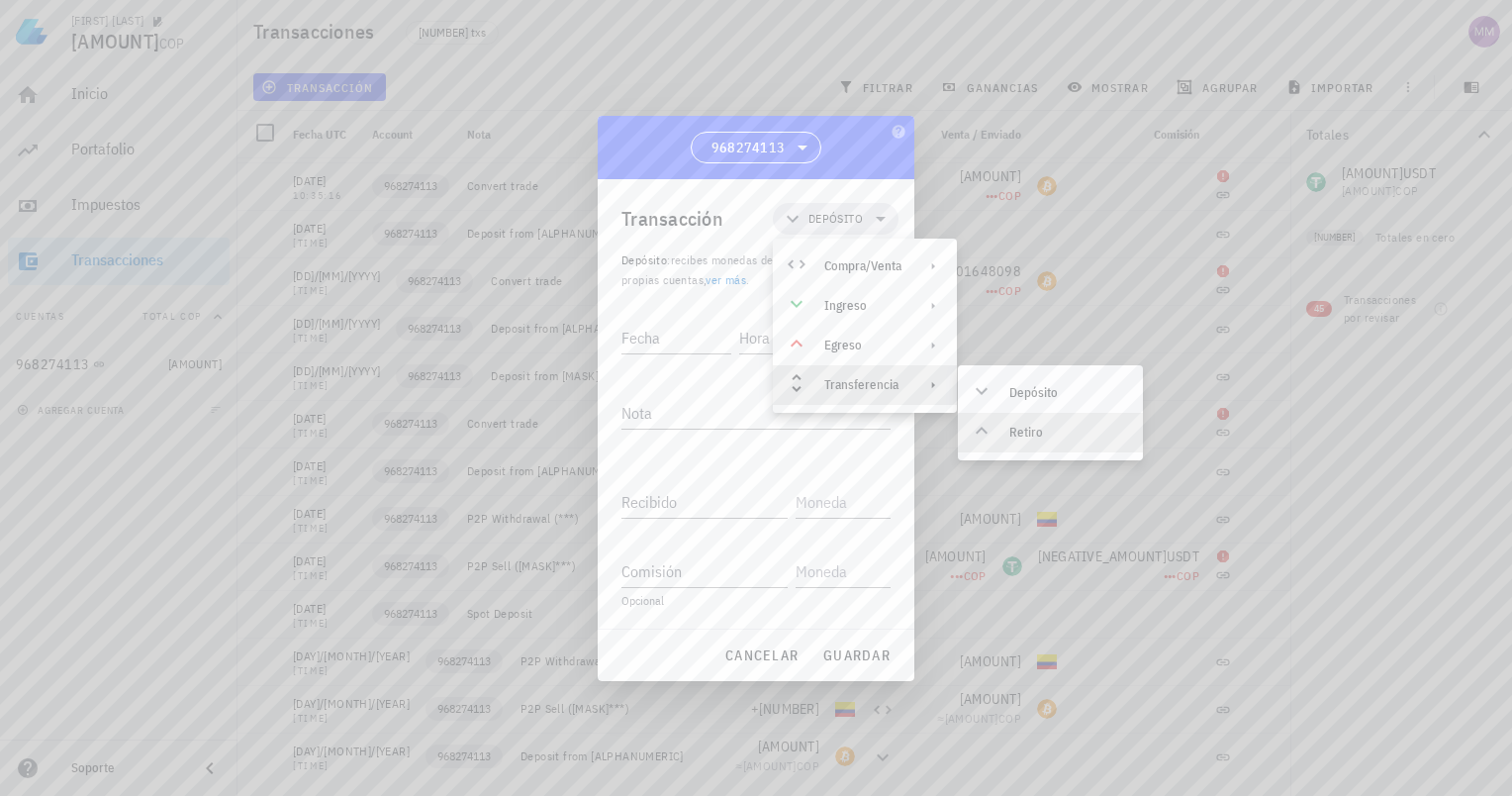 click on "Retiro" at bounding box center (1050, 433) 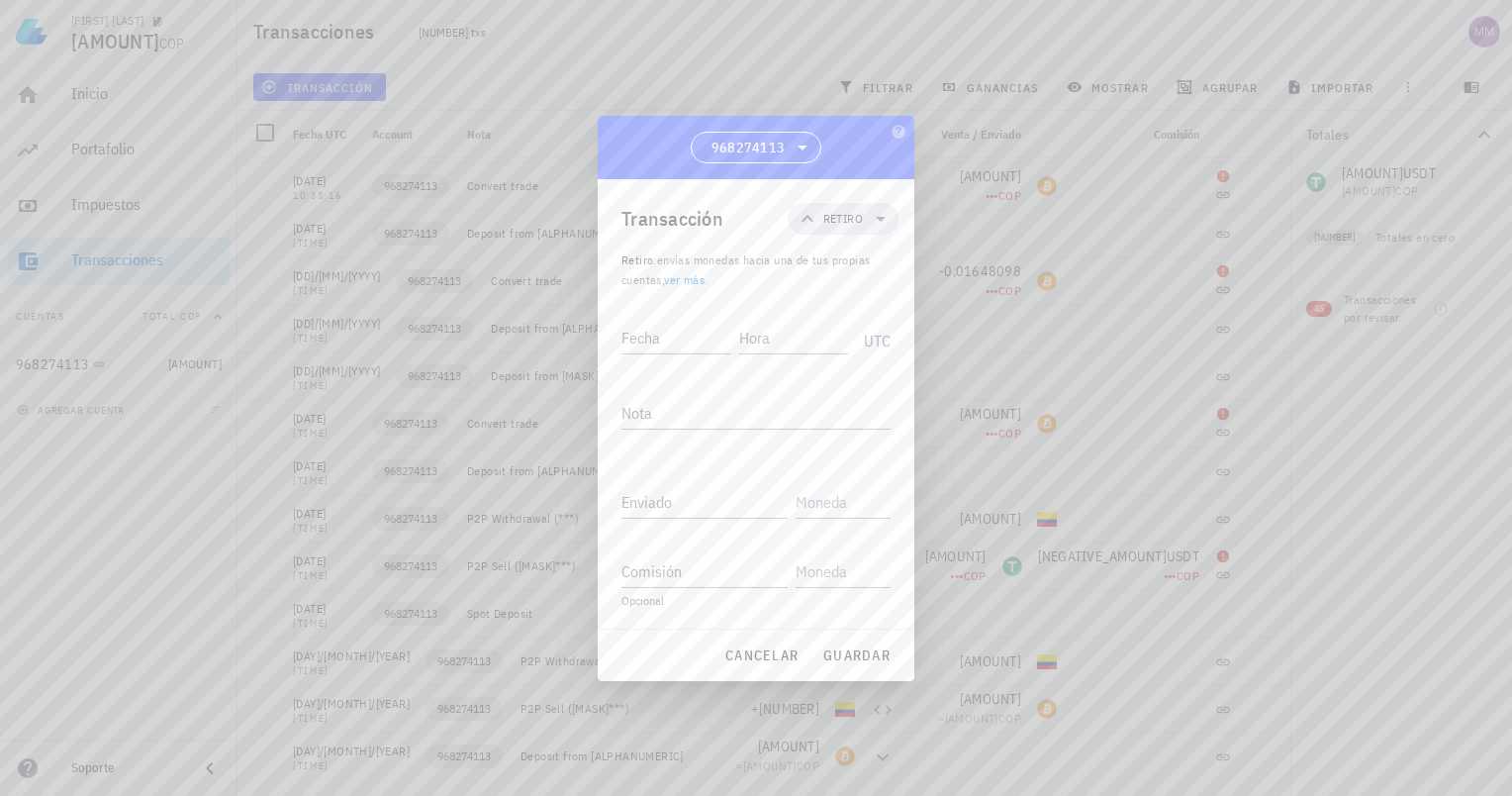 click on "ver más" at bounding box center [684, 279] 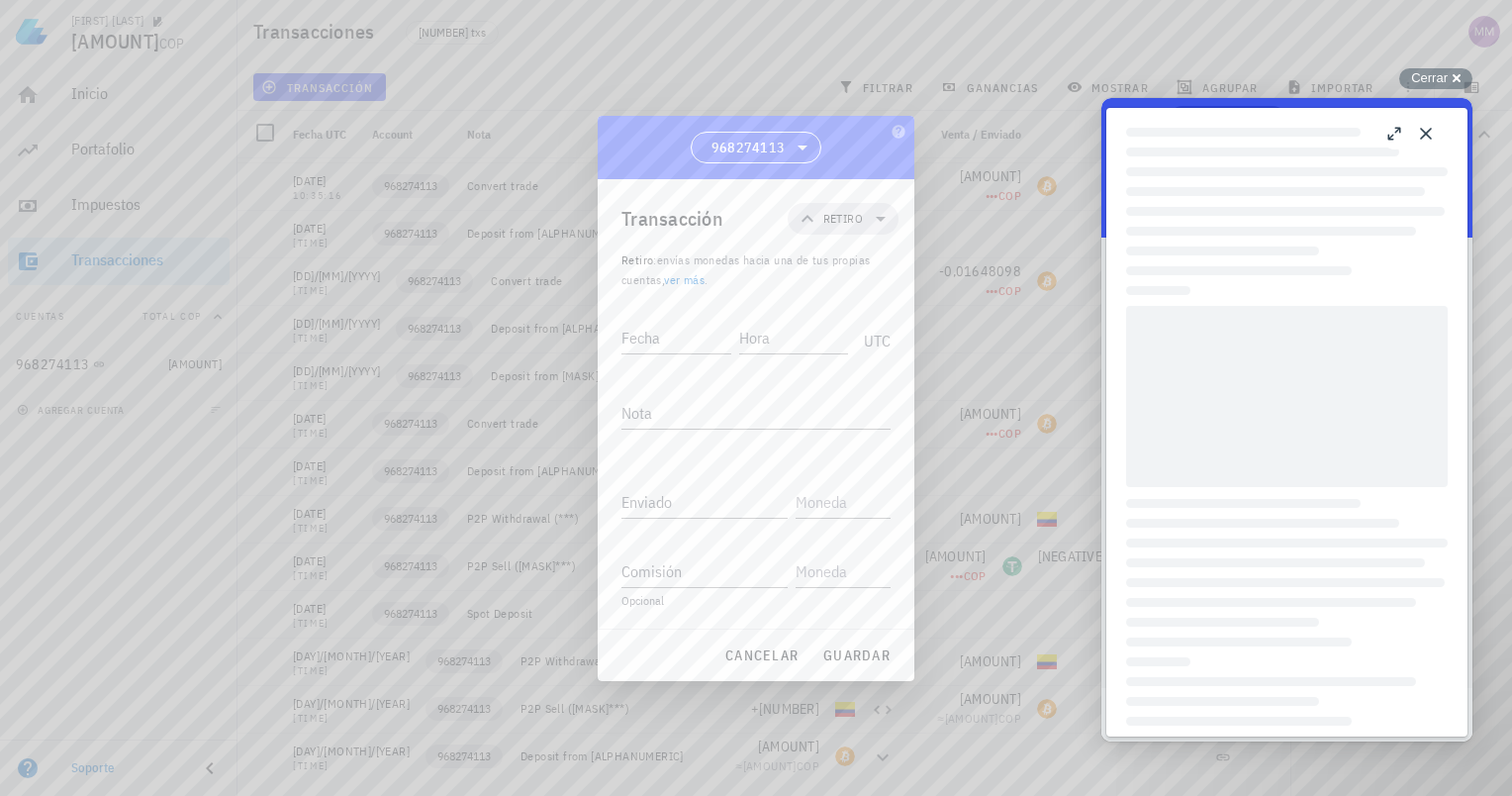 scroll, scrollTop: 0, scrollLeft: 0, axis: both 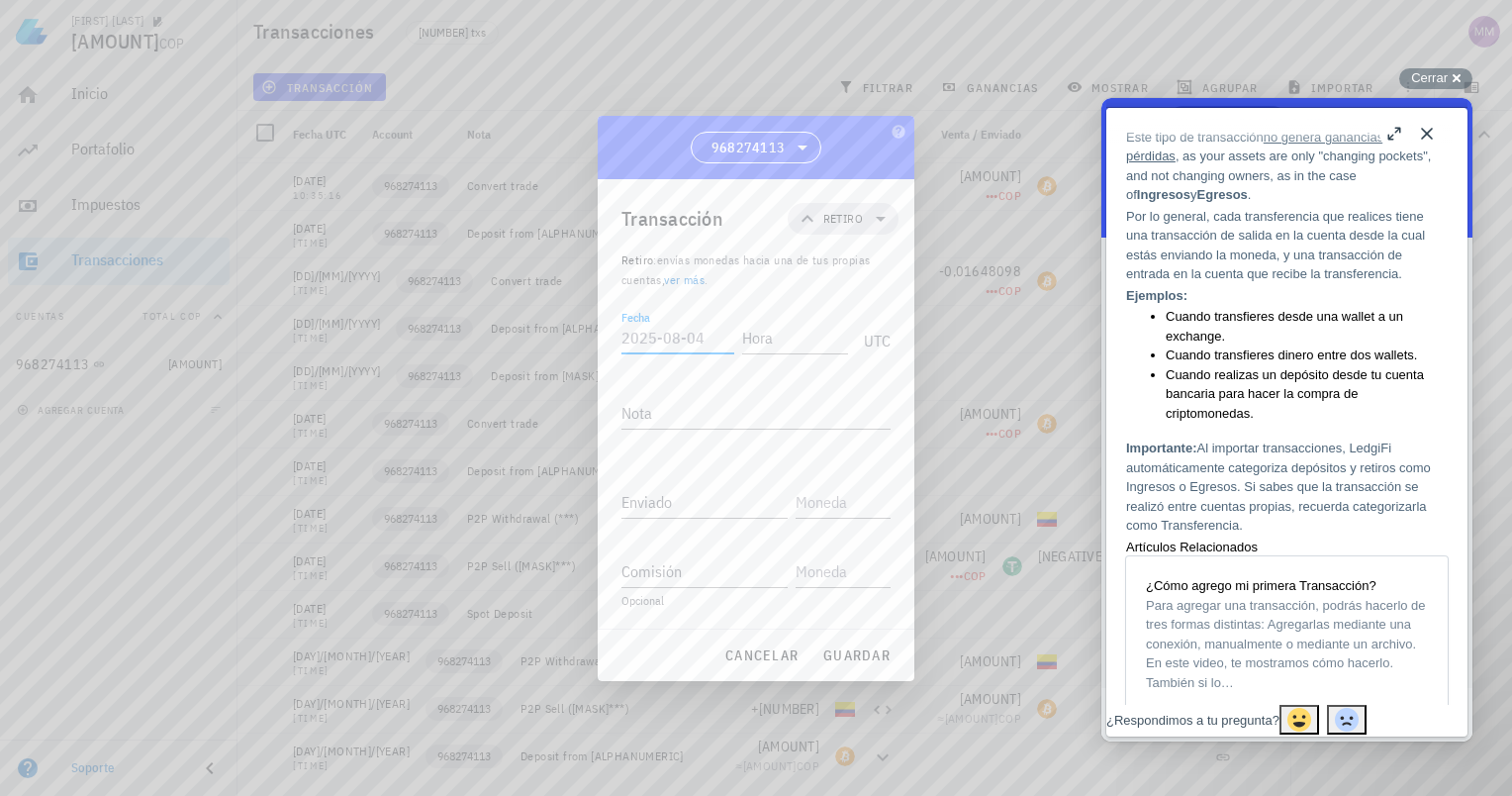 click on "Fecha" at bounding box center [678, 338] 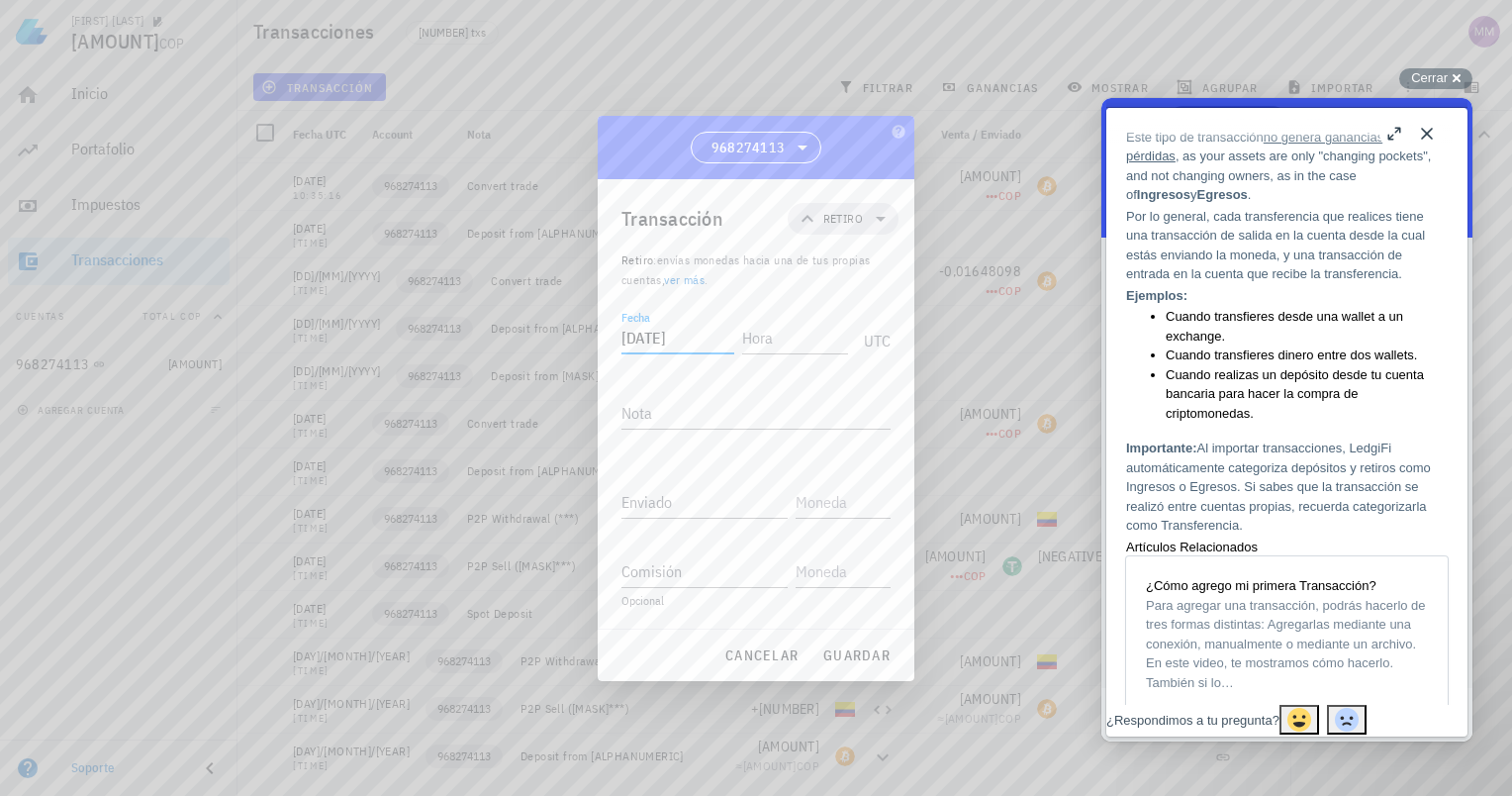 type on "2024-08-17" 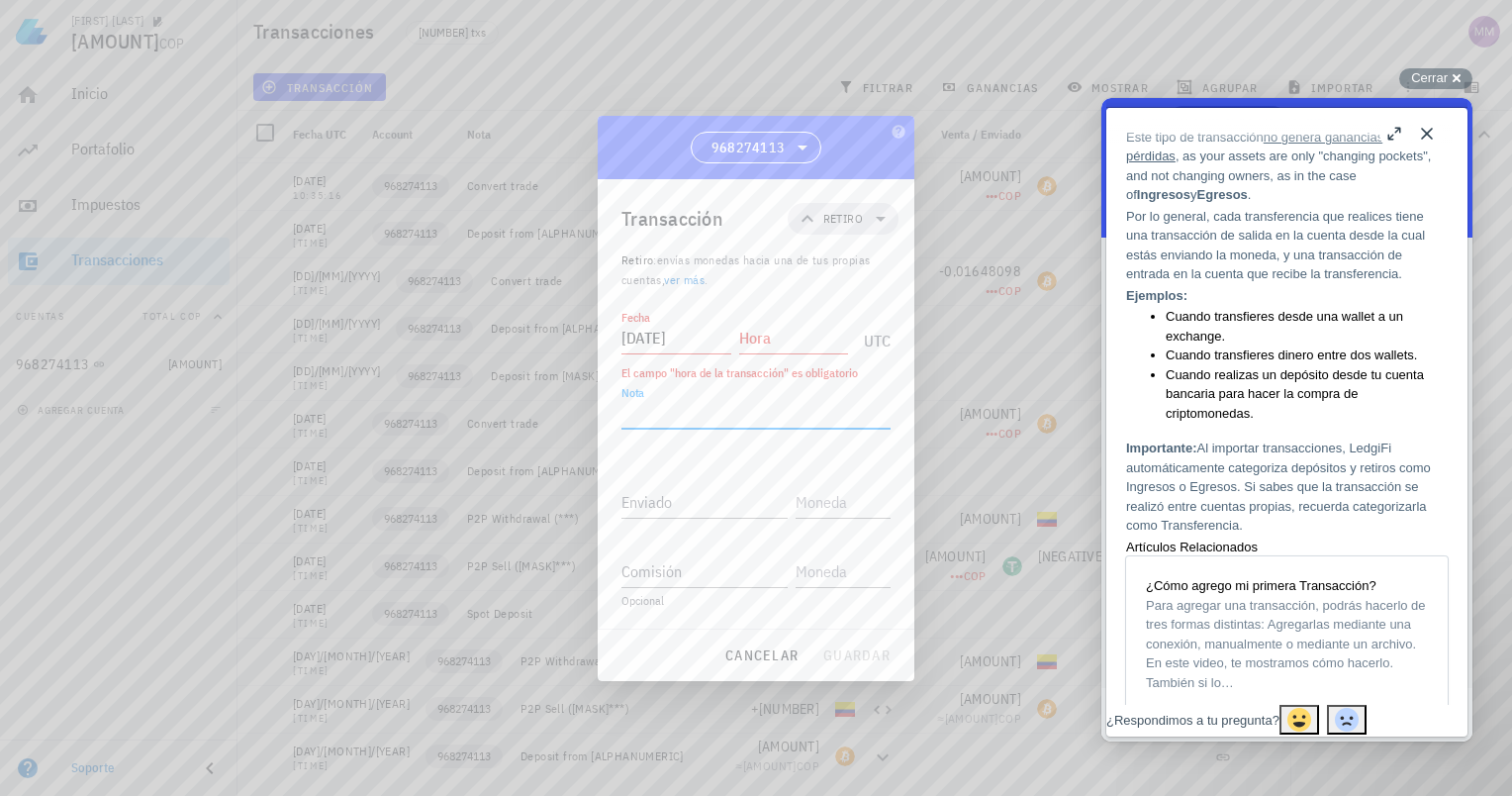 click on "Nota" at bounding box center (756, 413) 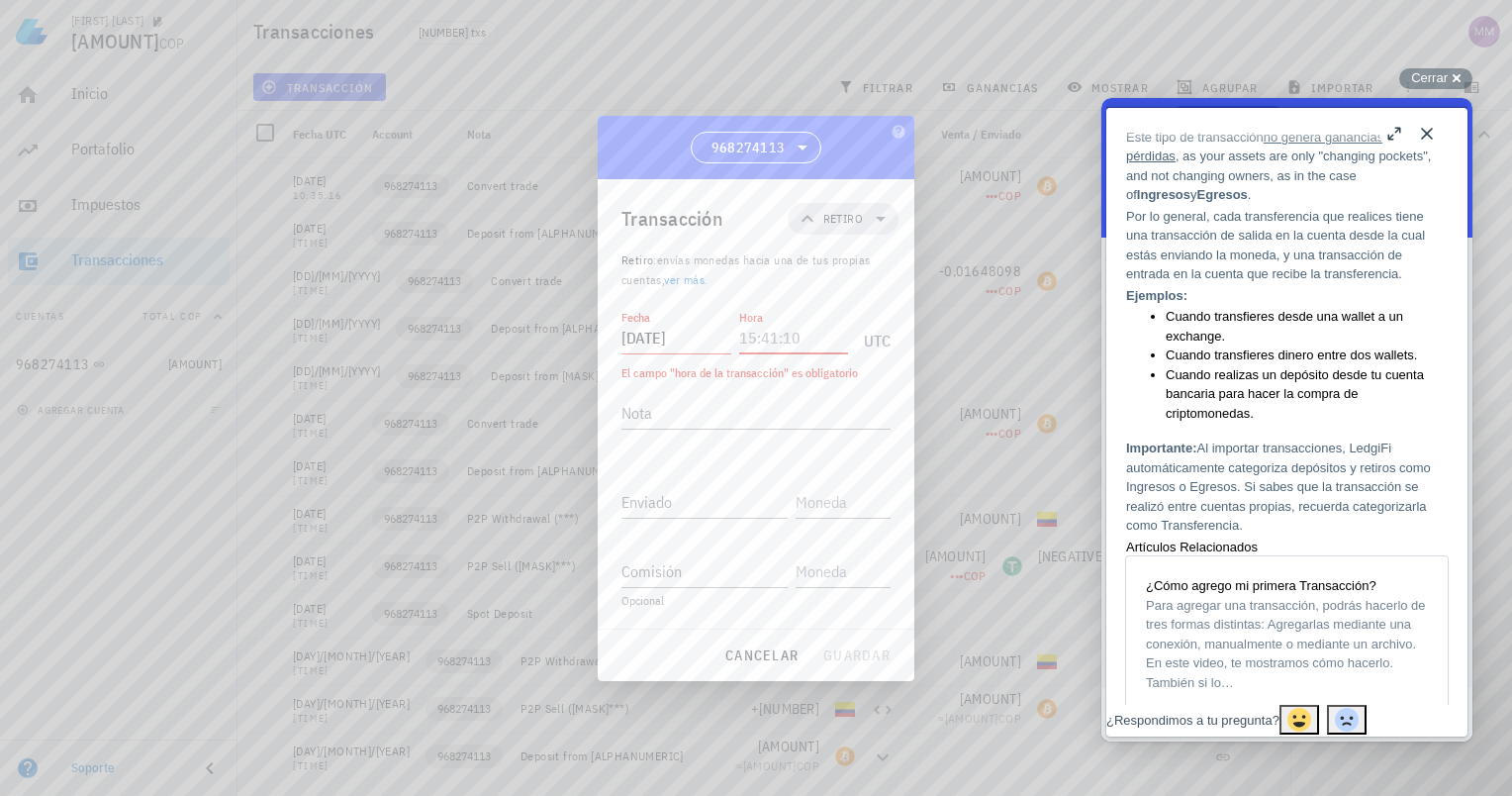 click on "Hora" at bounding box center [794, 338] 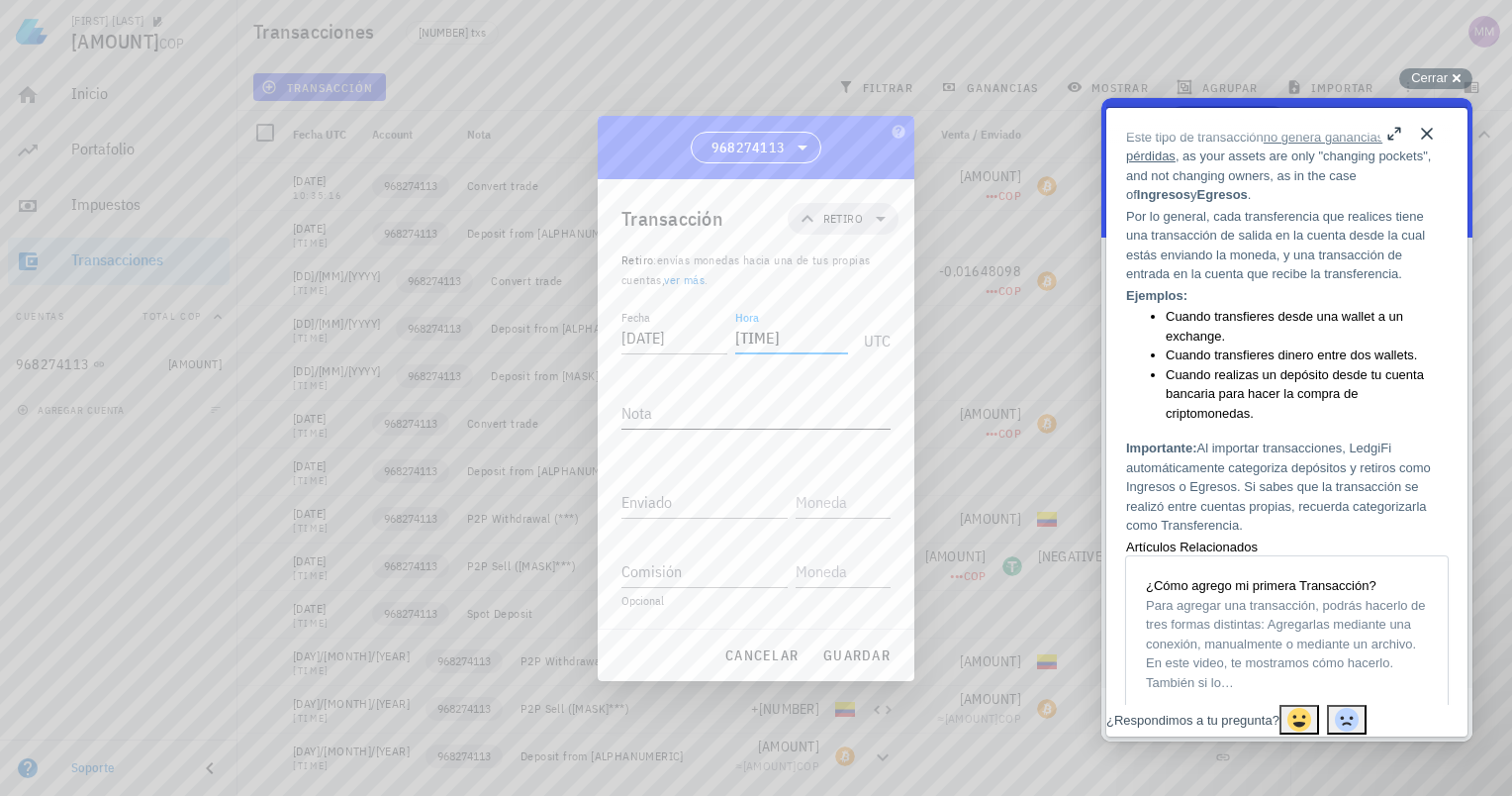 type on "[HH]:[MM]:[SS]" 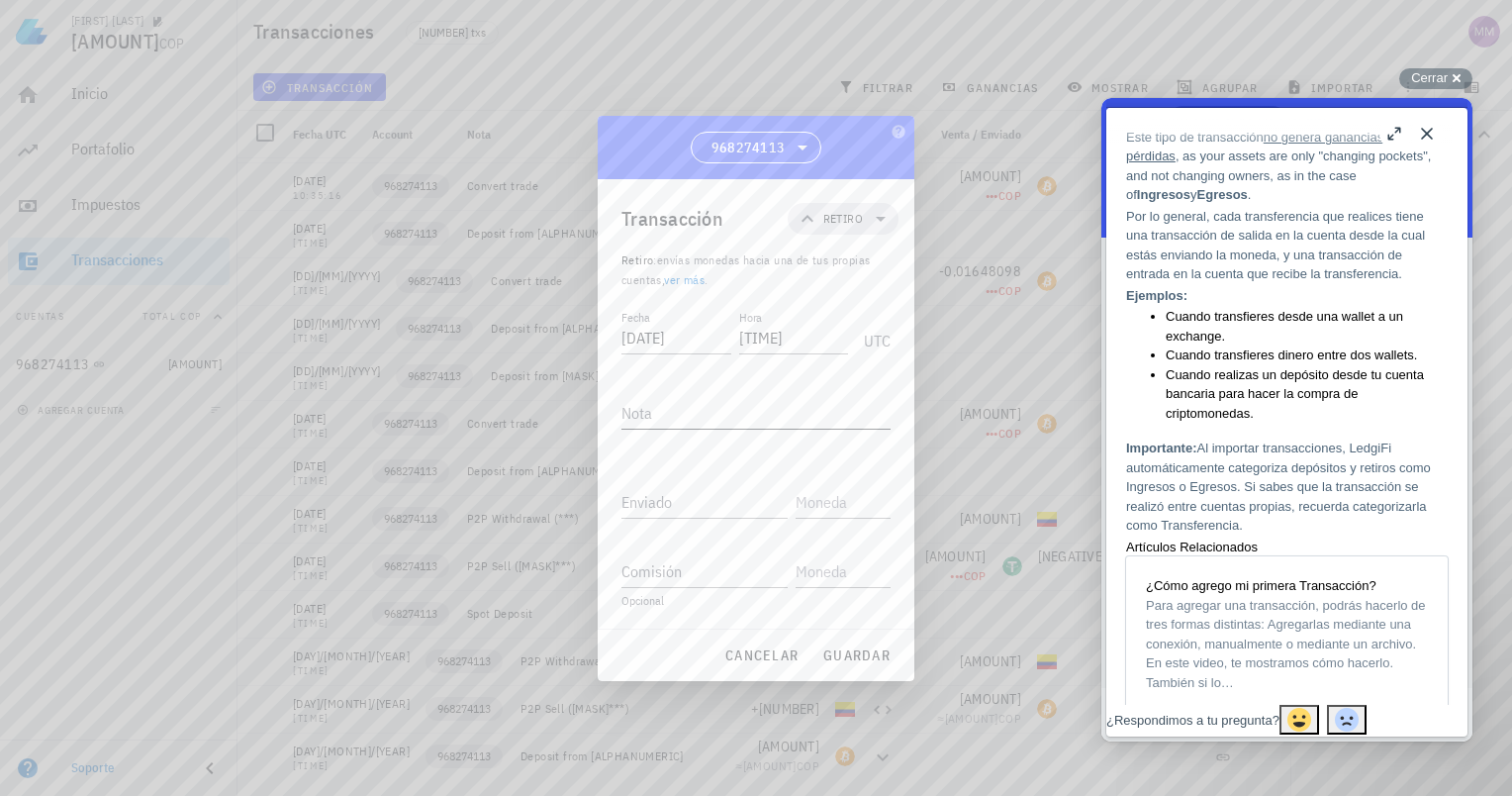 click on "Nota" at bounding box center [756, 418] 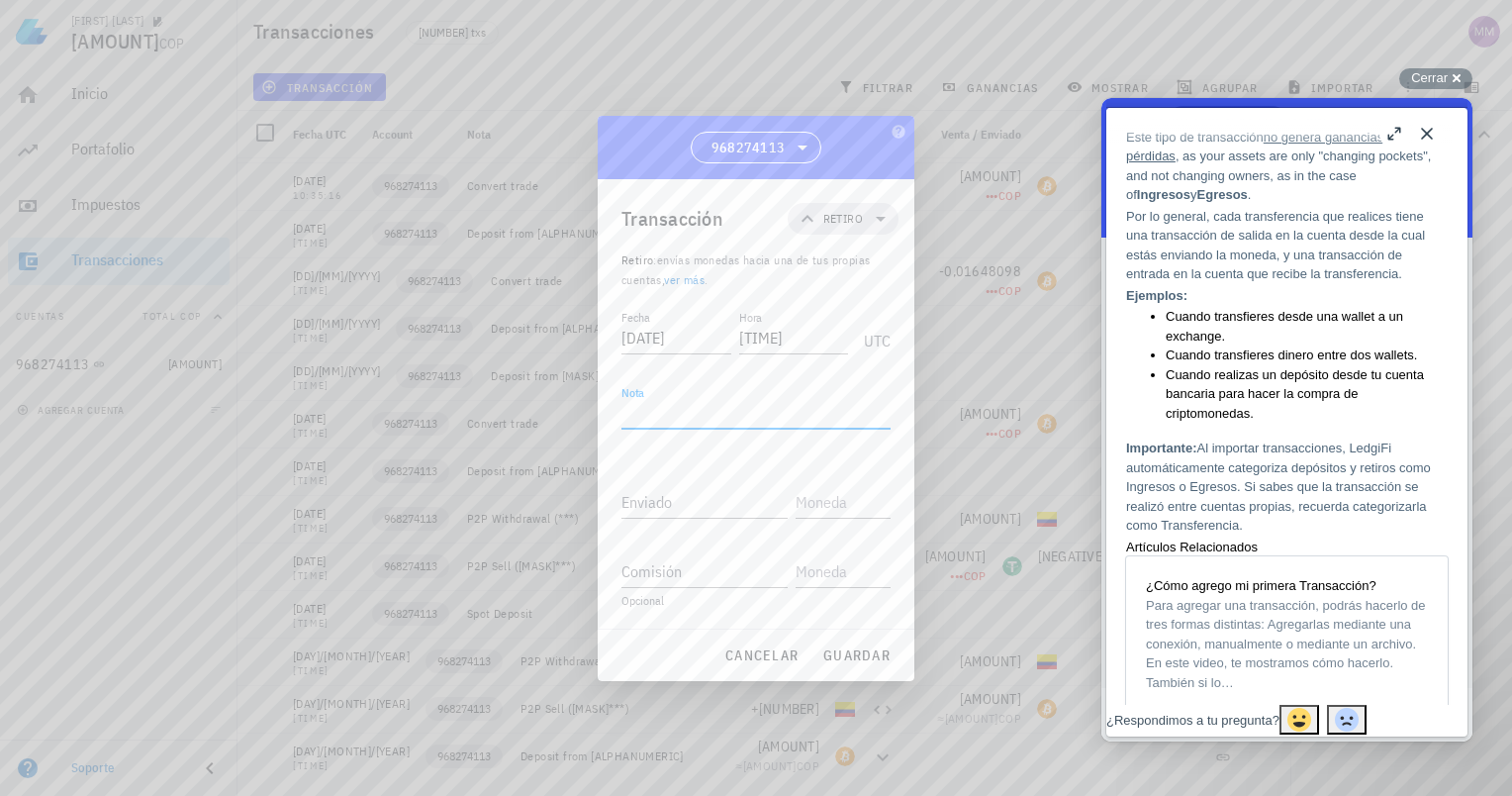 paste on "Transfer Between Main and Funding Wallet" 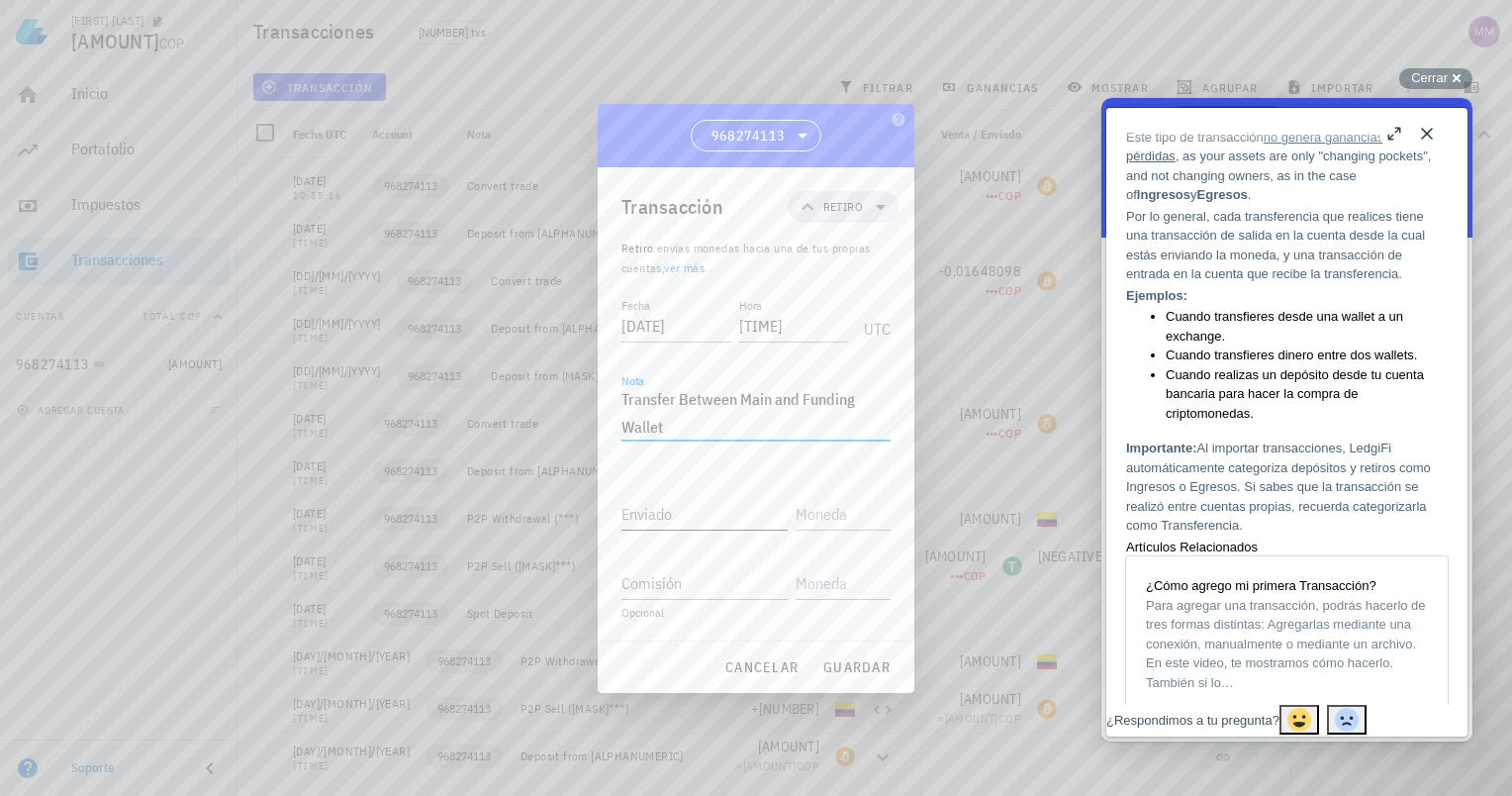 type on "Transfer Between Main and Funding Wallet" 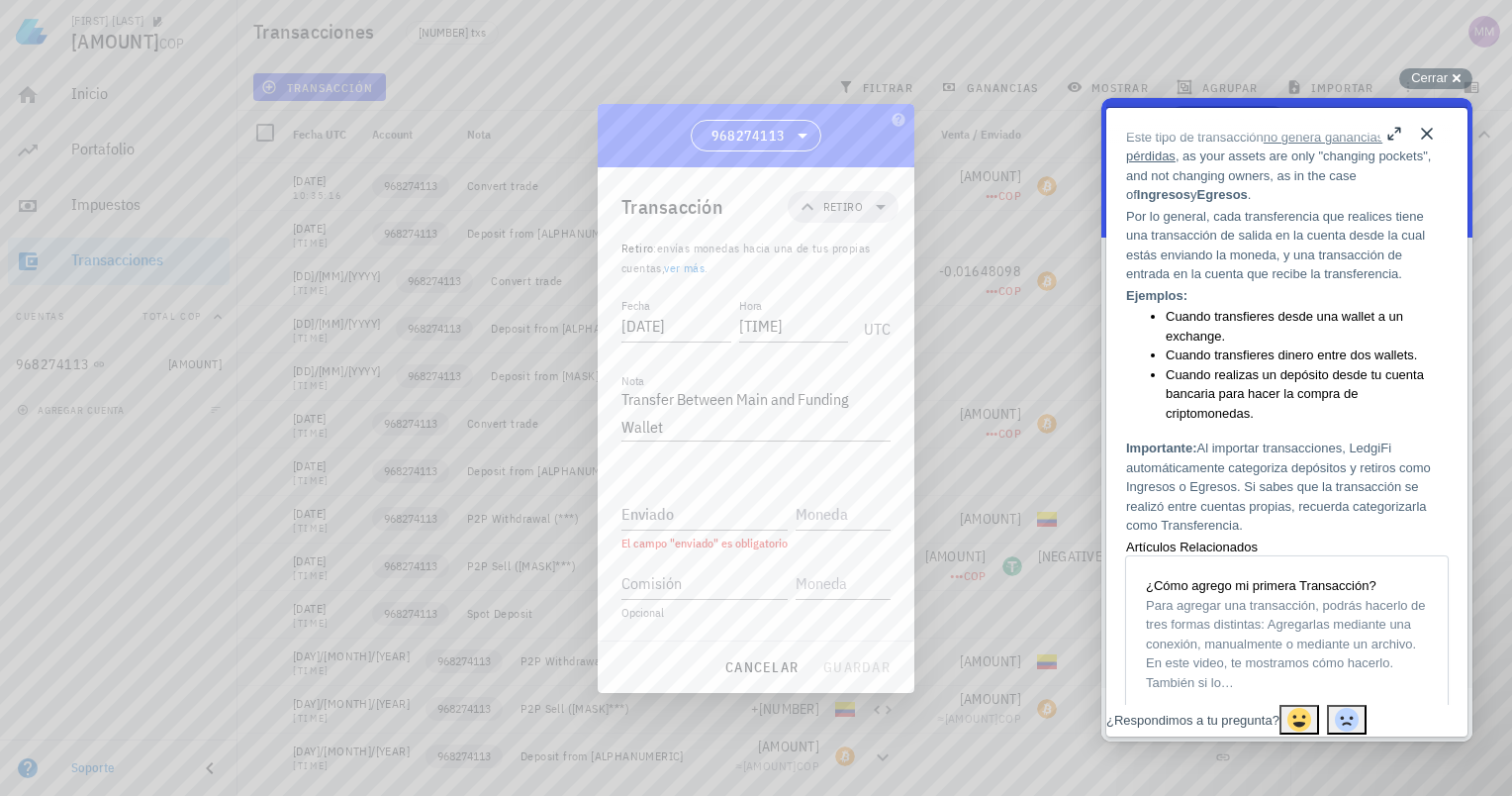 click on "Fecha 2024-08-17   Hora 18:52:00   UTC   Nota Transfer Between Main and Funding Wallet     Recibido     Enviado   El campo "enviado" es obligatorio   Comisión   Opcional" at bounding box center (756, 467) 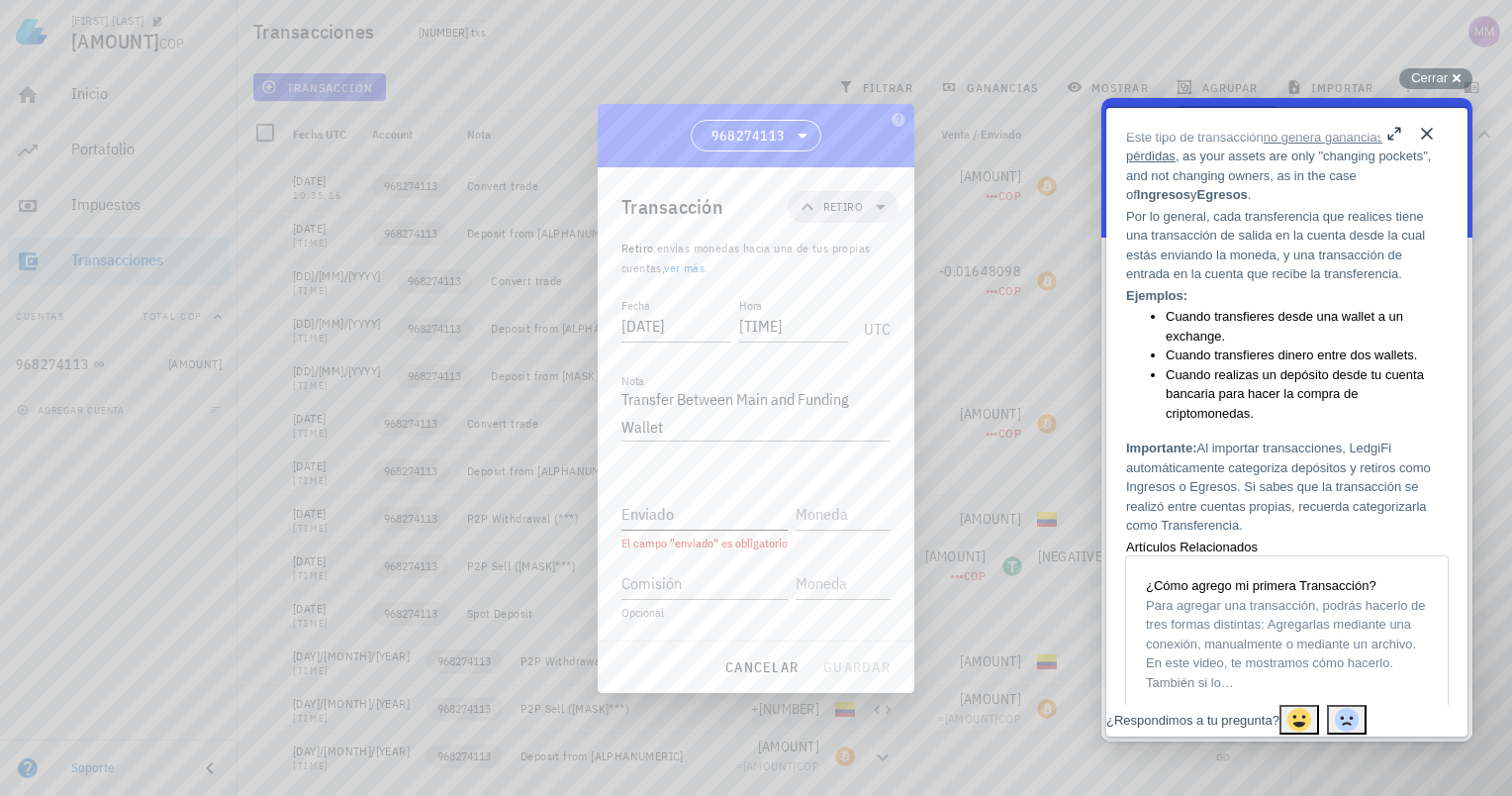 click on "Enviado" at bounding box center [705, 514] 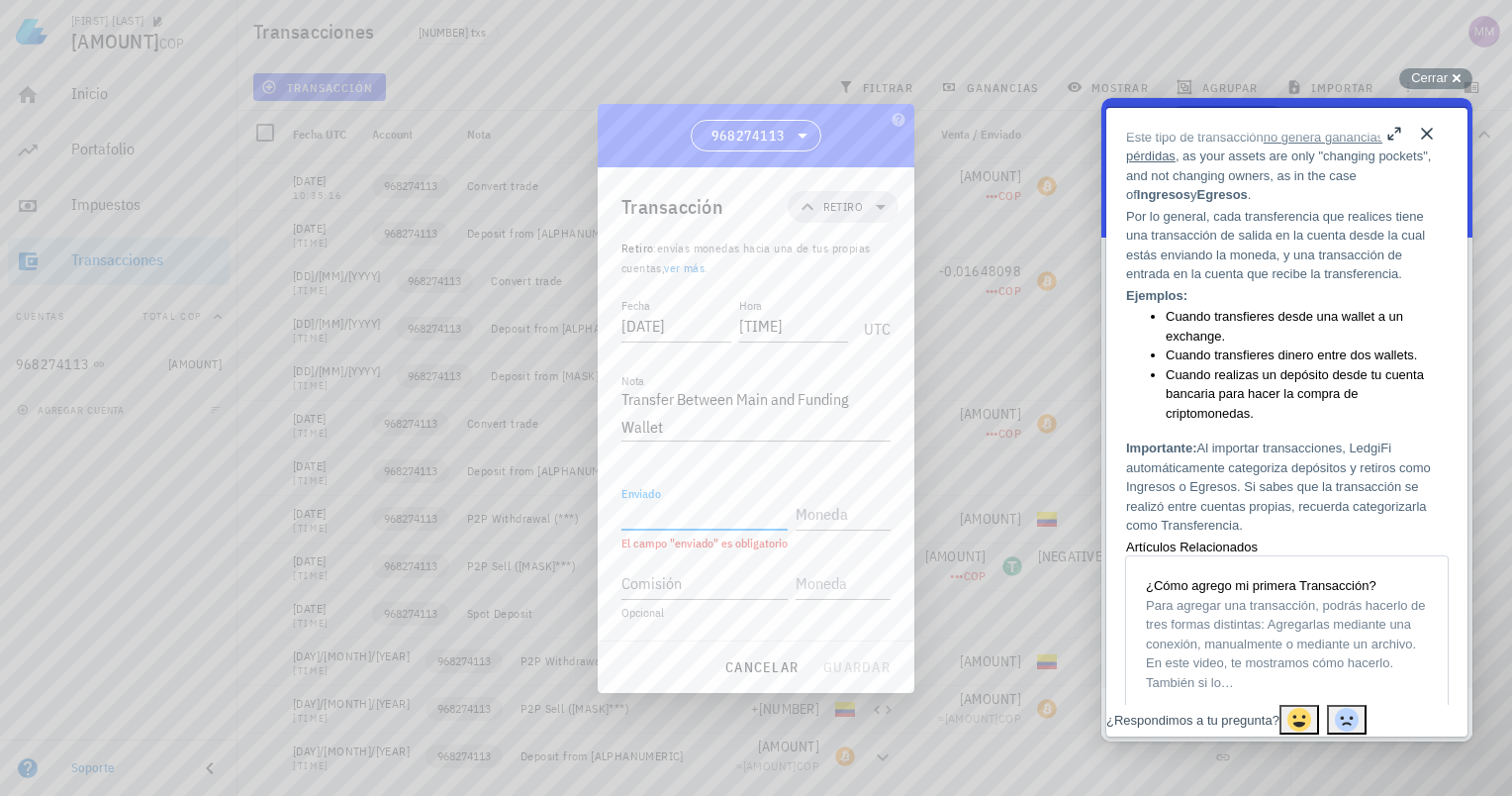 paste on "0" 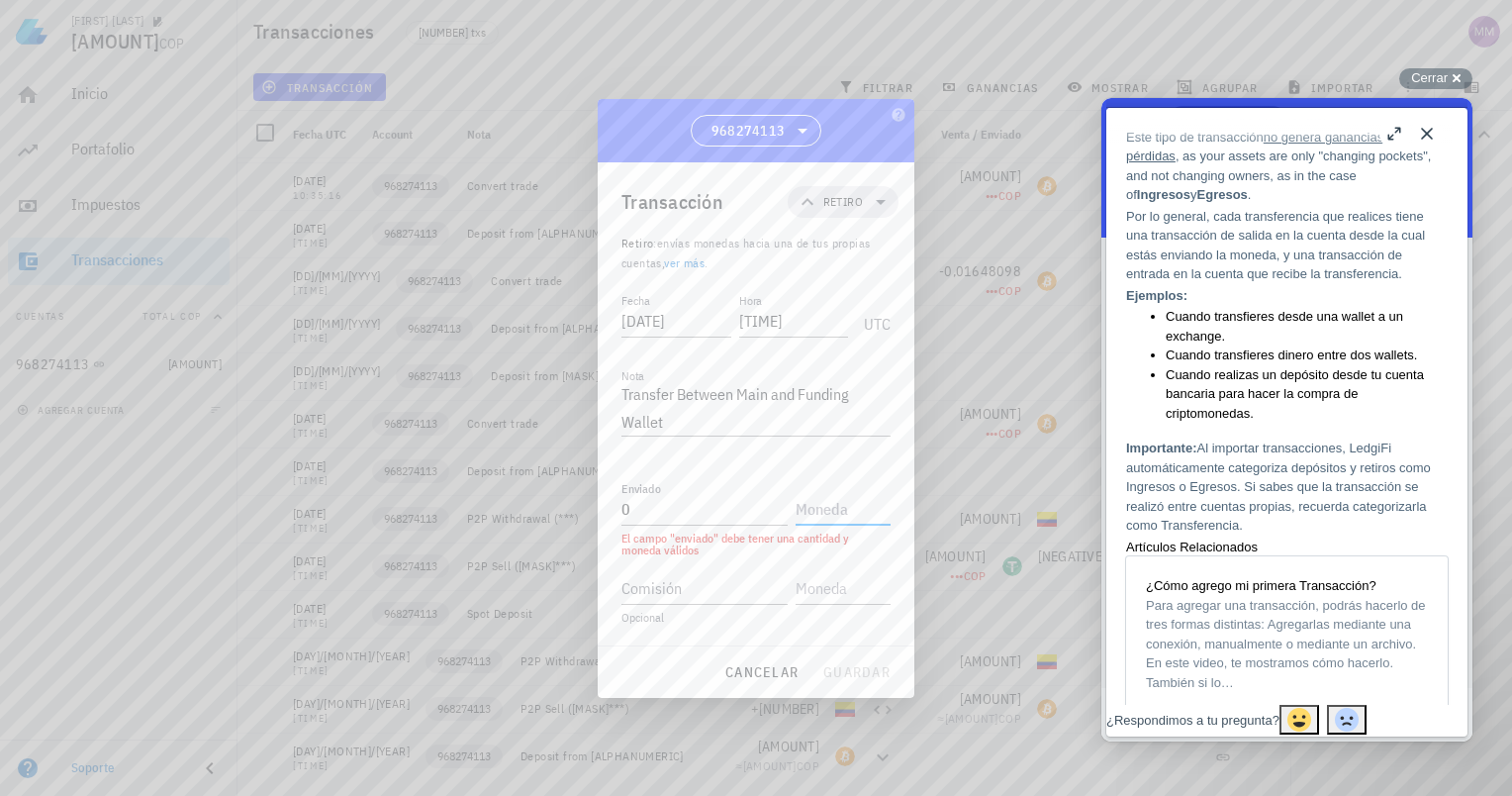 click at bounding box center (841, 509) 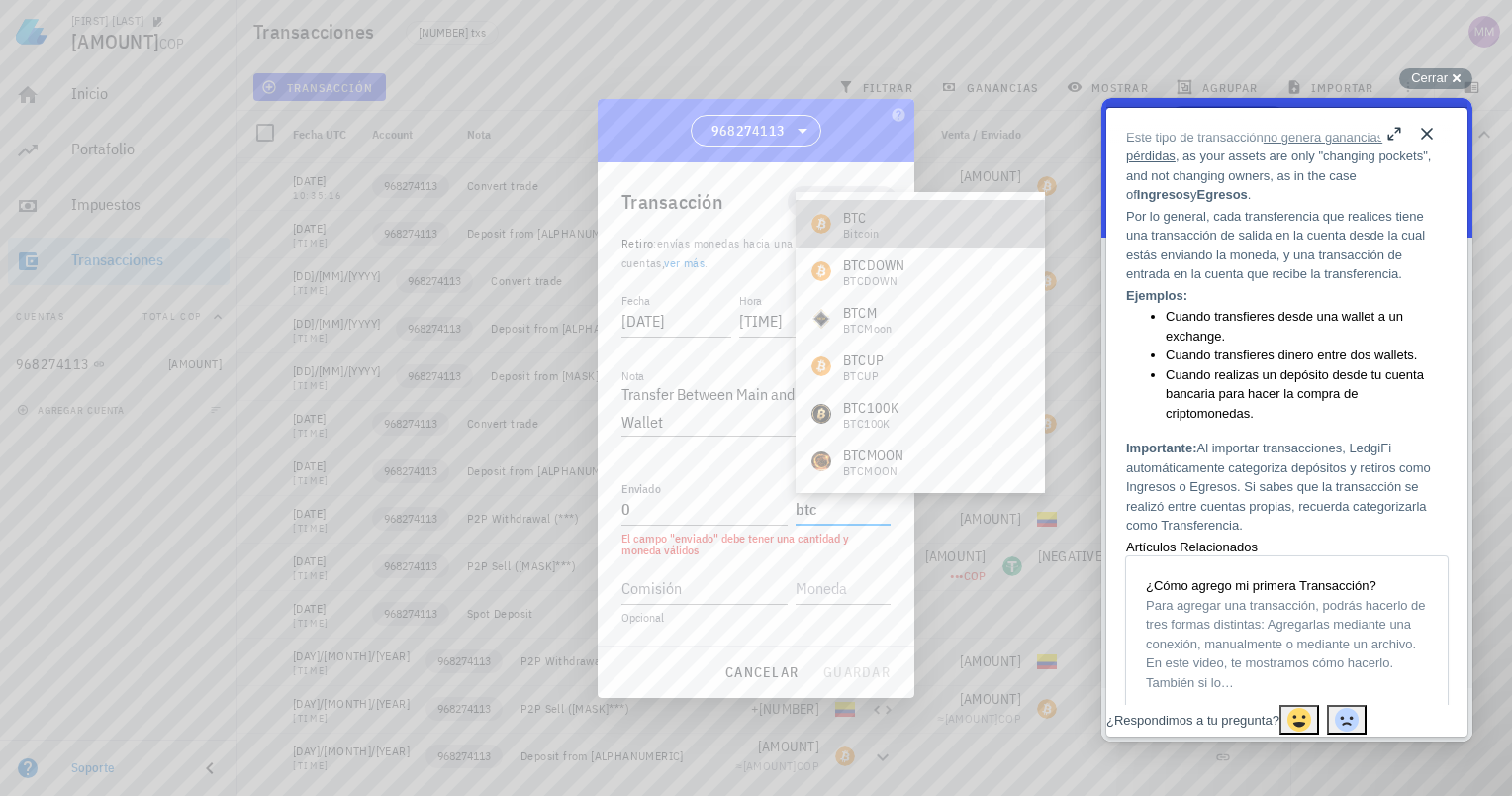 click on "BTC   Bitcoin" at bounding box center (920, 224) 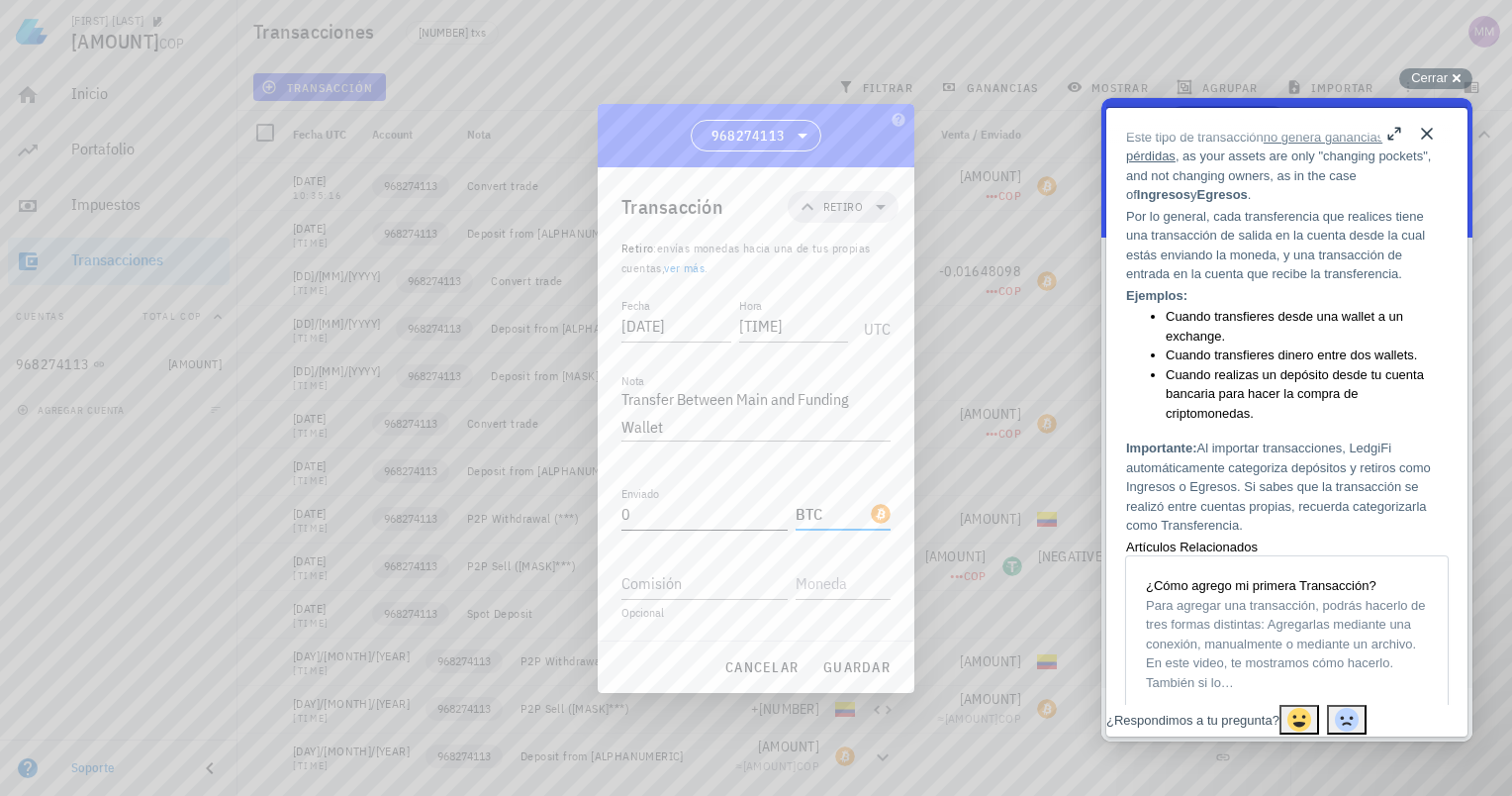 type on "BTC" 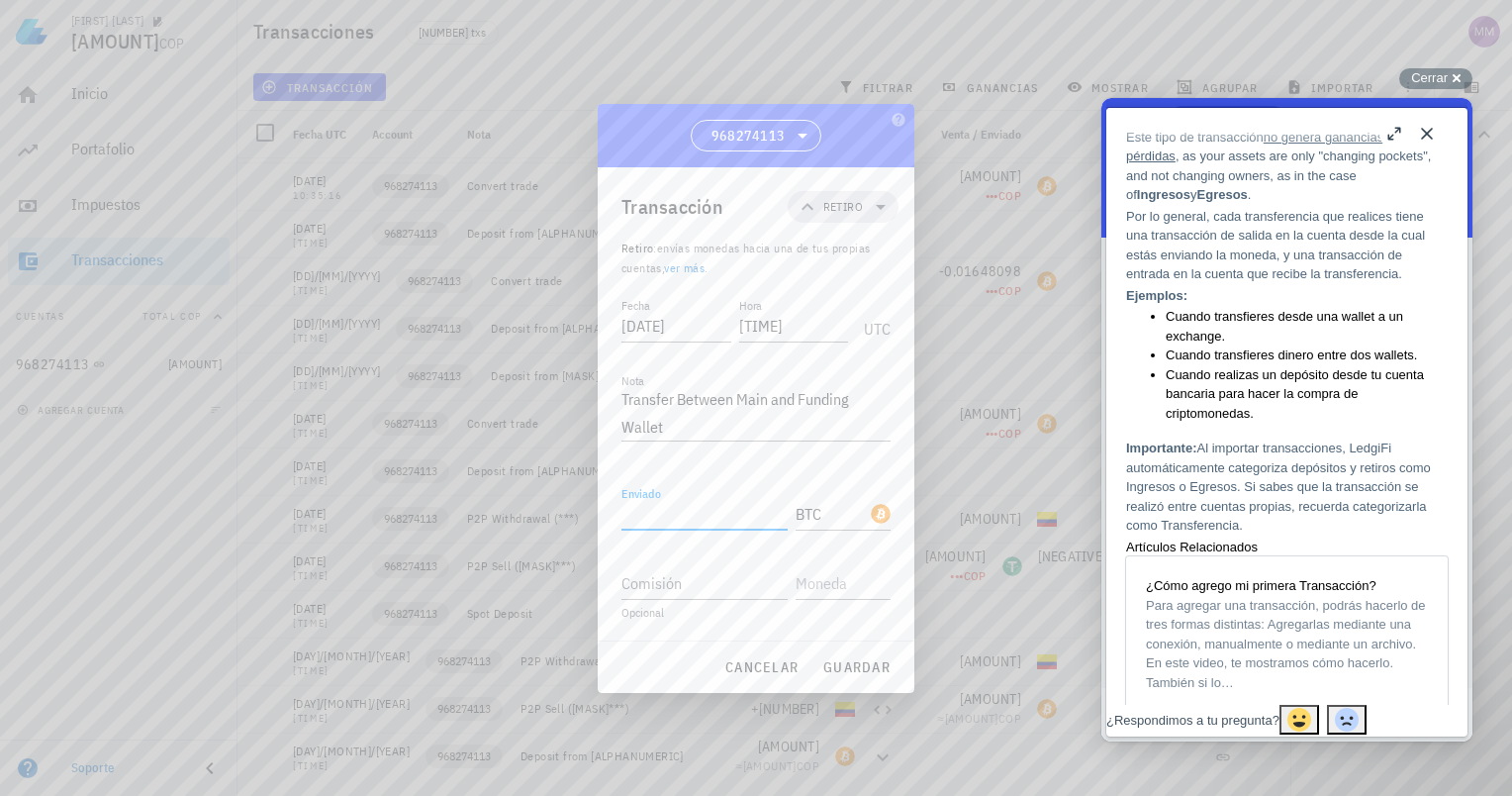 paste on "0" 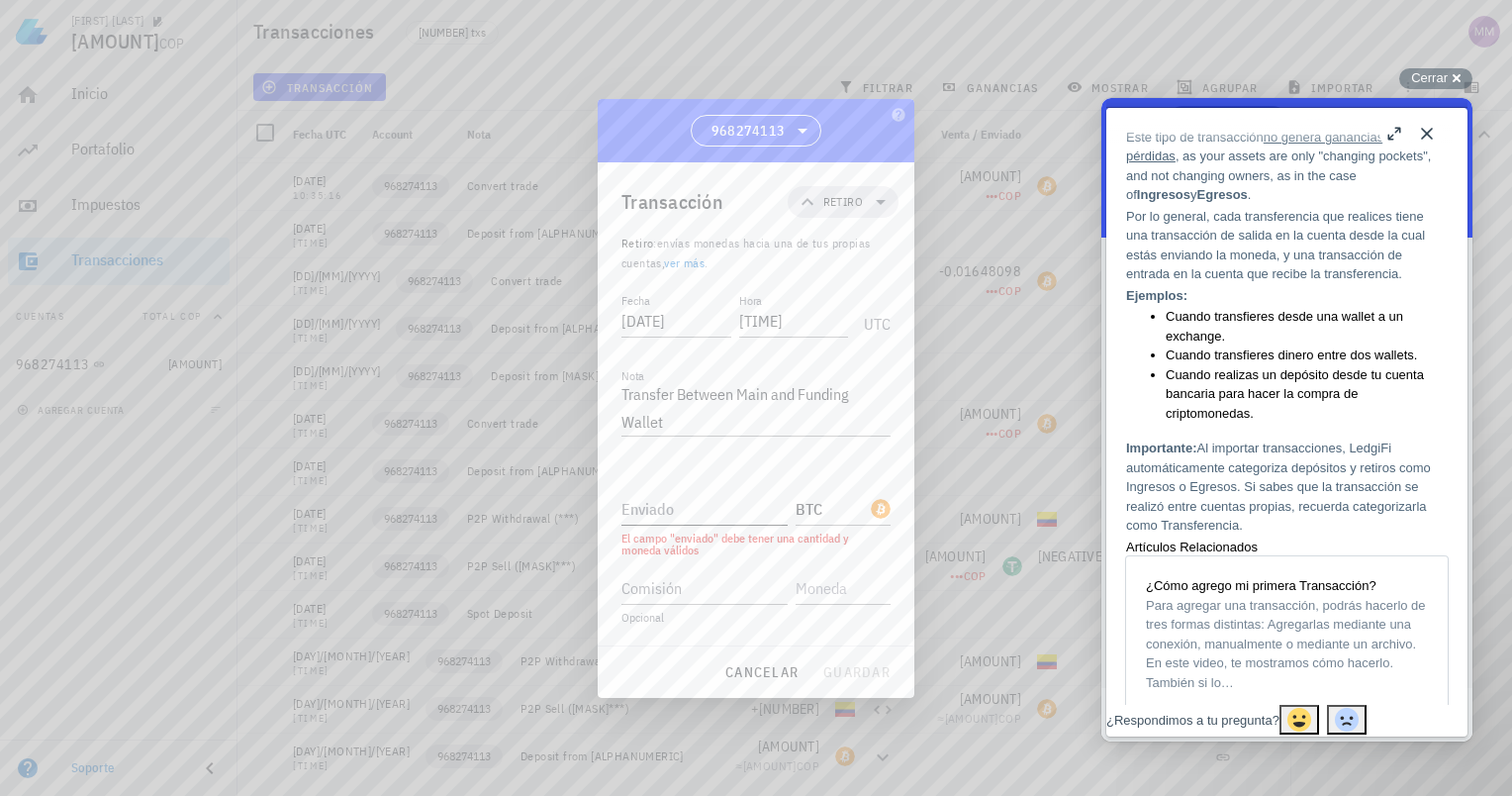 click on "Enviado" at bounding box center (705, 509) 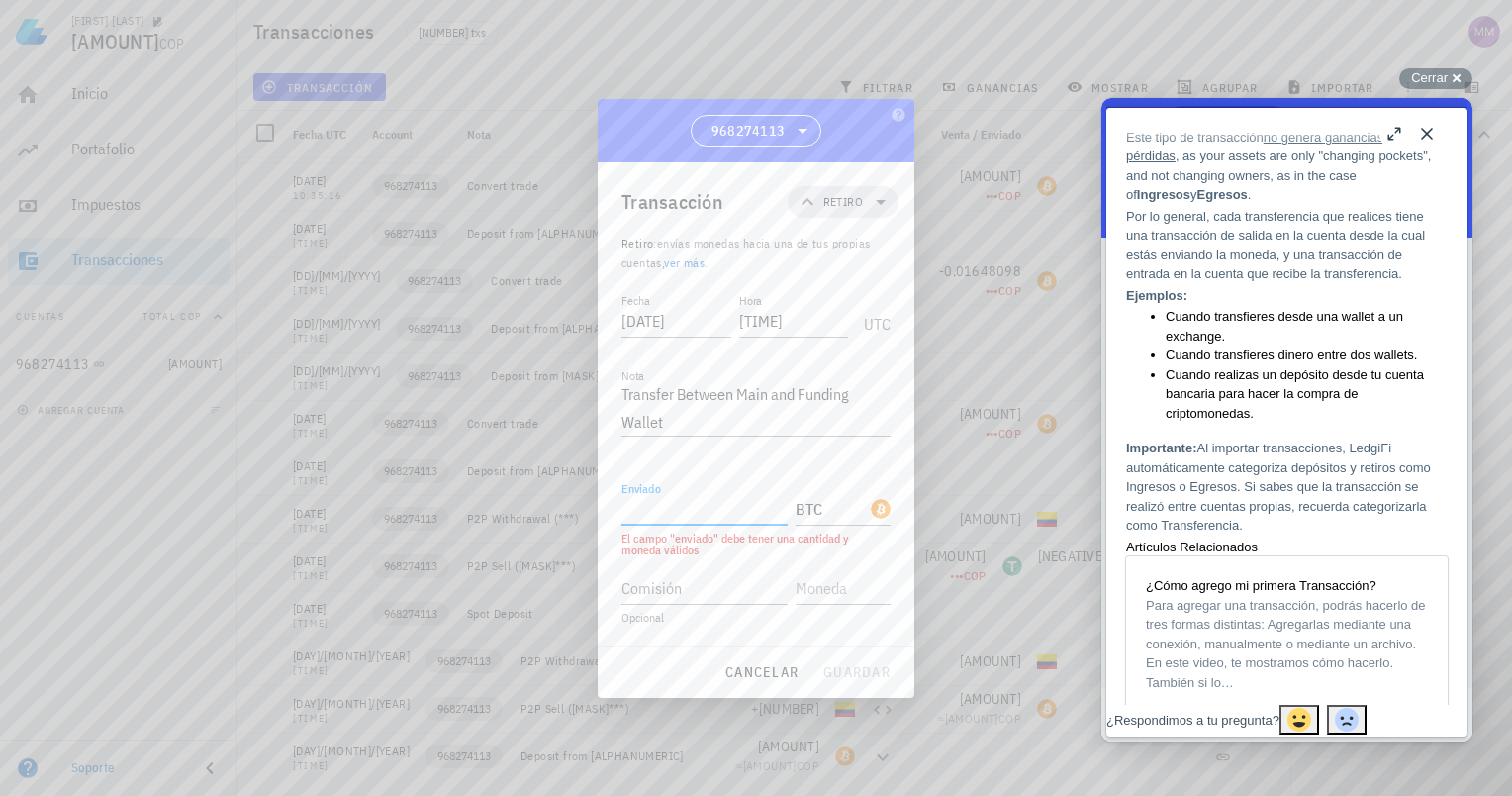 paste on "0,00262031" 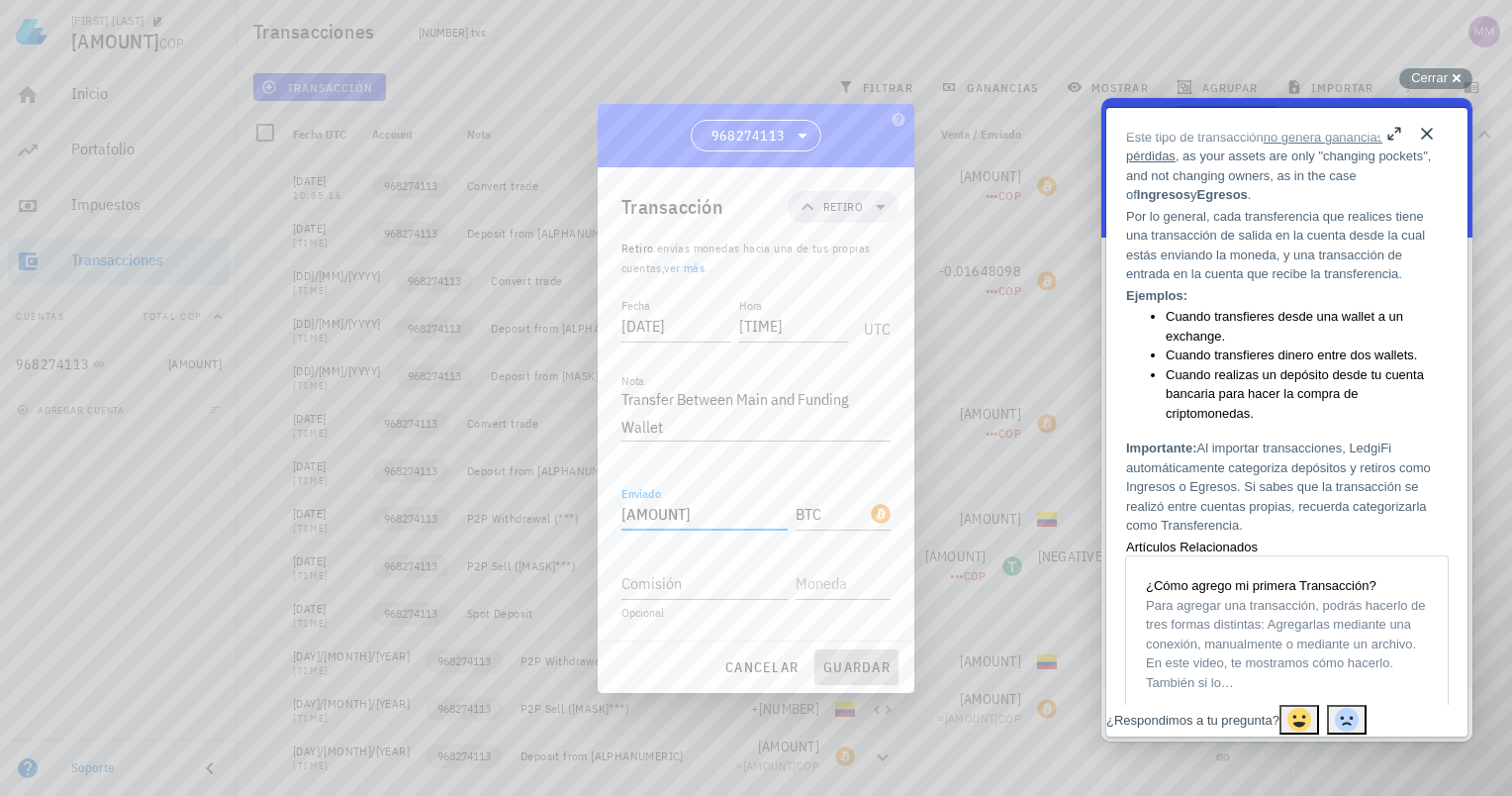click on "guardar" at bounding box center (856, 667) 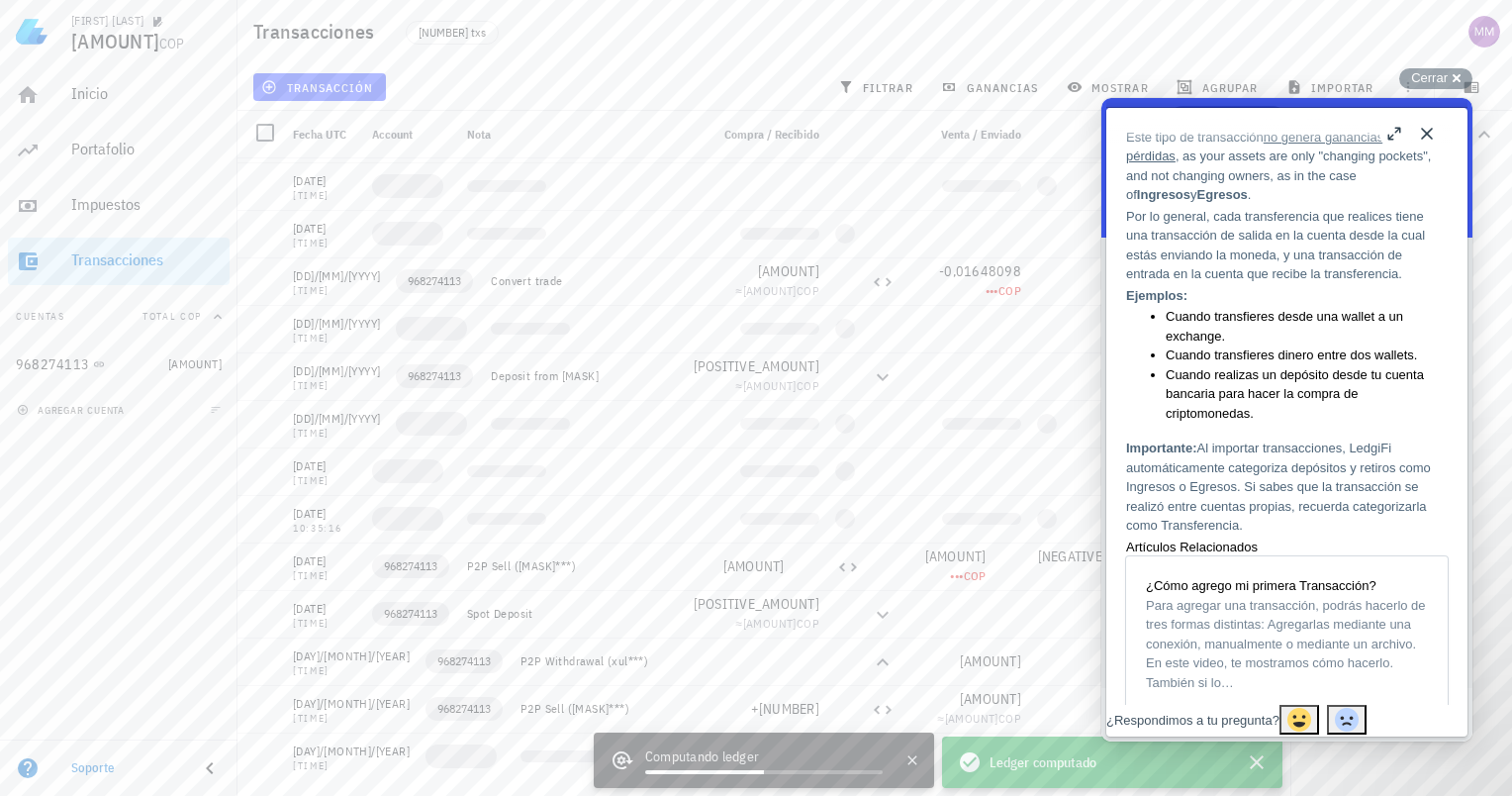 click on "Close" at bounding box center [1427, 134] 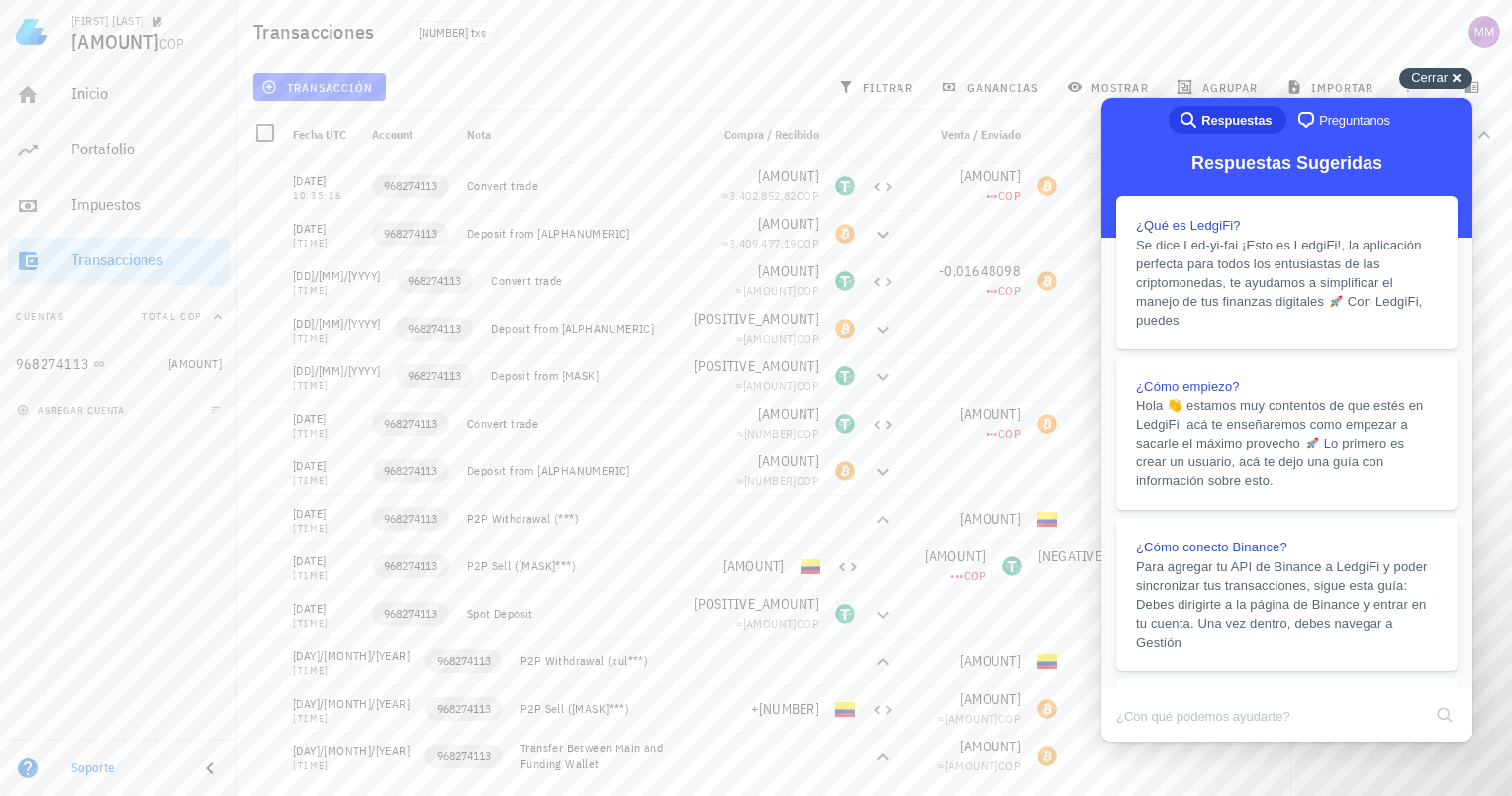click on "Cerrar cross-small" at bounding box center [1436, 78] 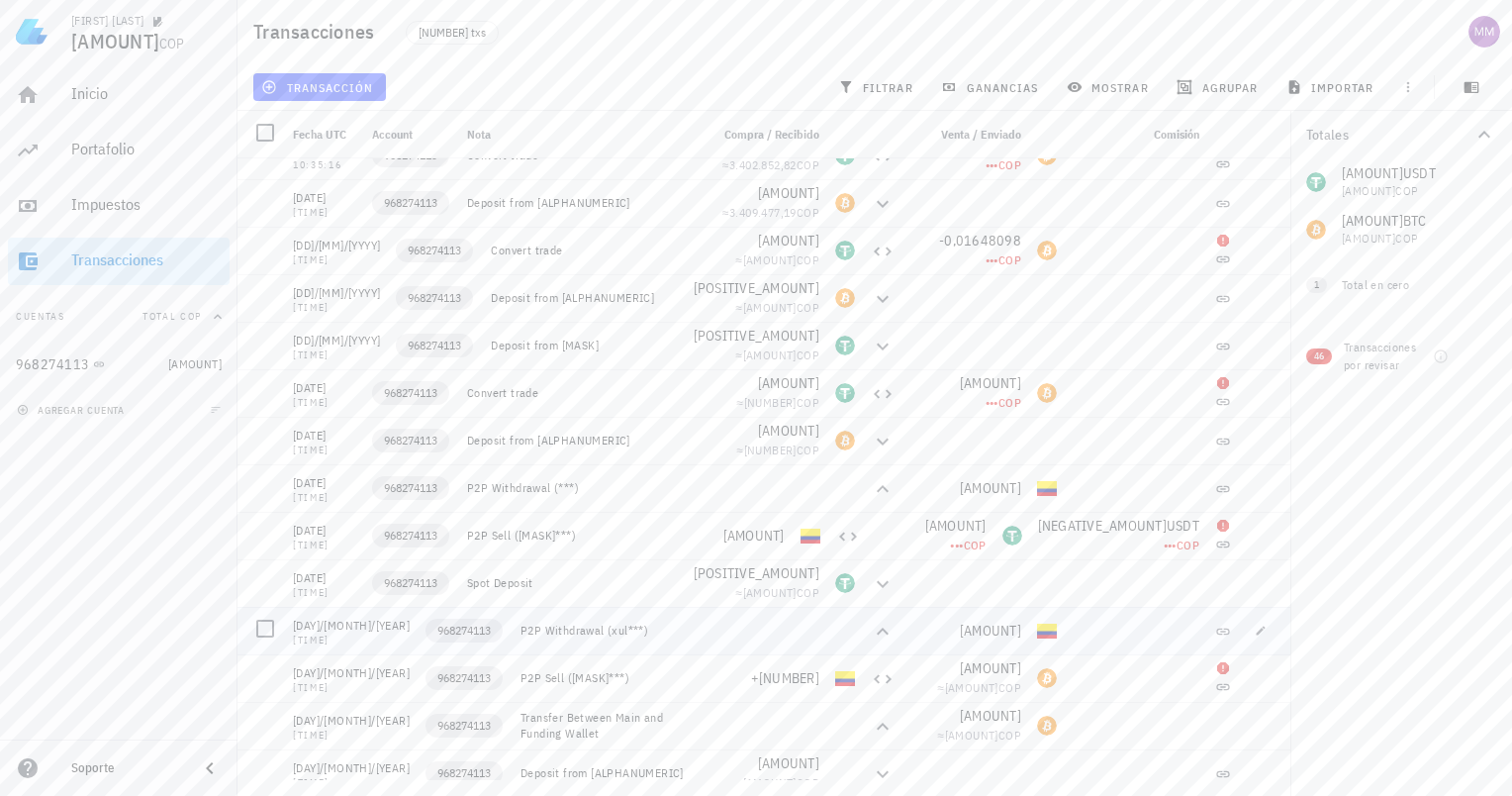 scroll, scrollTop: 7410, scrollLeft: 0, axis: vertical 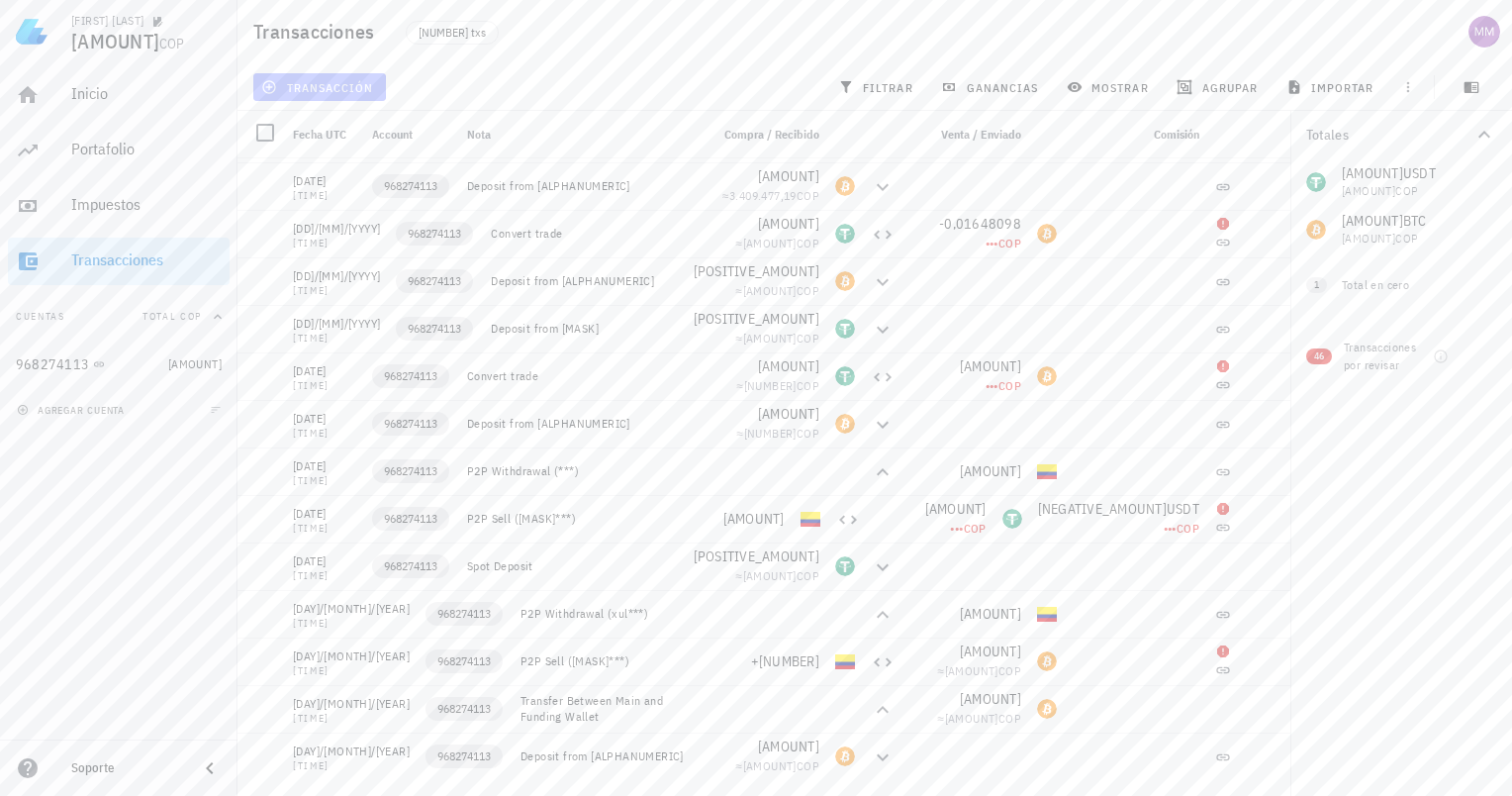 click on "transacción" at bounding box center [319, 87] 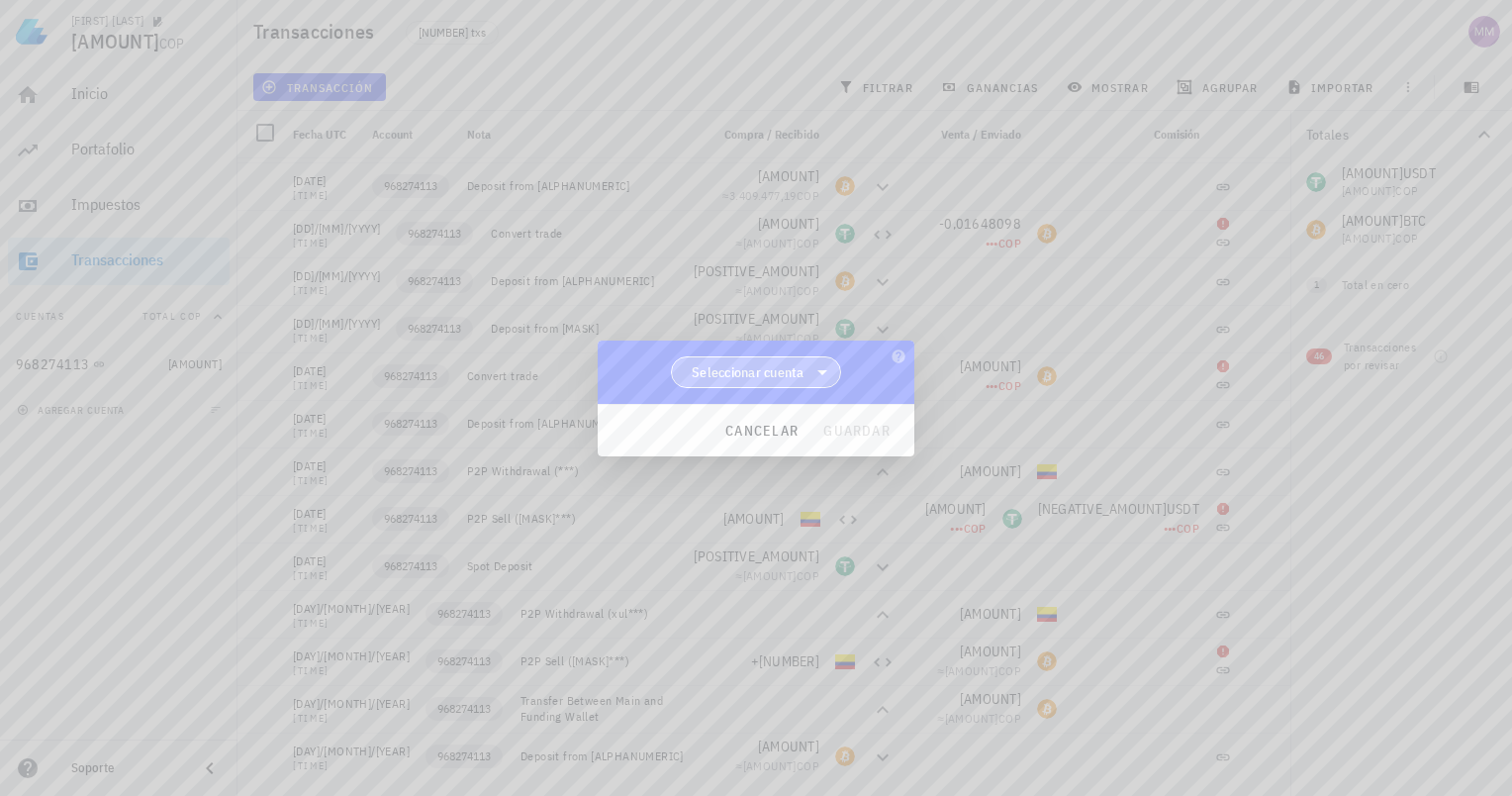 click on "Seleccionar cuenta" at bounding box center [748, 372] 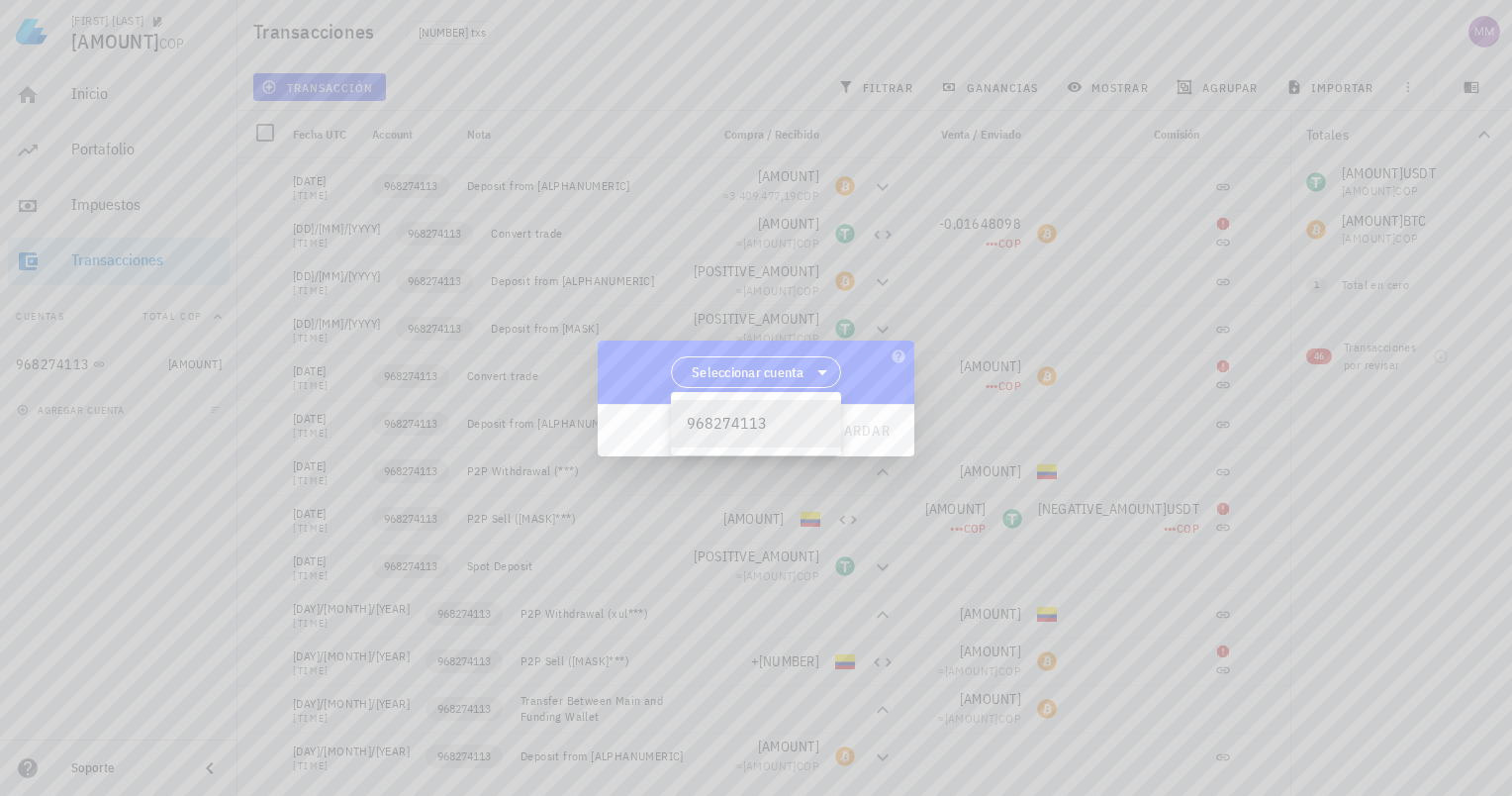 click on "968274113" at bounding box center [756, 424] 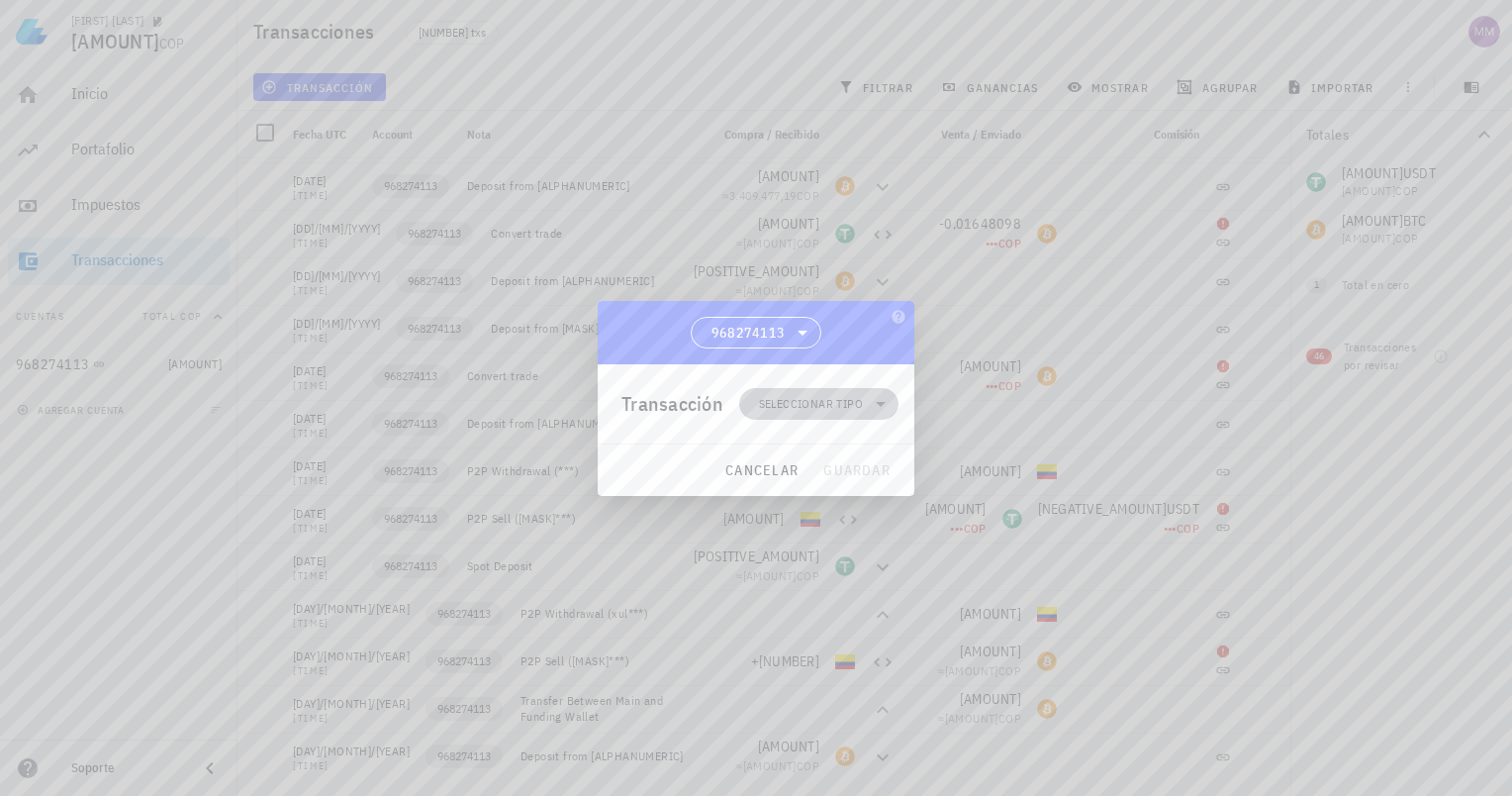 click on "Seleccionar tipo" at bounding box center (818, 404) 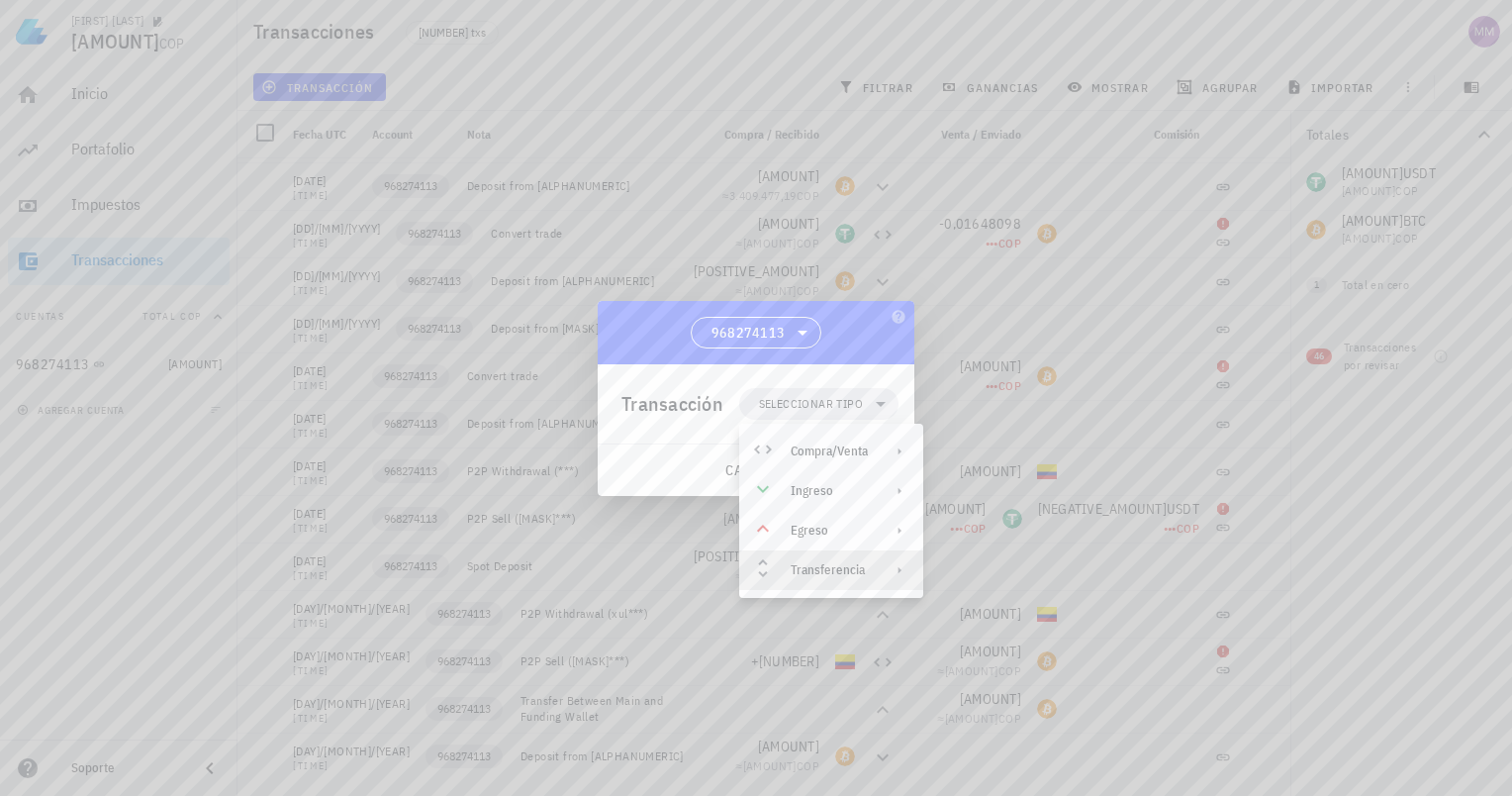 click on "Transferencia" at bounding box center [829, 570] 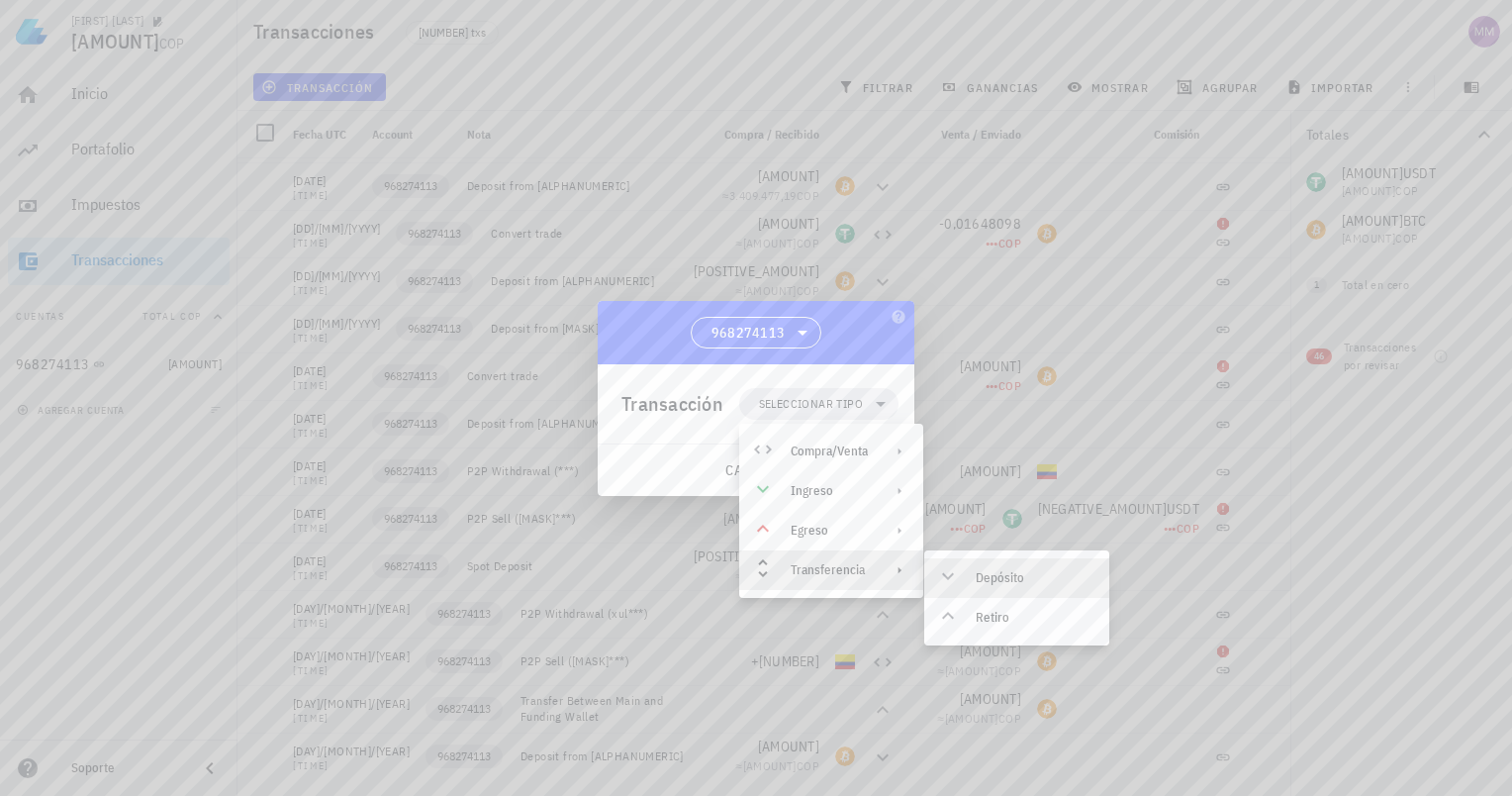 click on "Depósito" at bounding box center [1034, 578] 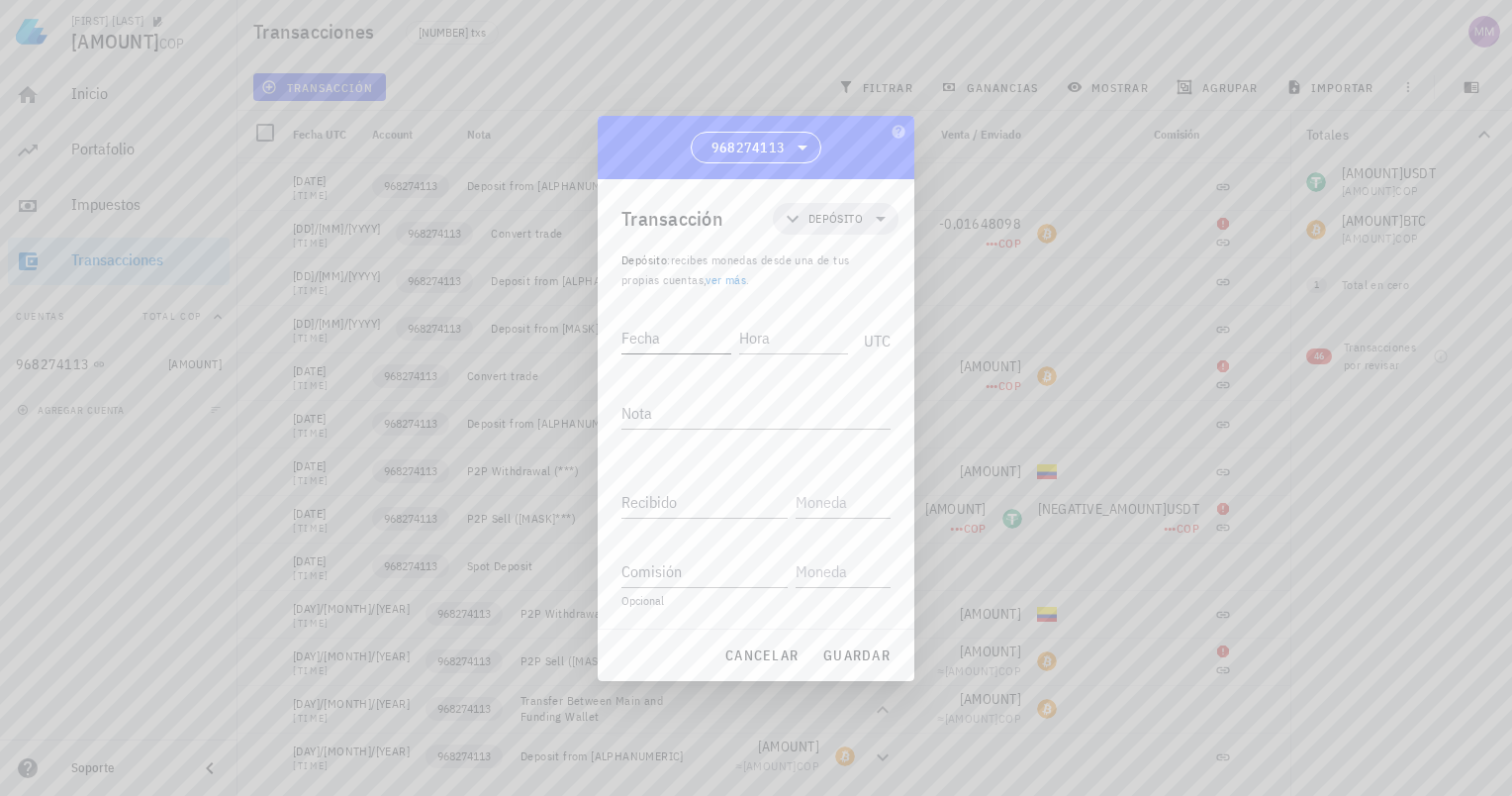 click on "Fecha" at bounding box center (676, 338) 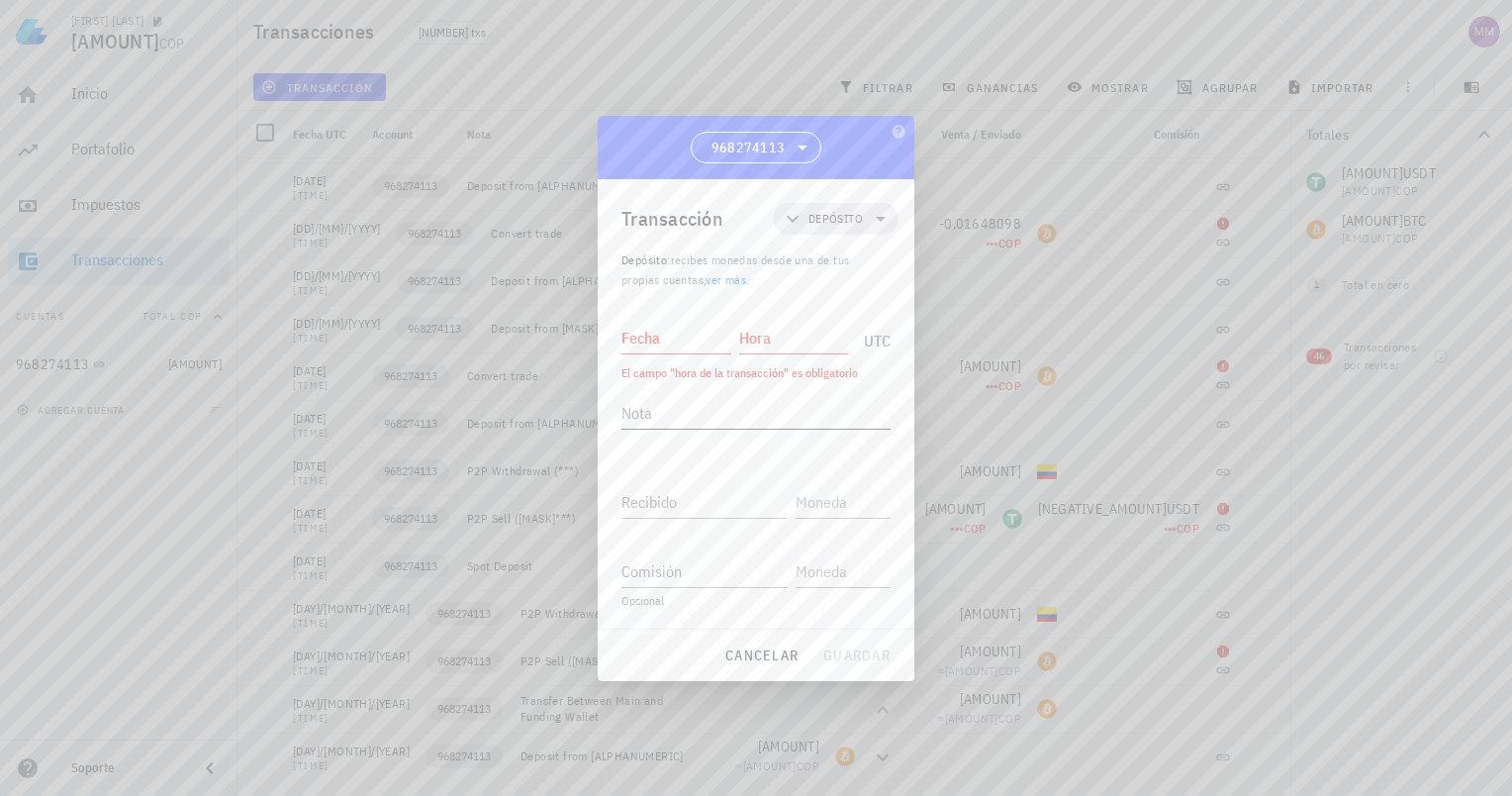 click on "Nota" at bounding box center [756, 418] 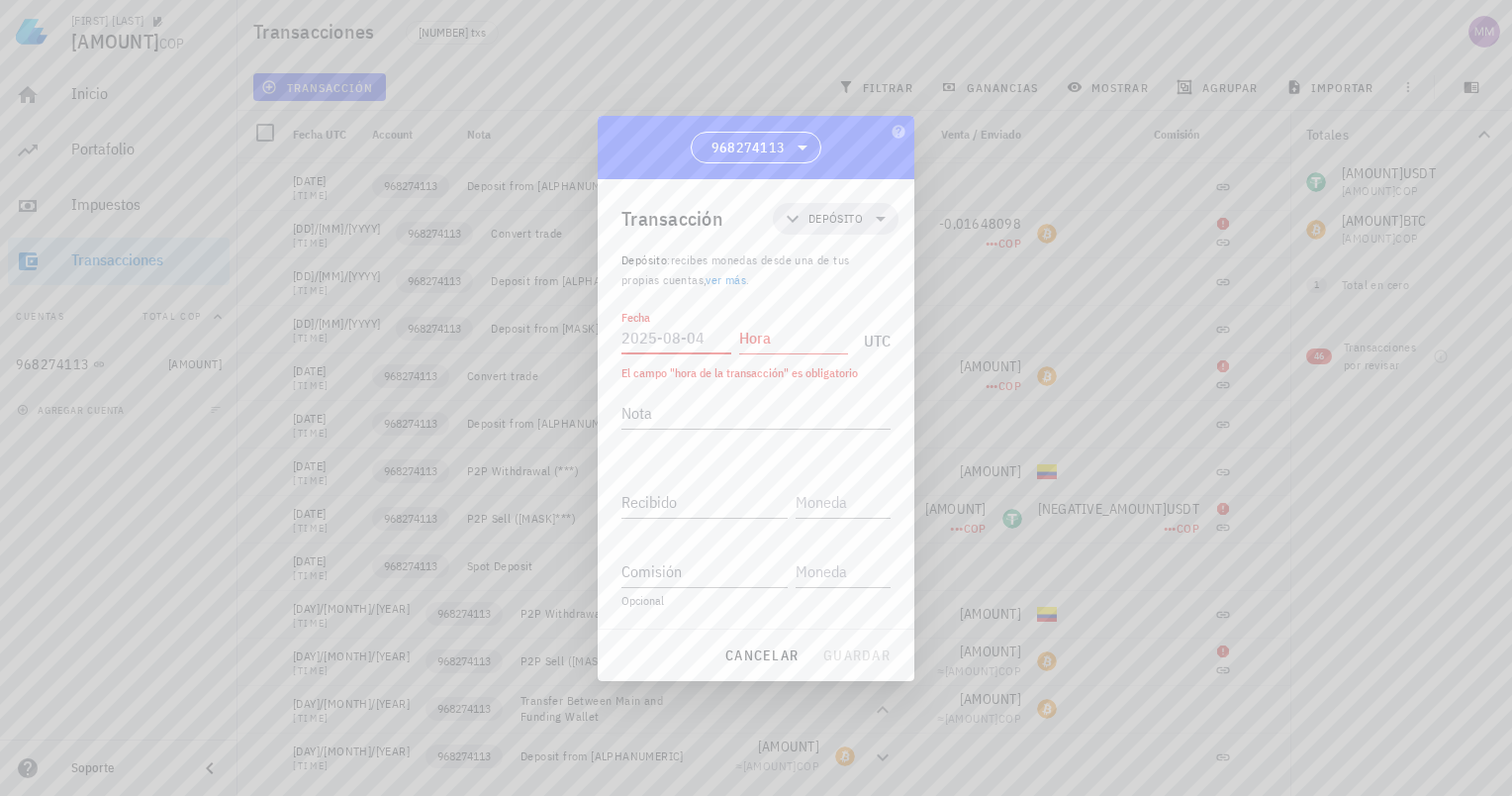 click on "Fecha" at bounding box center (676, 338) 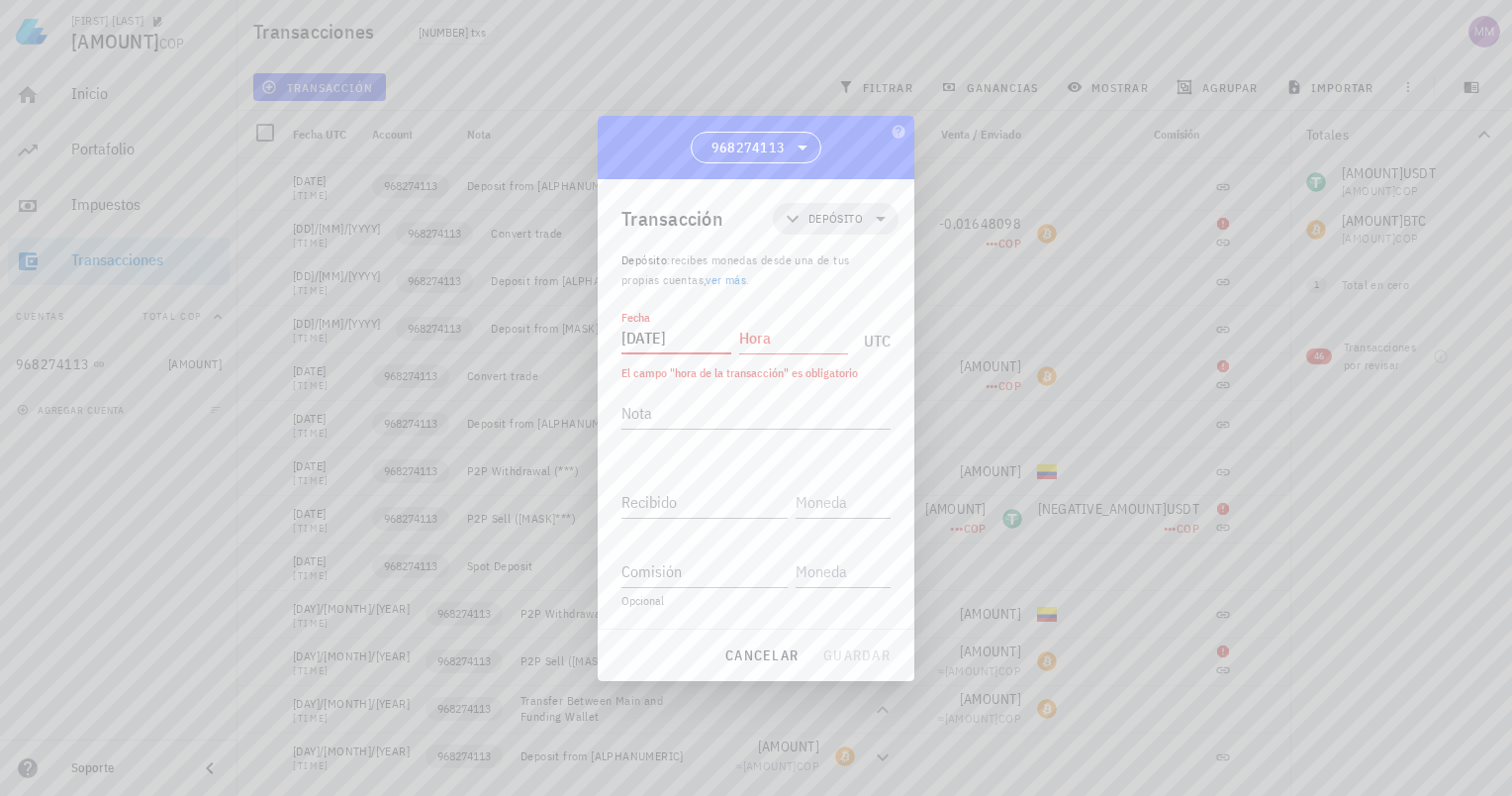 type on "2024-08-17" 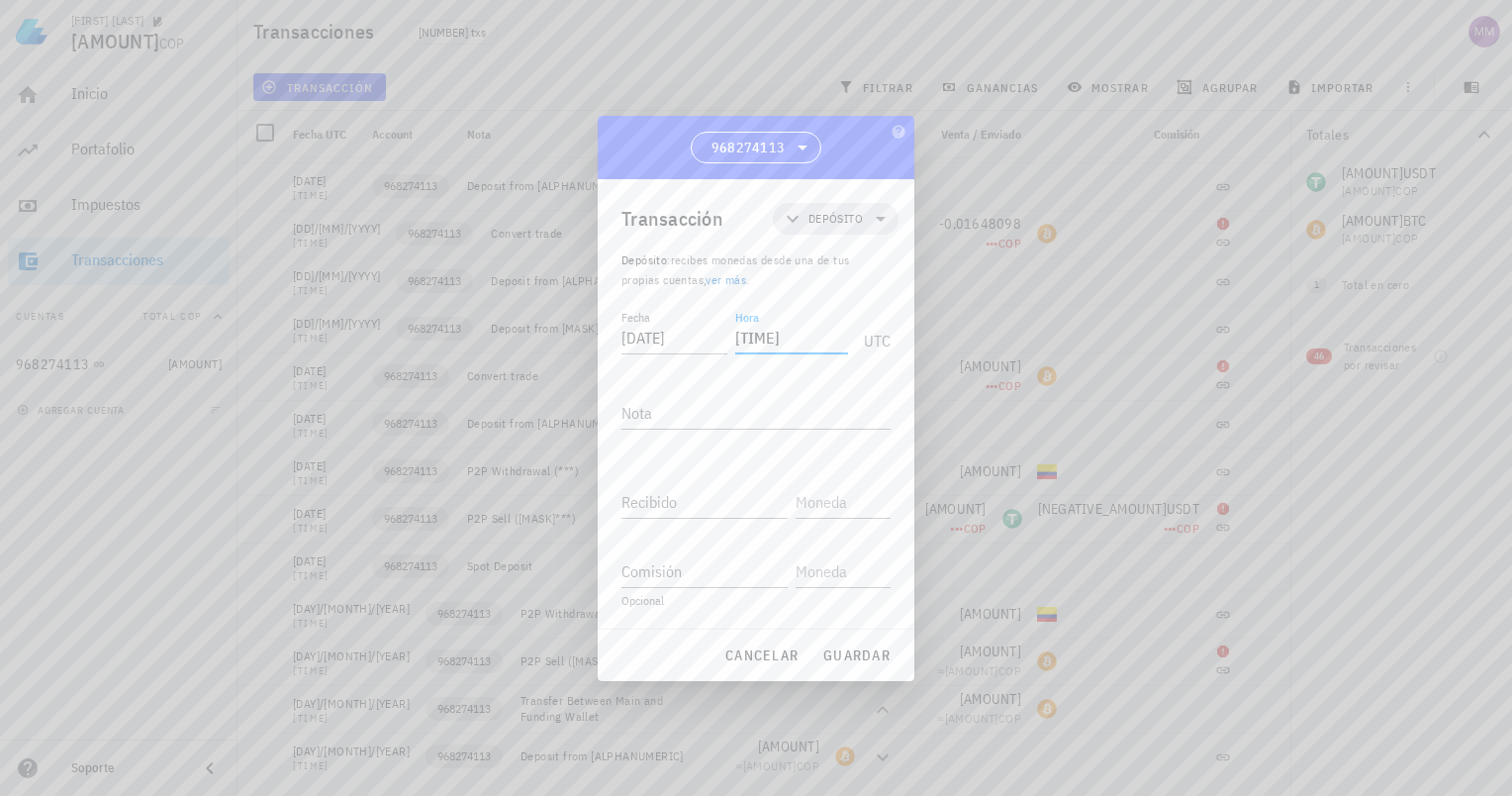 type on "[HH]:[MM]:[SS]" 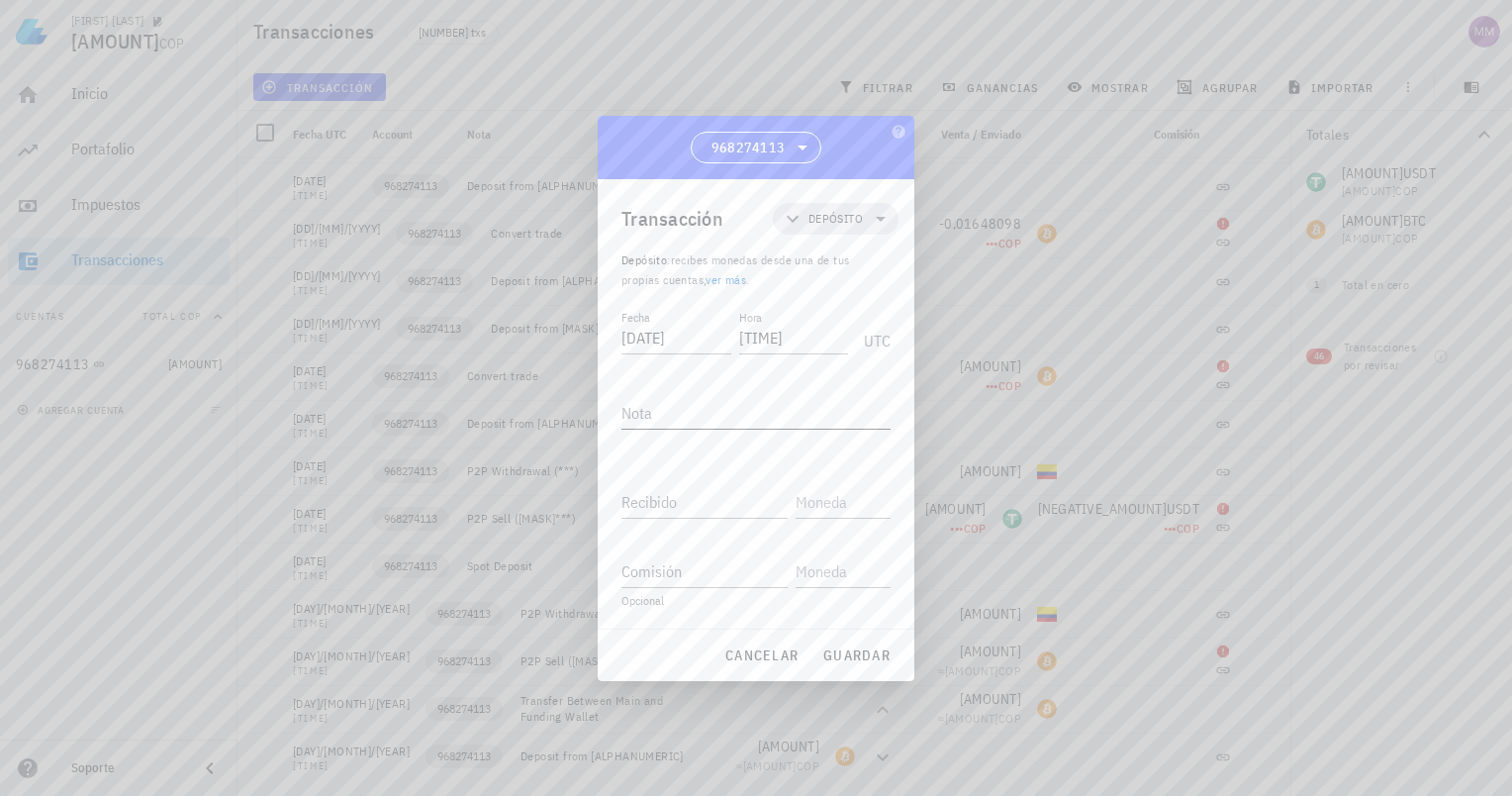 click on "Nota" at bounding box center (756, 413) 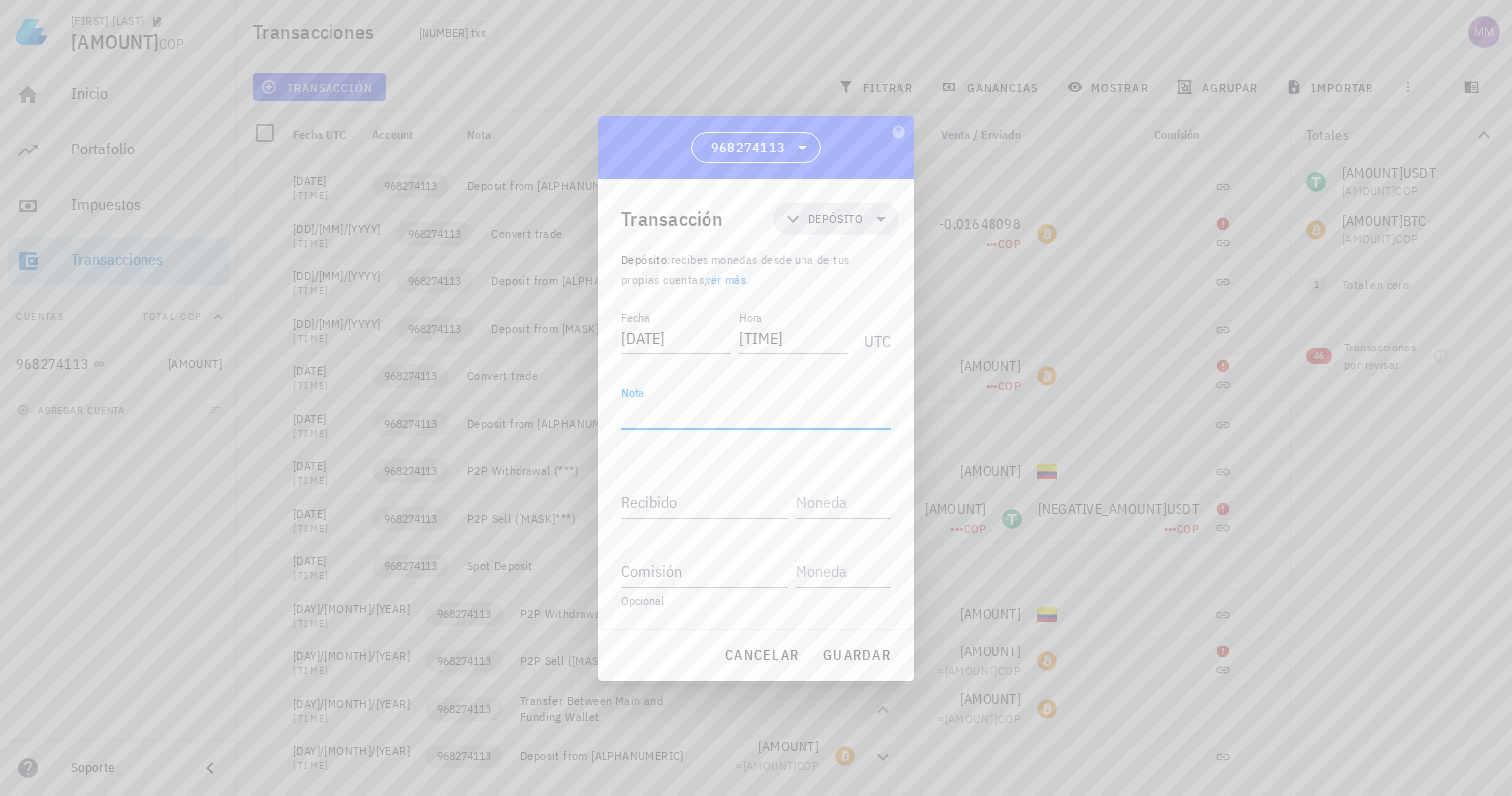 paste on "Transfer Between Main and Funding Wallet" 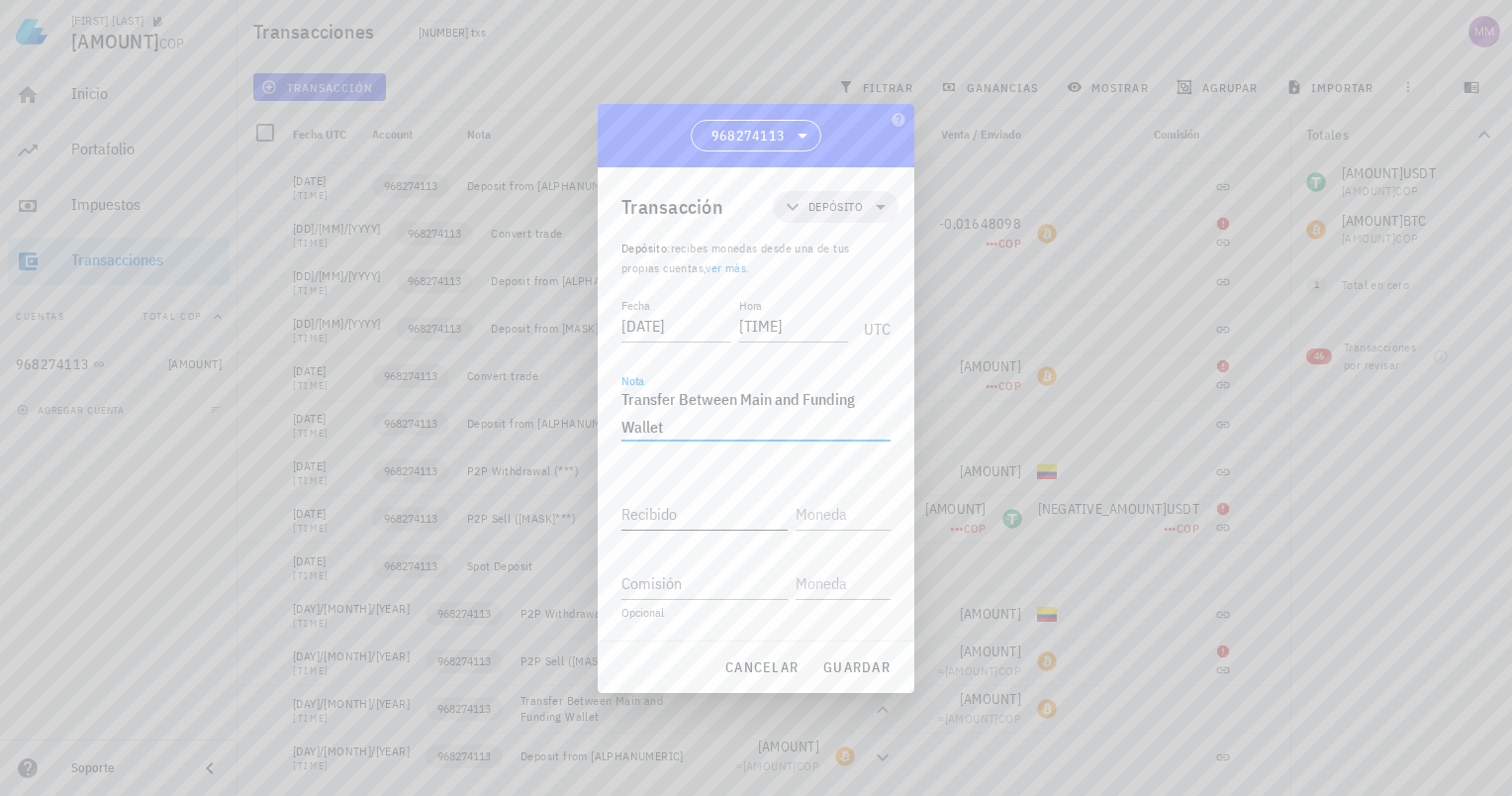 type on "Transfer Between Main and Funding Wallet" 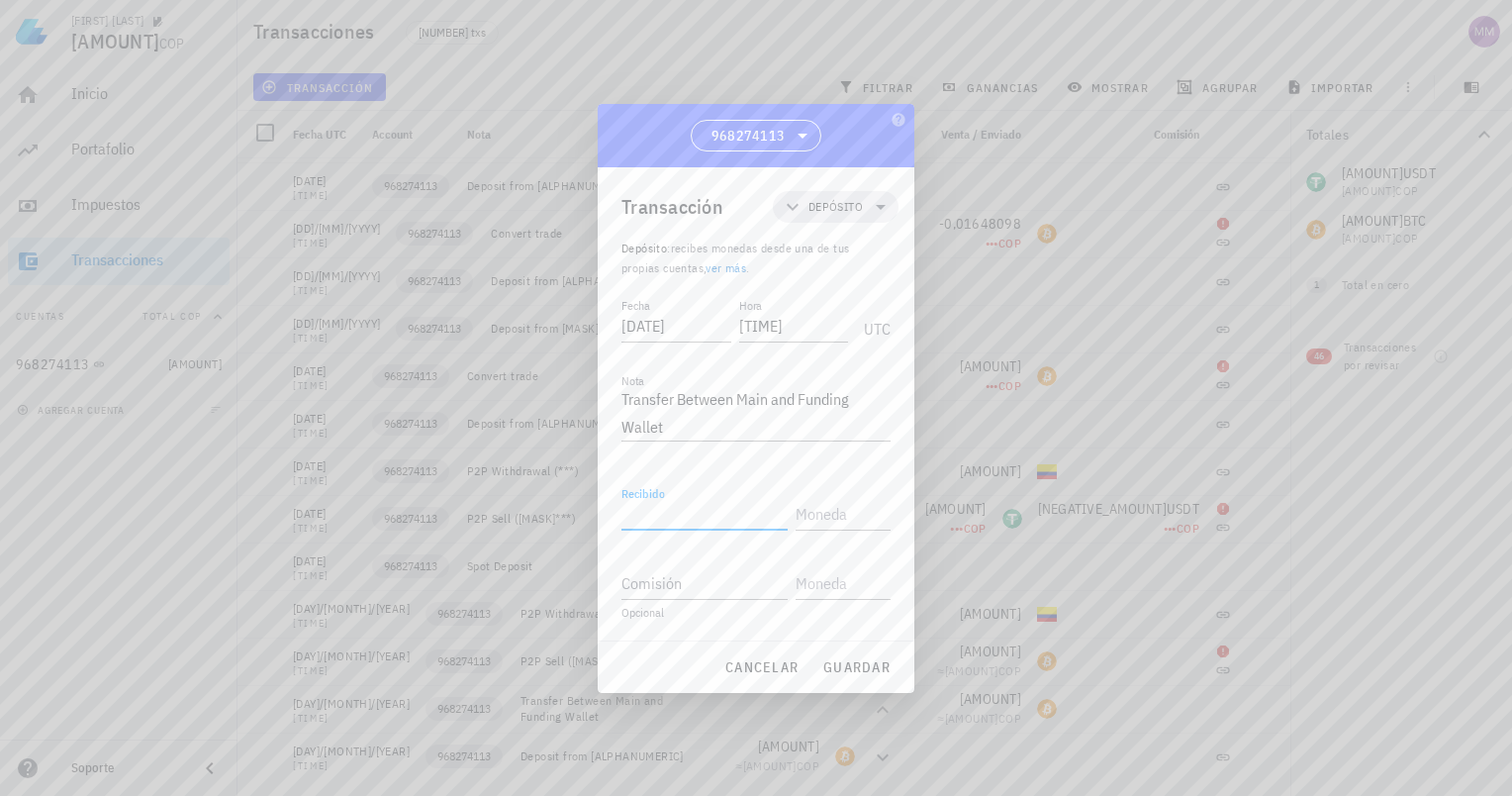 click on "Recibido" at bounding box center [705, 514] 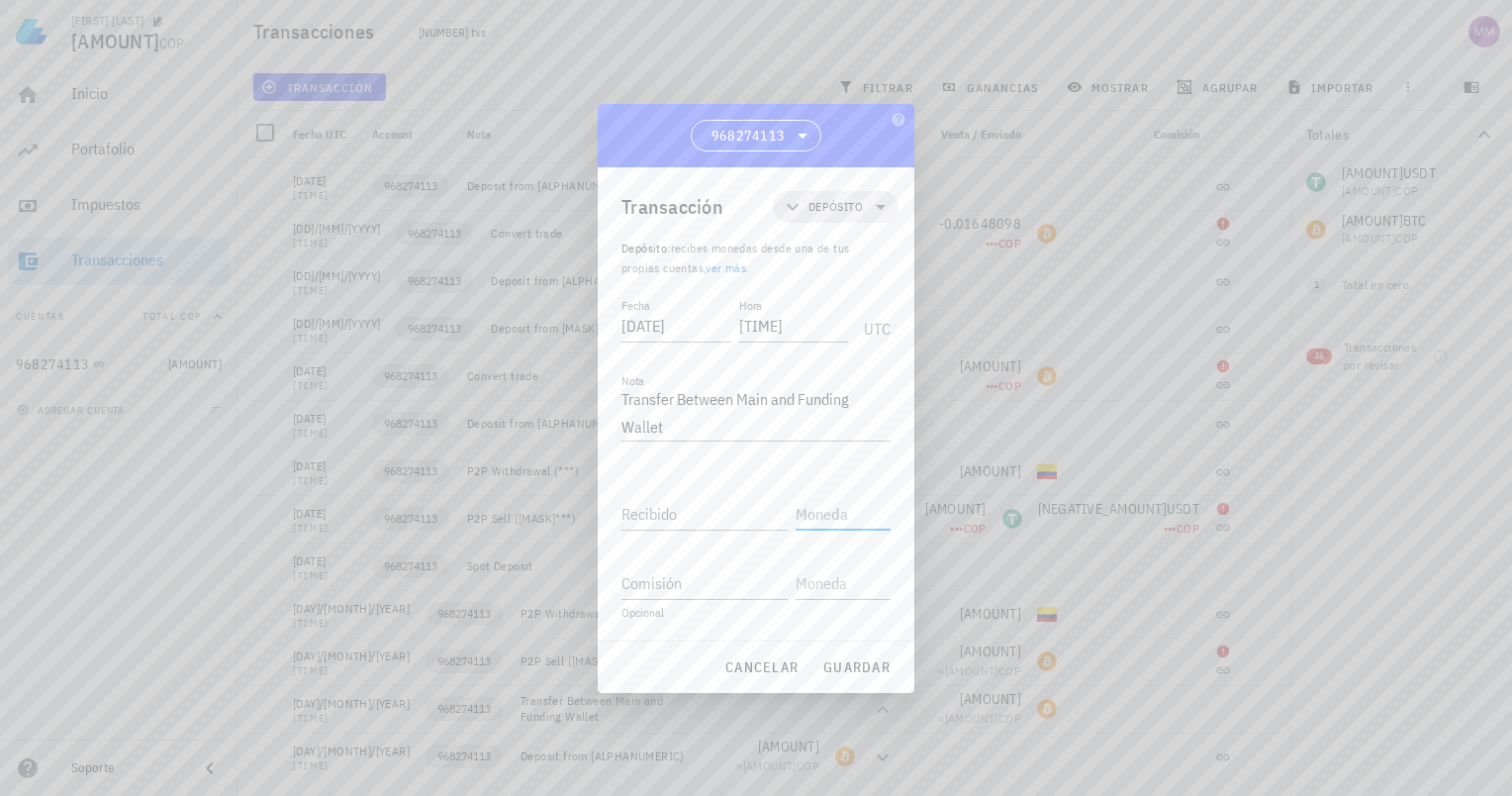 click at bounding box center (841, 514) 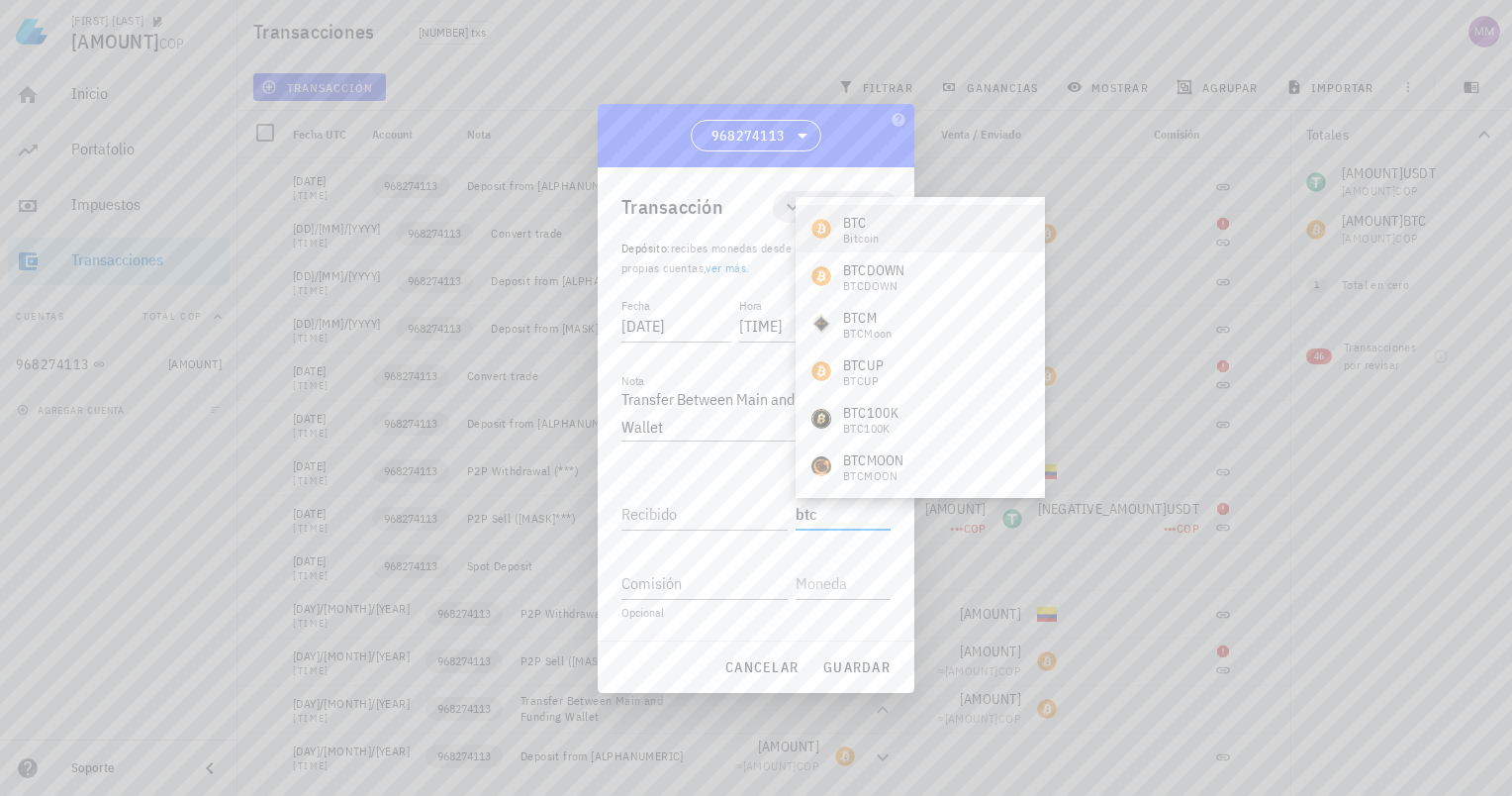 click on "BTC   Bitcoin" at bounding box center (920, 229) 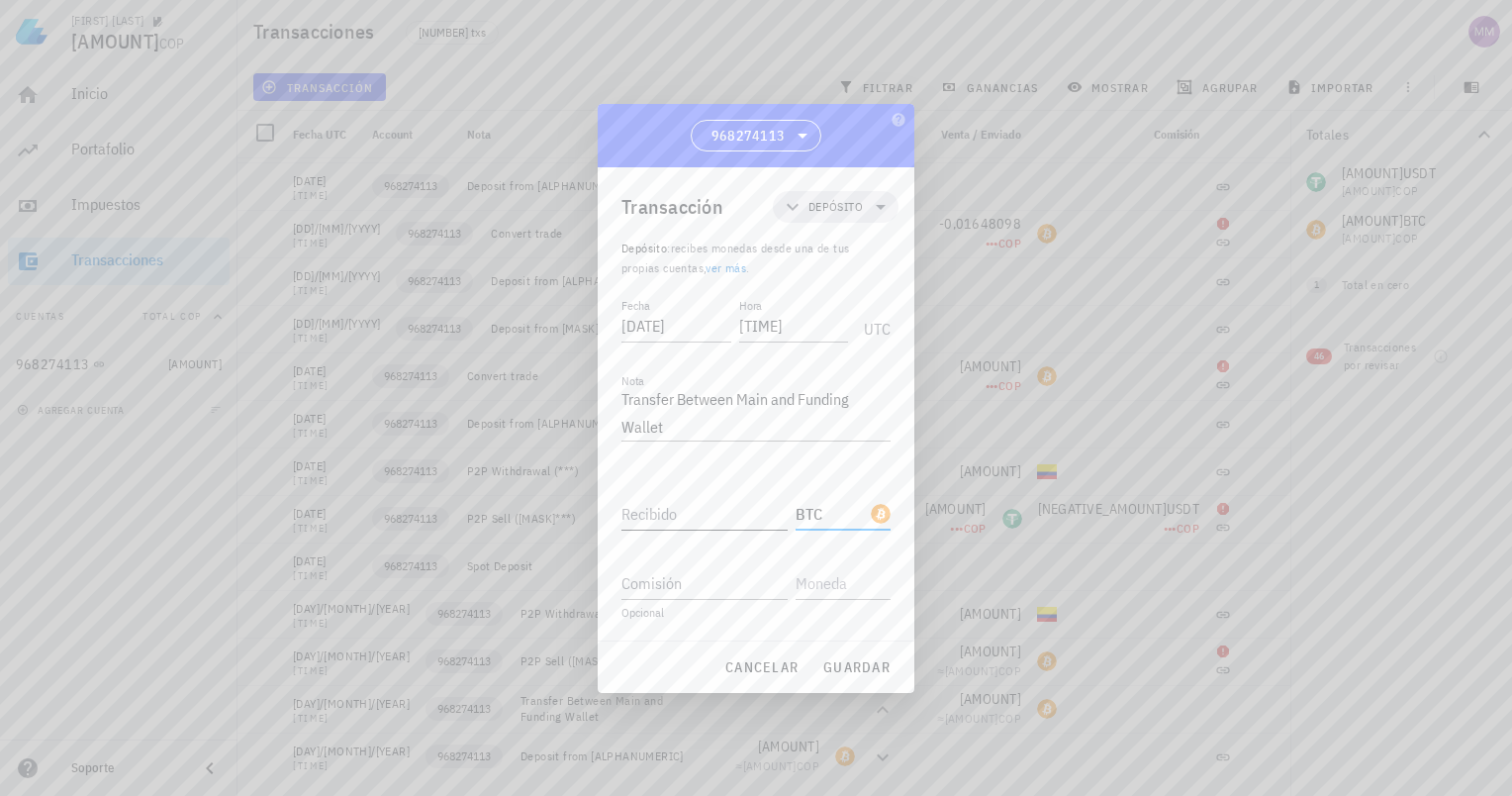 type on "BTC" 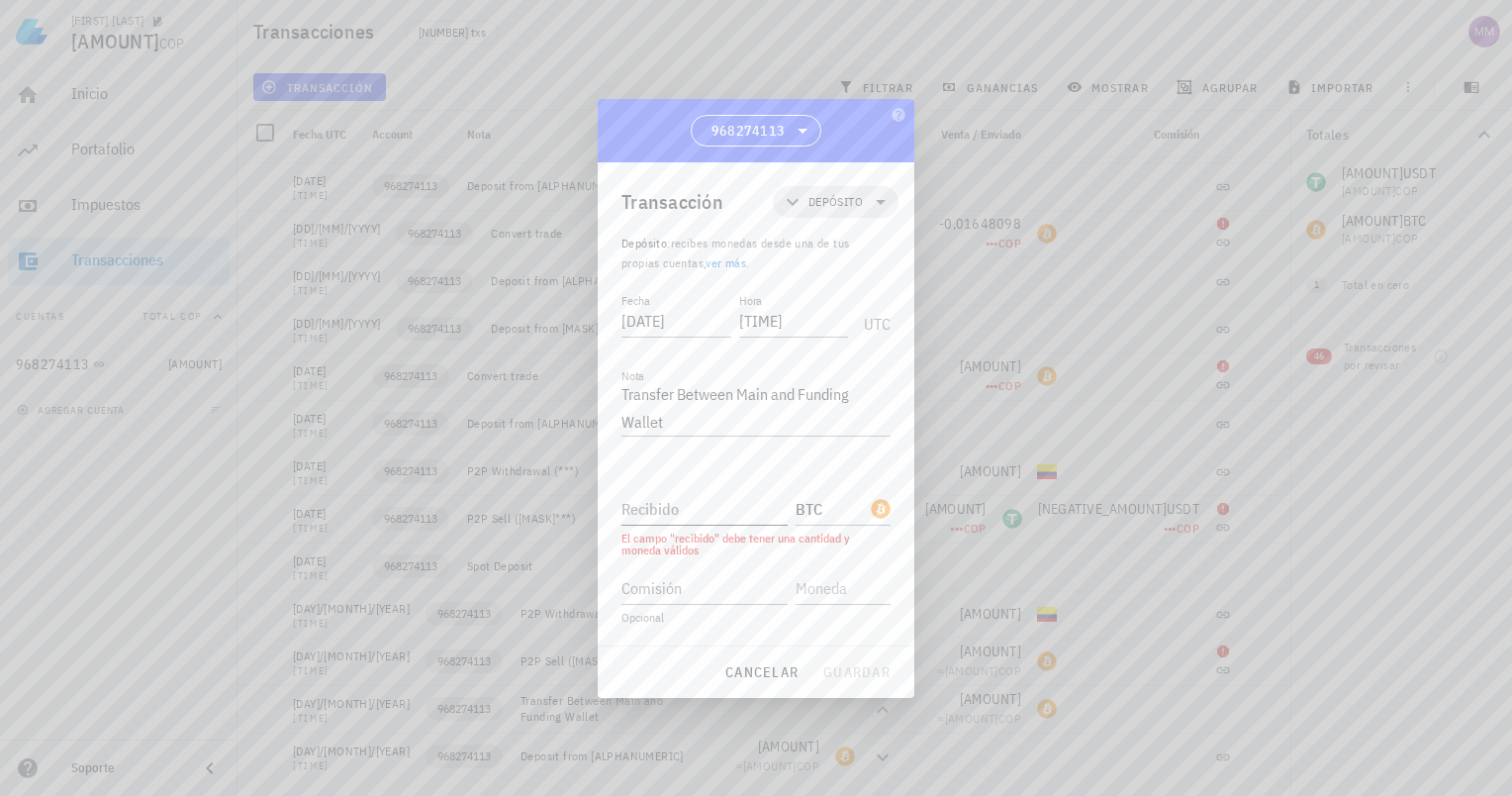 click on "Recibido" at bounding box center [705, 509] 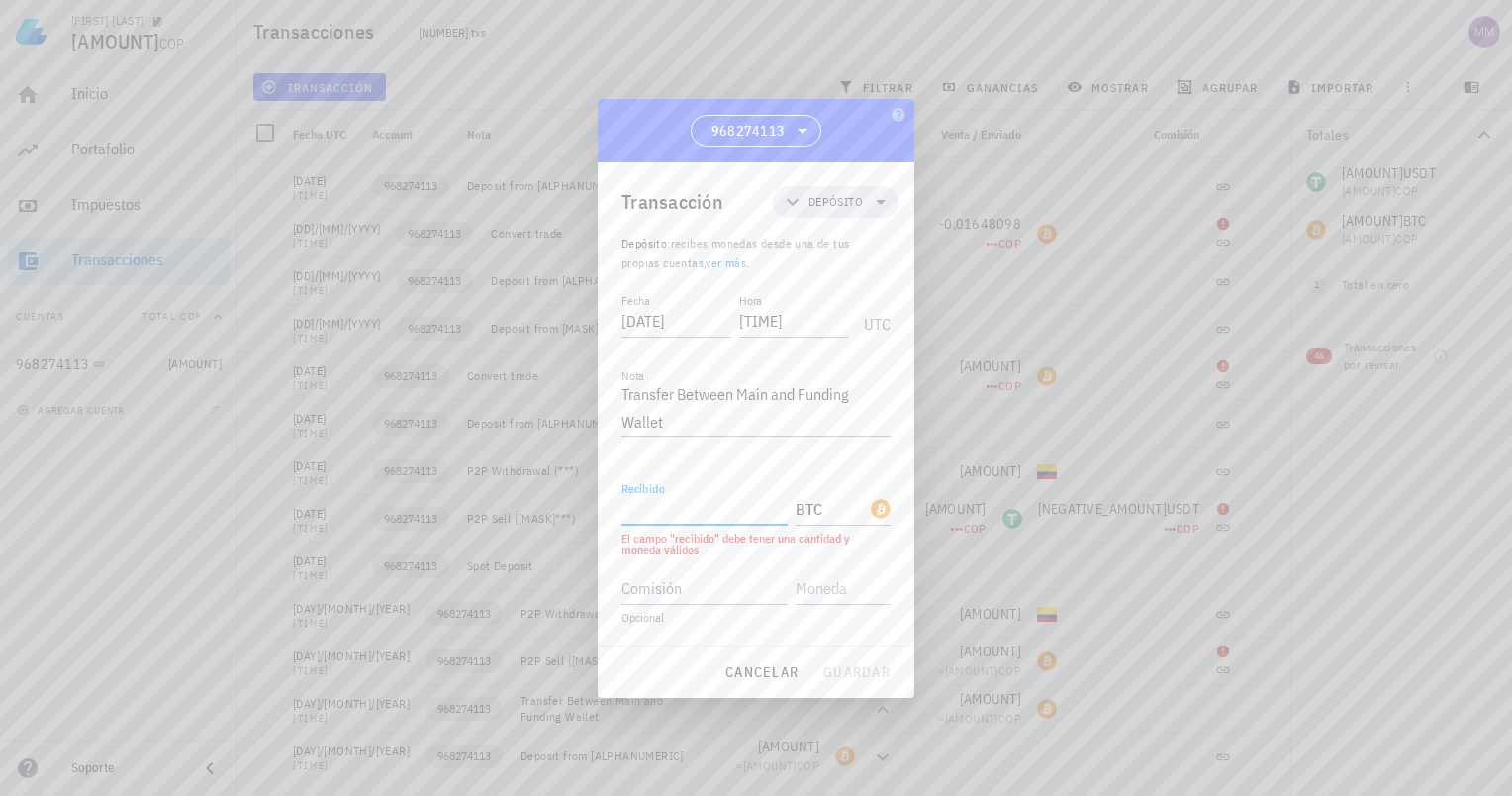 paste on "0,00262031" 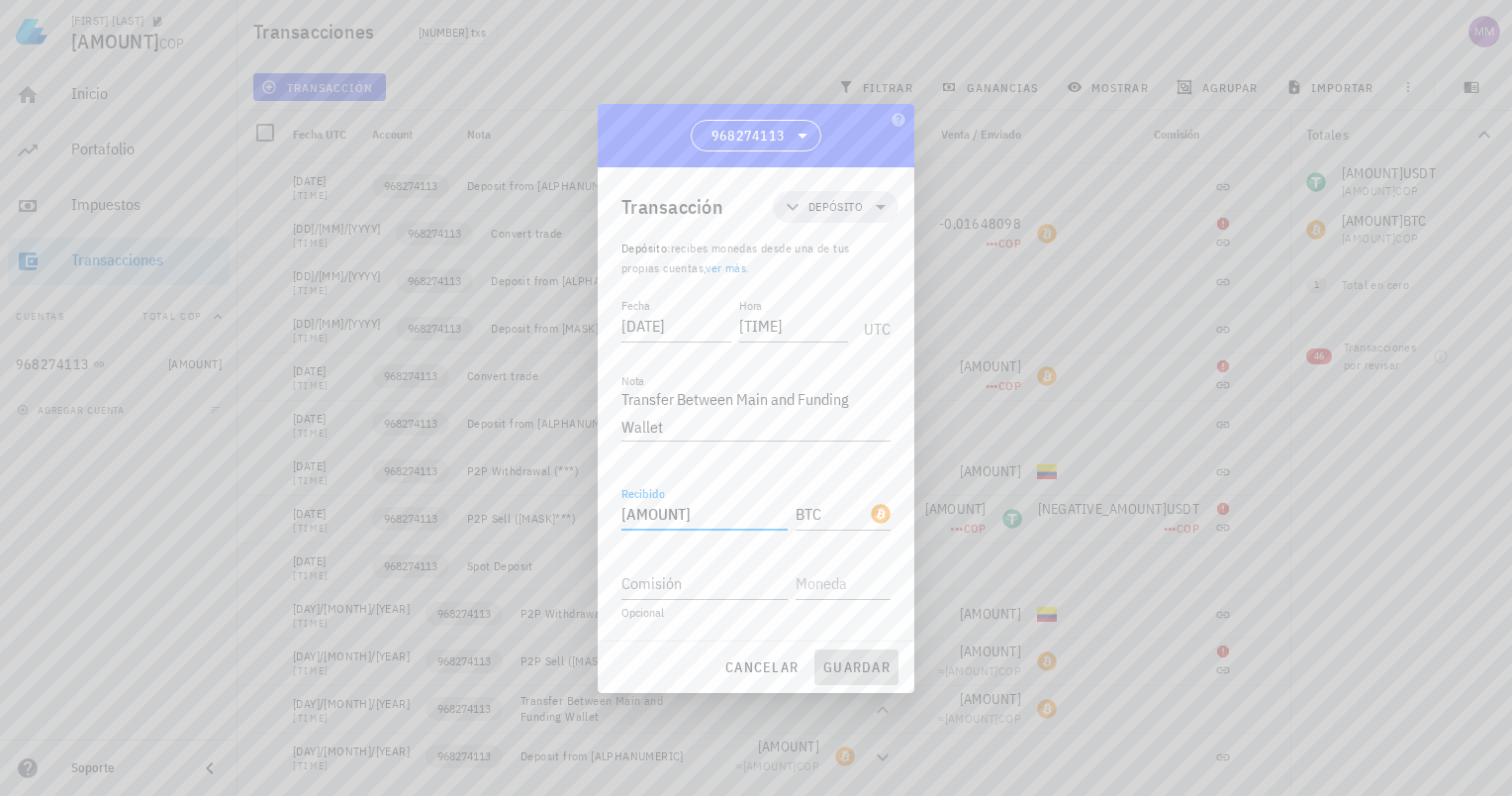click on "guardar" at bounding box center [856, 667] 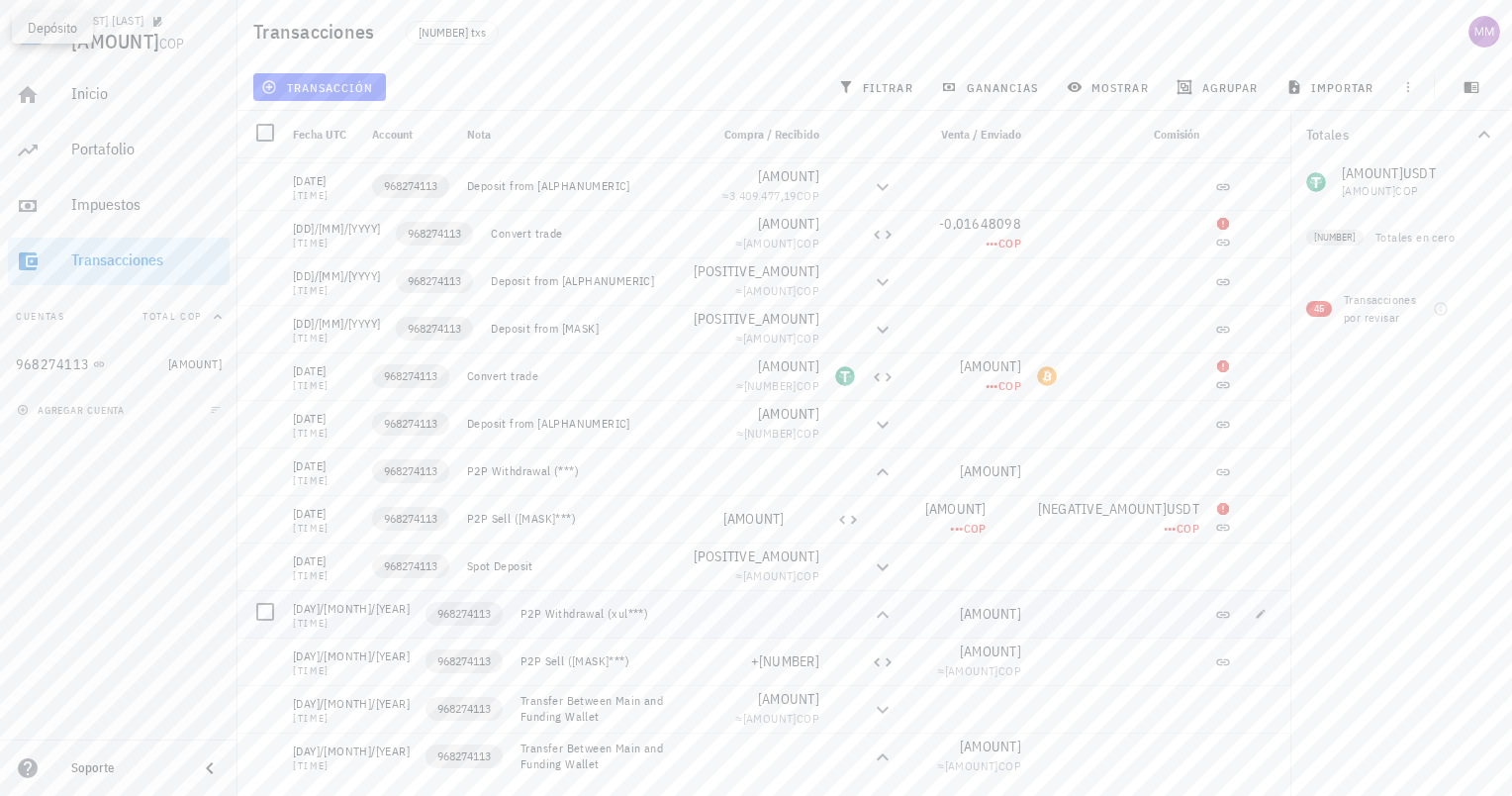 scroll, scrollTop: 7457, scrollLeft: 0, axis: vertical 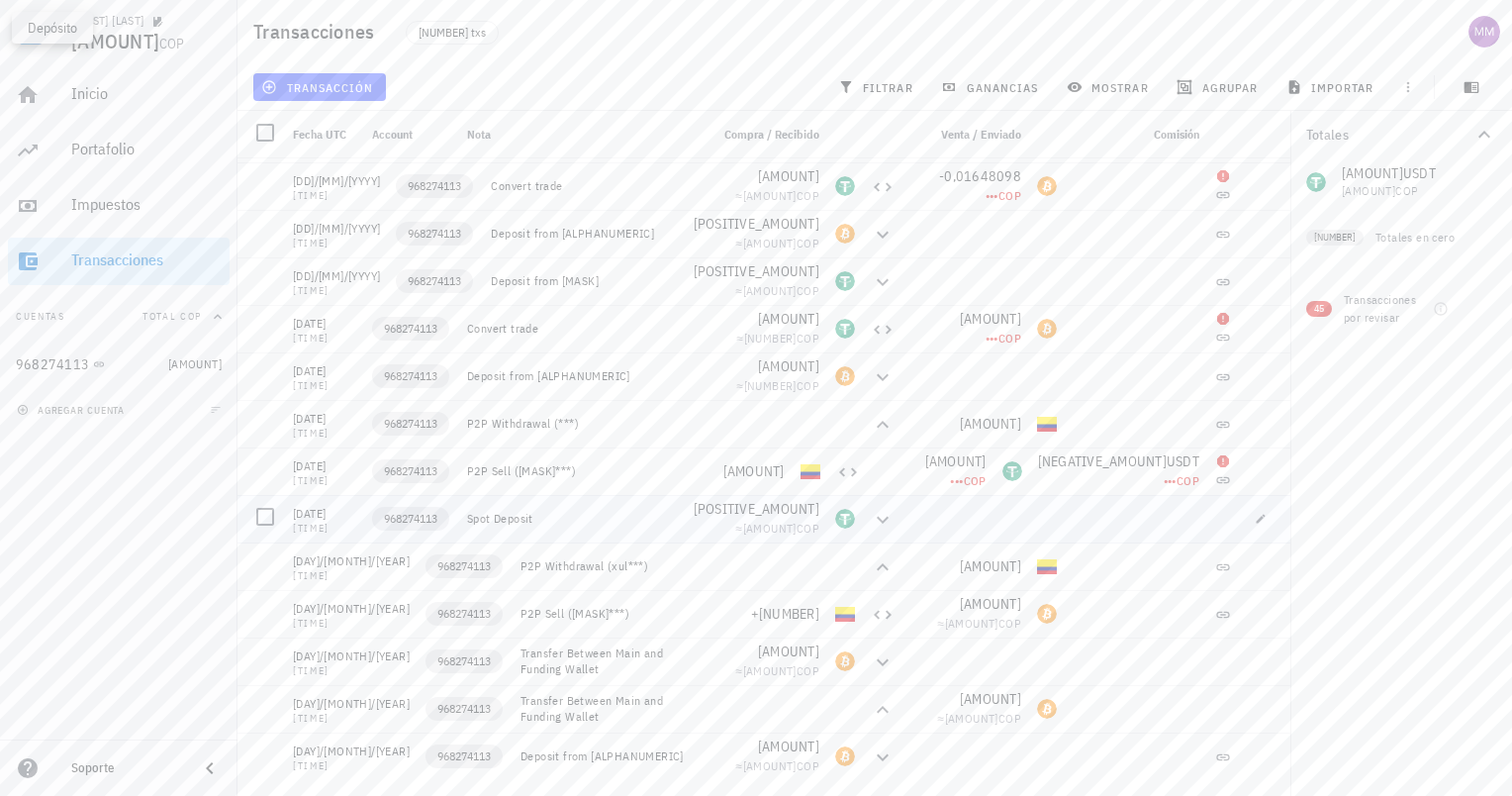 click on "-0,05  USDT
•••   COP" at bounding box center (1118, 471) 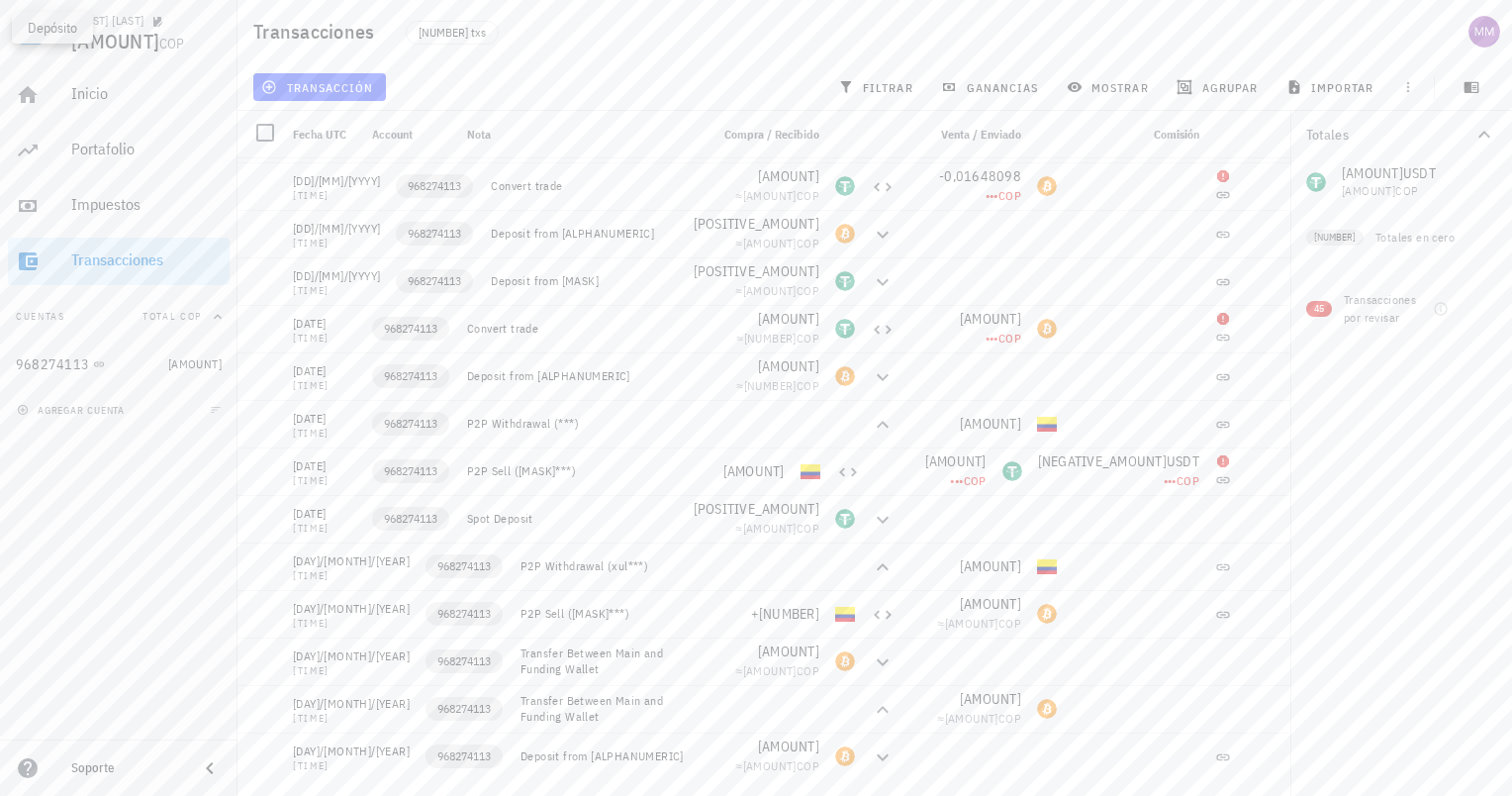 click on "Totales
0,00521274  USDT   21,37  COP     0  BTC   0  COP     0  COP
2
Totales en cero
45
Transacciones por revisar" at bounding box center (1401, 453) 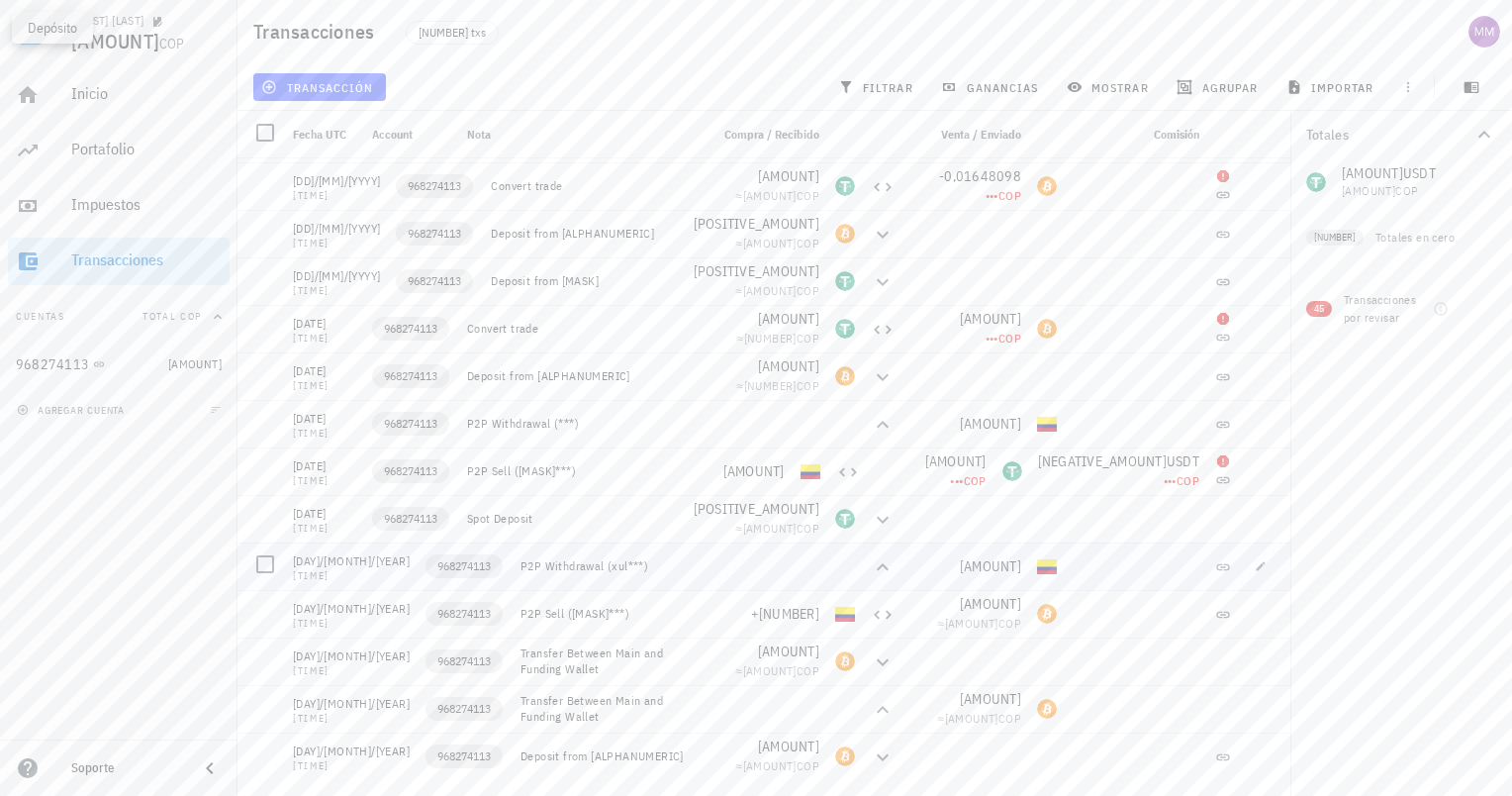 scroll, scrollTop: 7358, scrollLeft: 0, axis: vertical 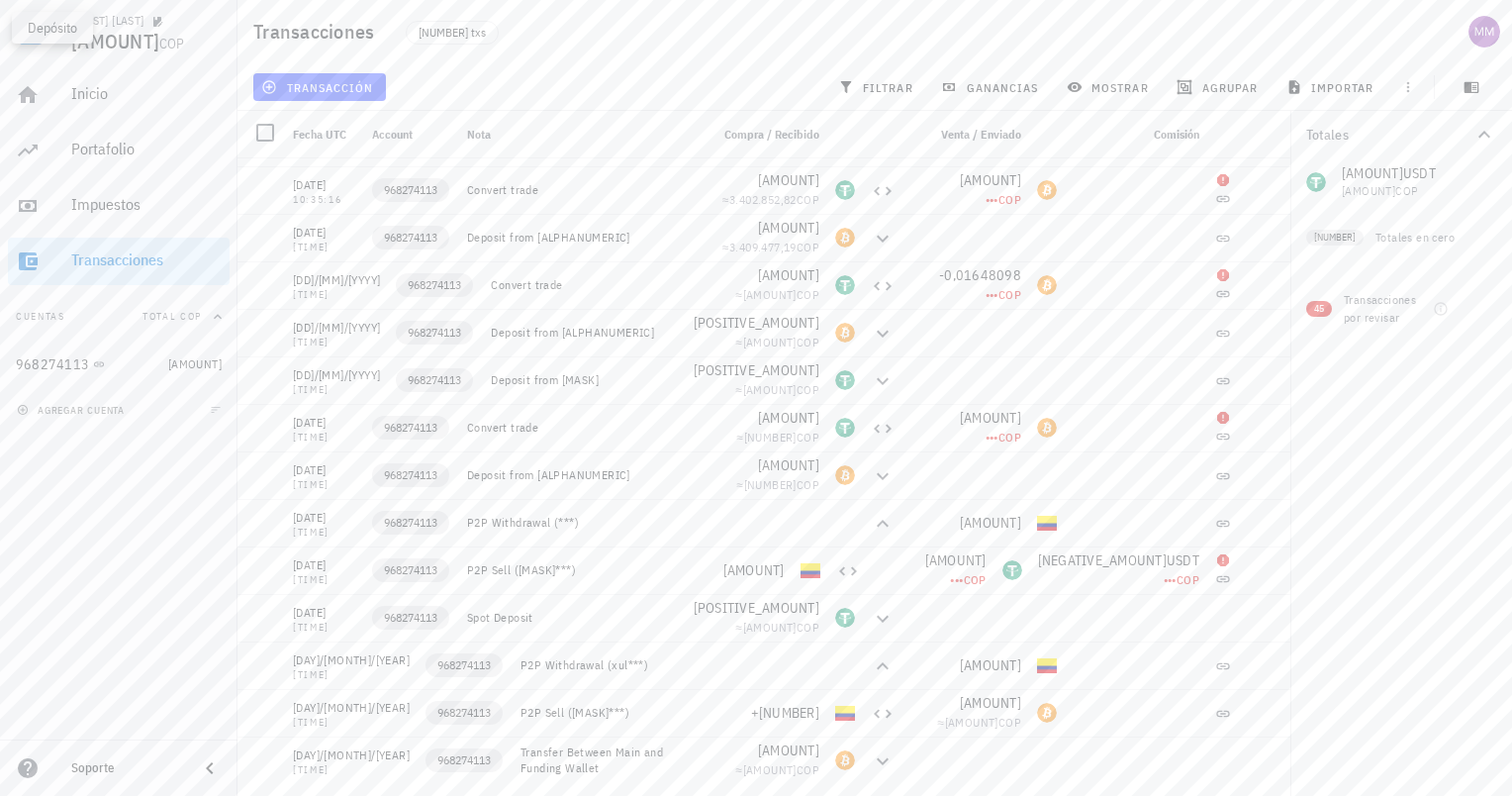 click on "Totales
0,00521274  USDT   21,37  COP     0  BTC   0  COP     0  COP
2
Totales en cero
45
Transacciones por revisar" at bounding box center (1401, 453) 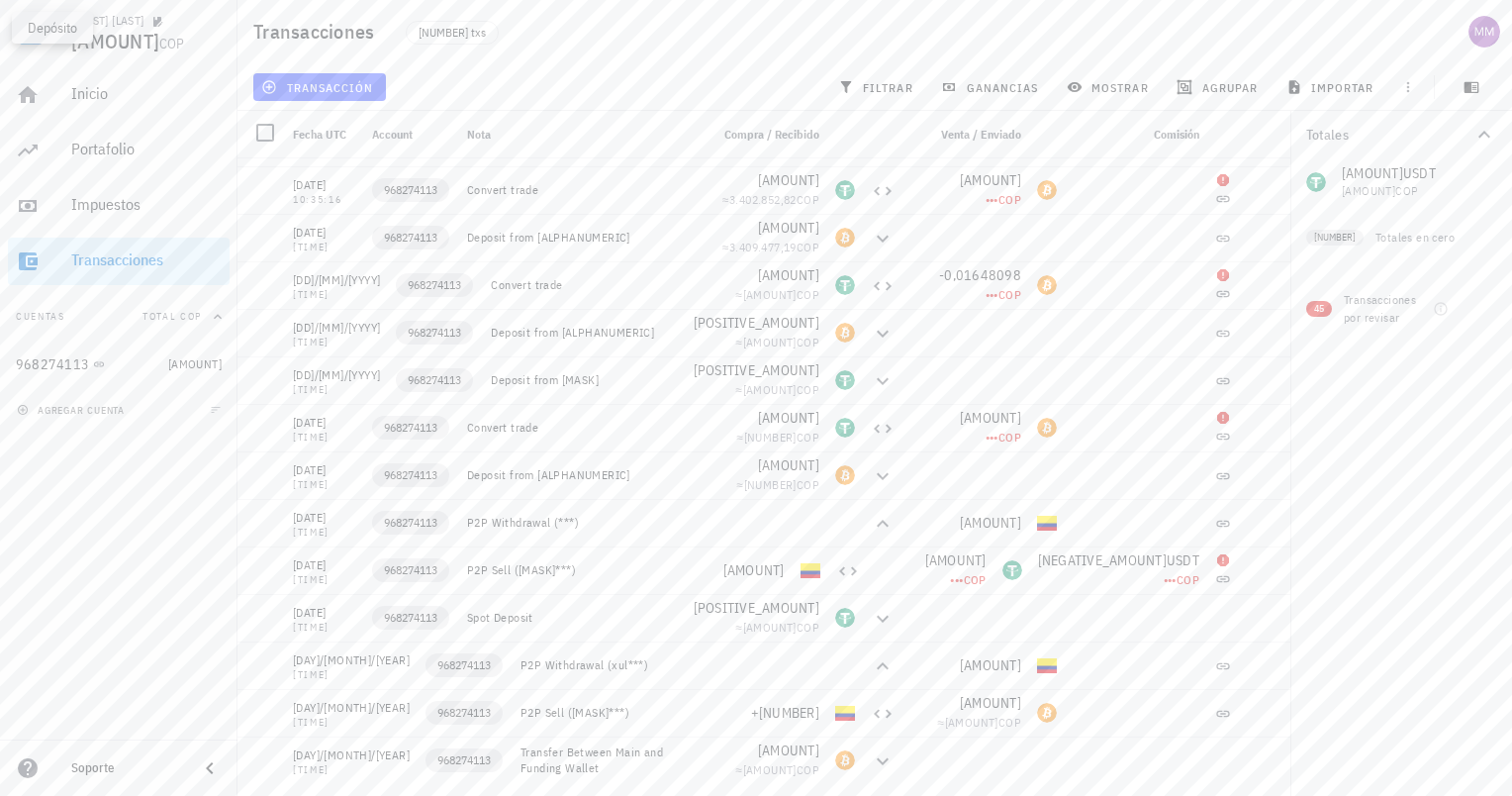 click on "Totales
0,00521274  USDT   21,37  COP     0  BTC   0  COP     0  COP
2
Totales en cero
45
Transacciones por revisar" at bounding box center (1401, 453) 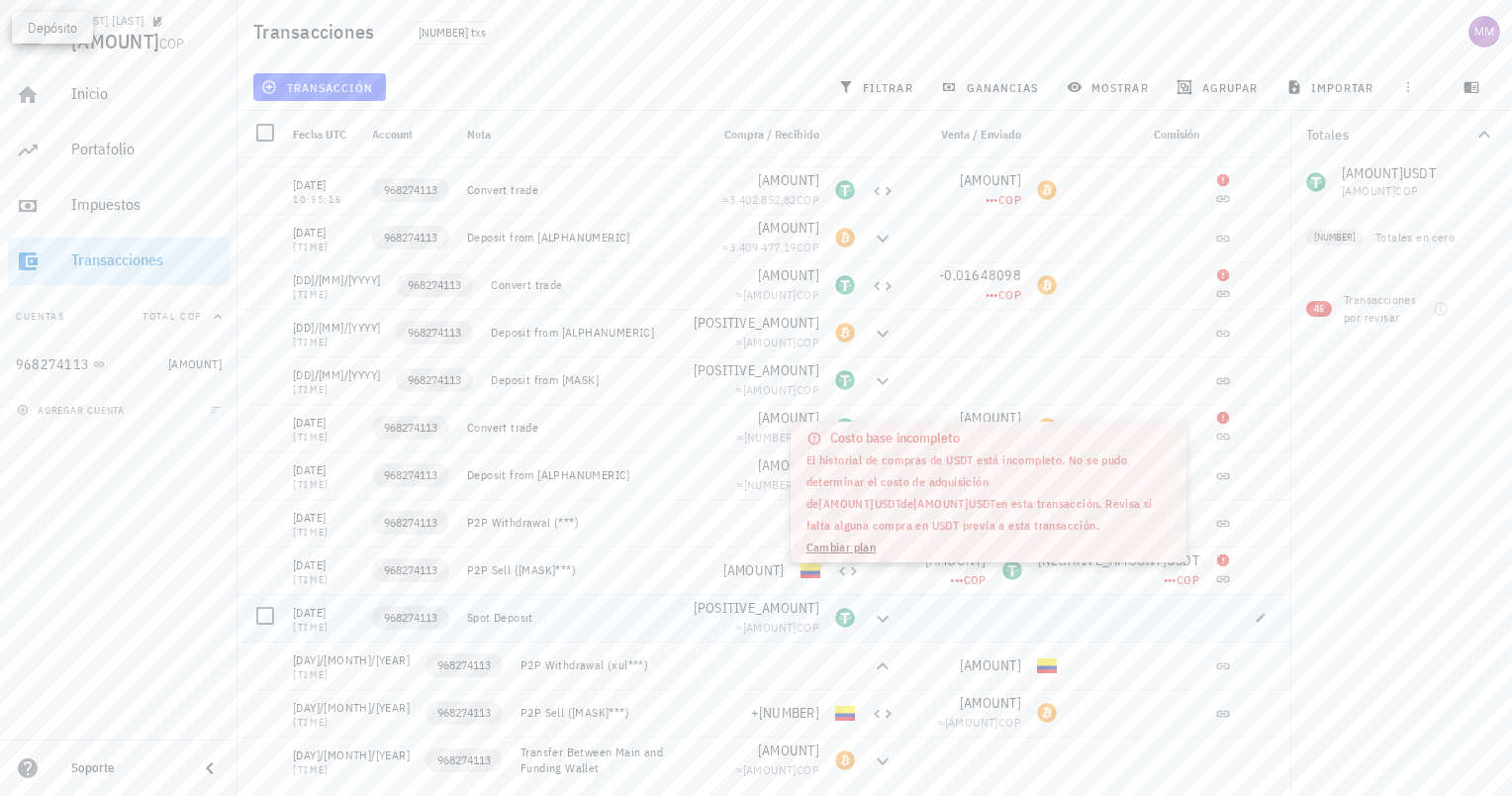 click 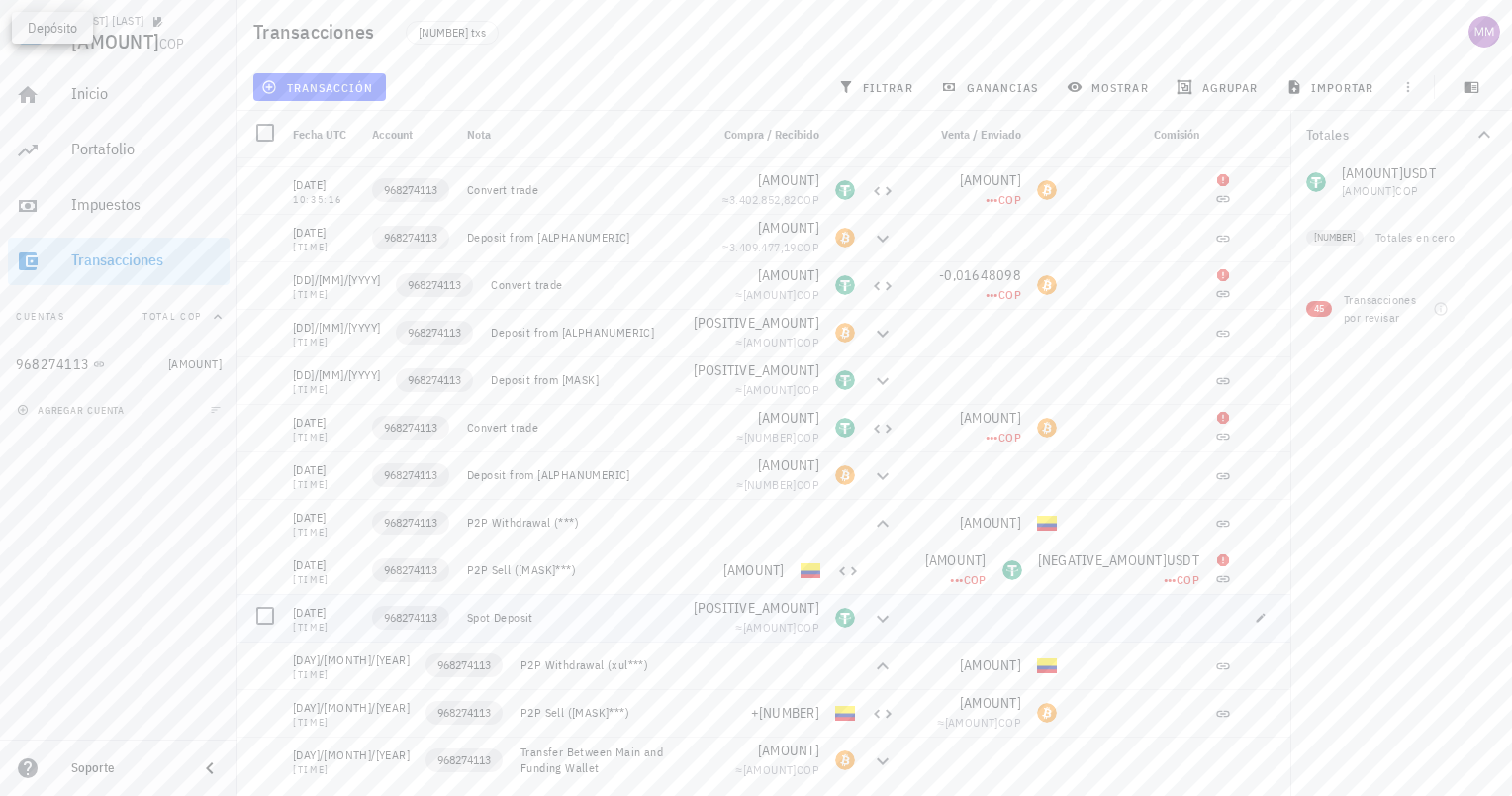 click 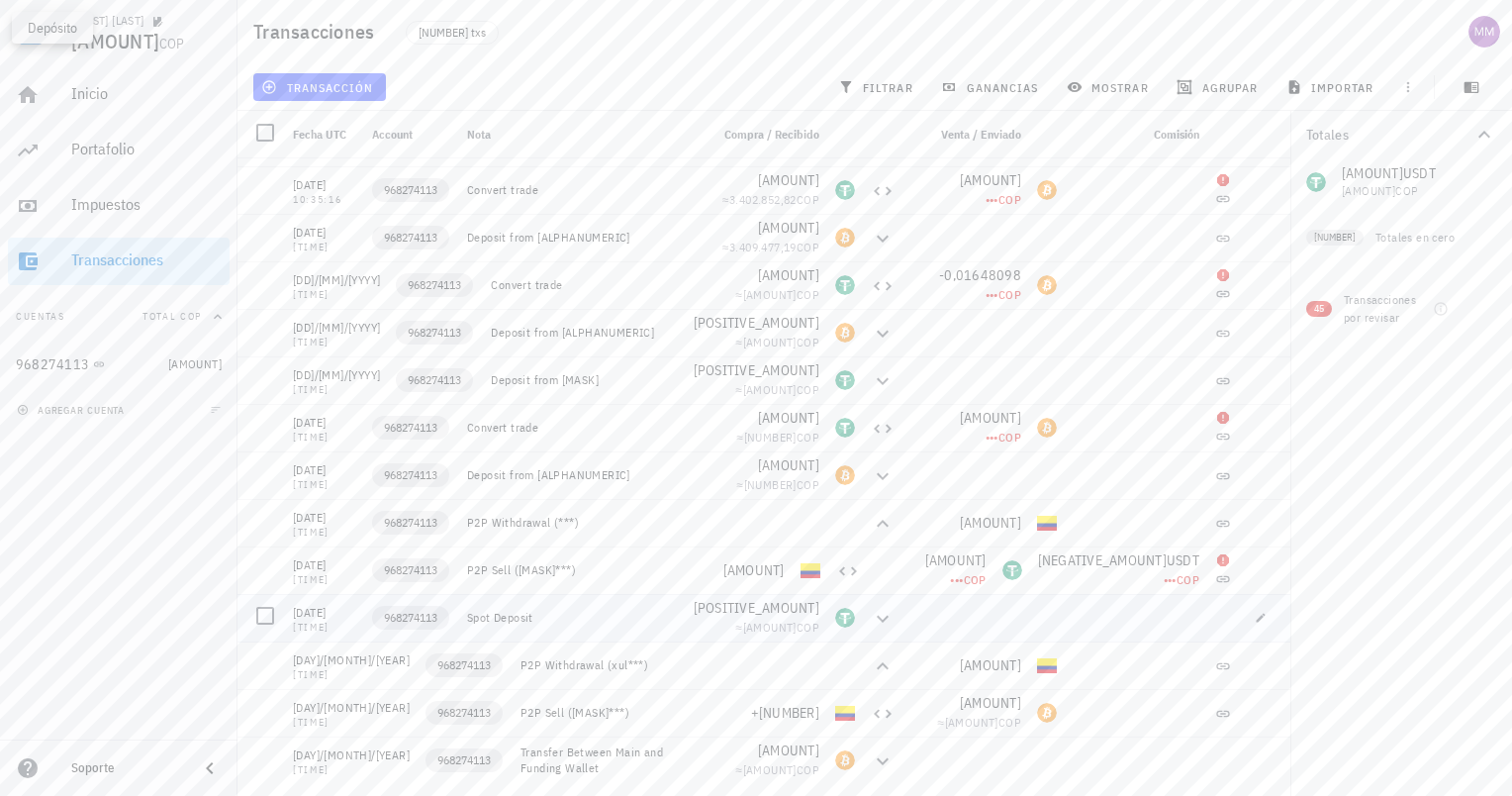 click at bounding box center (845, 618) 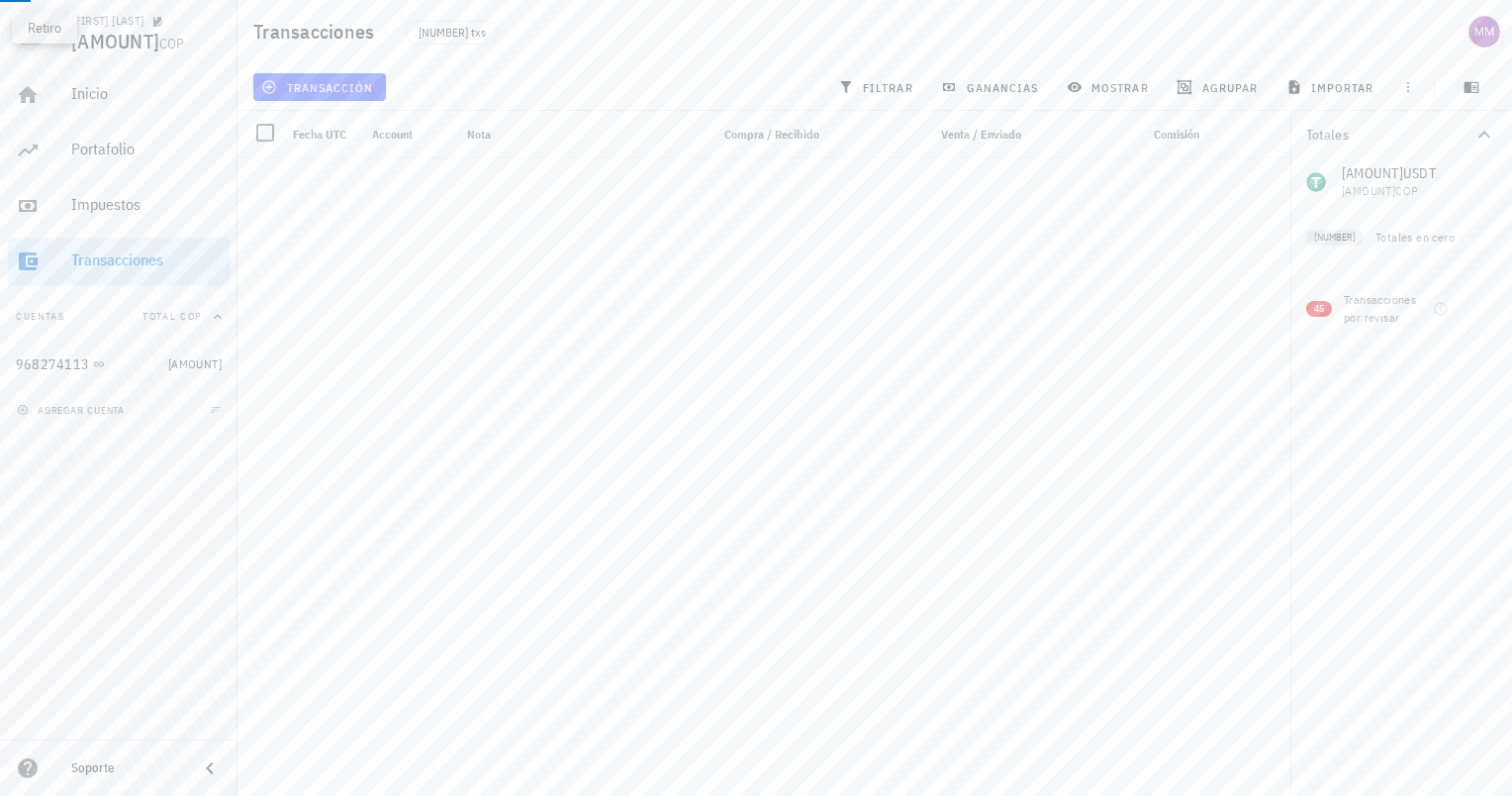 scroll, scrollTop: 3596, scrollLeft: 0, axis: vertical 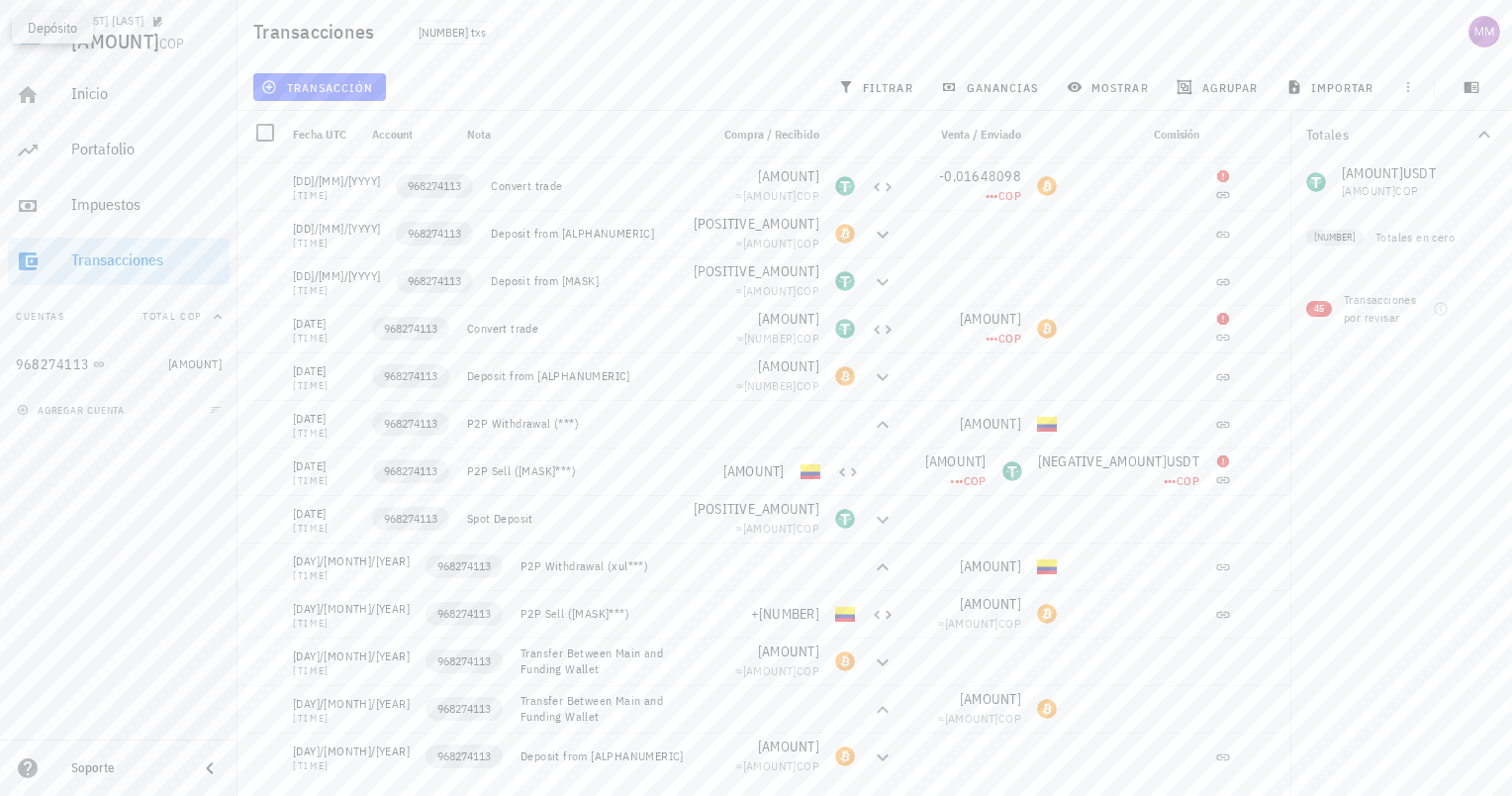 click on "Totales
0,00521274  USDT   21,37  COP     0  BTC   0  COP     0  COP
2
Totales en cero
45
Transacciones por revisar" at bounding box center [1401, 453] 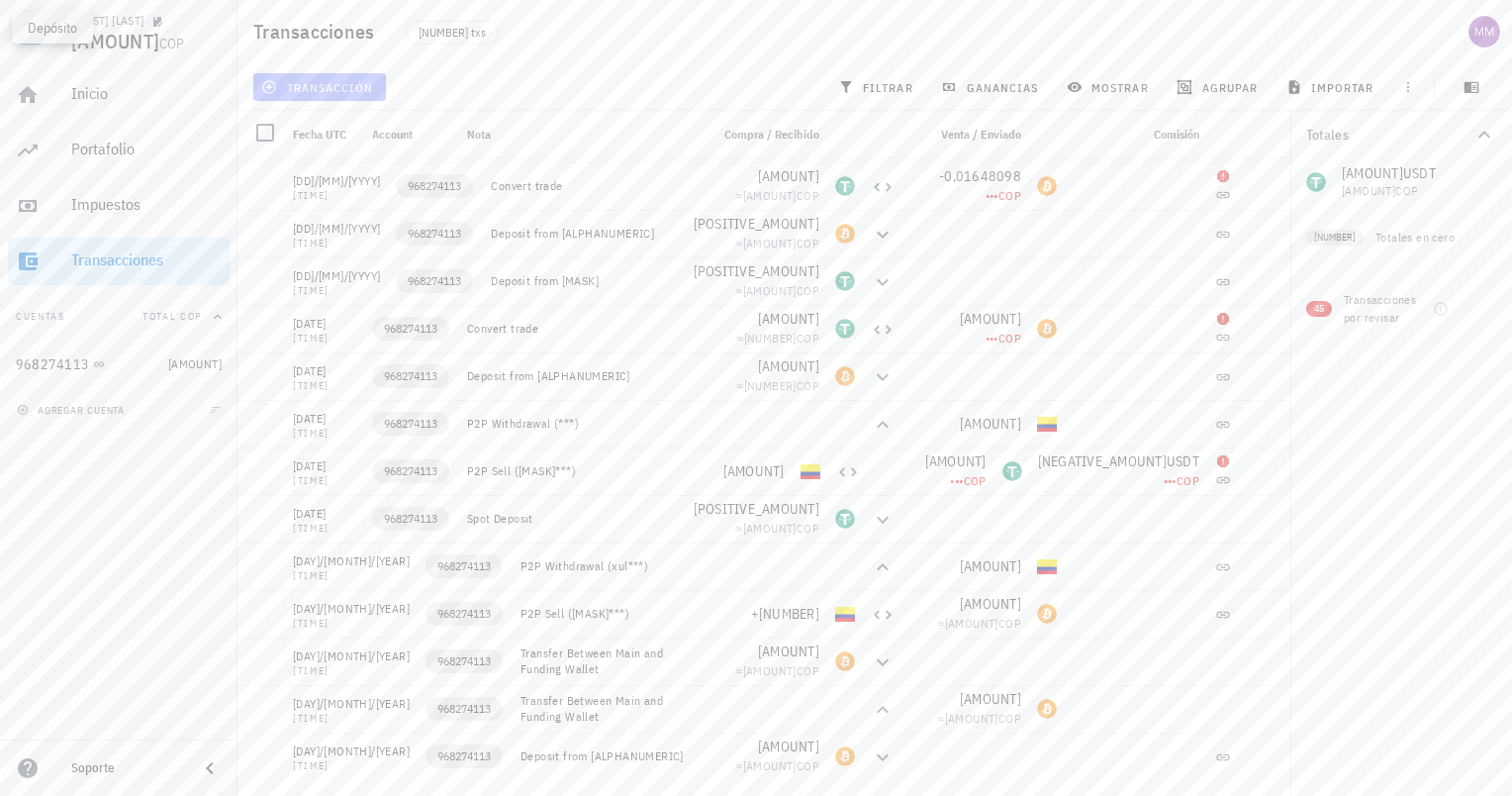 click on "transacción" at bounding box center (319, 87) 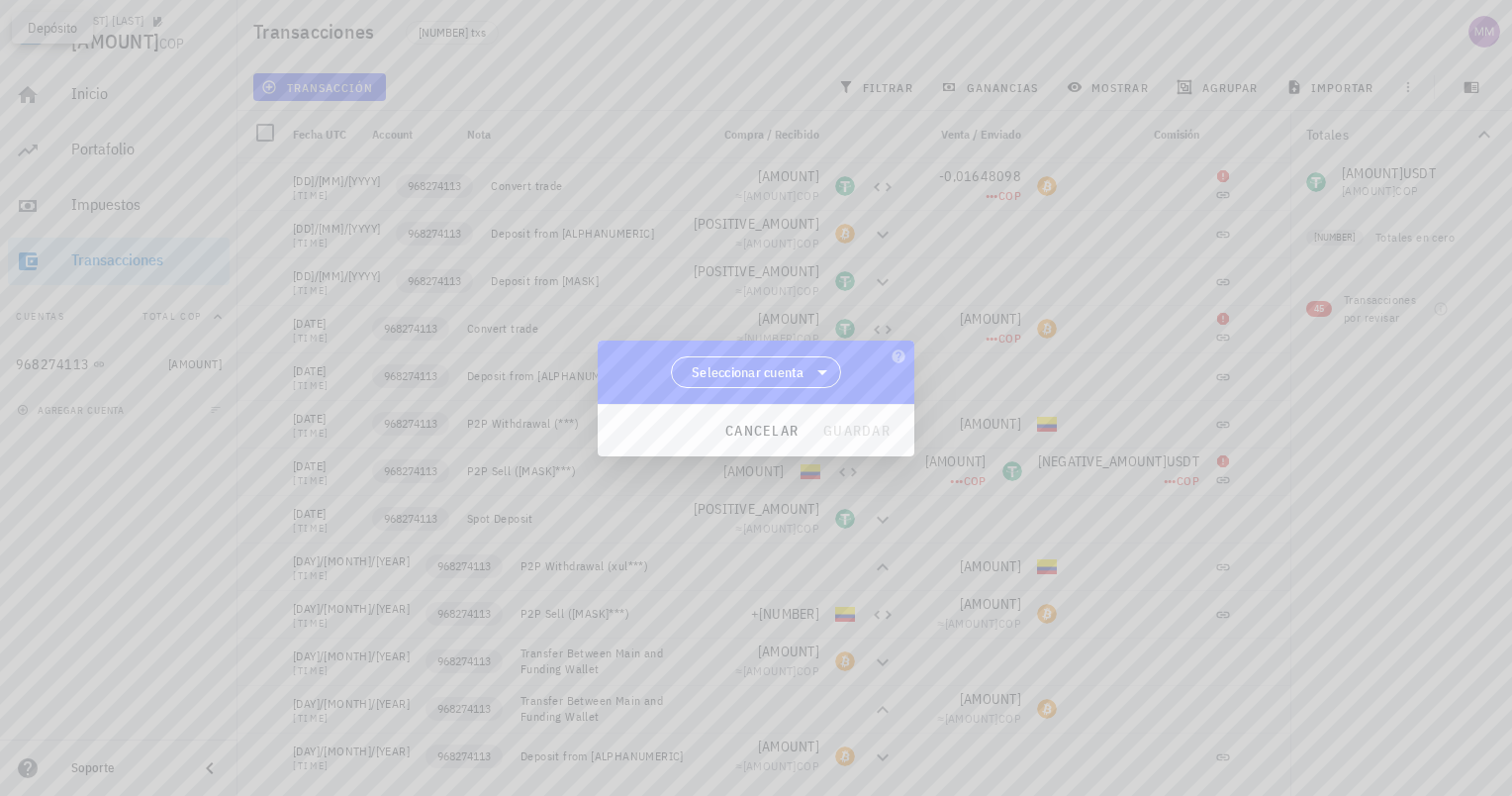 drag, startPoint x: 862, startPoint y: 372, endPoint x: 851, endPoint y: 372, distance: 11 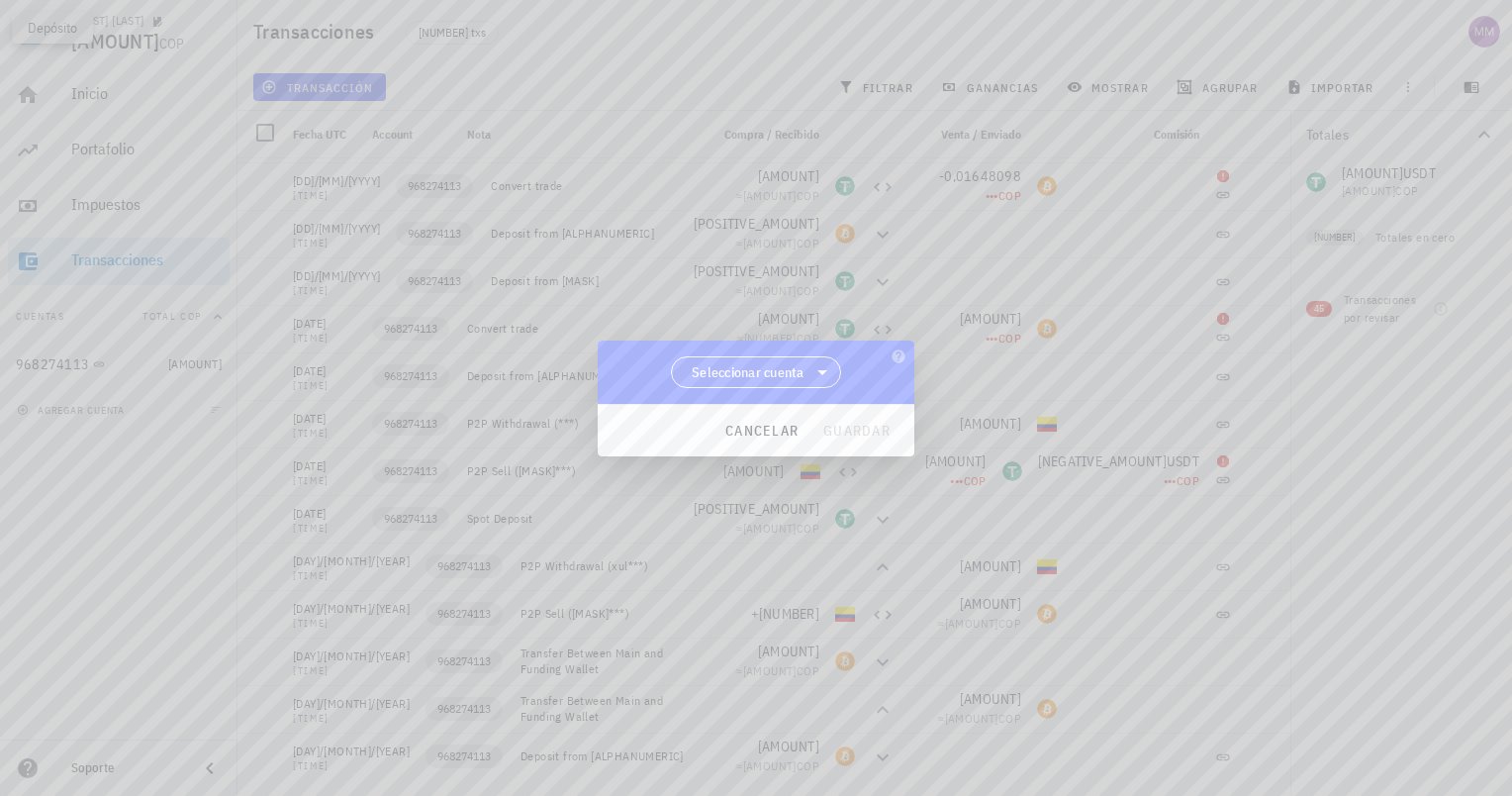click on "Seleccionar cuenta" at bounding box center [756, 372] 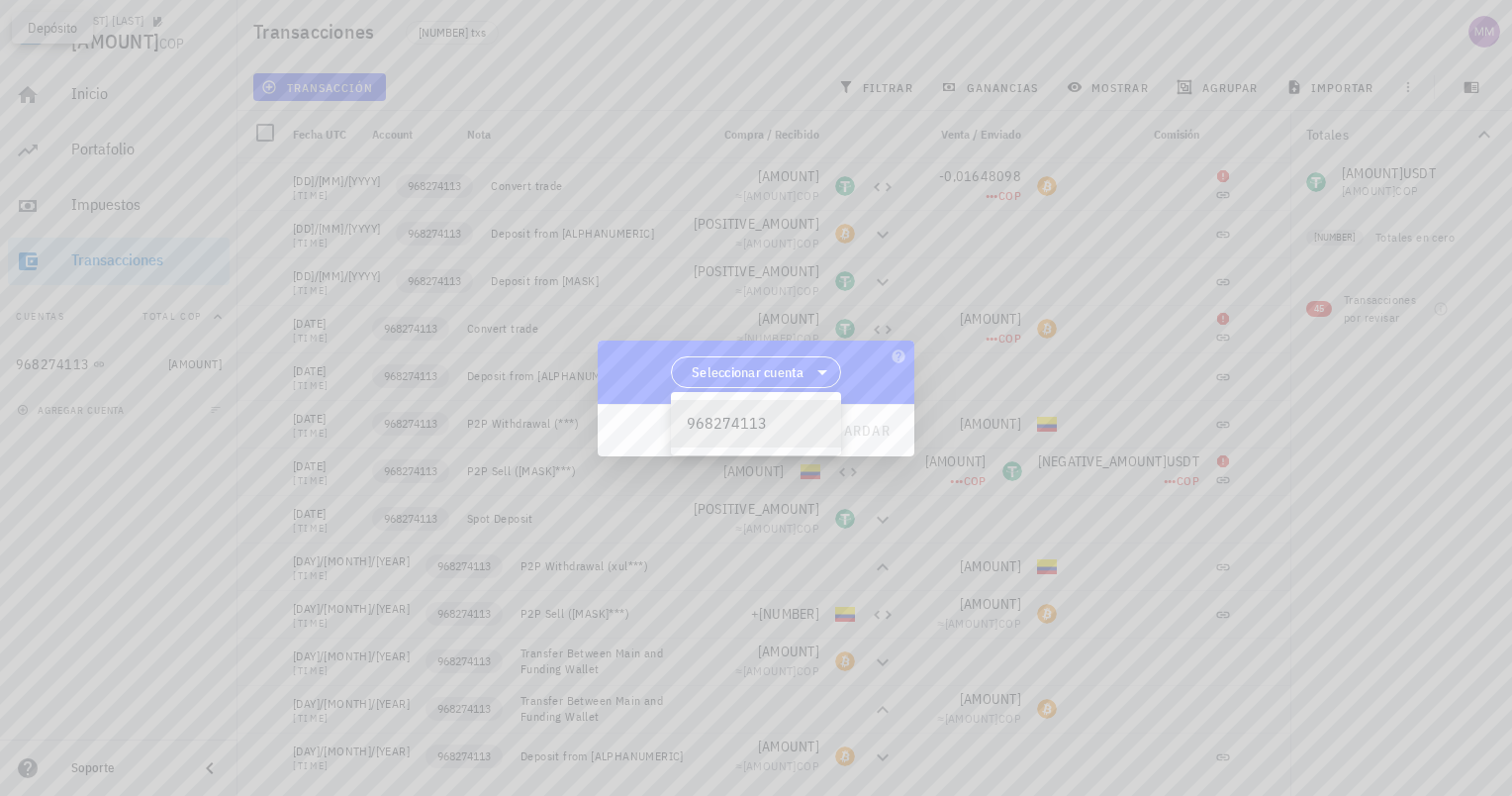 click on "968274113" at bounding box center (756, 423) 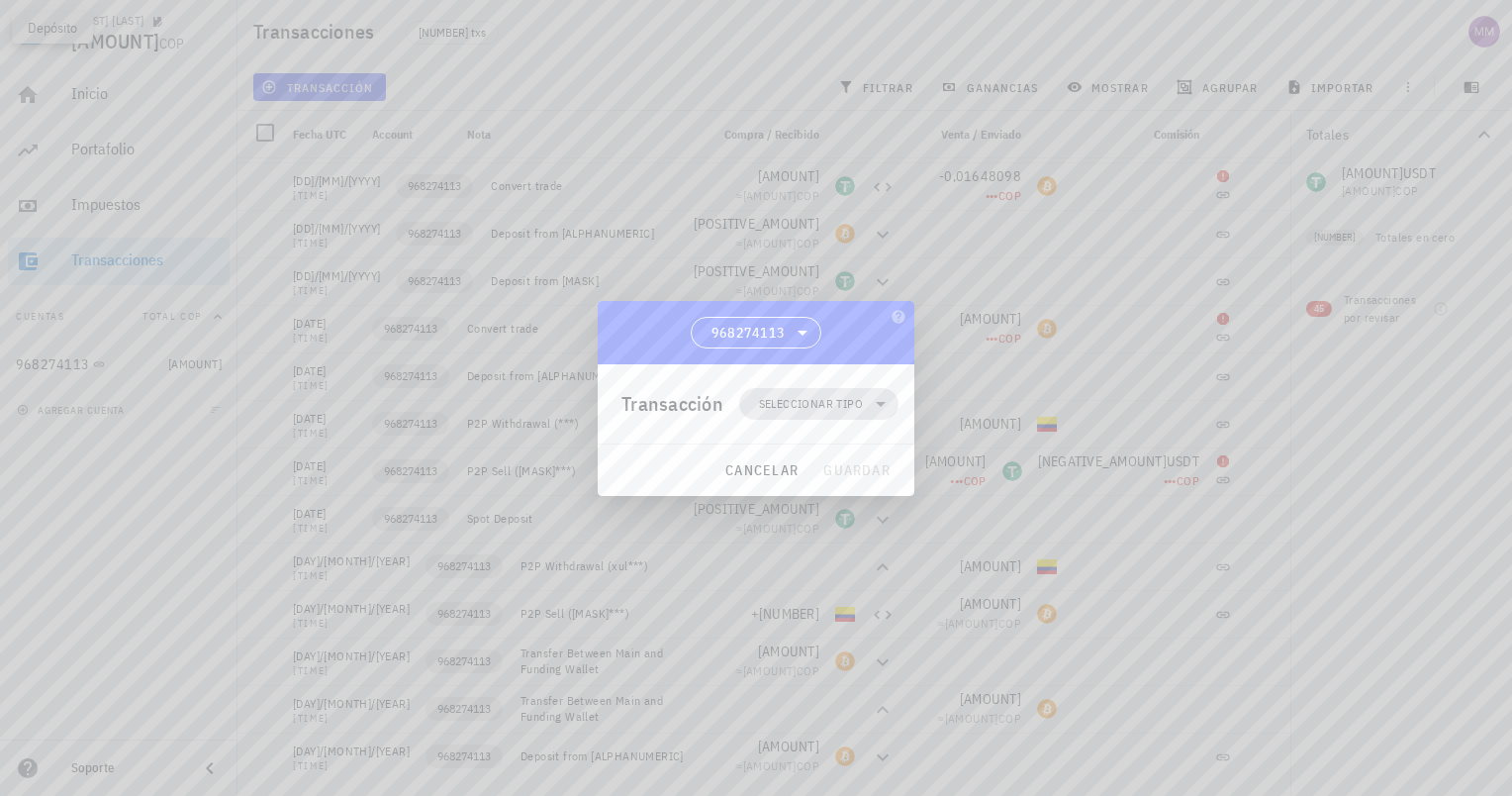 click on "Seleccionar tipo" at bounding box center [810, 404] 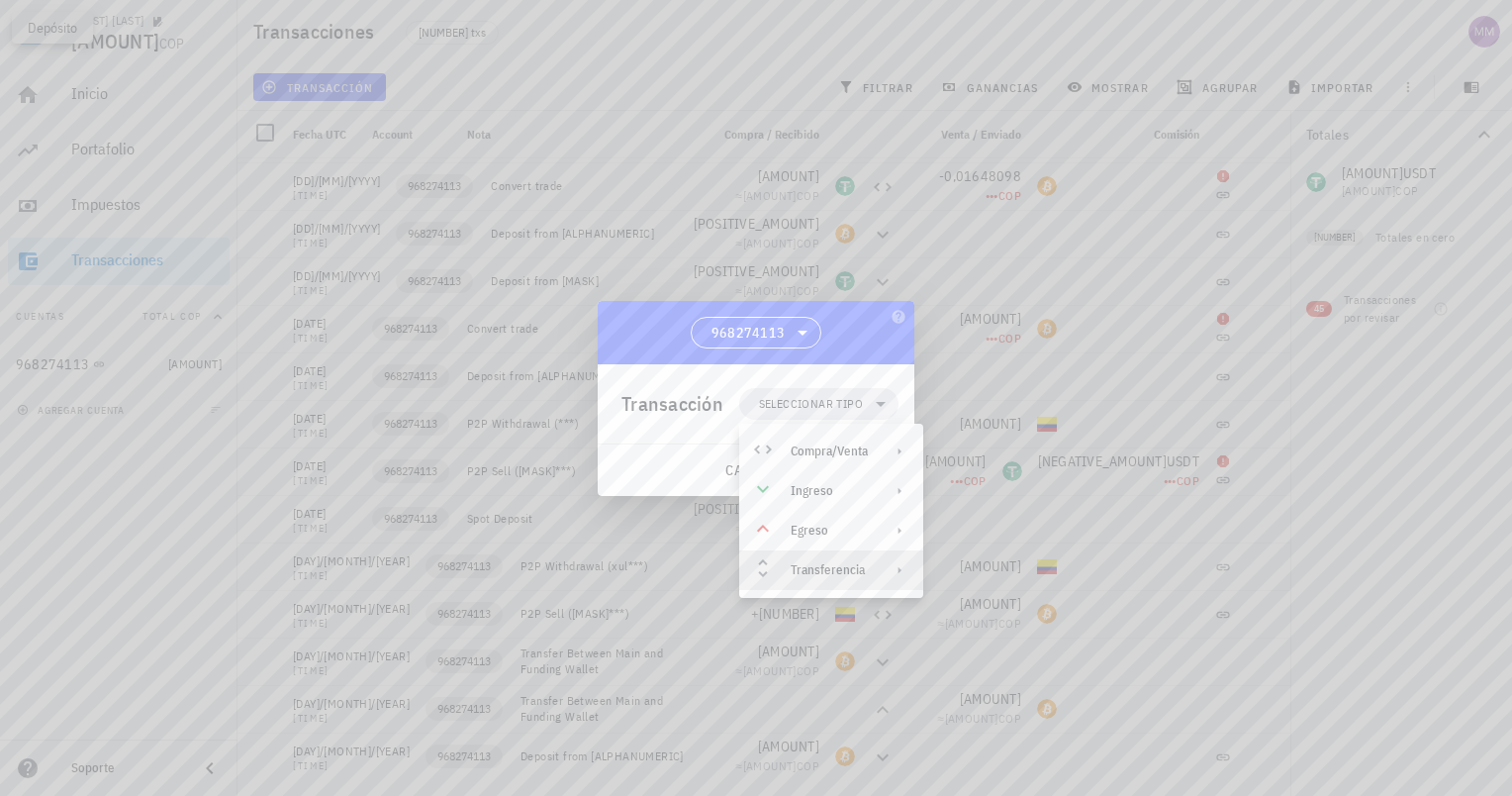 click on "Transferencia" at bounding box center (829, 570) 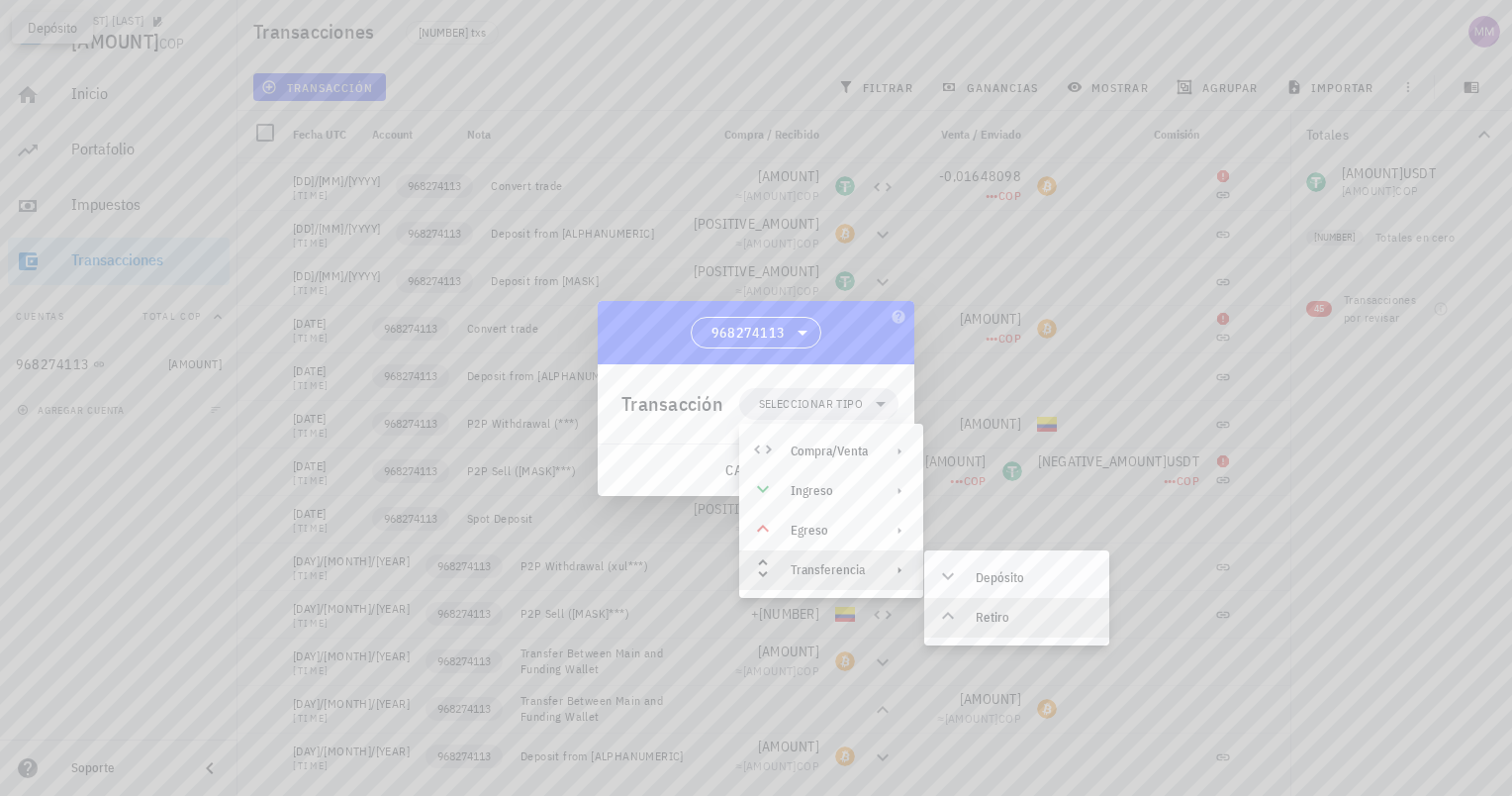 click on "Retiro" at bounding box center [1034, 618] 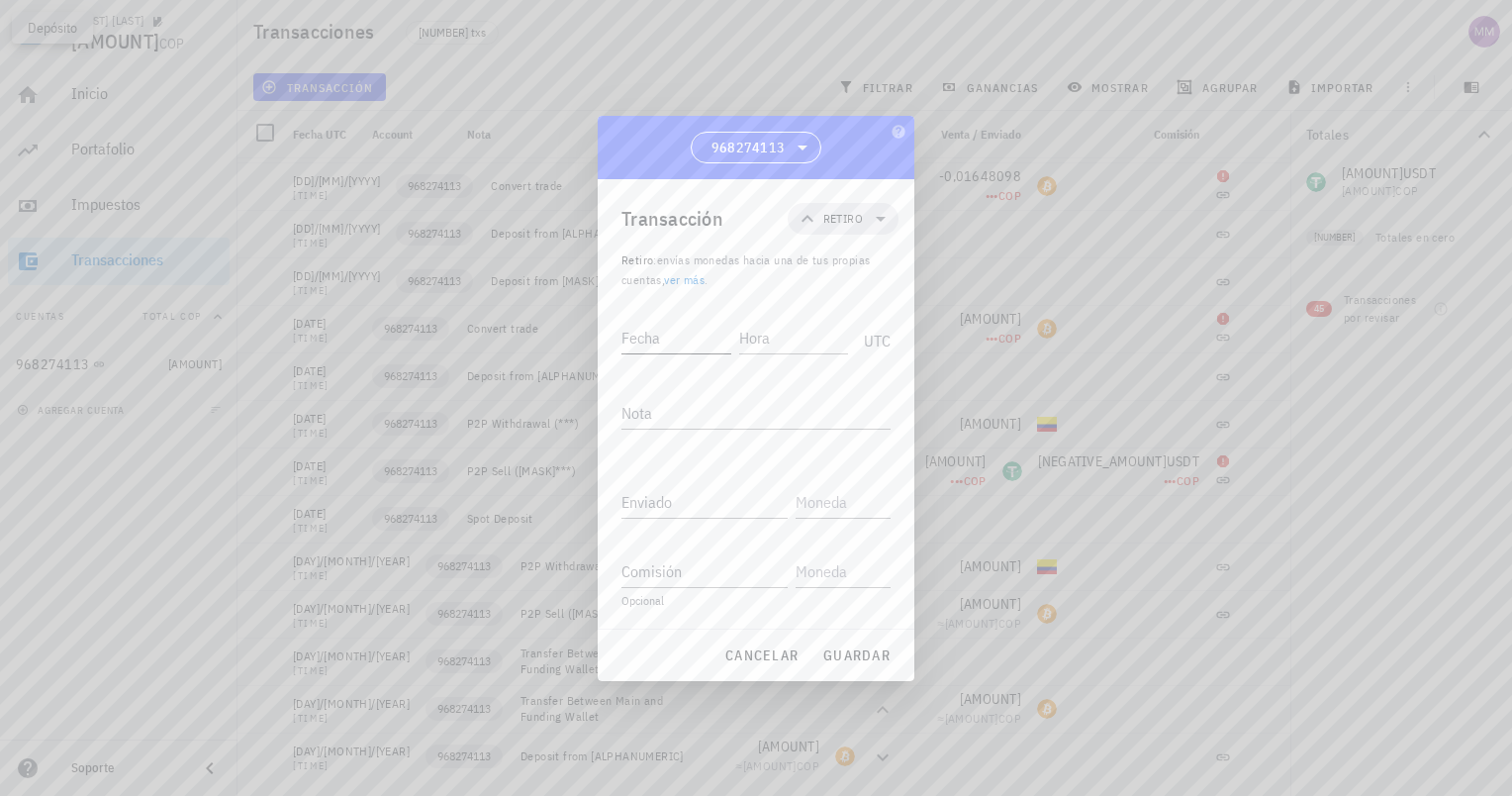 click on "Fecha" at bounding box center (676, 338) 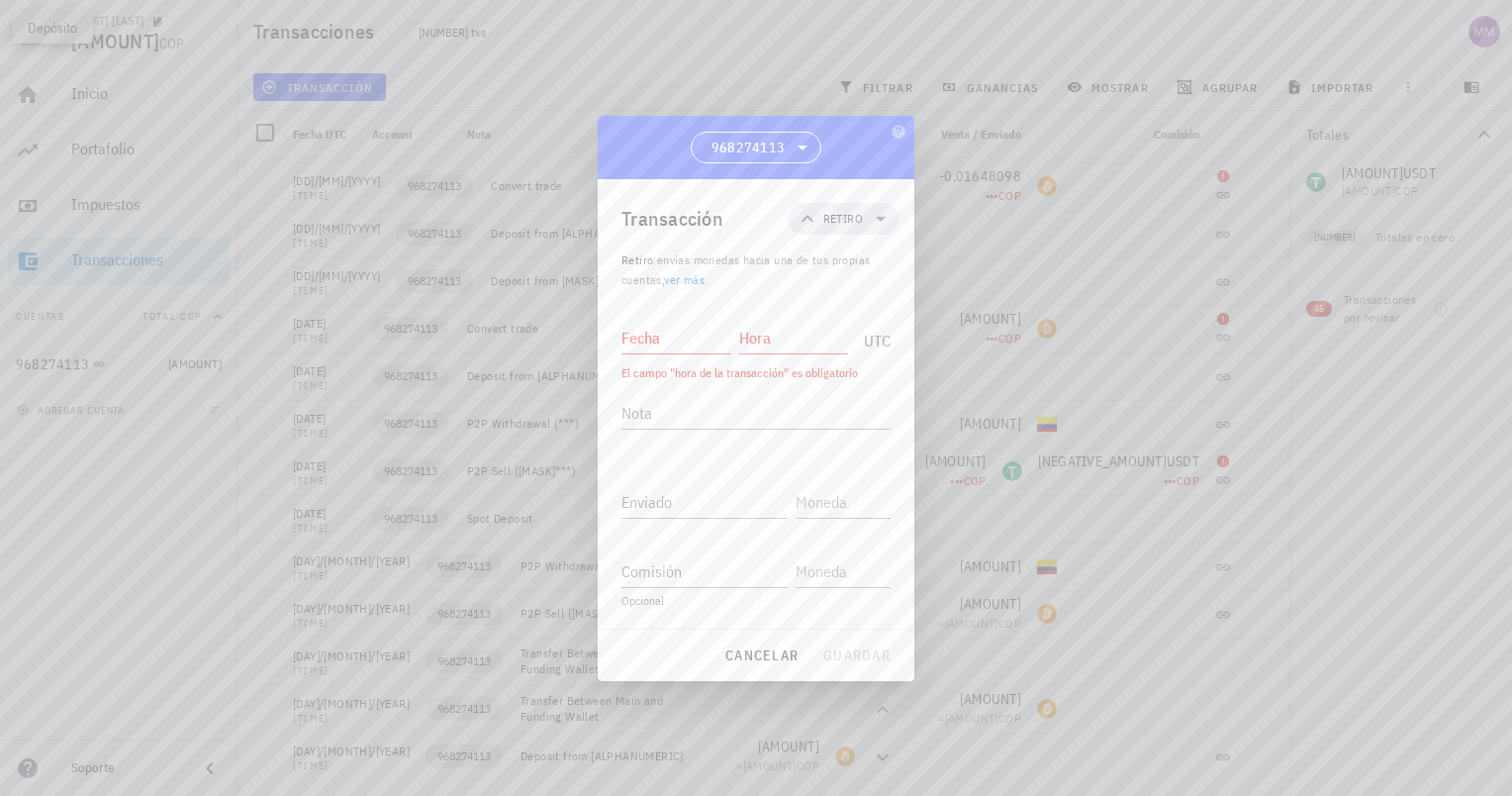 click on "Hora" at bounding box center (798, 335) 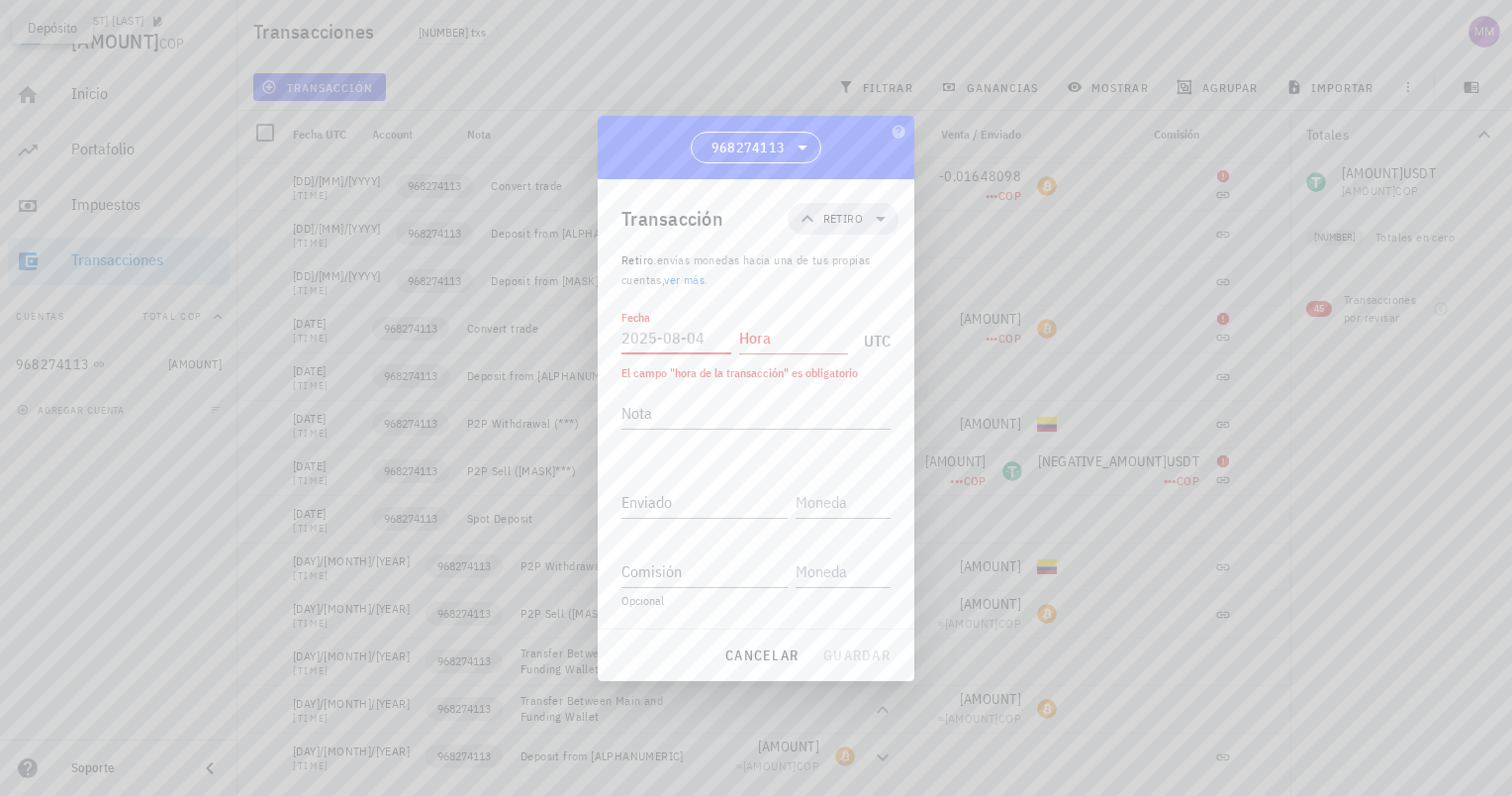 click on "Fecha" at bounding box center [676, 338] 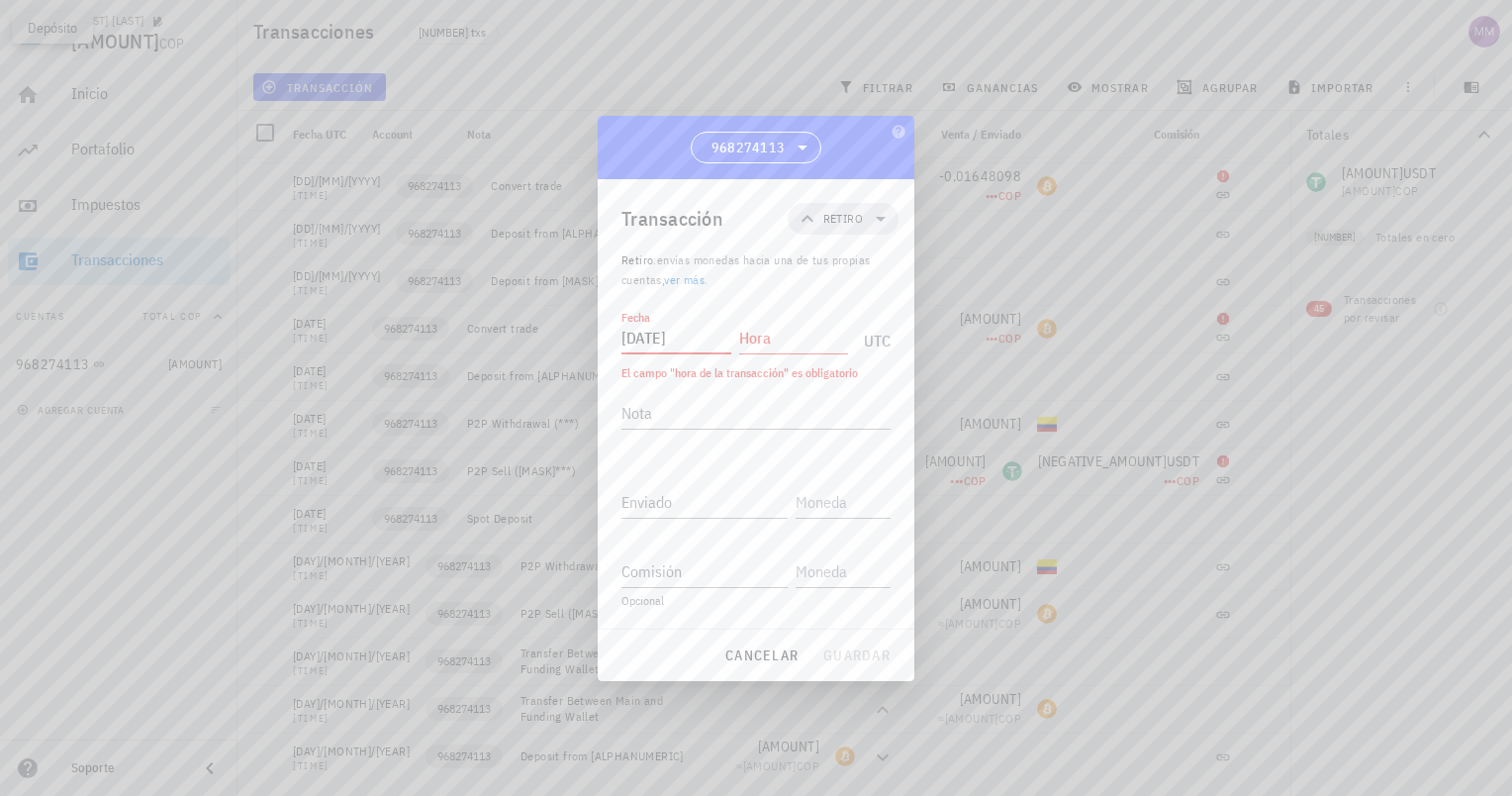 type on "[YYYY]-[MM]-[DD]" 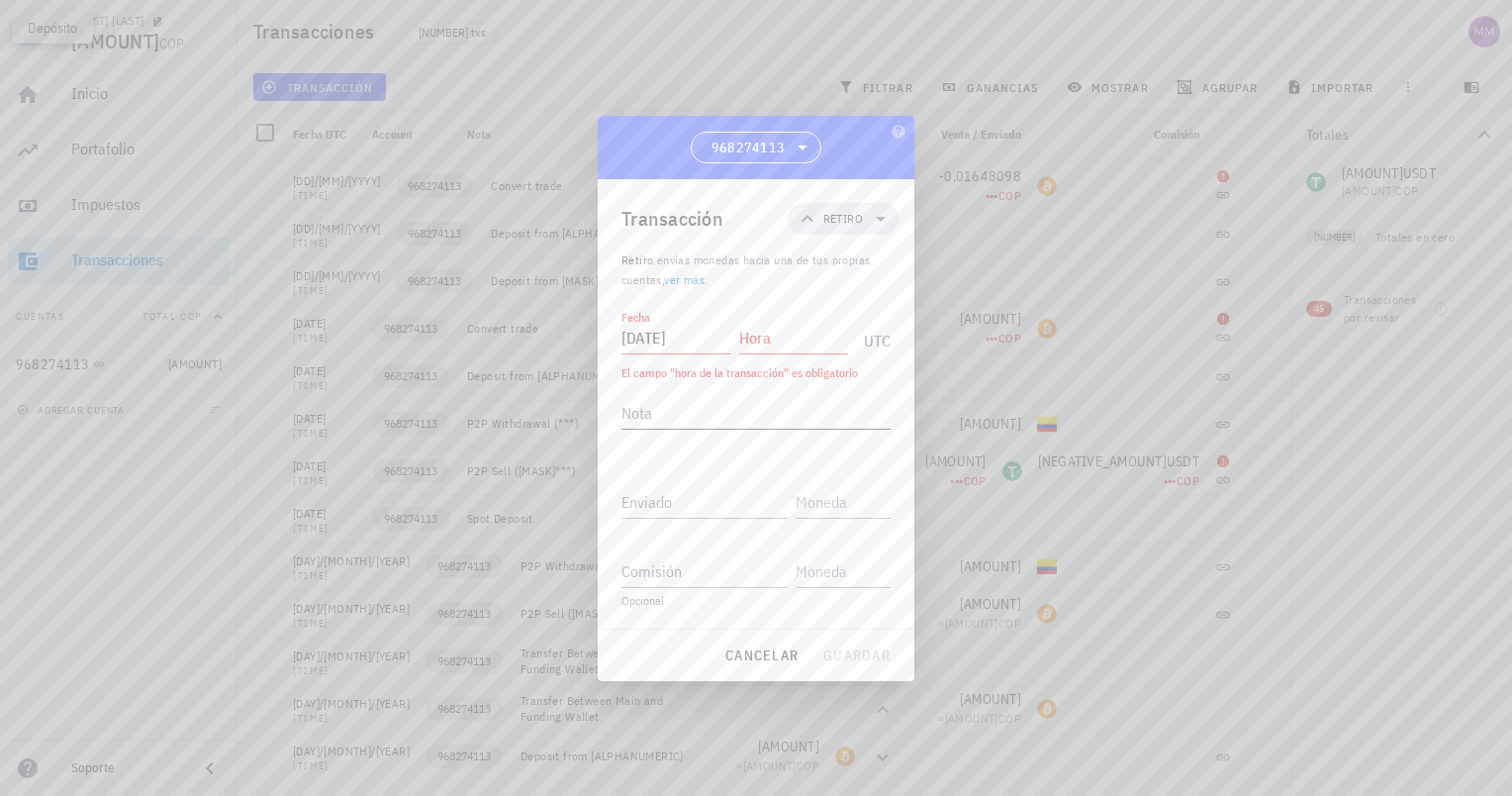 click at bounding box center (756, 444) 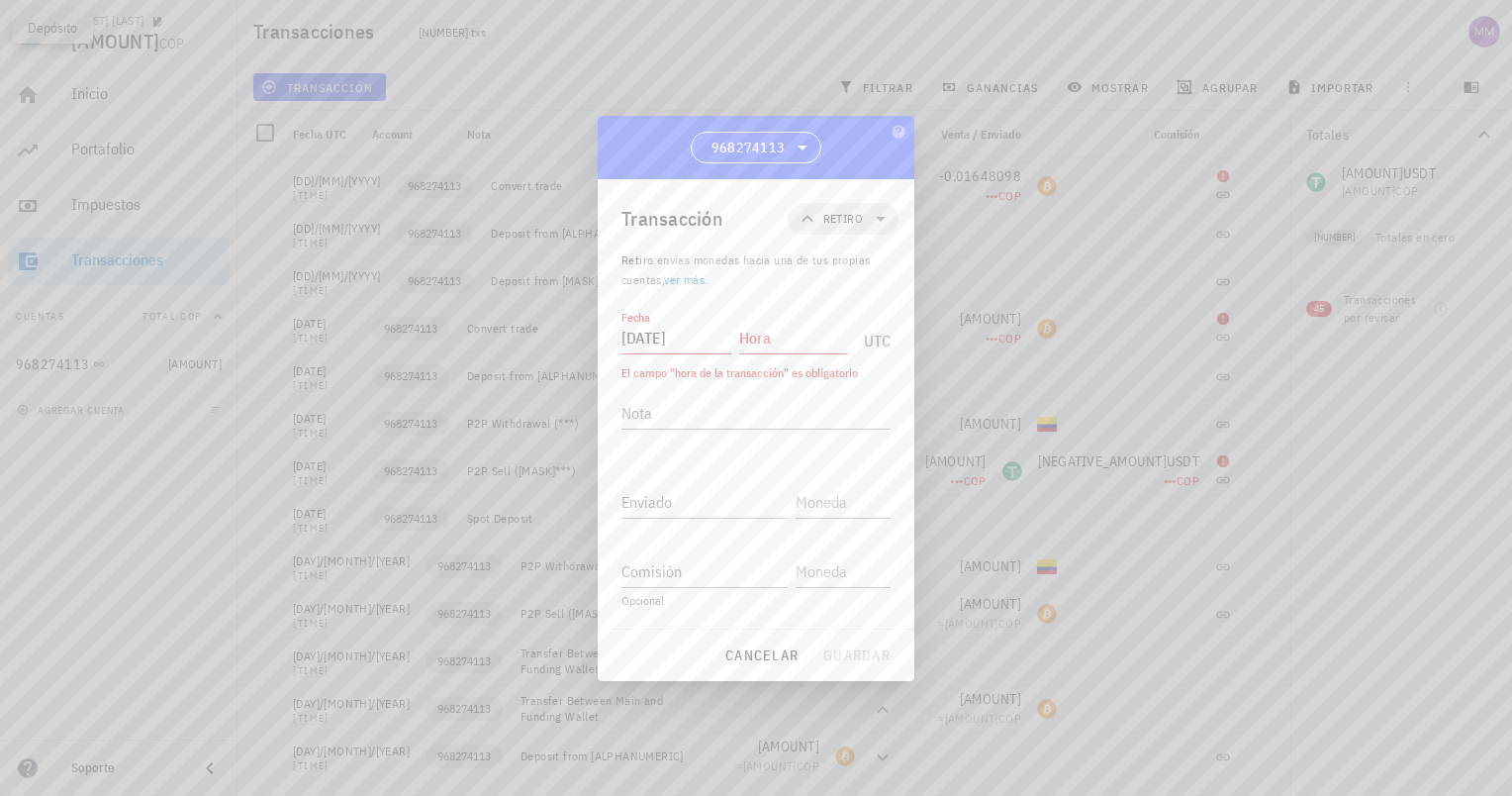 click on "Hora" at bounding box center [794, 338] 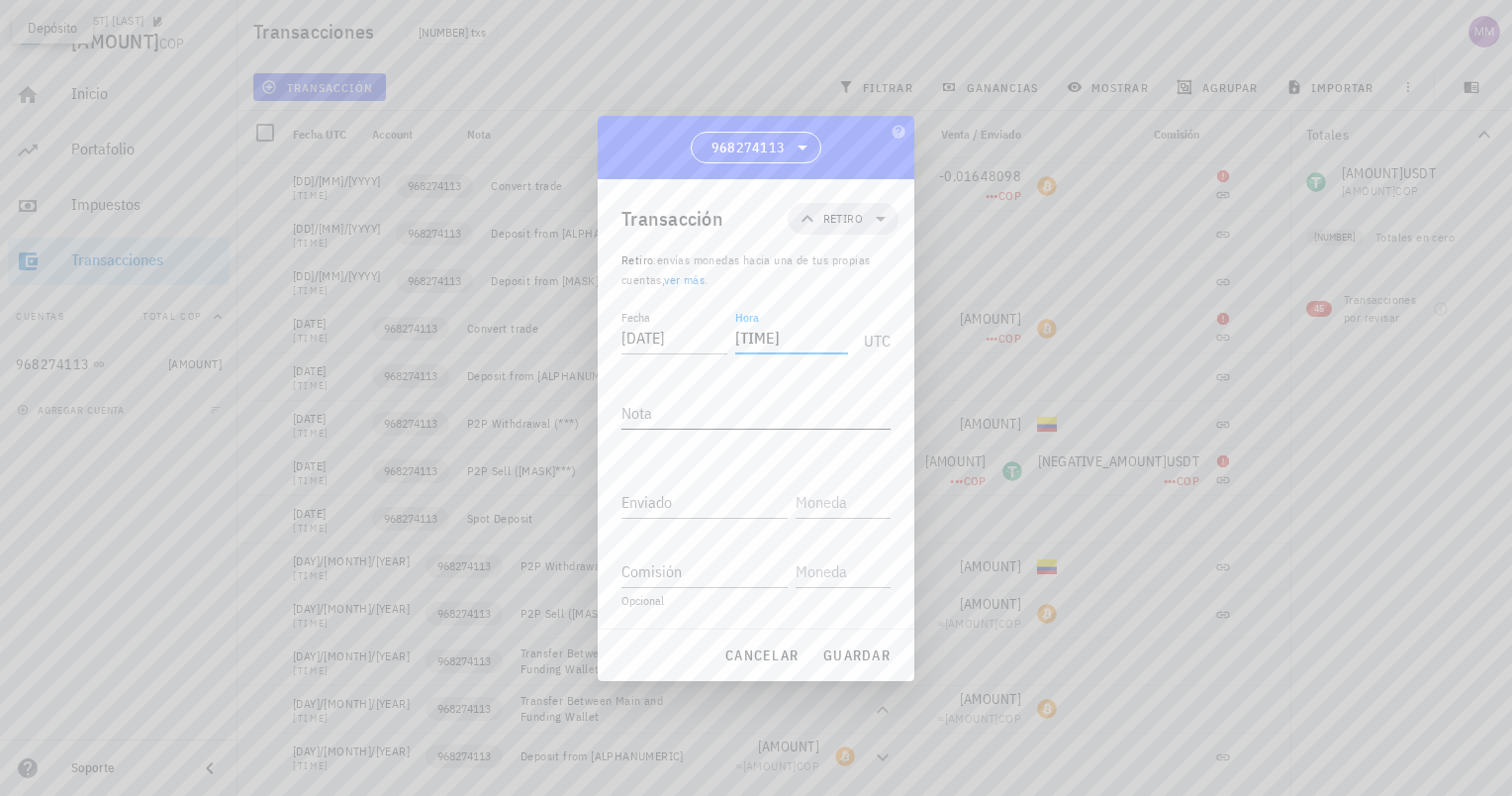 type on "[HH]:[MM]:[SS]" 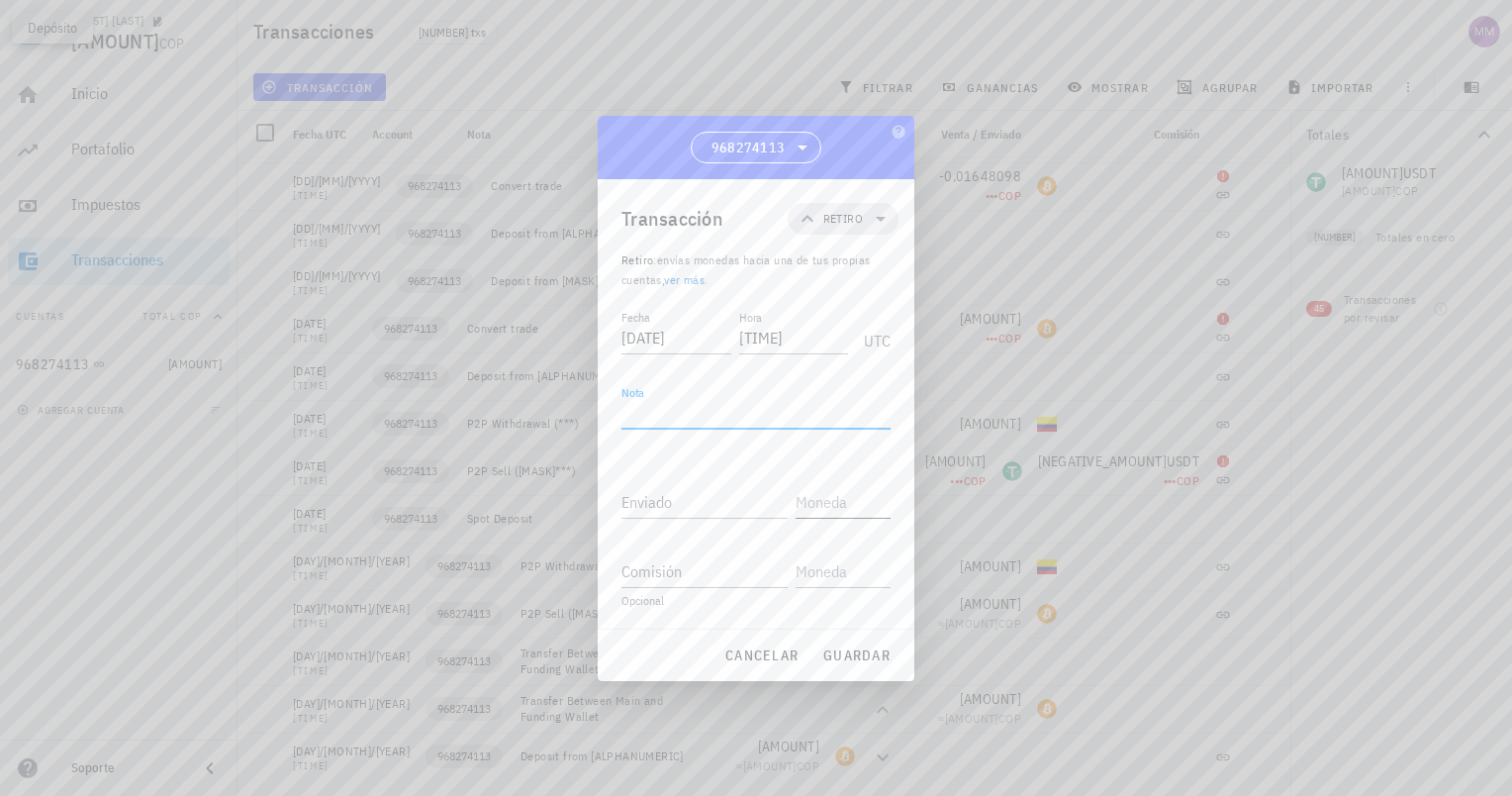 paste on "0.00262031" 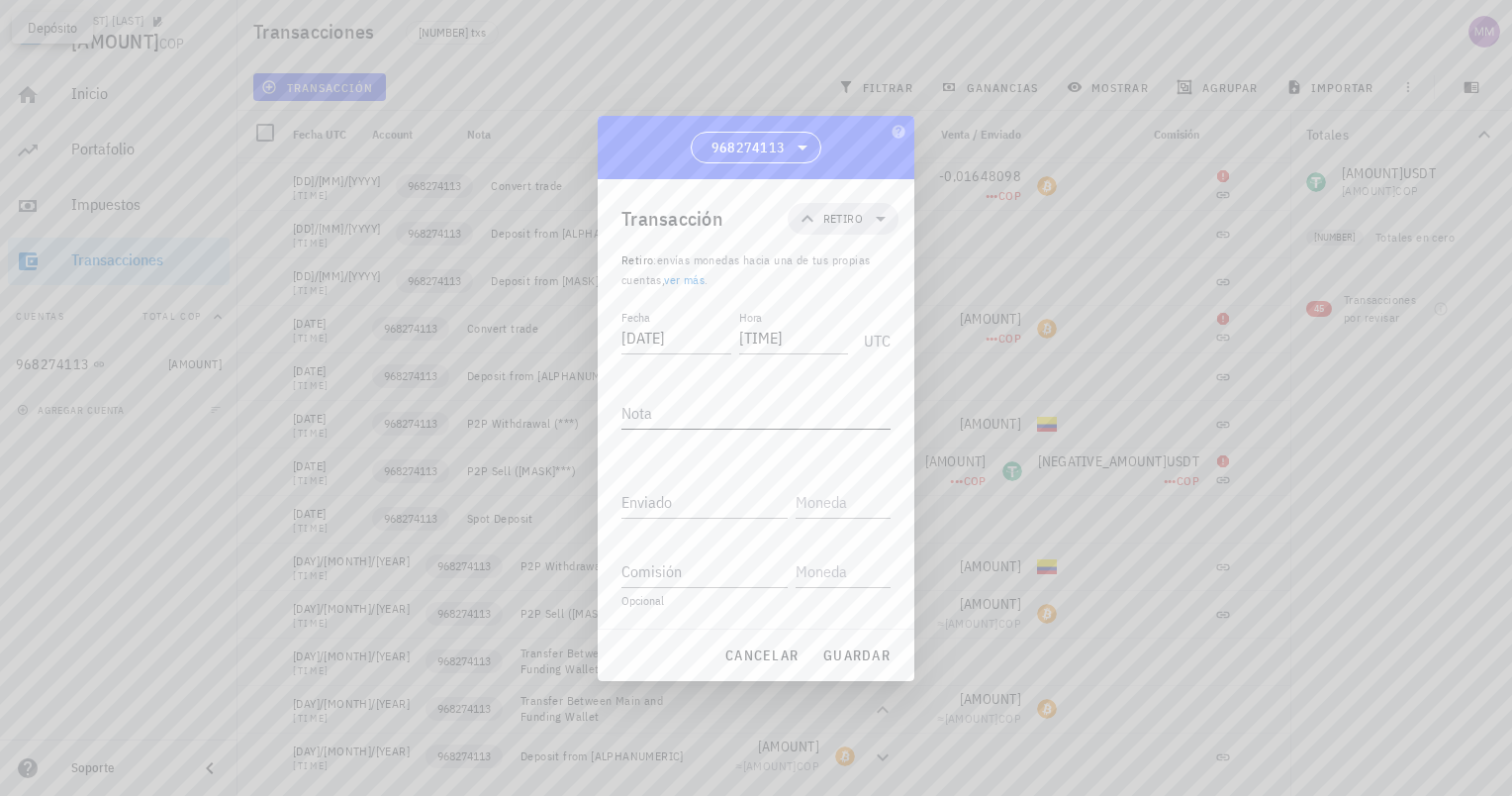 click on "Nota" at bounding box center (756, 418) 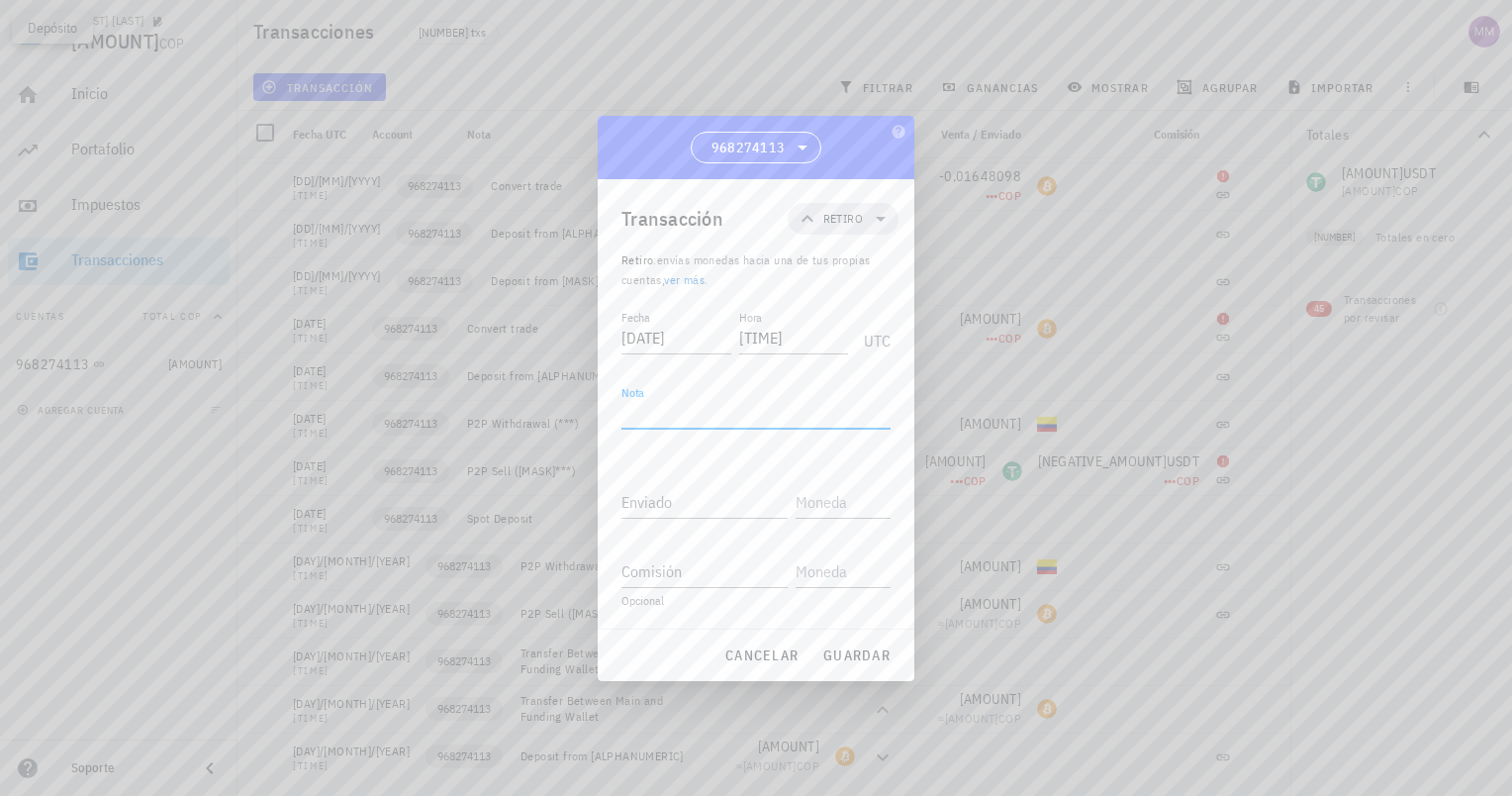 click on "Nota" at bounding box center [756, 413] 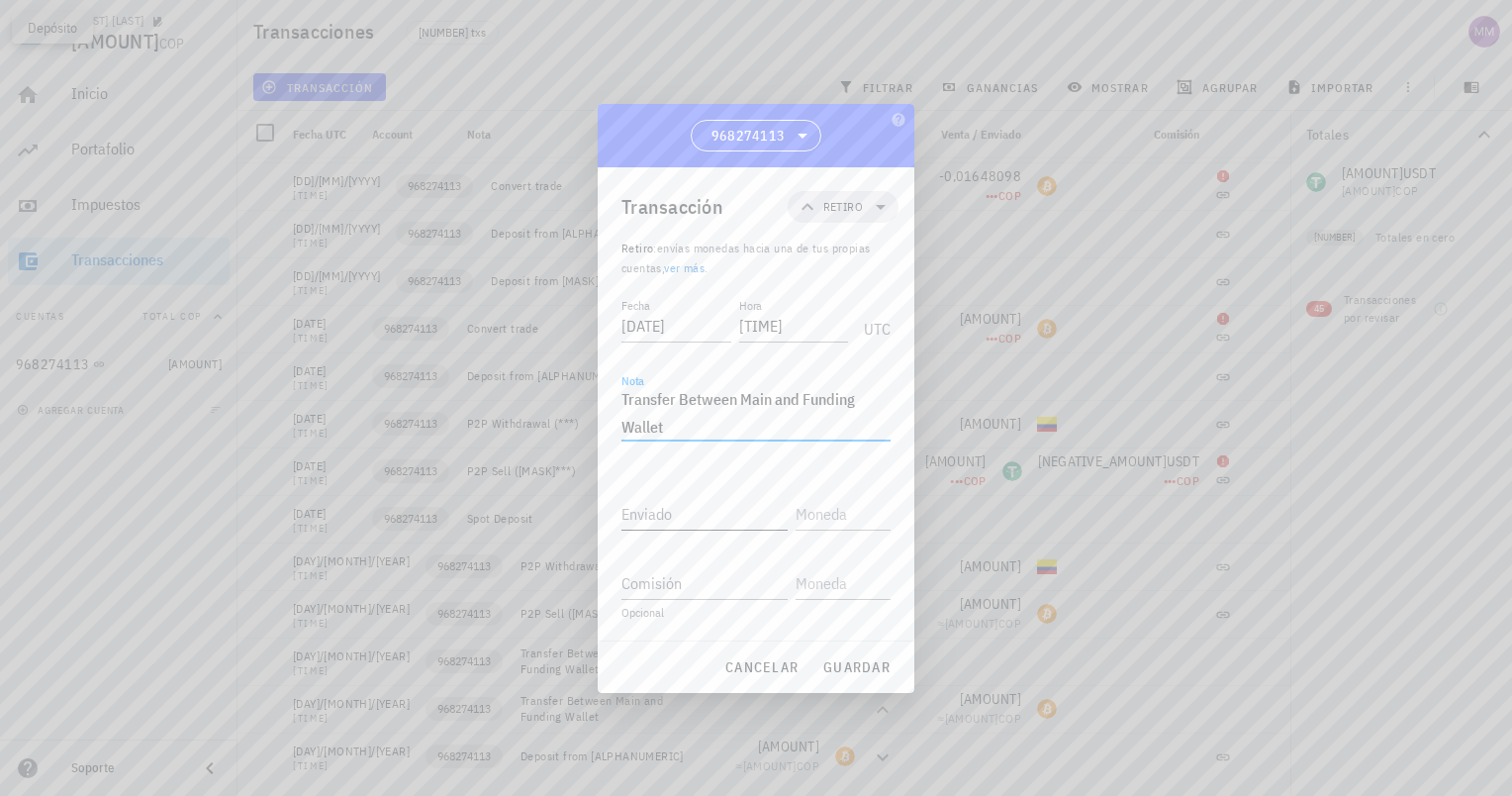 type on "Transfer Between Main and Funding Wallet" 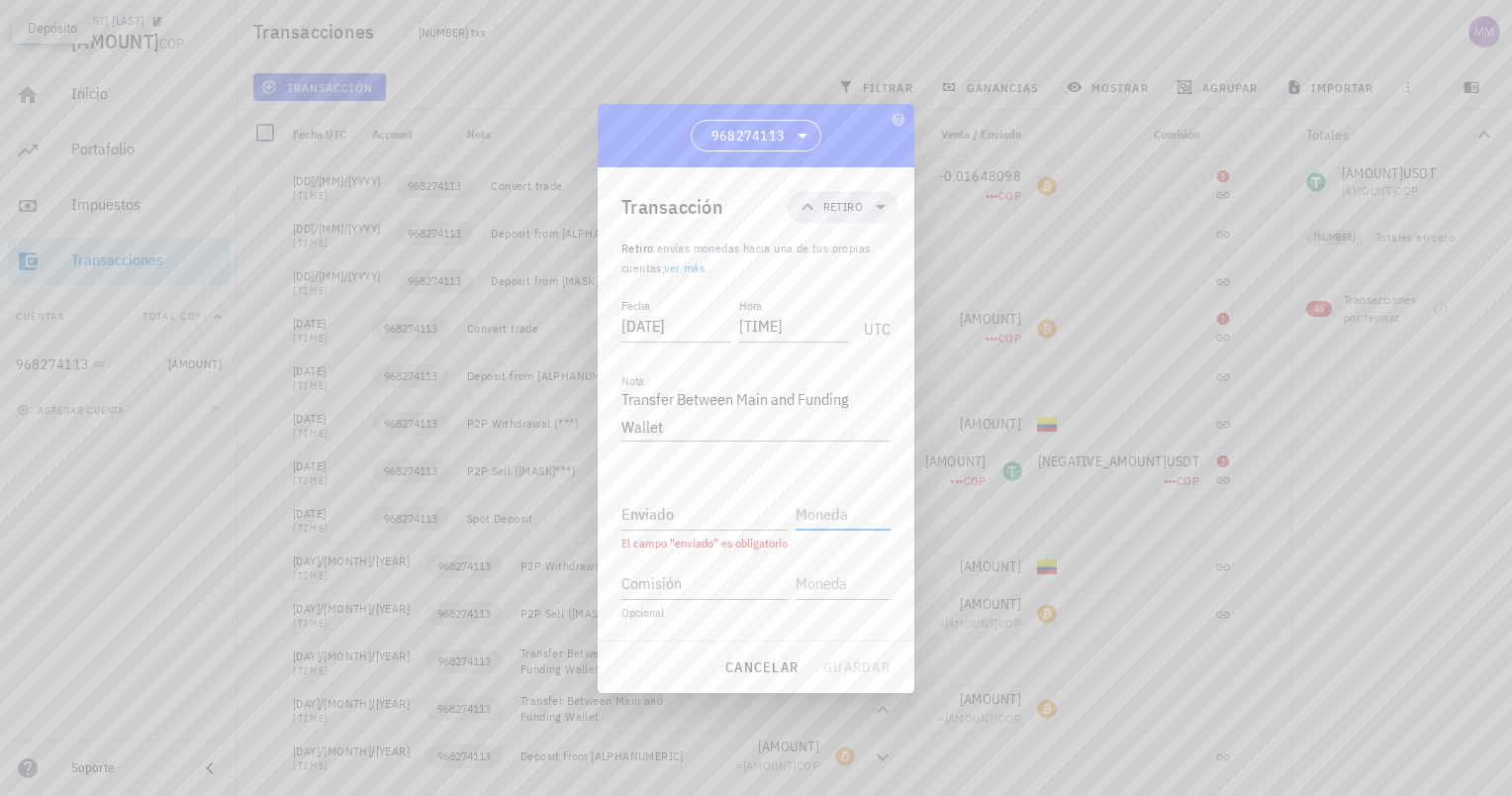 click at bounding box center (841, 514) 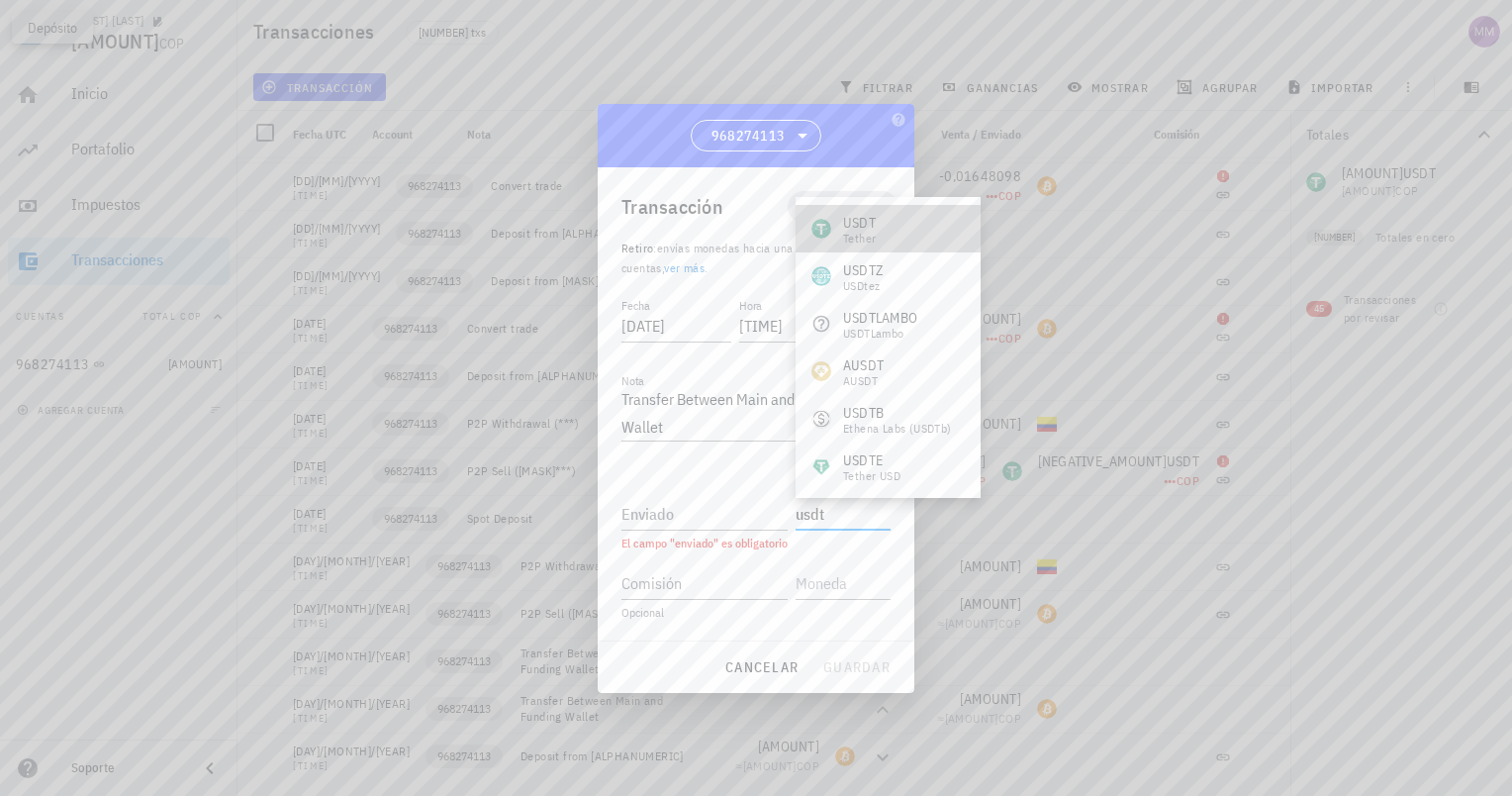 click on "USDT   Tether" at bounding box center (888, 229) 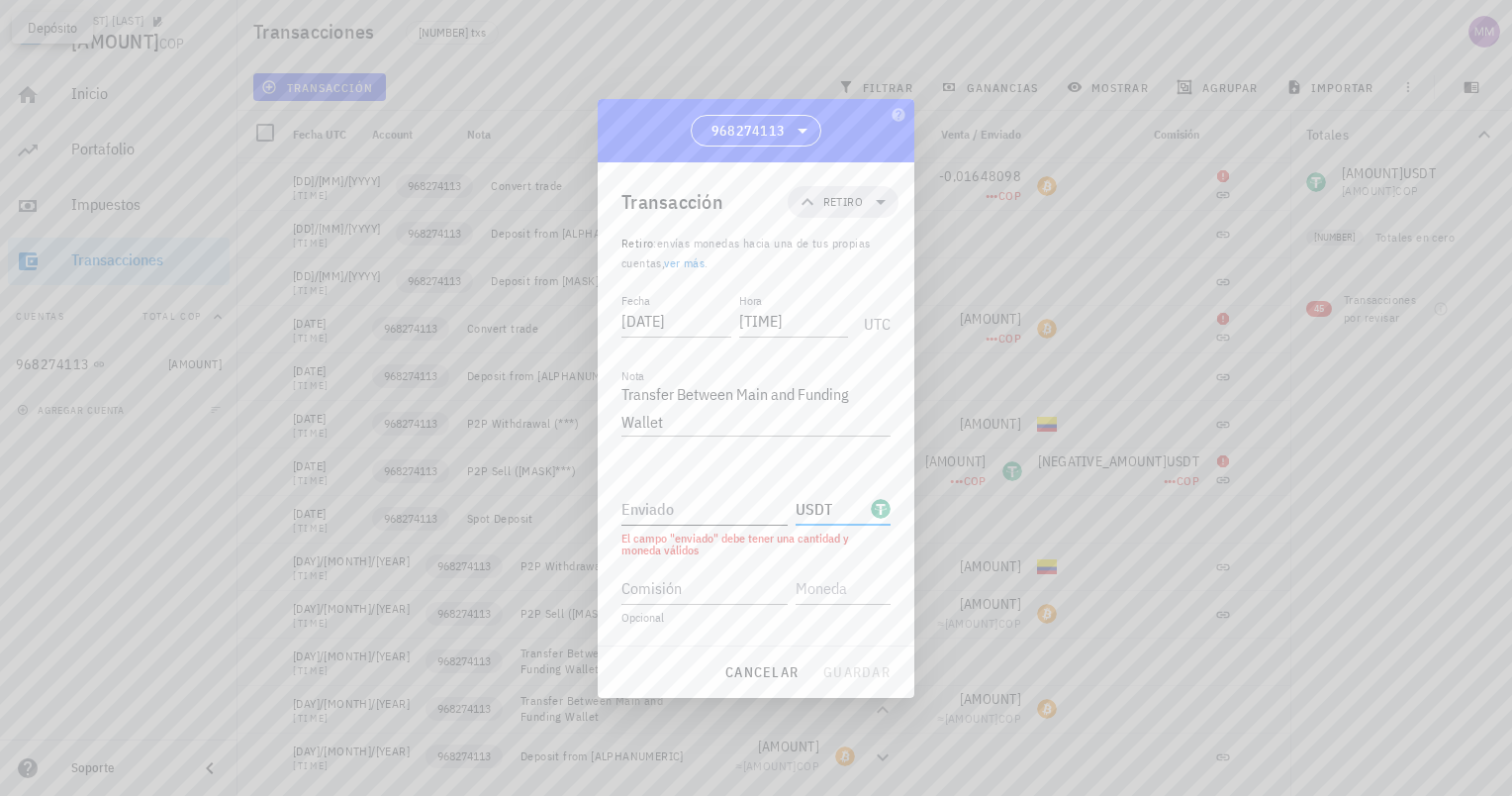 type on "USDT" 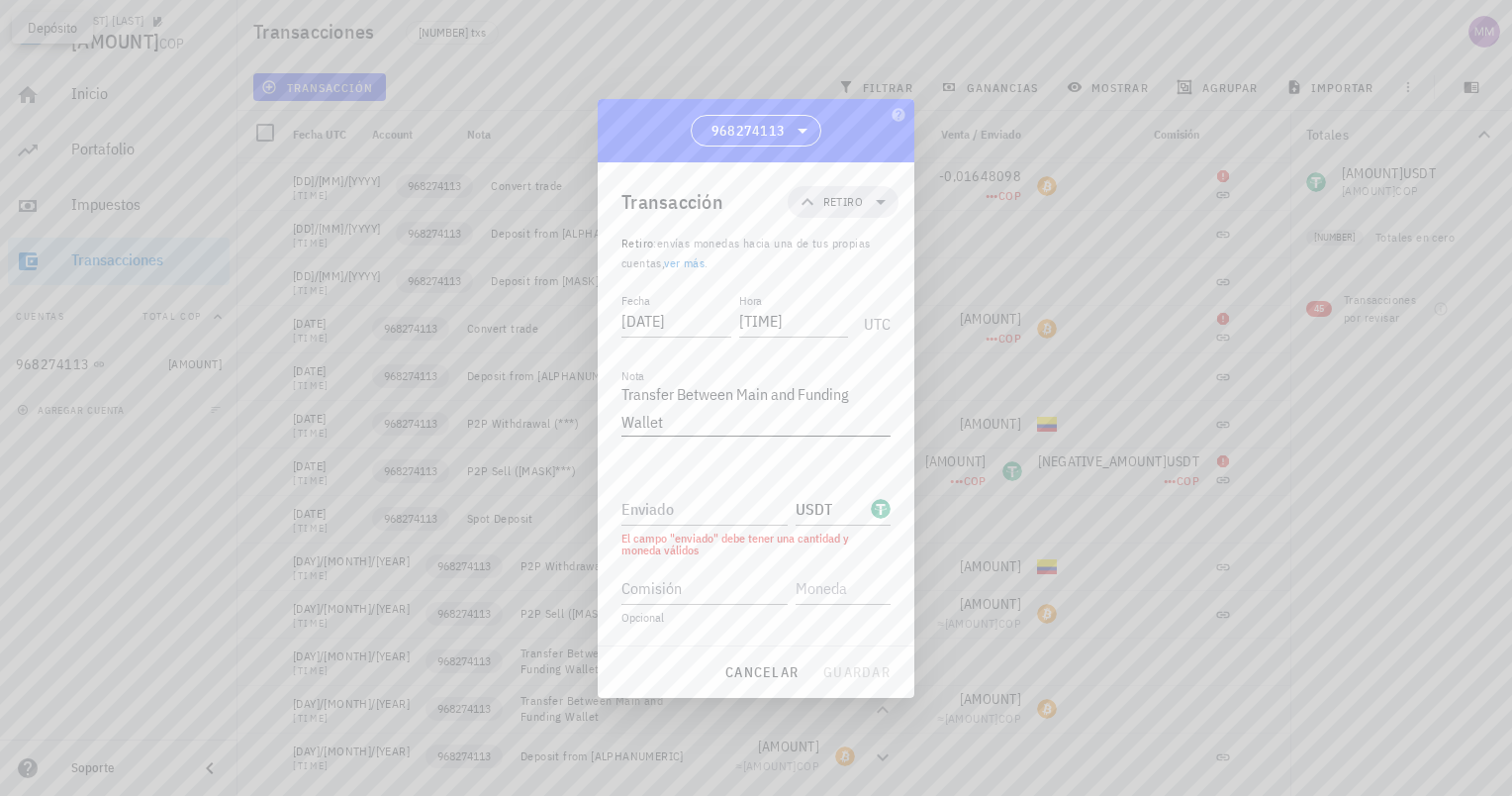 click at bounding box center [756, 450] 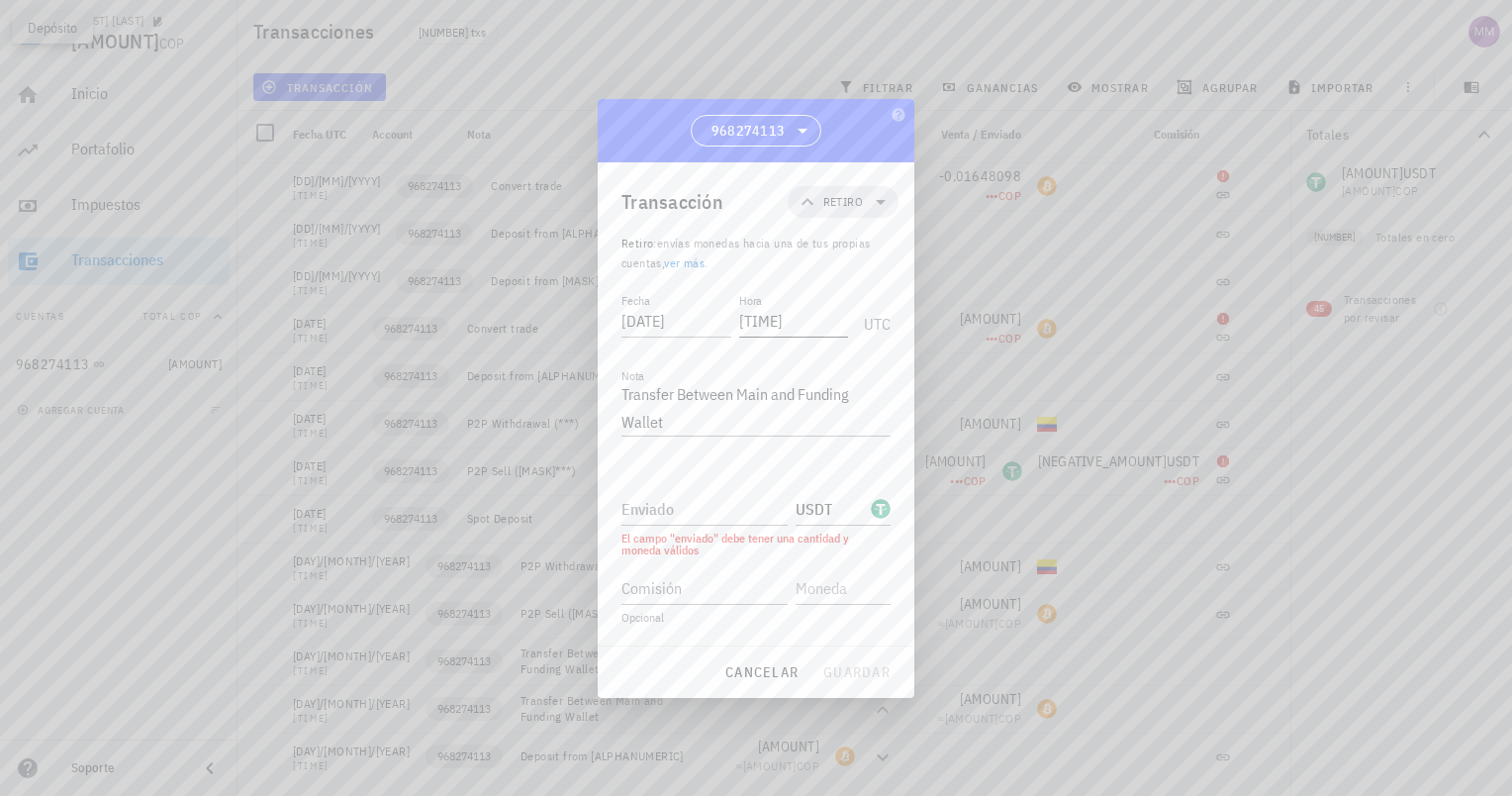 click on "[HH]:[MM]:[SS]" at bounding box center [794, 321] 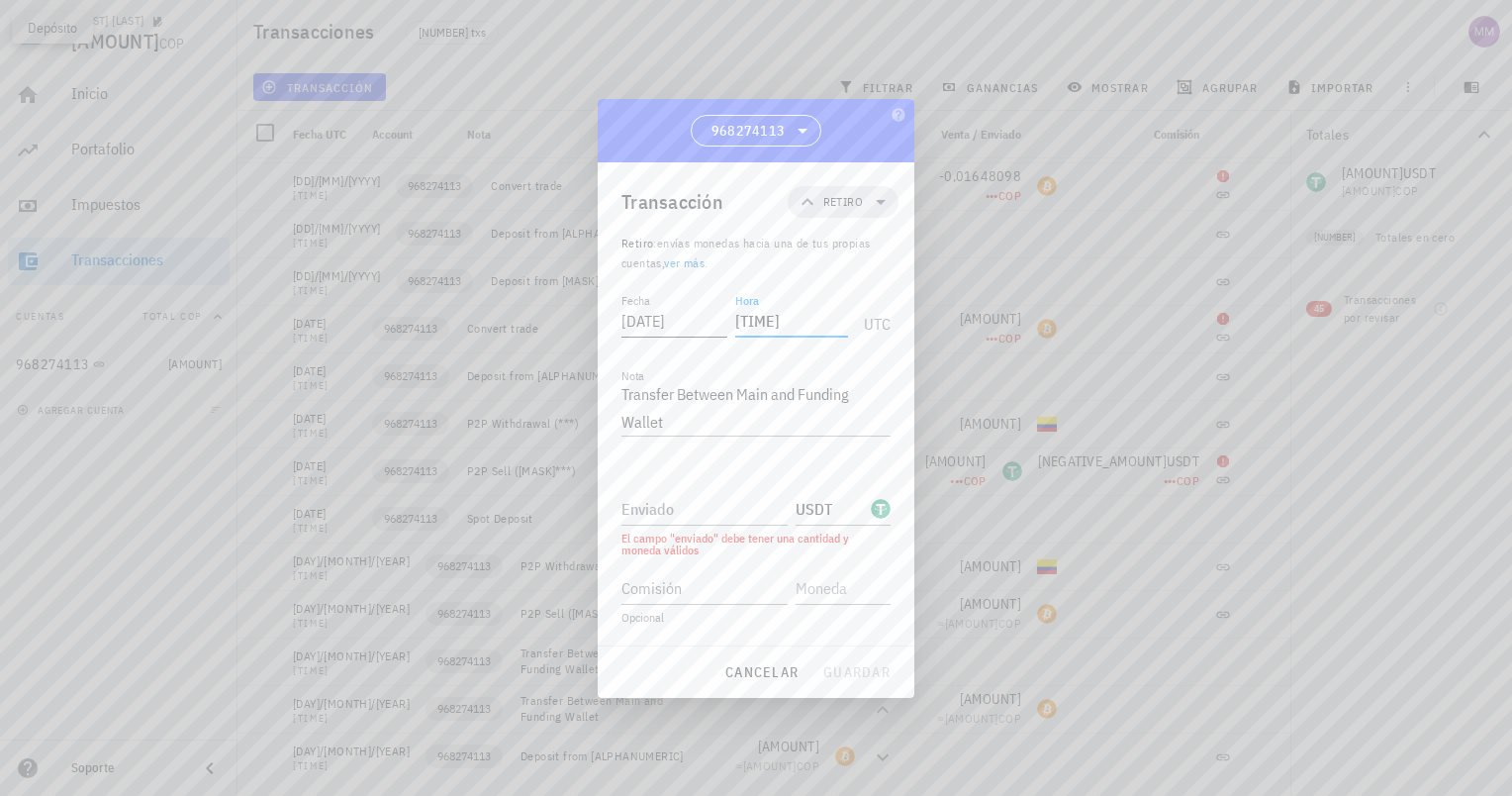 drag, startPoint x: 800, startPoint y: 318, endPoint x: 624, endPoint y: 294, distance: 177.6288 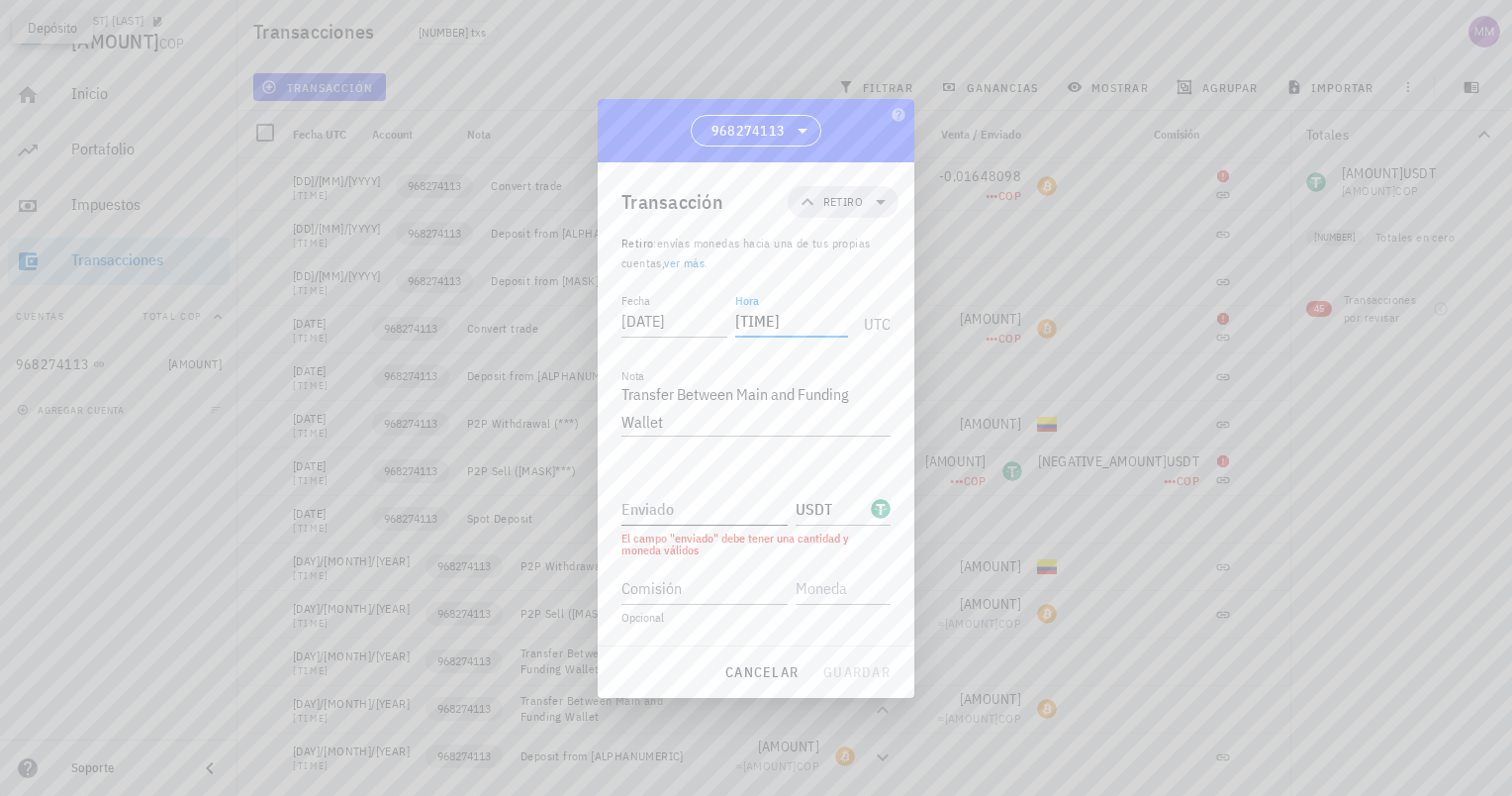 type on "[HH]:[MM]:[SS]" 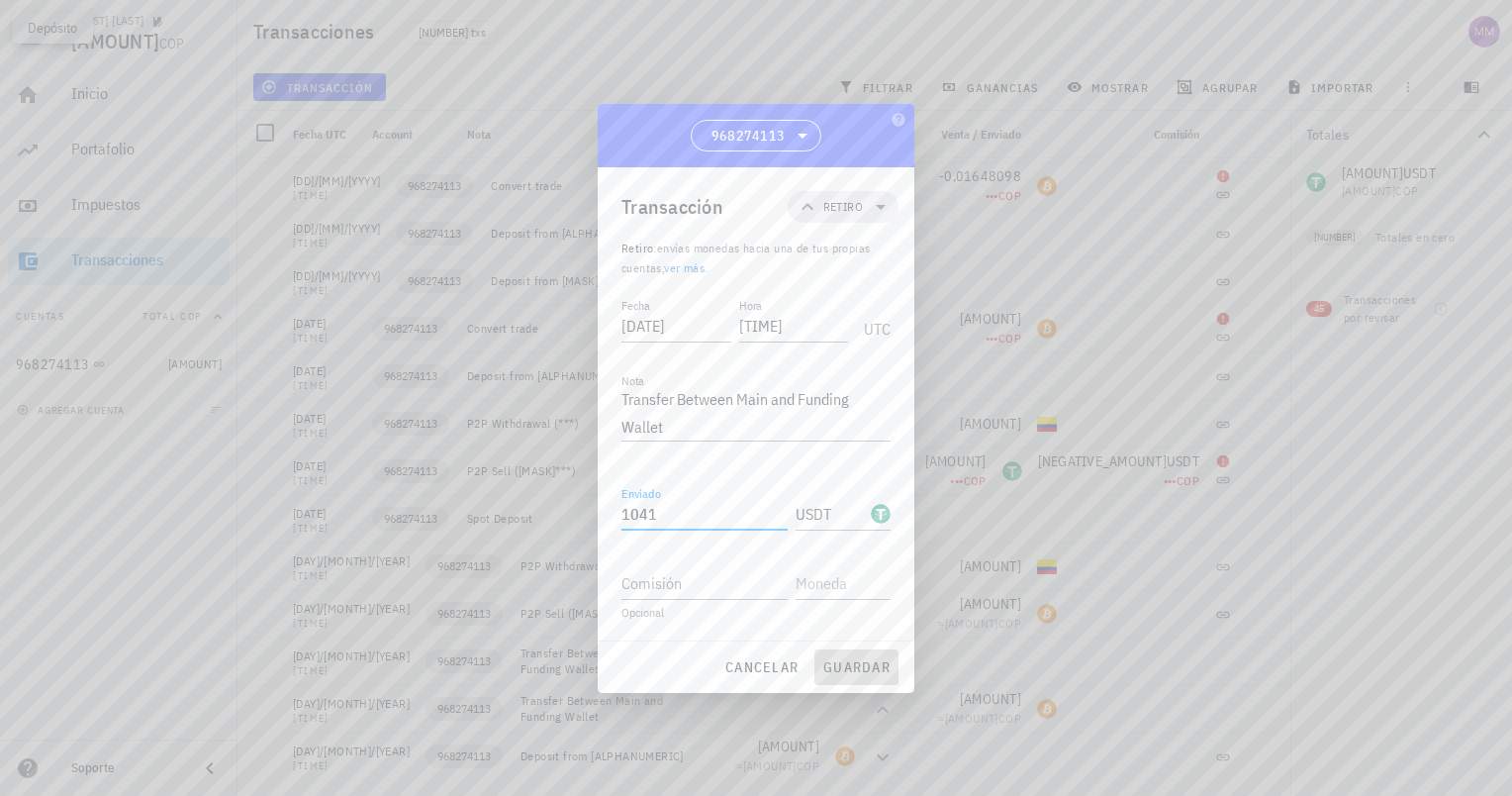 type on "1.041" 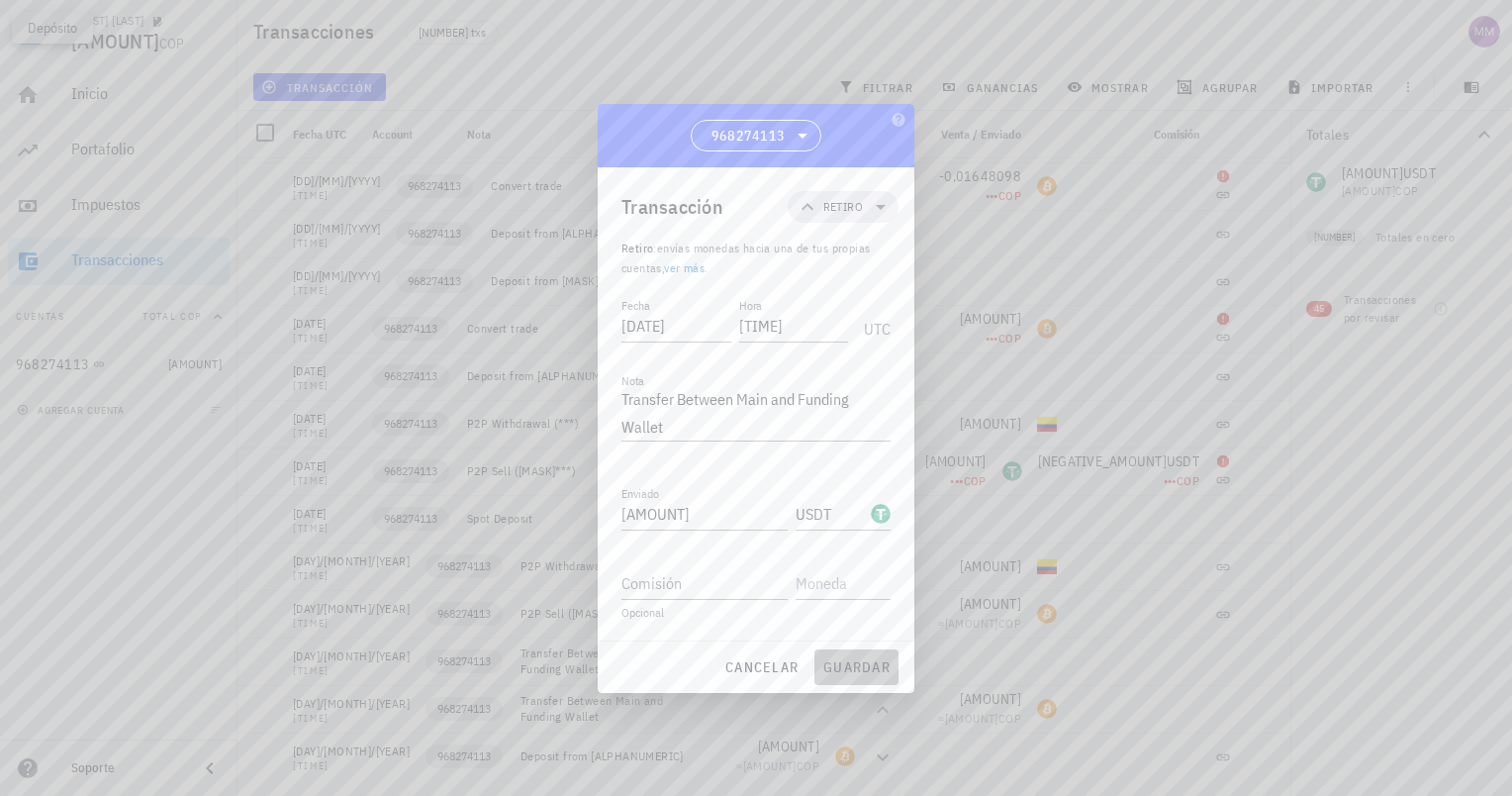 click on "guardar" at bounding box center (856, 667) 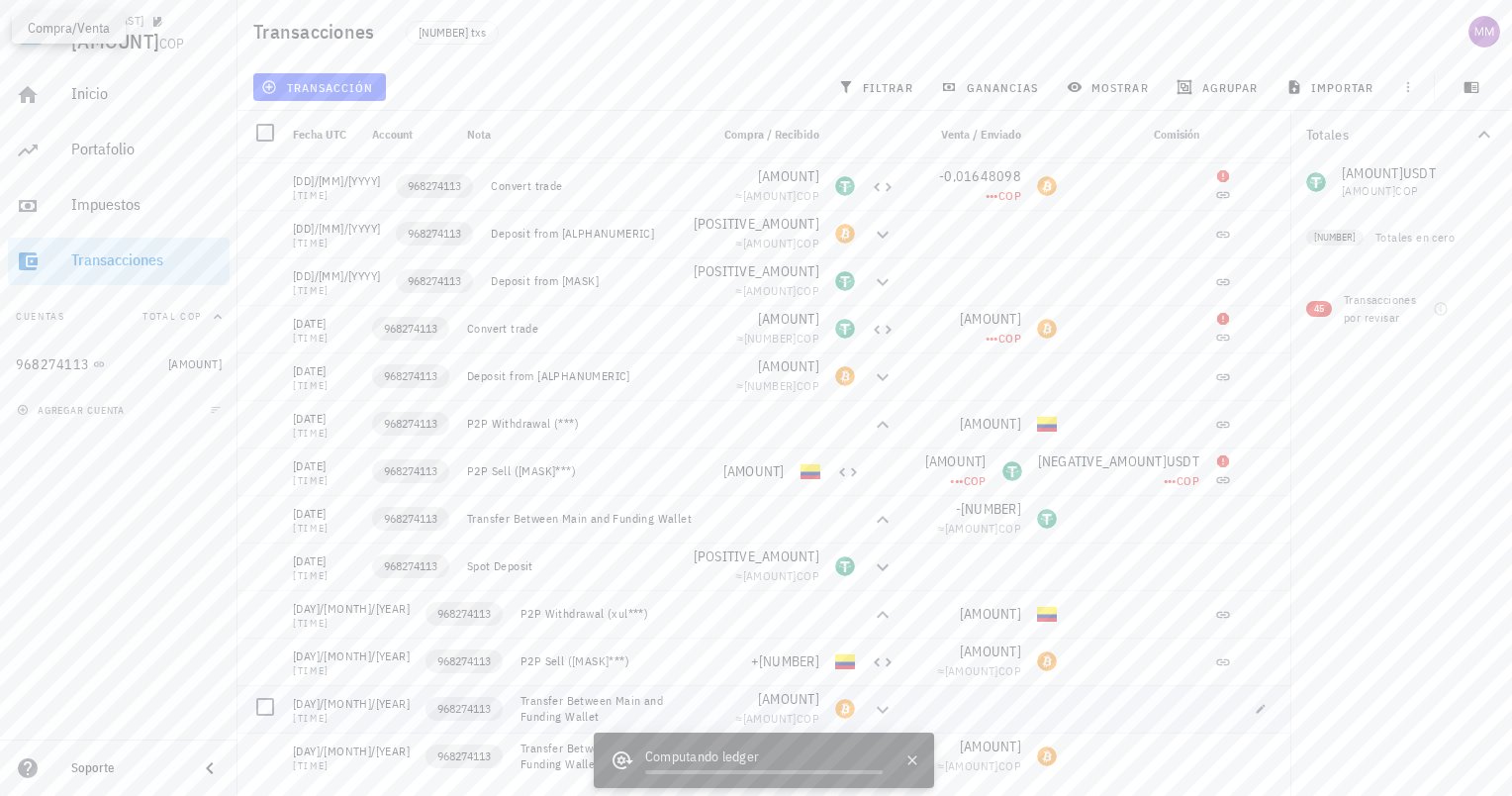scroll, scrollTop: 7505, scrollLeft: 0, axis: vertical 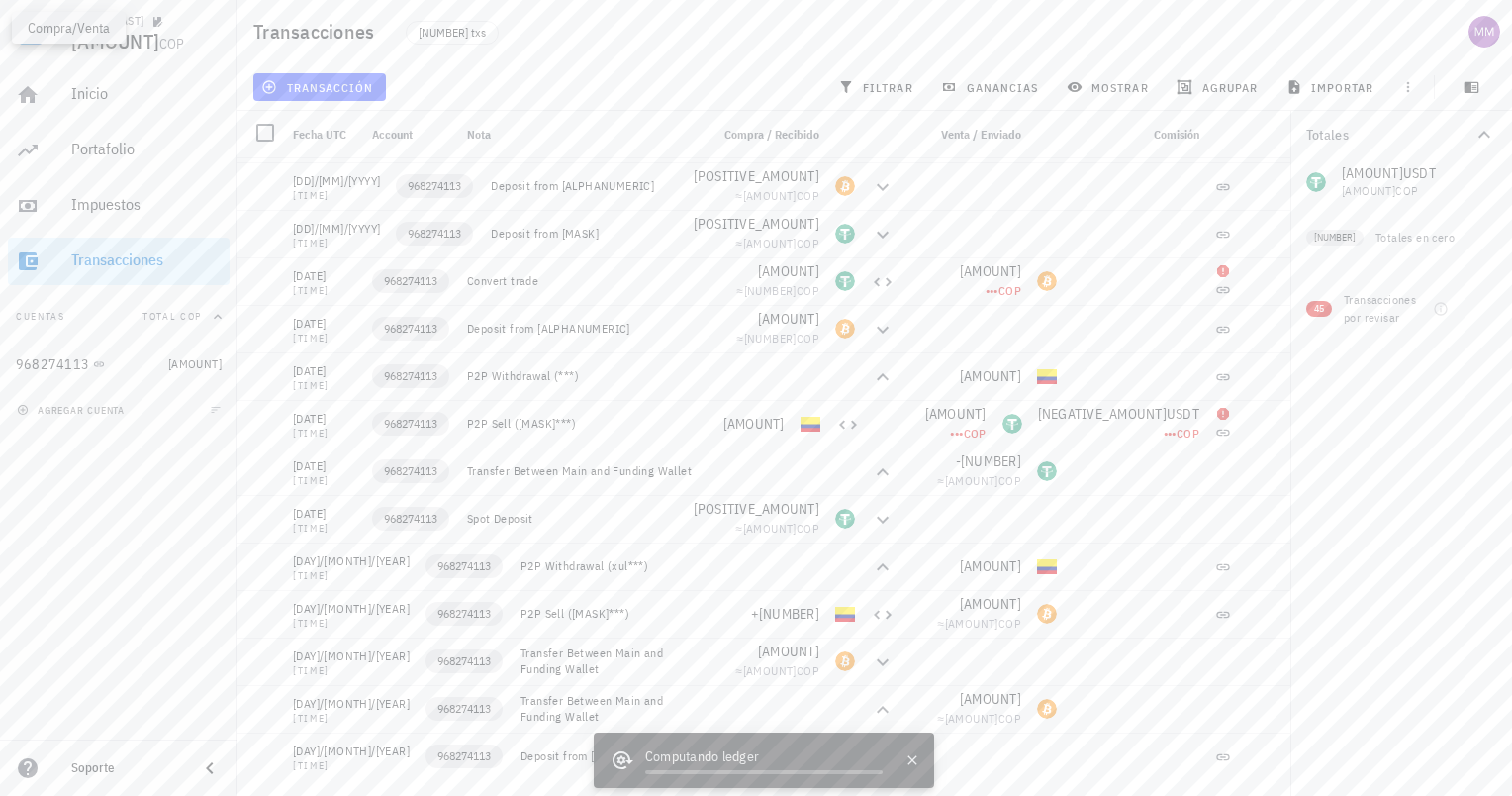 click on "Computando ledger" at bounding box center (764, 758) 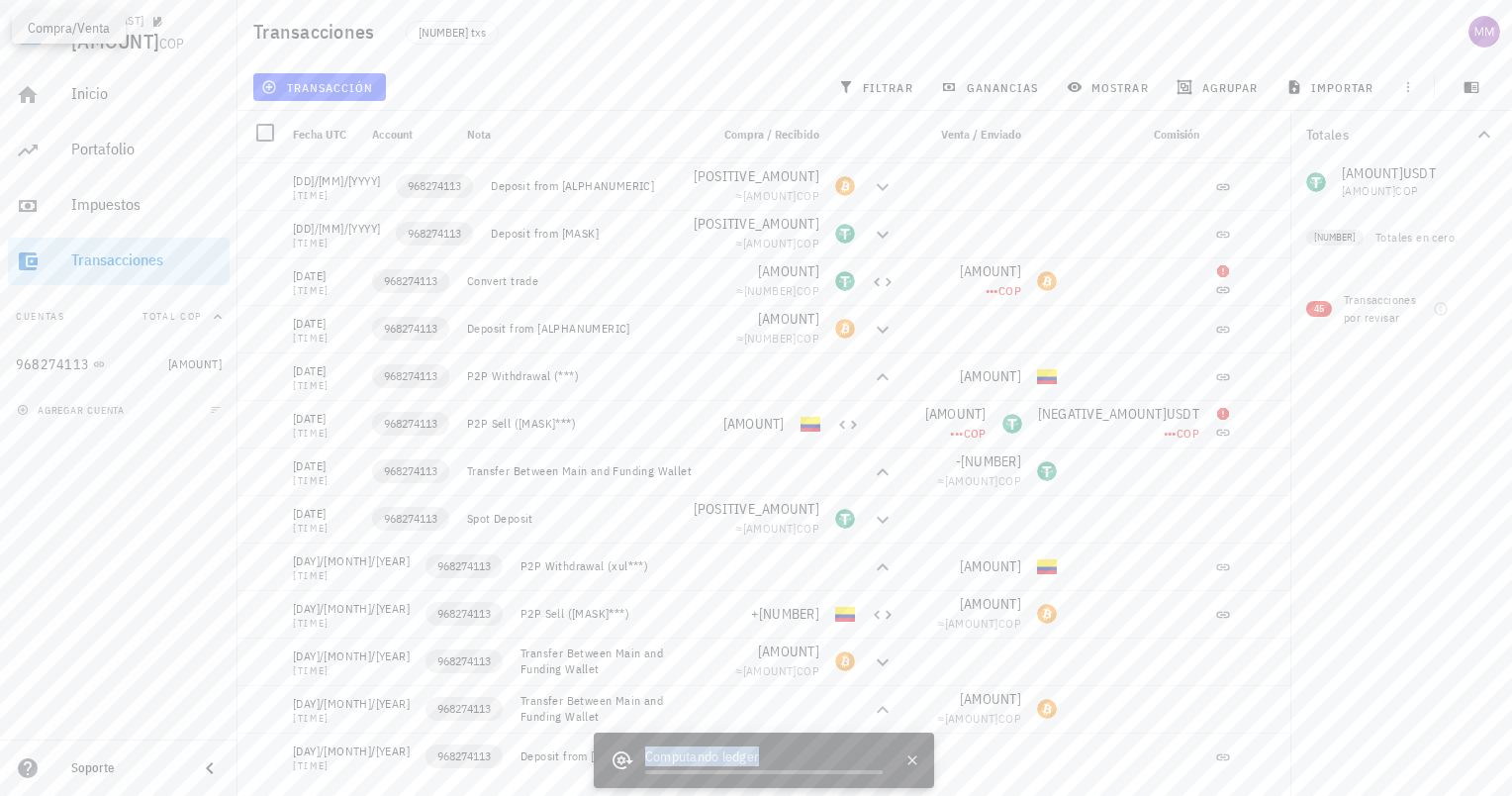 drag, startPoint x: 758, startPoint y: 758, endPoint x: 639, endPoint y: 748, distance: 119.41943 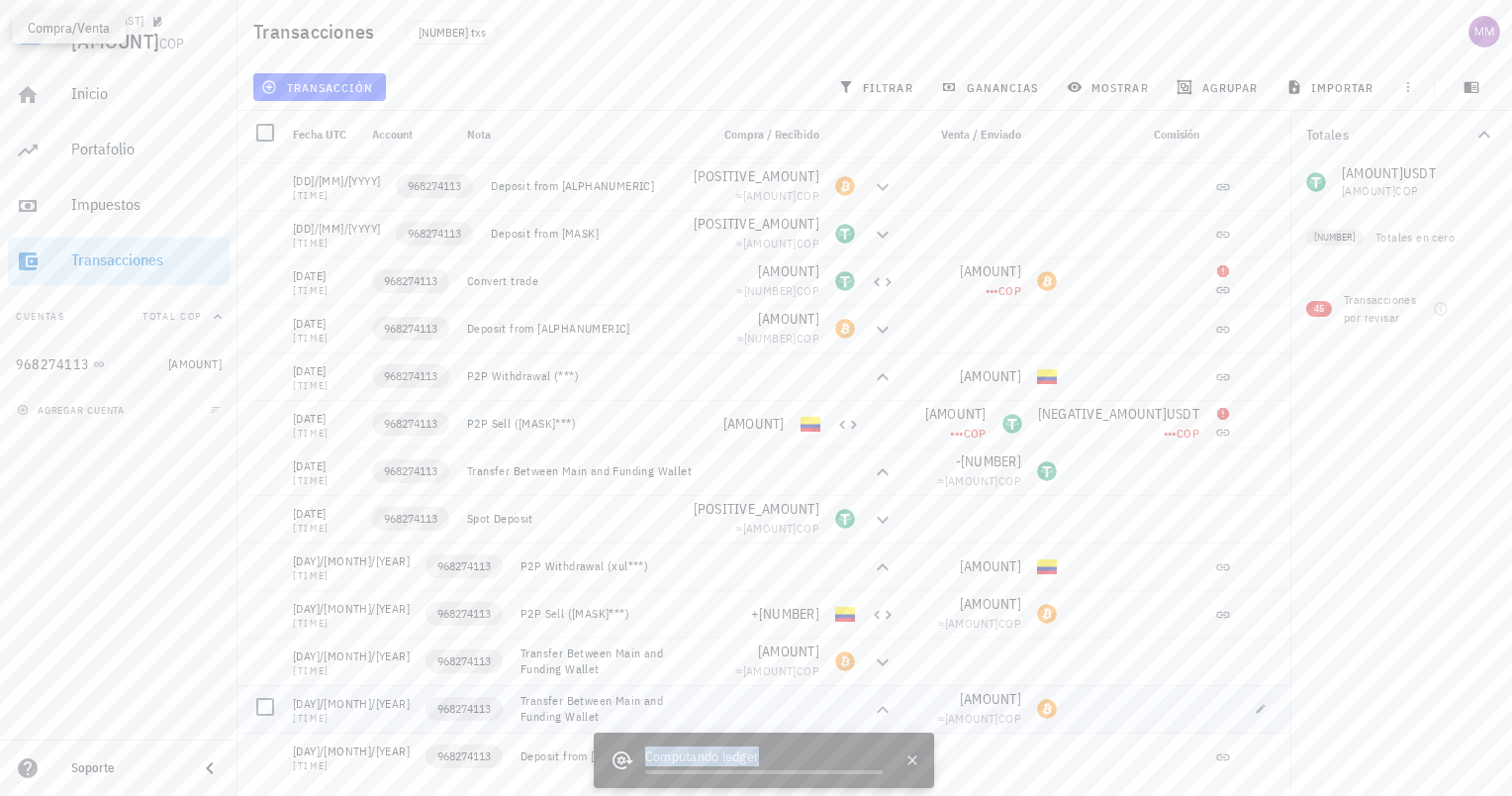 copy on "Computando ledger" 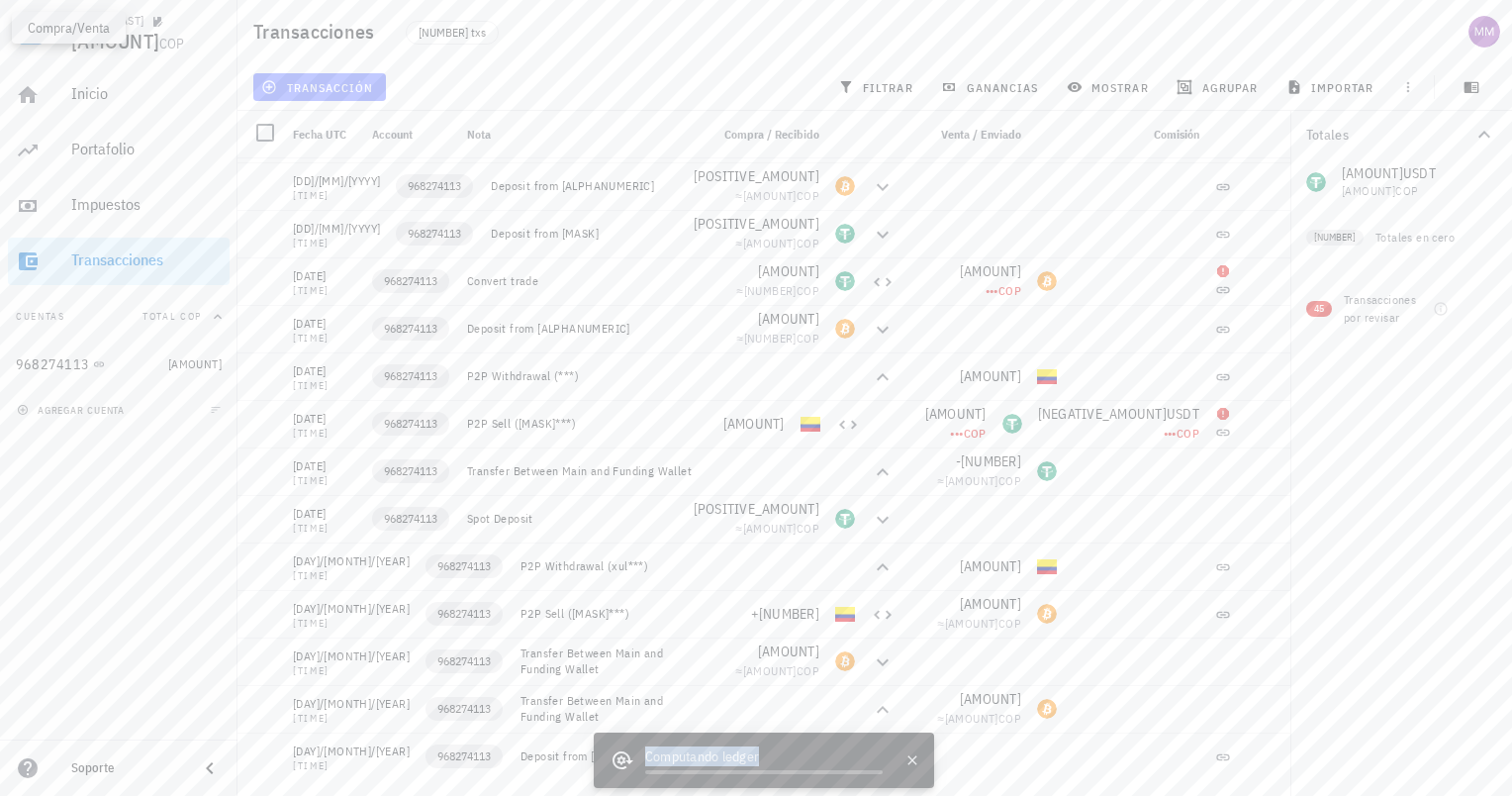 click on "transacción" at bounding box center [319, 87] 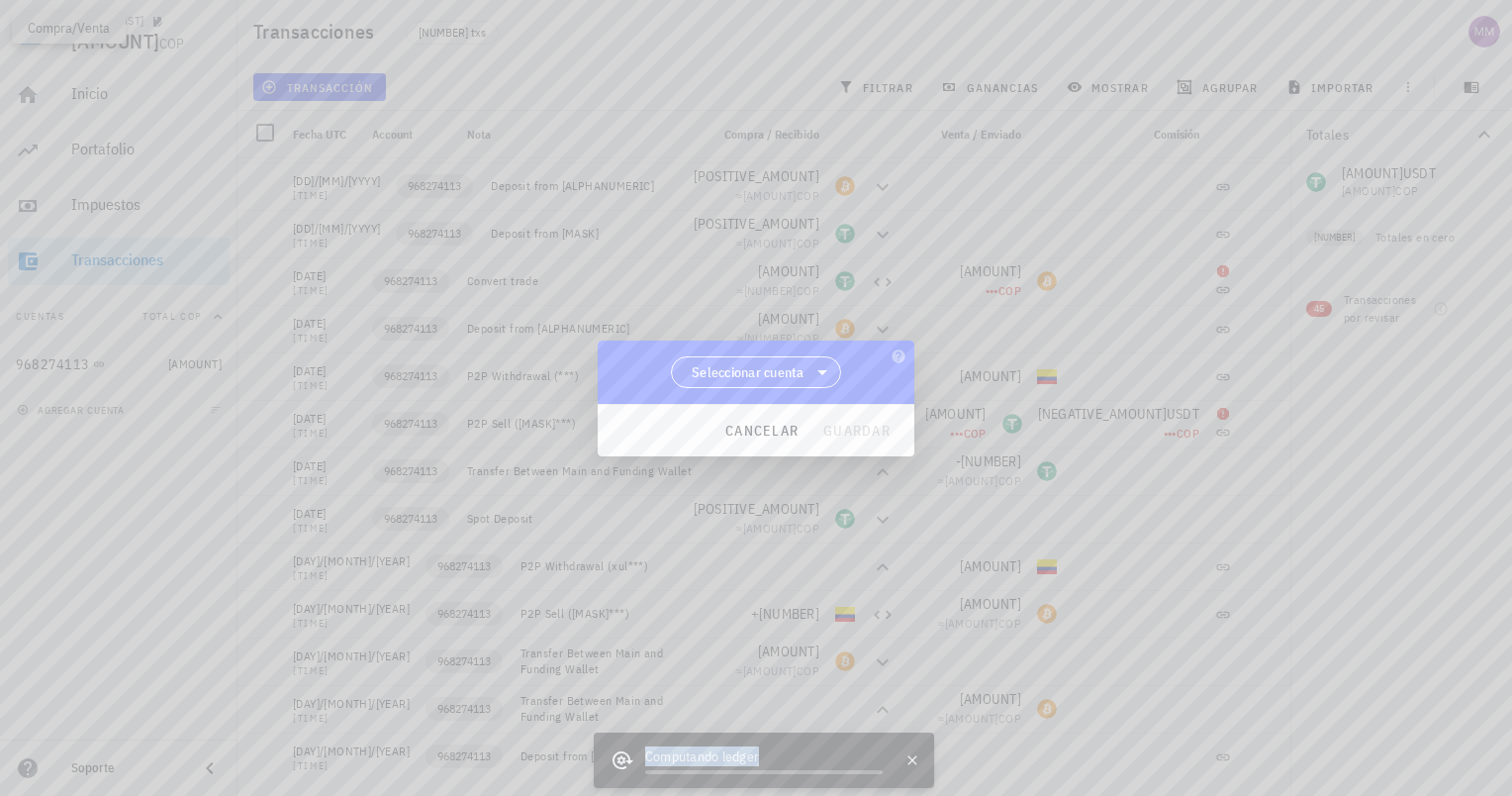 click on "Seleccionar cuenta" at bounding box center [748, 372] 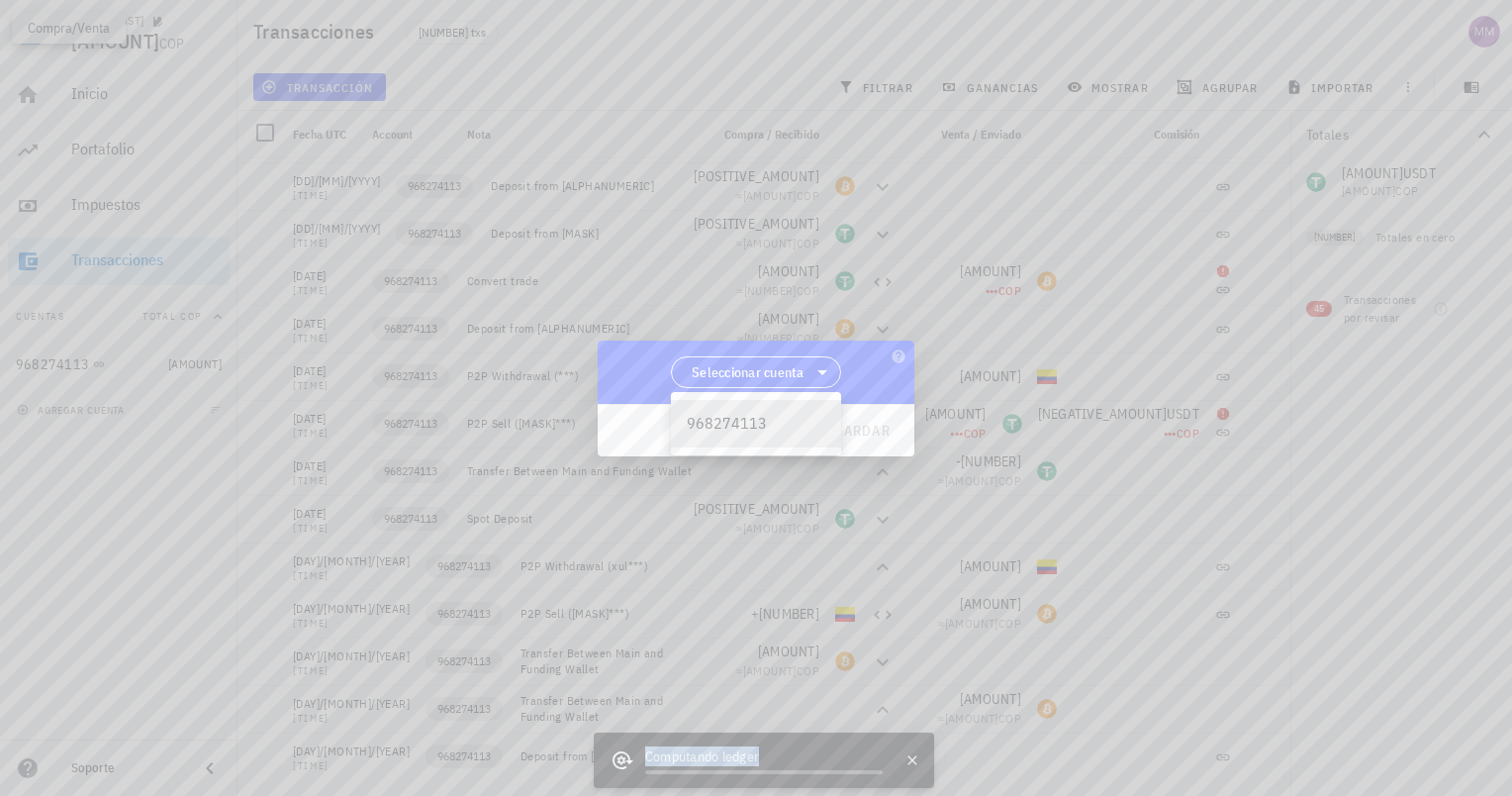click on "968274113" at bounding box center [756, 423] 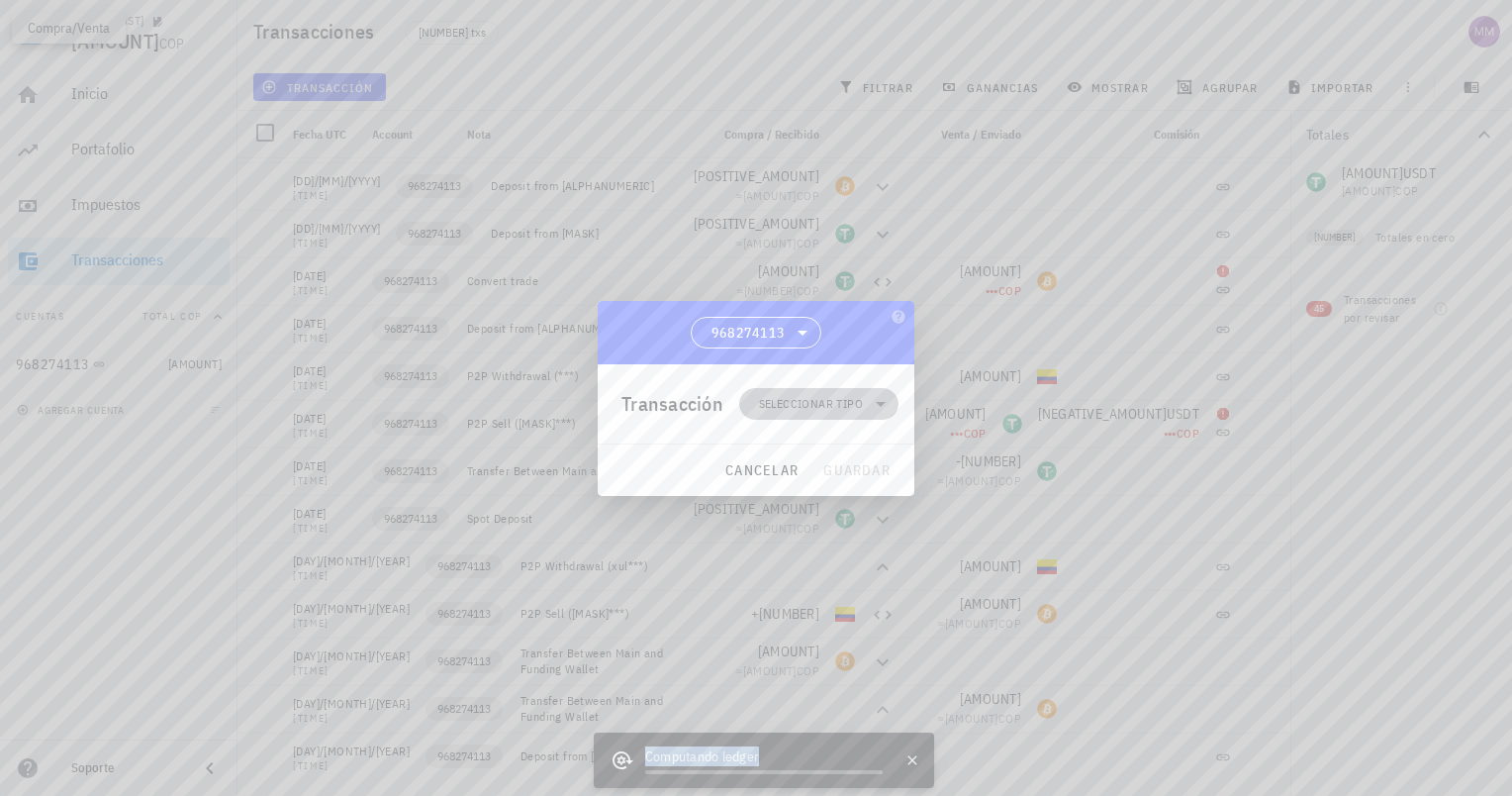 click on "Seleccionar tipo" at bounding box center [810, 404] 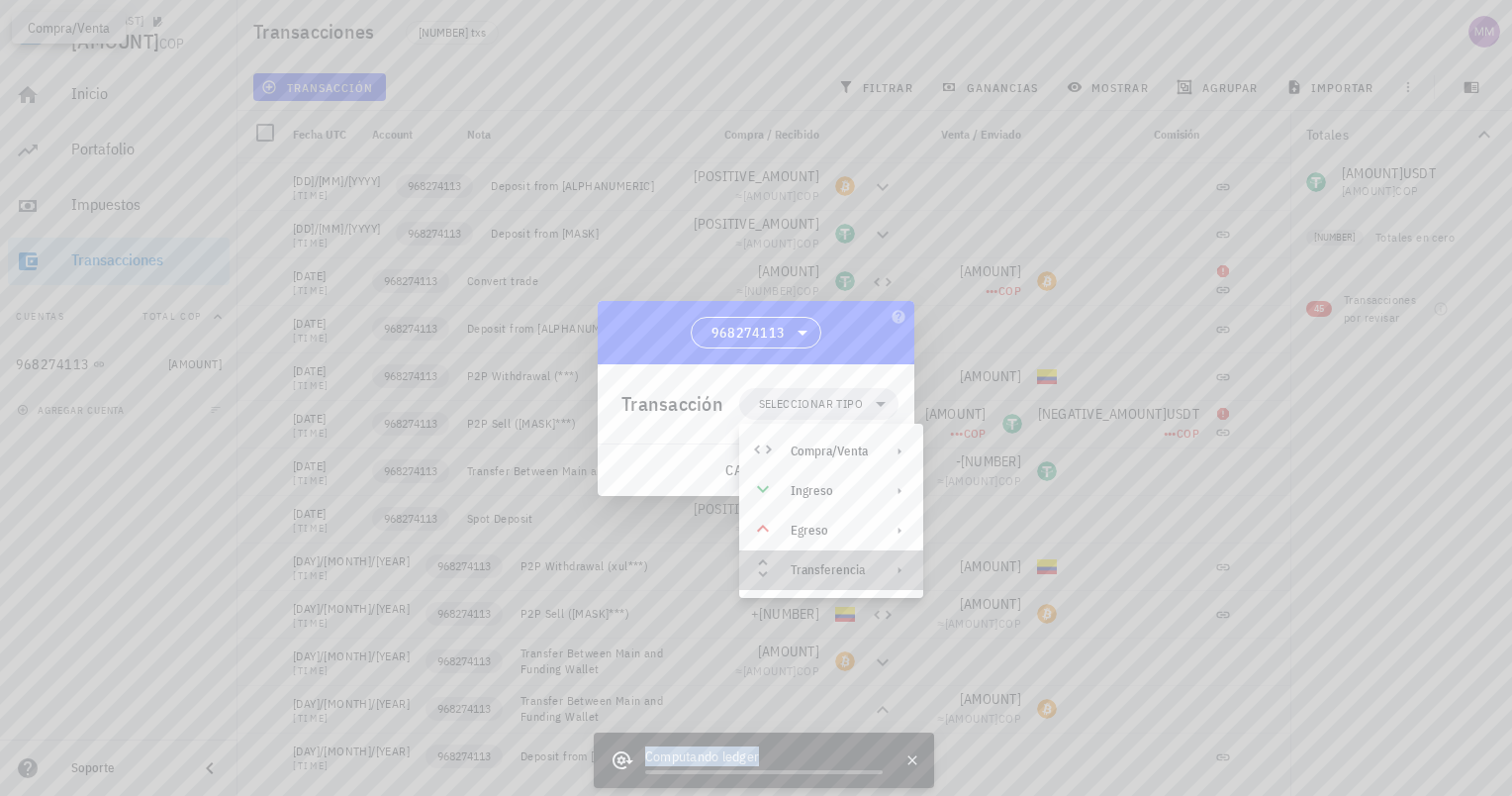 click on "Transferencia" at bounding box center [829, 570] 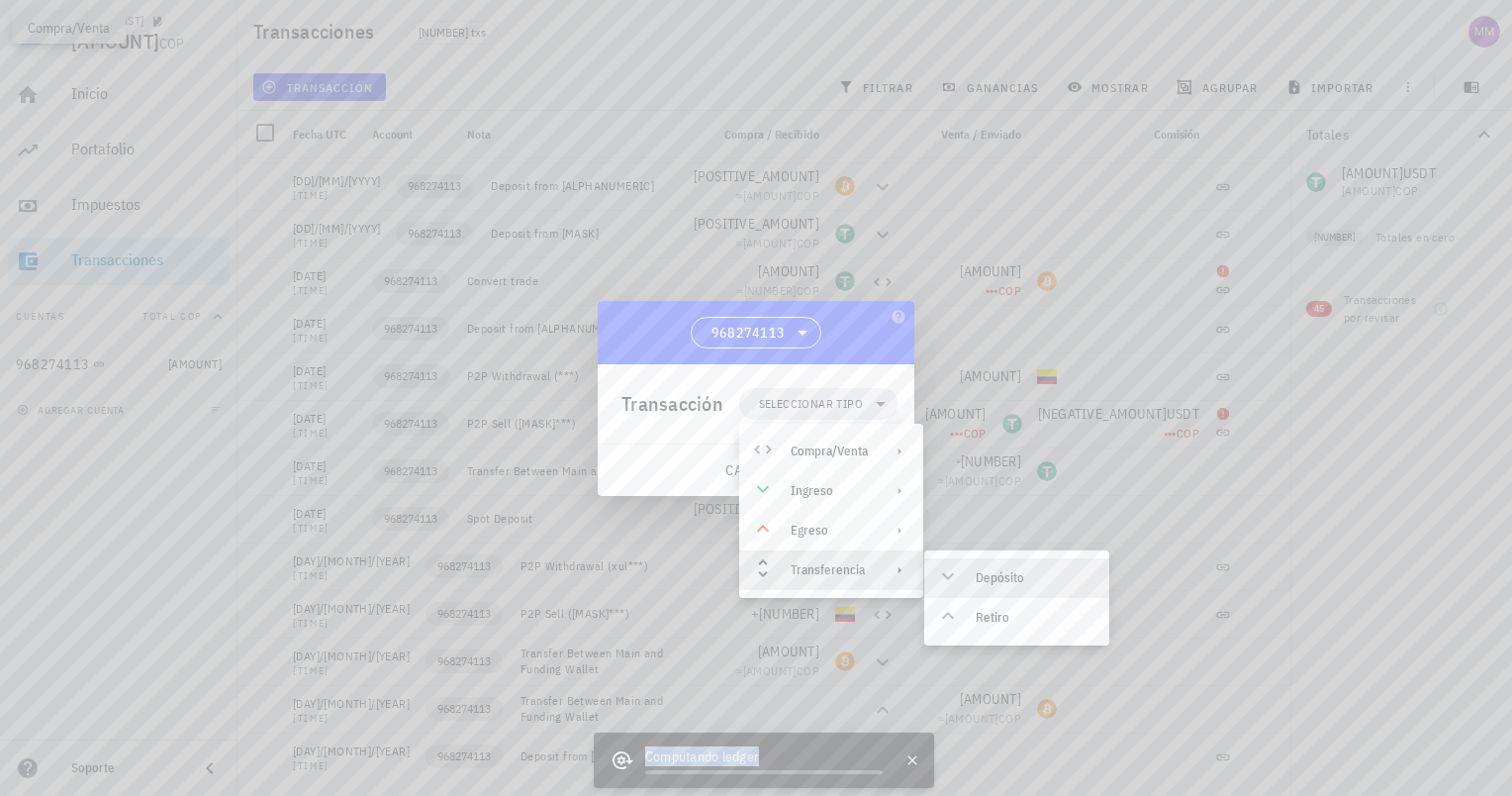 click on "Depósito" at bounding box center [1034, 578] 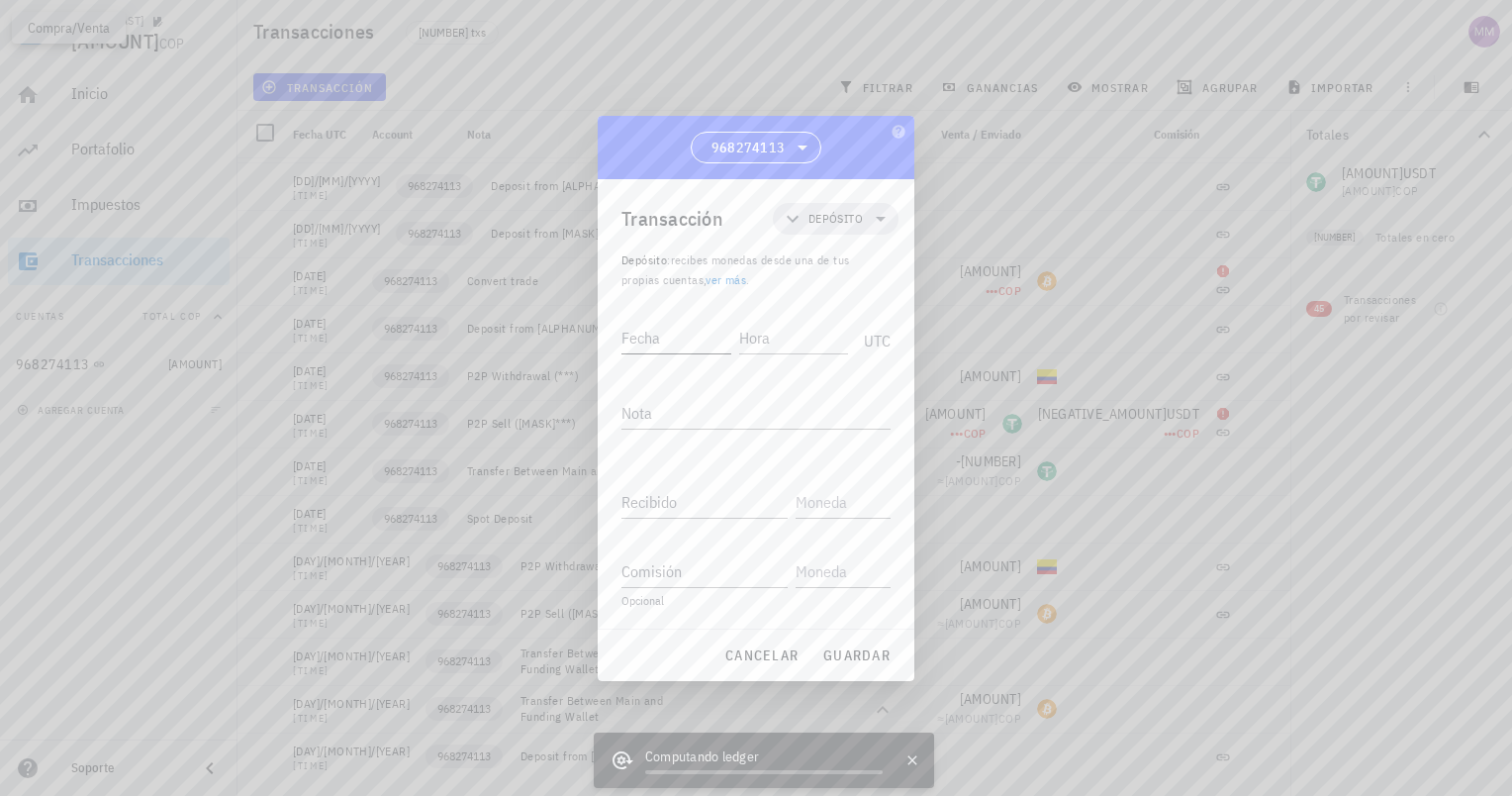 click on "Fecha" at bounding box center (676, 338) 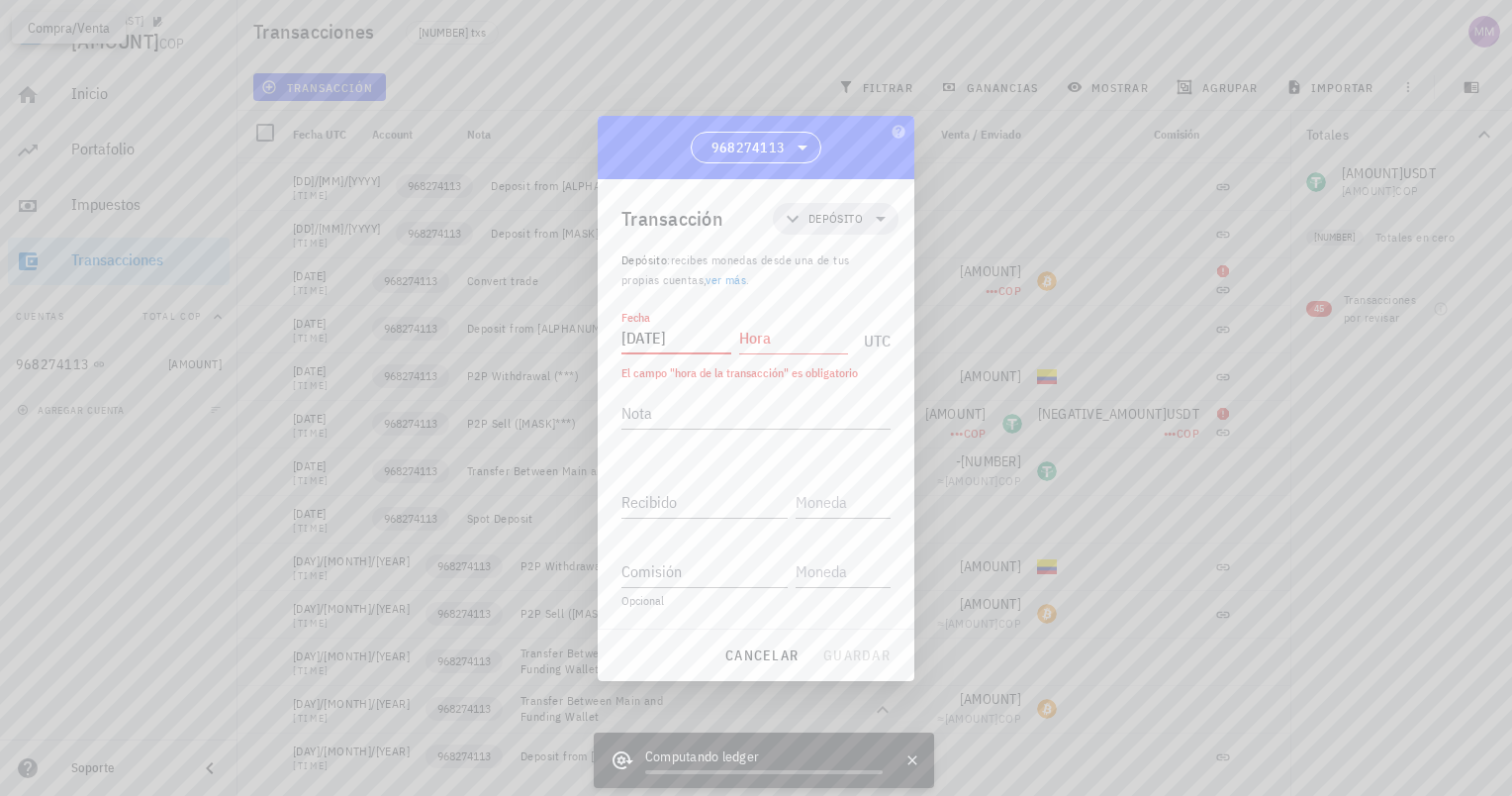 type on "[YYYY]-[MM]-[DD]" 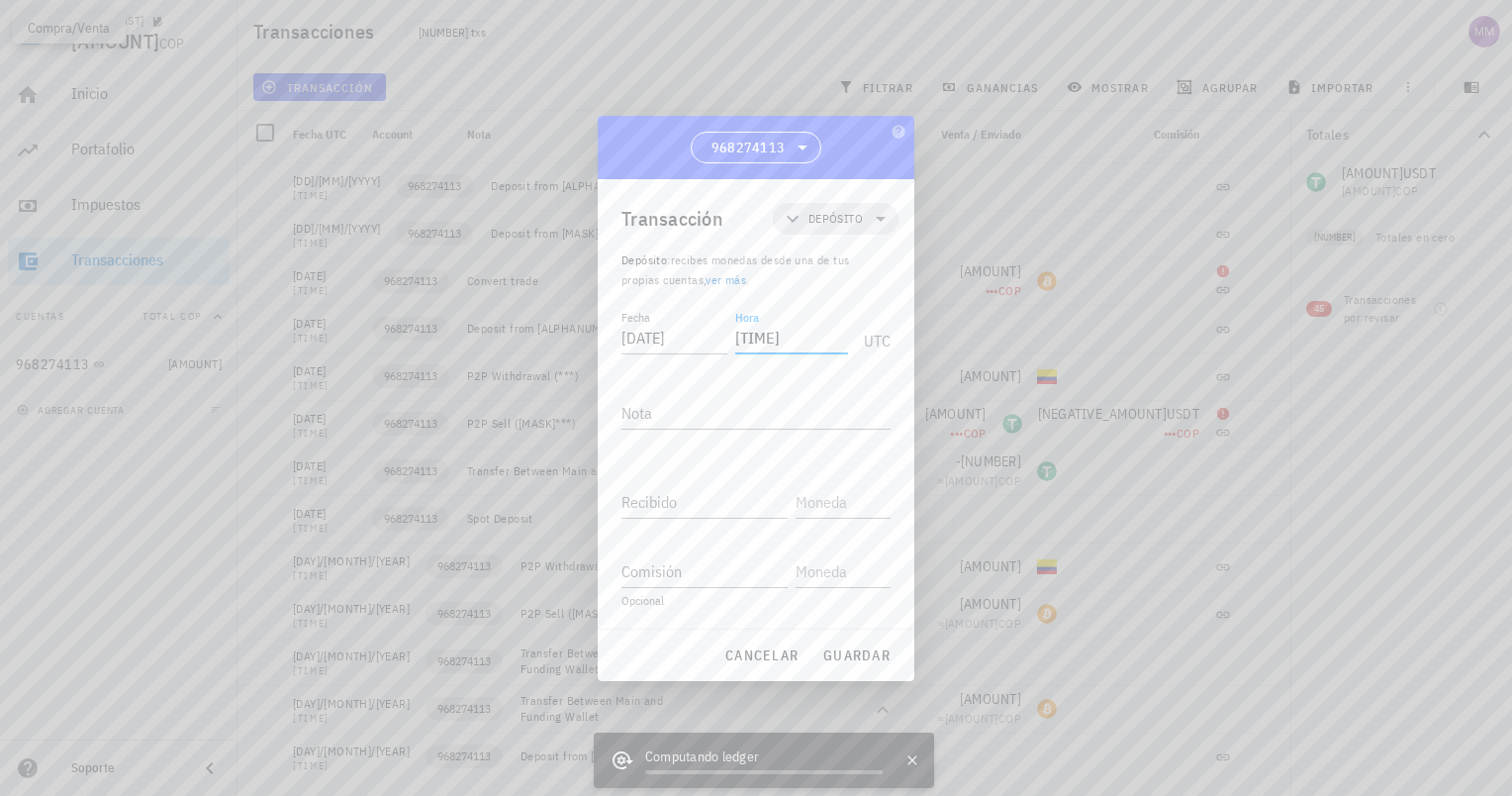 type on "[HH]:[MM]:[SS]" 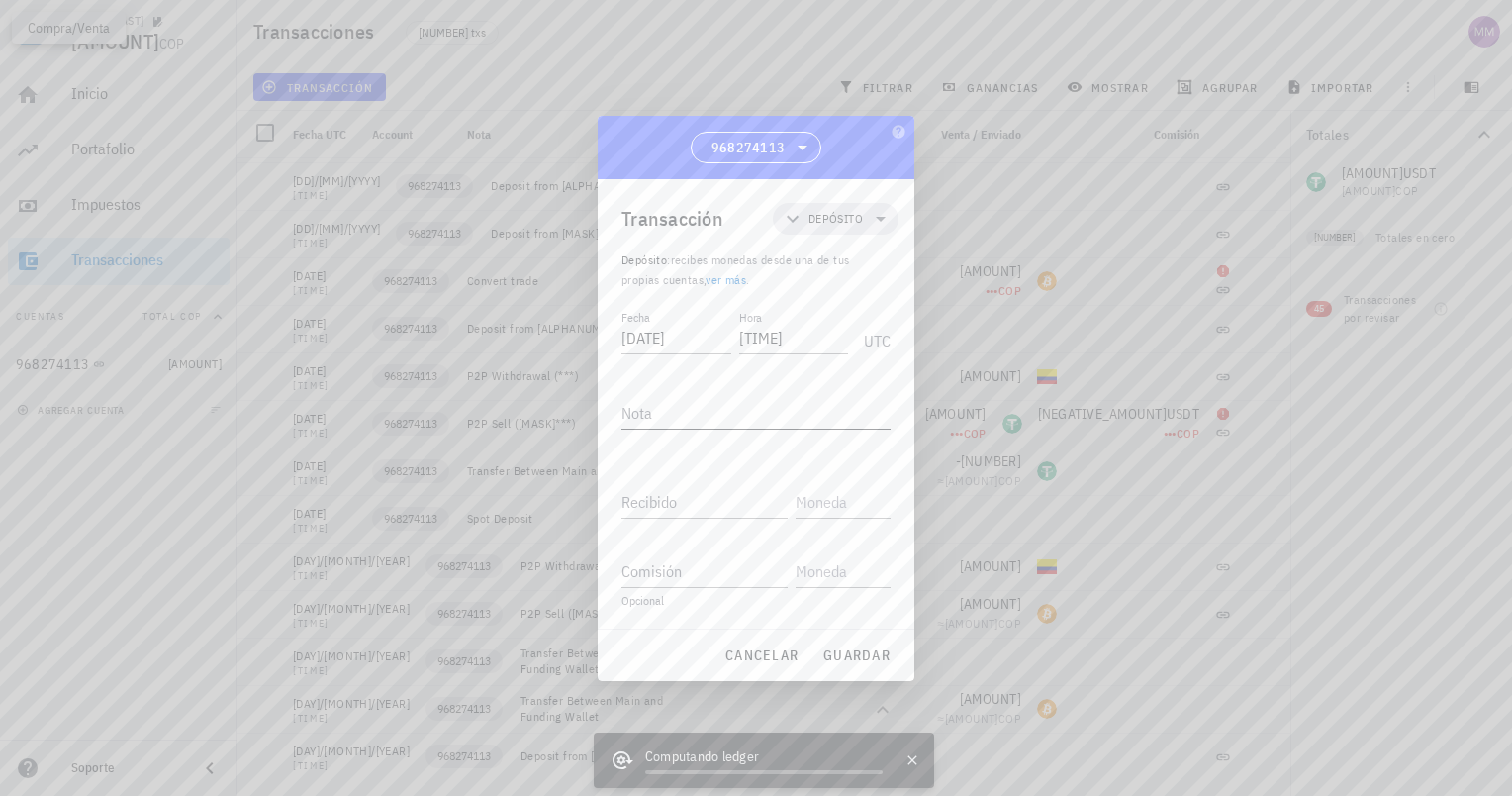 drag, startPoint x: 653, startPoint y: 382, endPoint x: 669, endPoint y: 407, distance: 29.681644 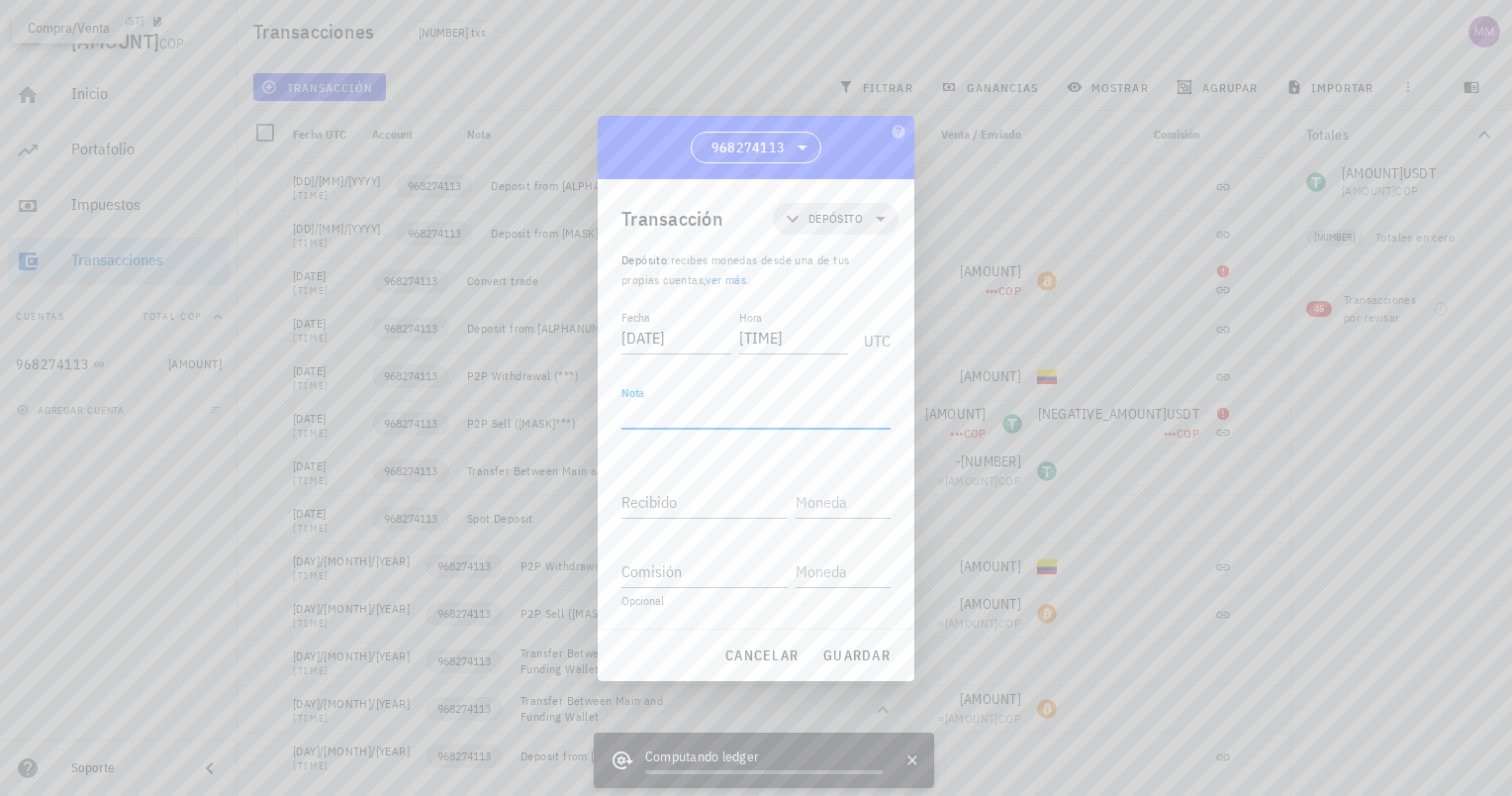 click on "Nota" at bounding box center [756, 413] 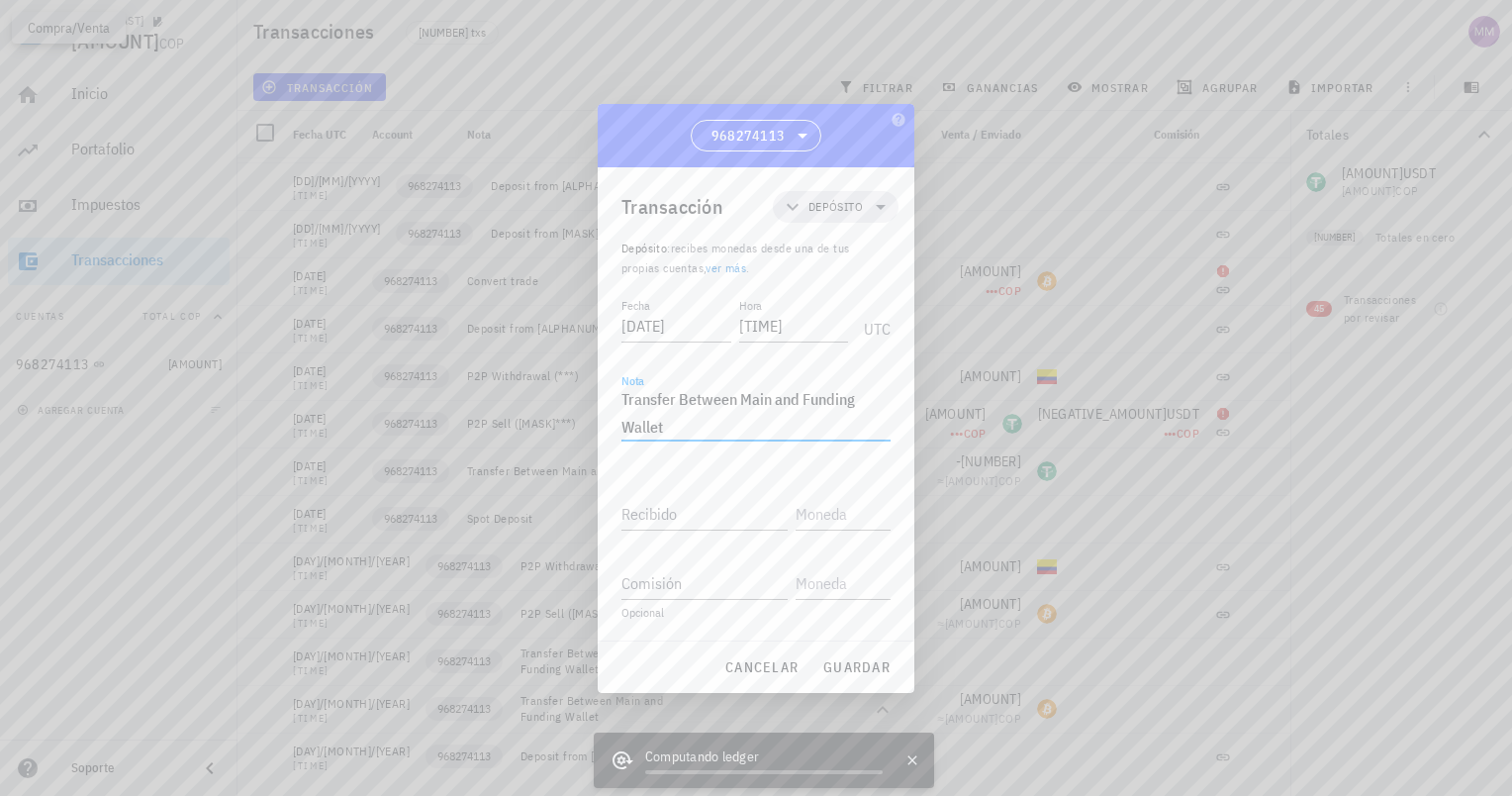 type on "Transfer Between Main and Funding Wallet" 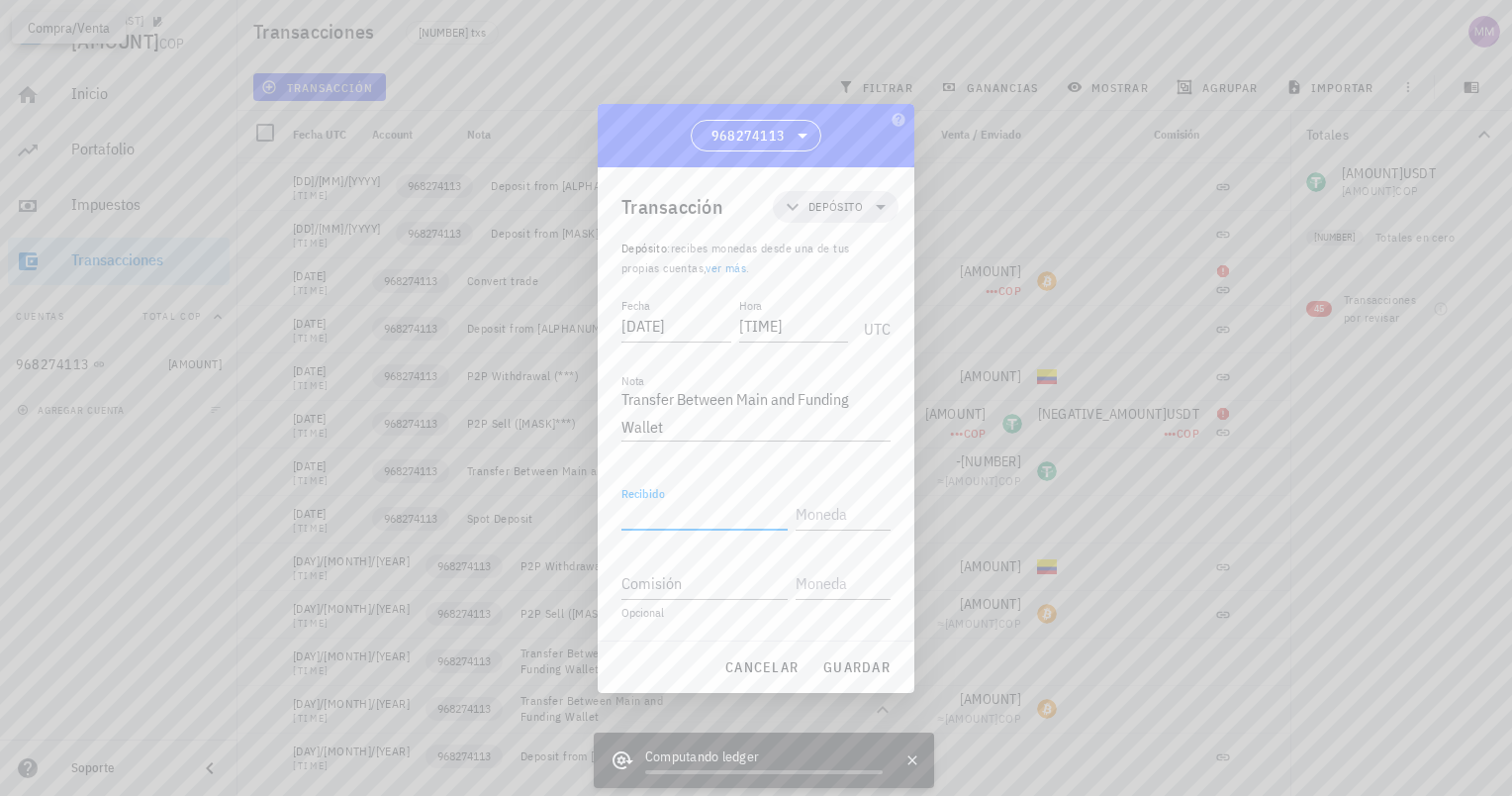 click on "Recibido" at bounding box center (705, 514) 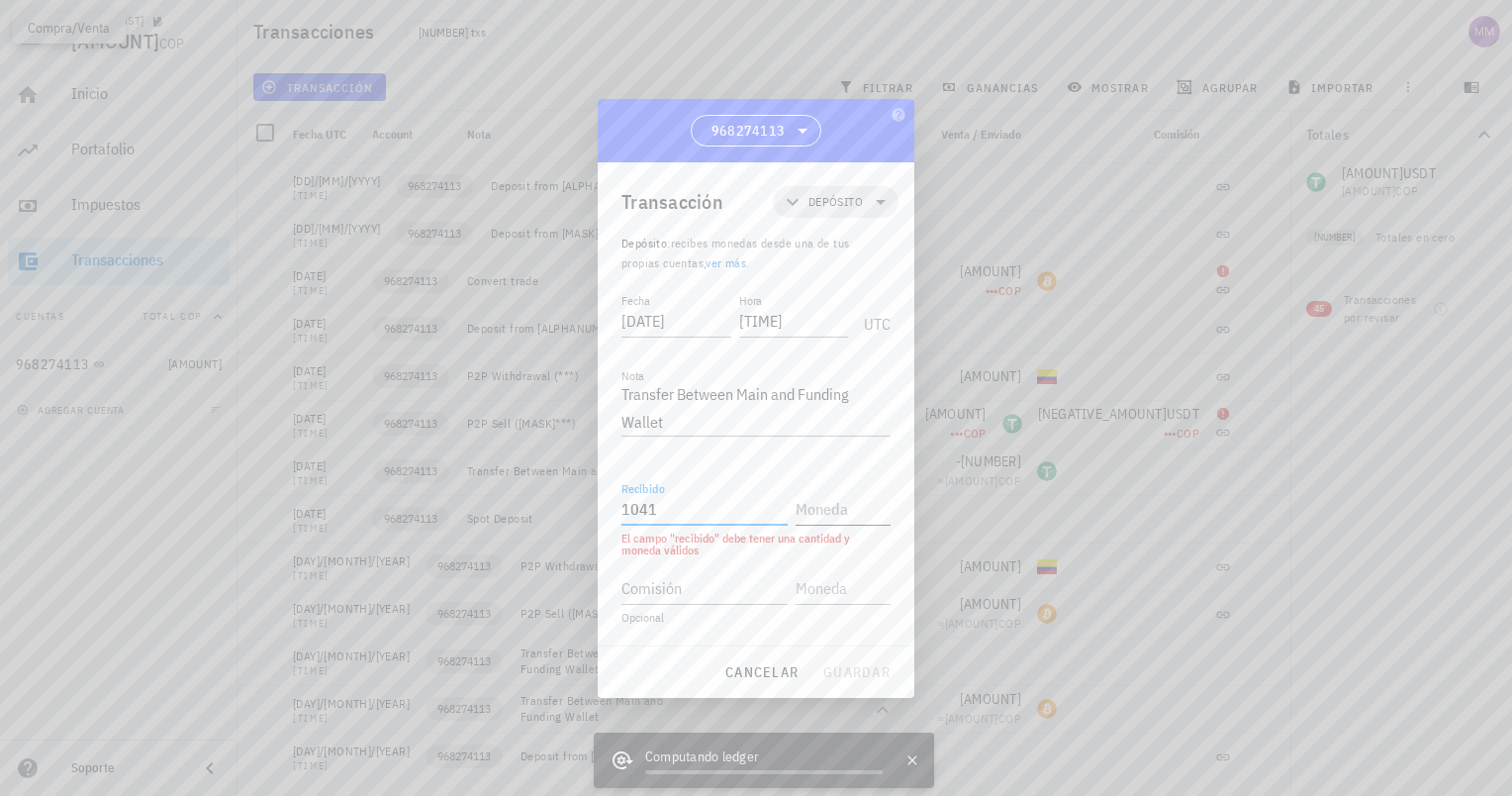 type on "1.041" 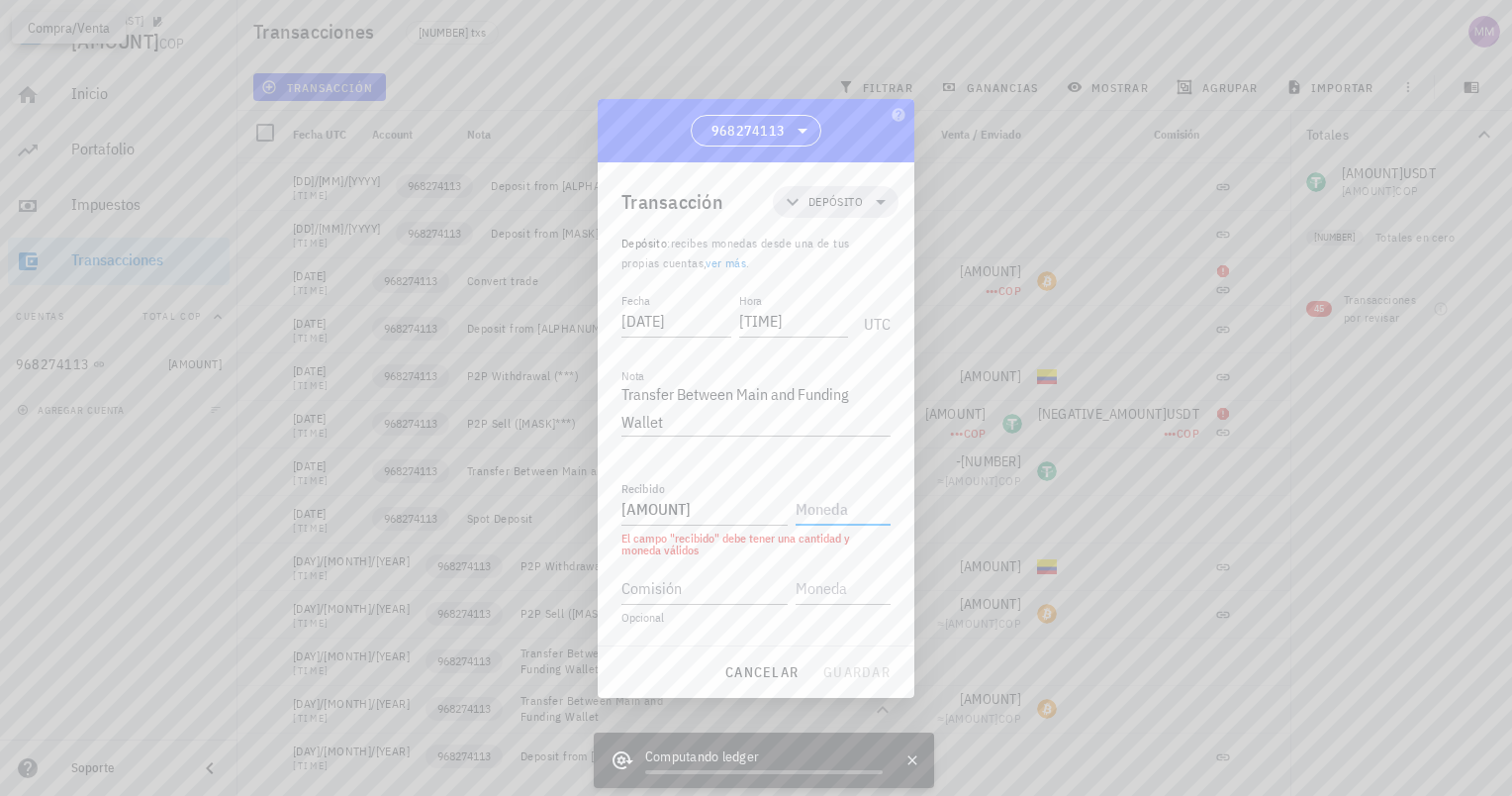 click at bounding box center (841, 509) 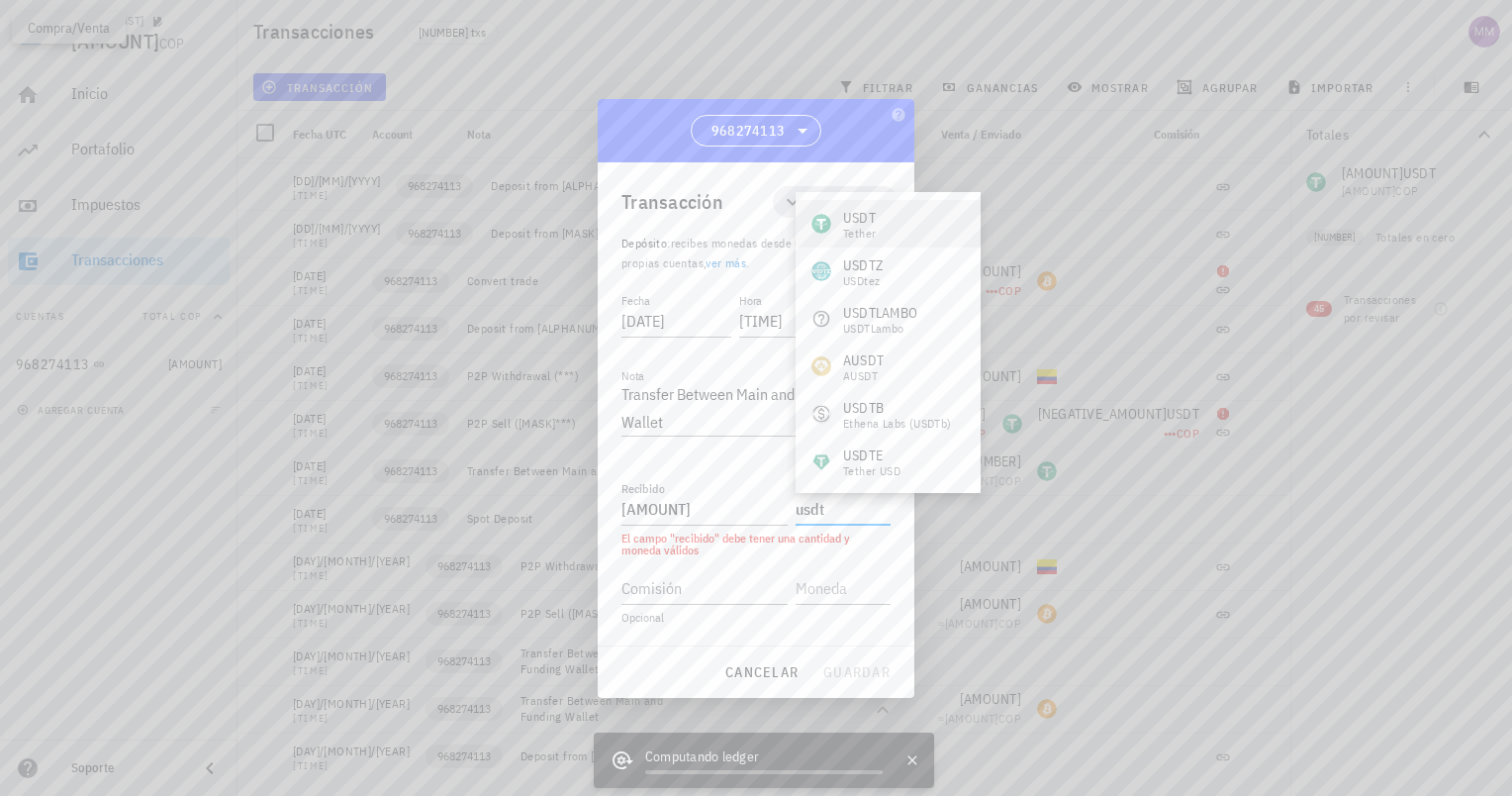 click on "USDT   Tether" at bounding box center (888, 224) 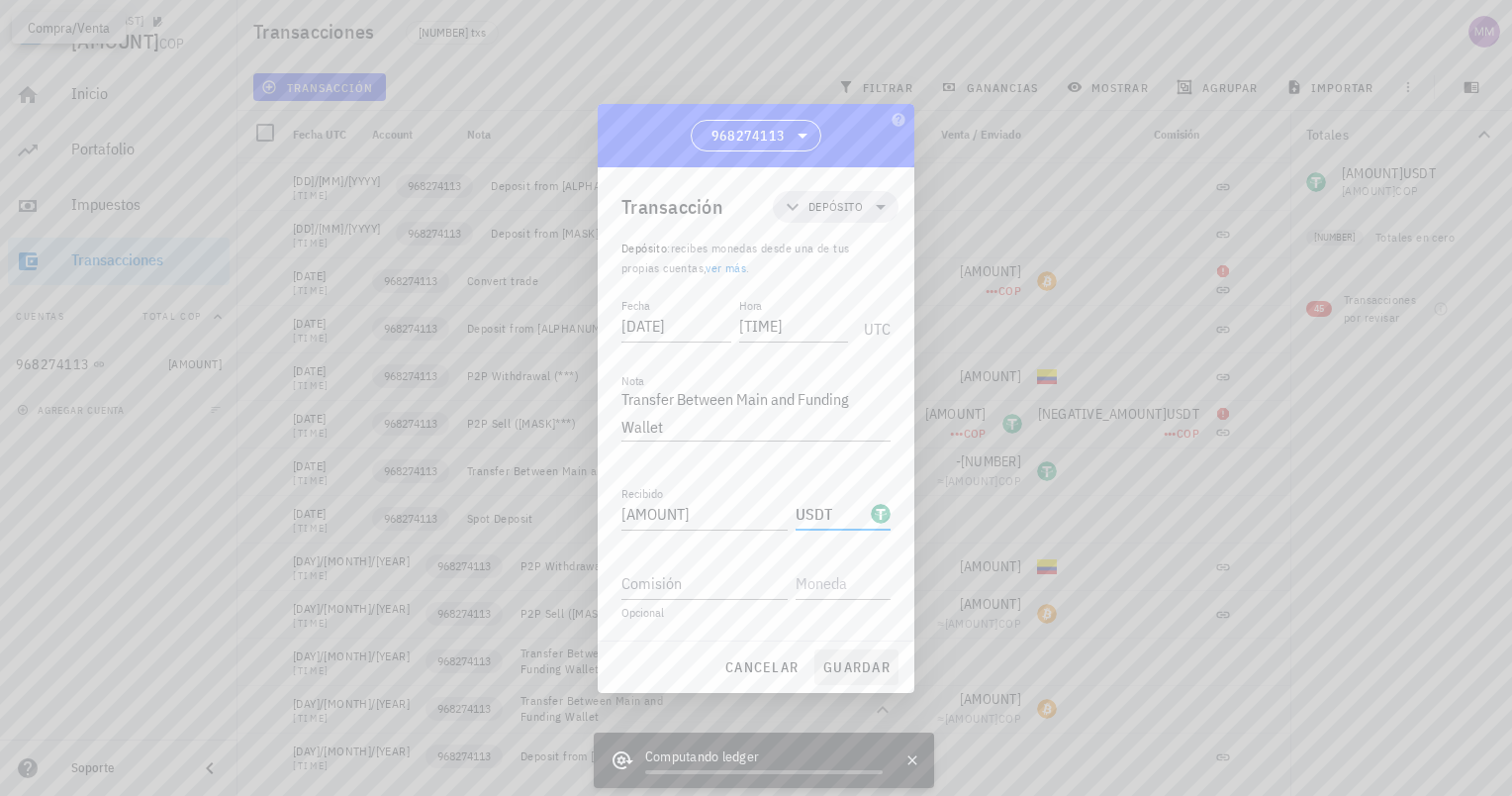 type on "USDT" 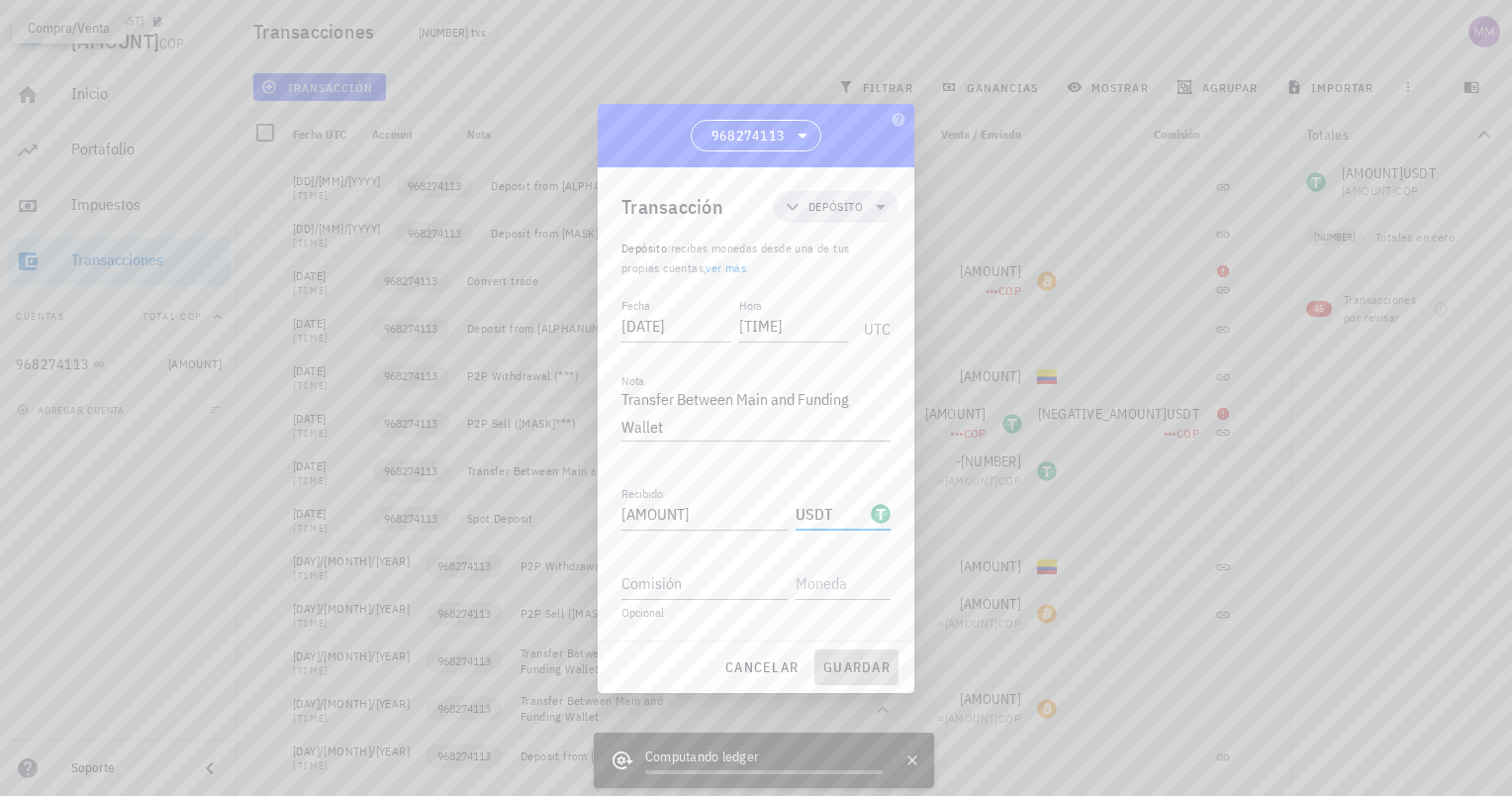 click on "guardar" at bounding box center (856, 667) 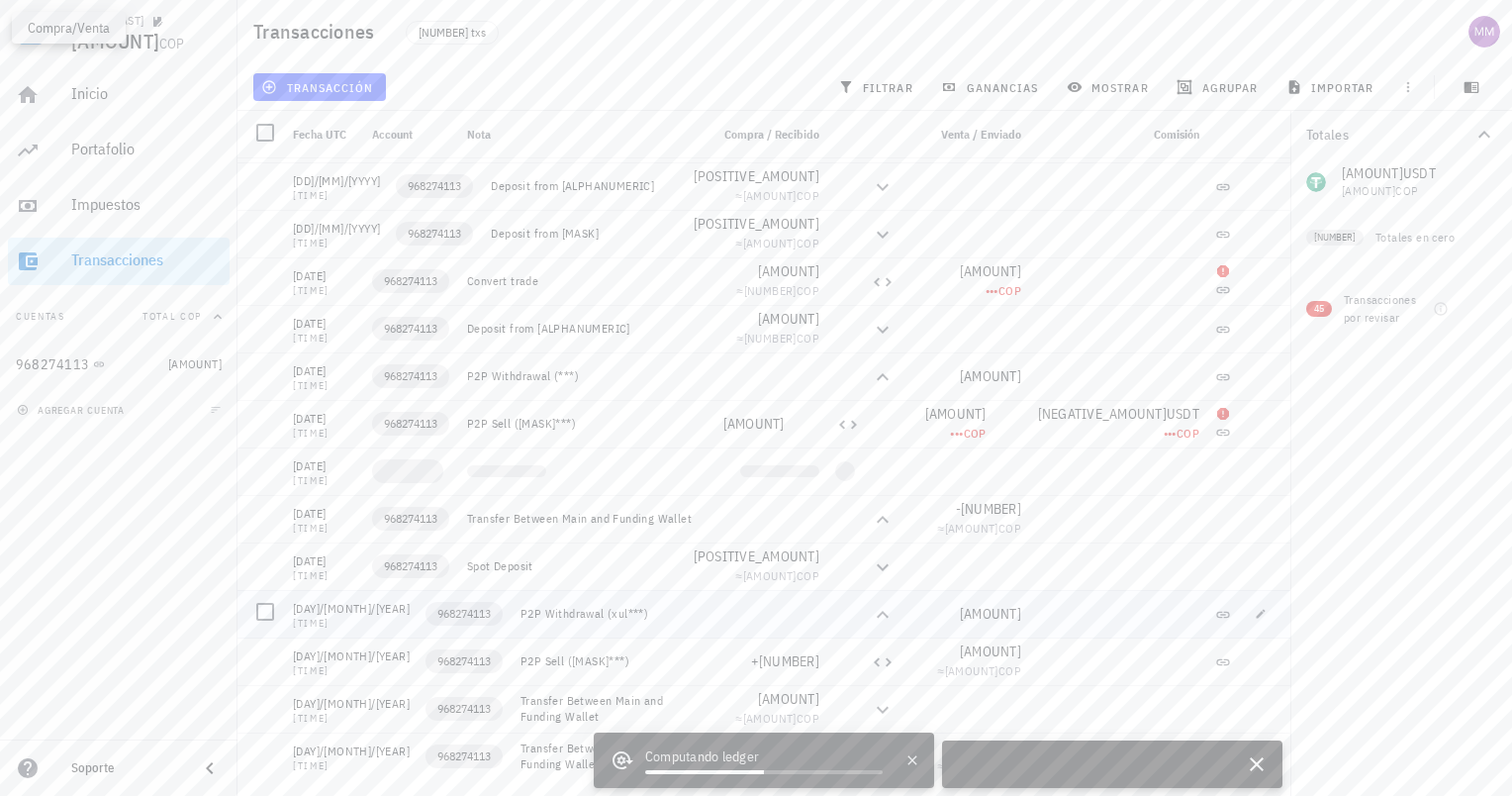 scroll, scrollTop: 7552, scrollLeft: 0, axis: vertical 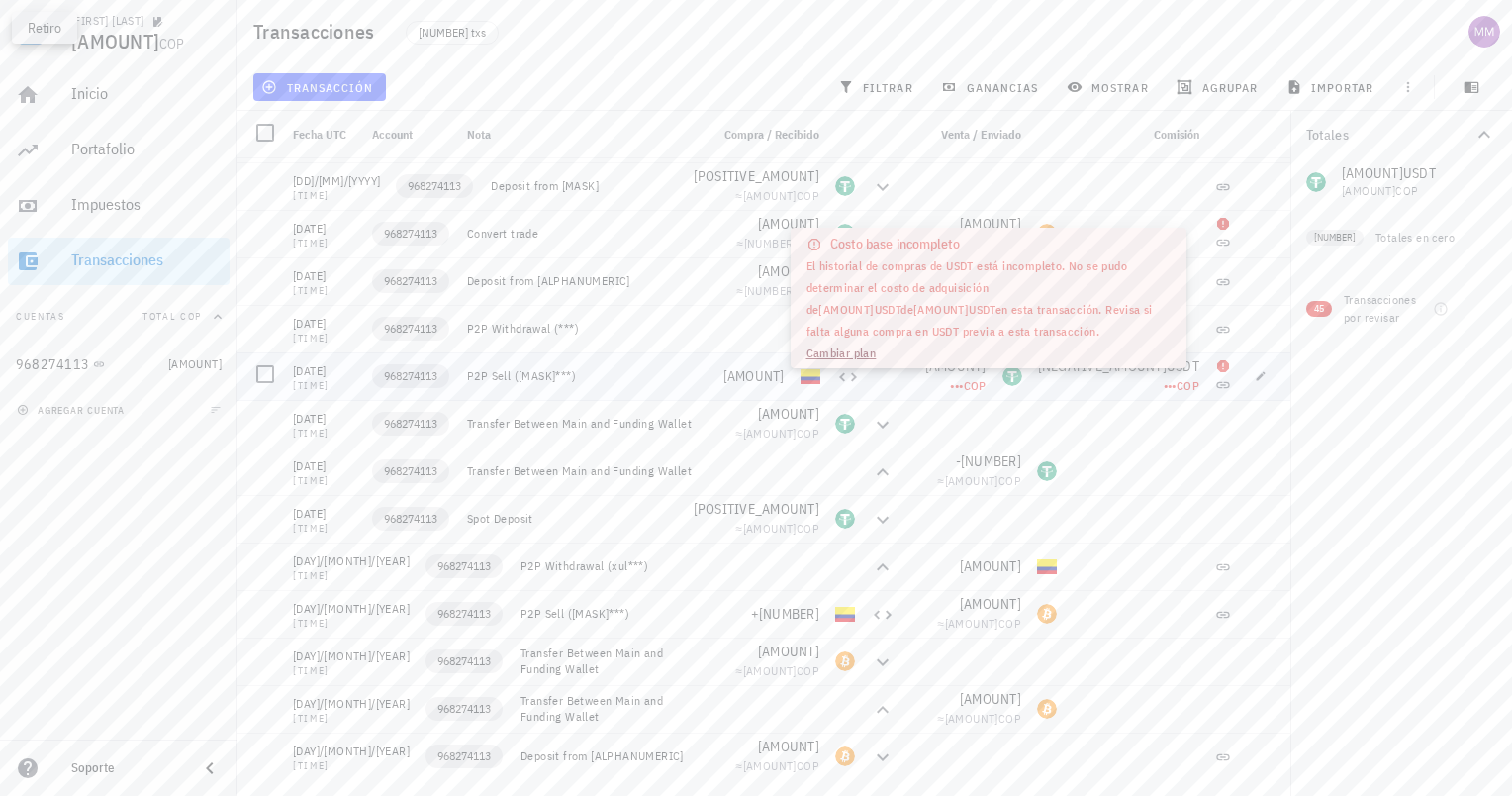 click on "•••" at bounding box center (956, 385) 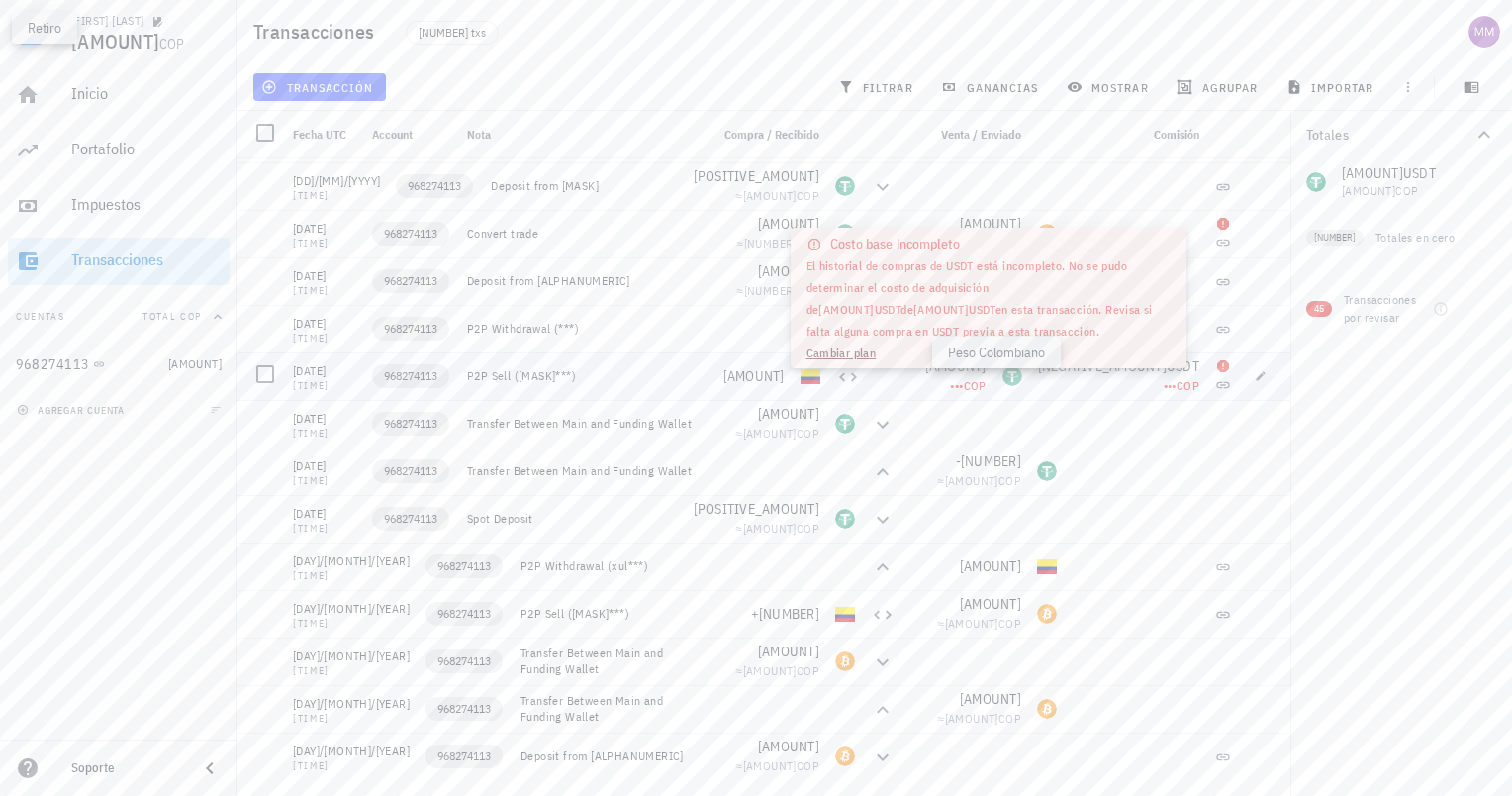 click on "COP" at bounding box center [975, 385] 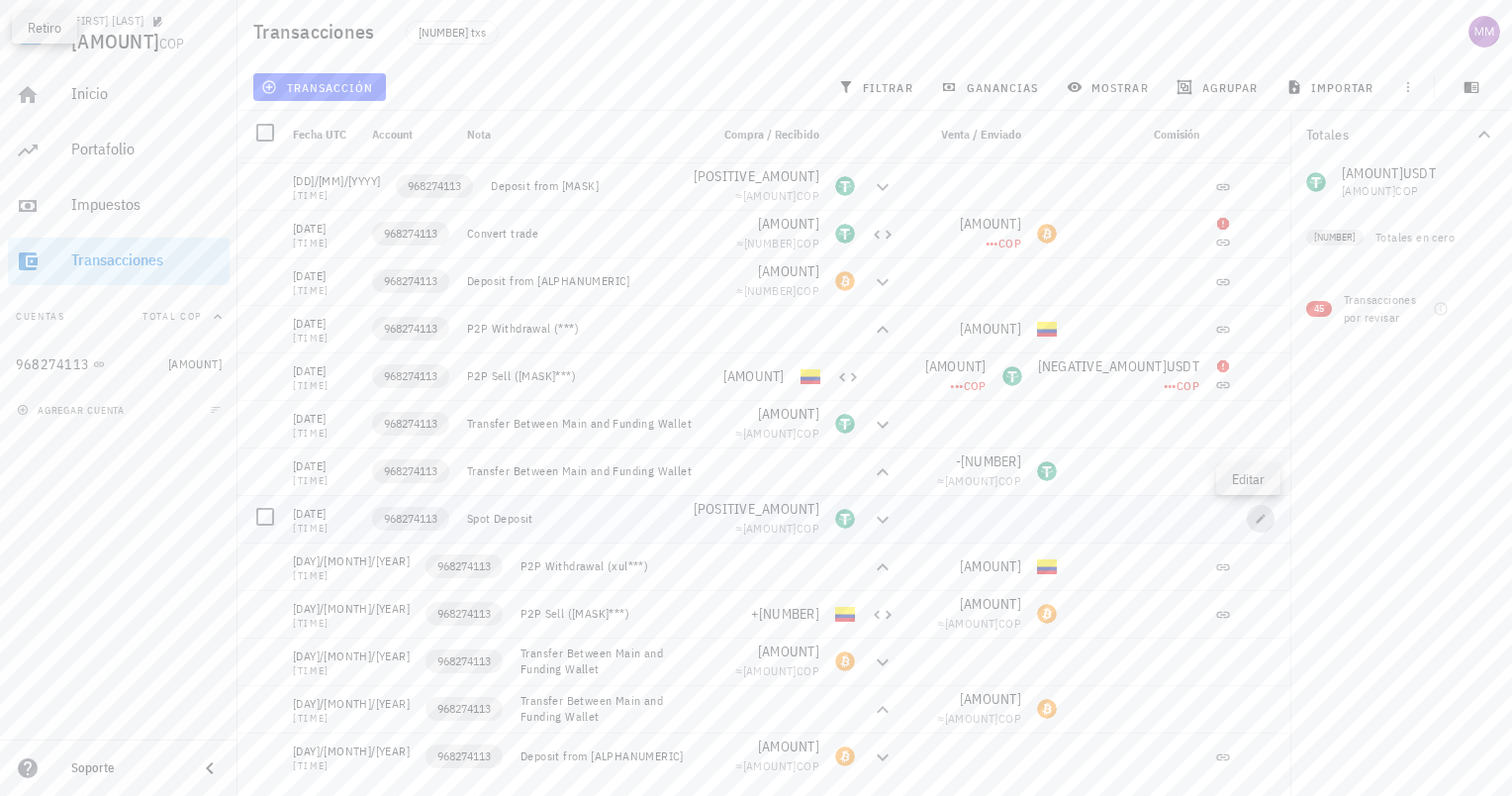 click 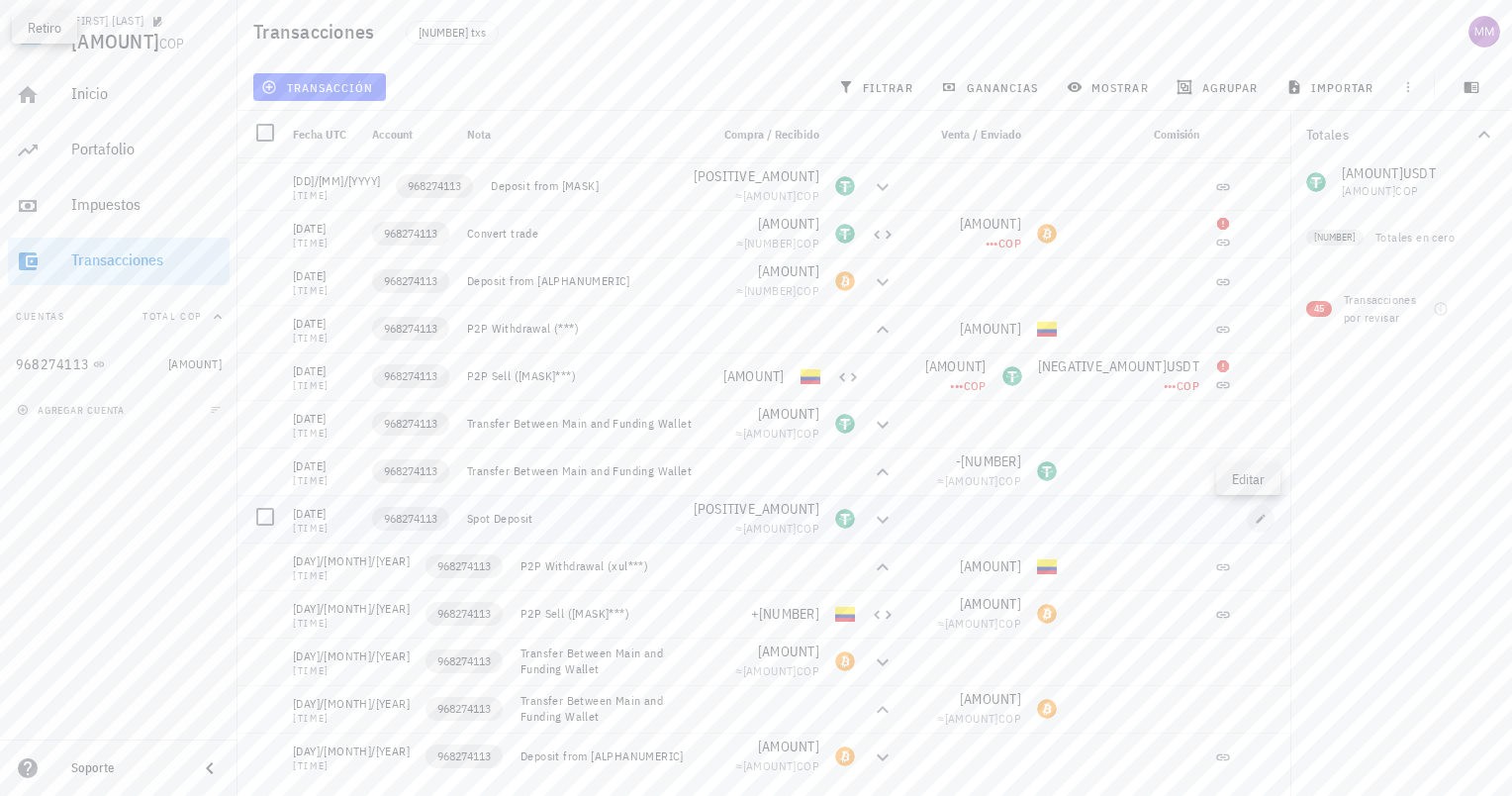 type on "[YYYY]-[MM]-[DD]" 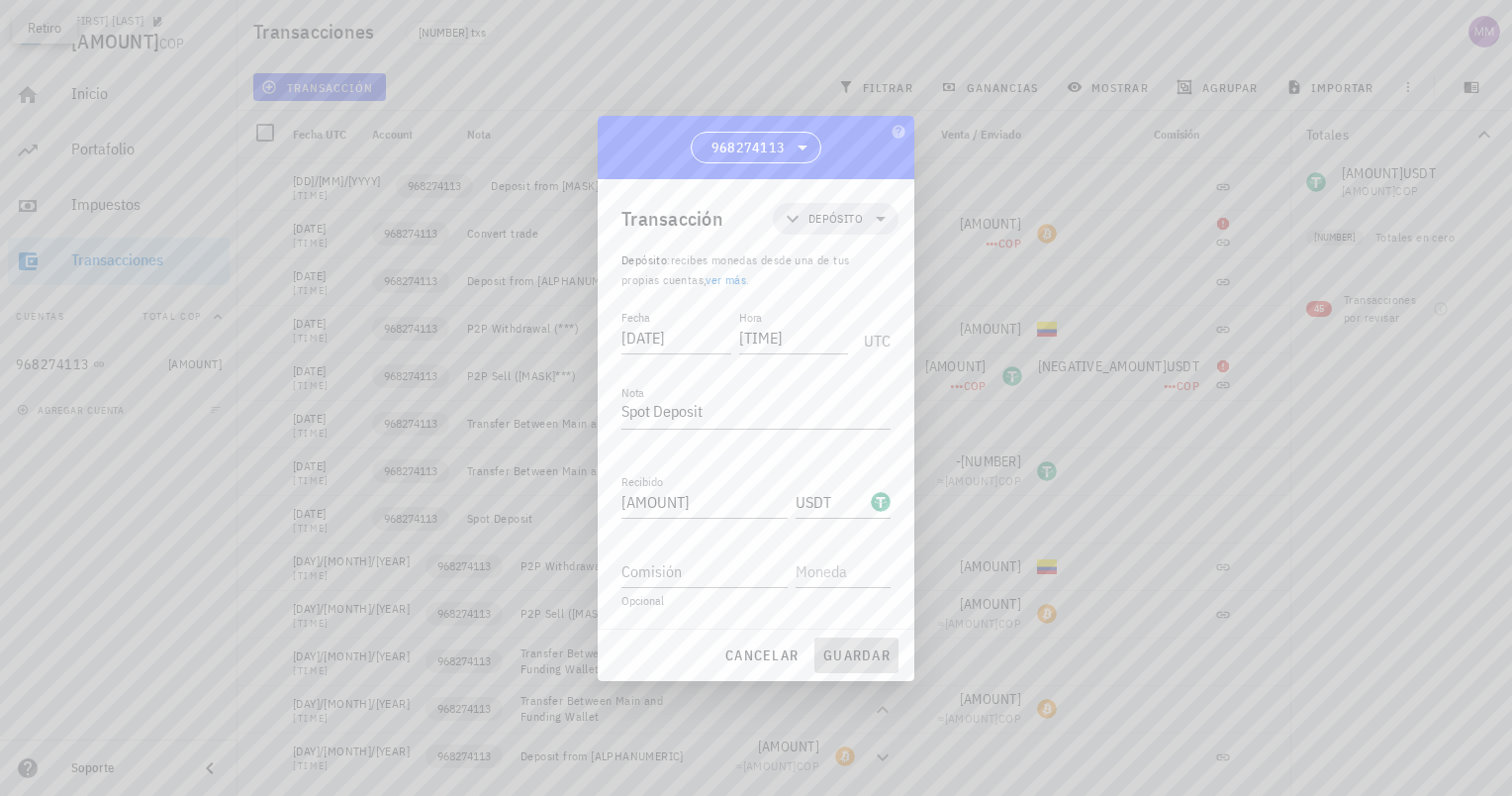 click on "guardar" at bounding box center [856, 655] 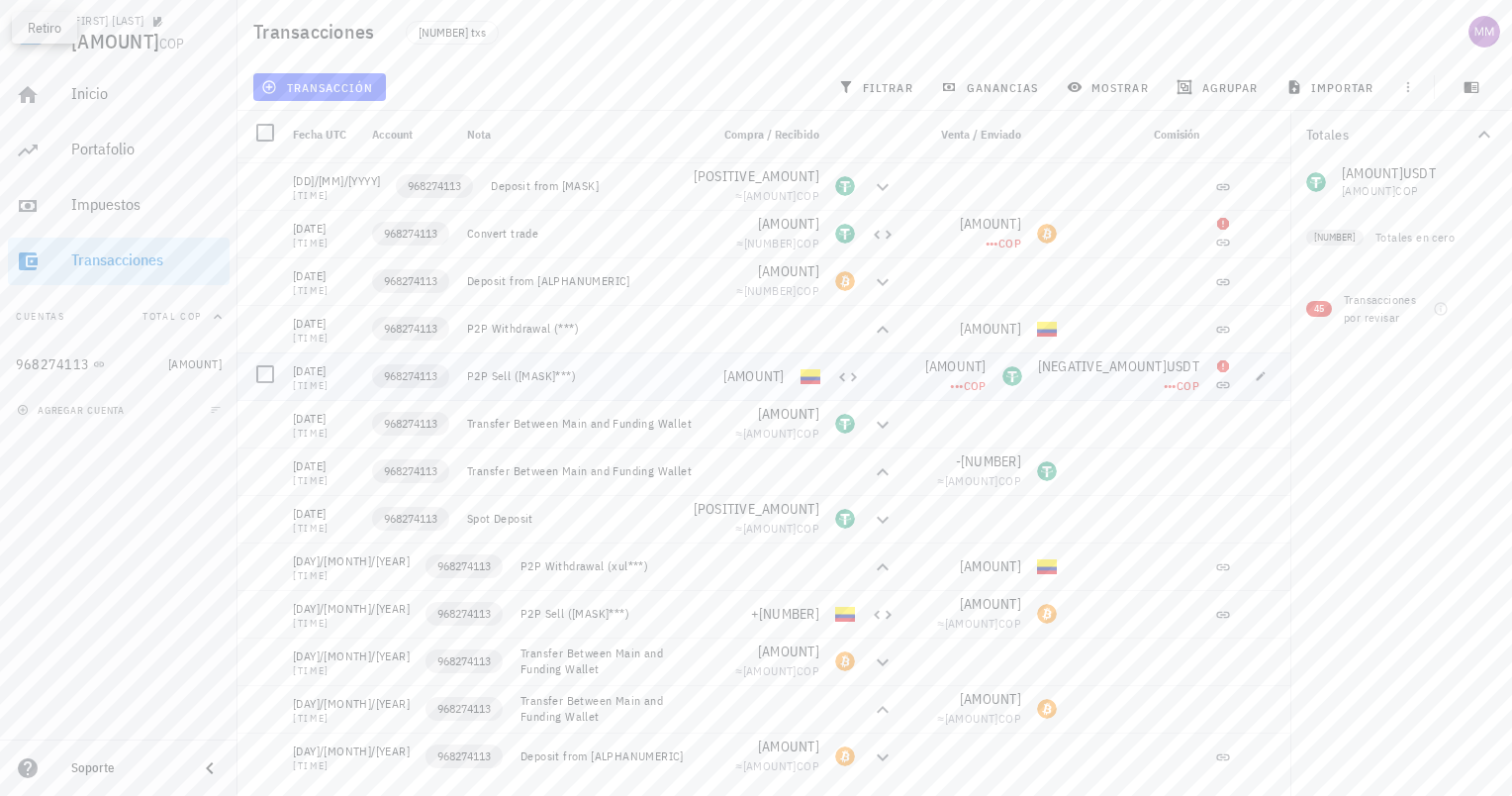 click on "COP" at bounding box center [1187, 385] 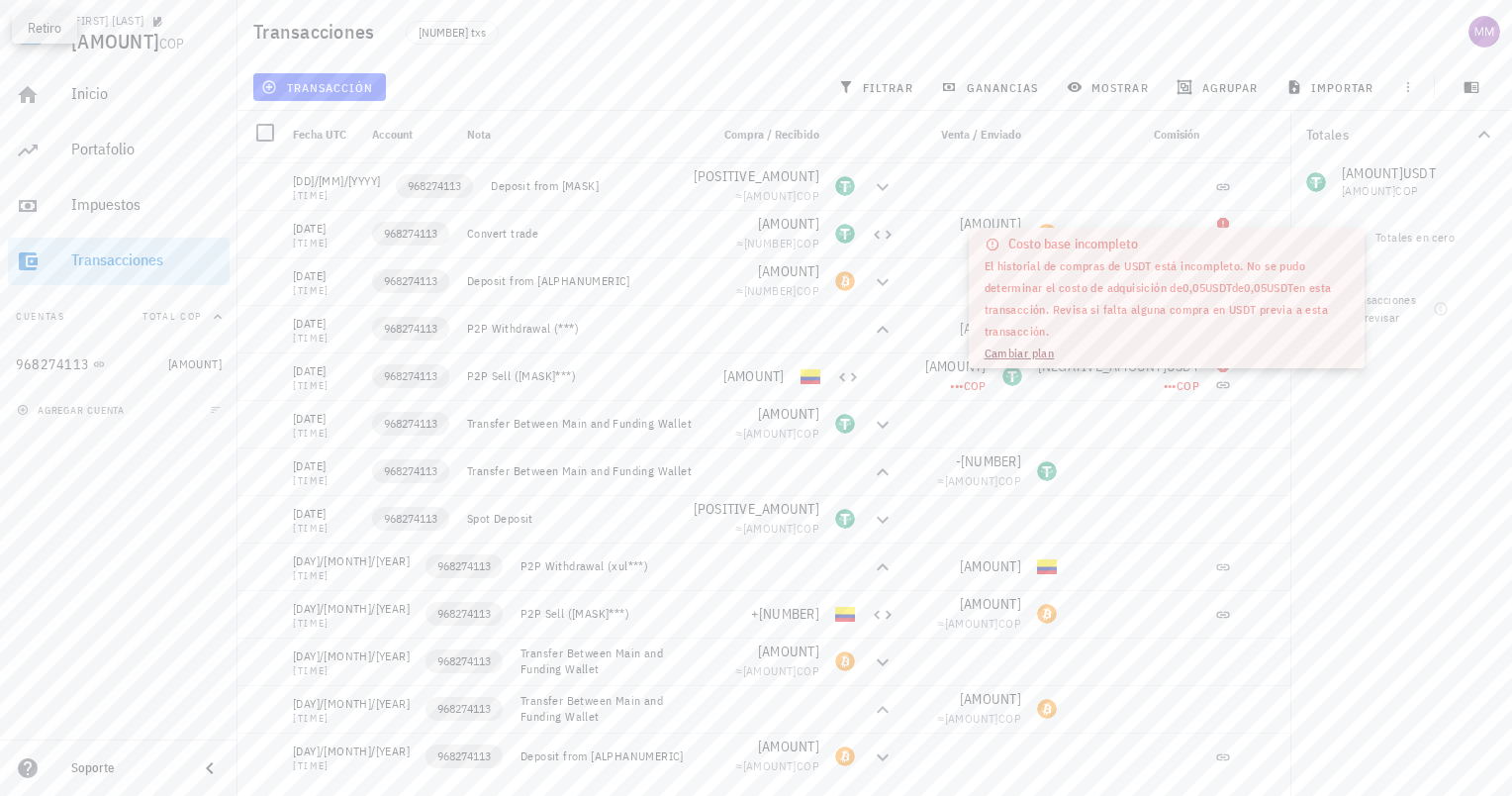 click on "Totales
0,00521274  USDT   21,37  COP     0  BTC   0  COP     0  COP
2
Totales en cero
45
Transacciones por revisar" at bounding box center [1401, 453] 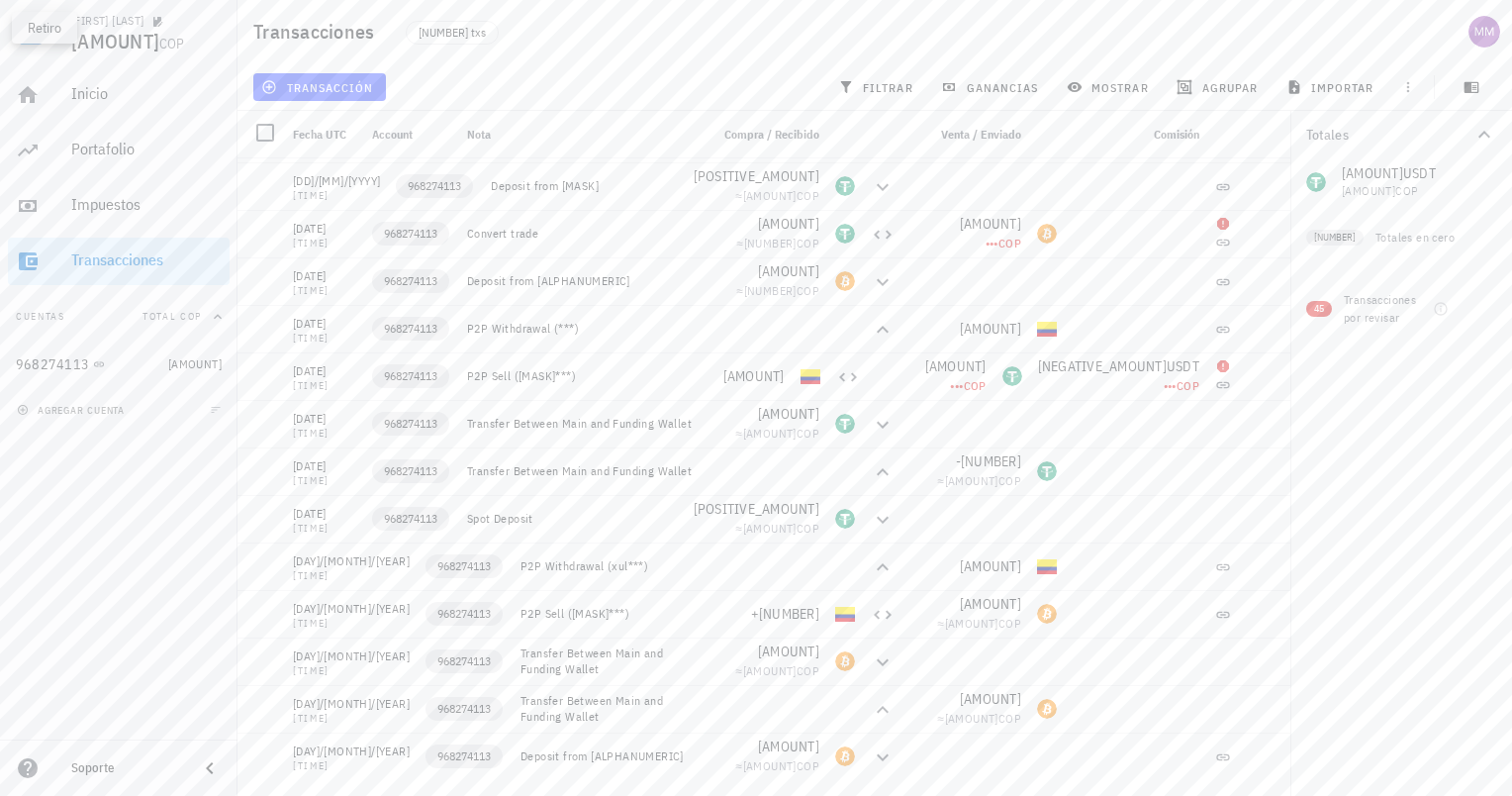 click 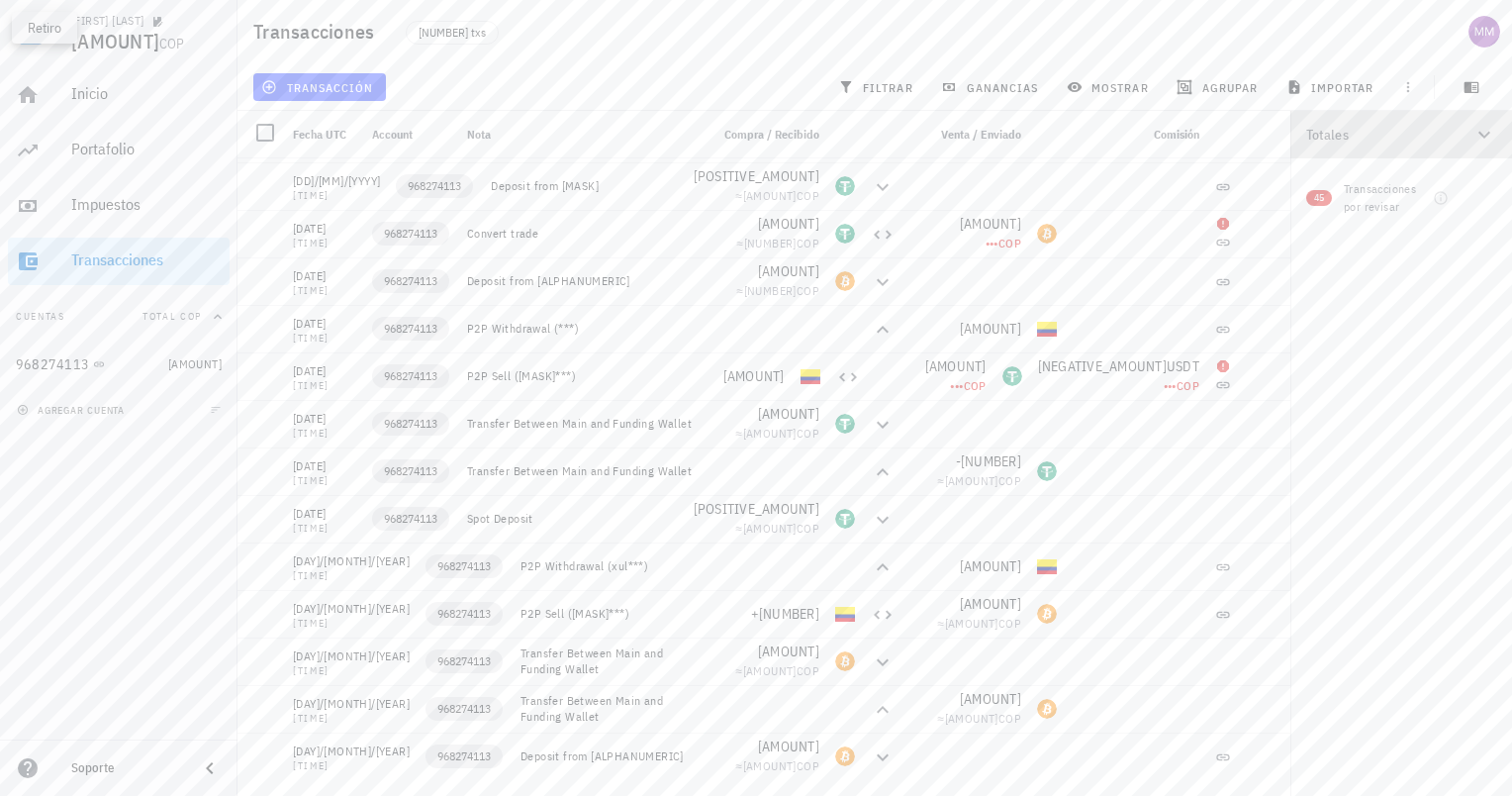 click 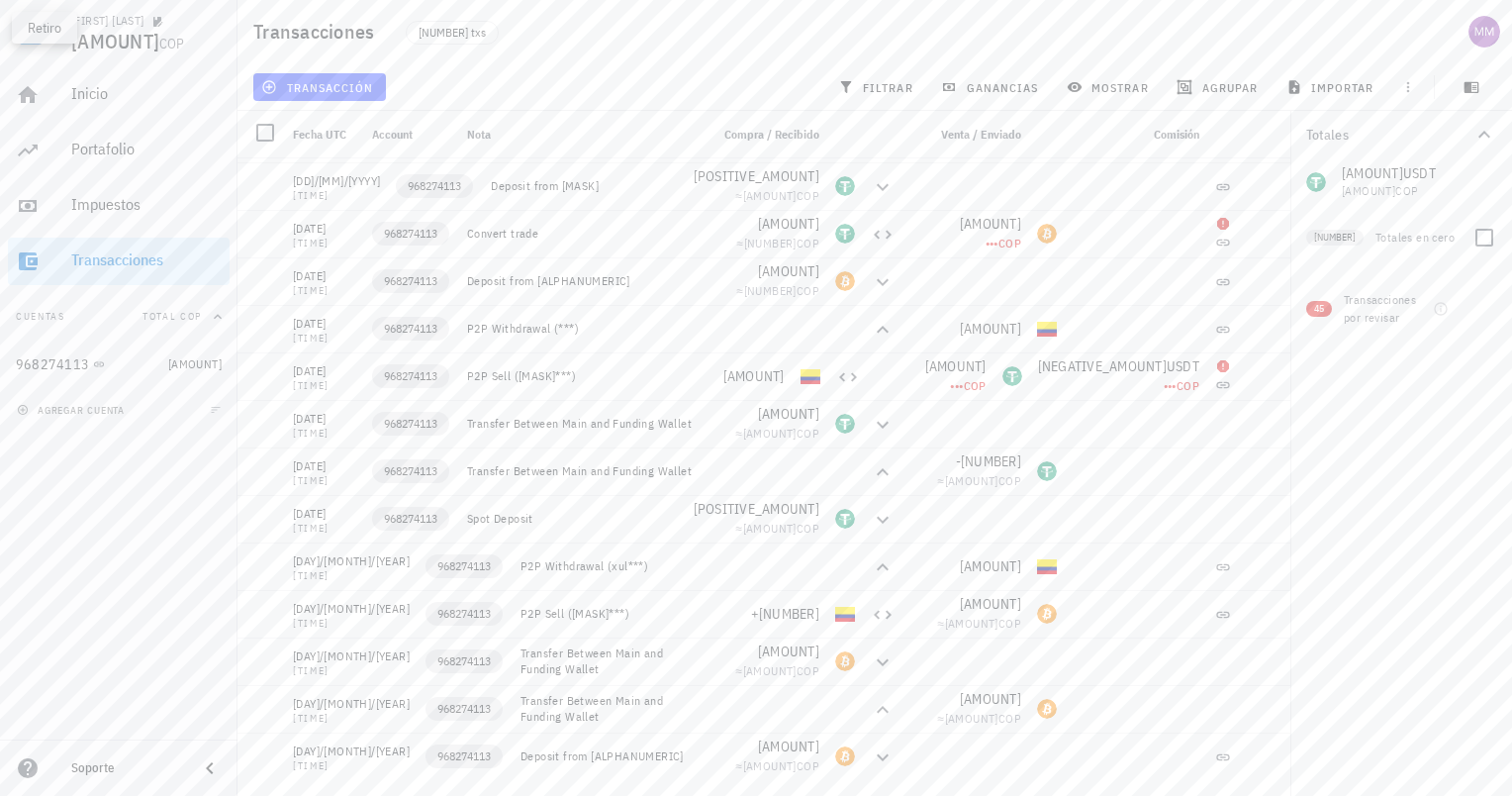 click on "Totales en cero" at bounding box center [1416, 238] 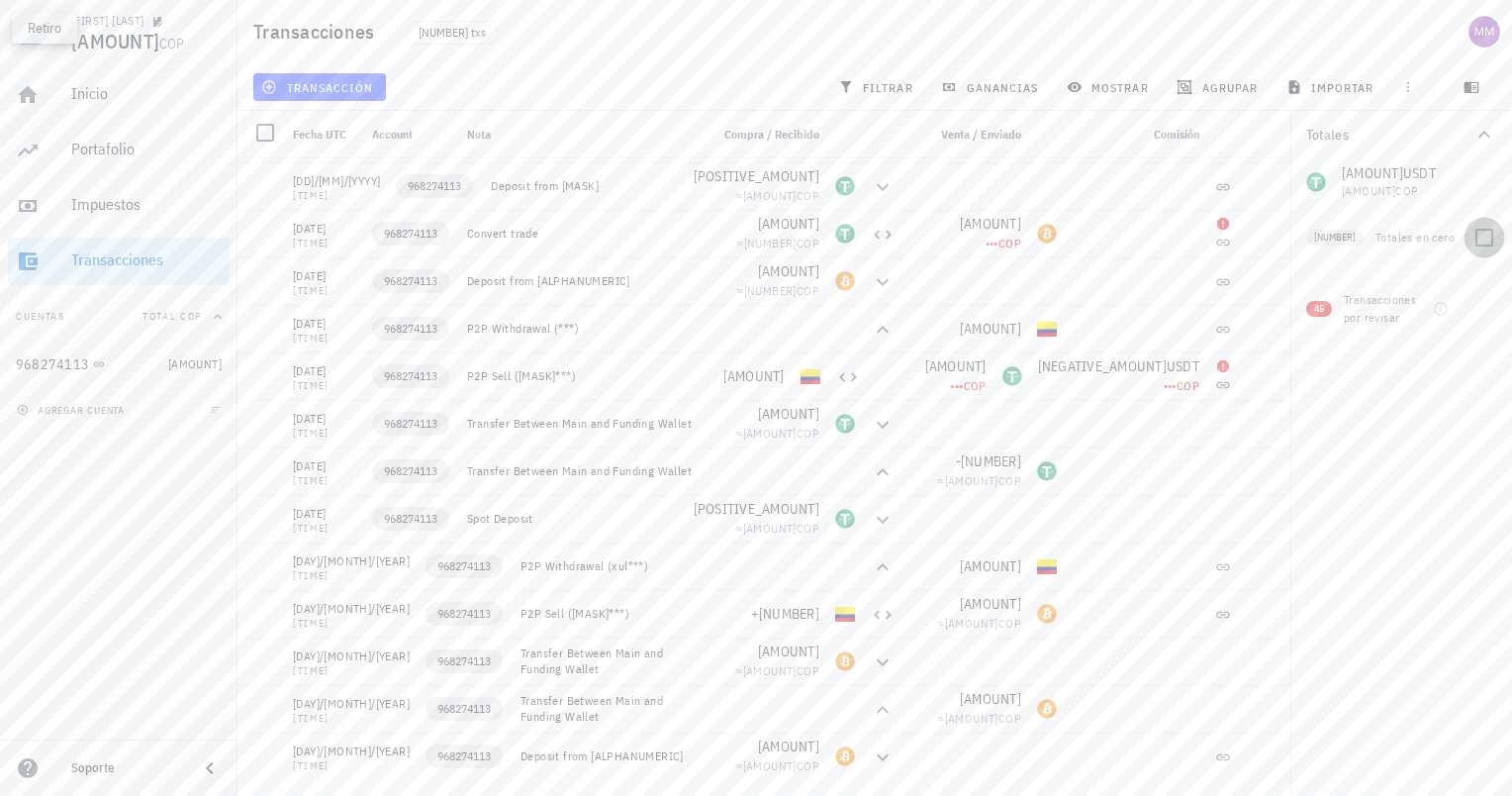 click at bounding box center [1484, 238] 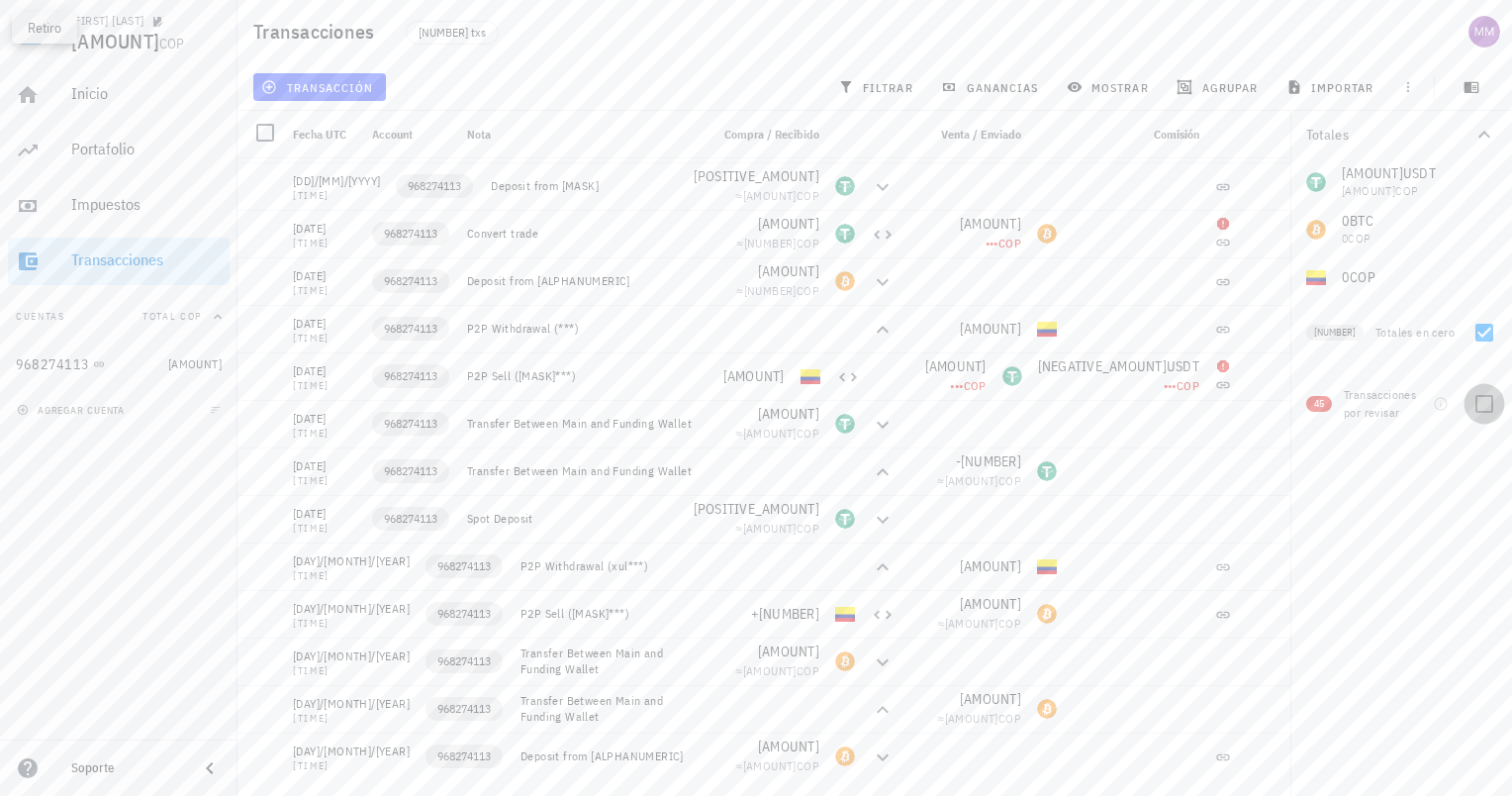 click at bounding box center (1484, 404) 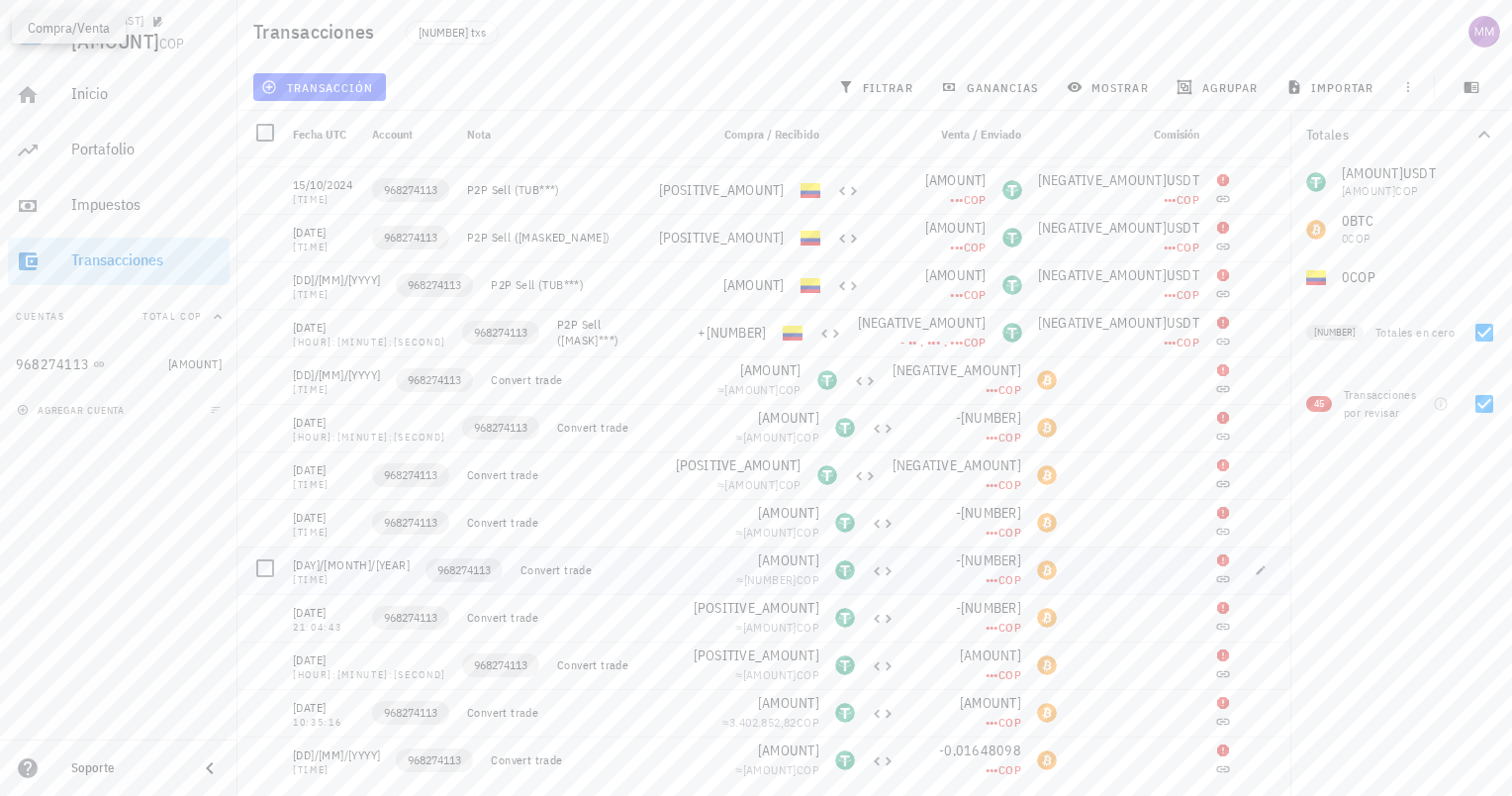 scroll, scrollTop: 1517, scrollLeft: 0, axis: vertical 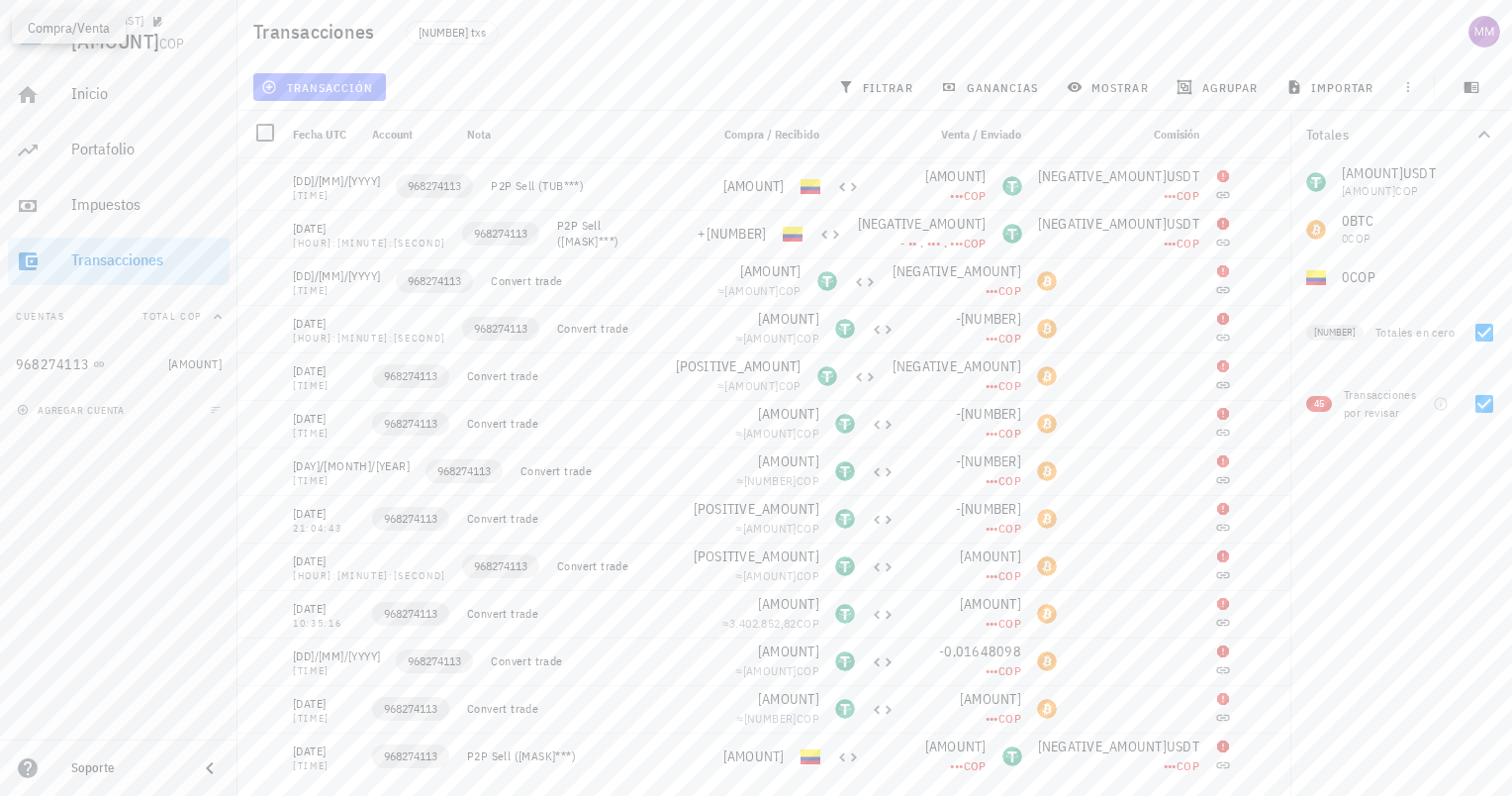 click on "transacción" at bounding box center [319, 87] 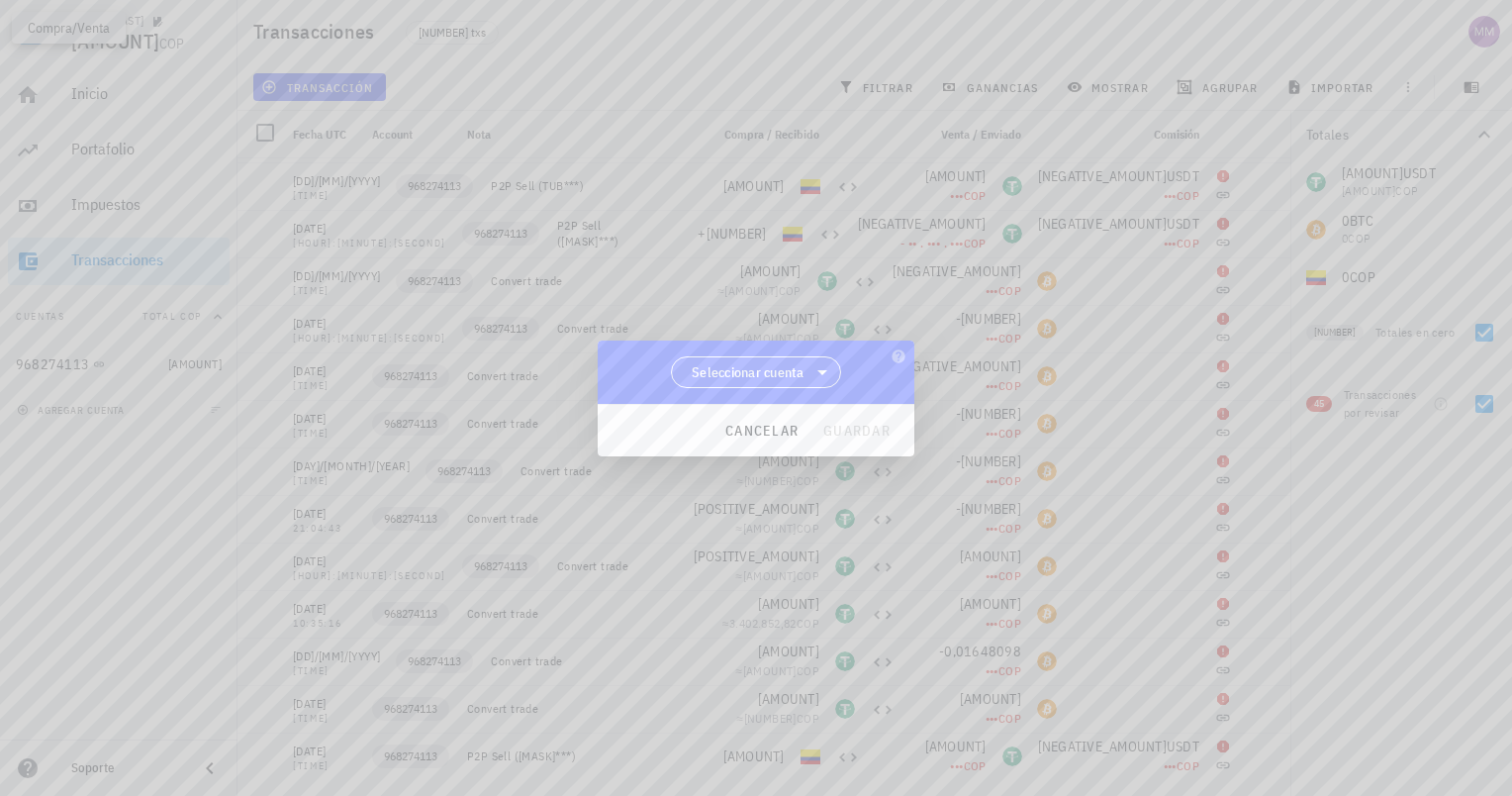 click on "Seleccionar cuenta" at bounding box center (748, 372) 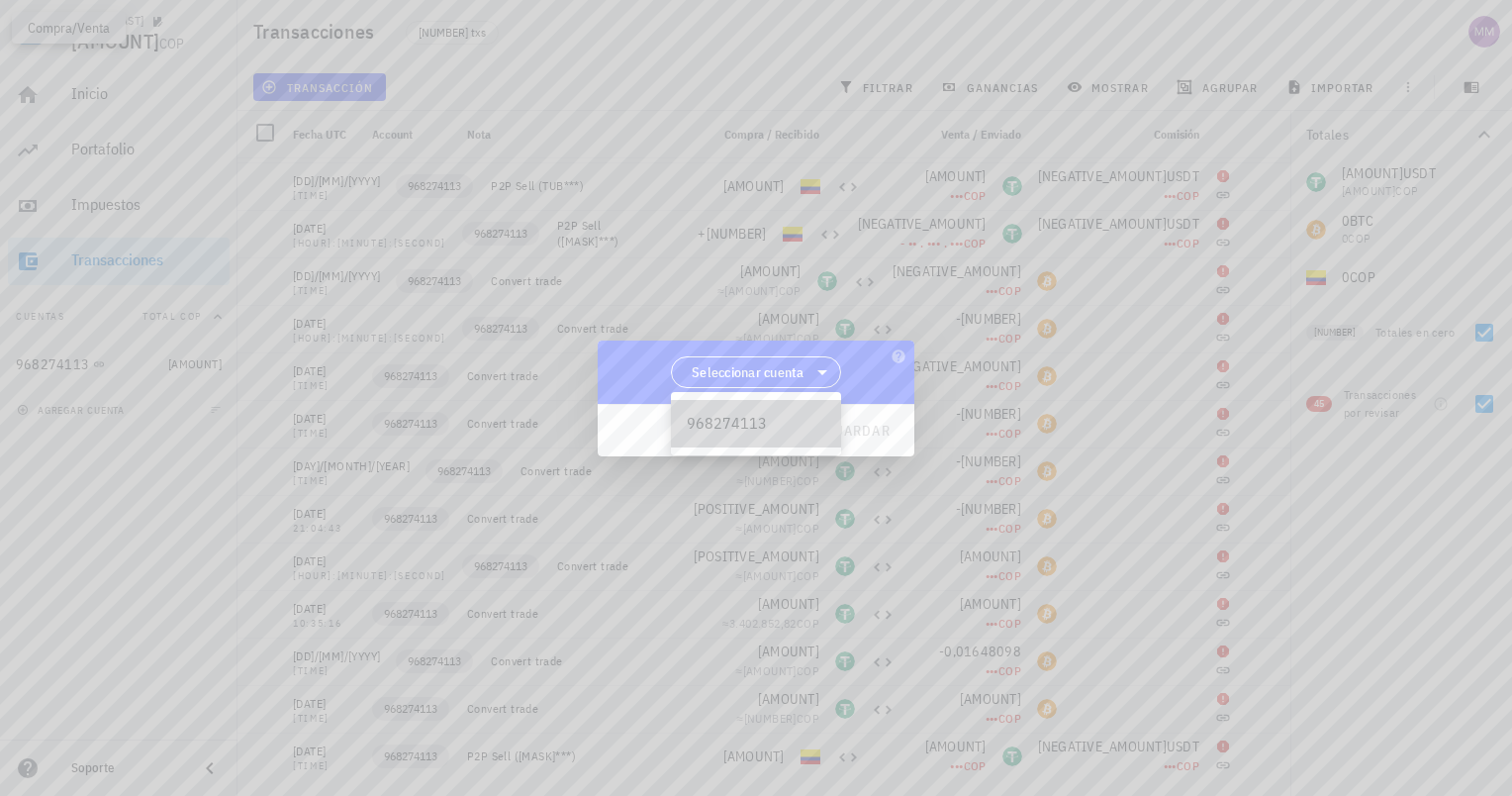 click on "968274113" at bounding box center (756, 423) 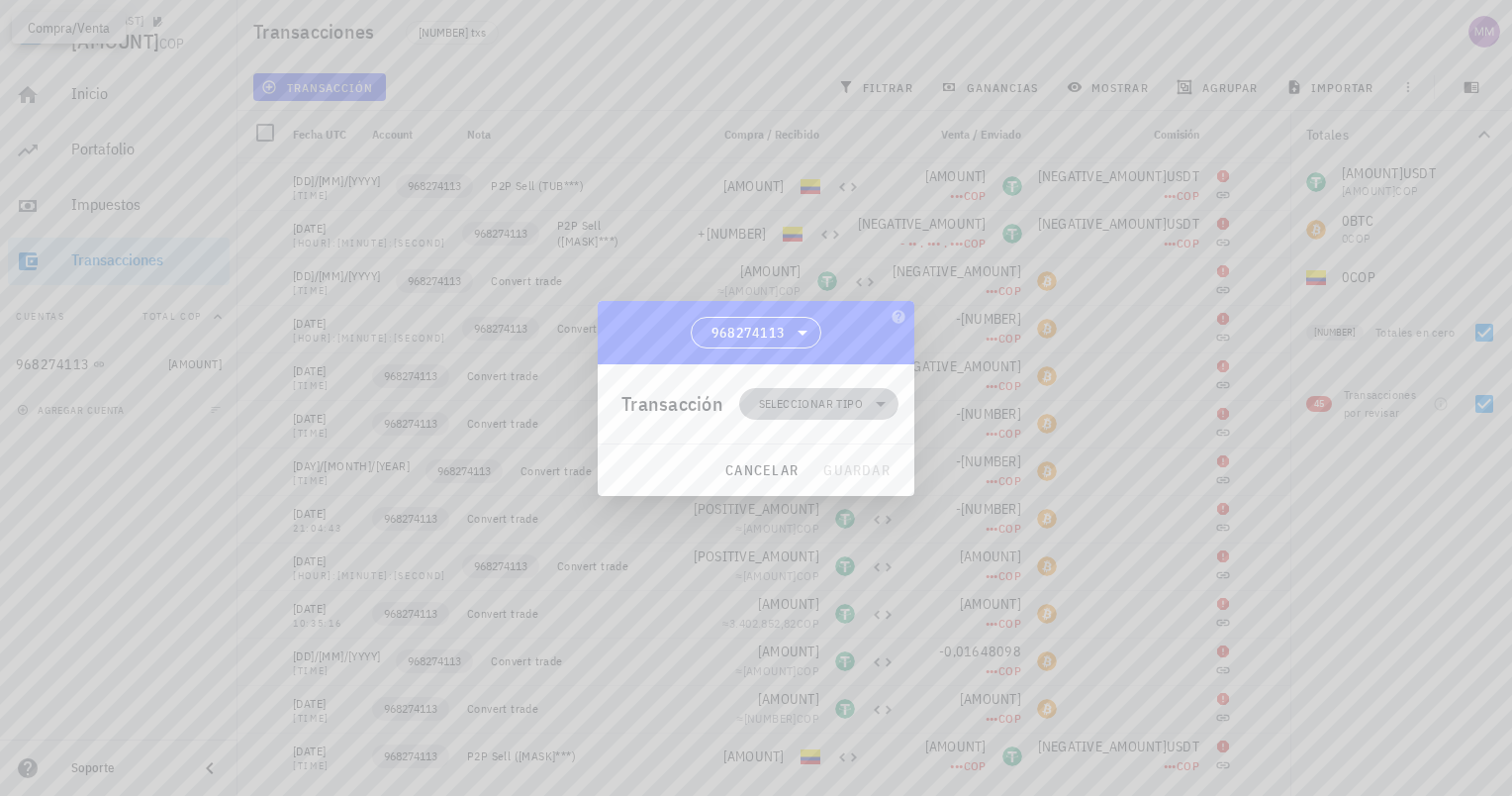 click on "Seleccionar tipo" at bounding box center [810, 404] 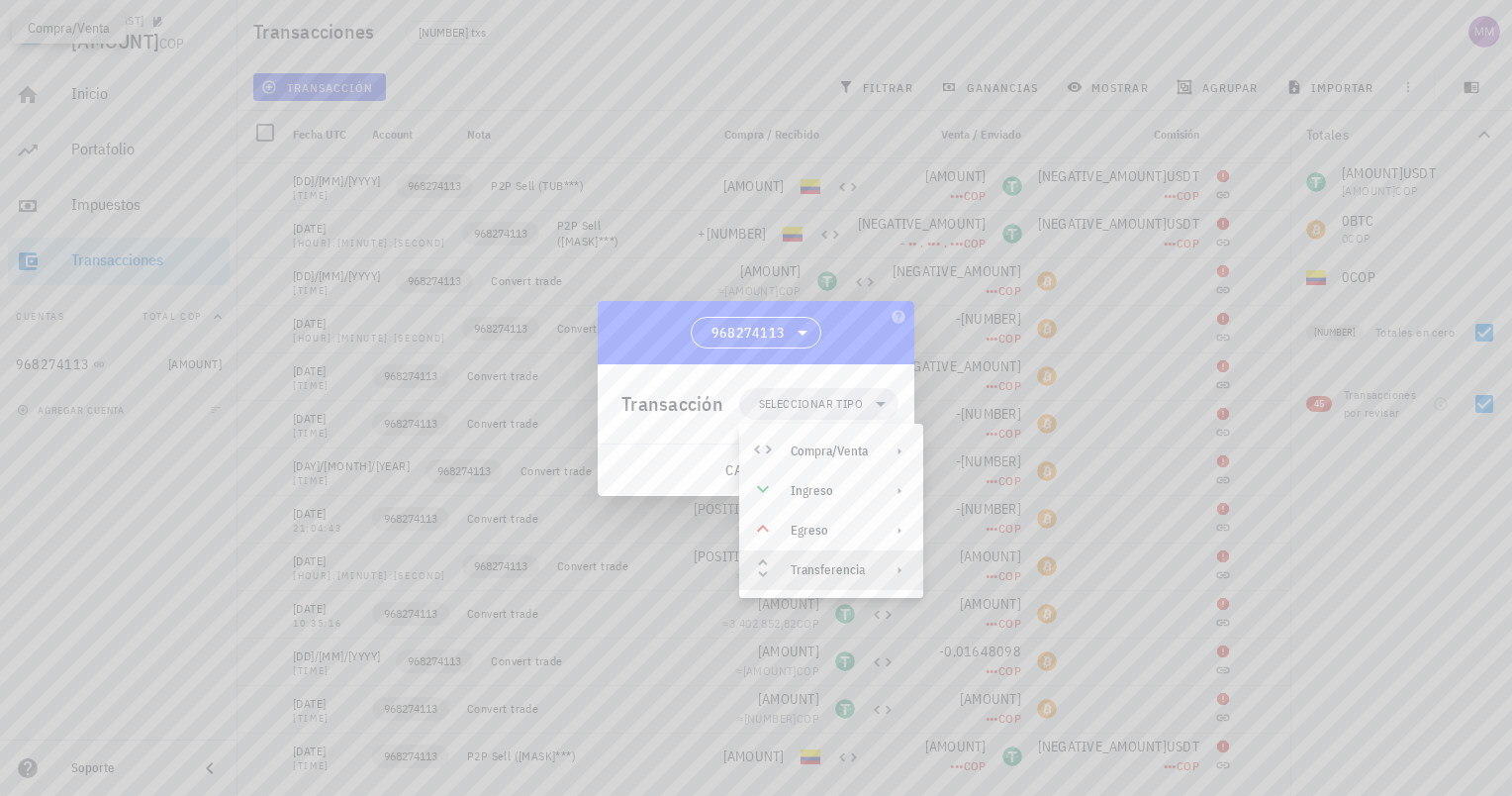 click on "Transferencia" at bounding box center [829, 570] 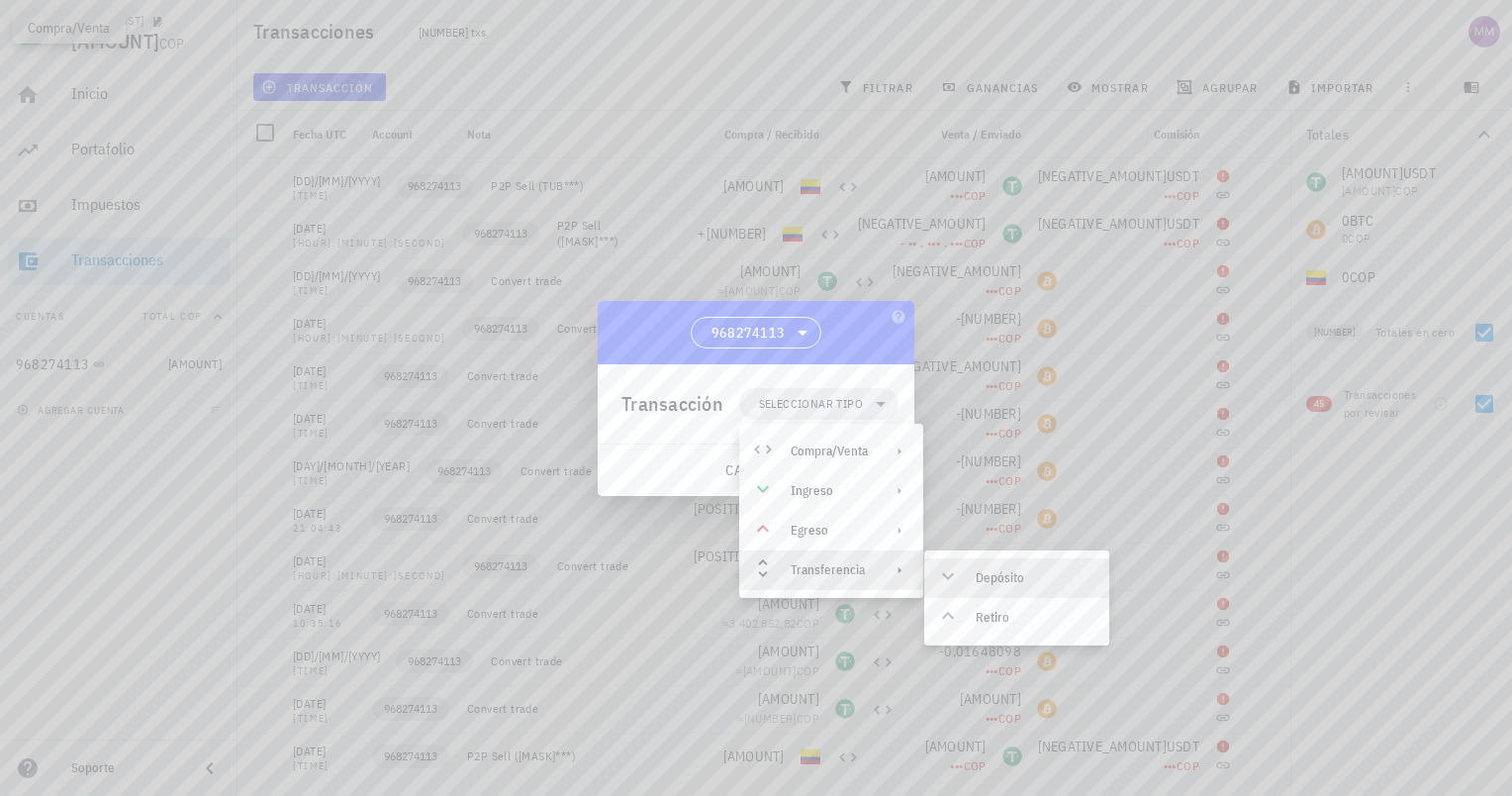 click on "Depósito" at bounding box center [1034, 578] 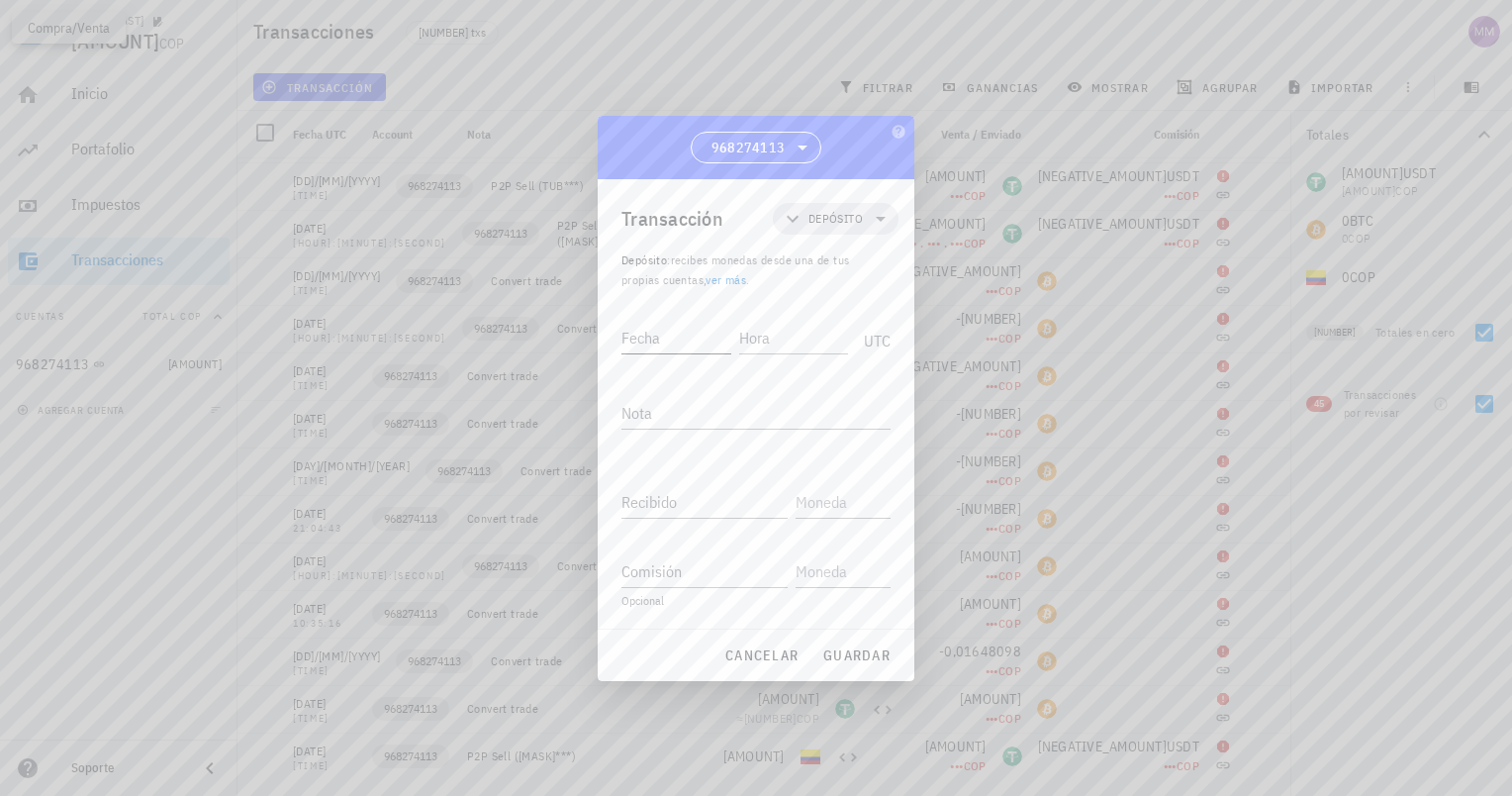 click on "Fecha" at bounding box center (680, 335) 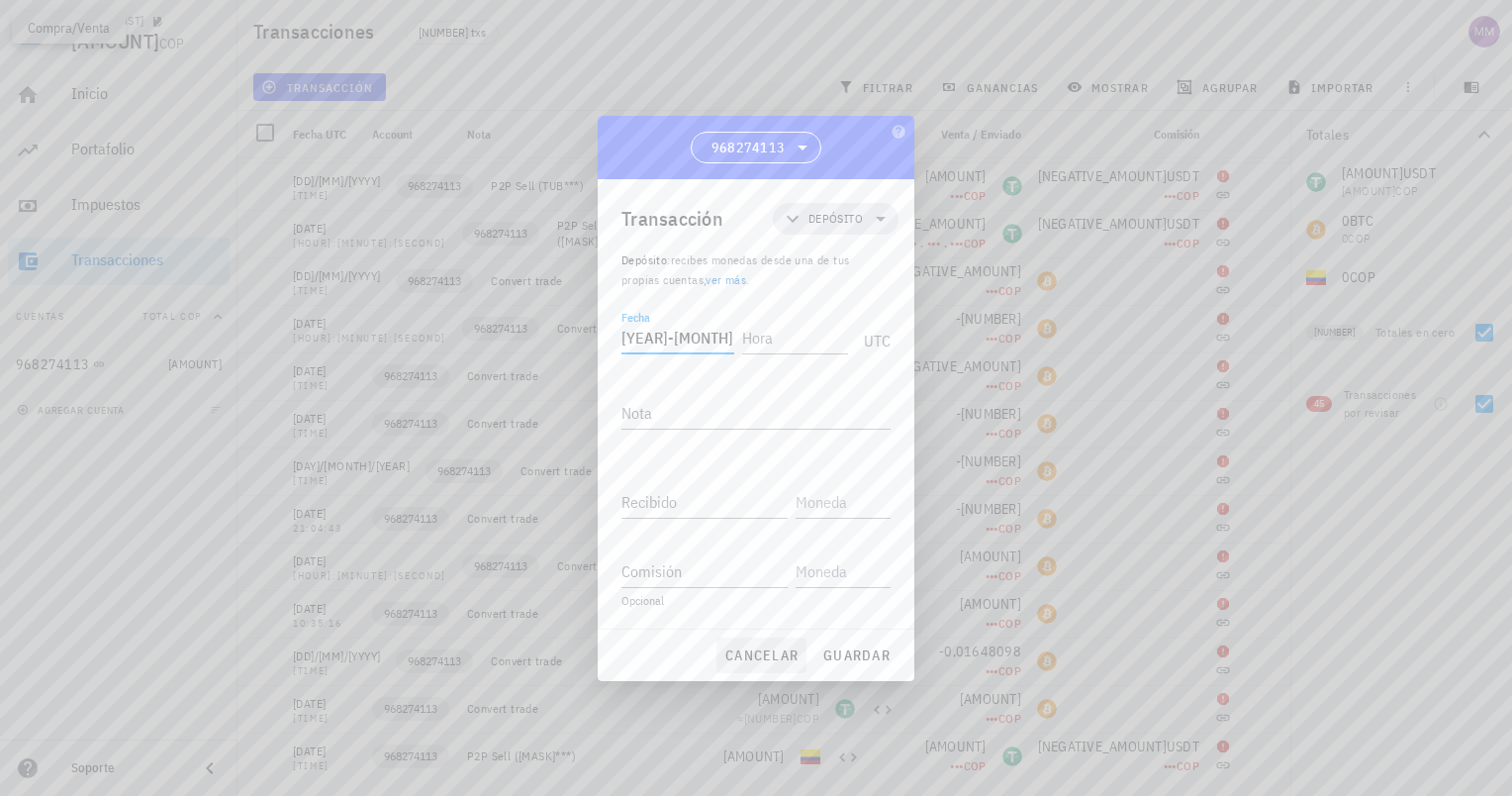 type on "2025-07-" 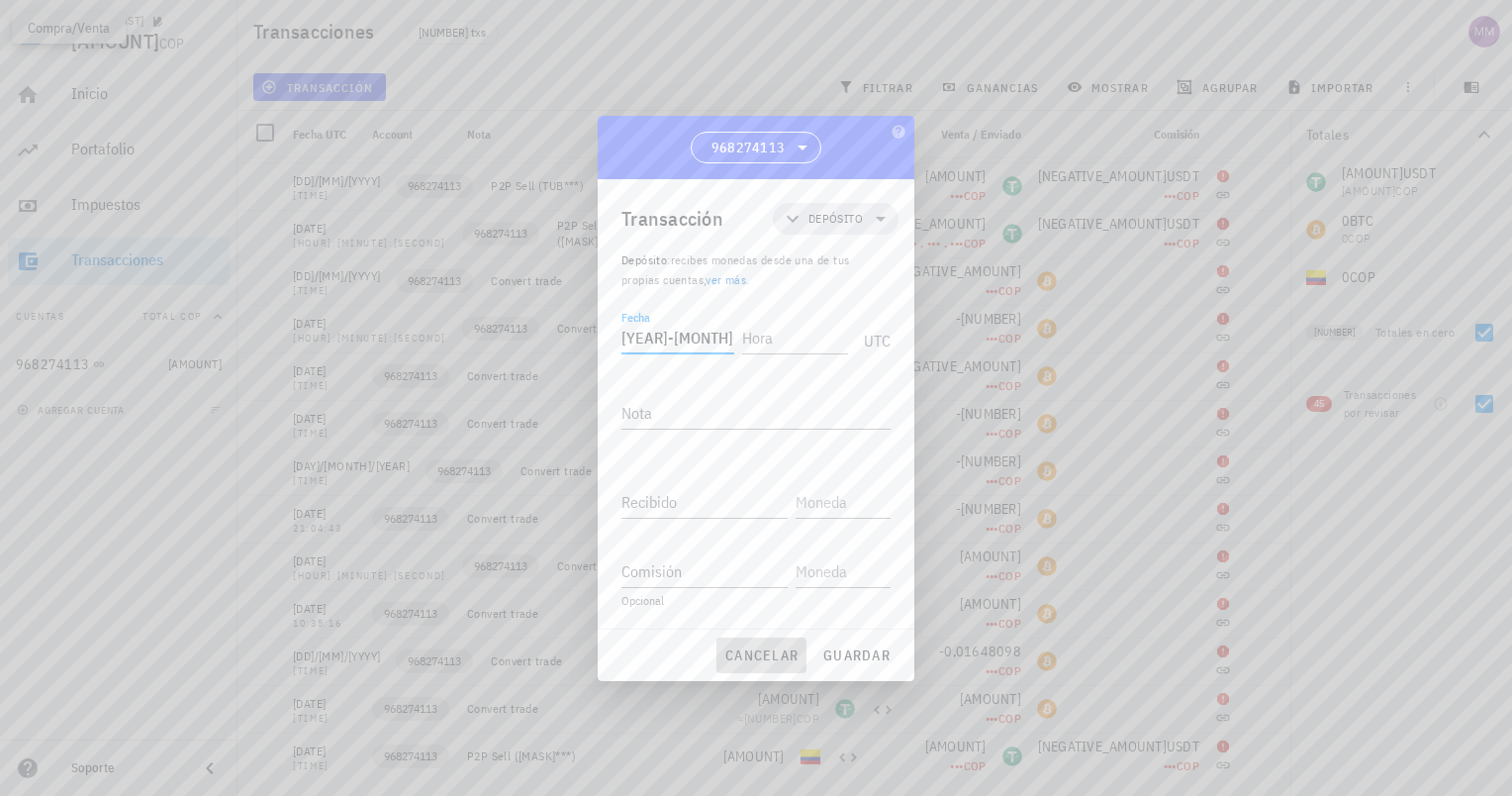 click on "cancelar" at bounding box center (761, 655) 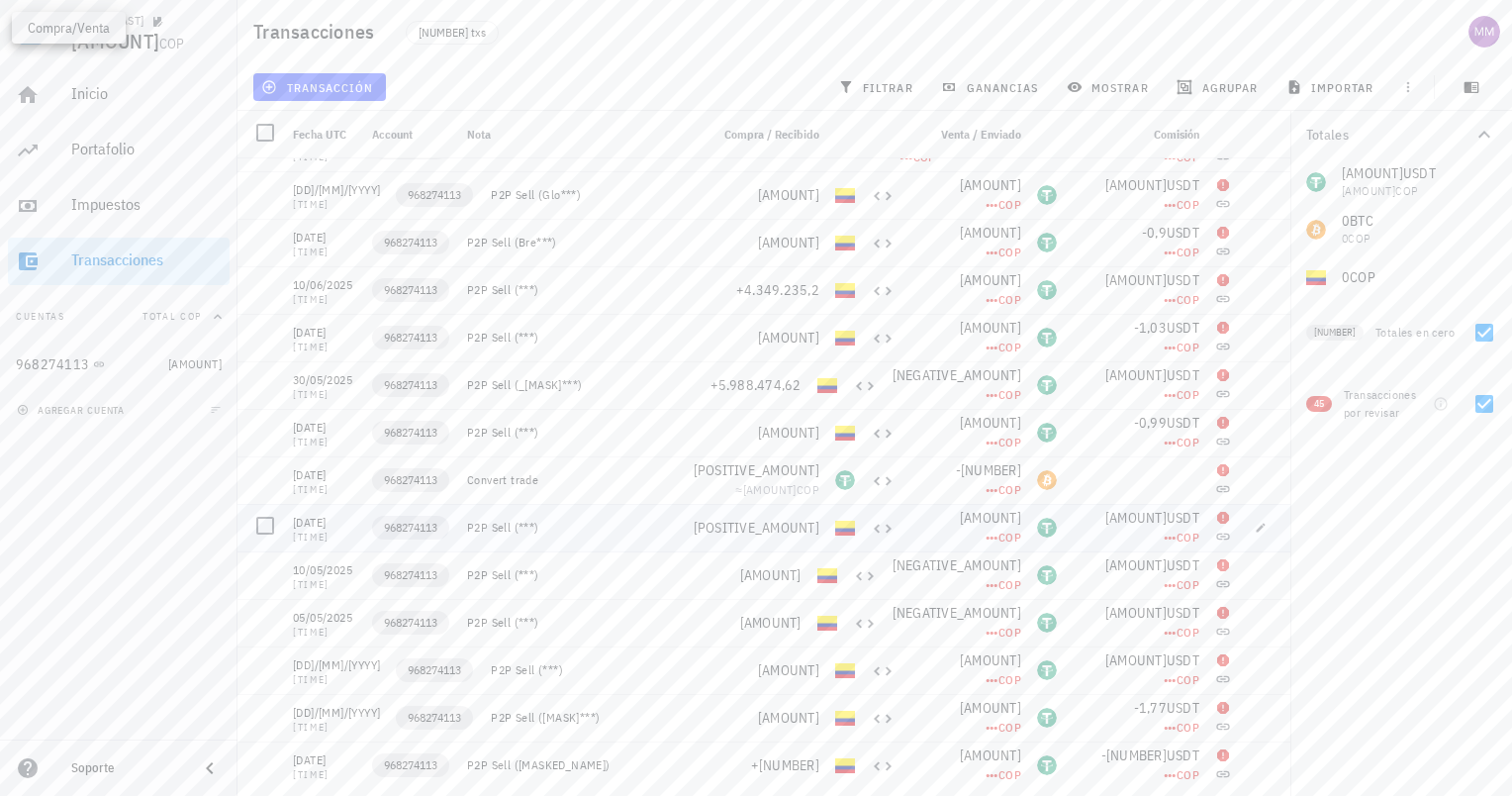 scroll, scrollTop: 0, scrollLeft: 0, axis: both 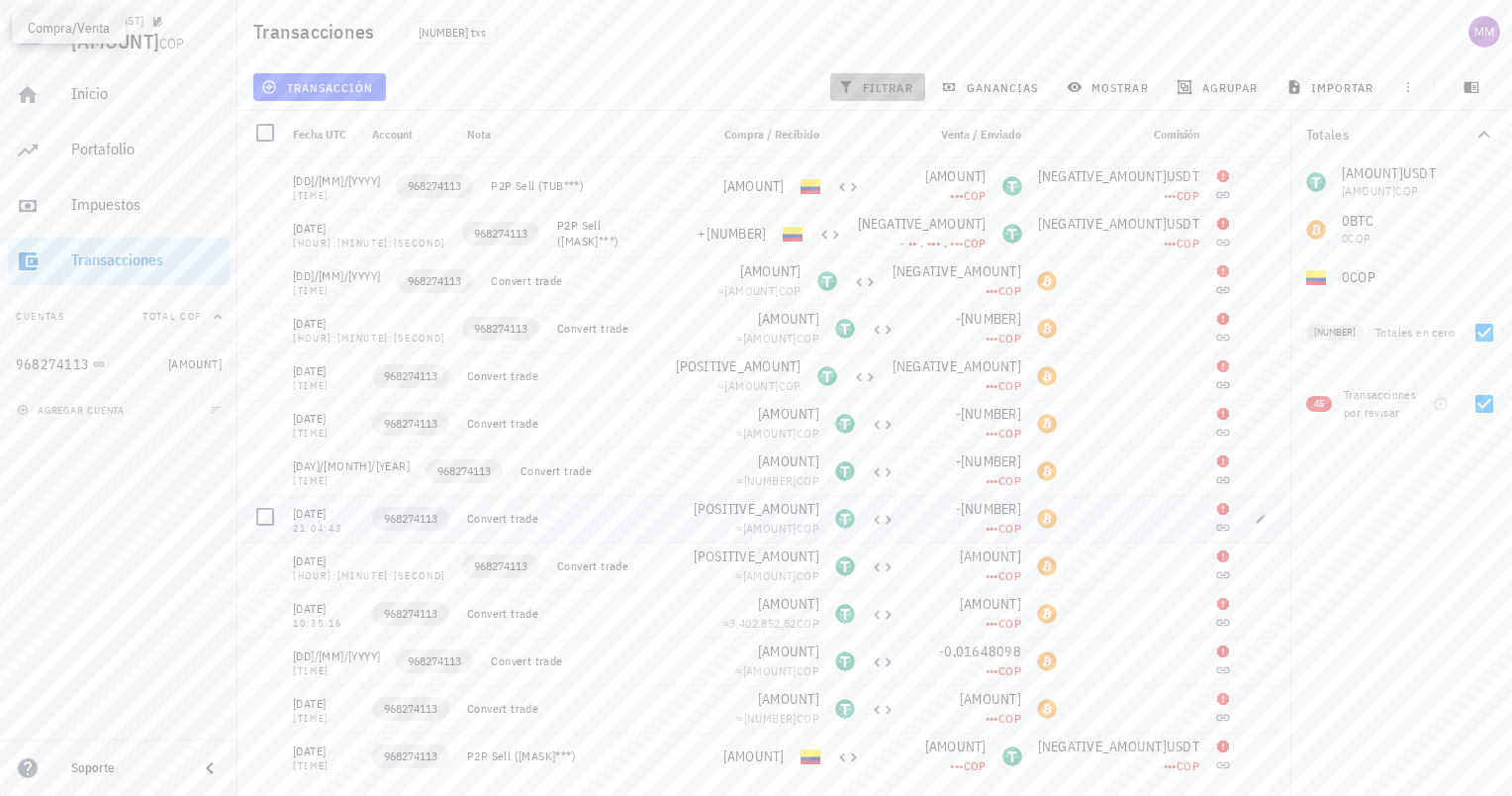 click on "filtrar" at bounding box center [878, 87] 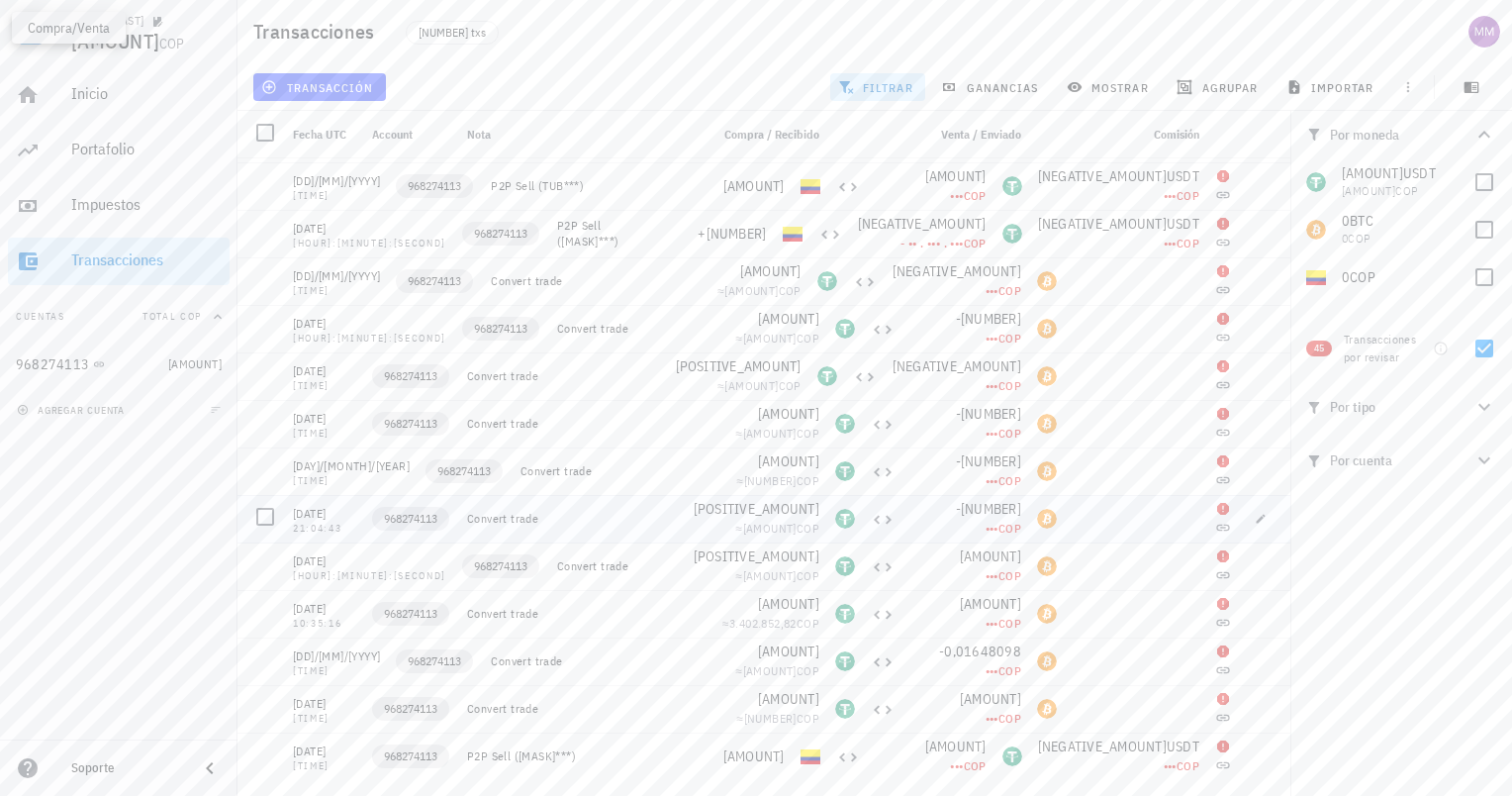 click on "filtrar" at bounding box center [878, 87] 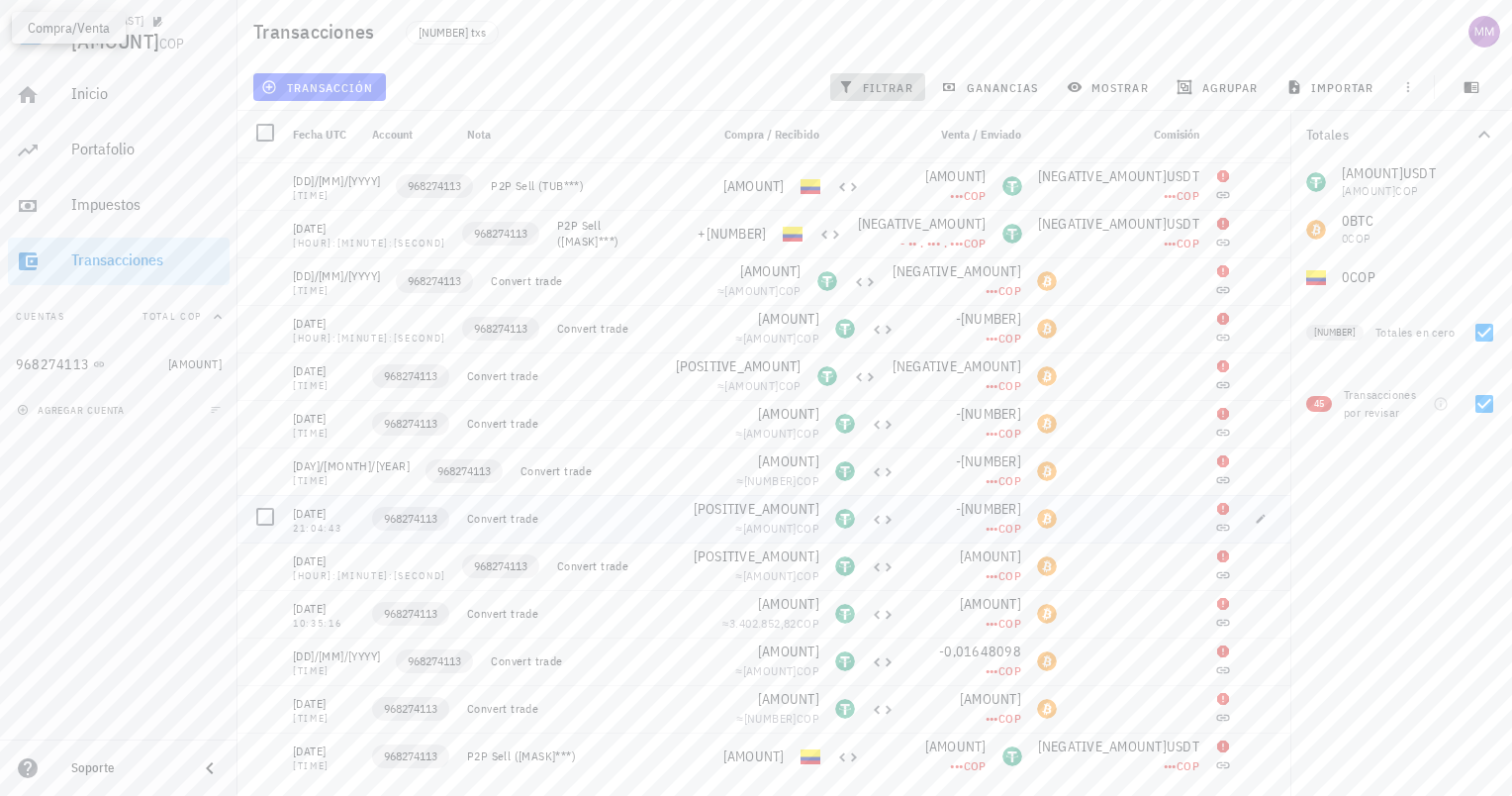 click on "filtrar" at bounding box center (878, 87) 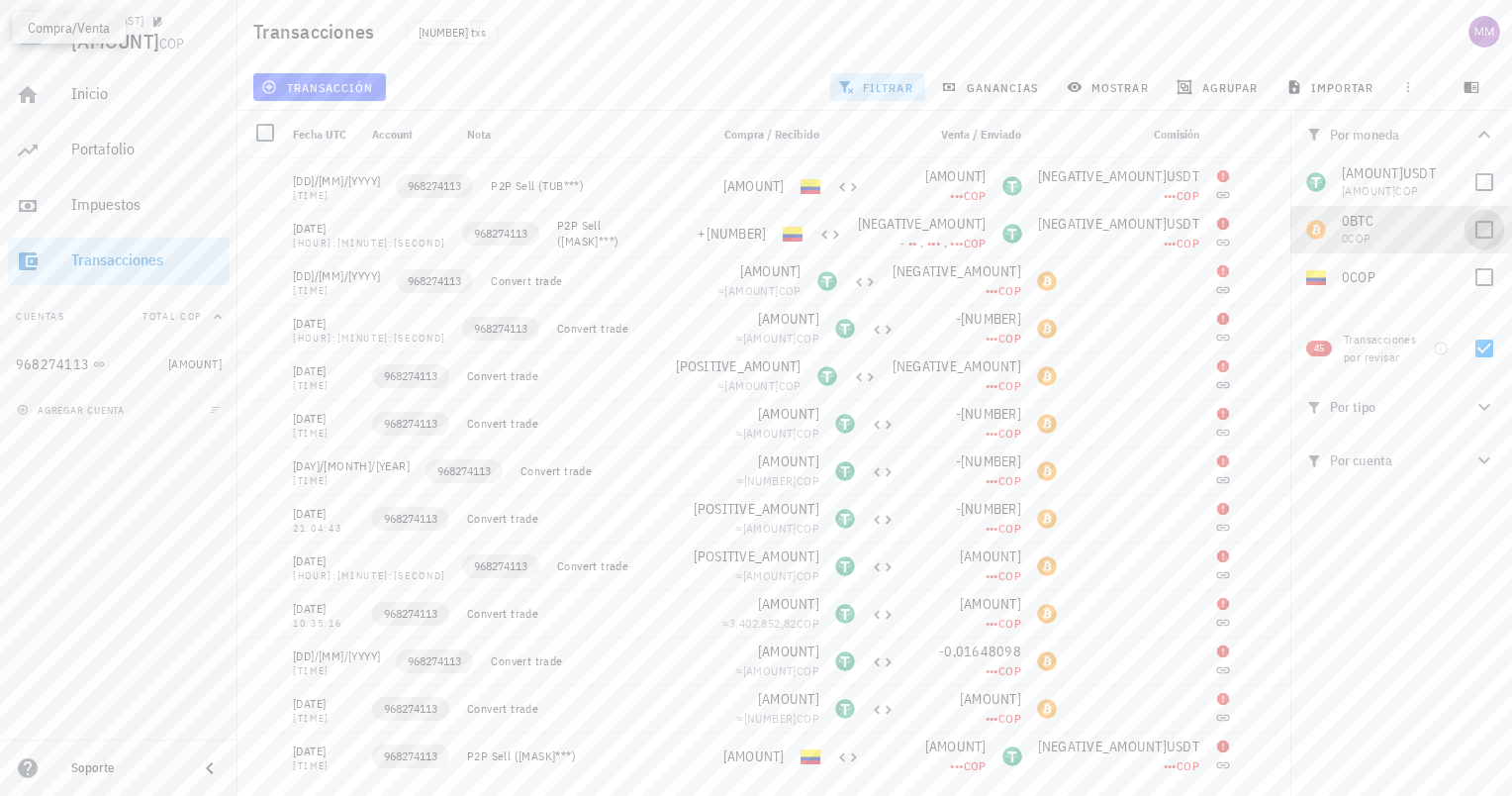 click at bounding box center [1484, 230] 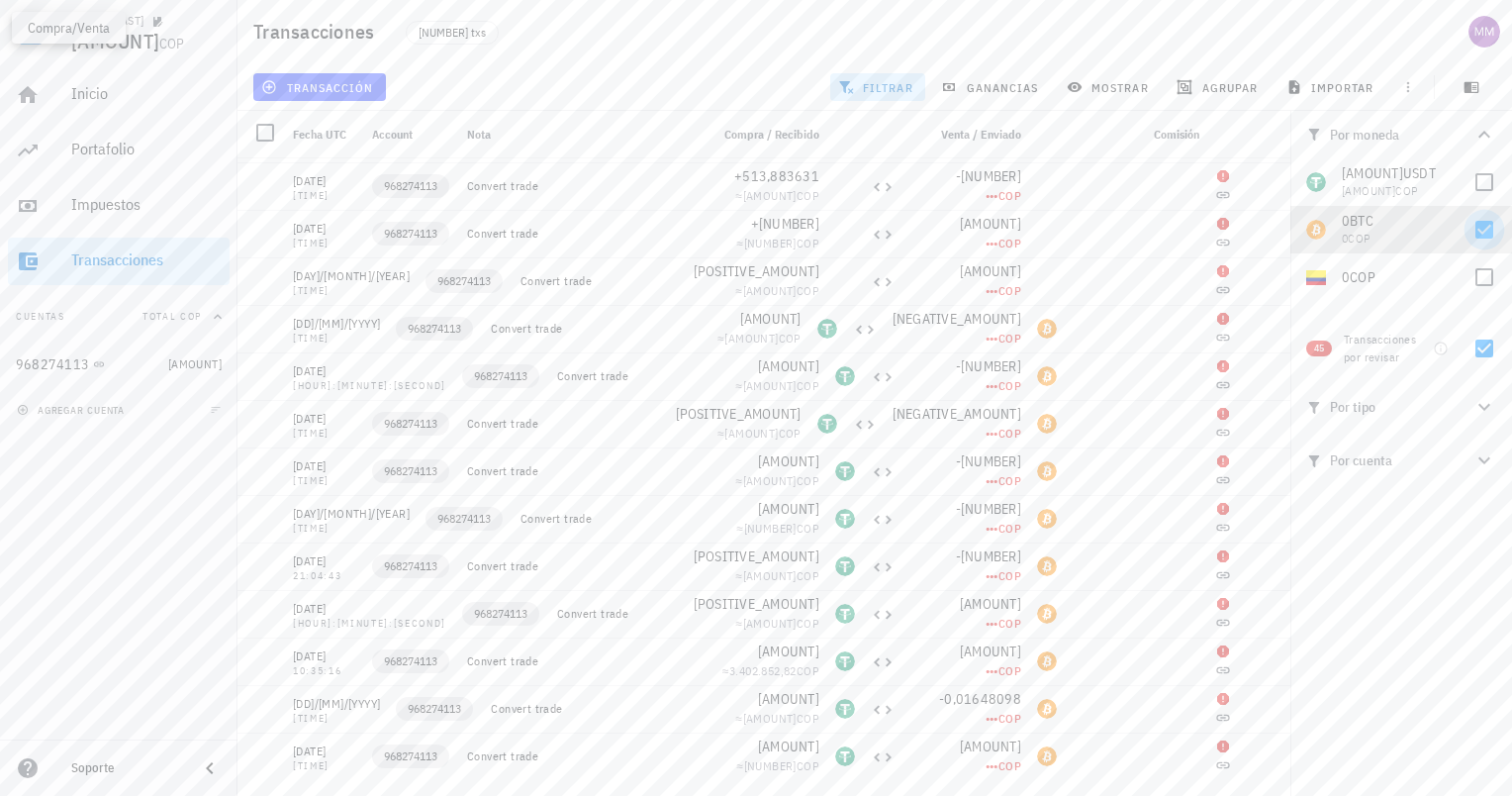 scroll, scrollTop: 91, scrollLeft: 0, axis: vertical 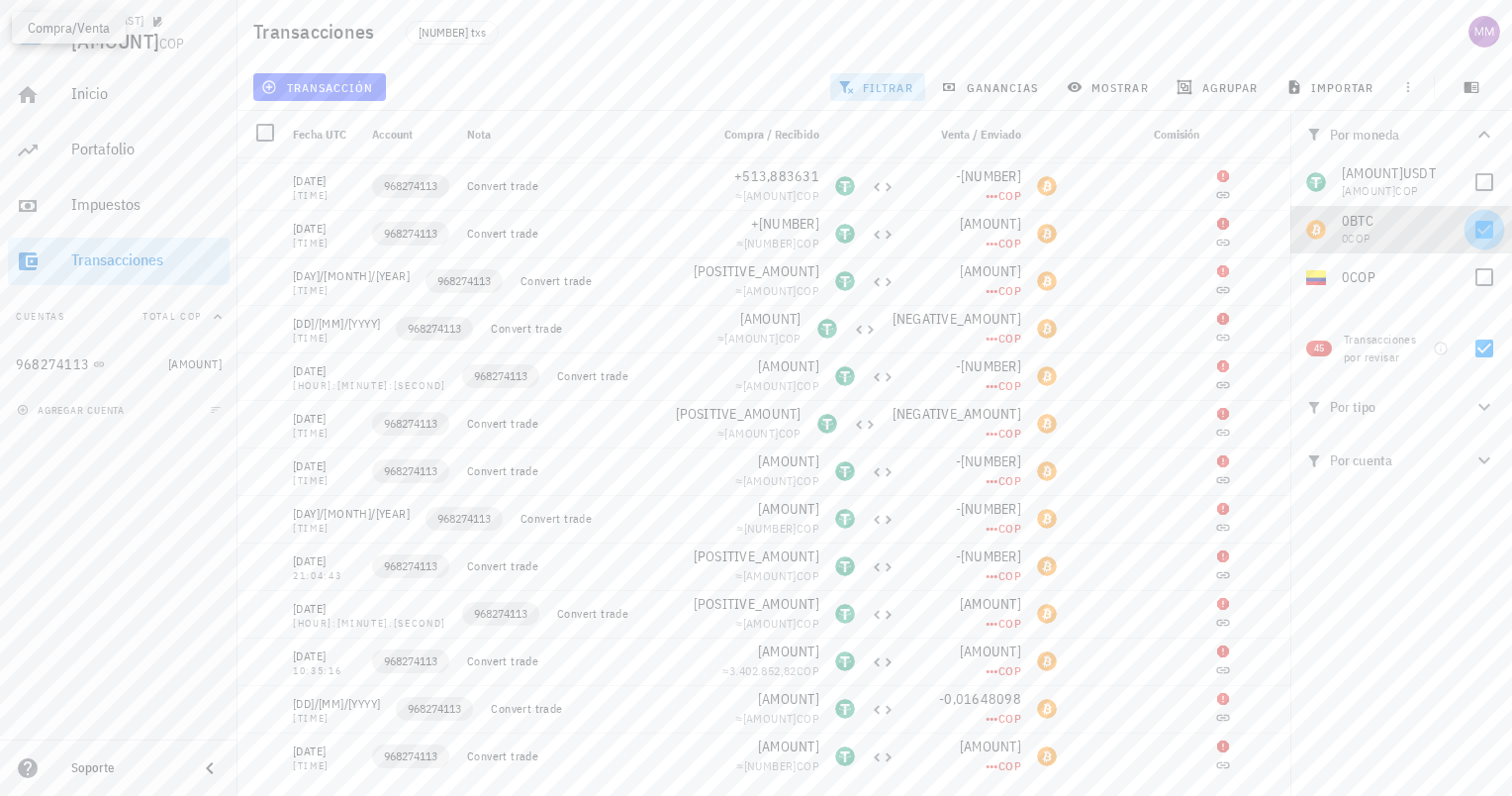 click at bounding box center [1484, 230] 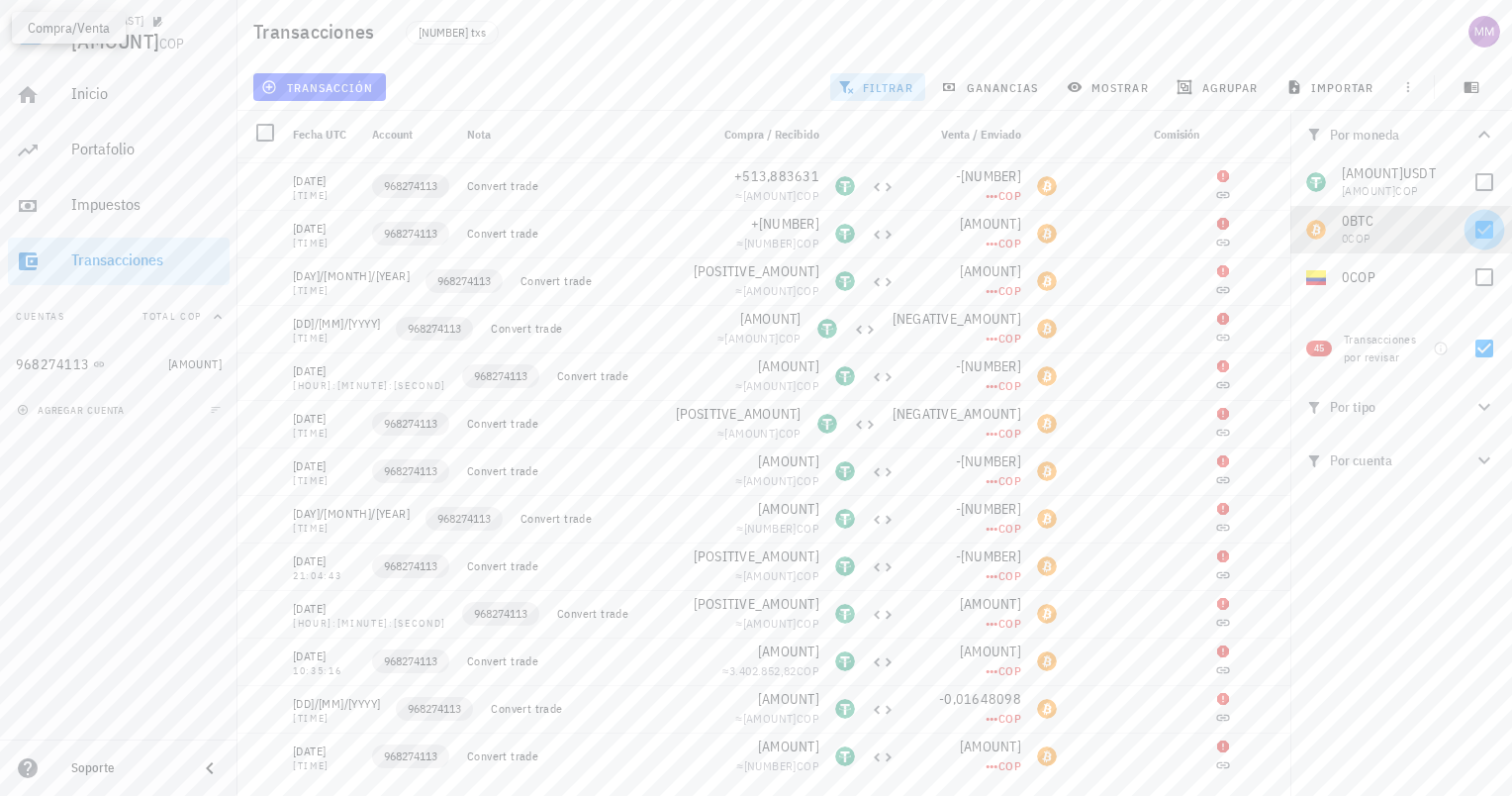 checkbox on "false" 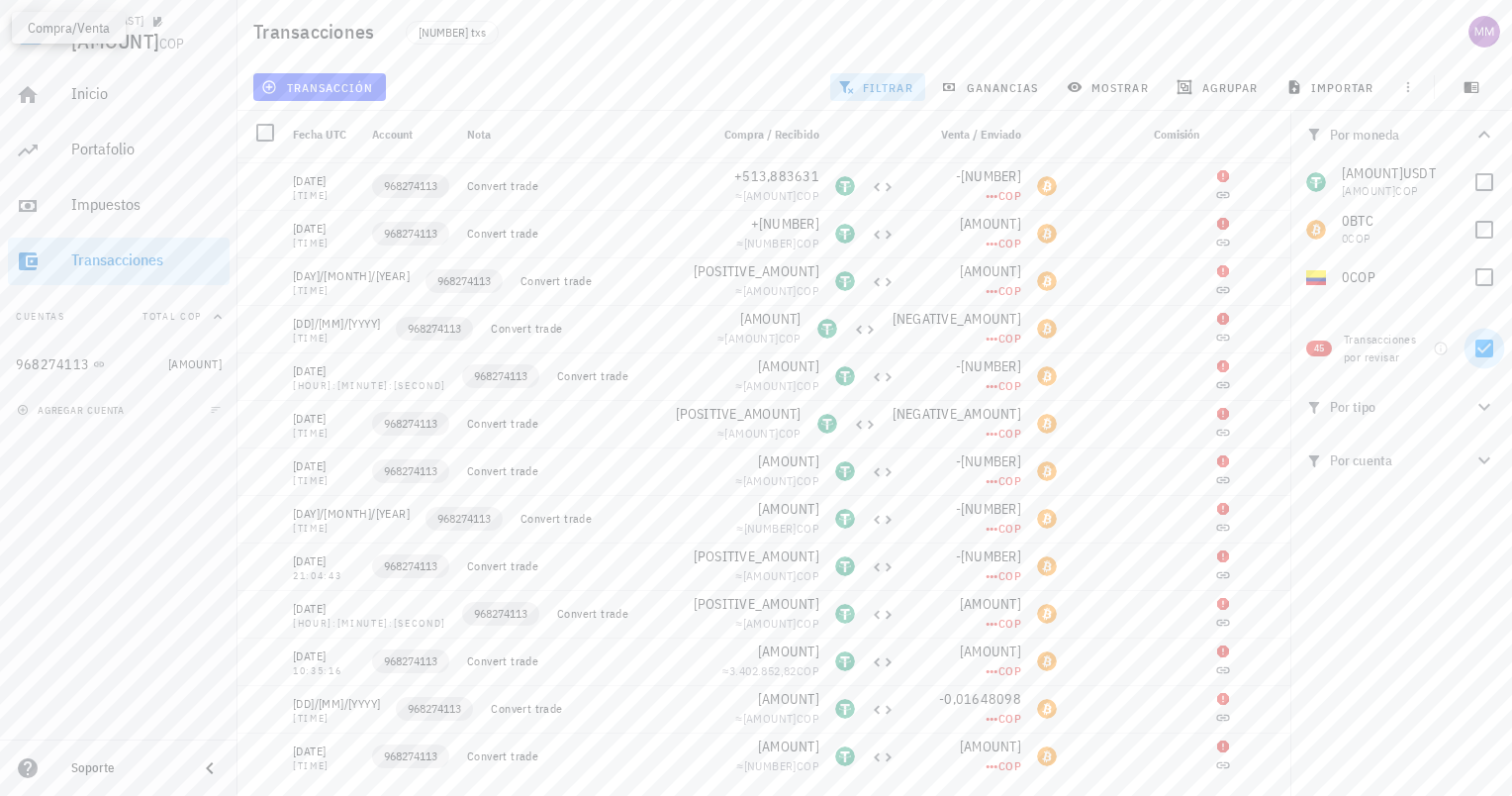 click at bounding box center (1484, 348) 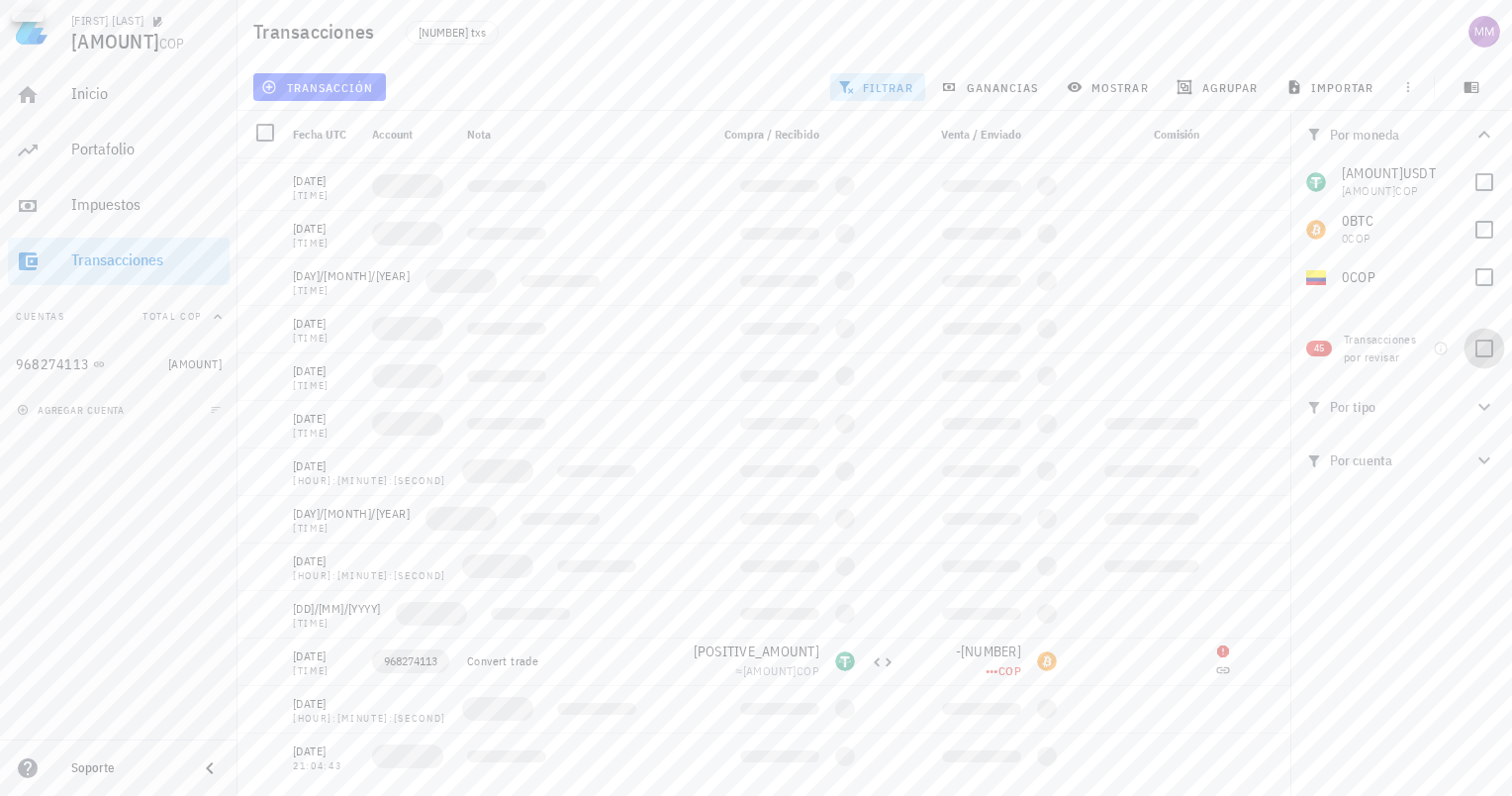 checkbox on "false" 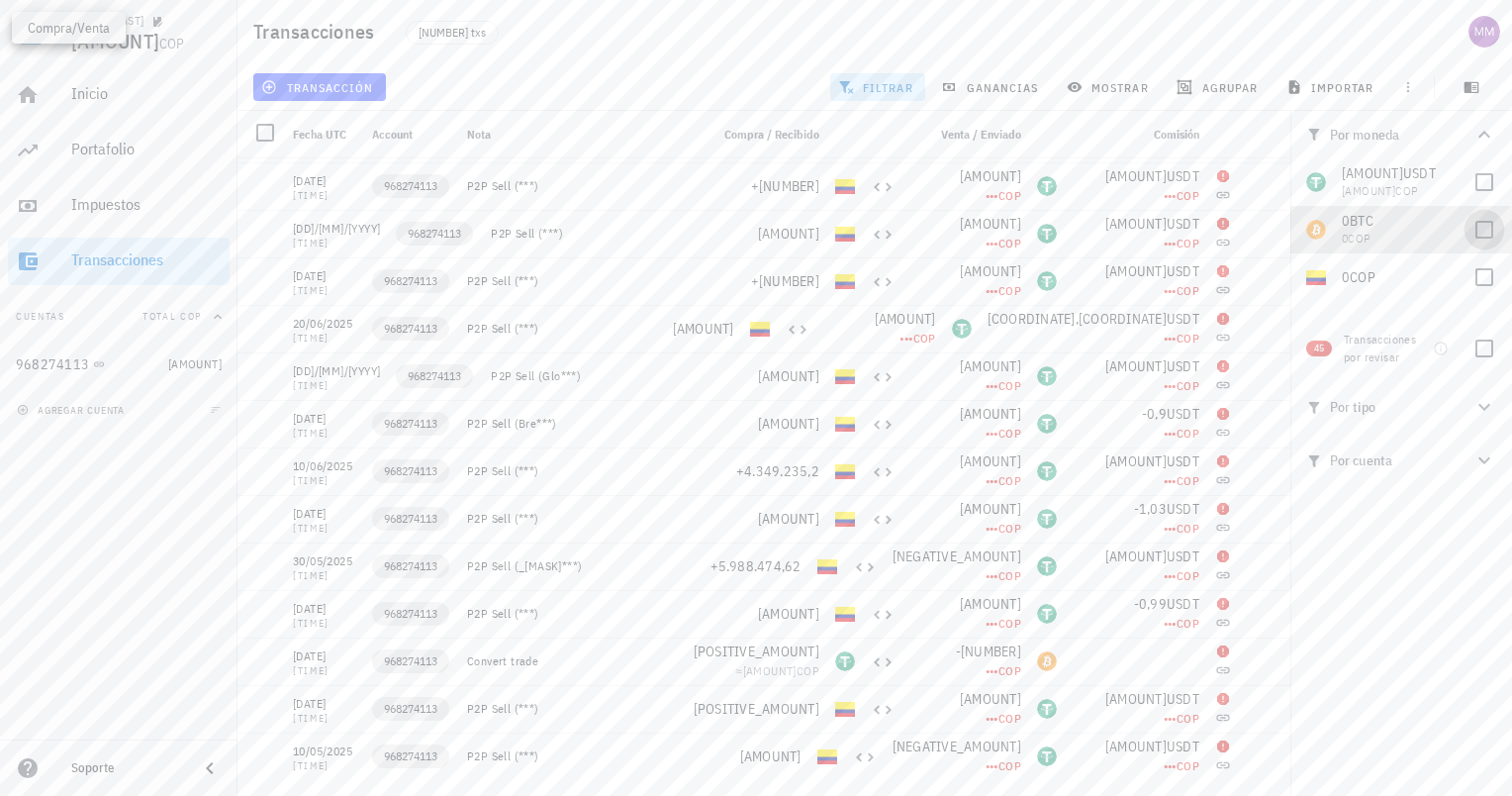 click at bounding box center (1484, 230) 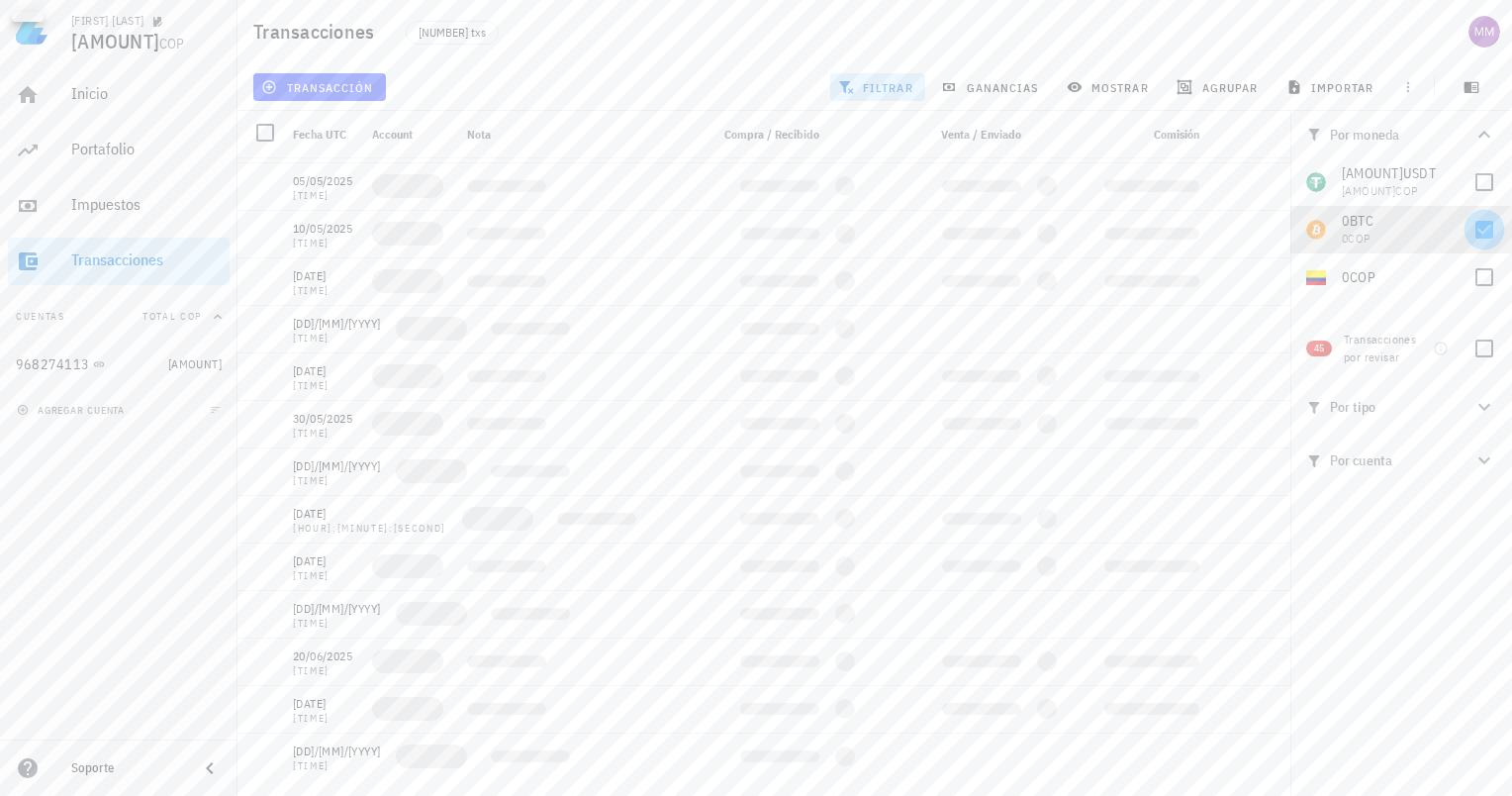 checkbox on "true" 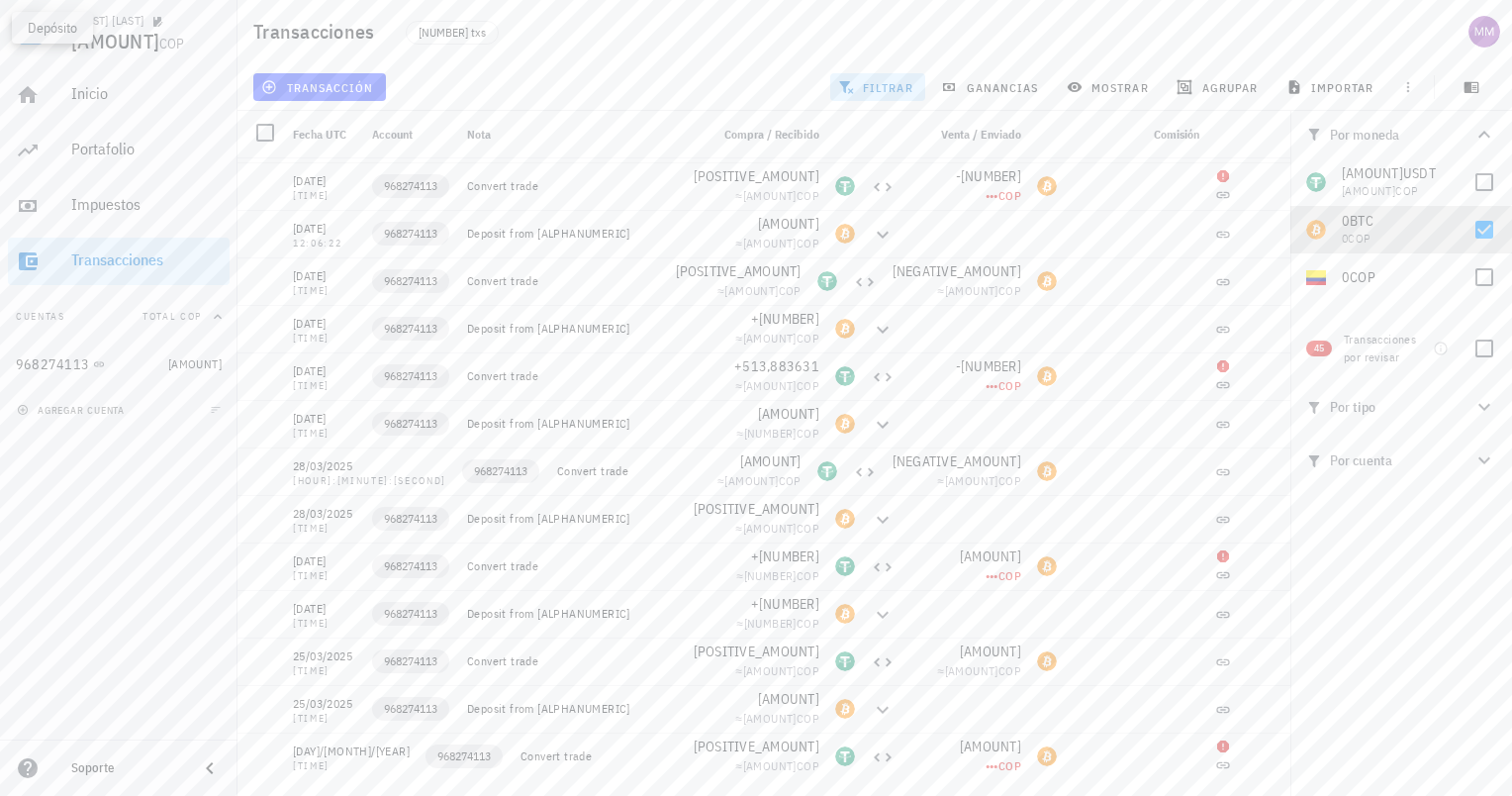 click on "Por moneda
0,00521274  USDT   21,37  COP     0  BTC   0  COP     0  COP
45
Transacciones por revisar
Por tipo
Por cuenta" at bounding box center [1401, 453] 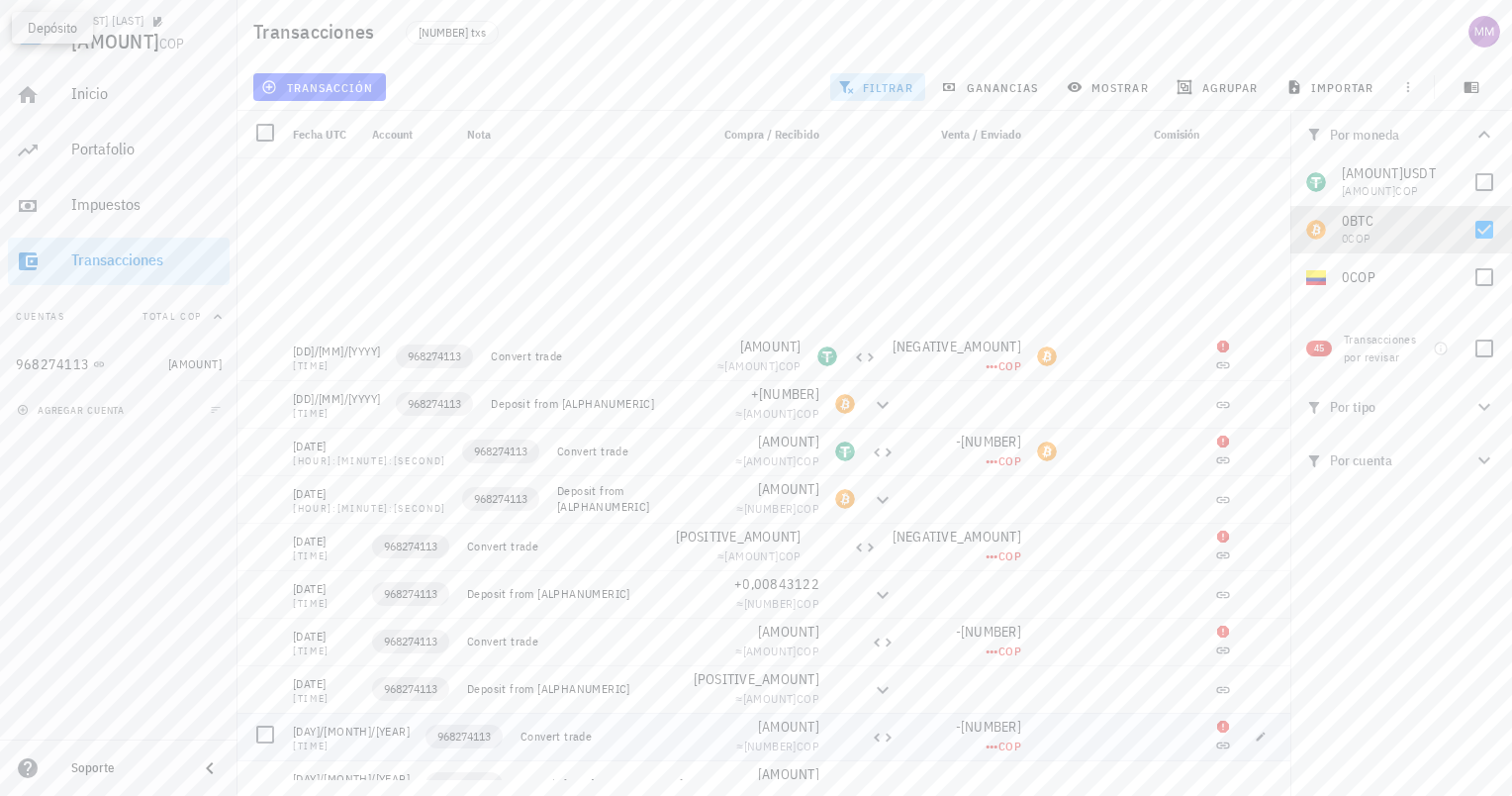 scroll, scrollTop: 982, scrollLeft: 0, axis: vertical 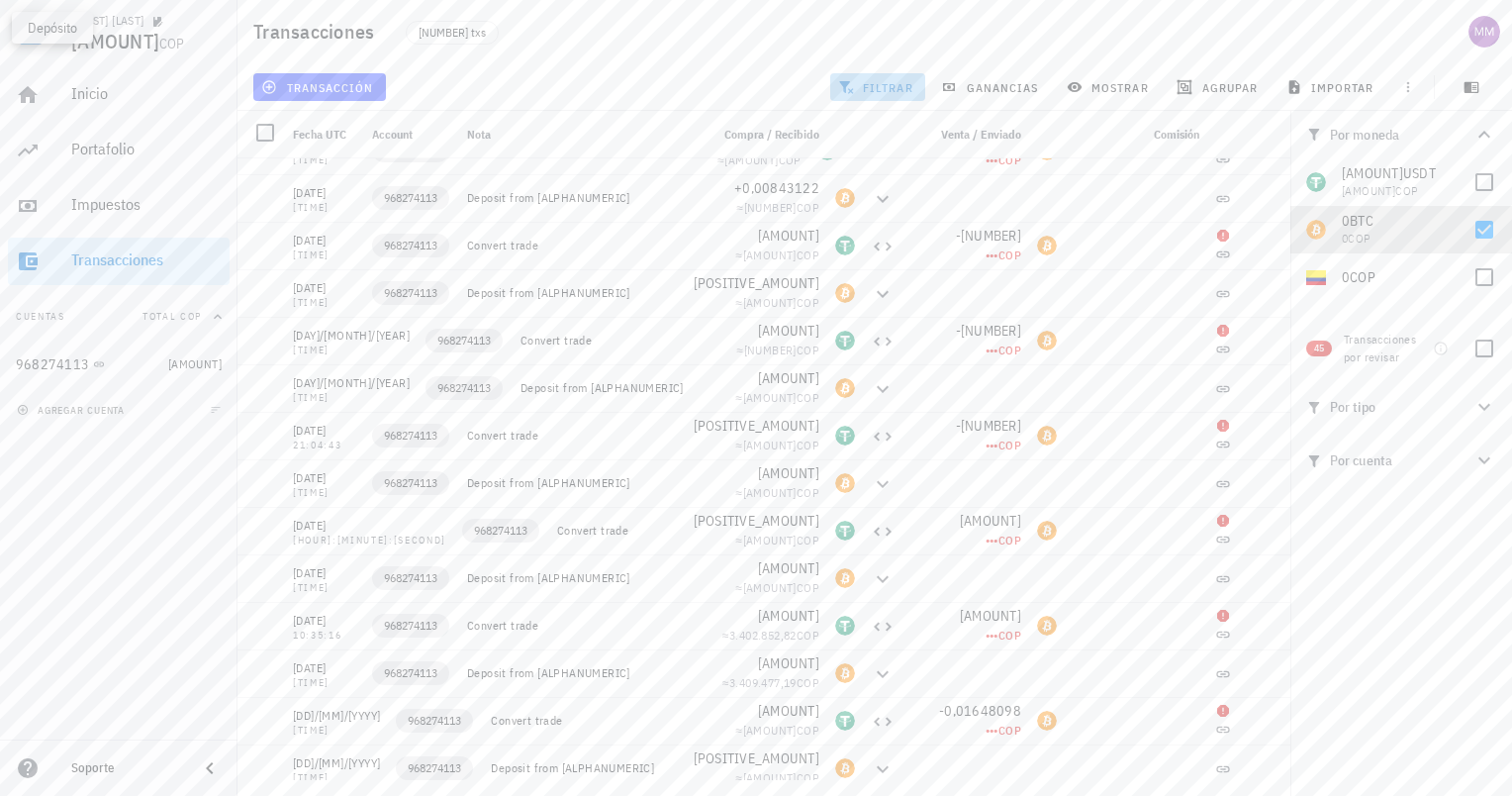 click on "filtrar" at bounding box center [878, 87] 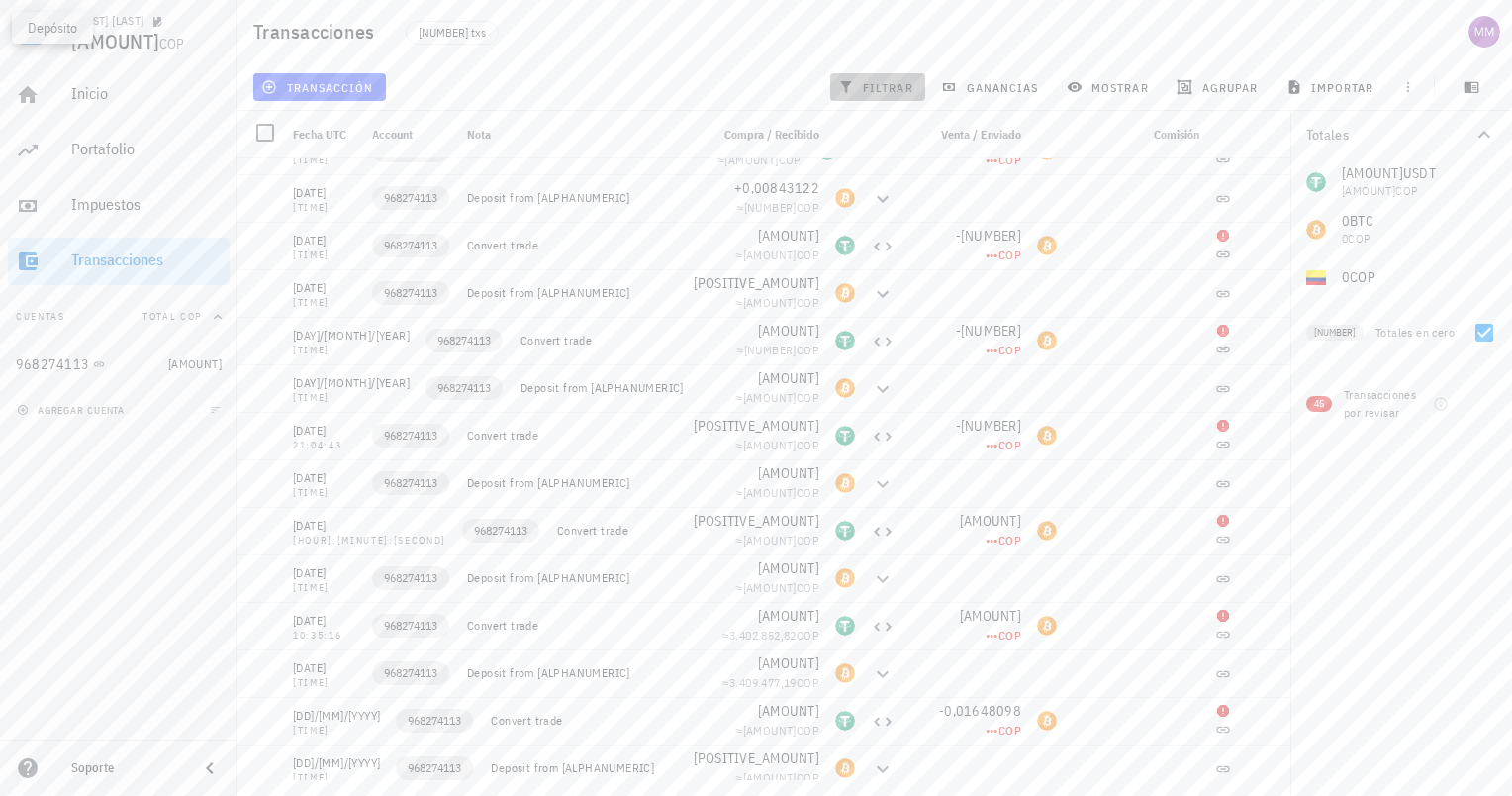 click on "filtrar" at bounding box center [878, 87] 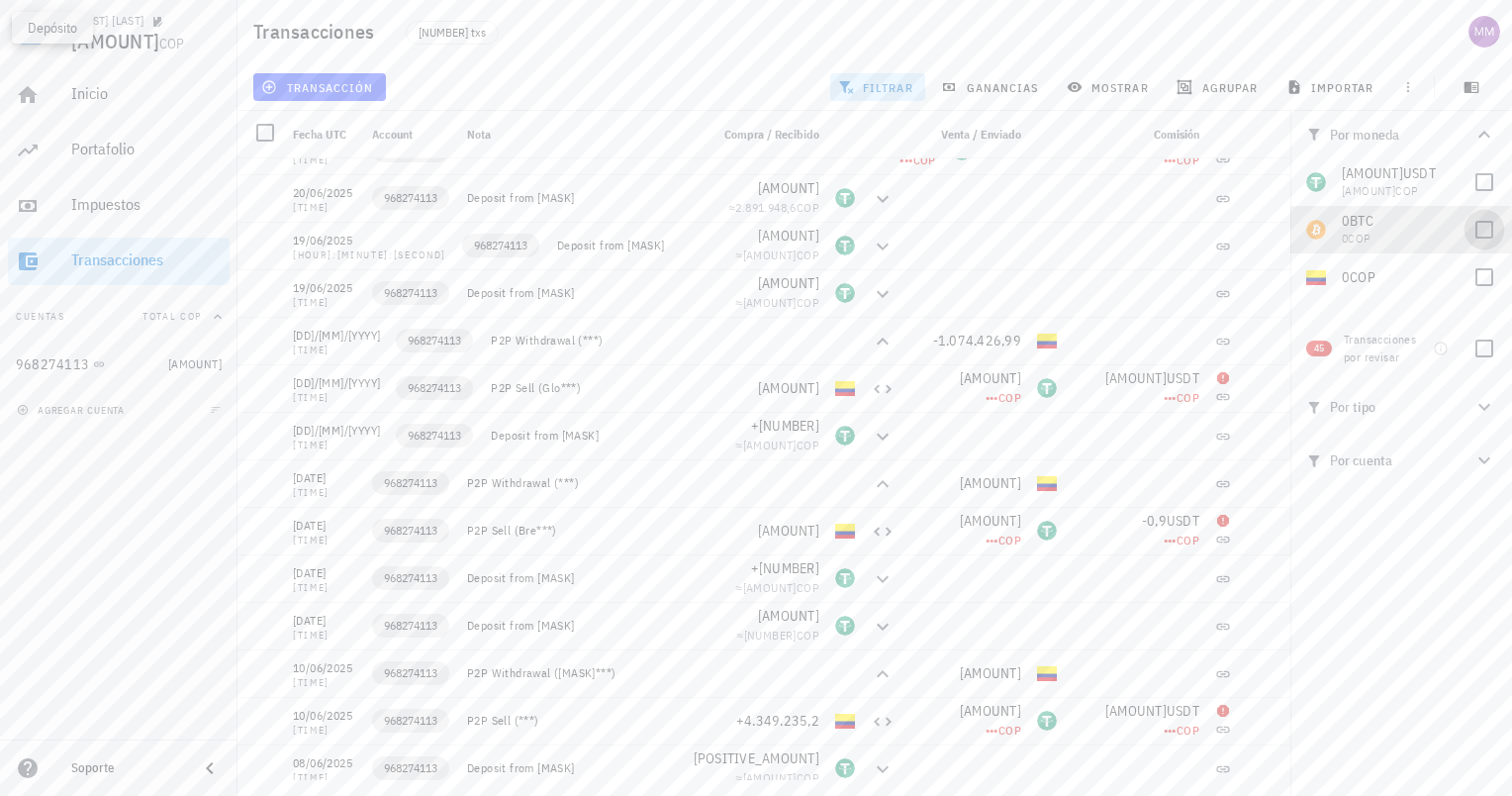 click at bounding box center [1484, 230] 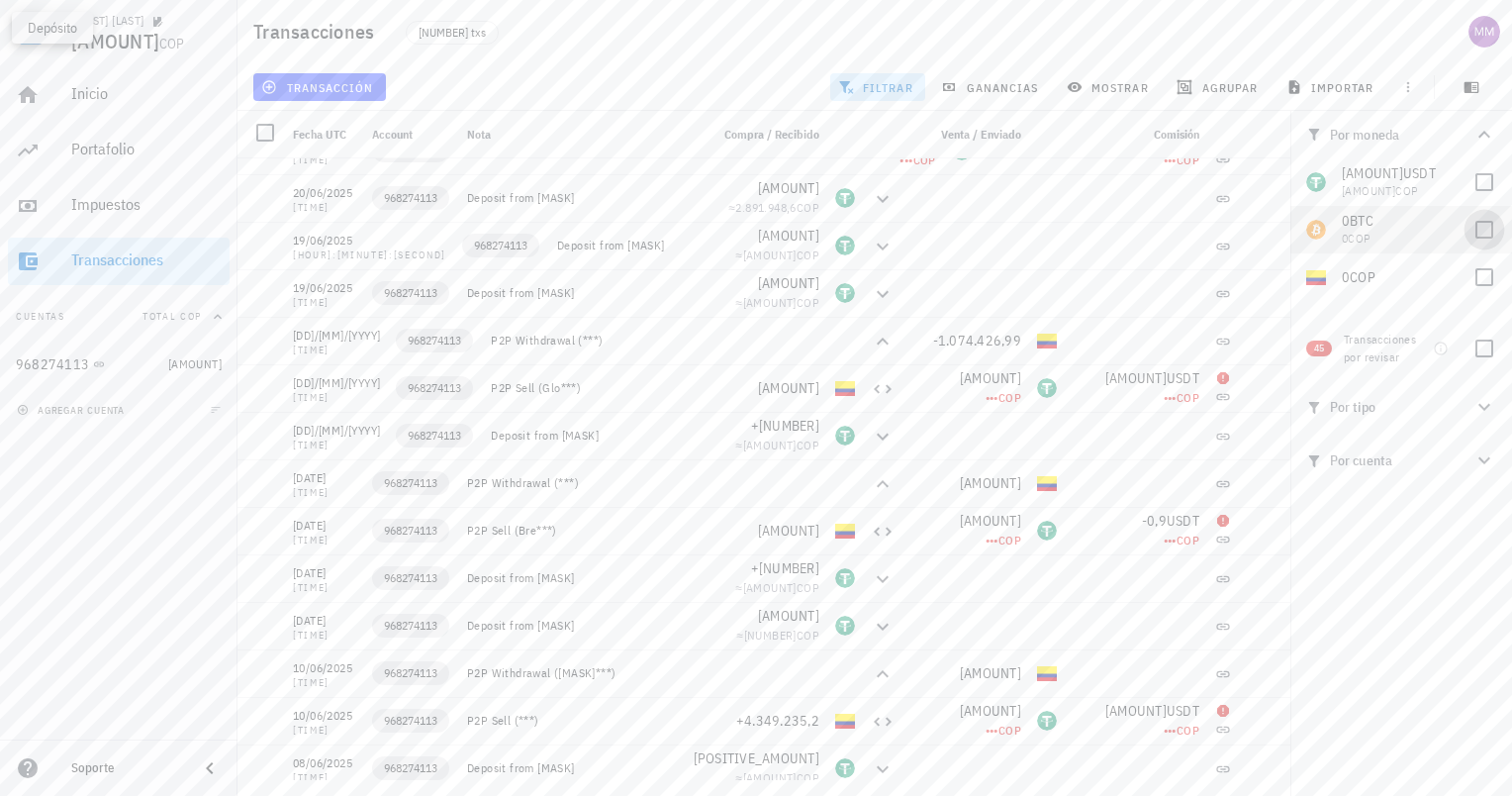 checkbox on "true" 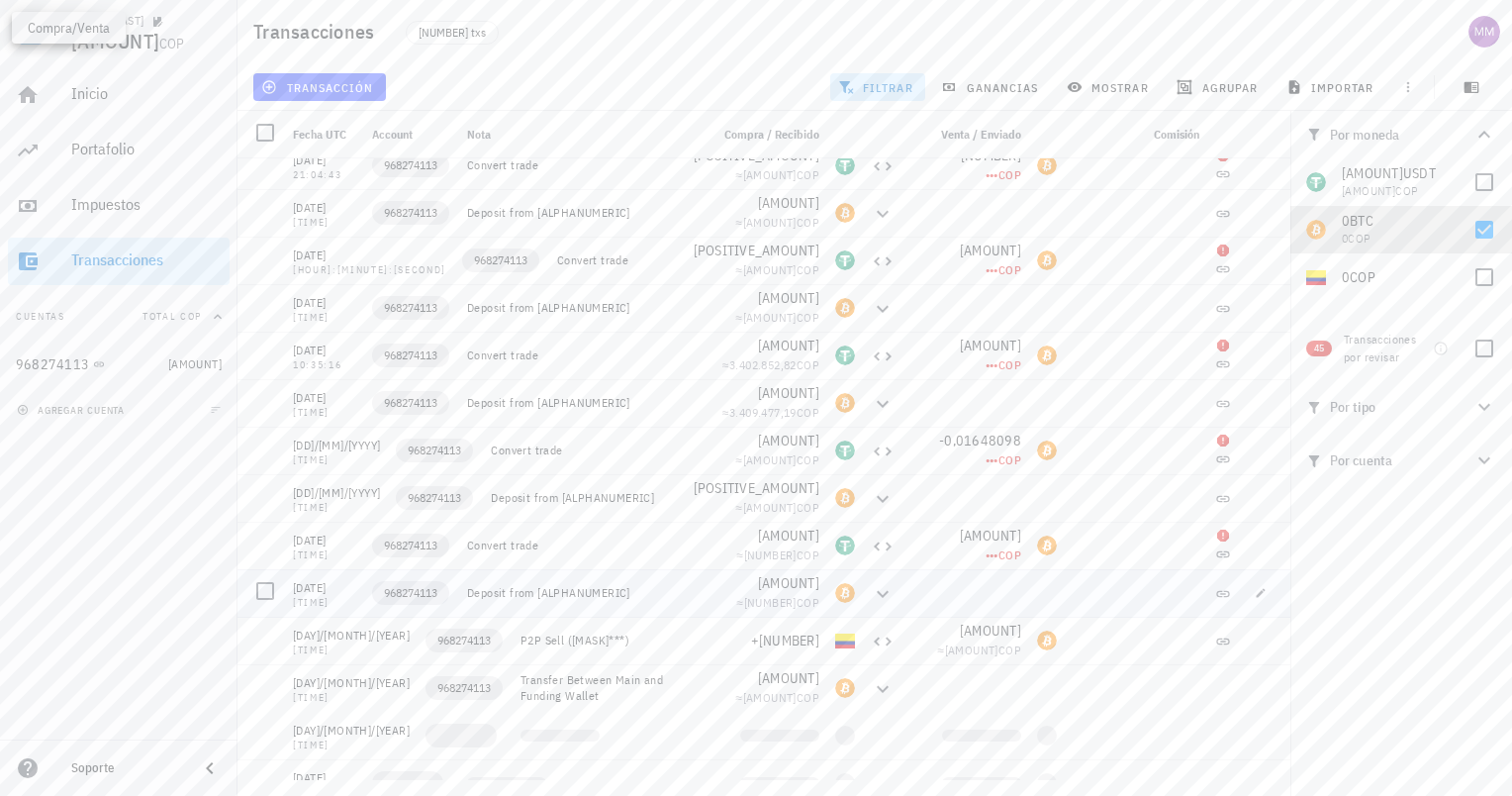 scroll, scrollTop: 1279, scrollLeft: 0, axis: vertical 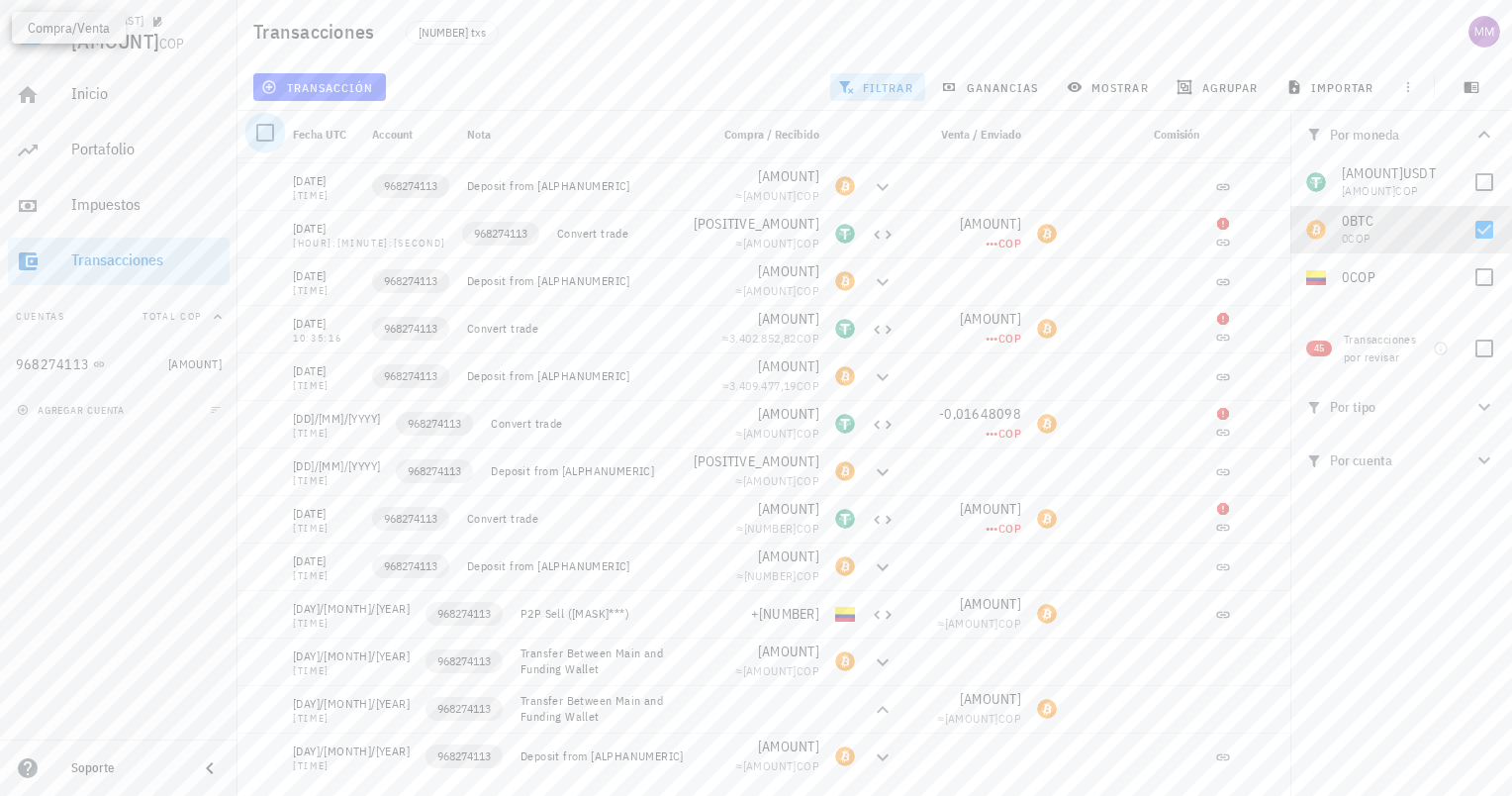 click at bounding box center [265, 133] 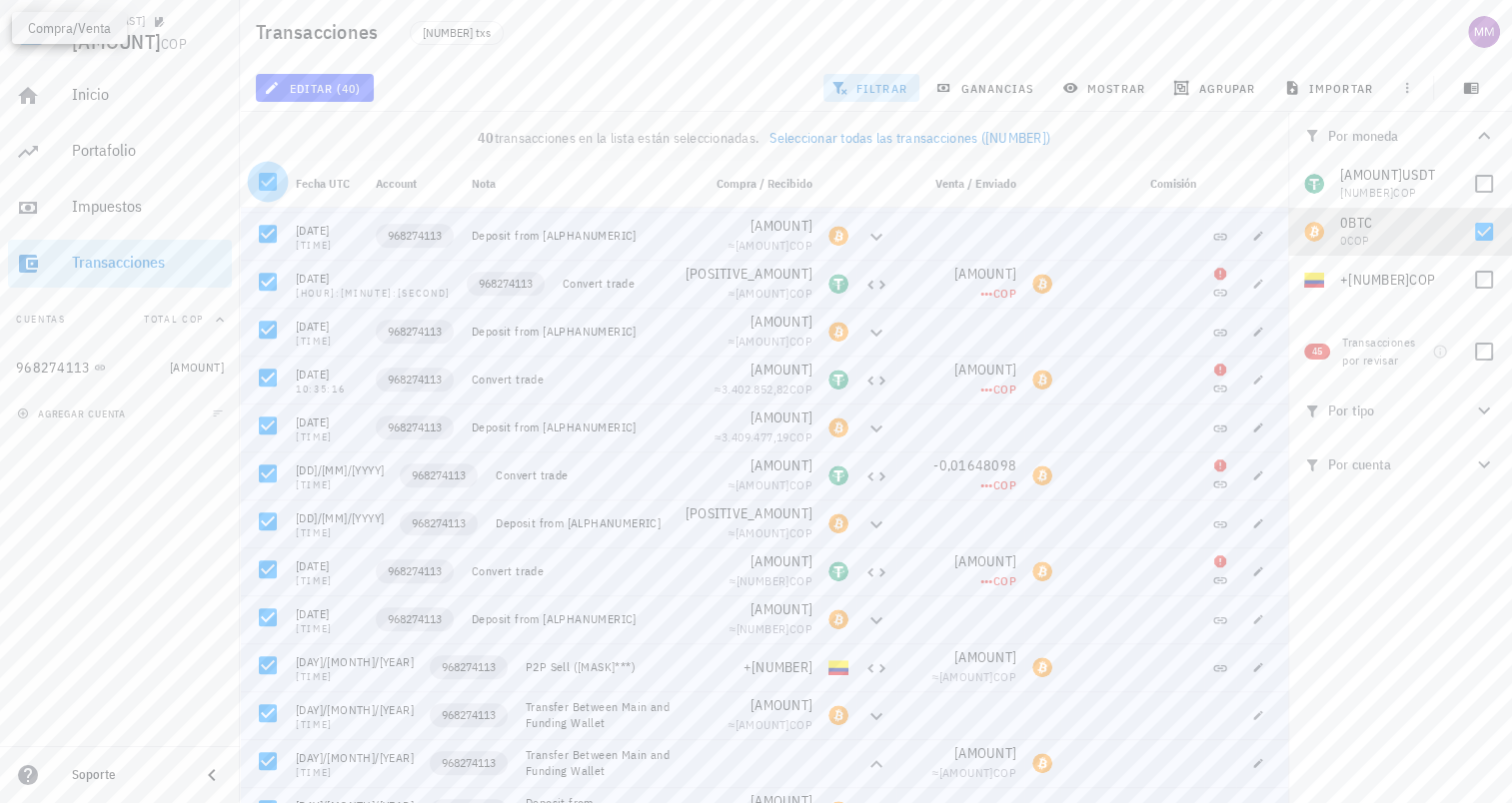 click at bounding box center [268, 182] 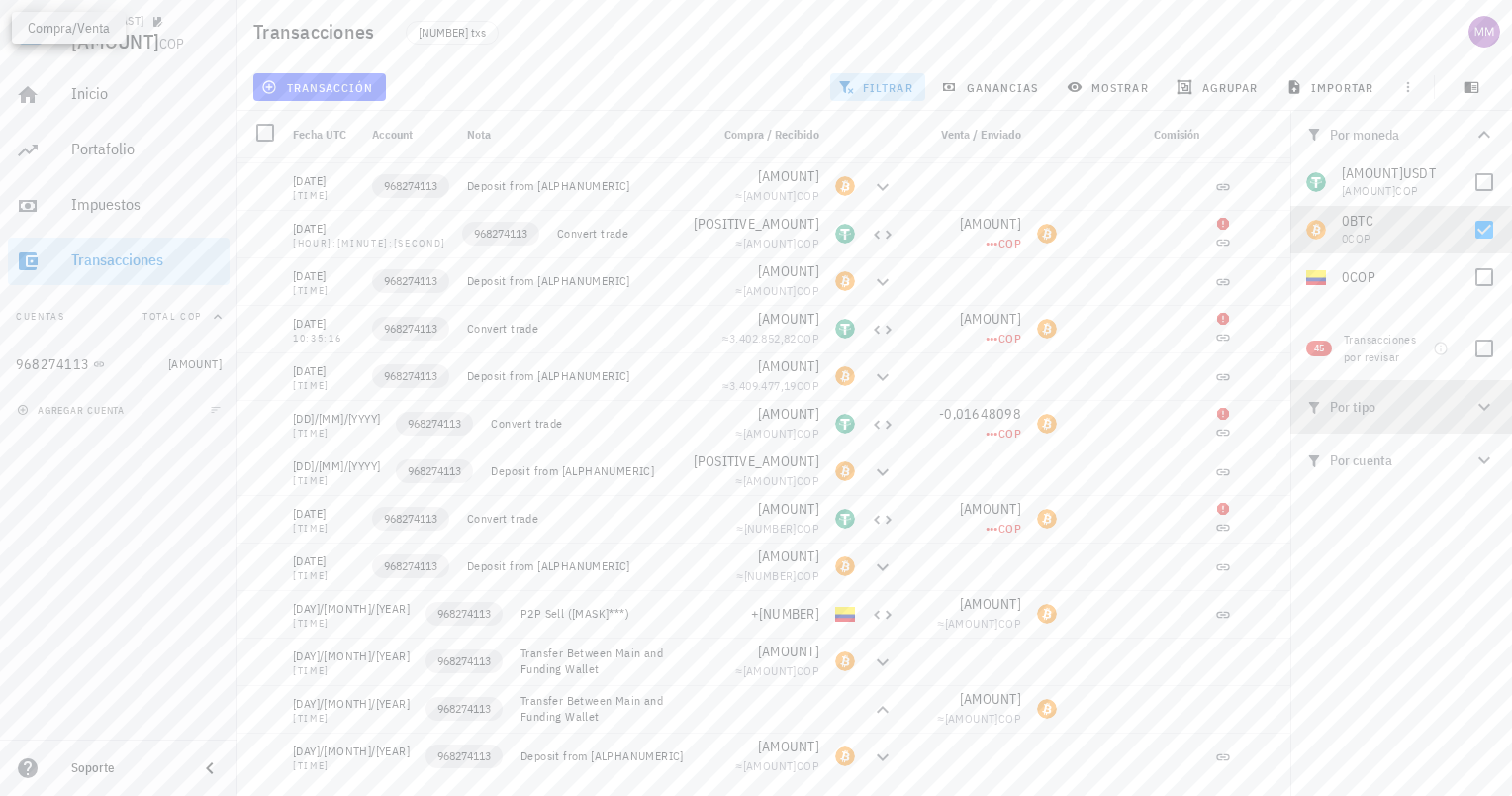 click 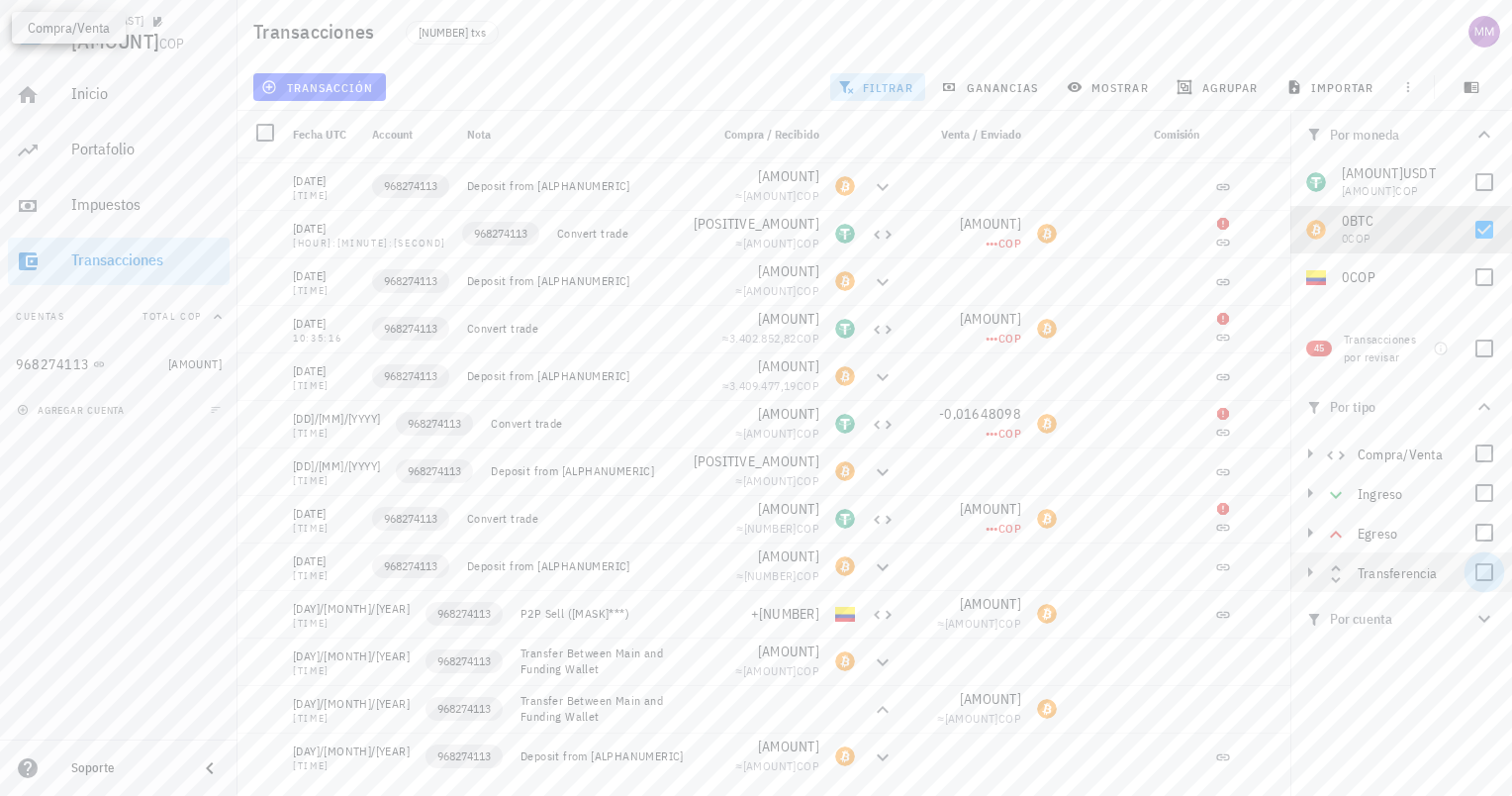 click at bounding box center [1484, 572] 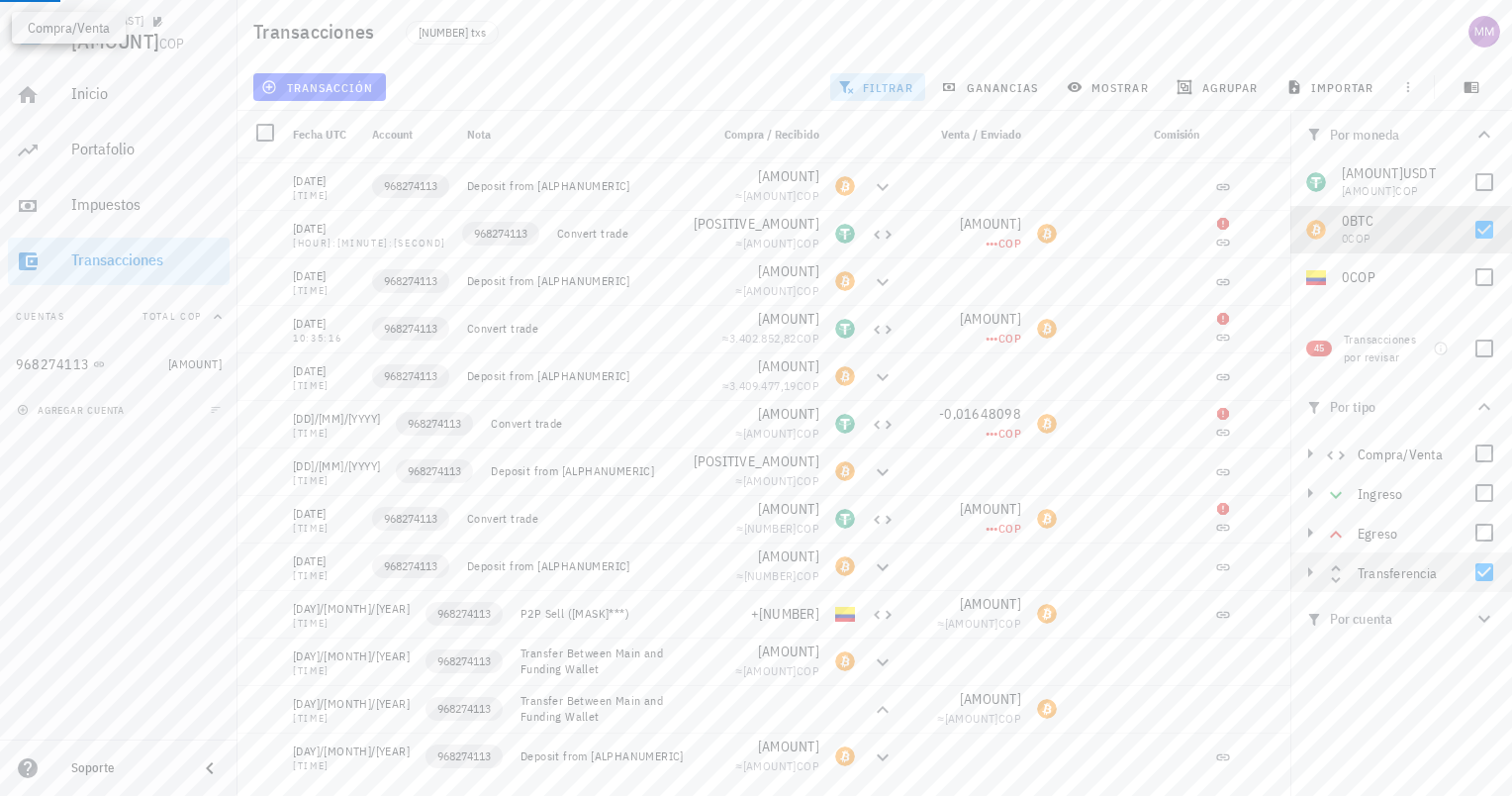 scroll, scrollTop: 376, scrollLeft: 0, axis: vertical 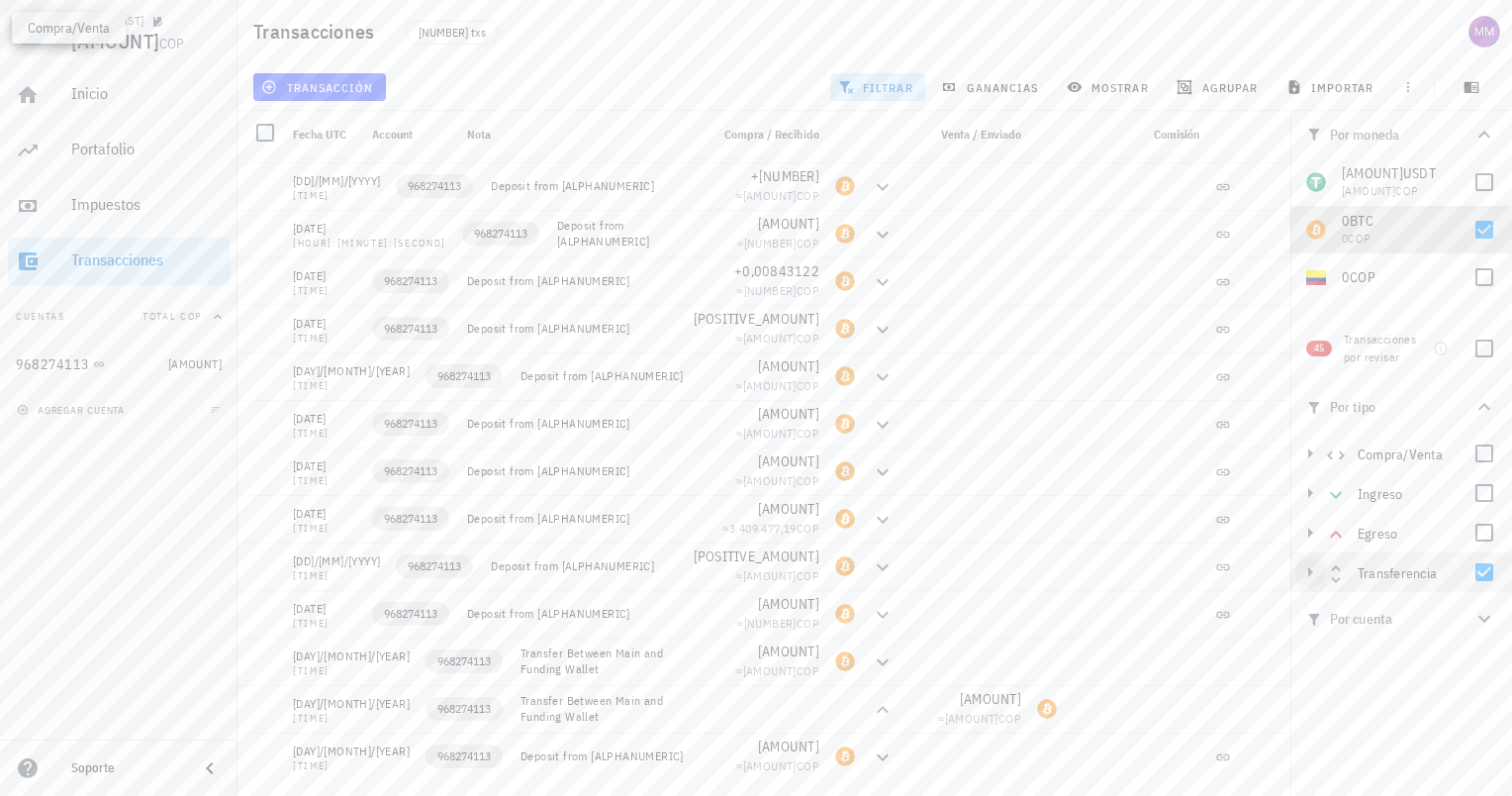 click 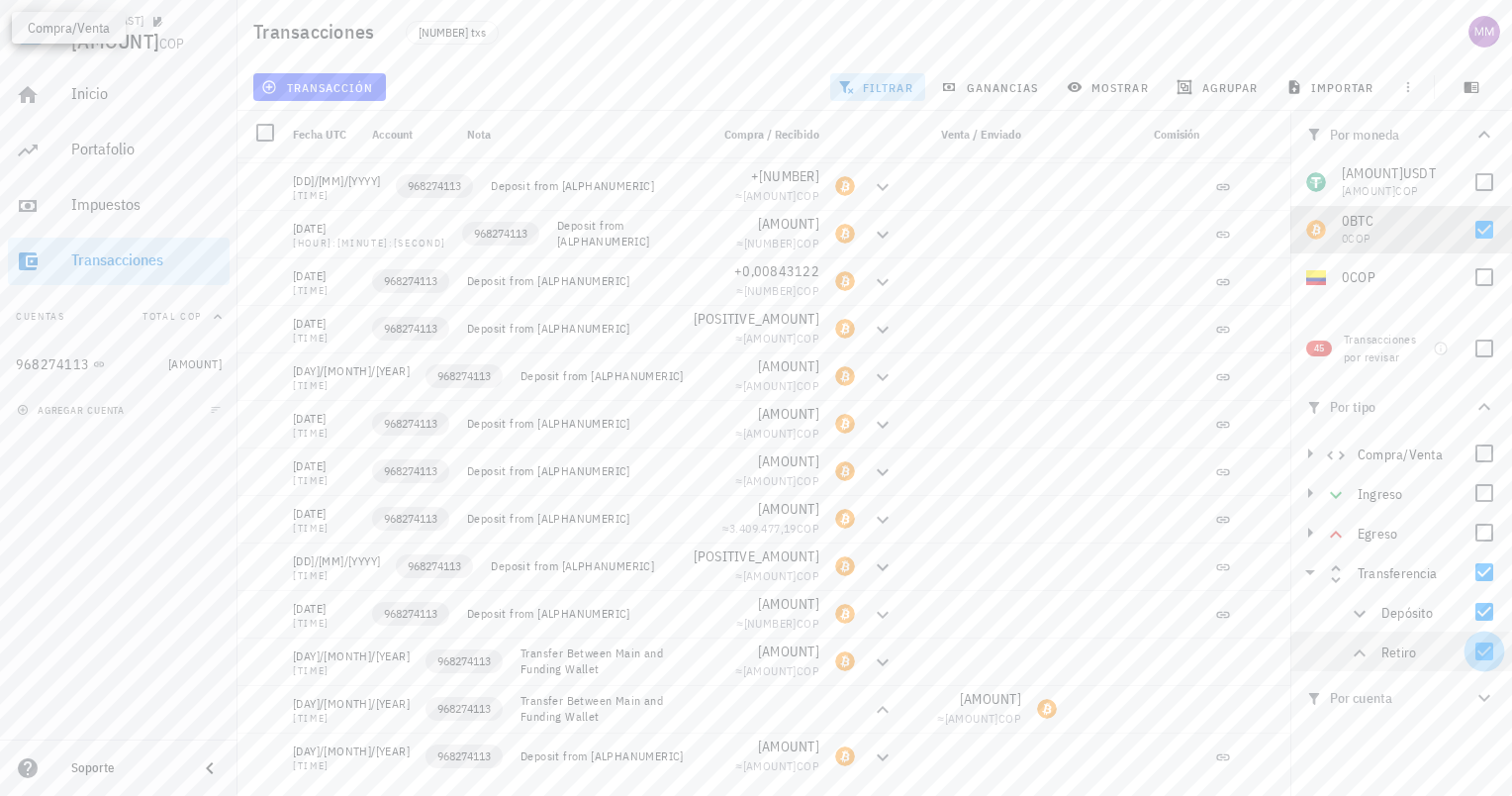 click at bounding box center [1484, 651] 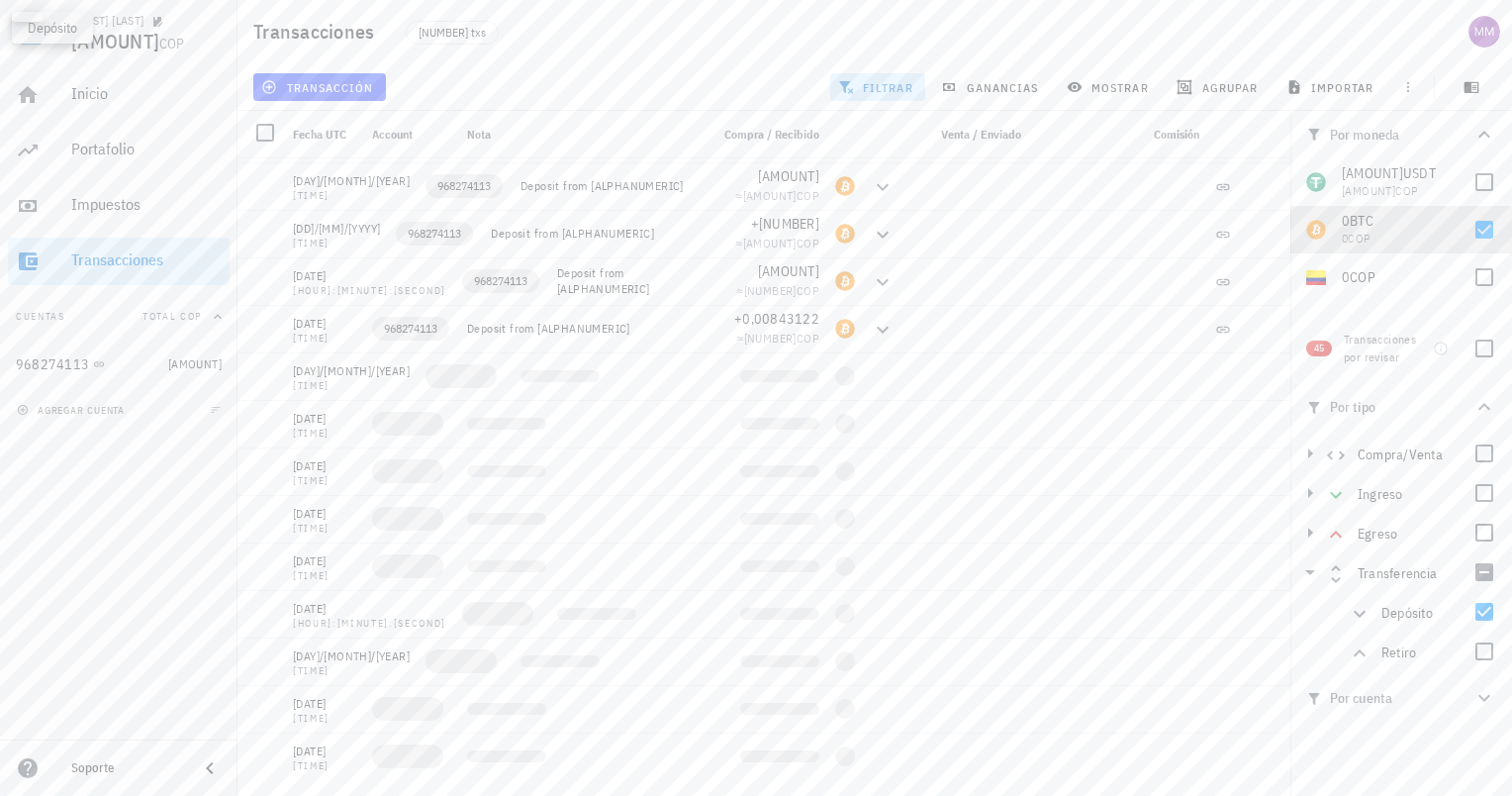scroll, scrollTop: 329, scrollLeft: 0, axis: vertical 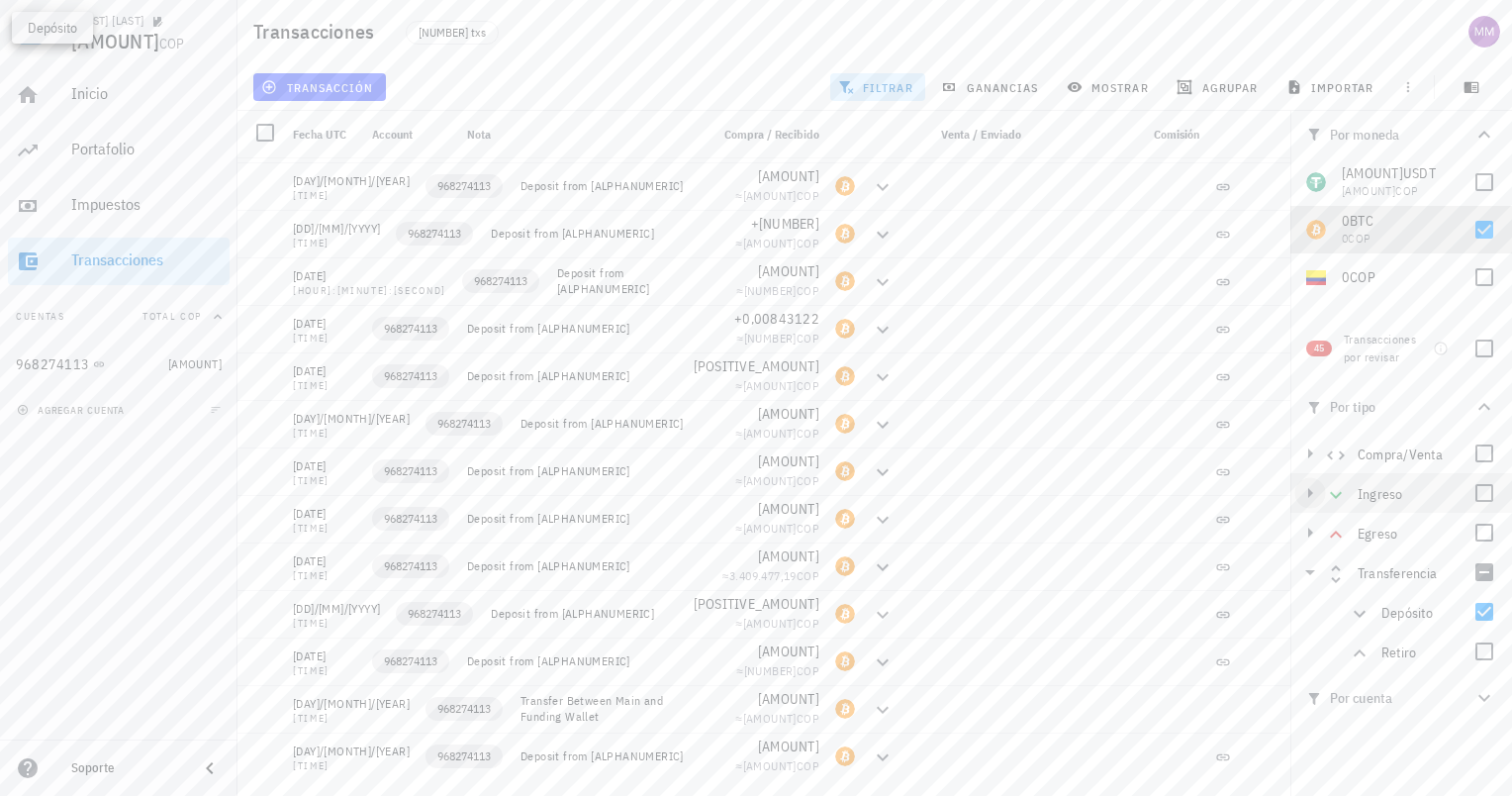 click 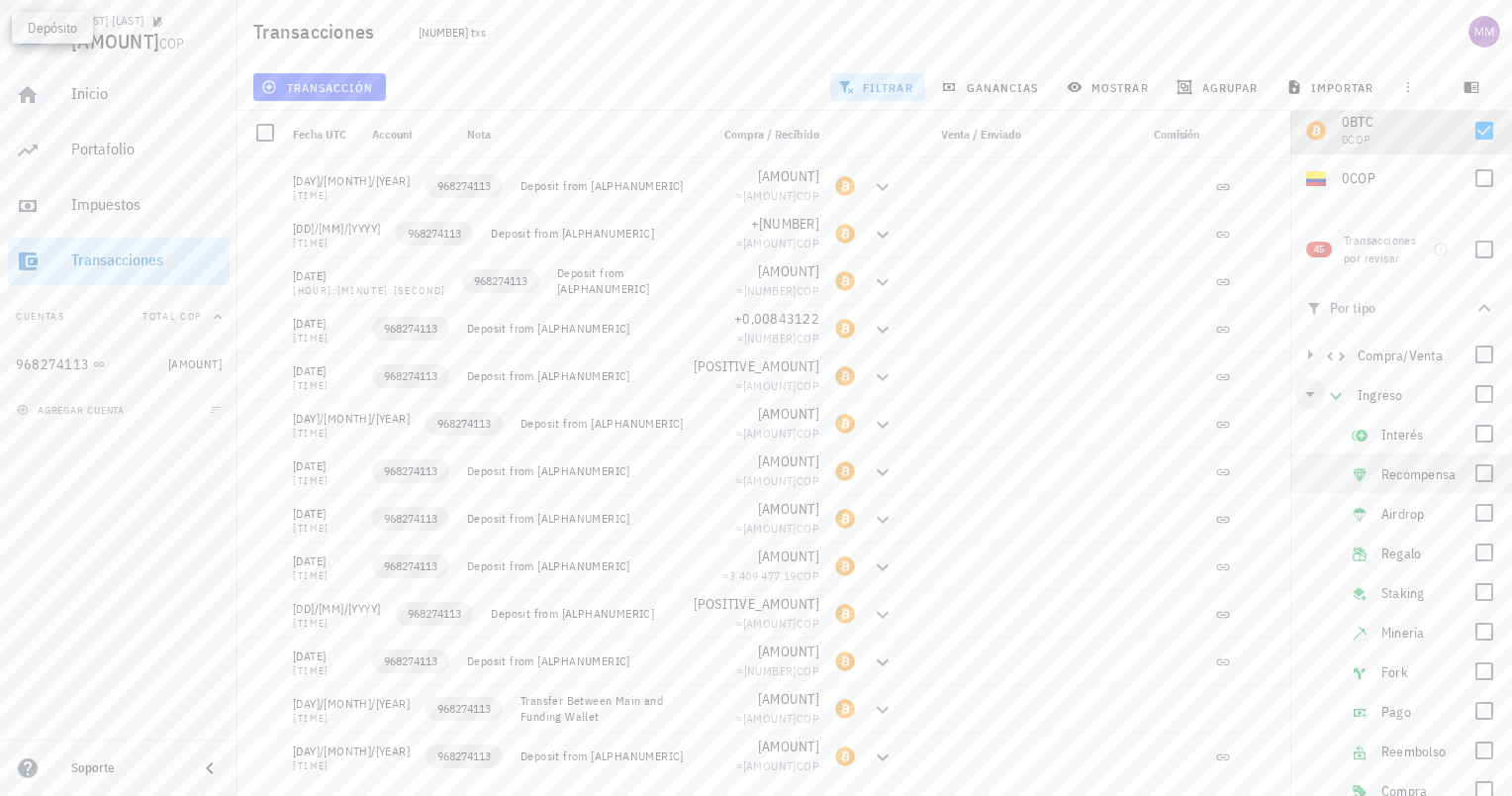 scroll, scrollTop: 364, scrollLeft: 0, axis: vertical 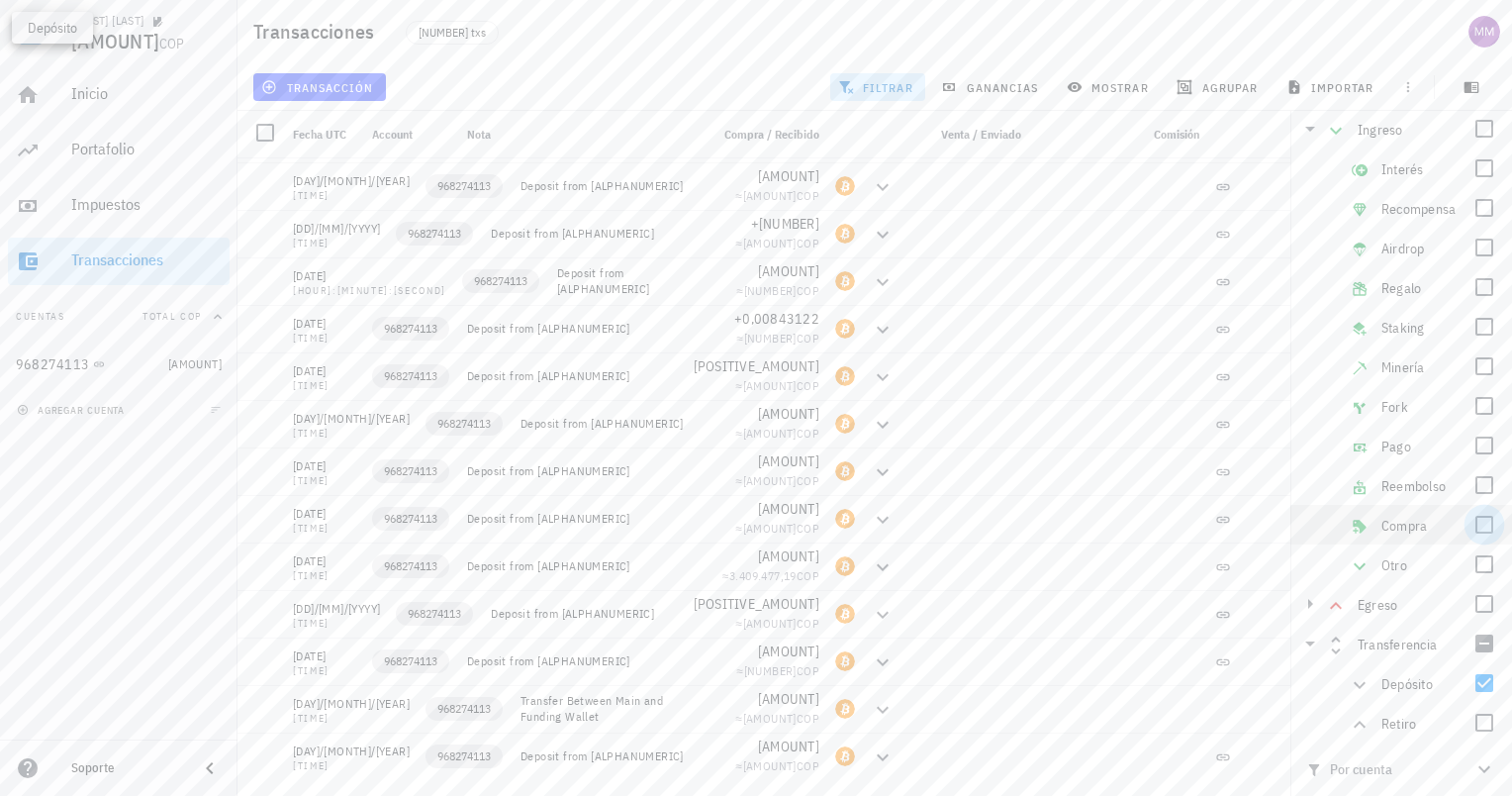 click at bounding box center (1484, 525) 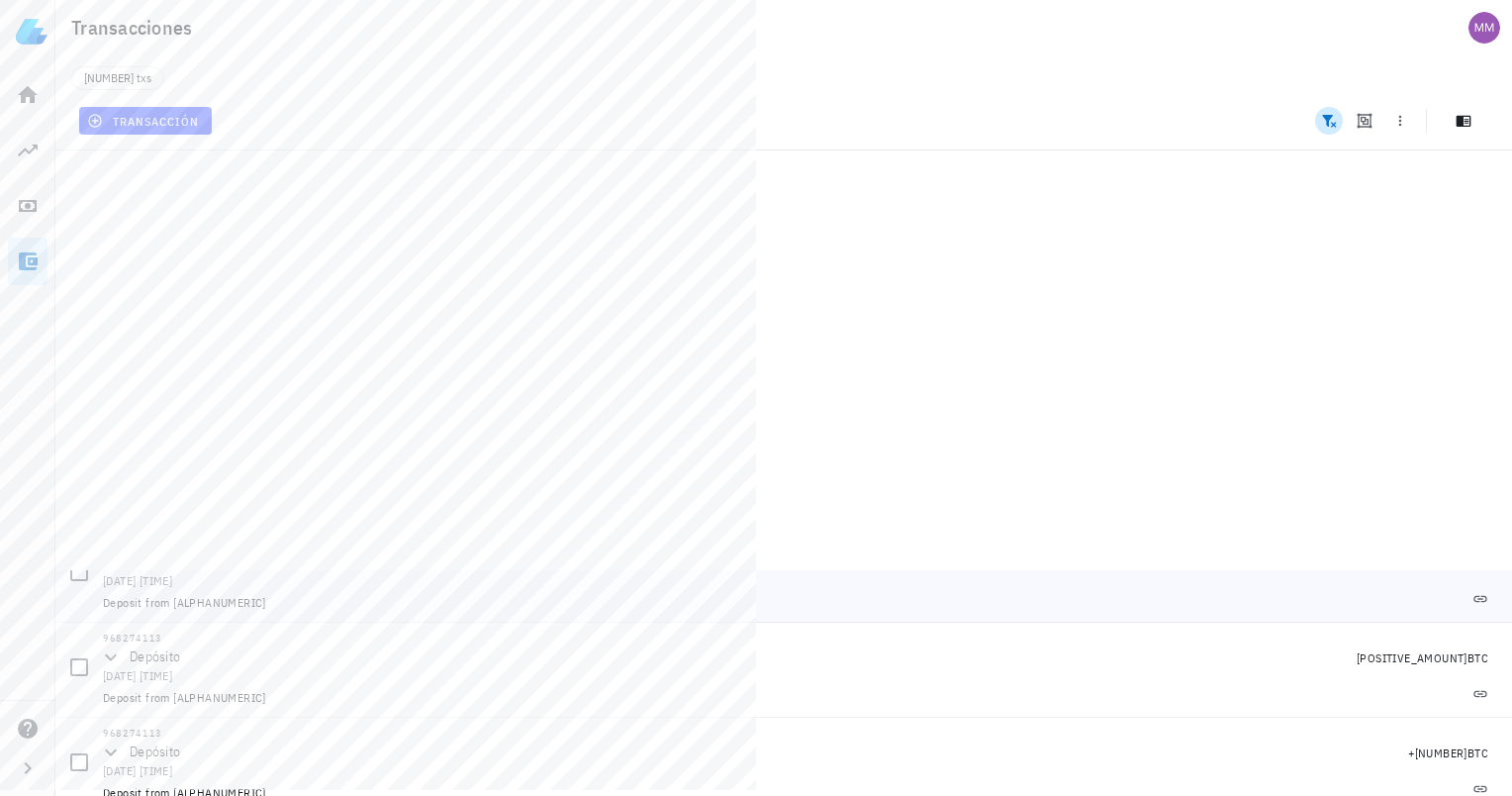 scroll, scrollTop: 310, scrollLeft: 0, axis: vertical 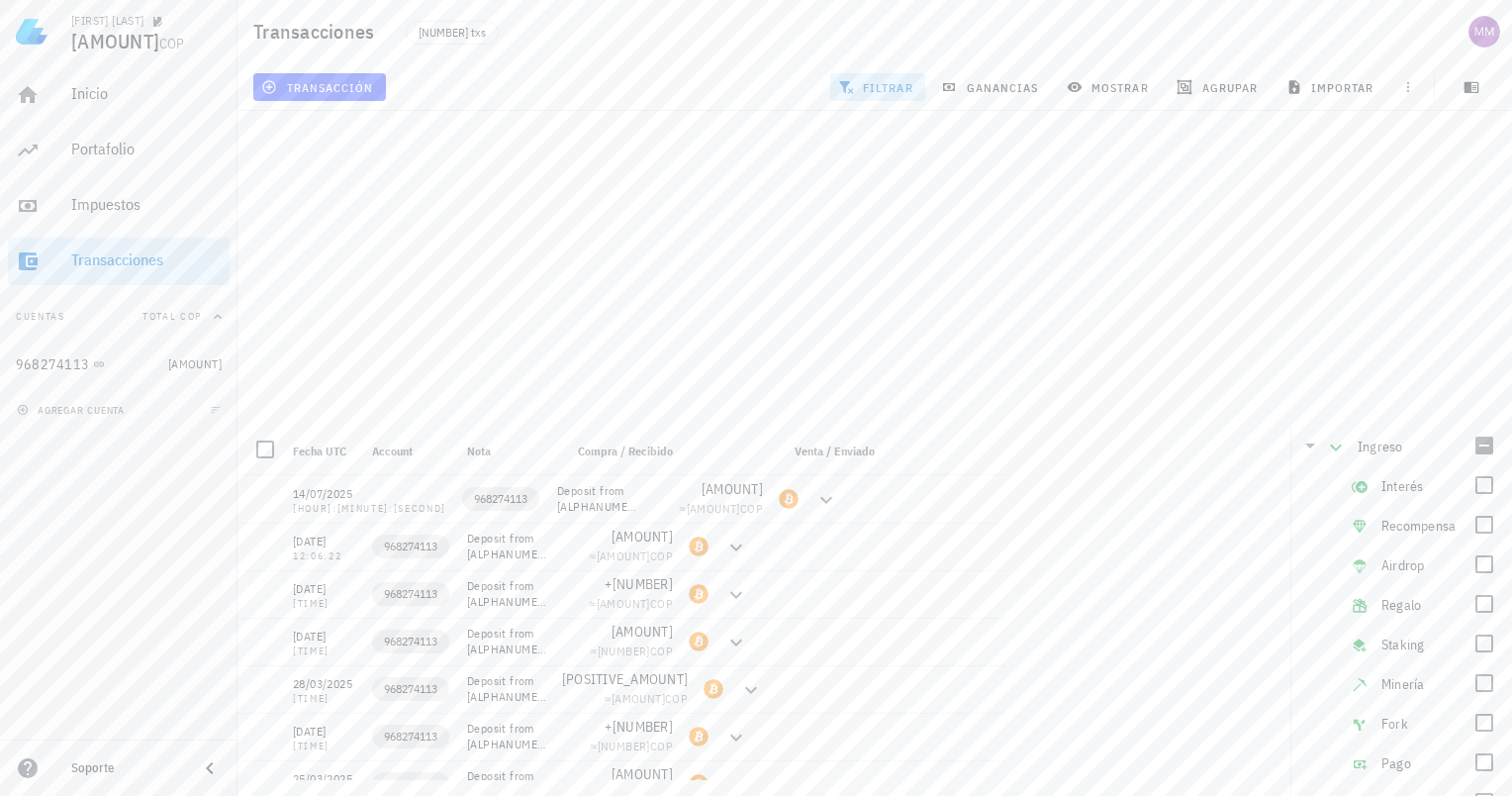 click on "filtrar" at bounding box center [878, 87] 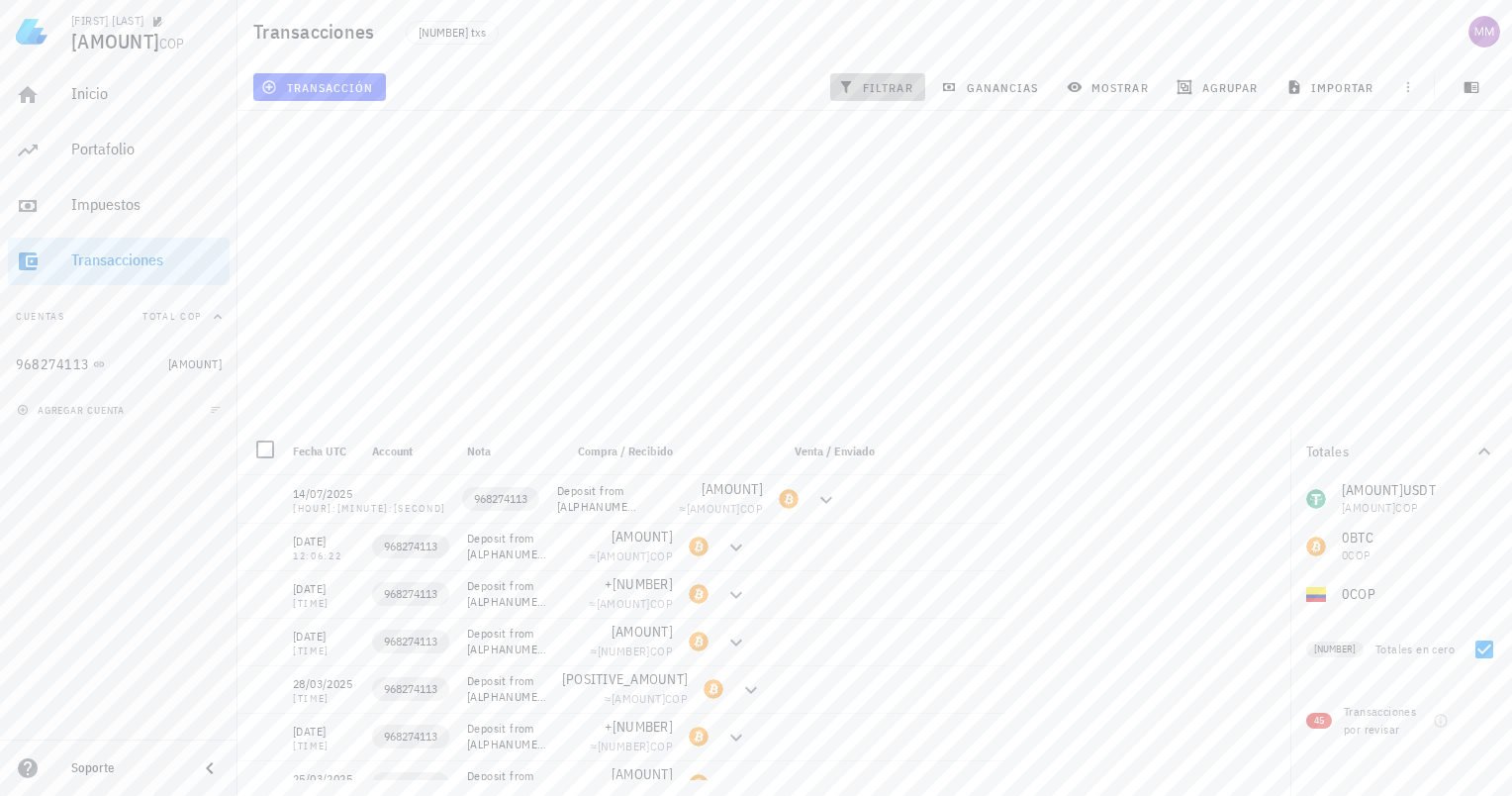 scroll, scrollTop: 0, scrollLeft: 0, axis: both 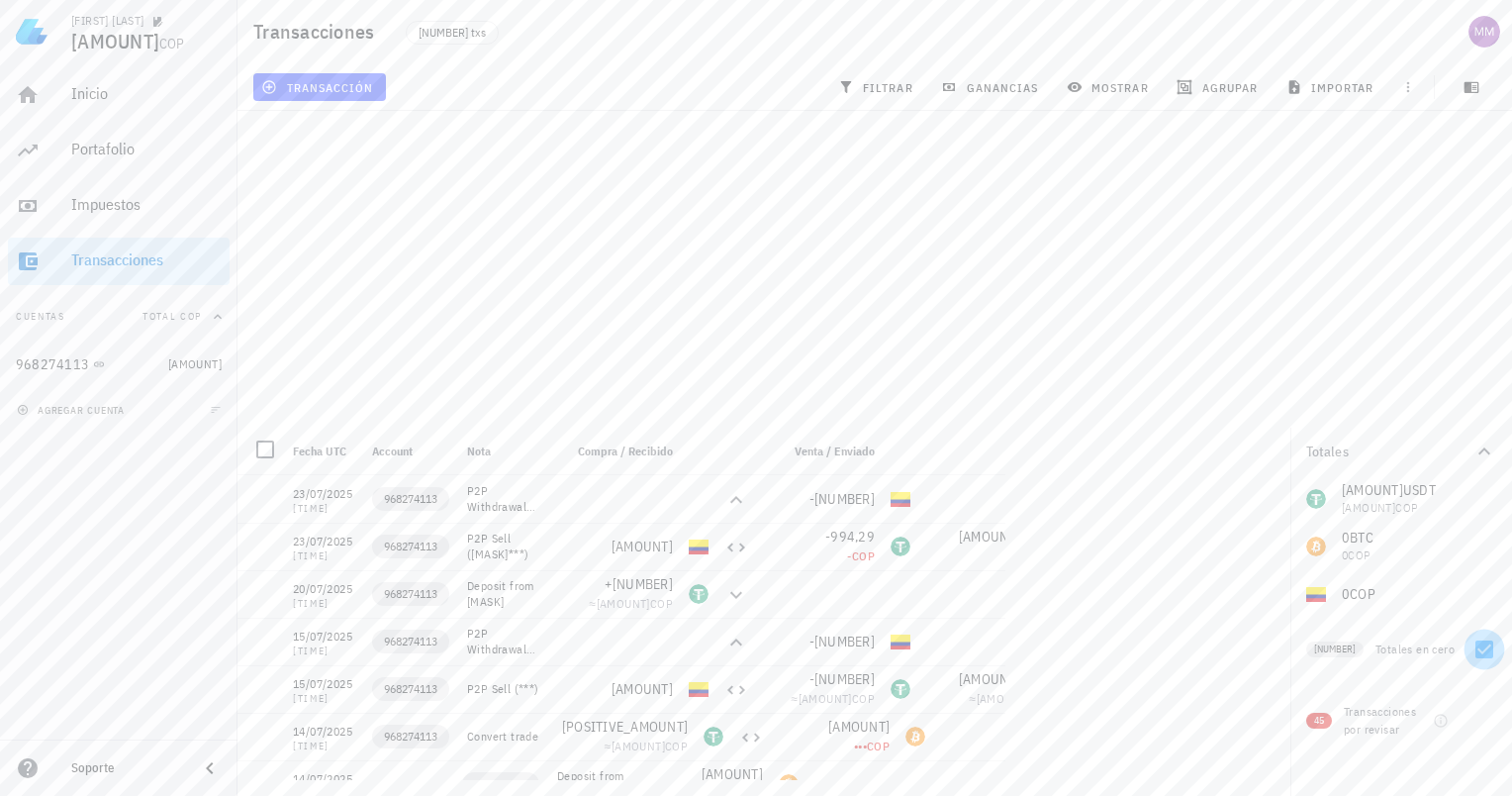 click at bounding box center [1484, 649] 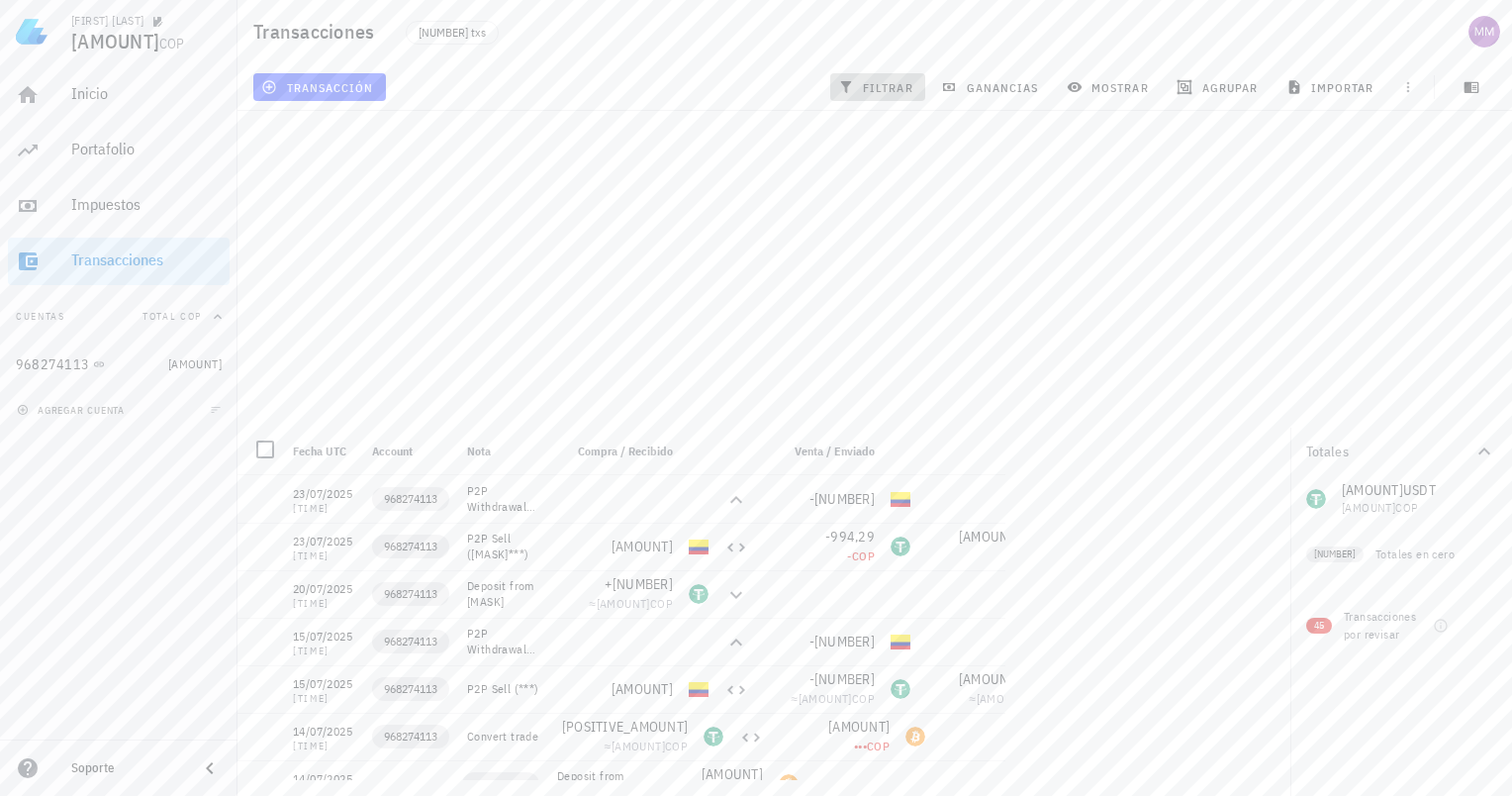 click on "filtrar" at bounding box center (878, 87) 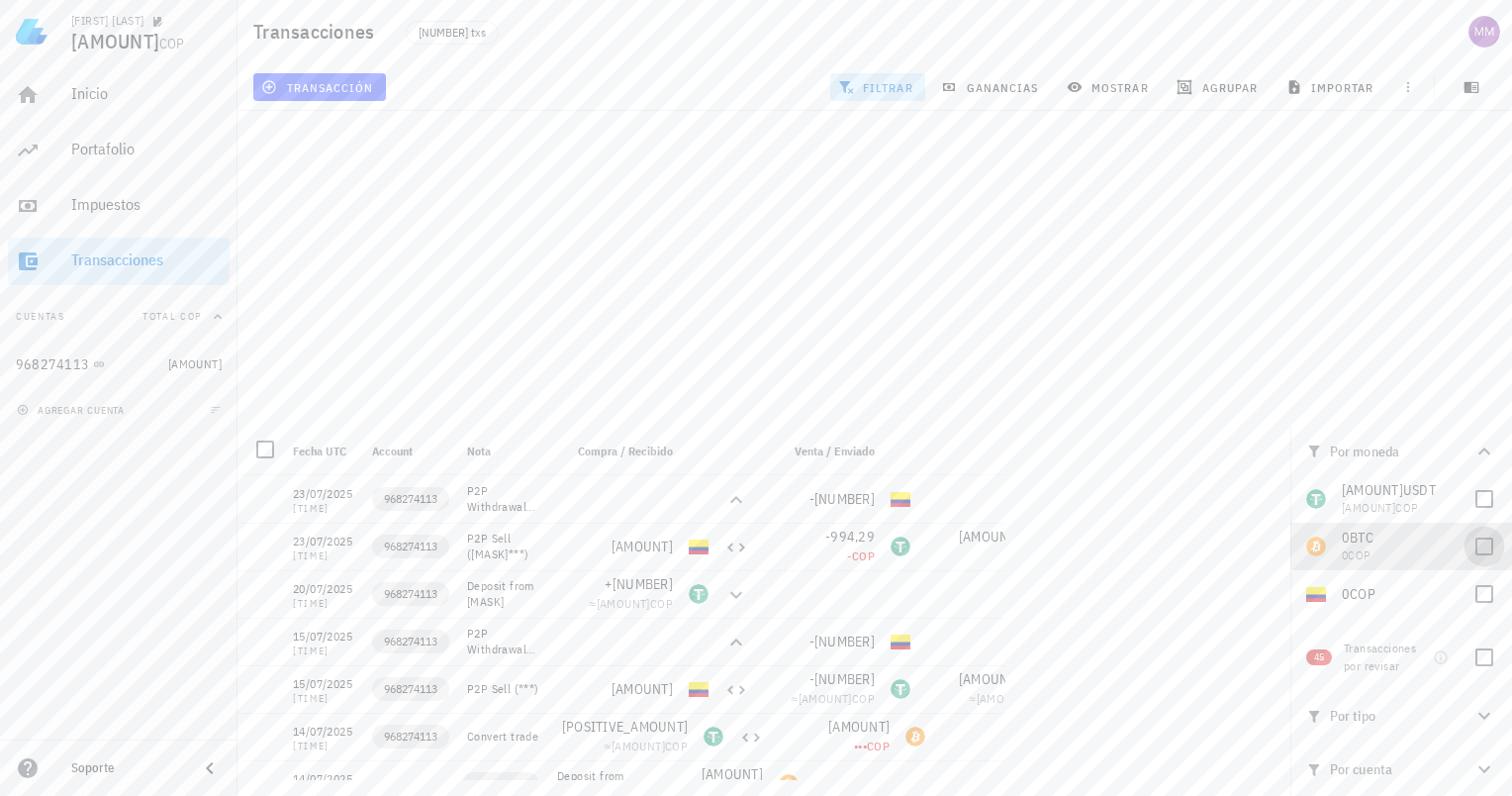 click at bounding box center (1484, 547) 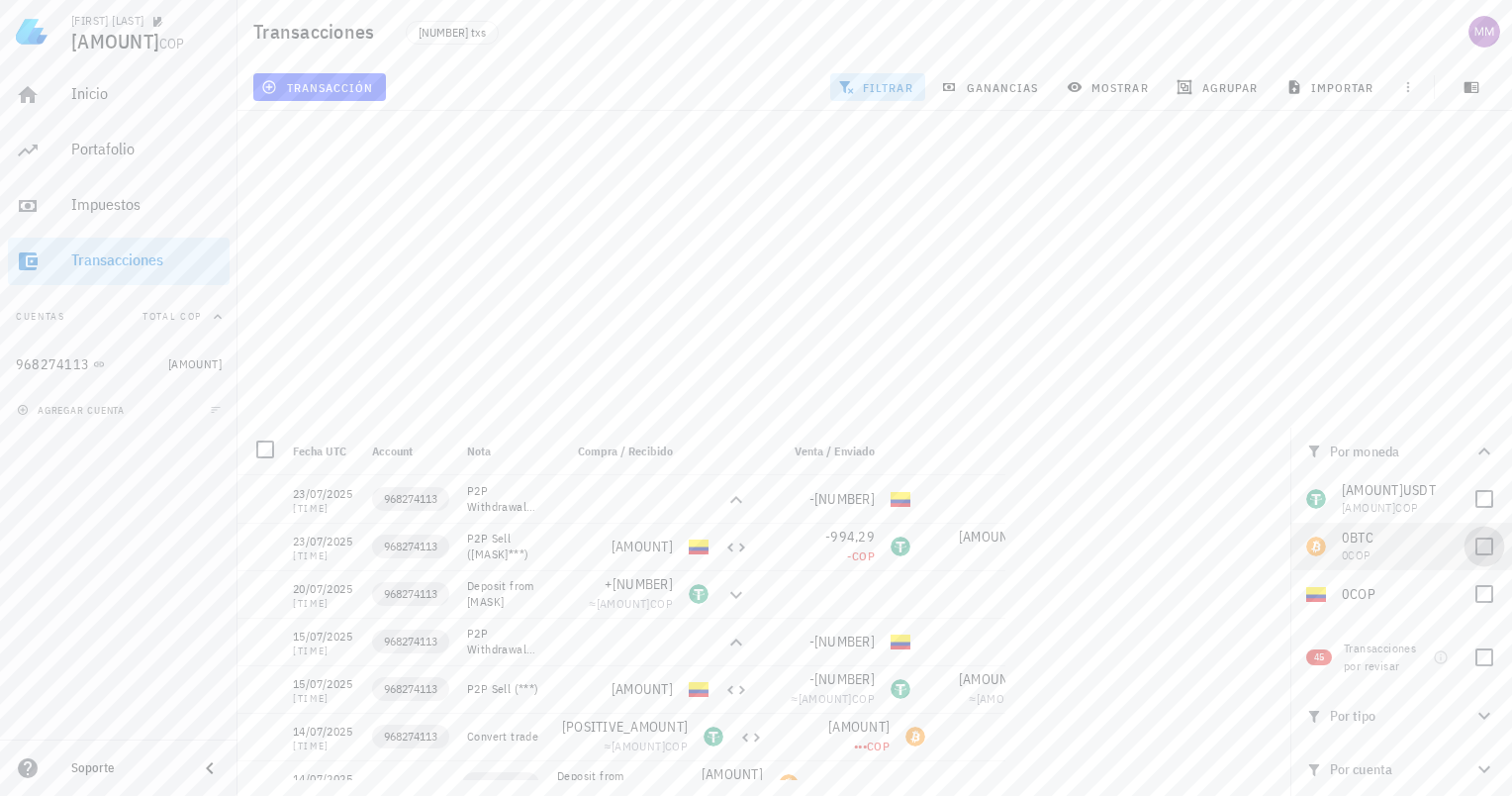 checkbox on "true" 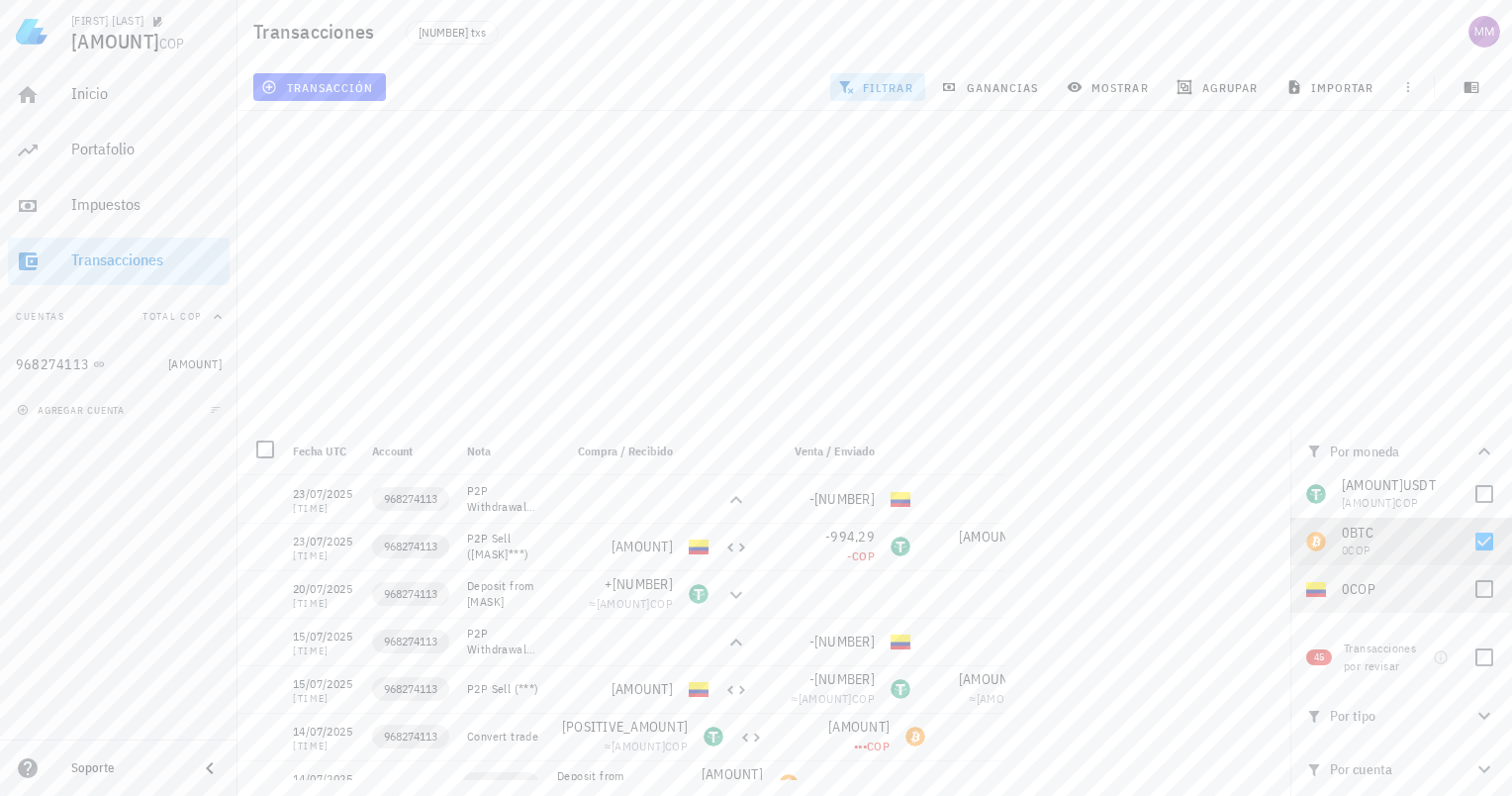 scroll, scrollTop: 8, scrollLeft: 0, axis: vertical 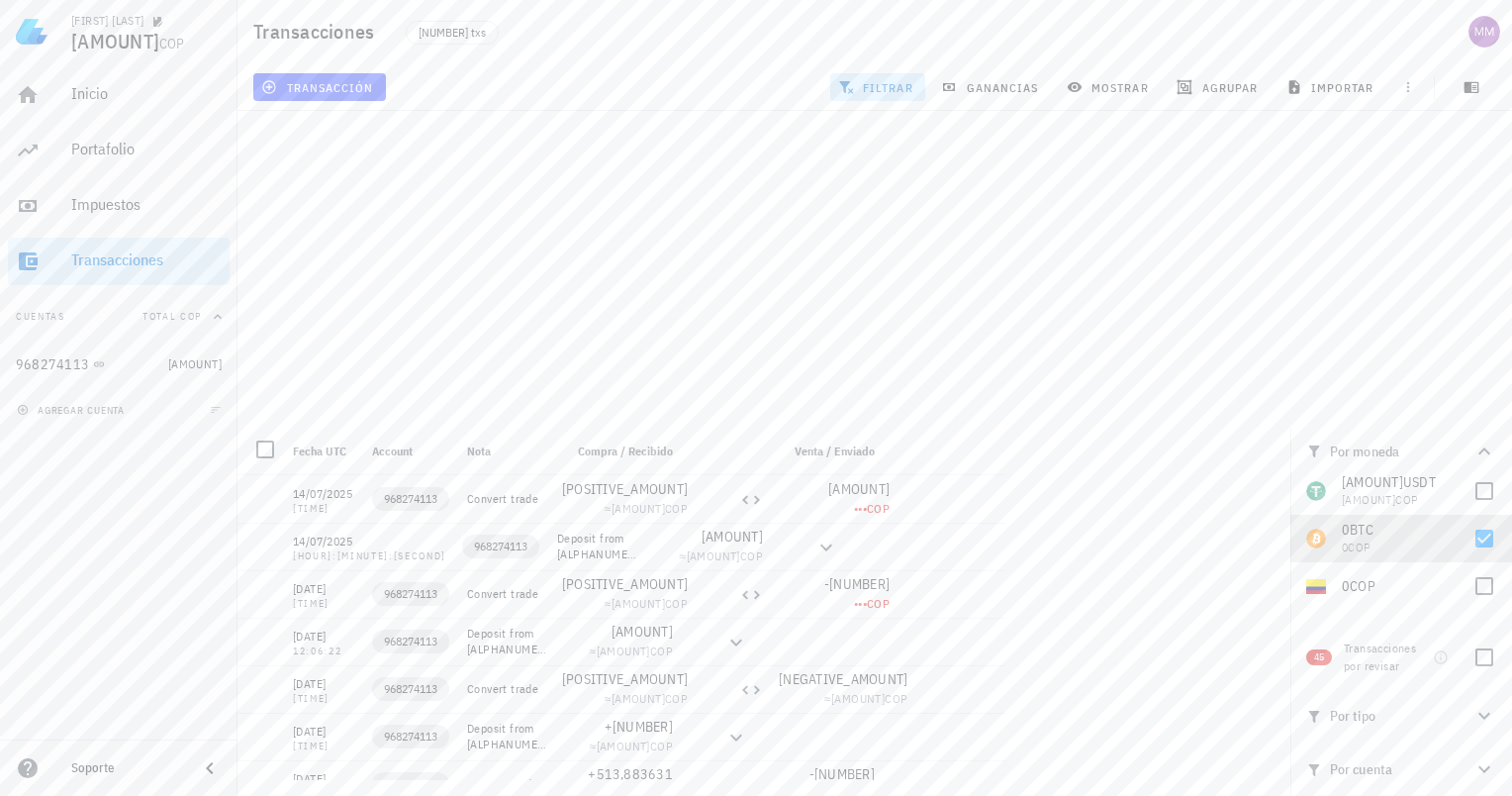 click on "Por cuenta" at bounding box center (1389, 769) 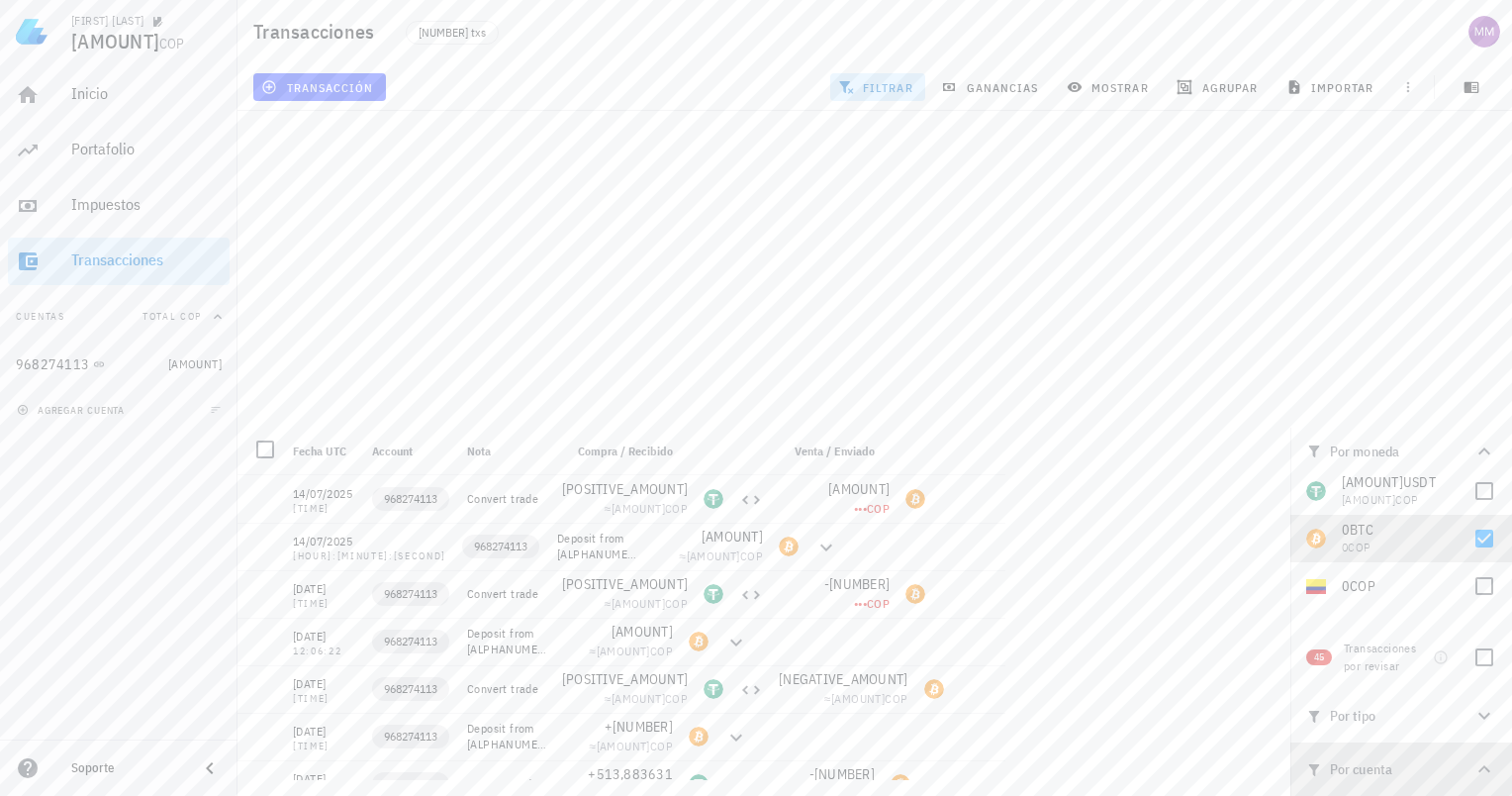 click 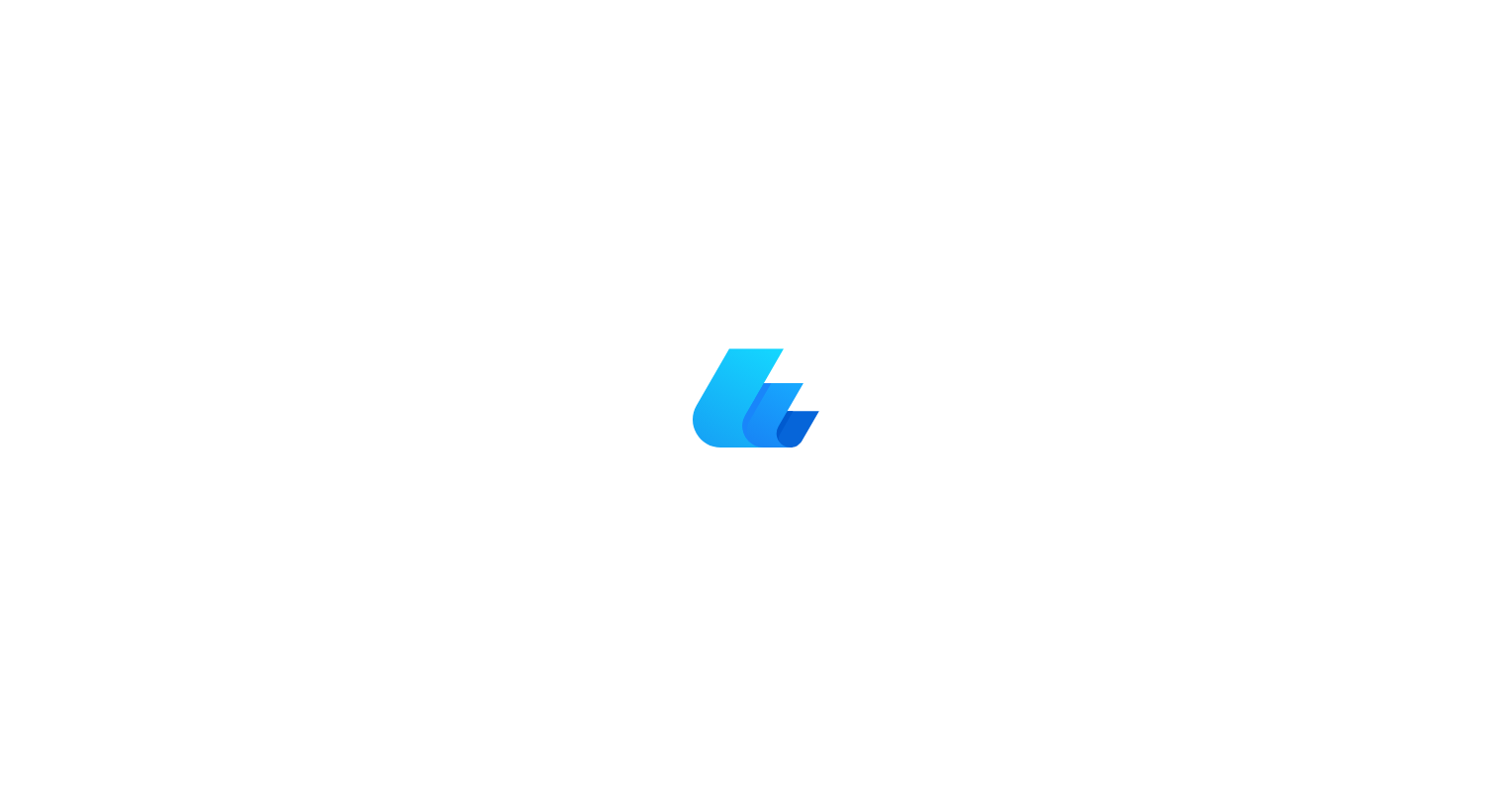 scroll, scrollTop: 0, scrollLeft: 0, axis: both 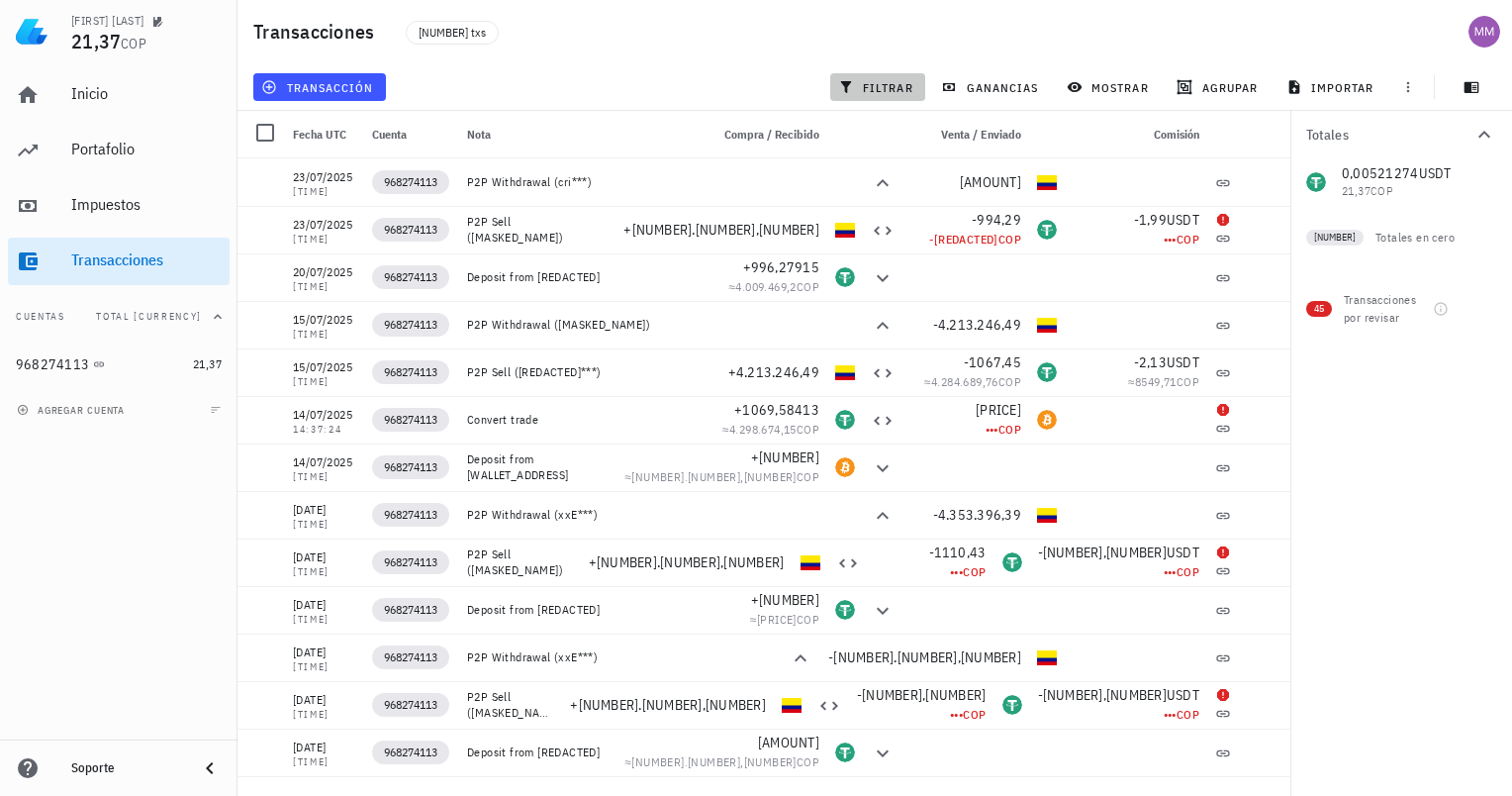 click on "filtrar" at bounding box center [878, 87] 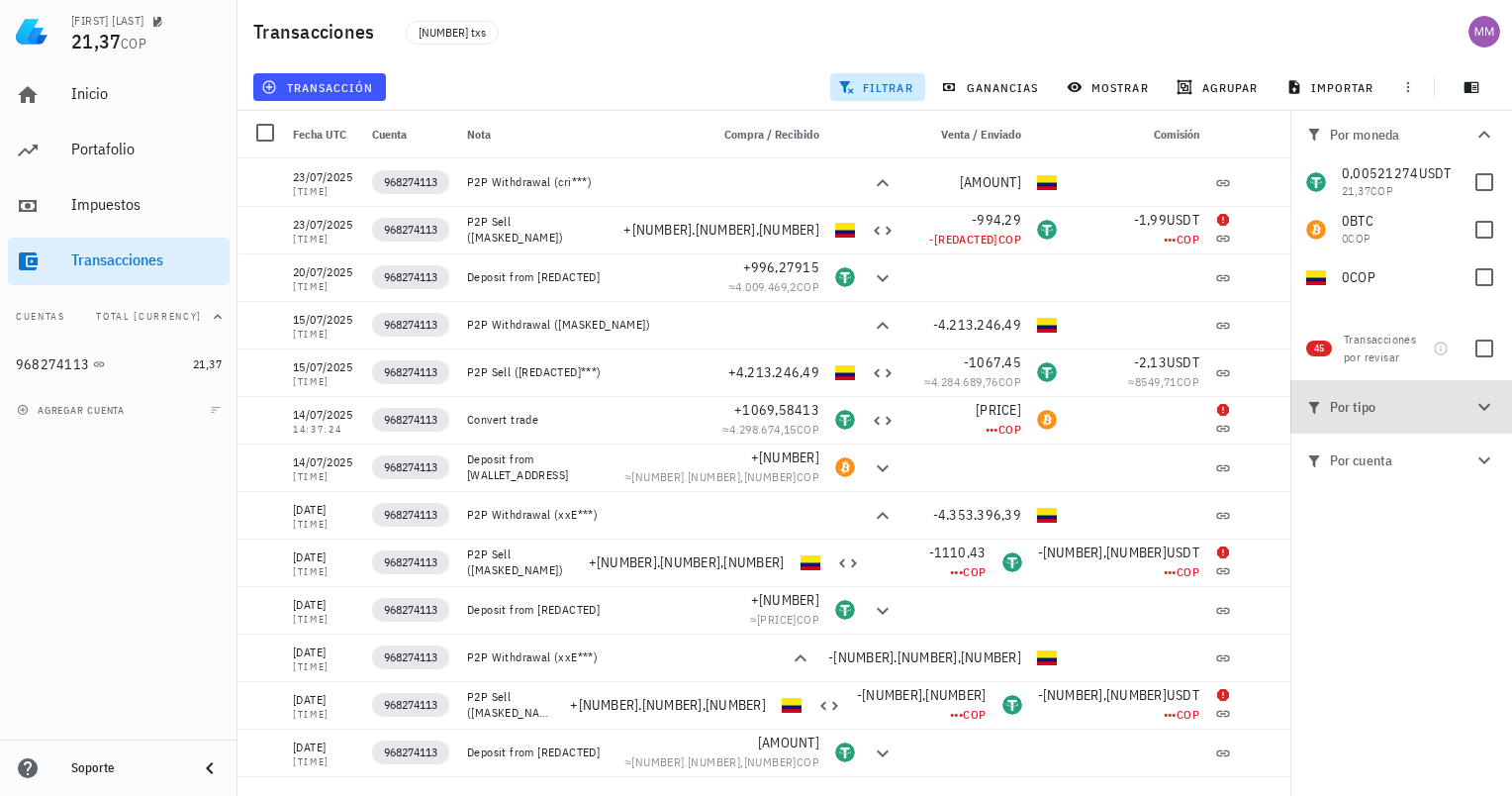 click 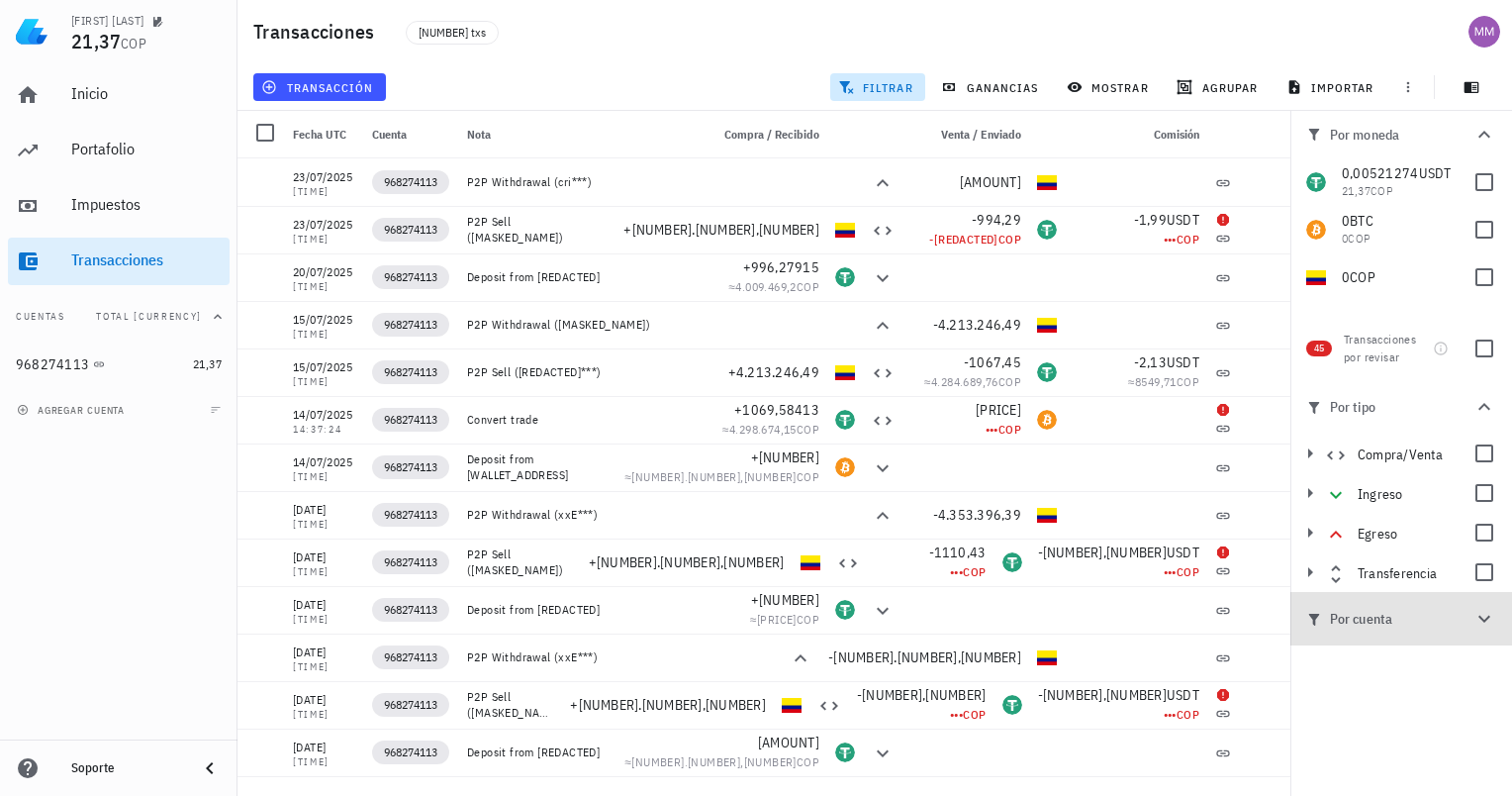 click 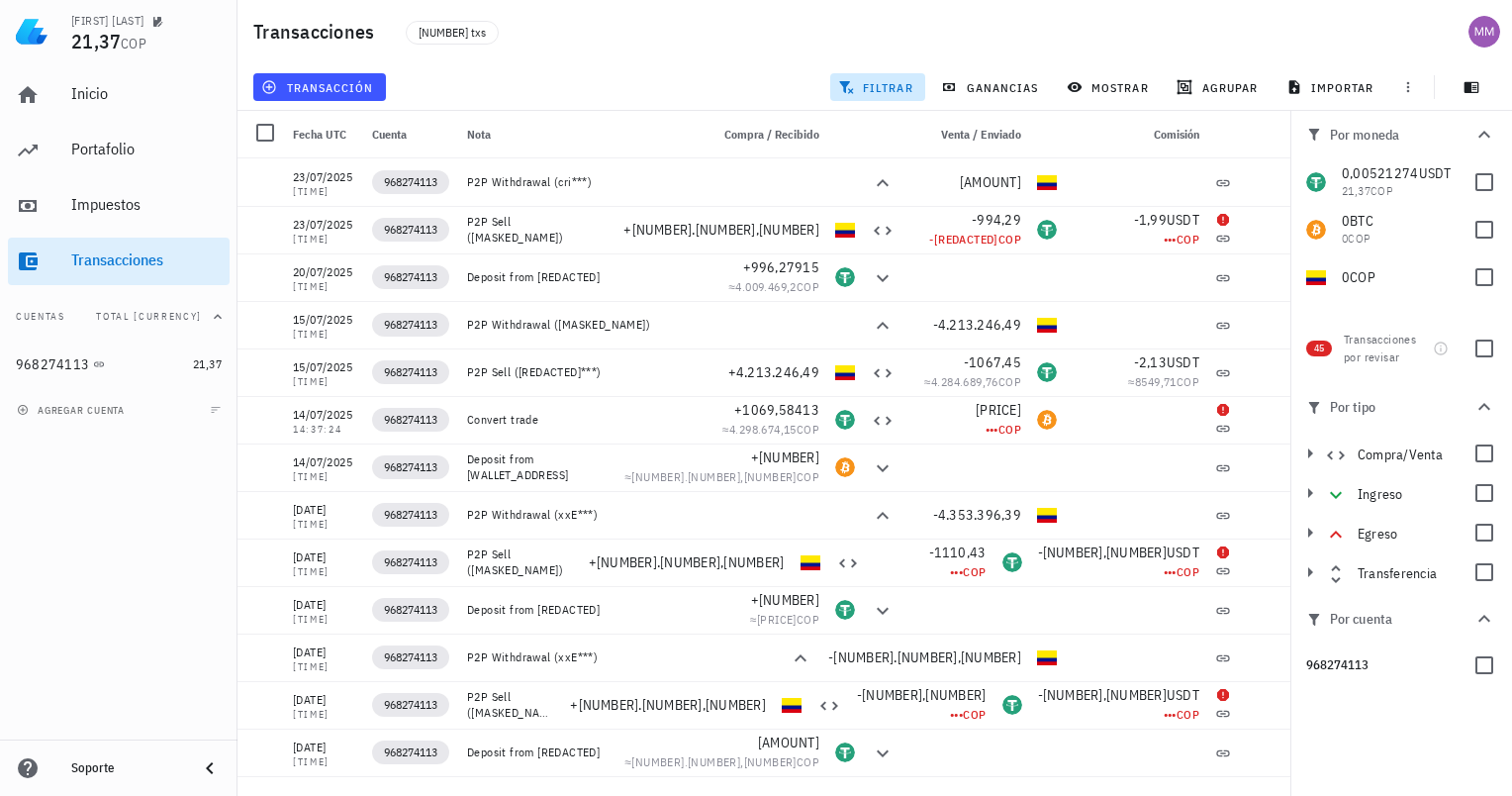click 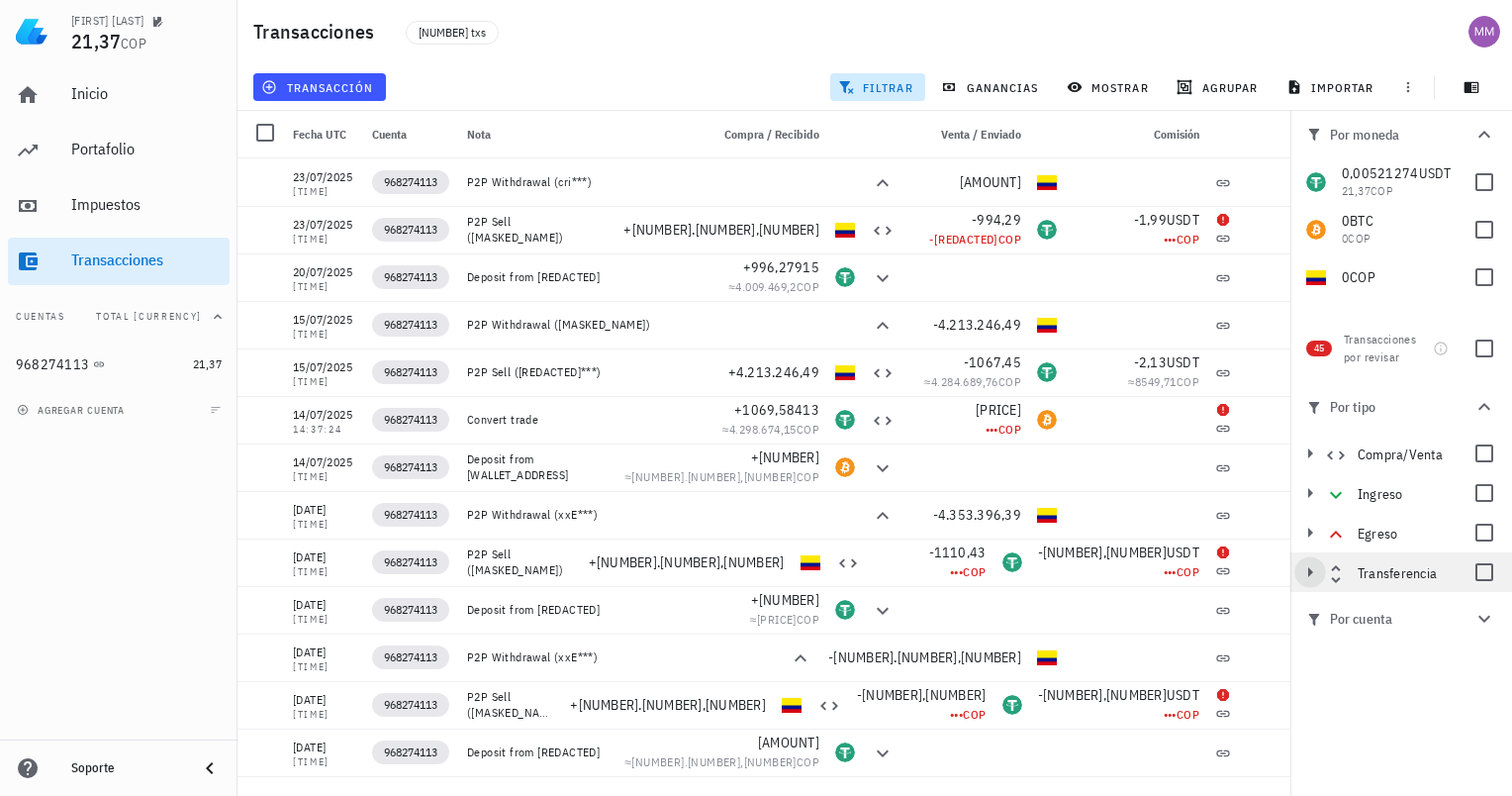 click 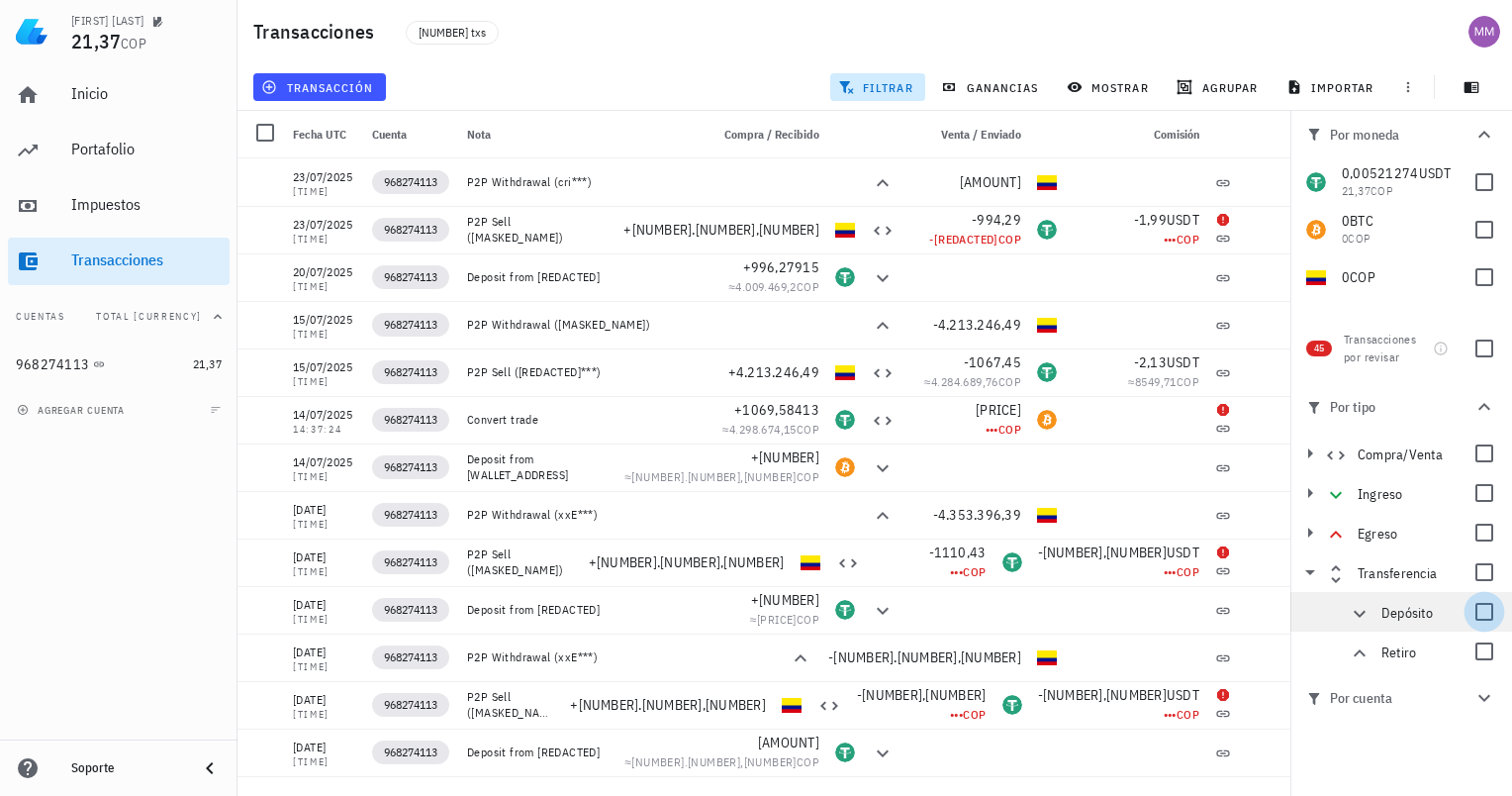 click at bounding box center (1484, 612) 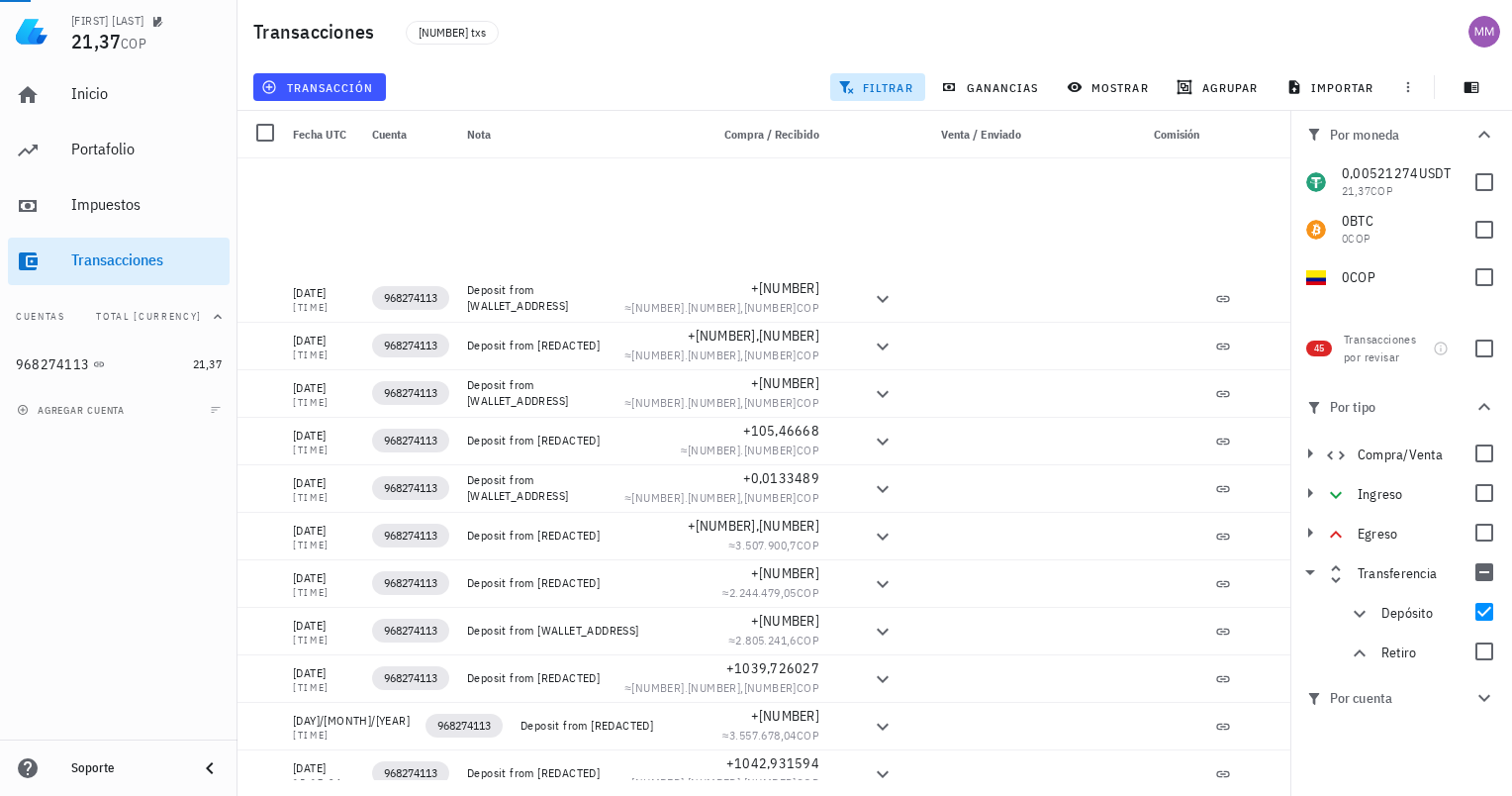 scroll, scrollTop: 2615, scrollLeft: 0, axis: vertical 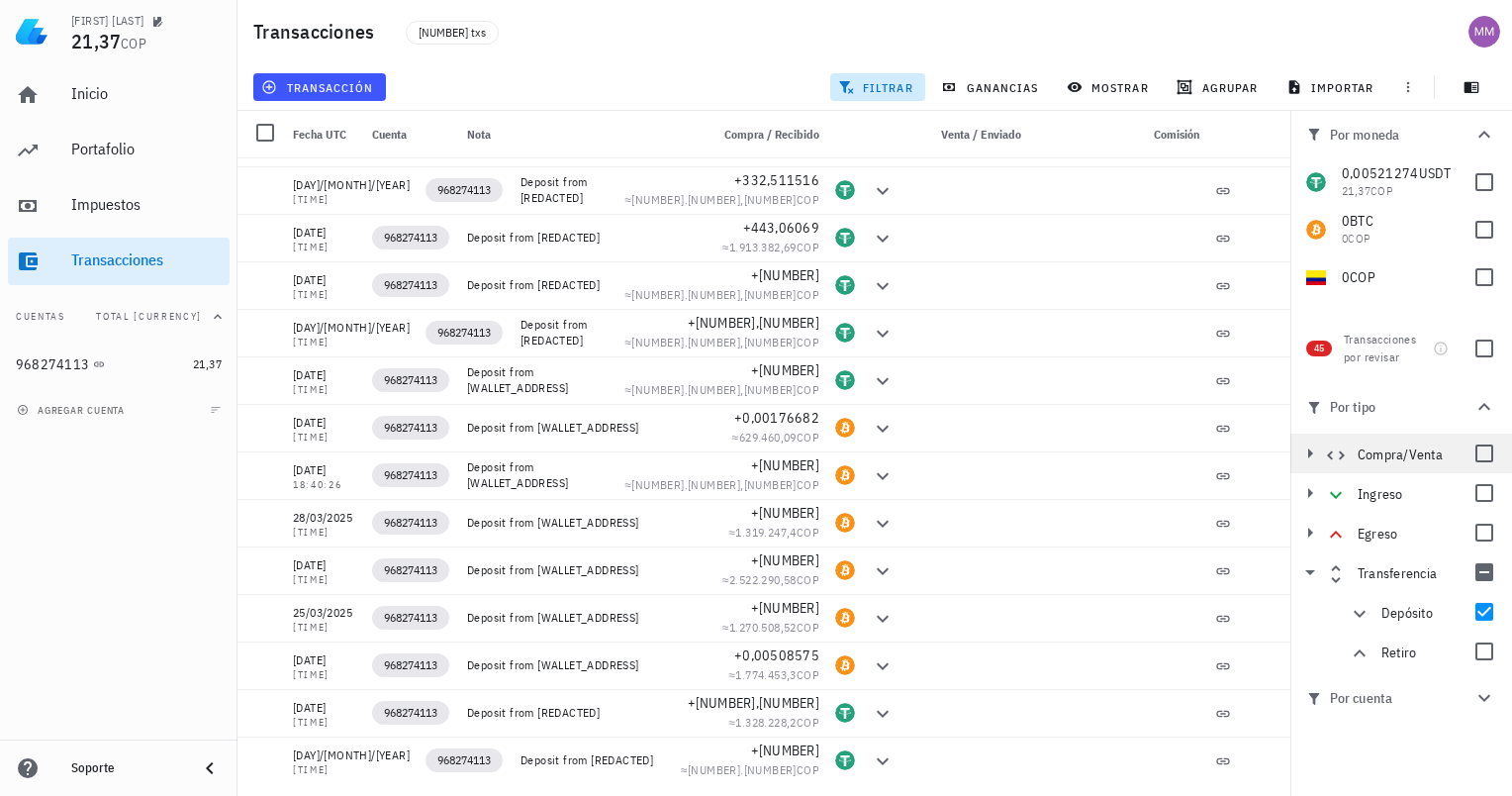 click 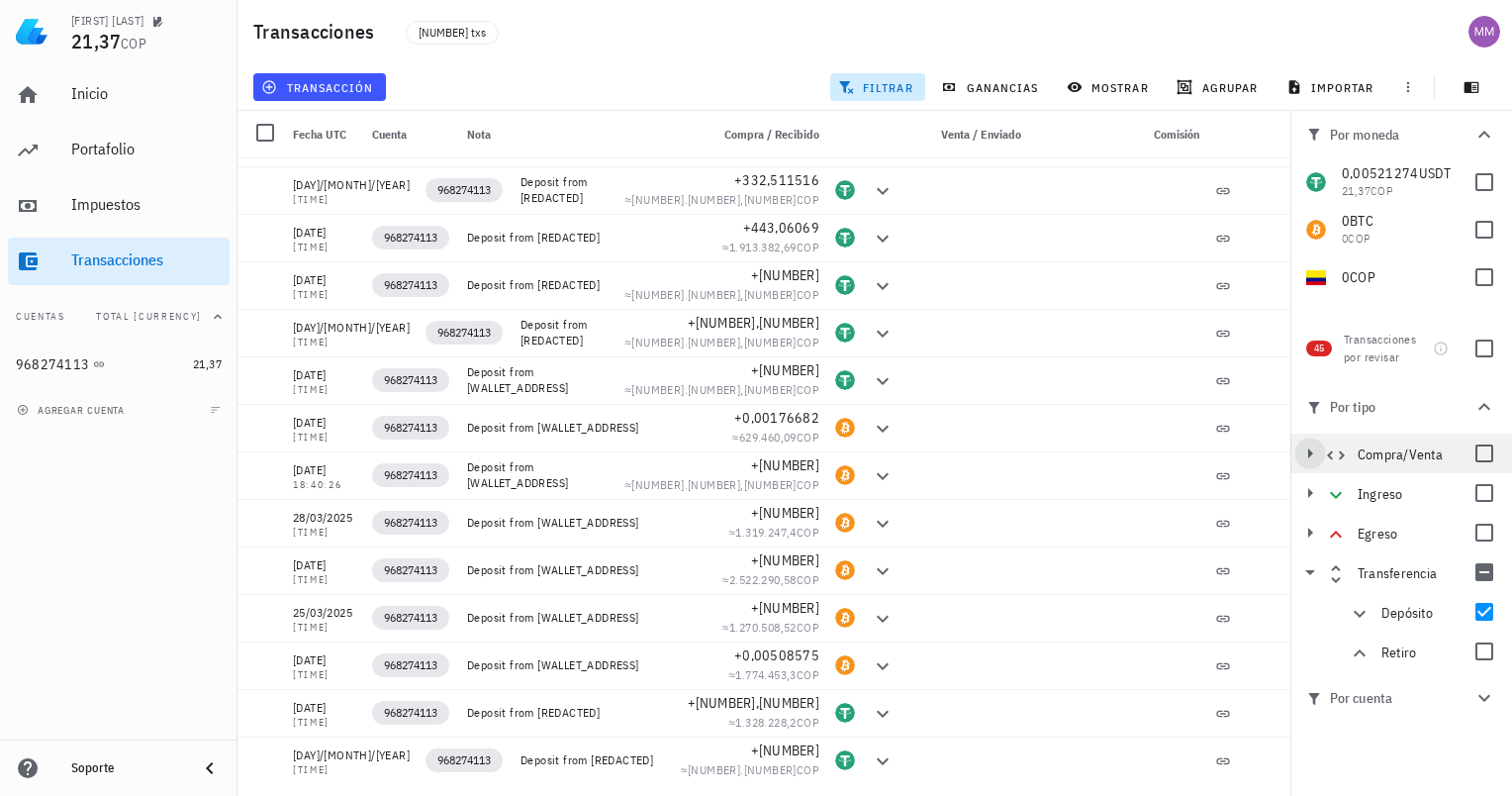 click 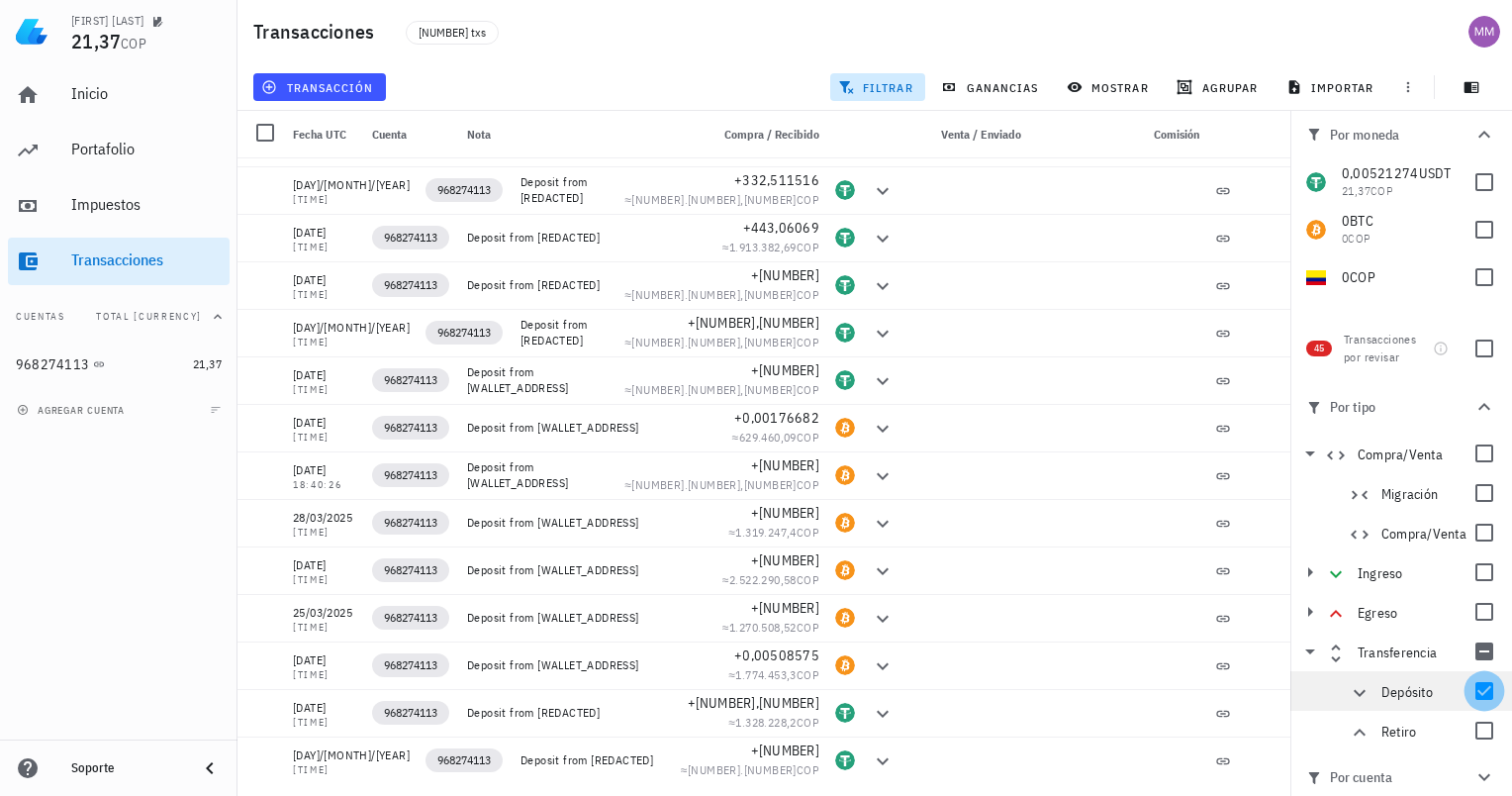 click at bounding box center [1484, 691] 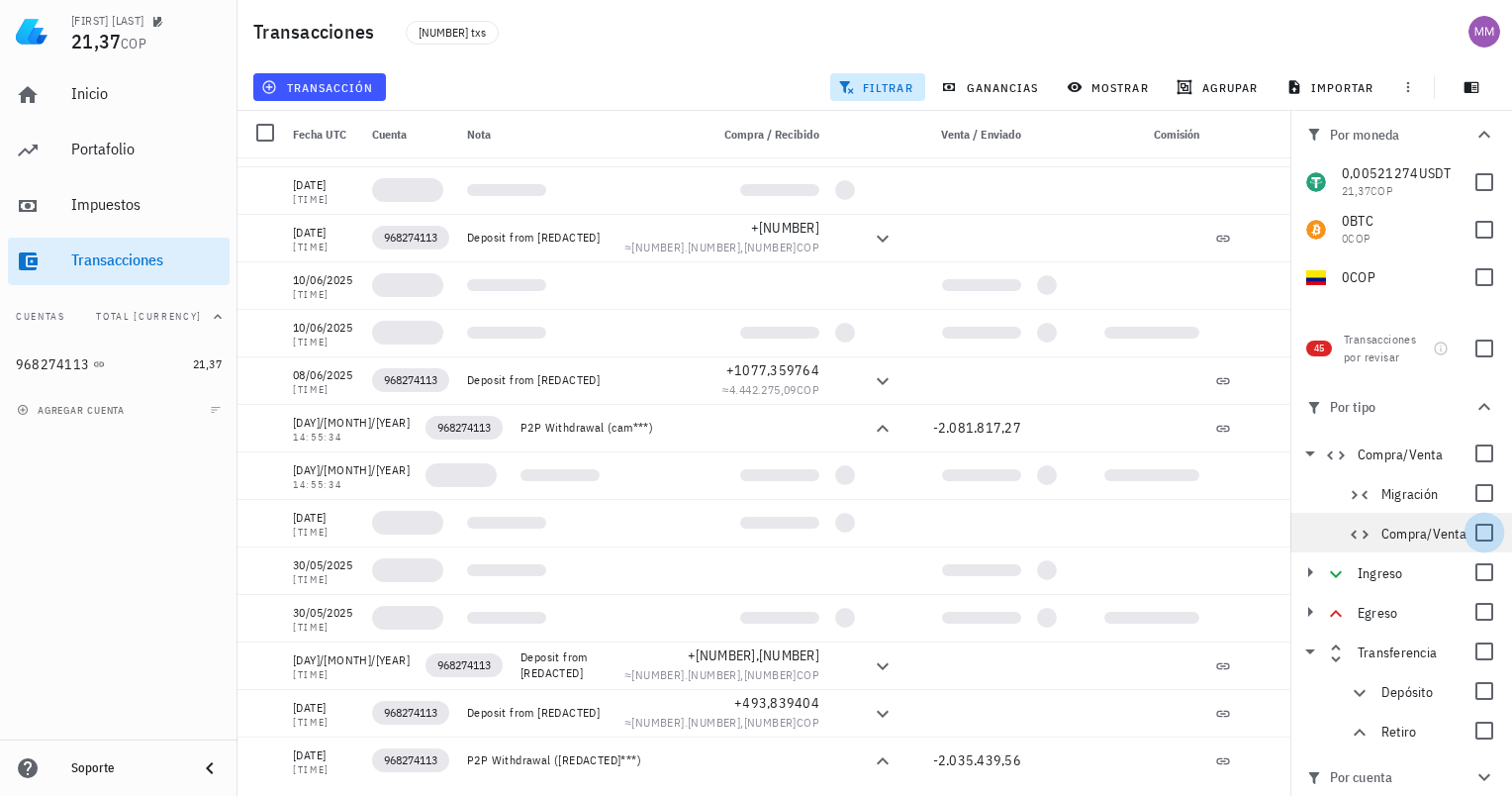 click at bounding box center [1484, 533] 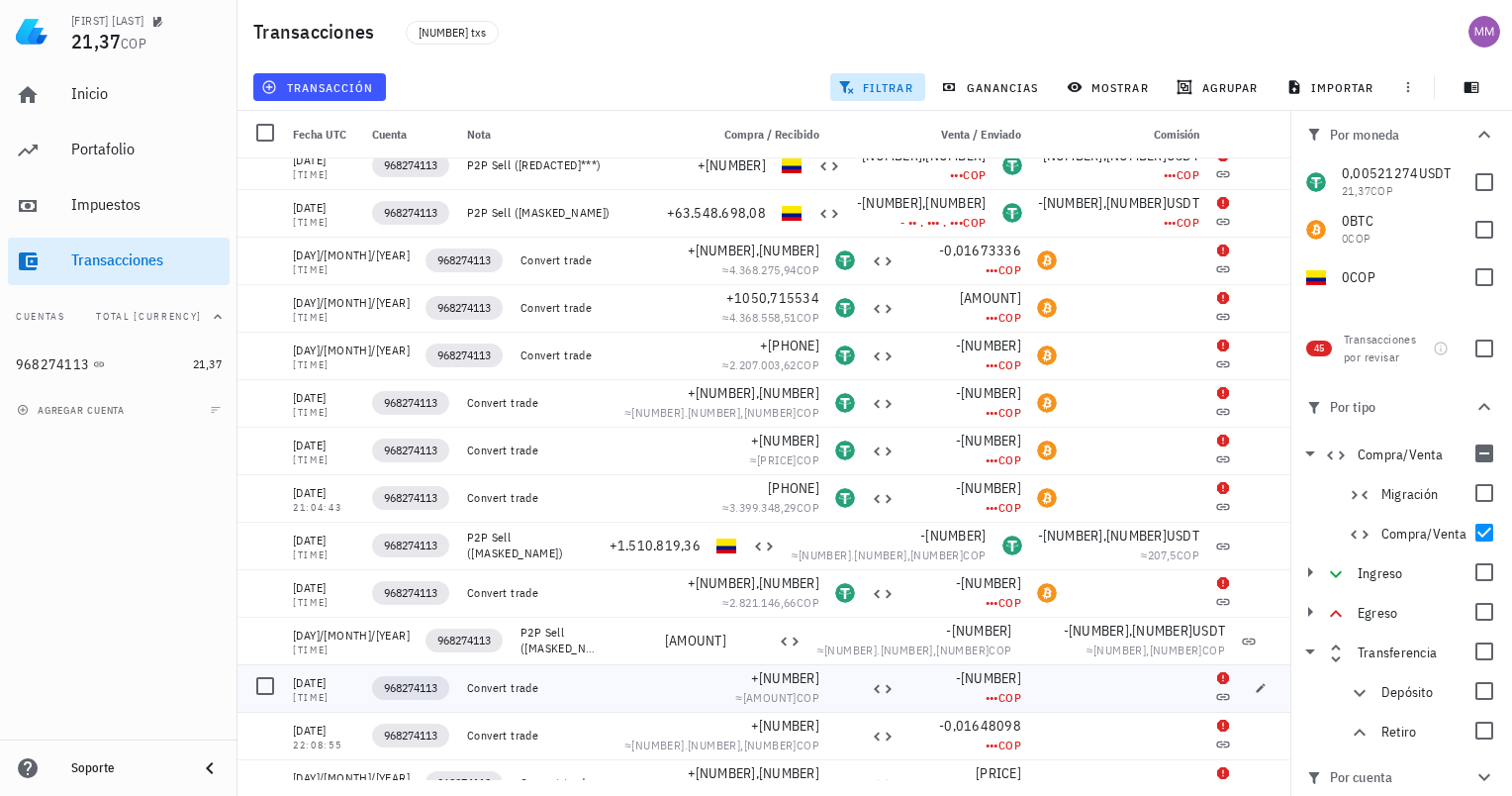 scroll, scrollTop: 2182, scrollLeft: 0, axis: vertical 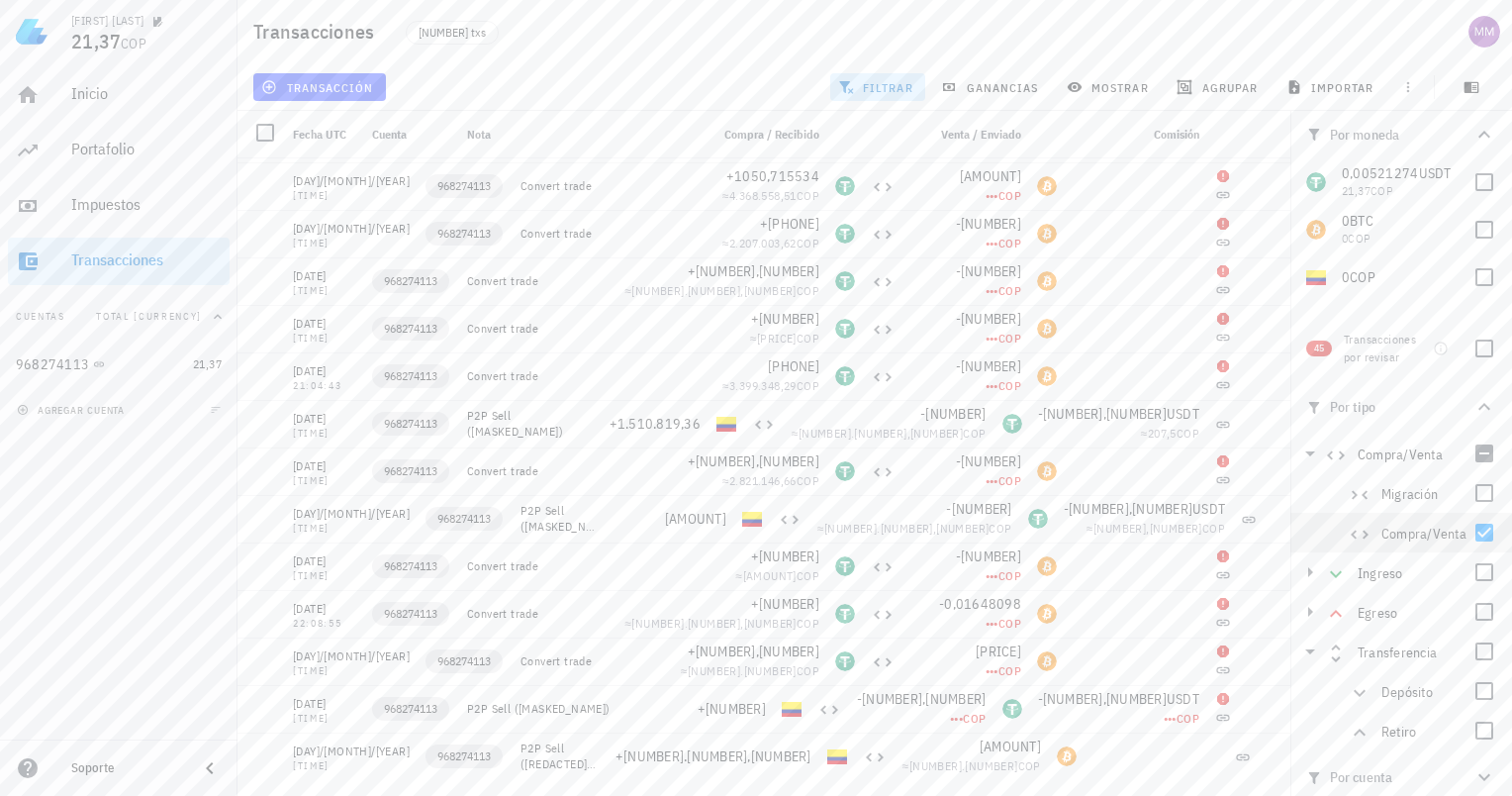 click 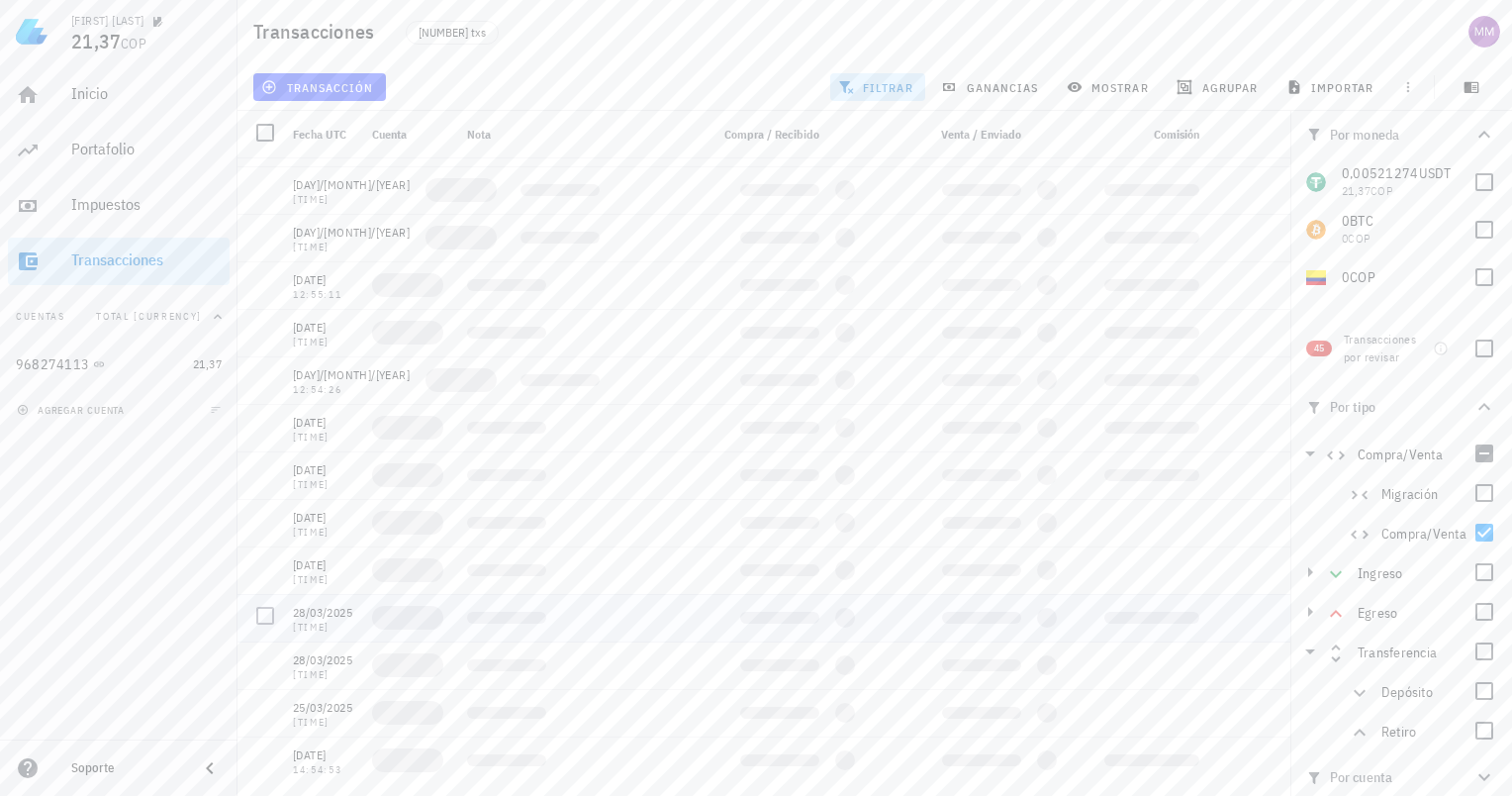 scroll, scrollTop: 2182, scrollLeft: 0, axis: vertical 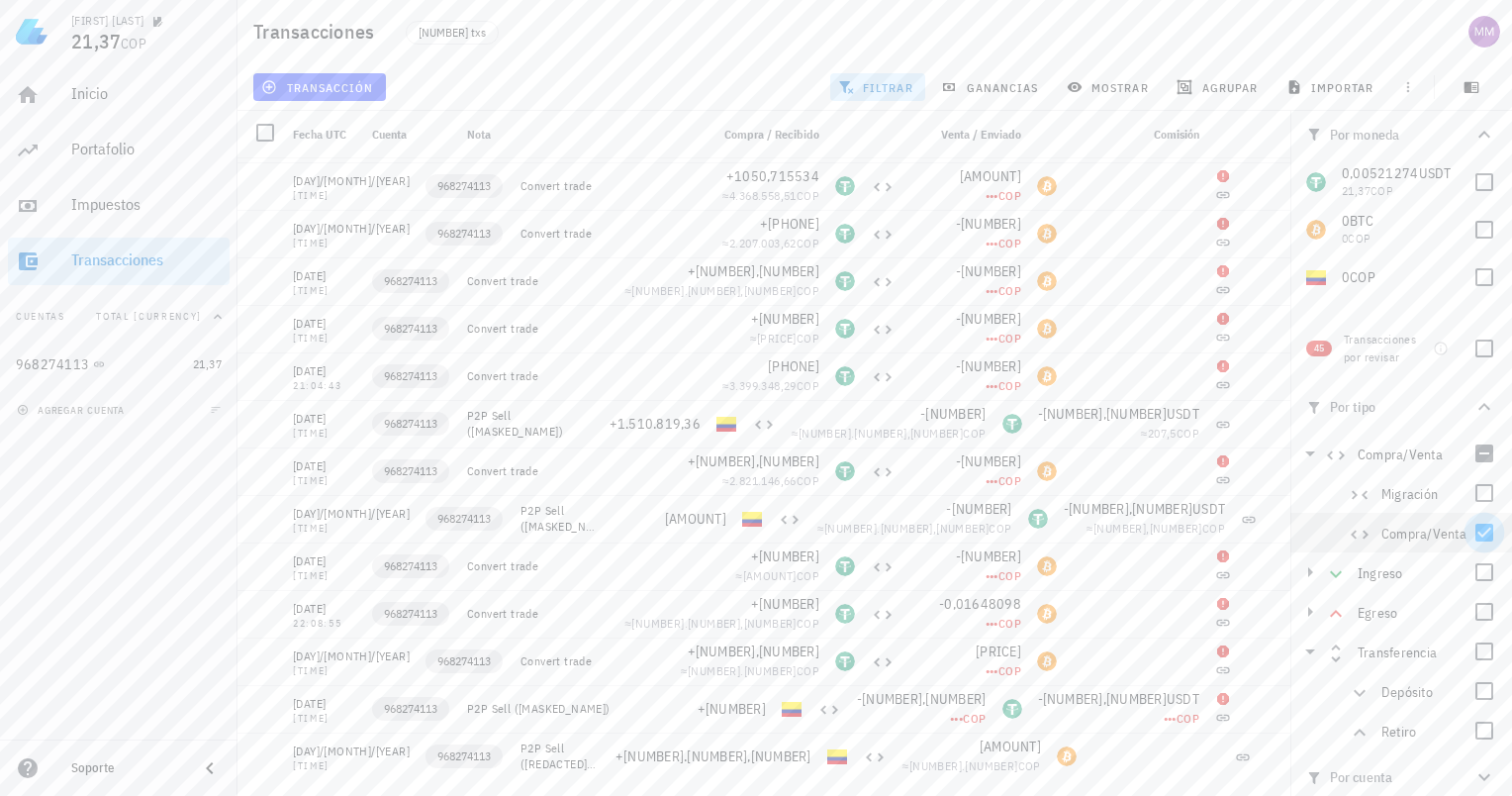 click at bounding box center [1484, 533] 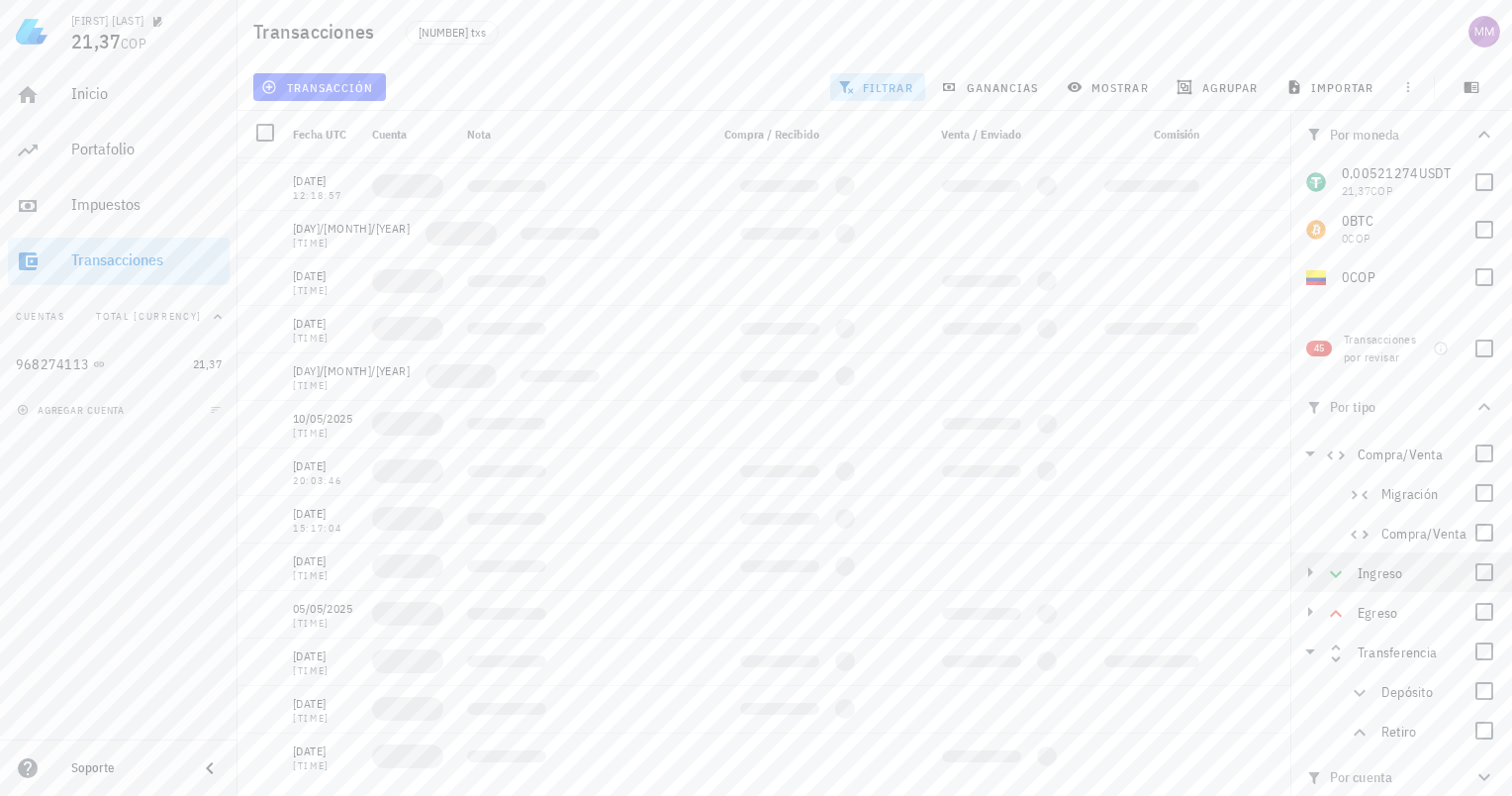 click at bounding box center [1484, 691] 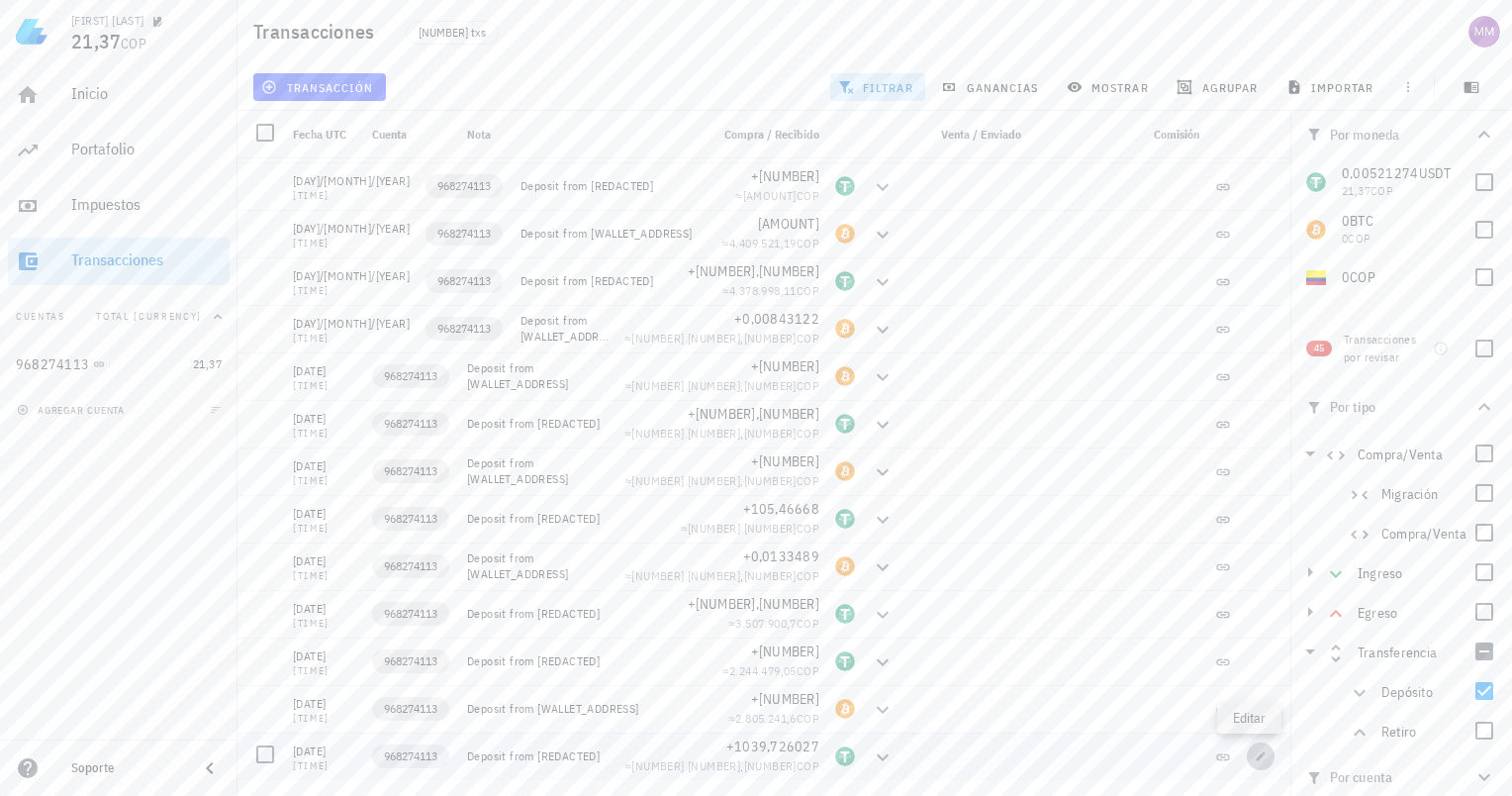 click 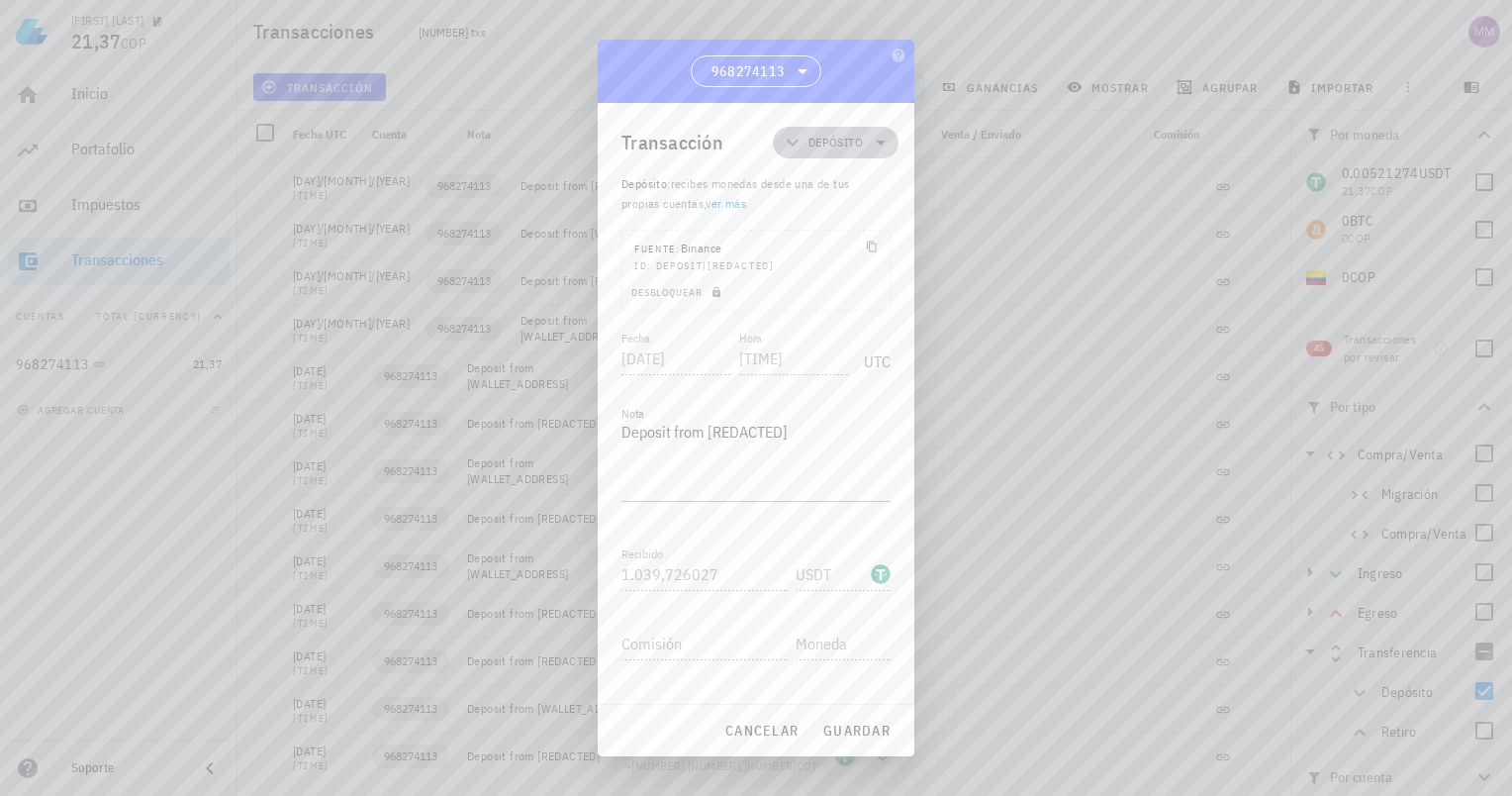 click 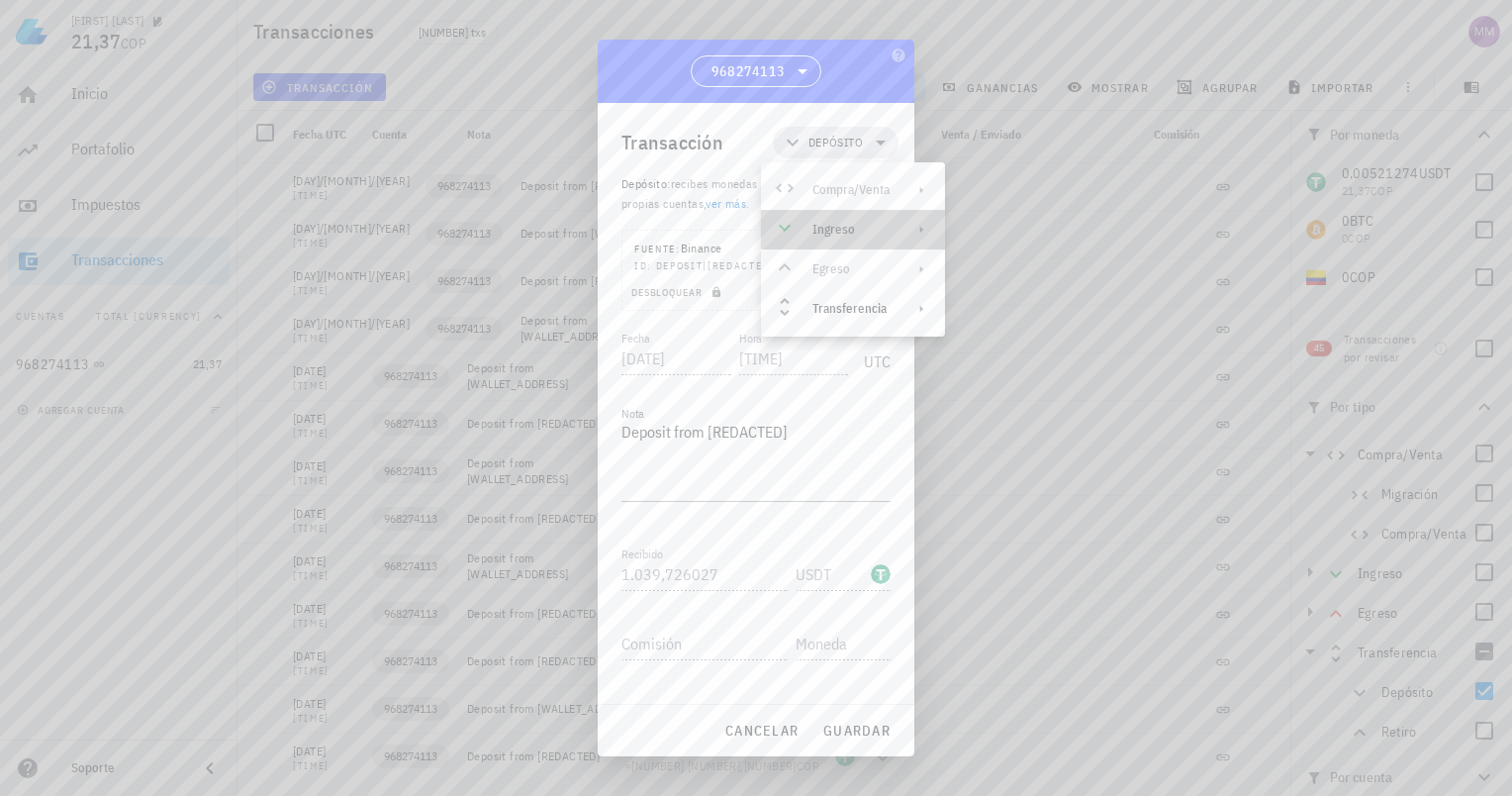 click 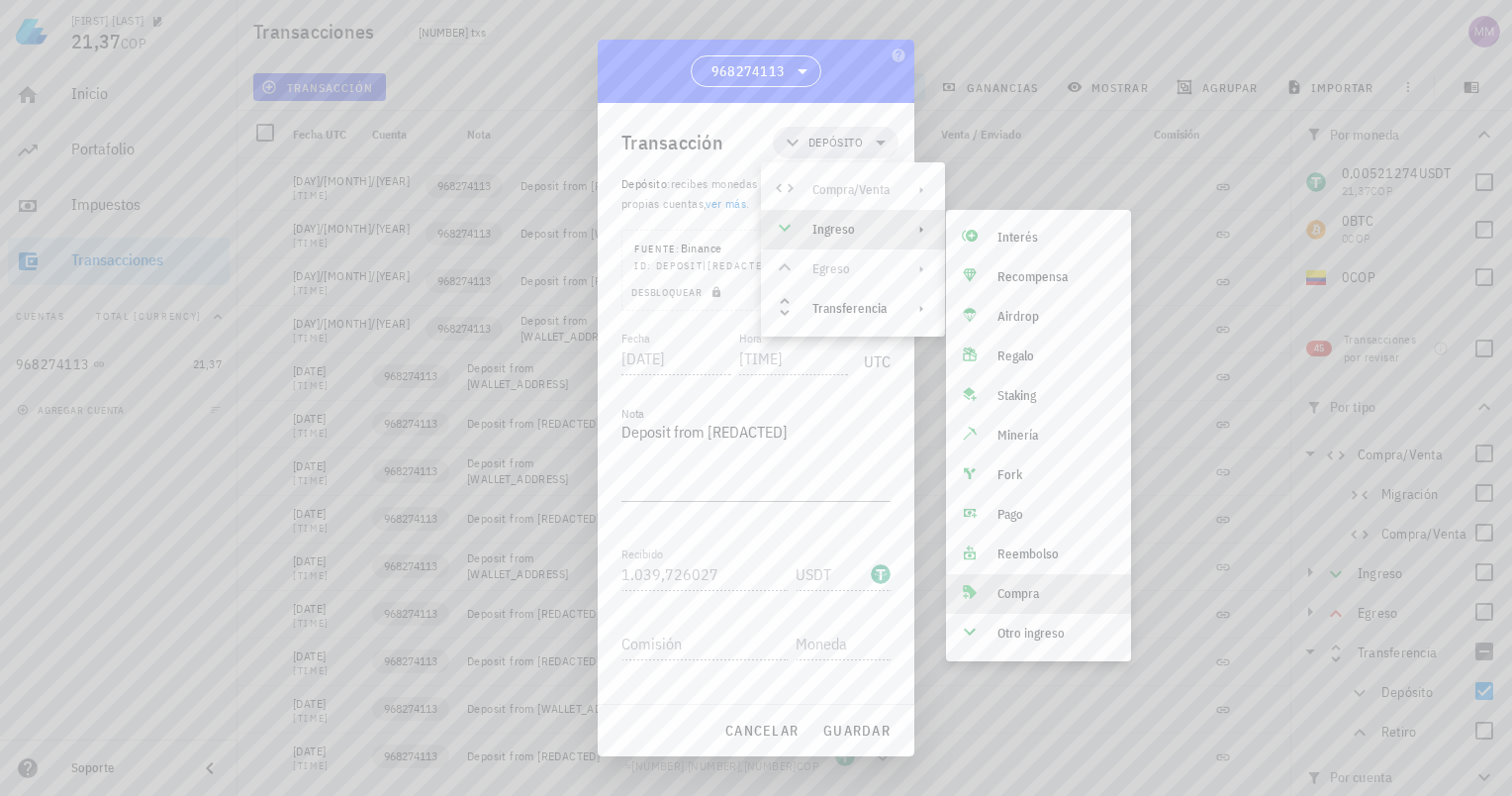 click 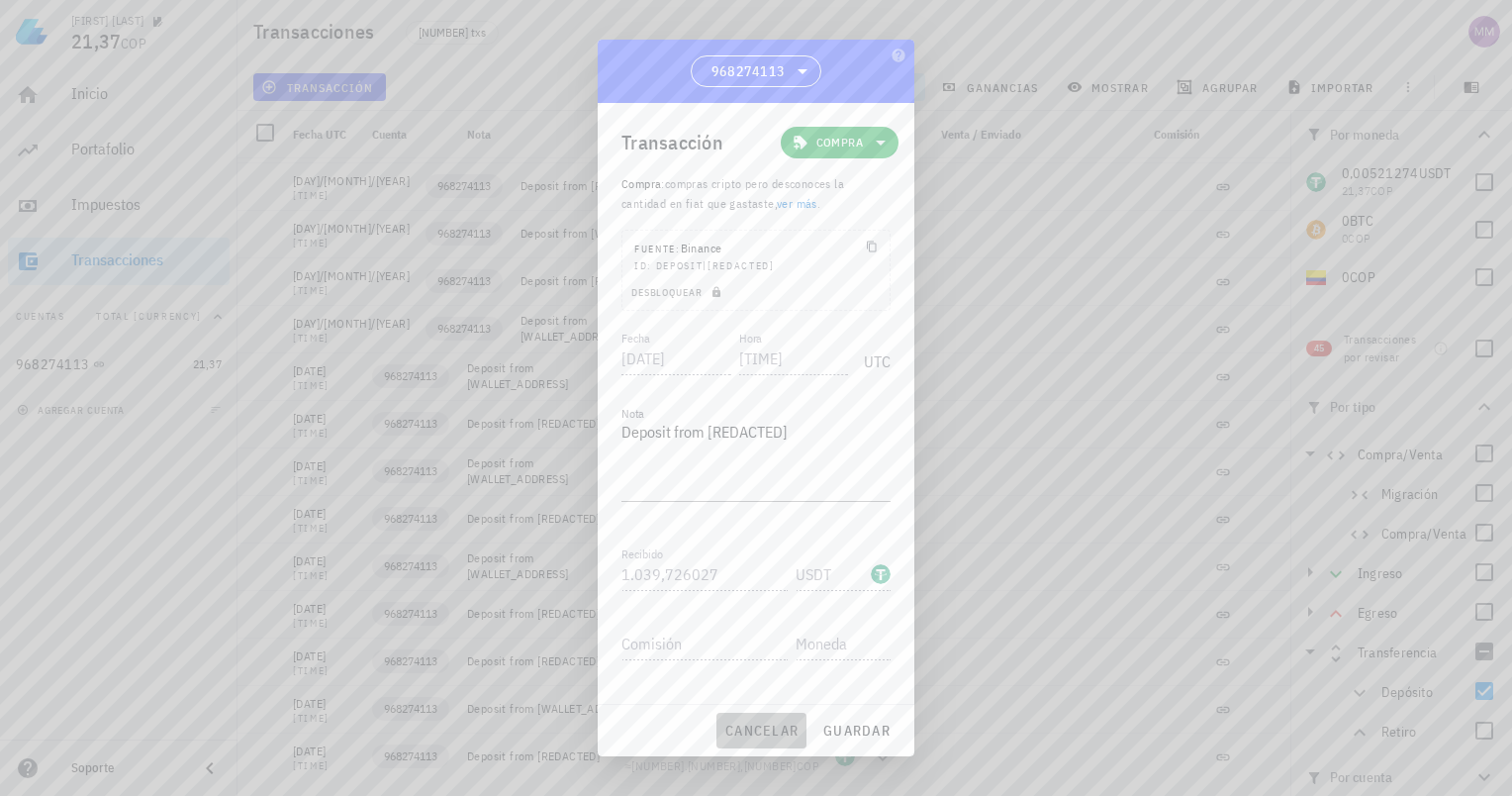 click on "cancelar" at bounding box center [761, 731] 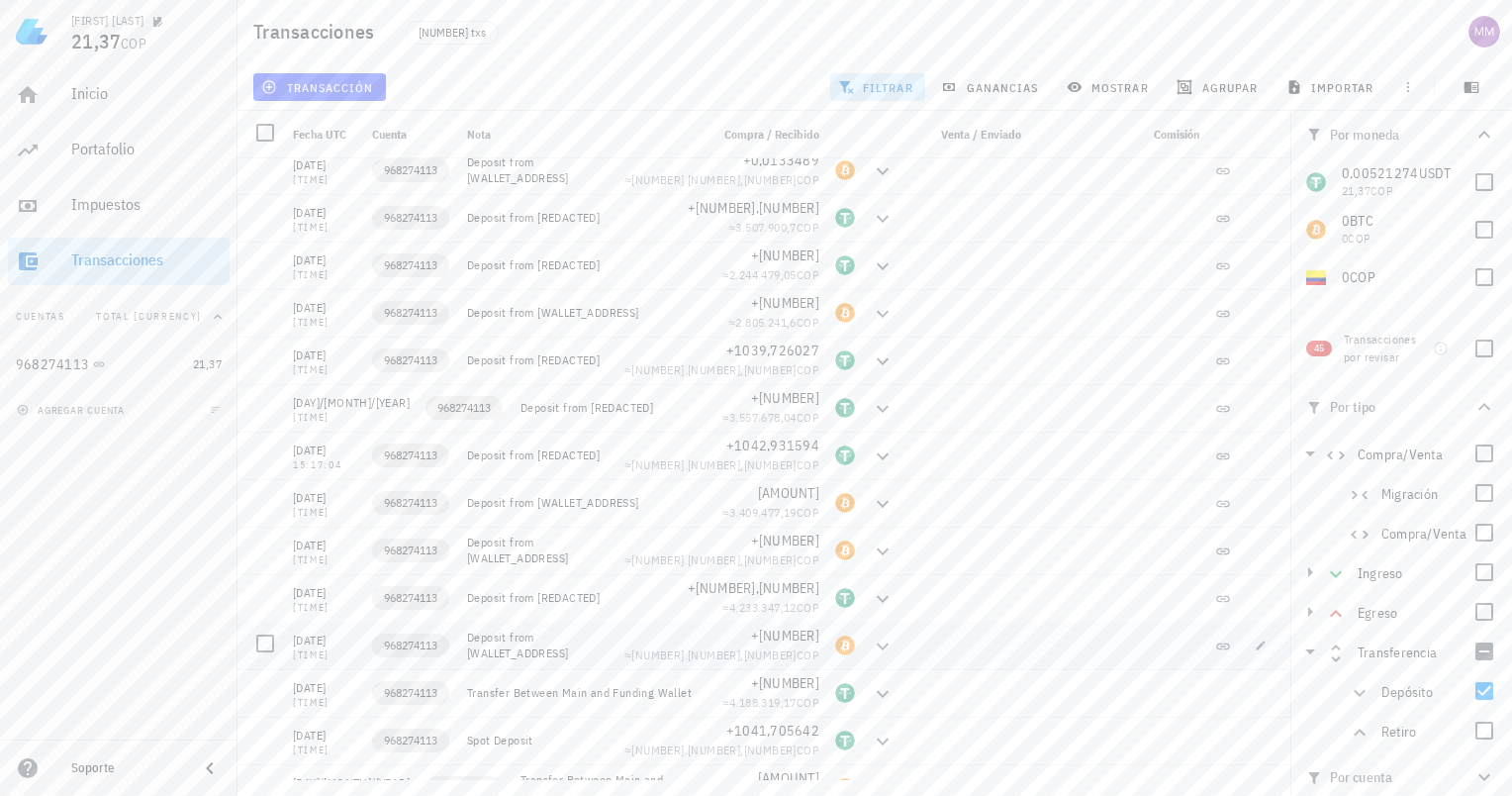 scroll, scrollTop: 2657, scrollLeft: 0, axis: vertical 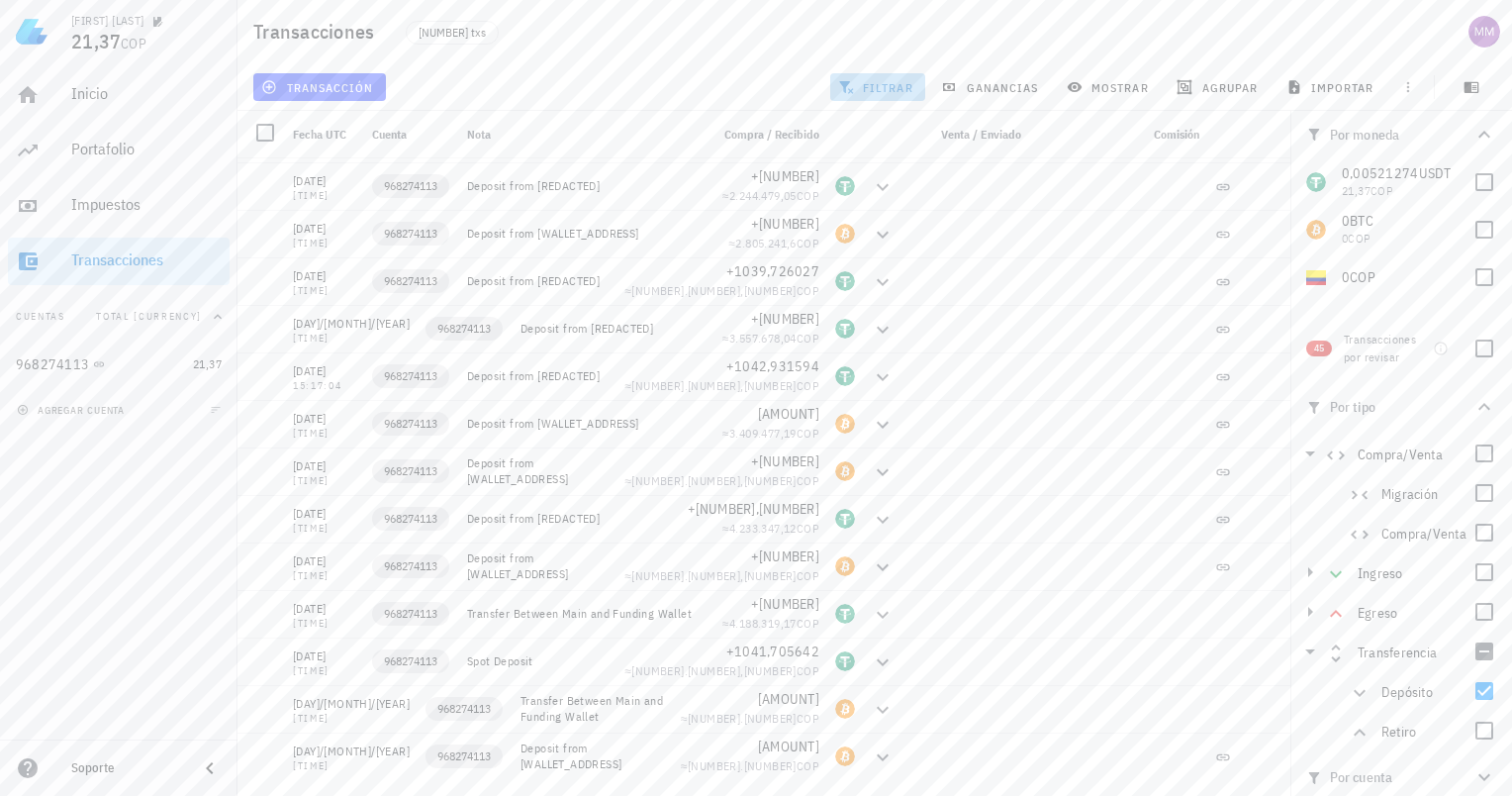 click on "filtrar" at bounding box center (878, 87) 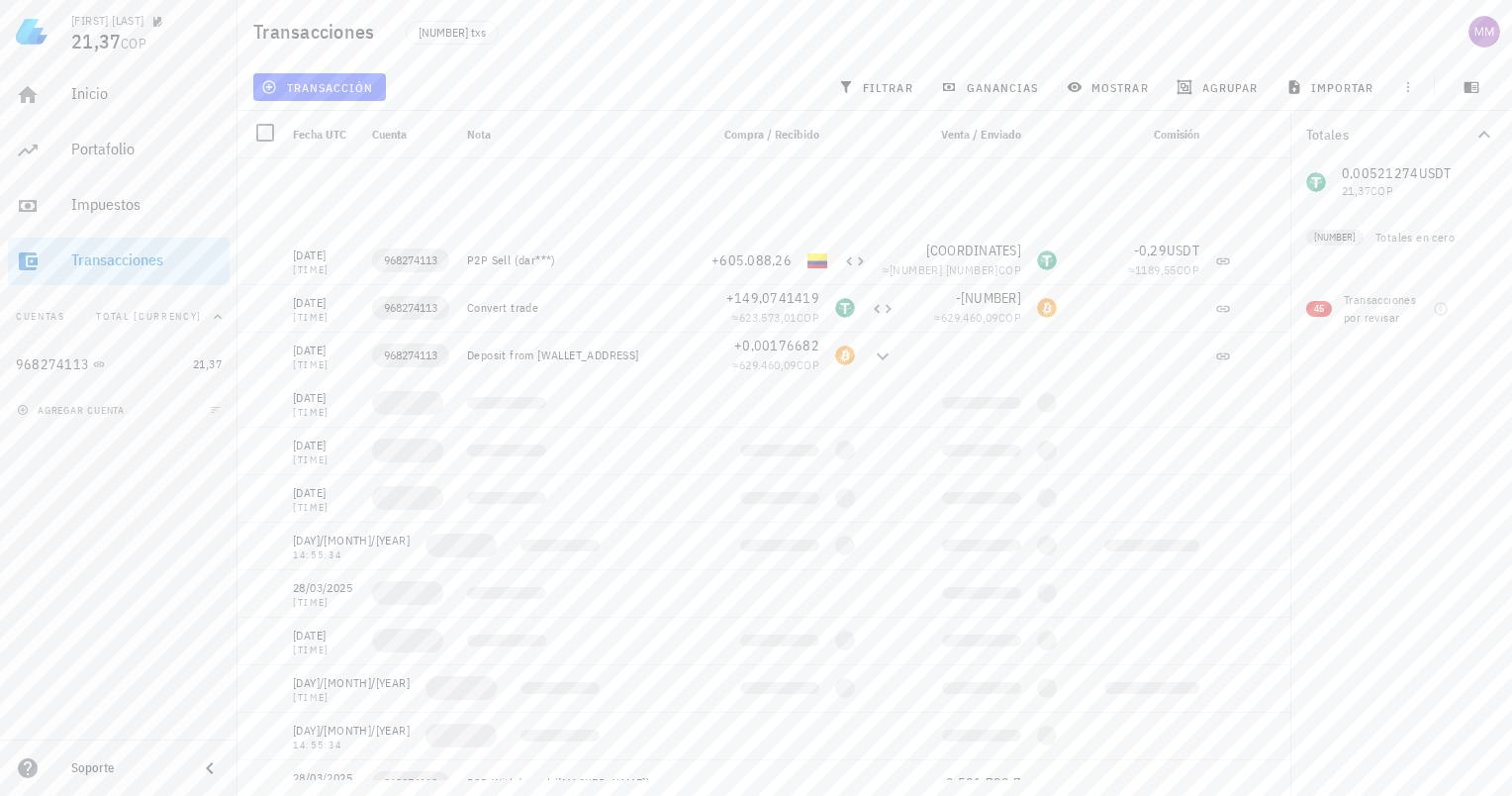 scroll, scrollTop: 4340, scrollLeft: 0, axis: vertical 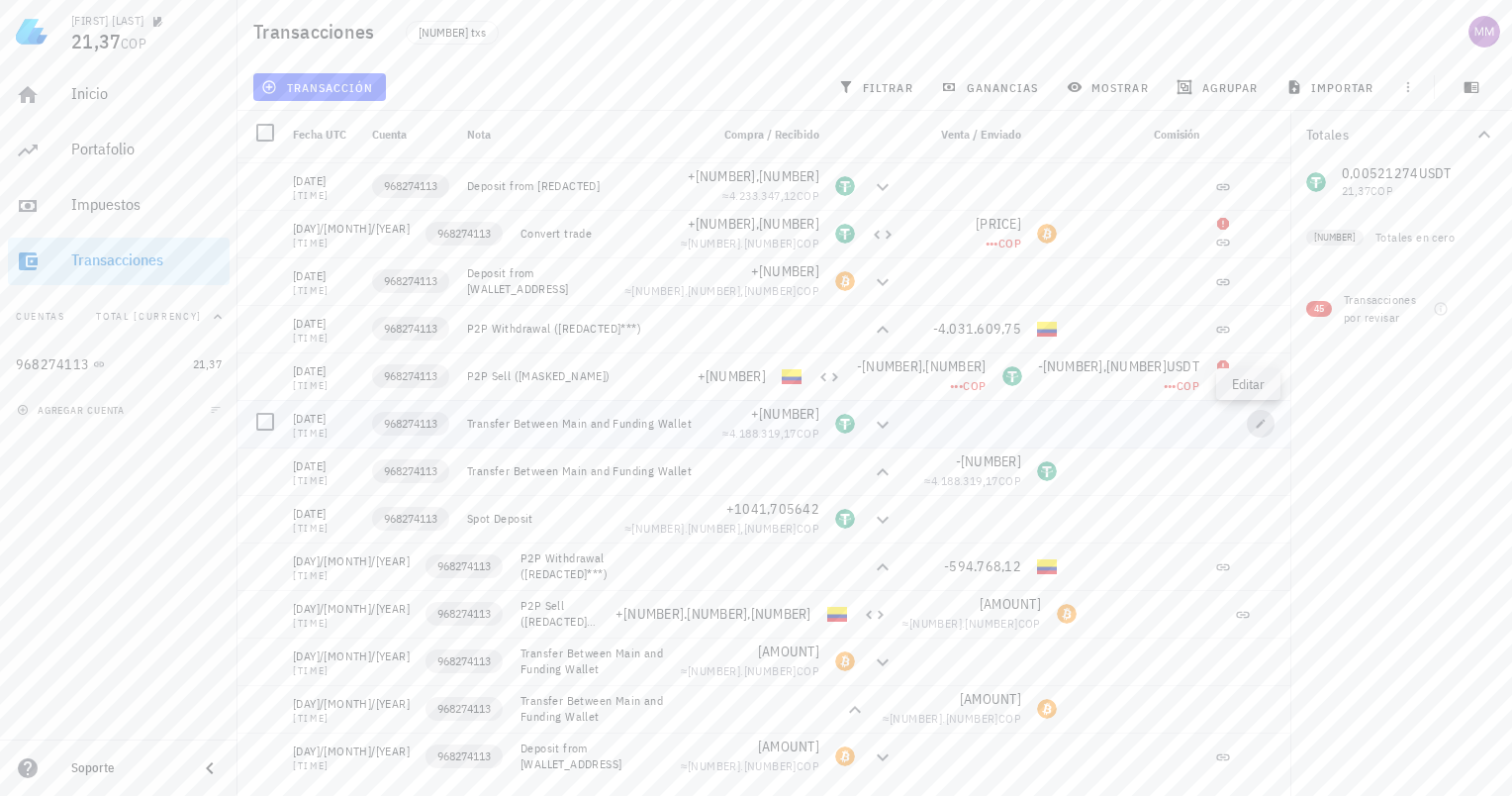 click 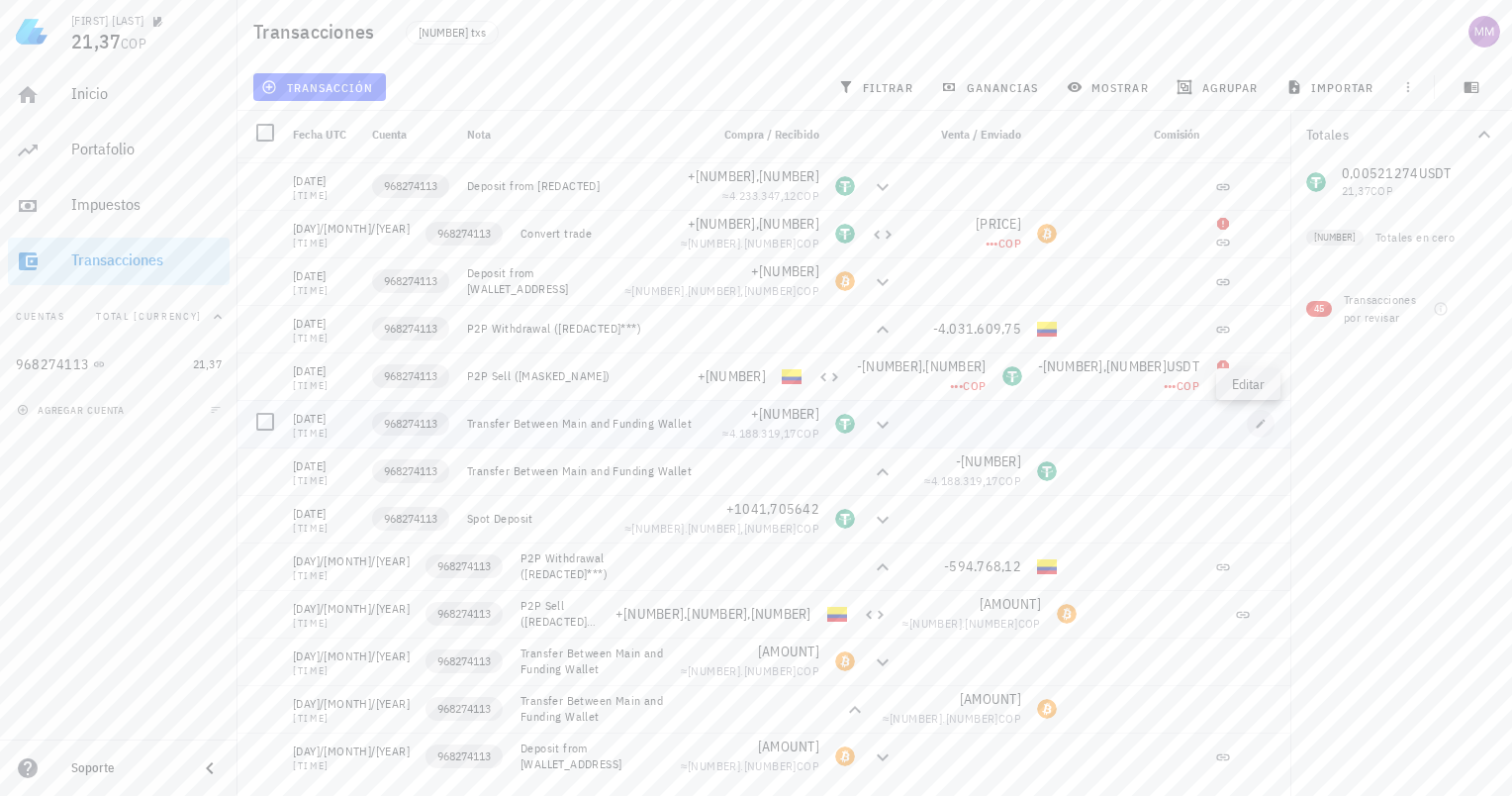 type on "[YYYY]-[MM]-[DD]" 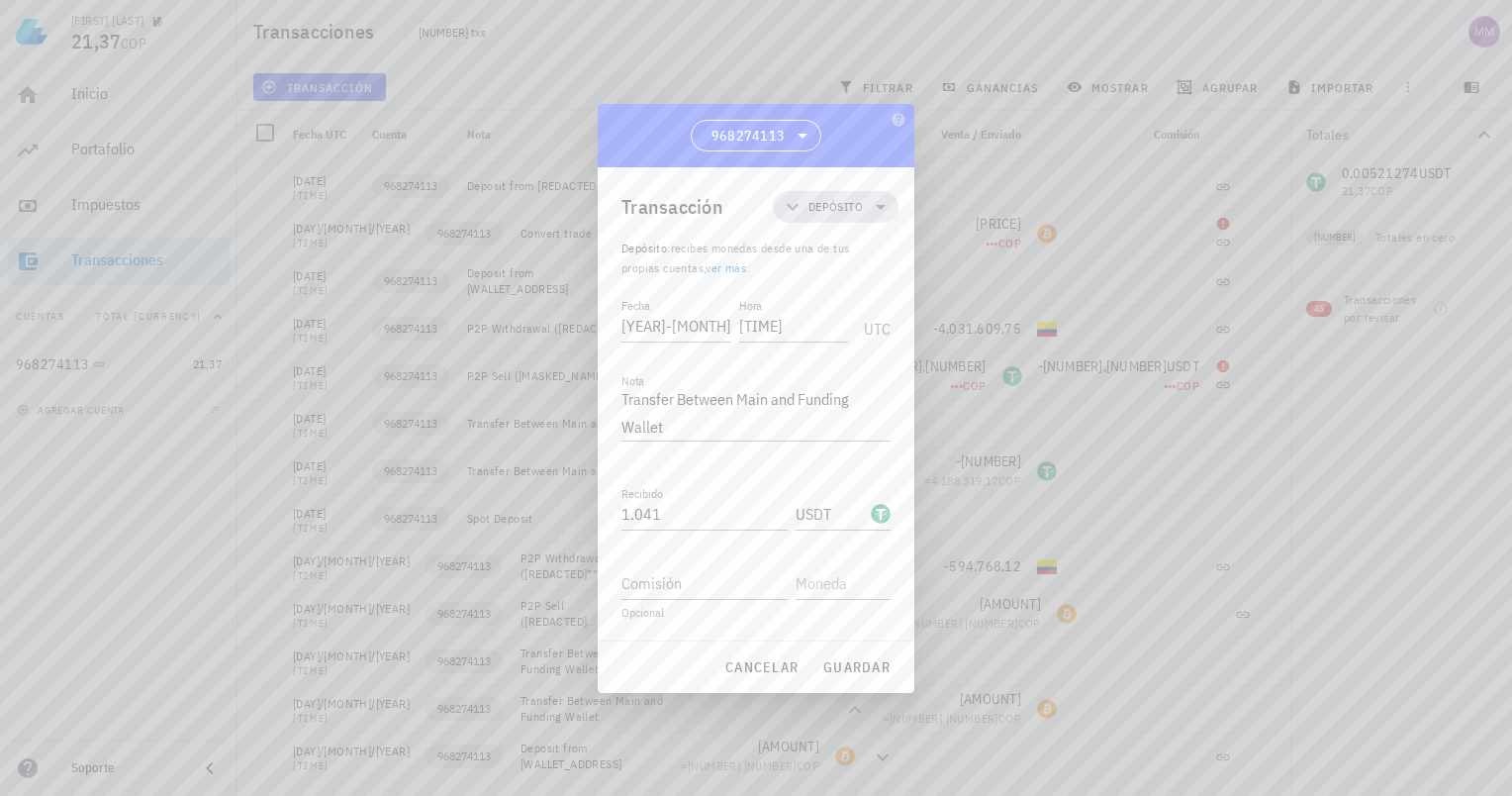 click 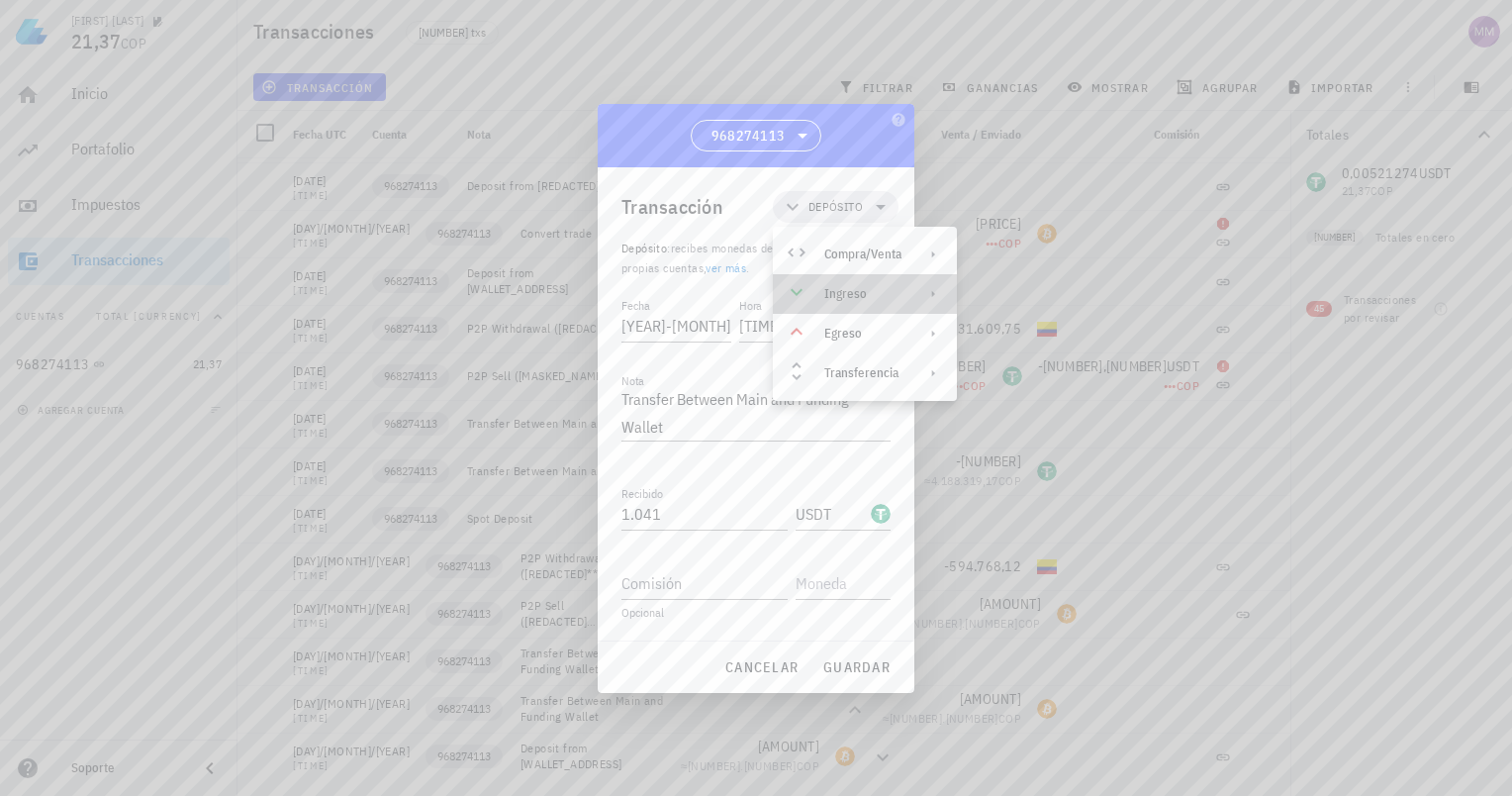 click on "Ingreso" at bounding box center (863, 294) 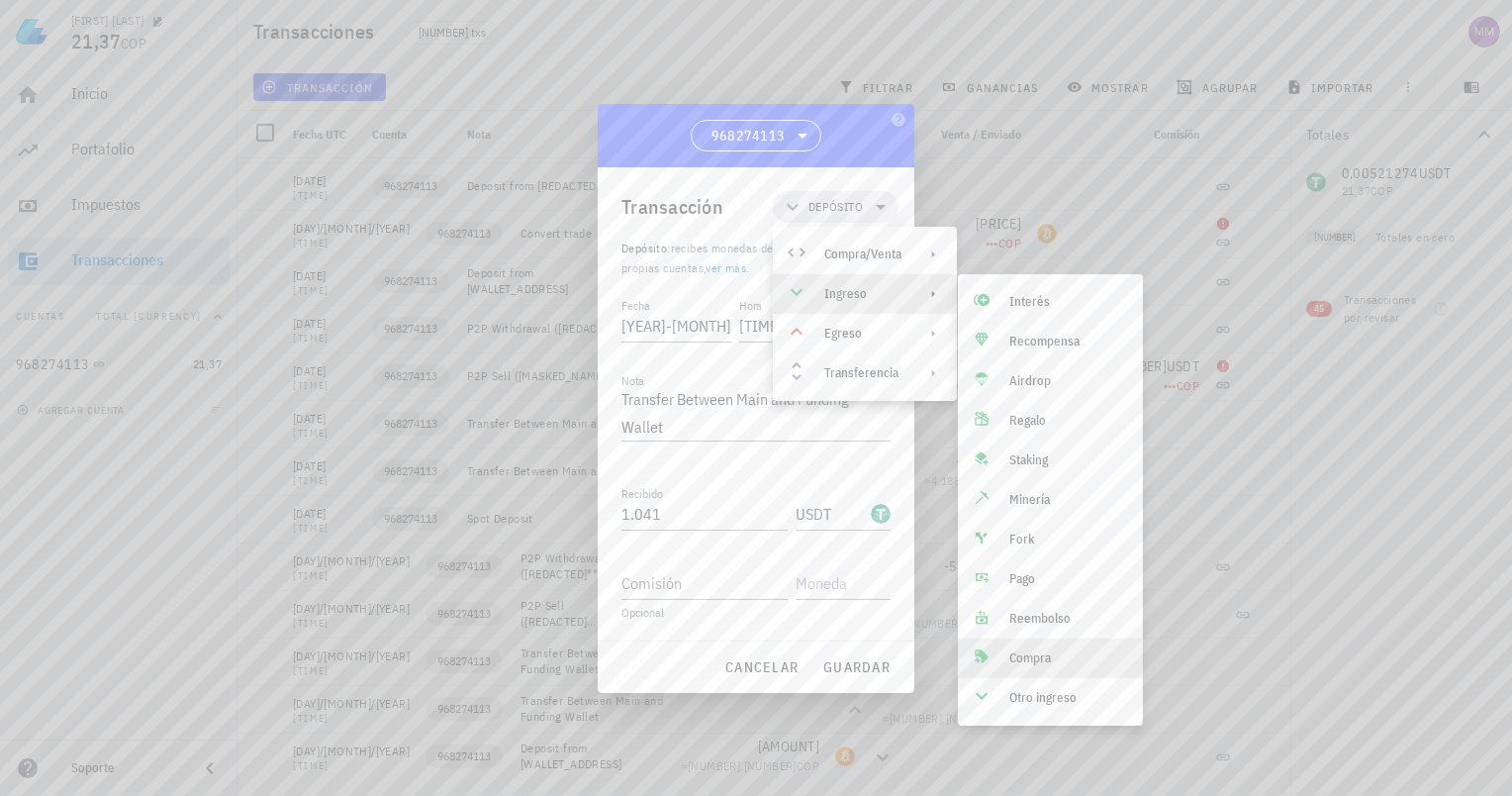 click on "Compra" at bounding box center (1068, 658) 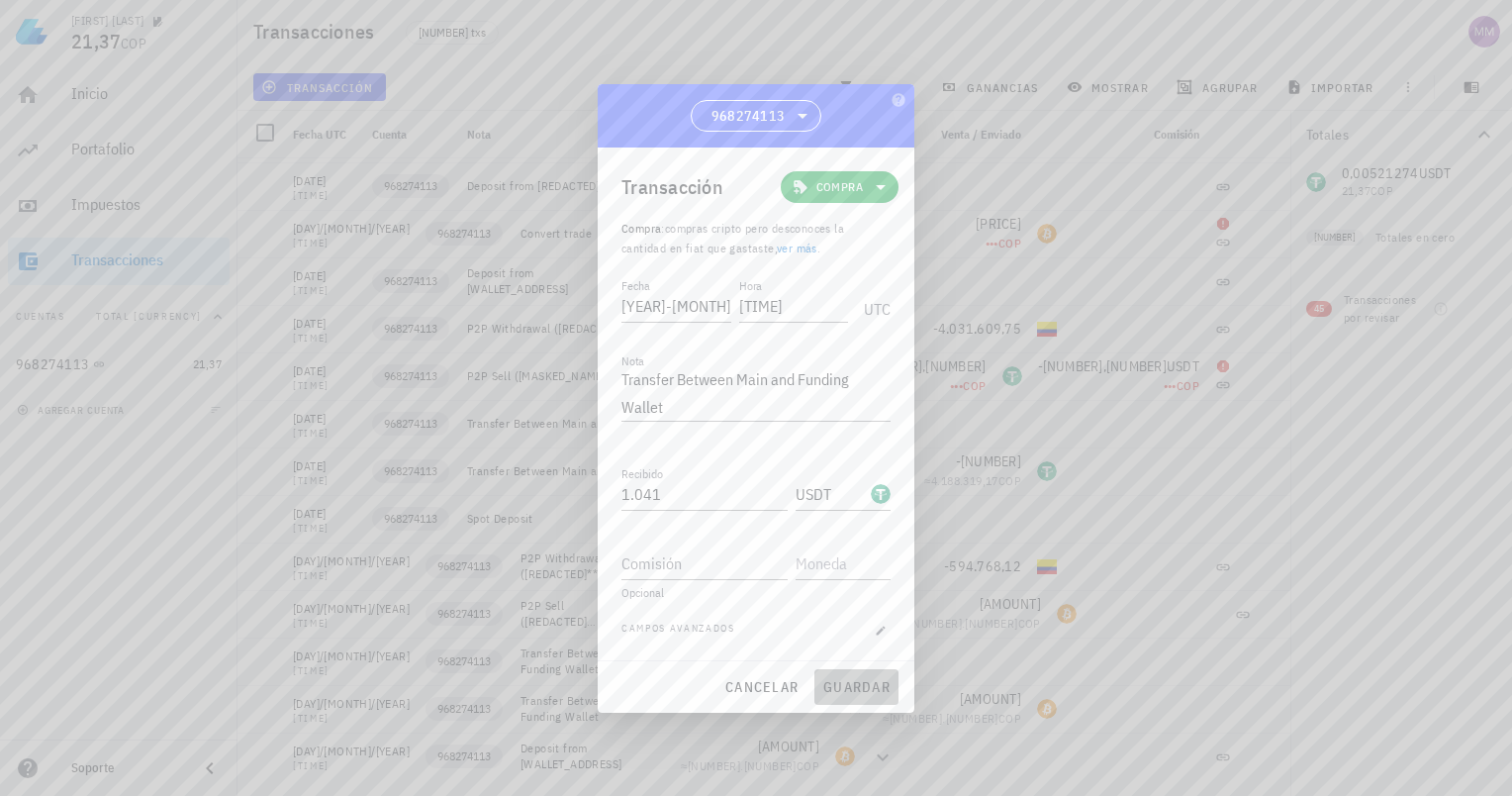 click on "guardar" at bounding box center (856, 687) 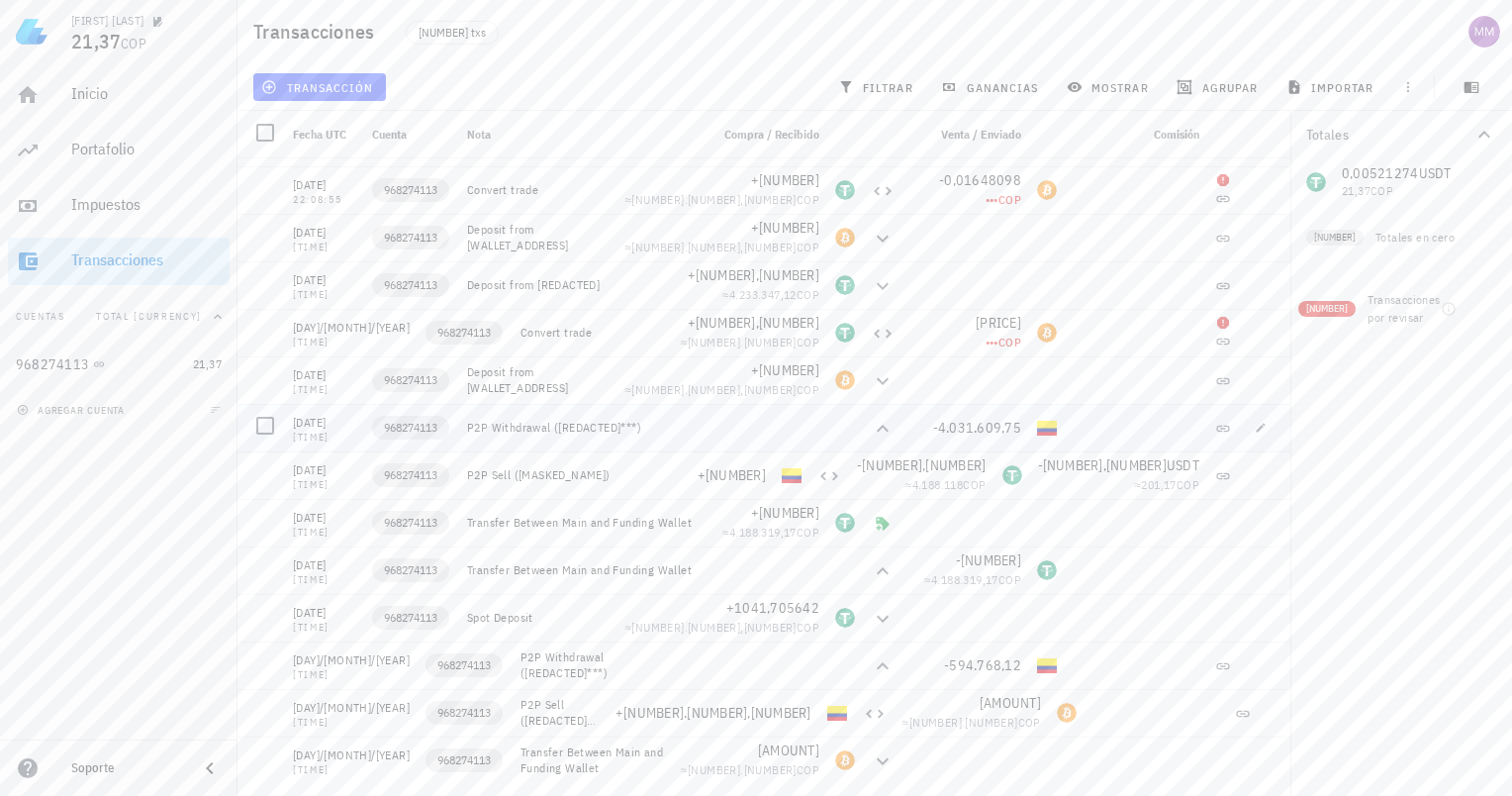 scroll, scrollTop: 7552, scrollLeft: 0, axis: vertical 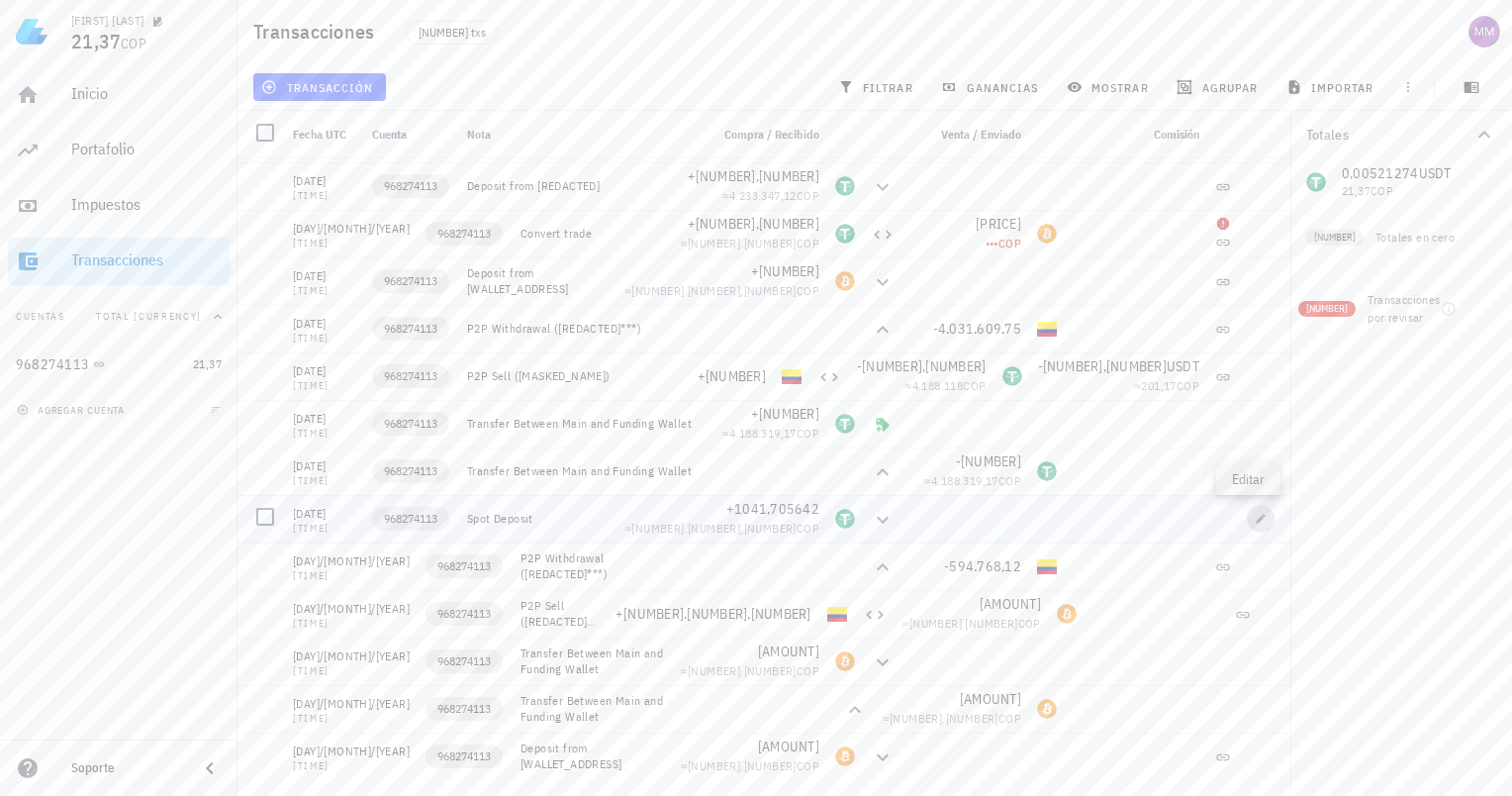 click 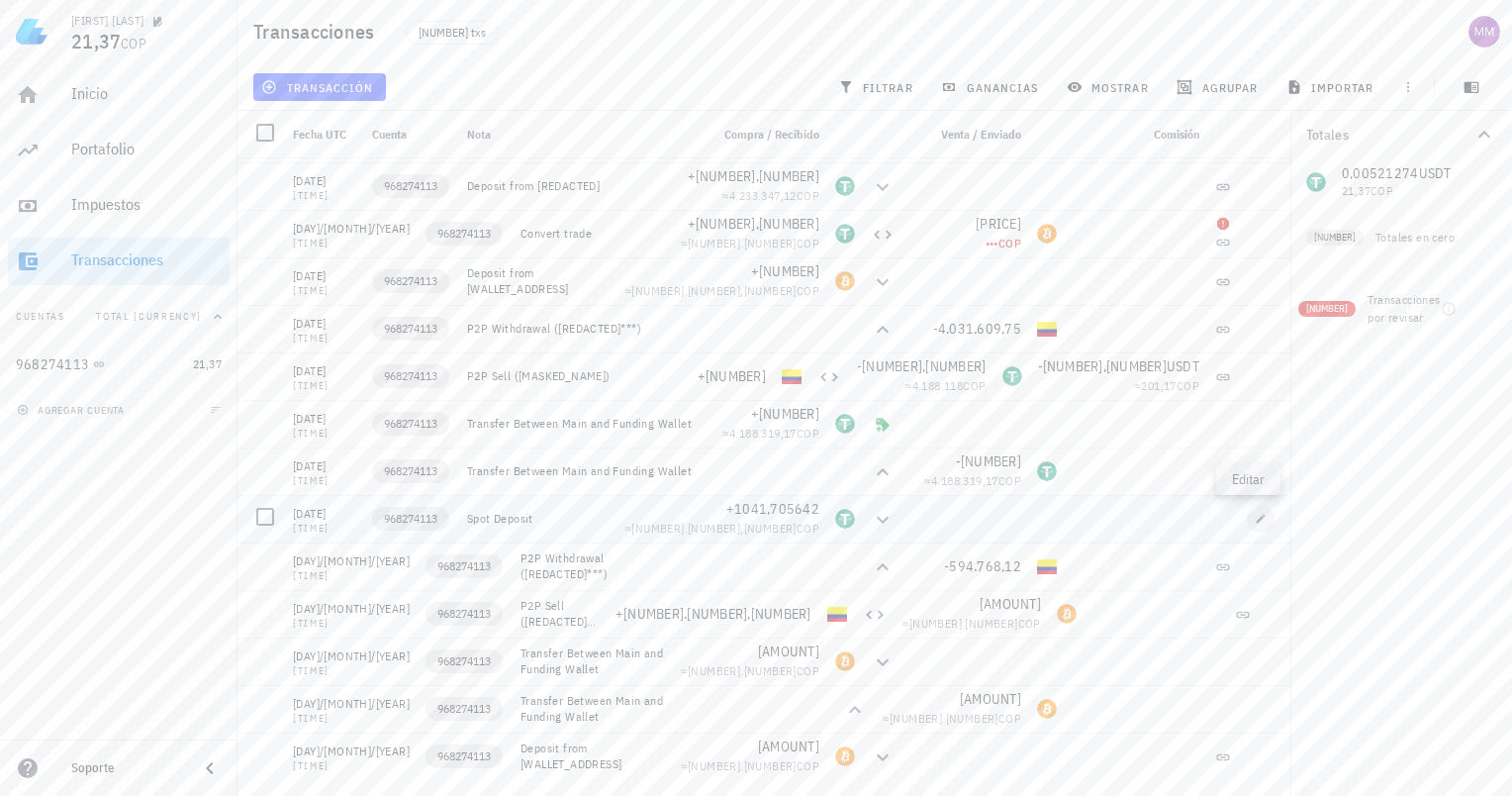 type on "[YYYY]-[MM]-[DD]" 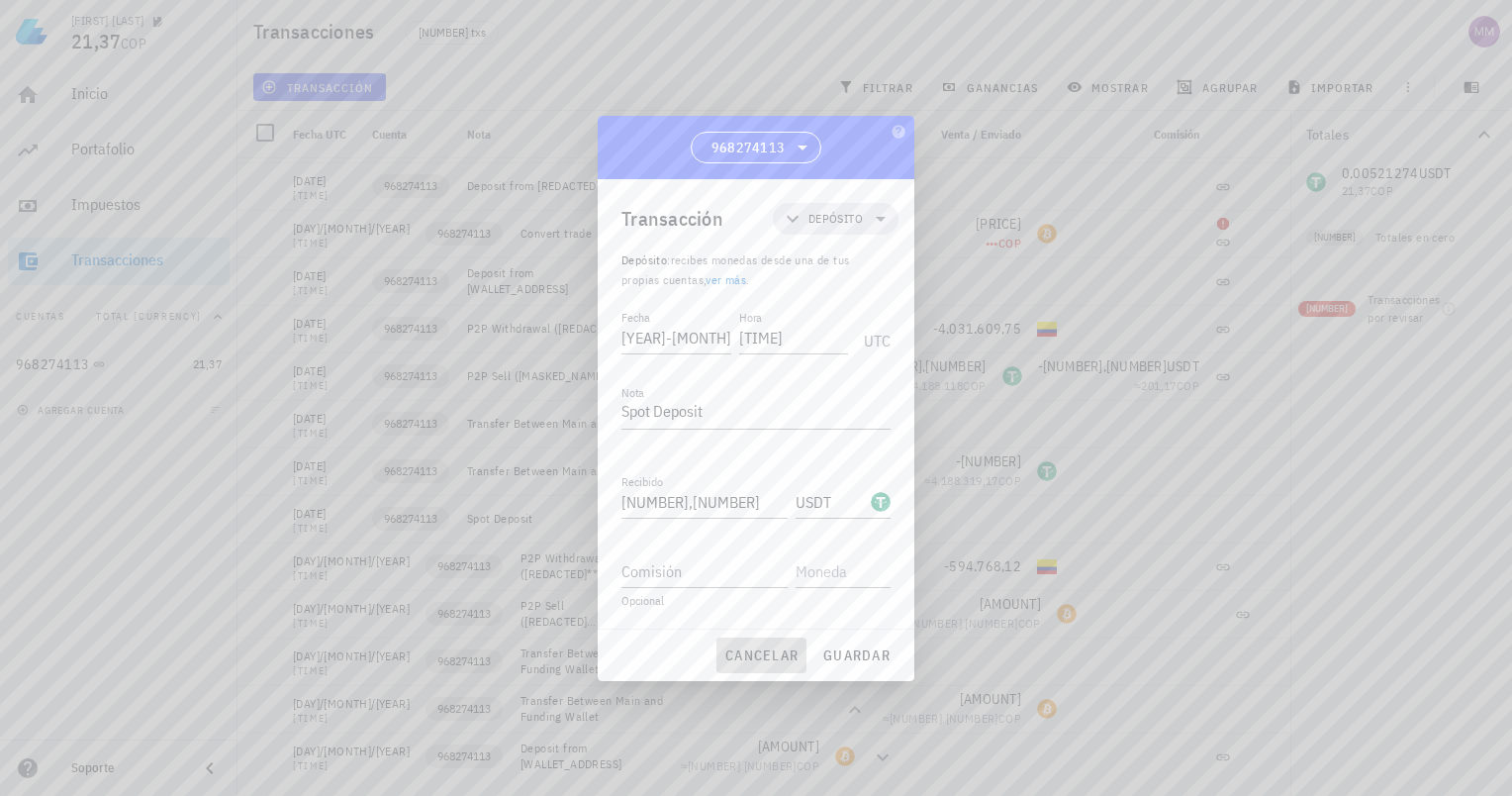 click on "cancelar" at bounding box center (761, 655) 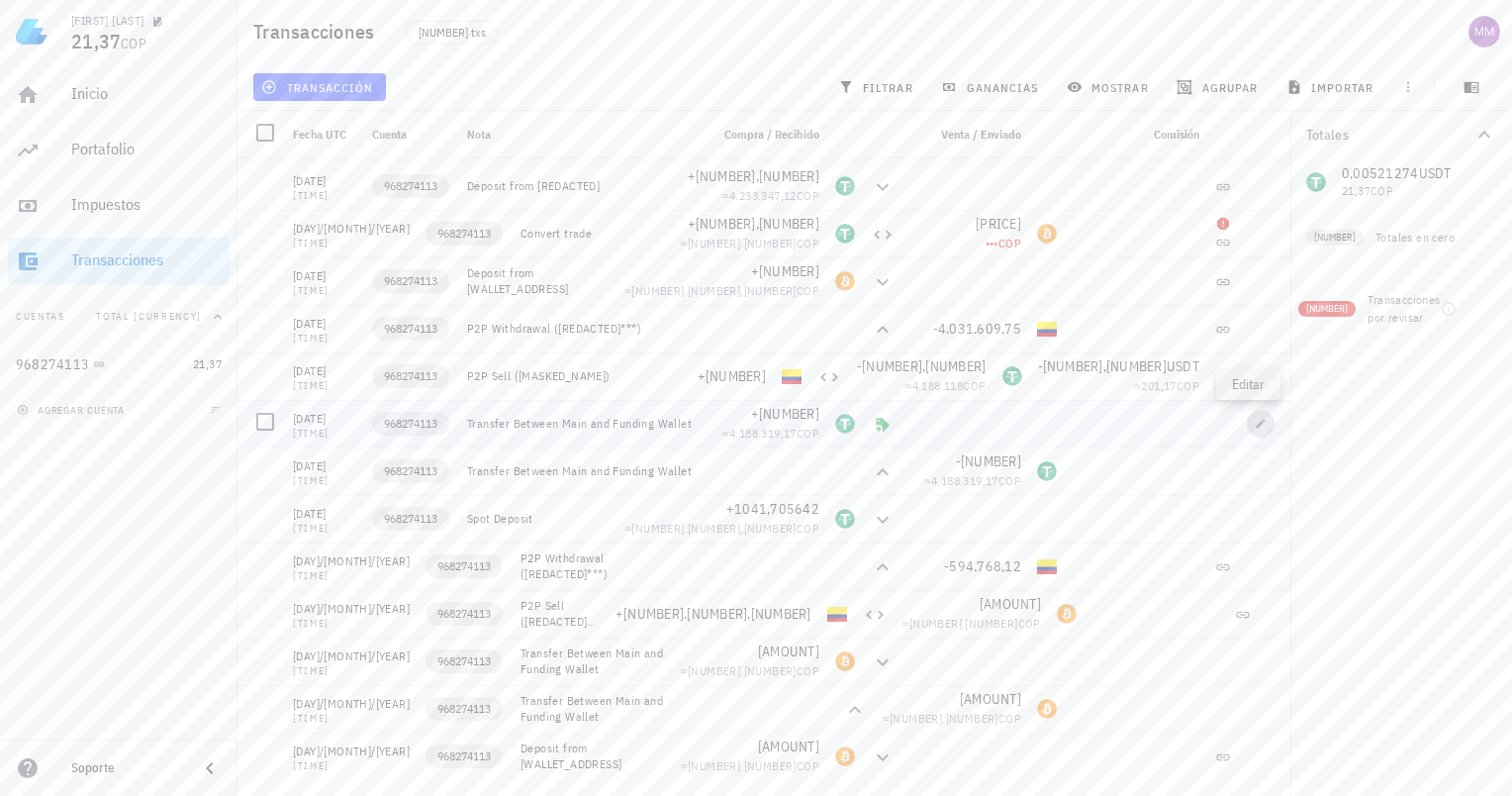 click 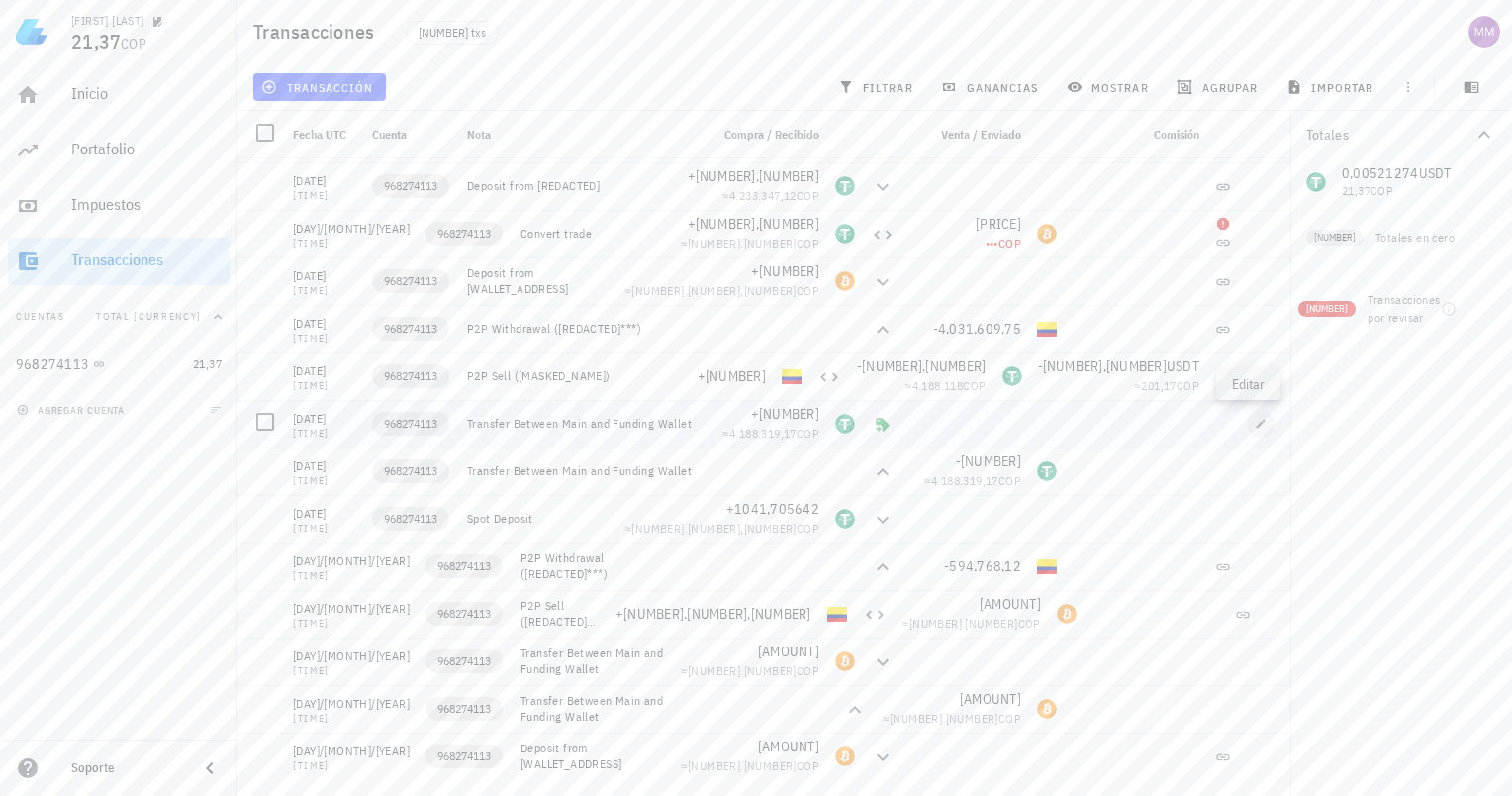 type on "[YYYY]-[MM]-[DD]" 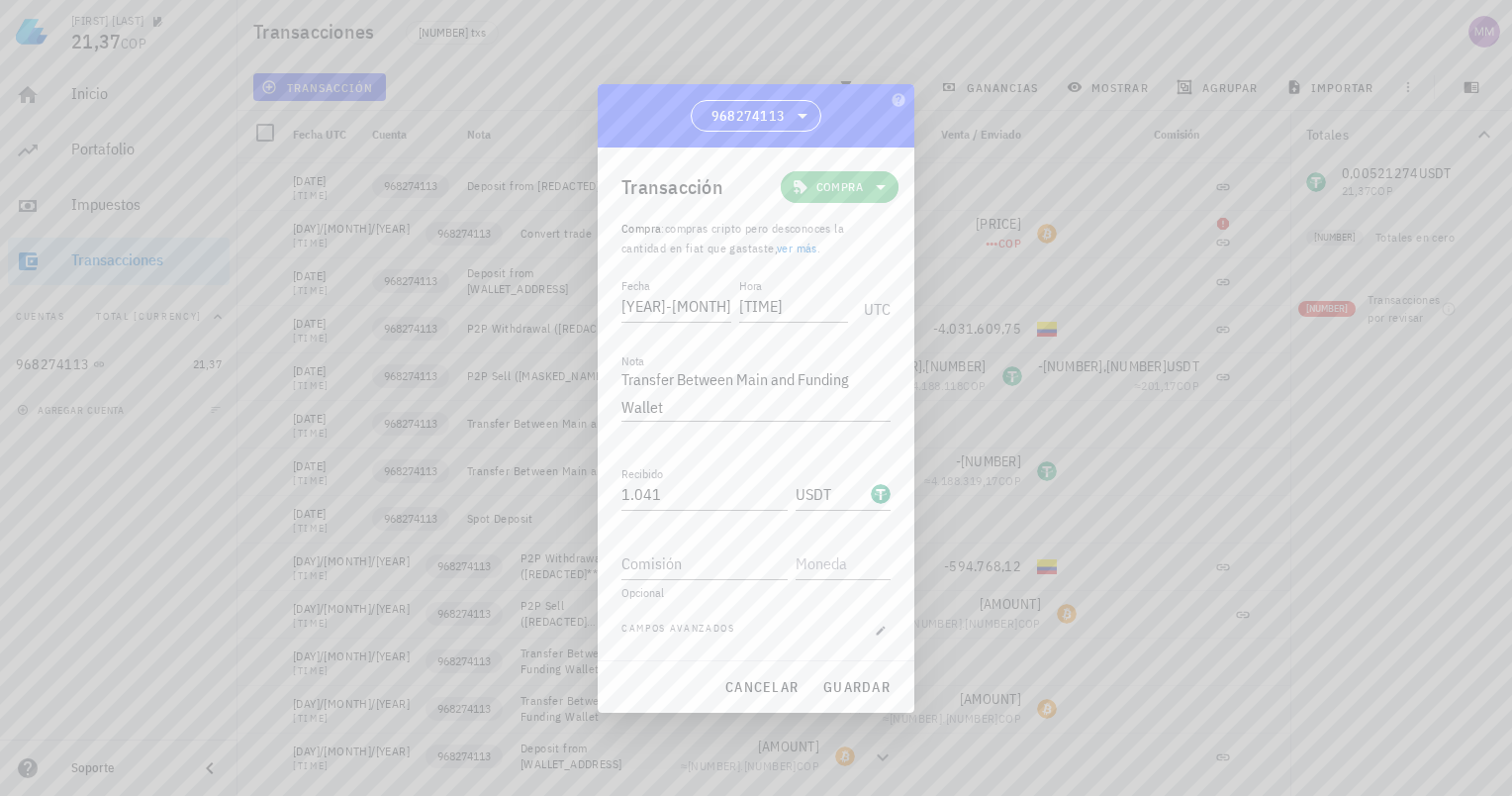 click on "Compra" at bounding box center (839, 187) 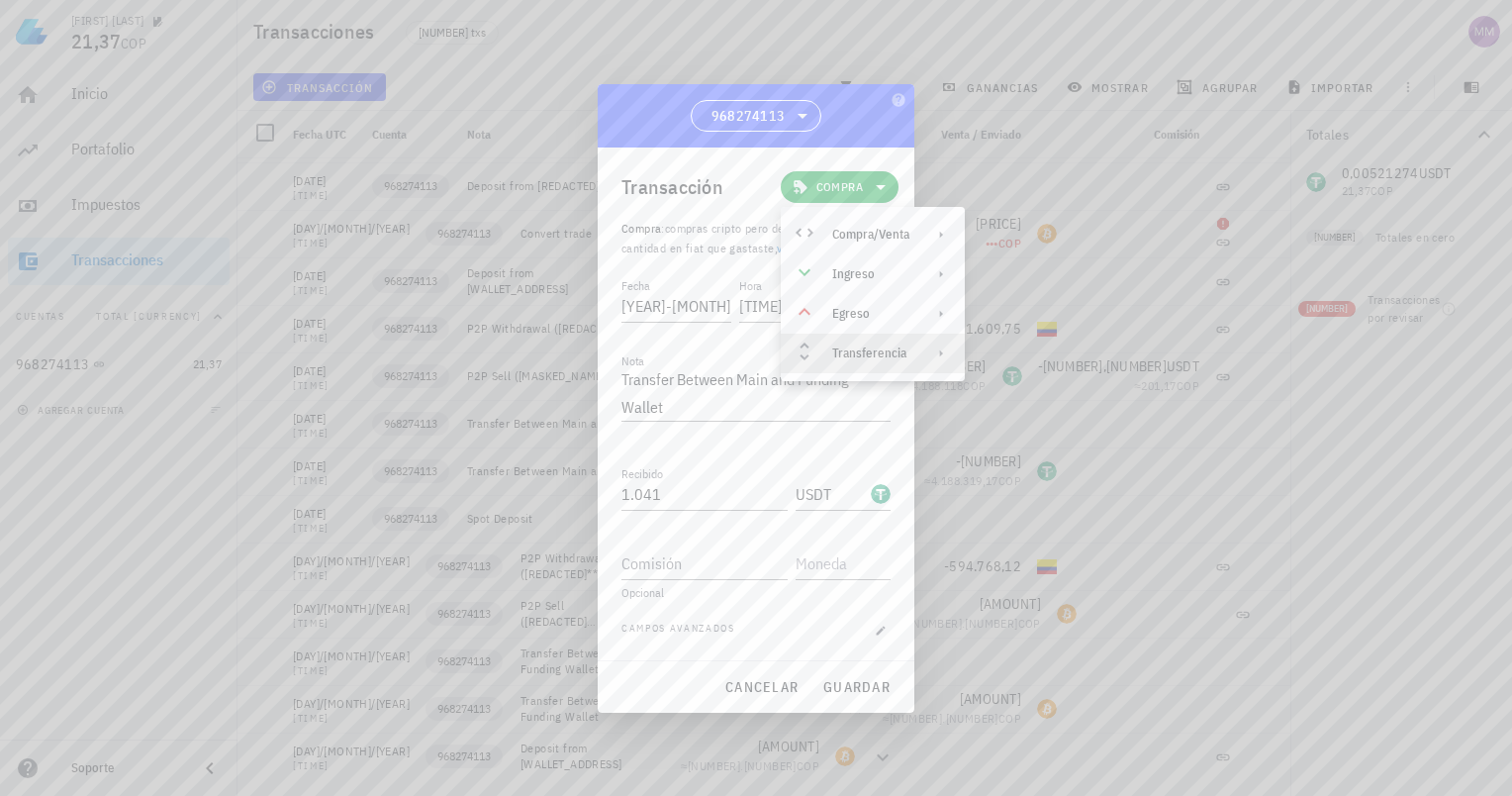 click on "Transferencia" at bounding box center (871, 353) 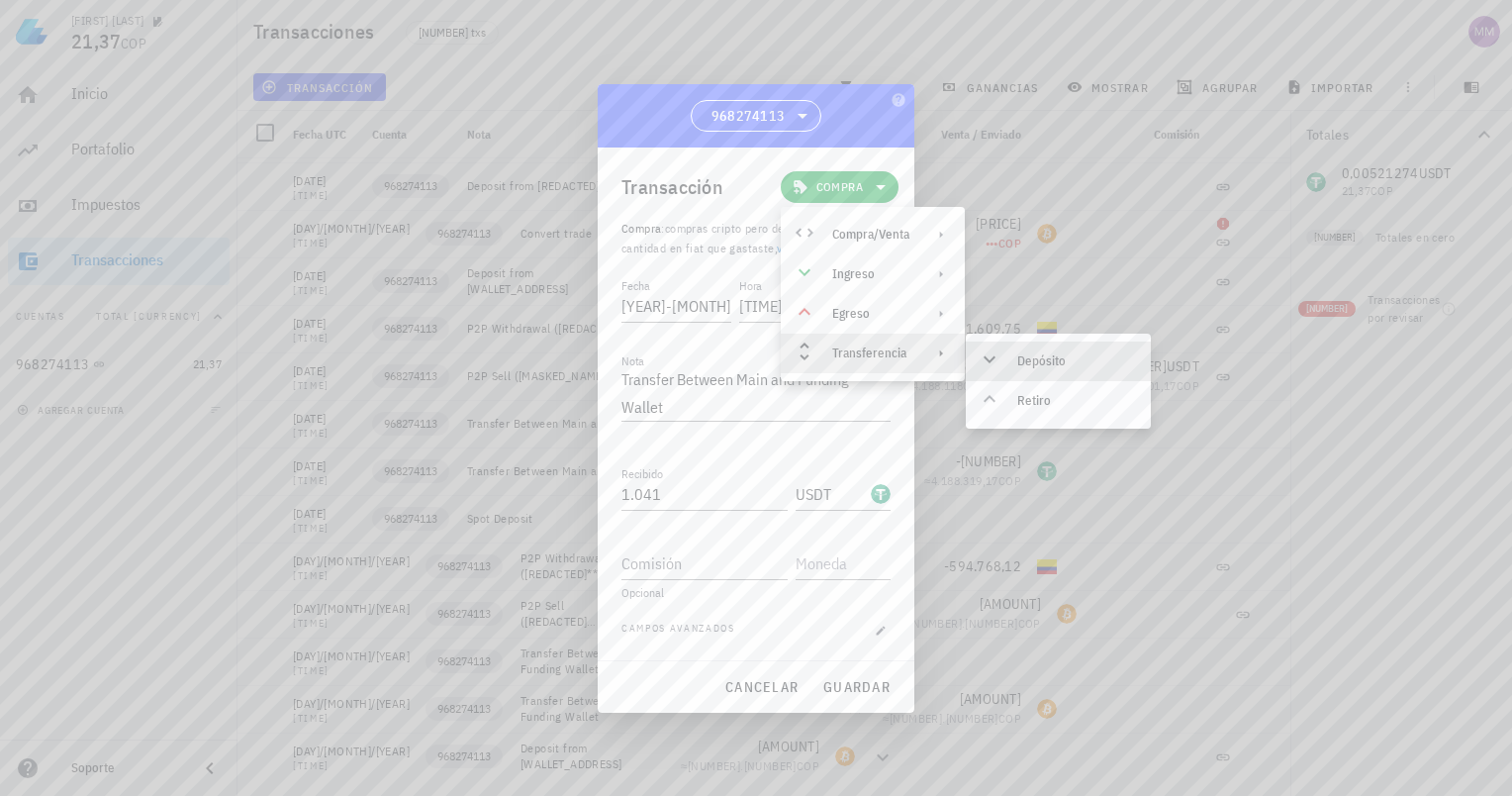 click on "Depósito" at bounding box center [1058, 361] 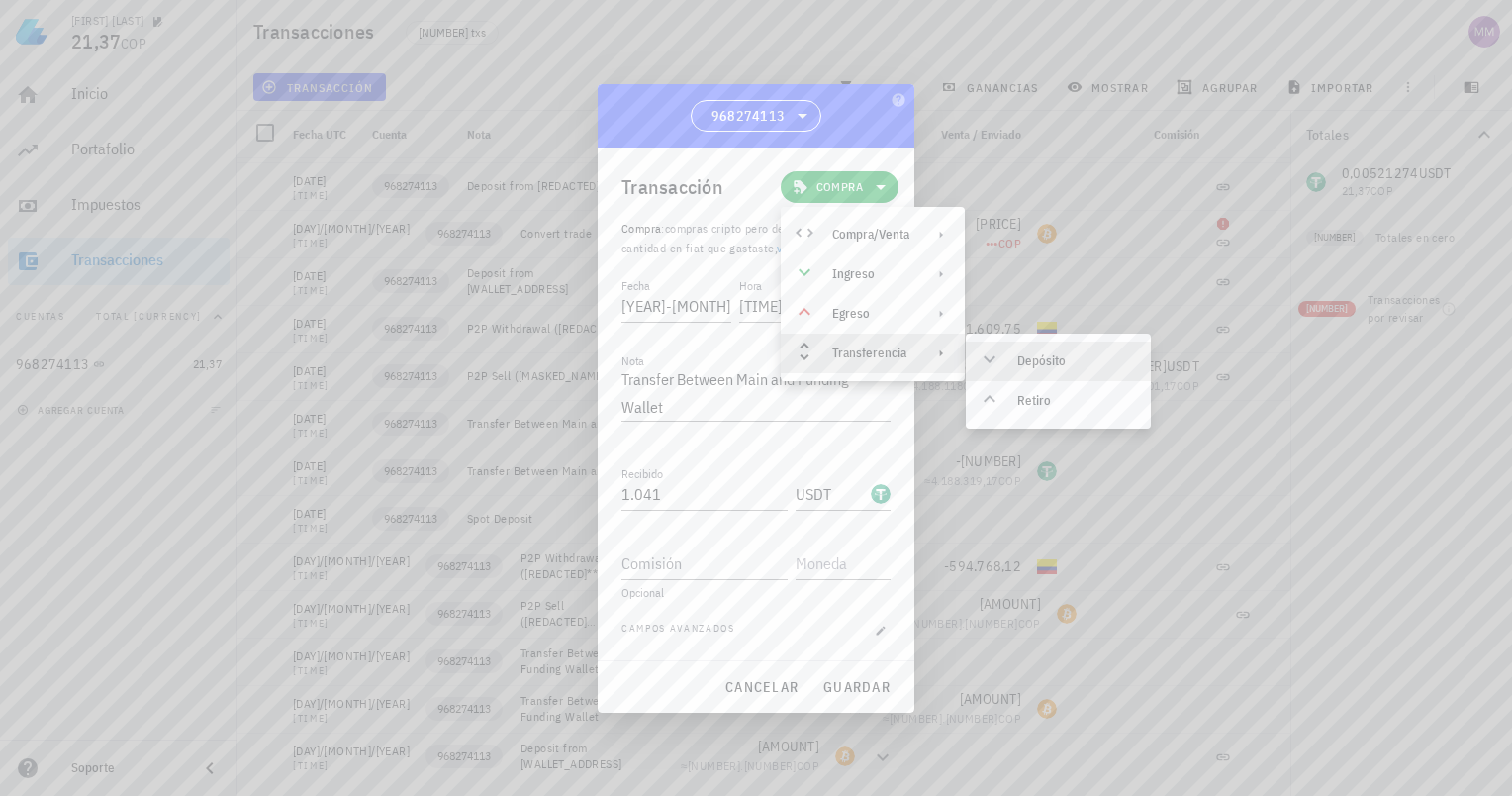 click on "Depósito" at bounding box center (1076, 361) 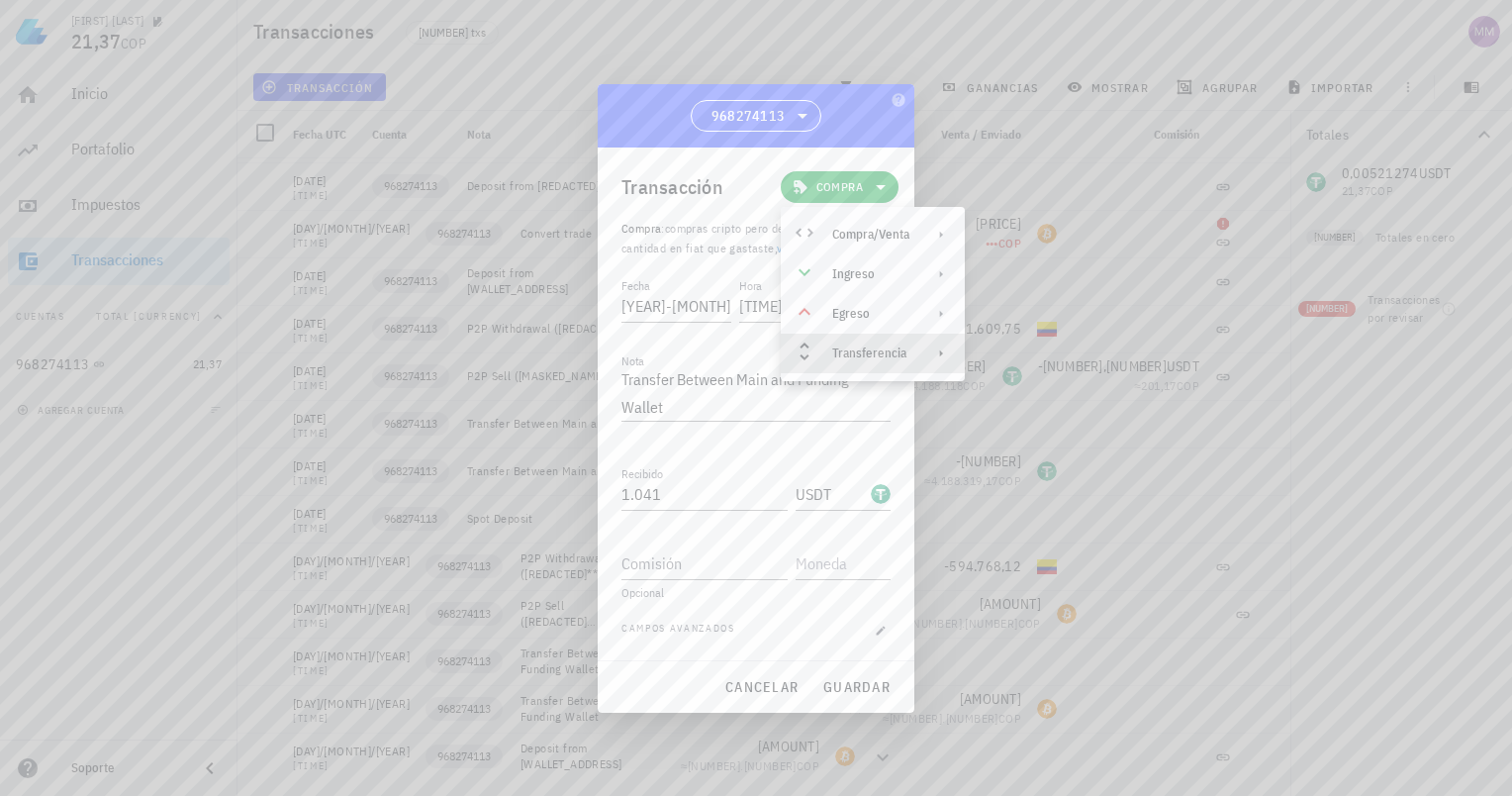 click 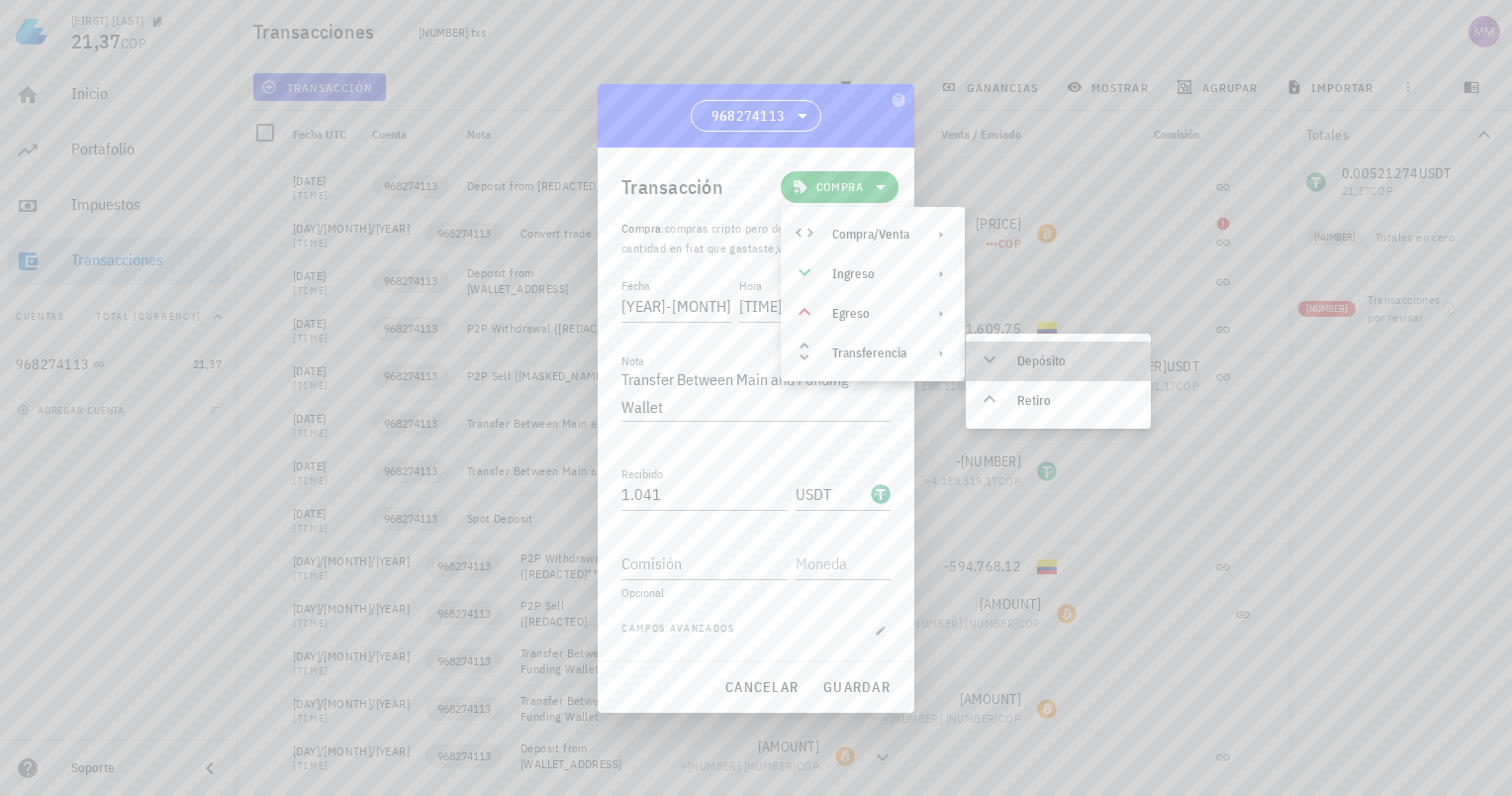 click 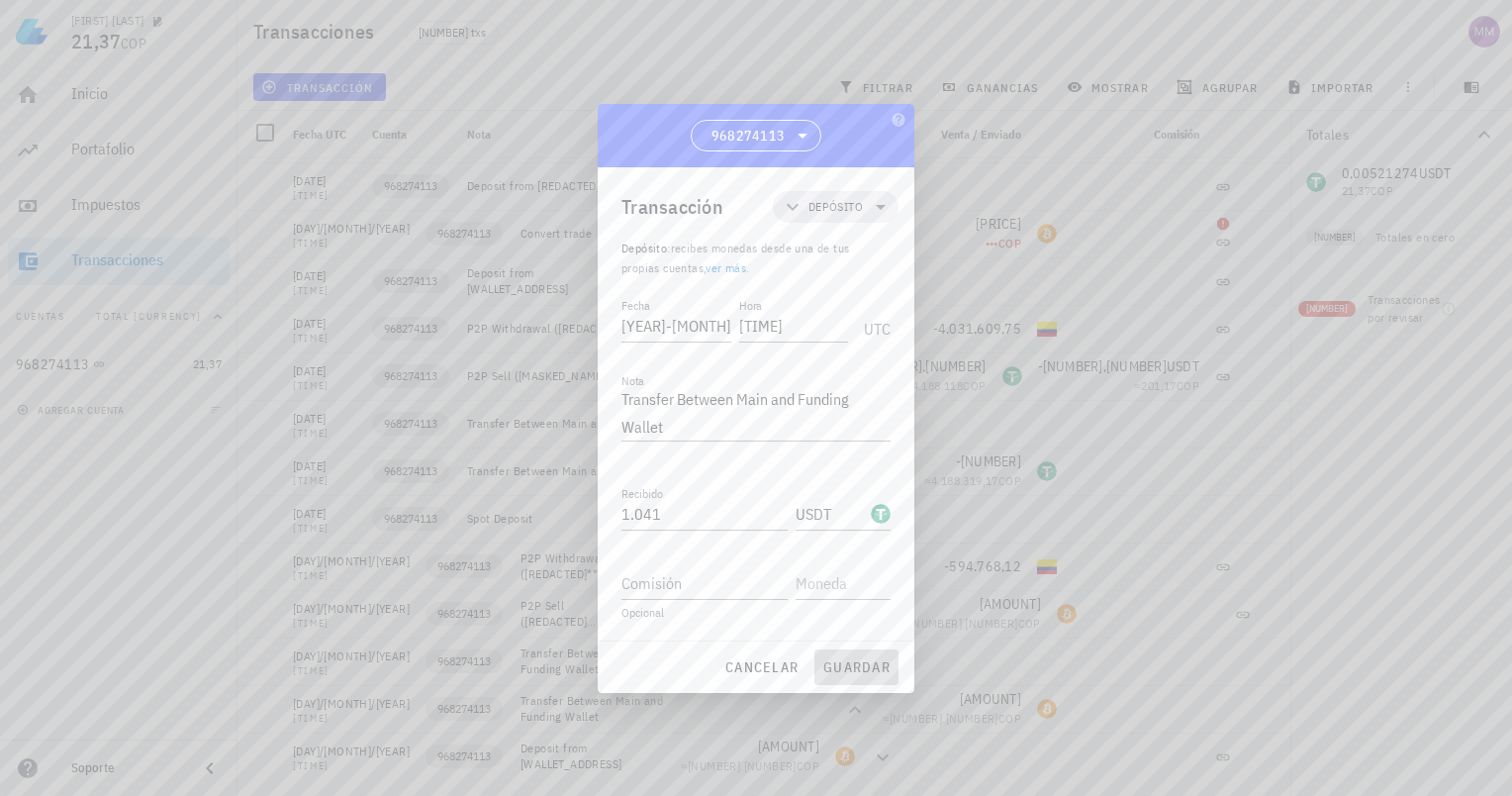 click on "guardar" at bounding box center (856, 667) 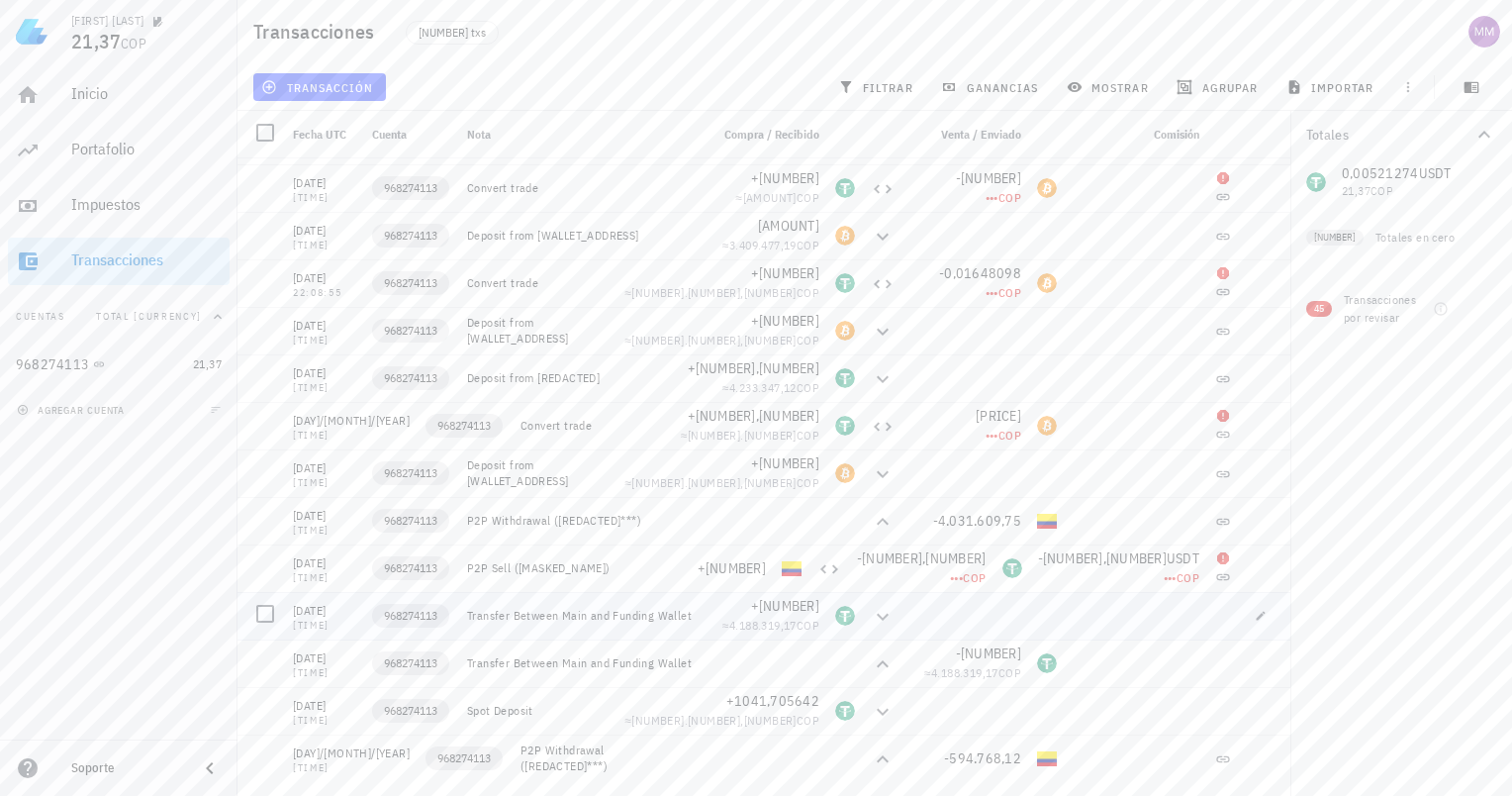 scroll, scrollTop: 7354, scrollLeft: 0, axis: vertical 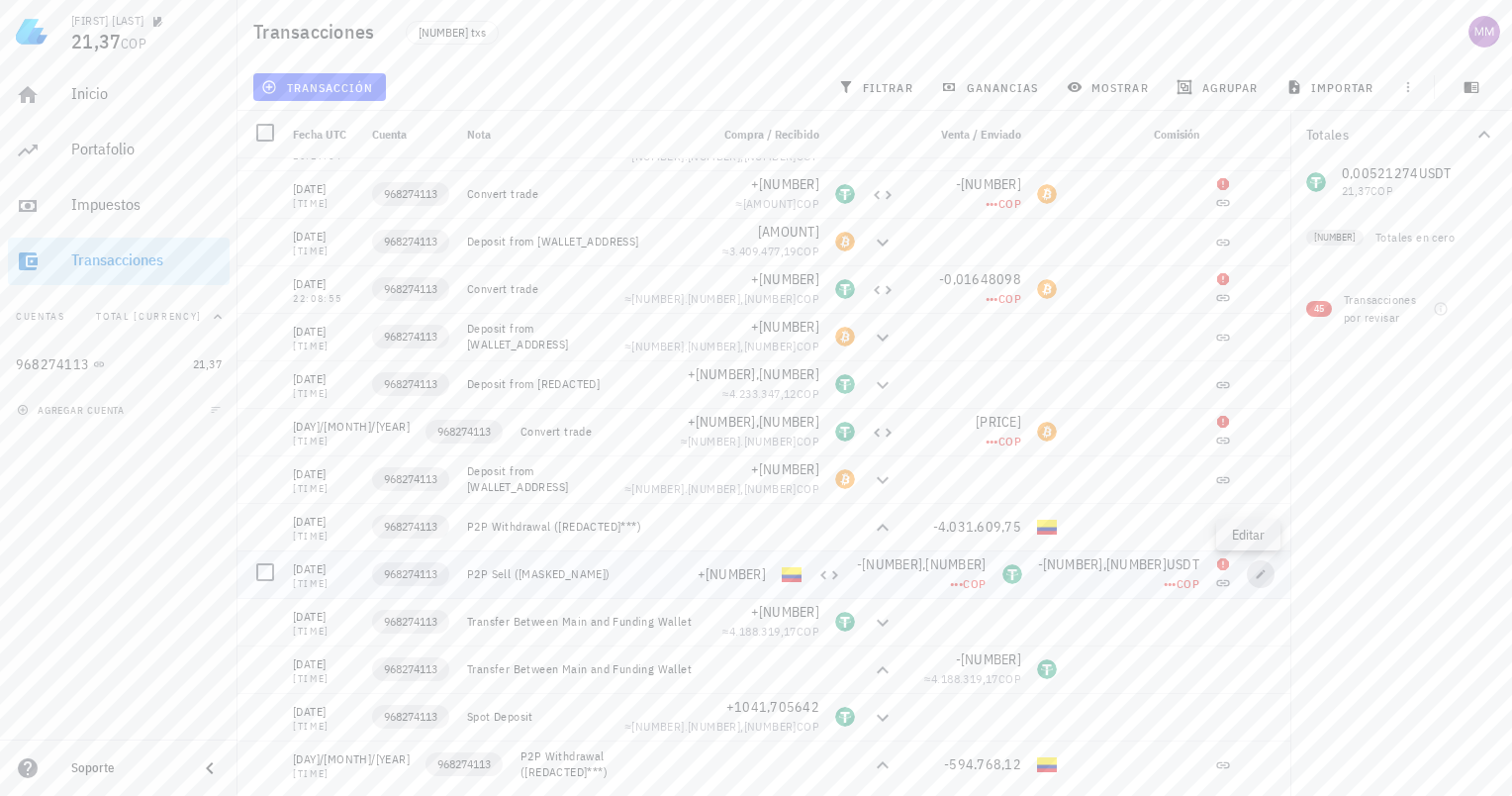 click 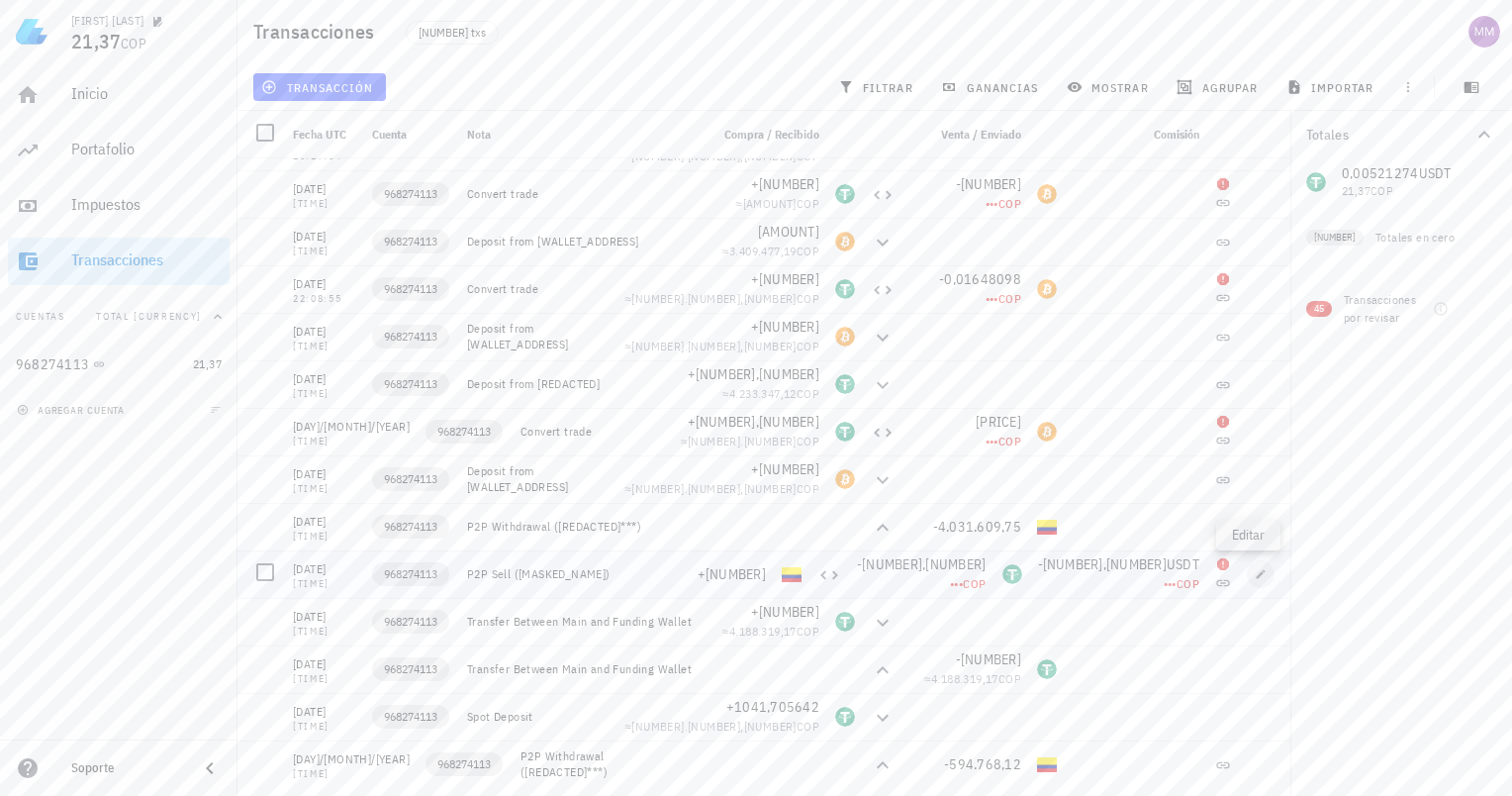 type on "22:48:14" 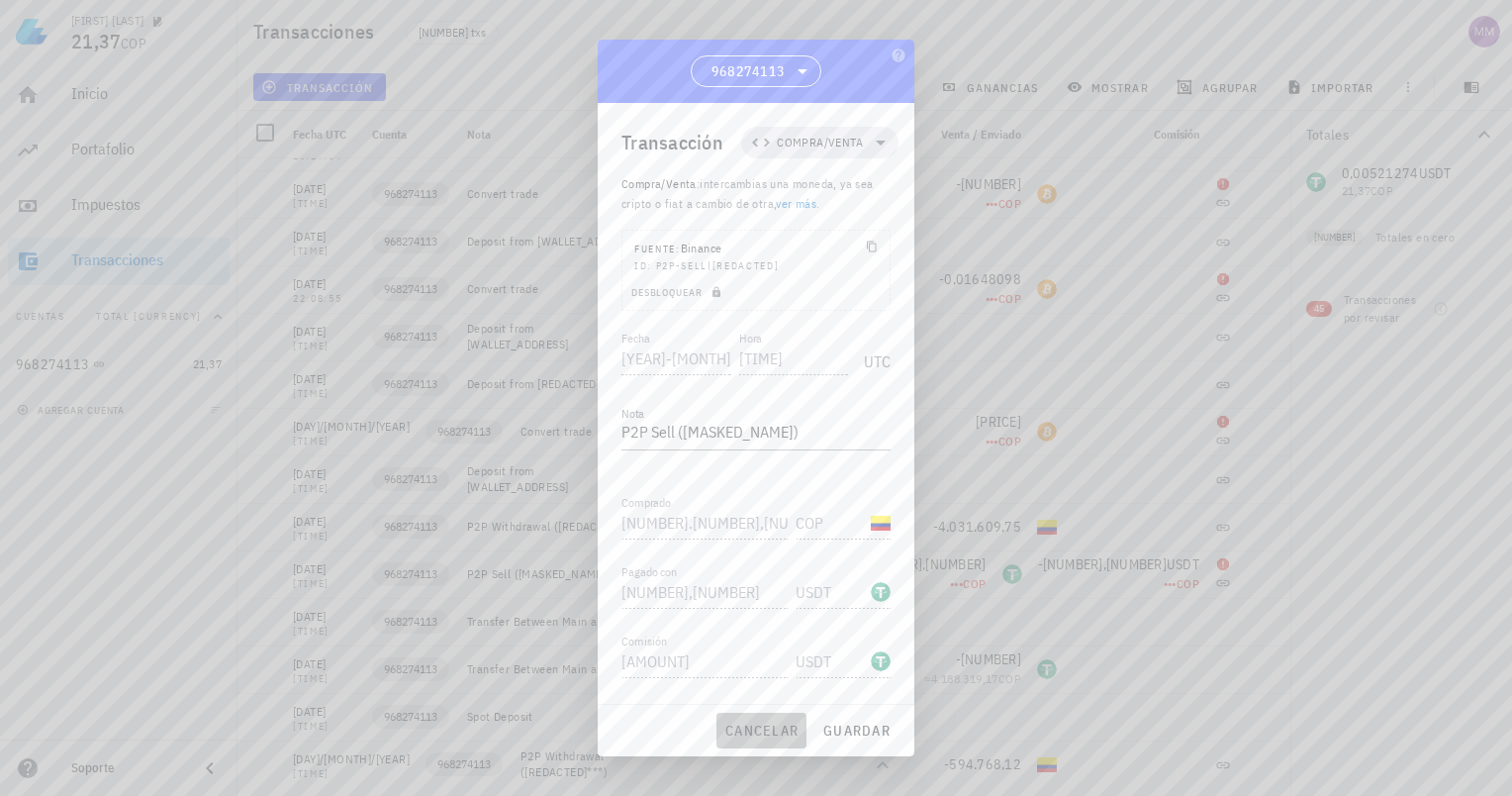 click on "cancelar" at bounding box center [761, 731] 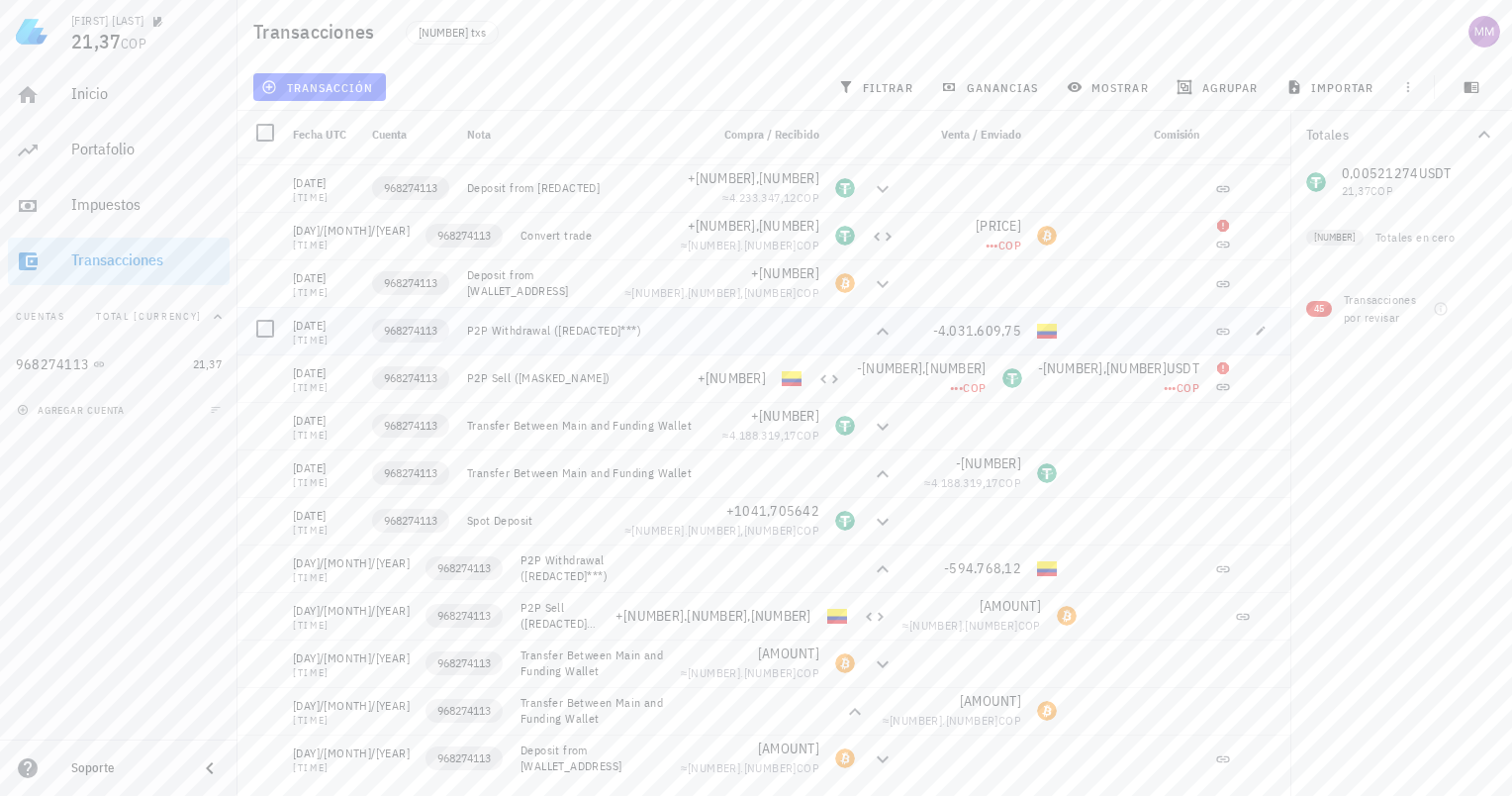 scroll, scrollTop: 7552, scrollLeft: 0, axis: vertical 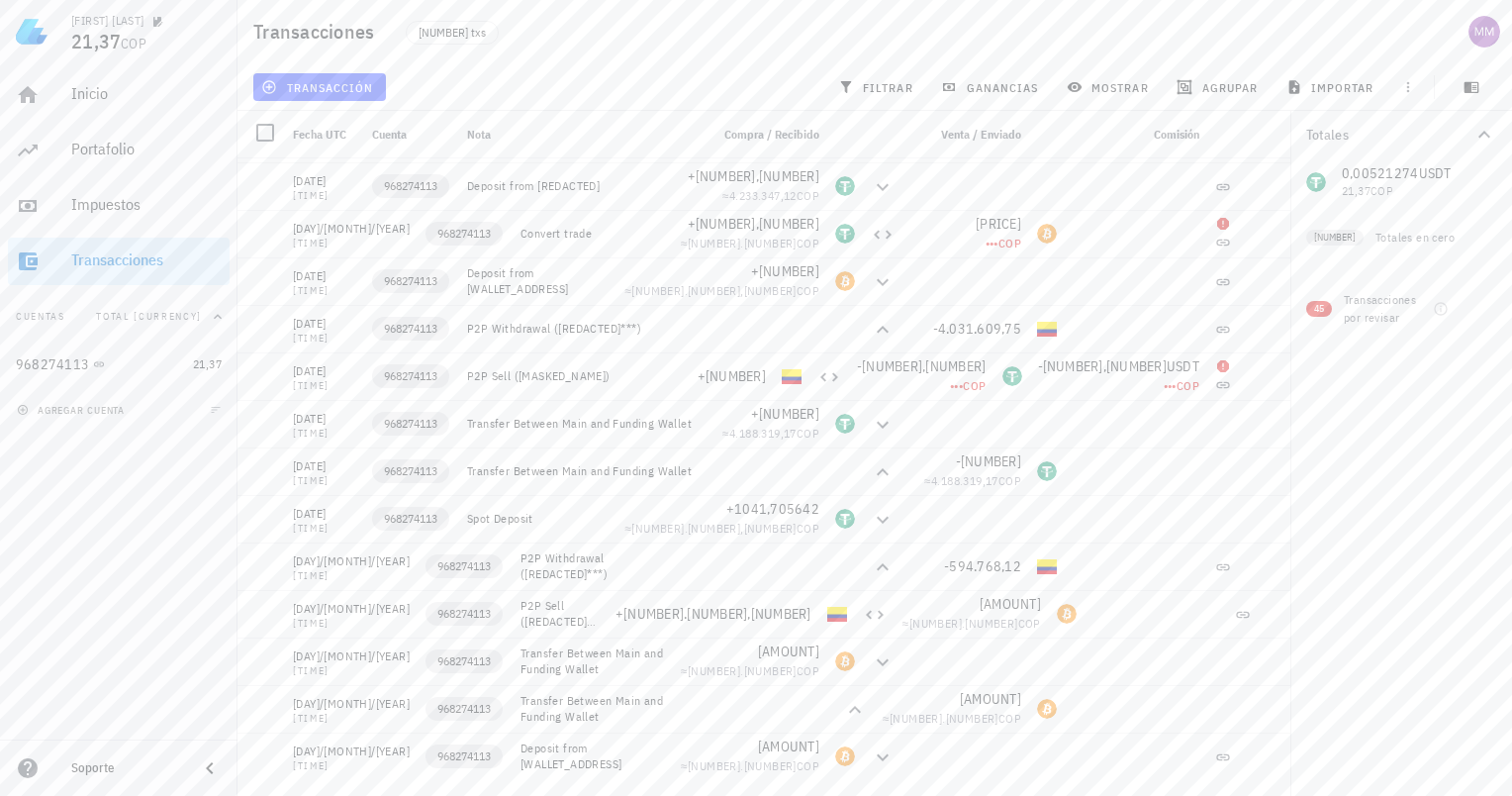 click on "filtrar" at bounding box center [878, 87] 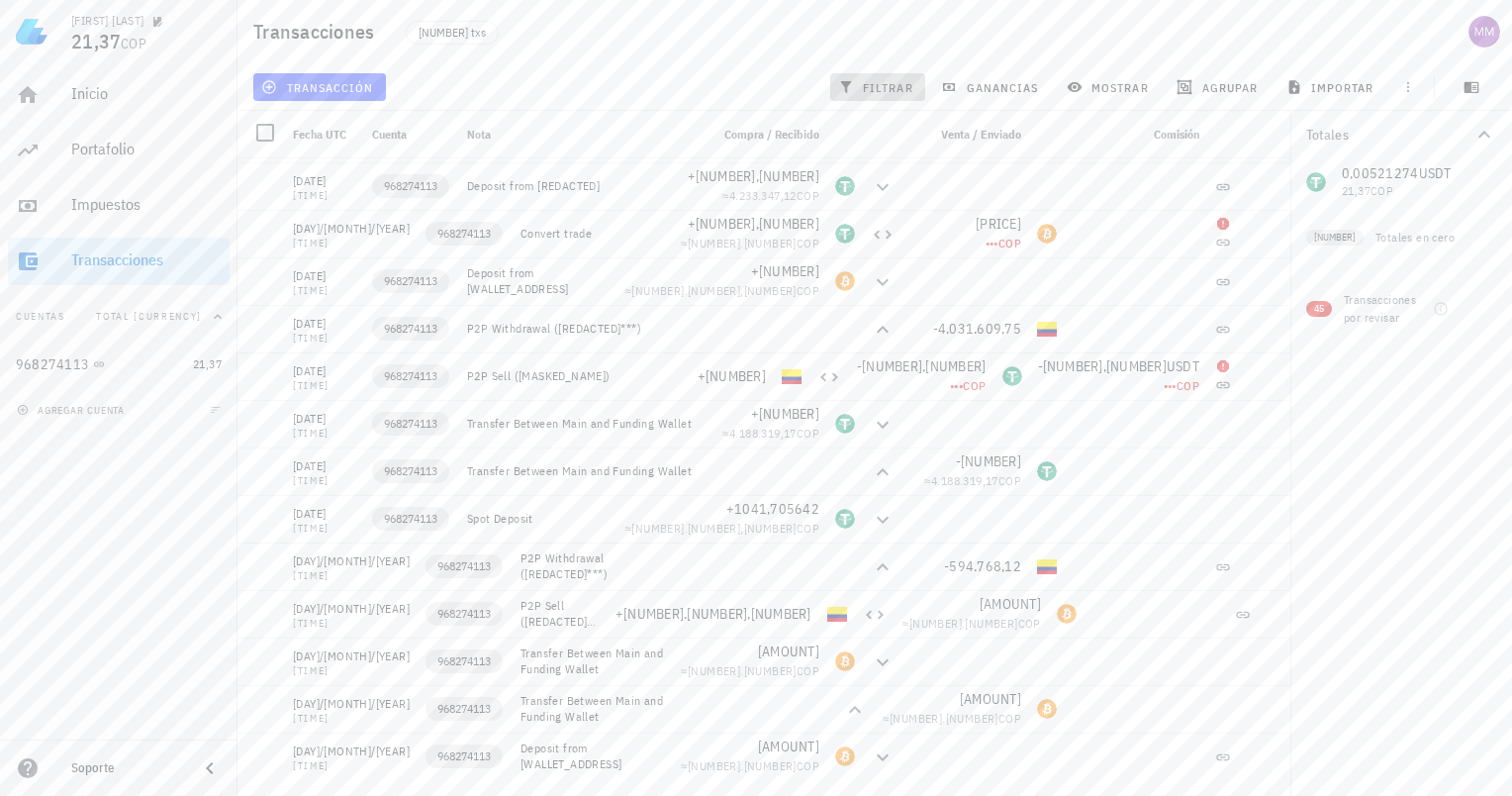 click on "filtrar" at bounding box center [878, 87] 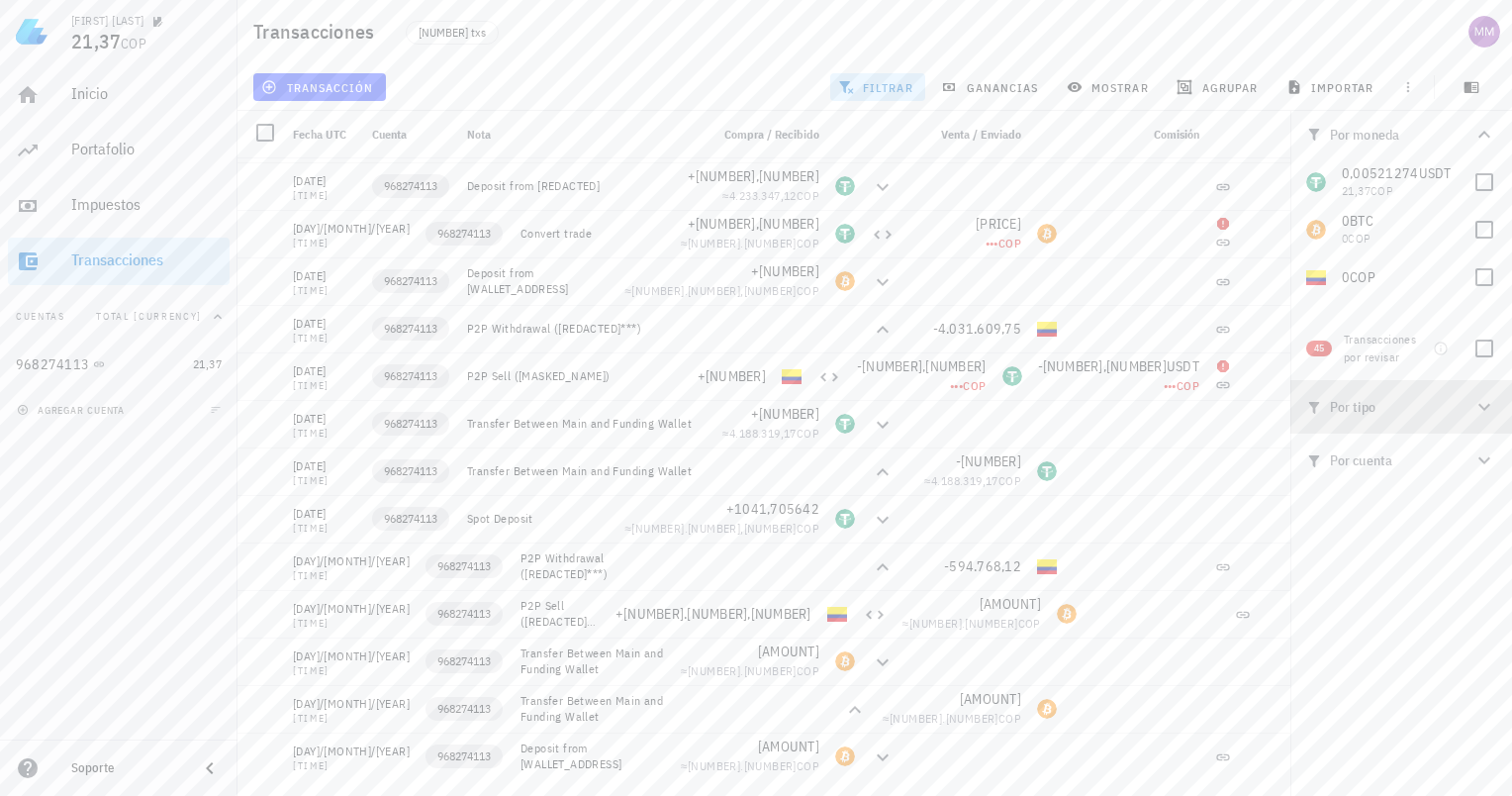 click 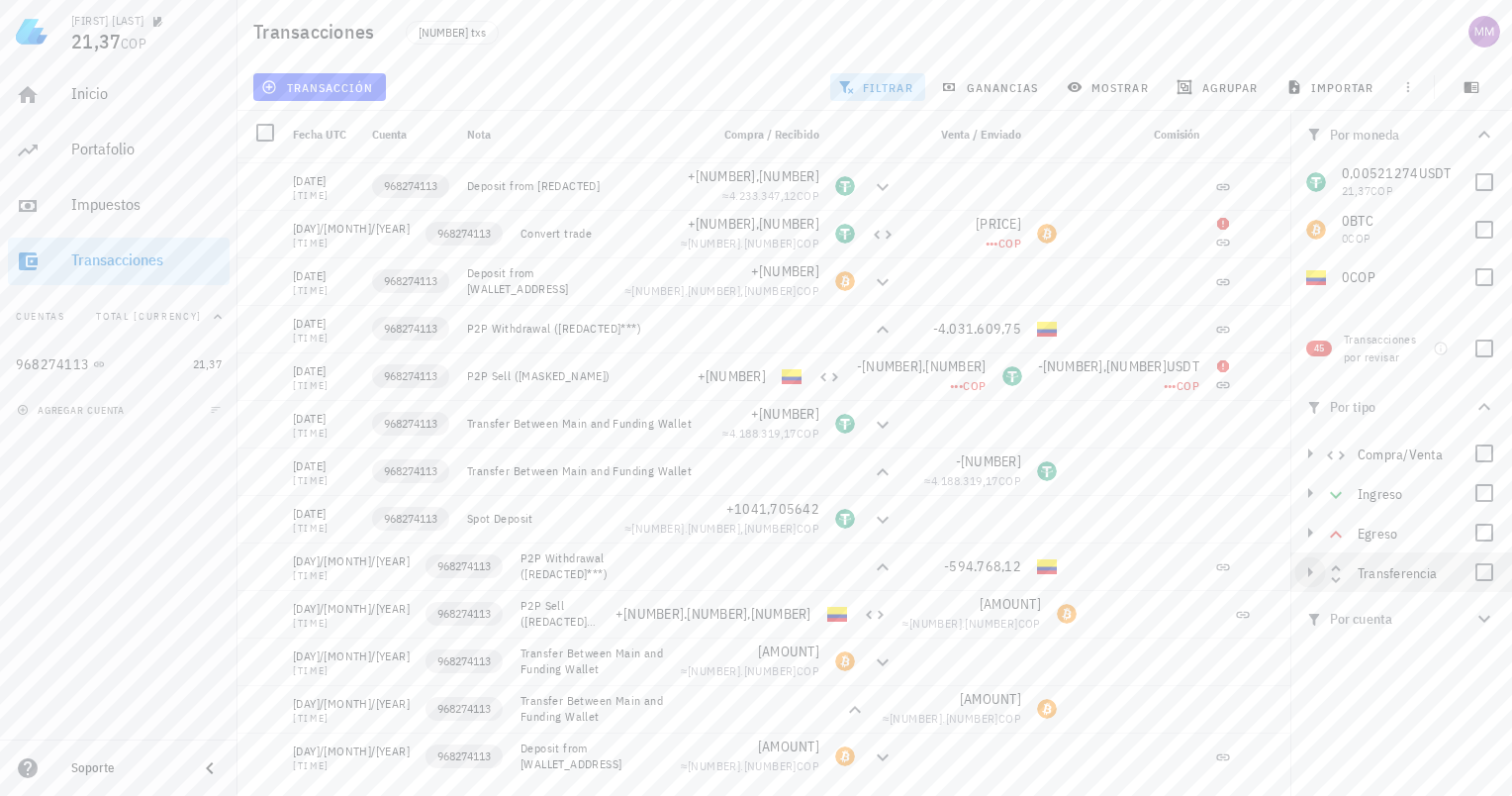 click 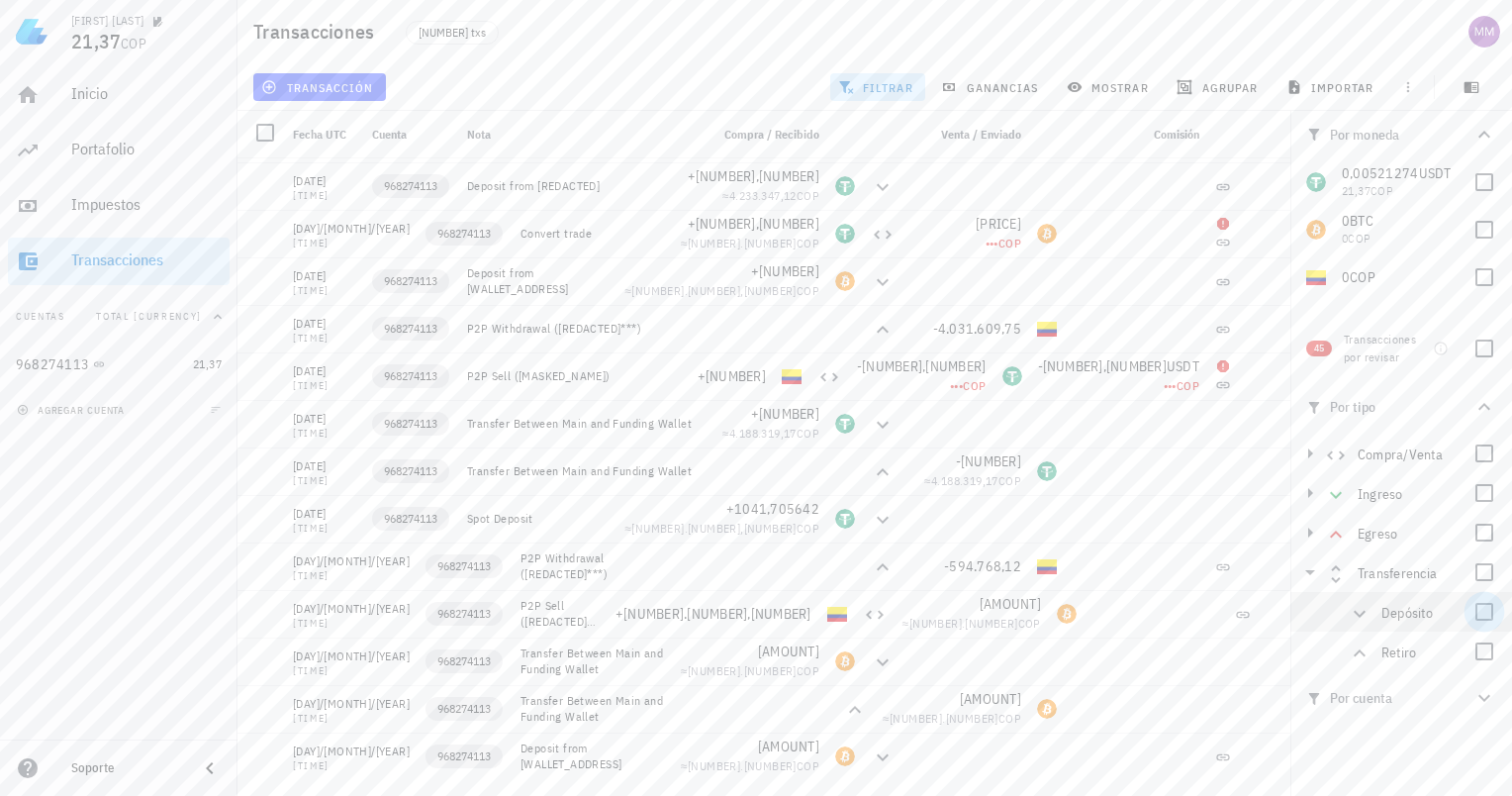 click at bounding box center [1484, 612] 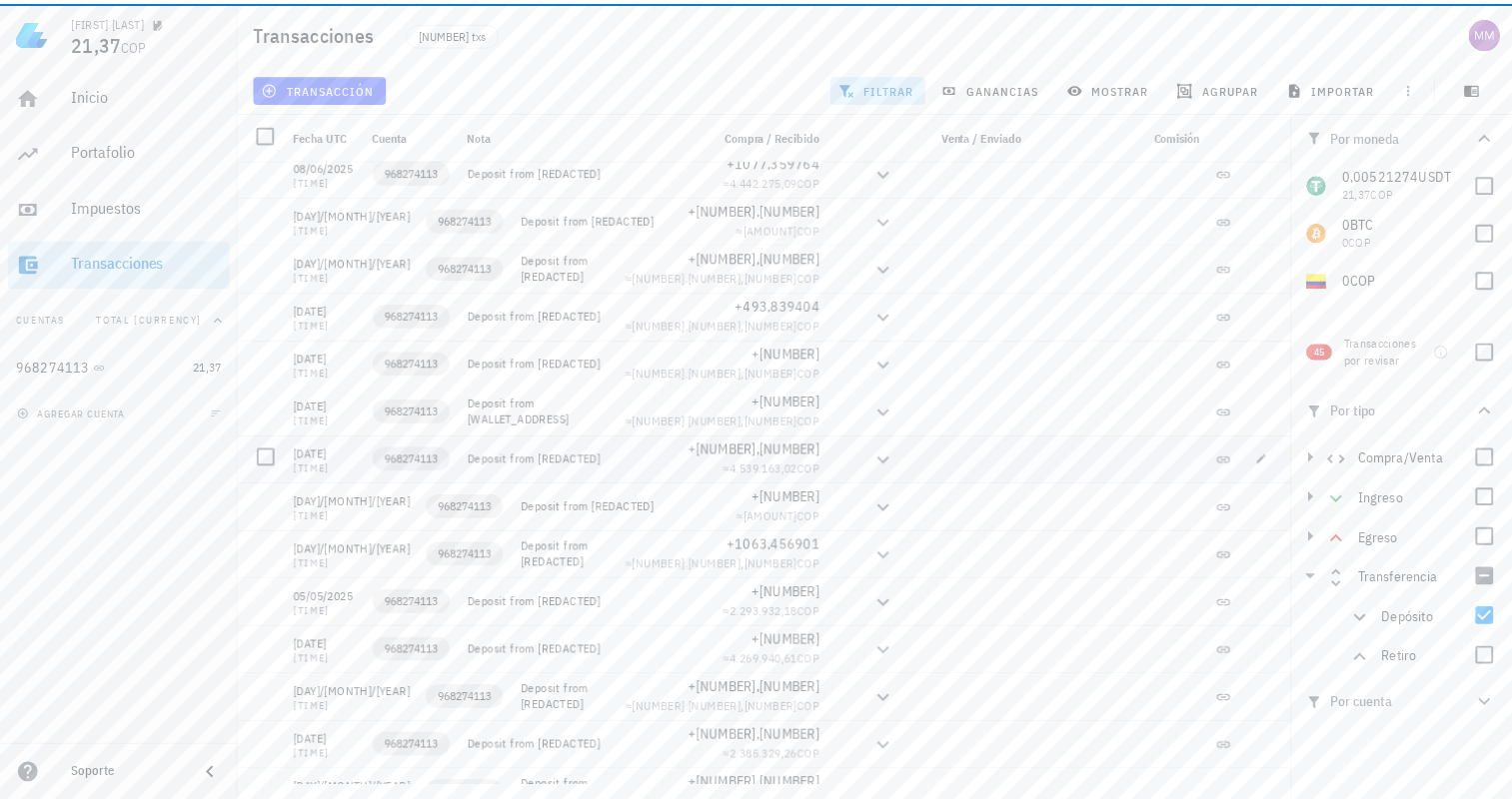 scroll, scrollTop: 583, scrollLeft: 0, axis: vertical 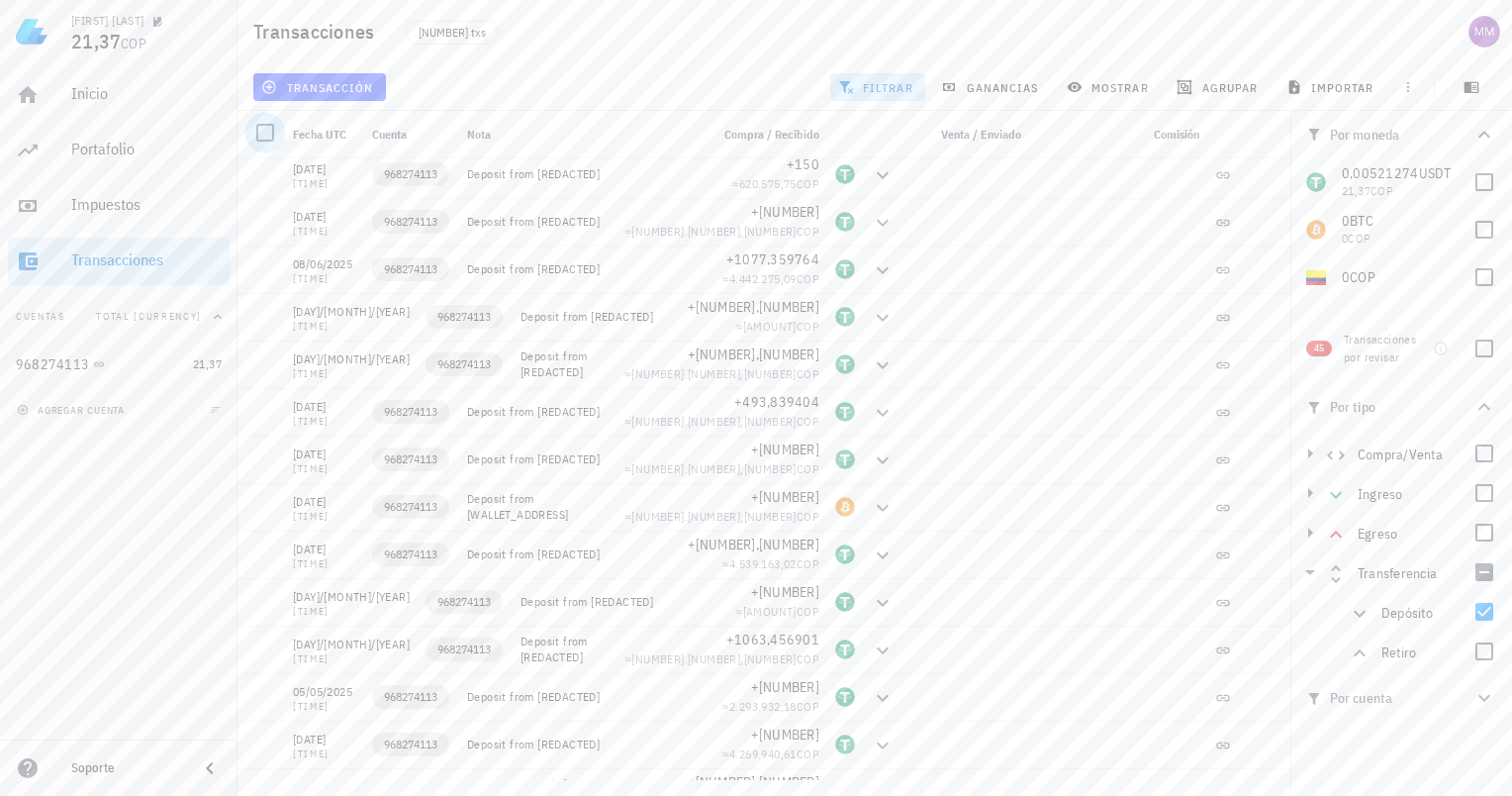 click at bounding box center [265, 133] 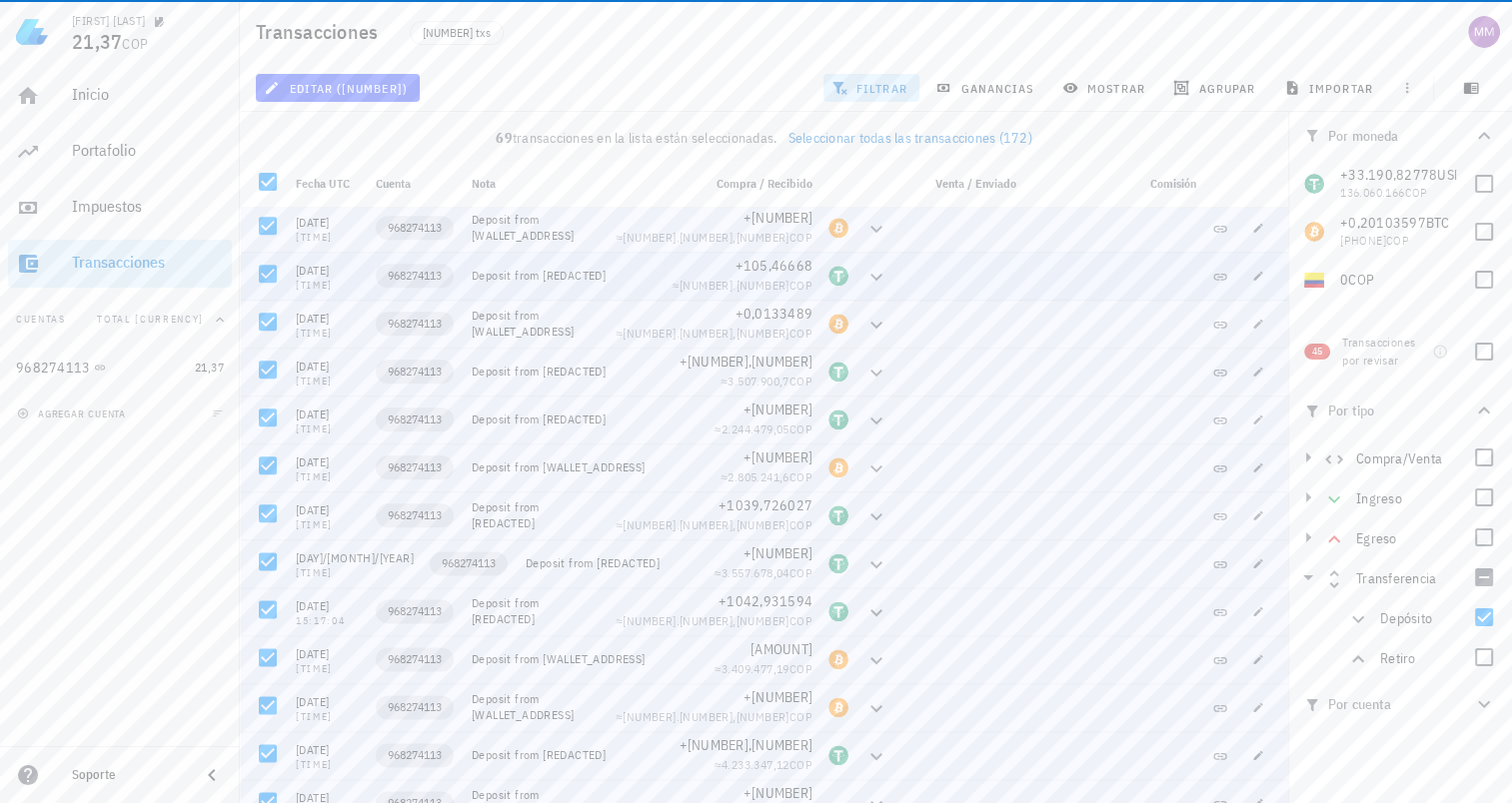 scroll, scrollTop: 2681, scrollLeft: 0, axis: vertical 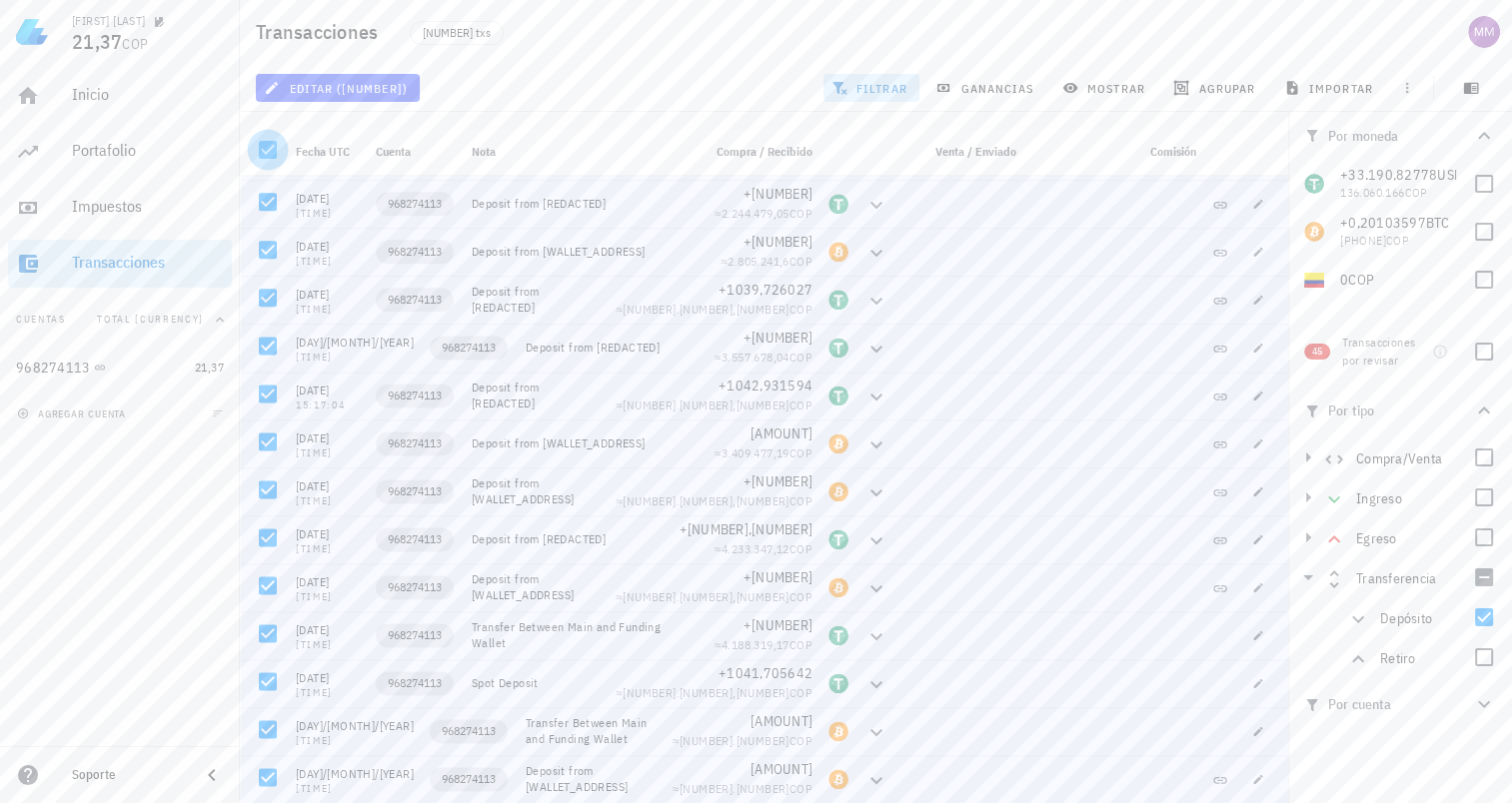 click at bounding box center (268, 150) 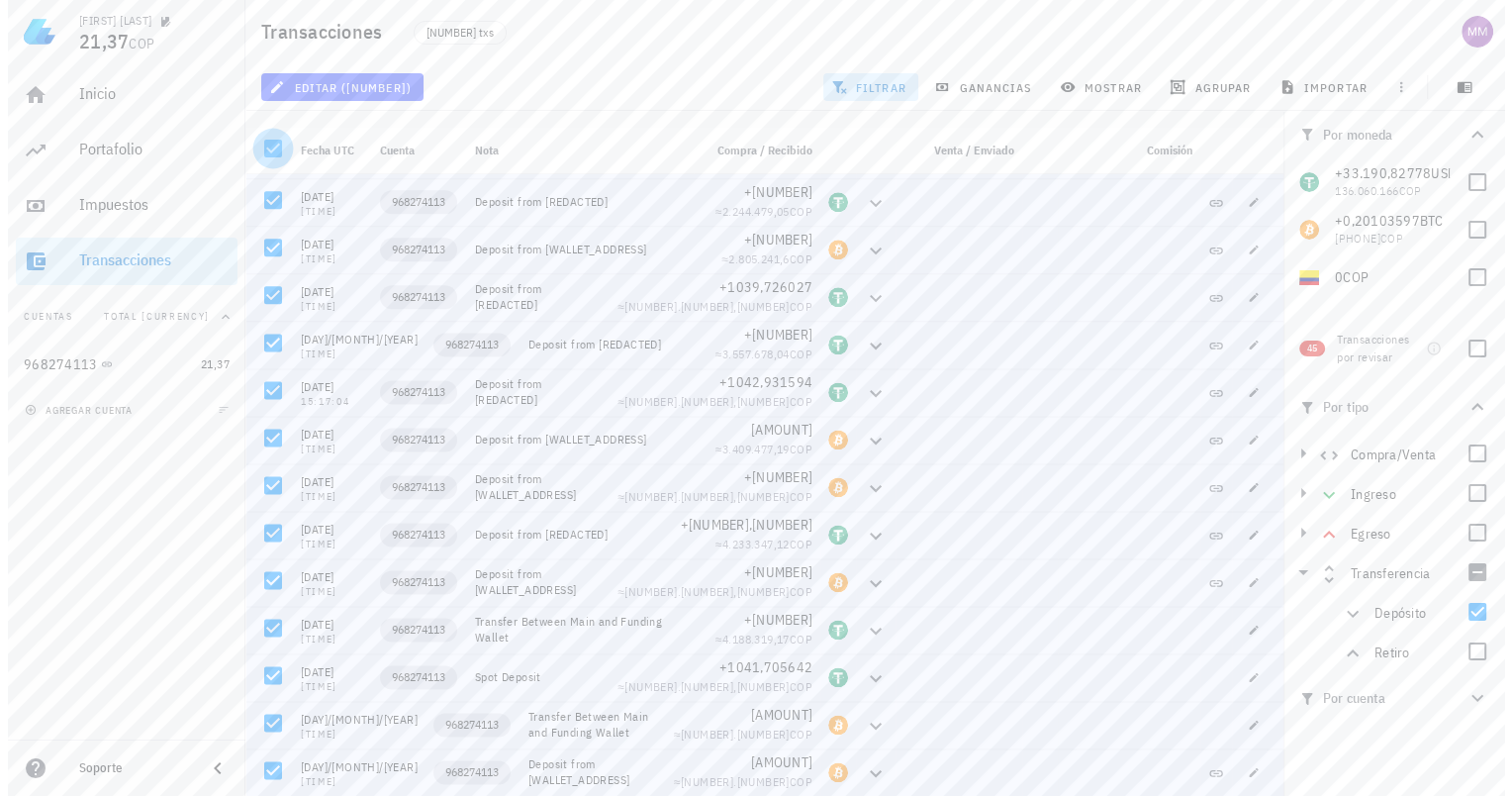 scroll, scrollTop: 0, scrollLeft: 0, axis: both 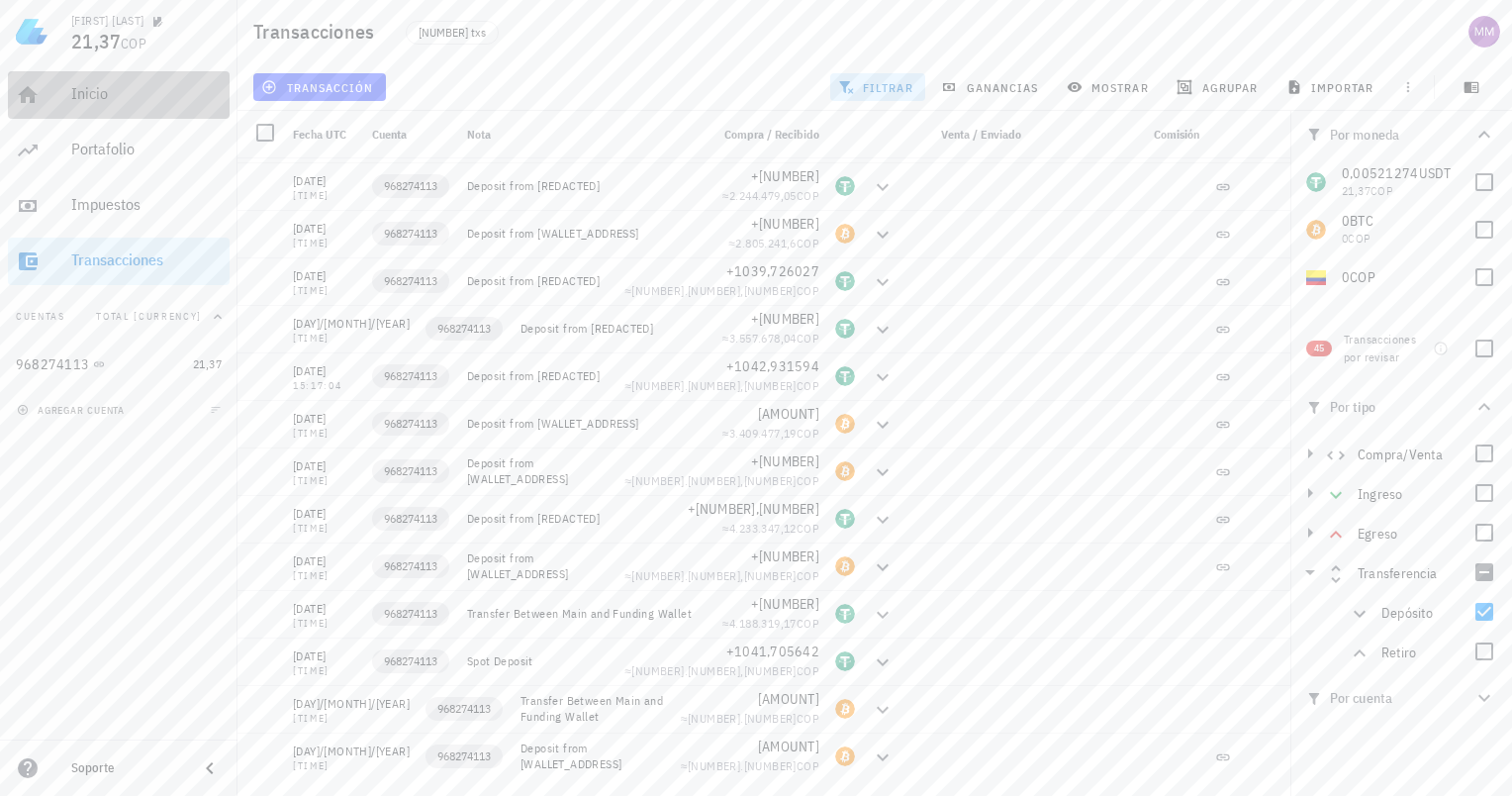 click on "Inicio" at bounding box center [146, 93] 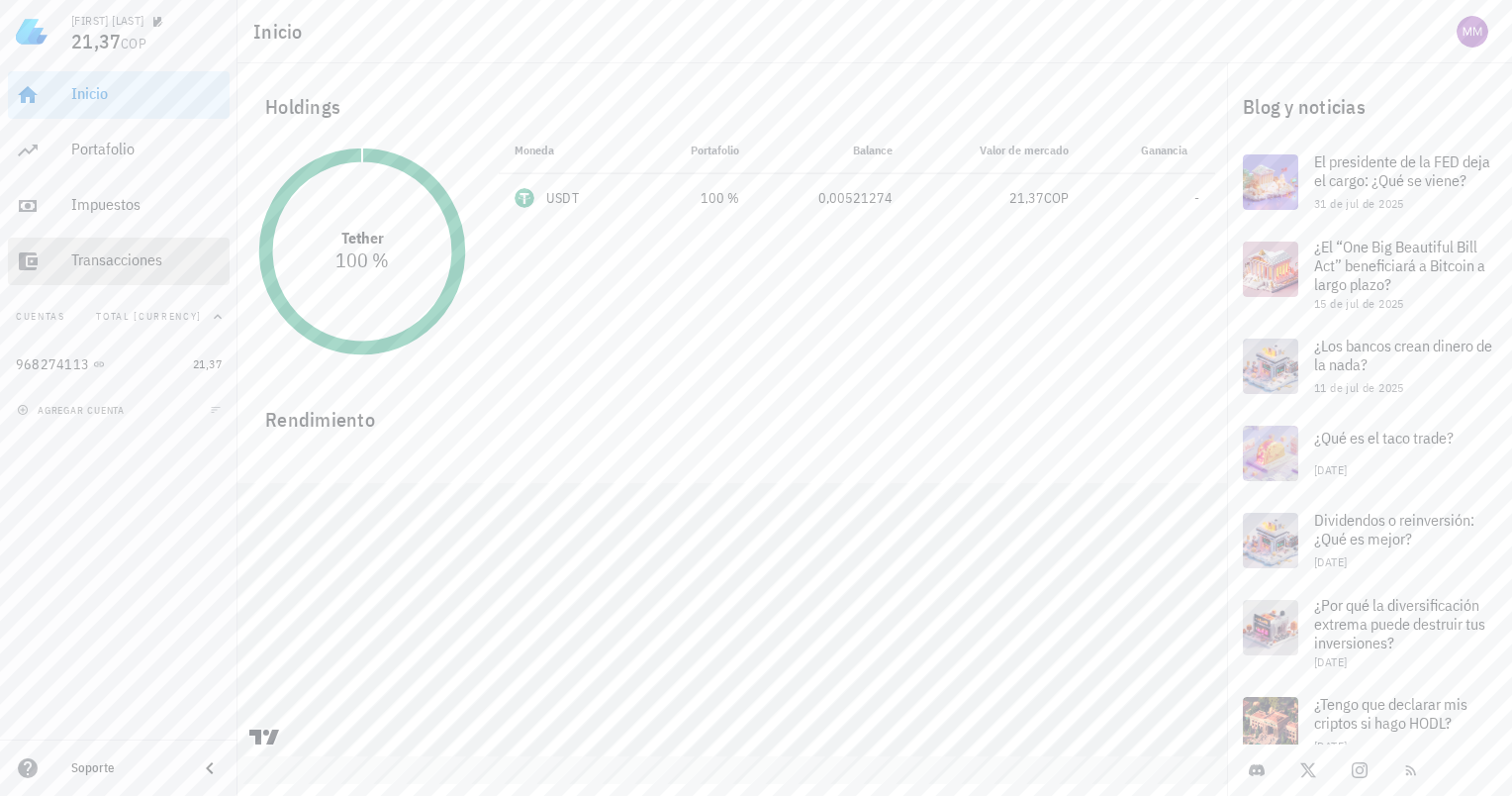 click on "Transacciones" at bounding box center [146, 259] 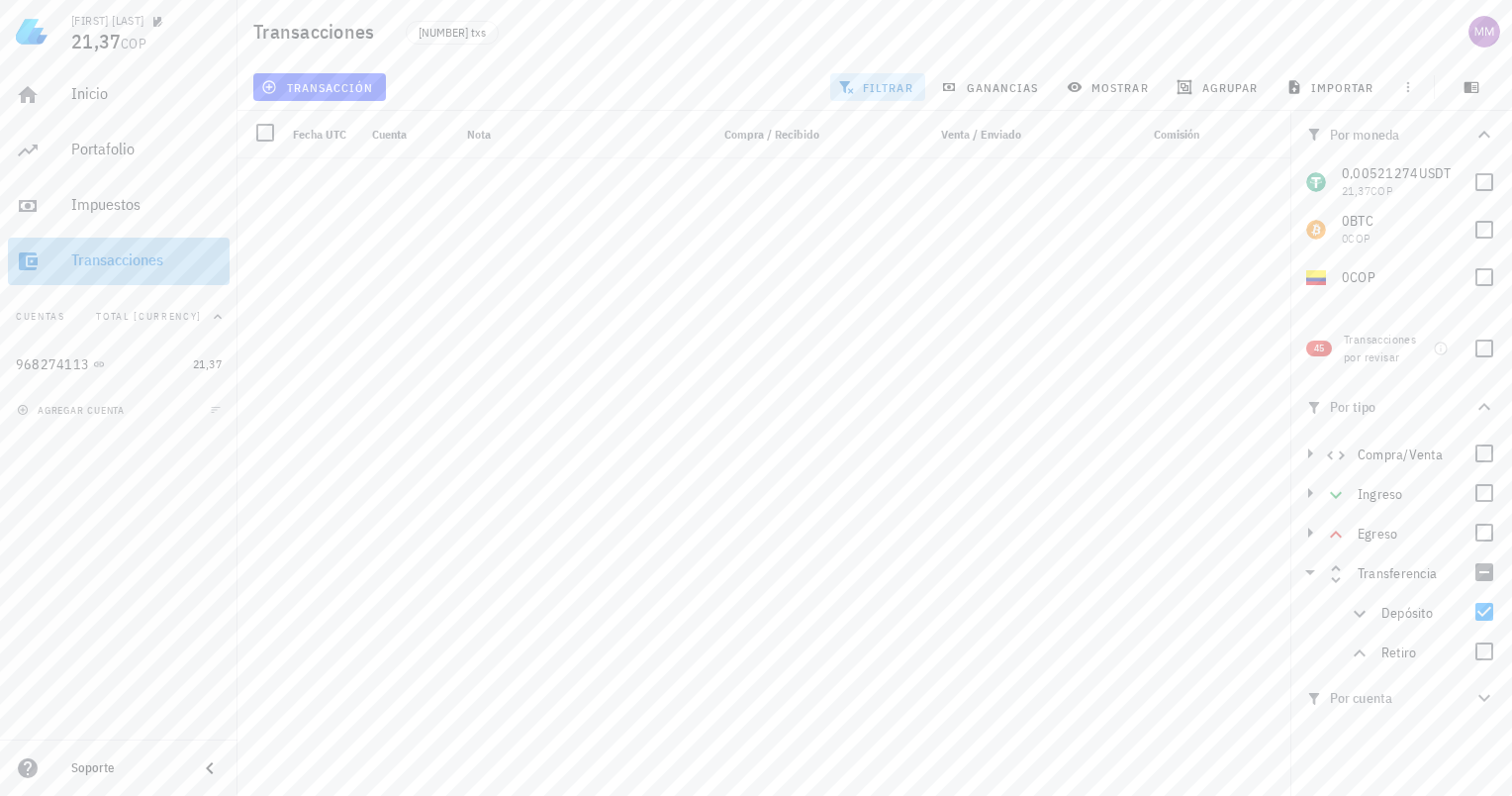 scroll, scrollTop: 2546, scrollLeft: 0, axis: vertical 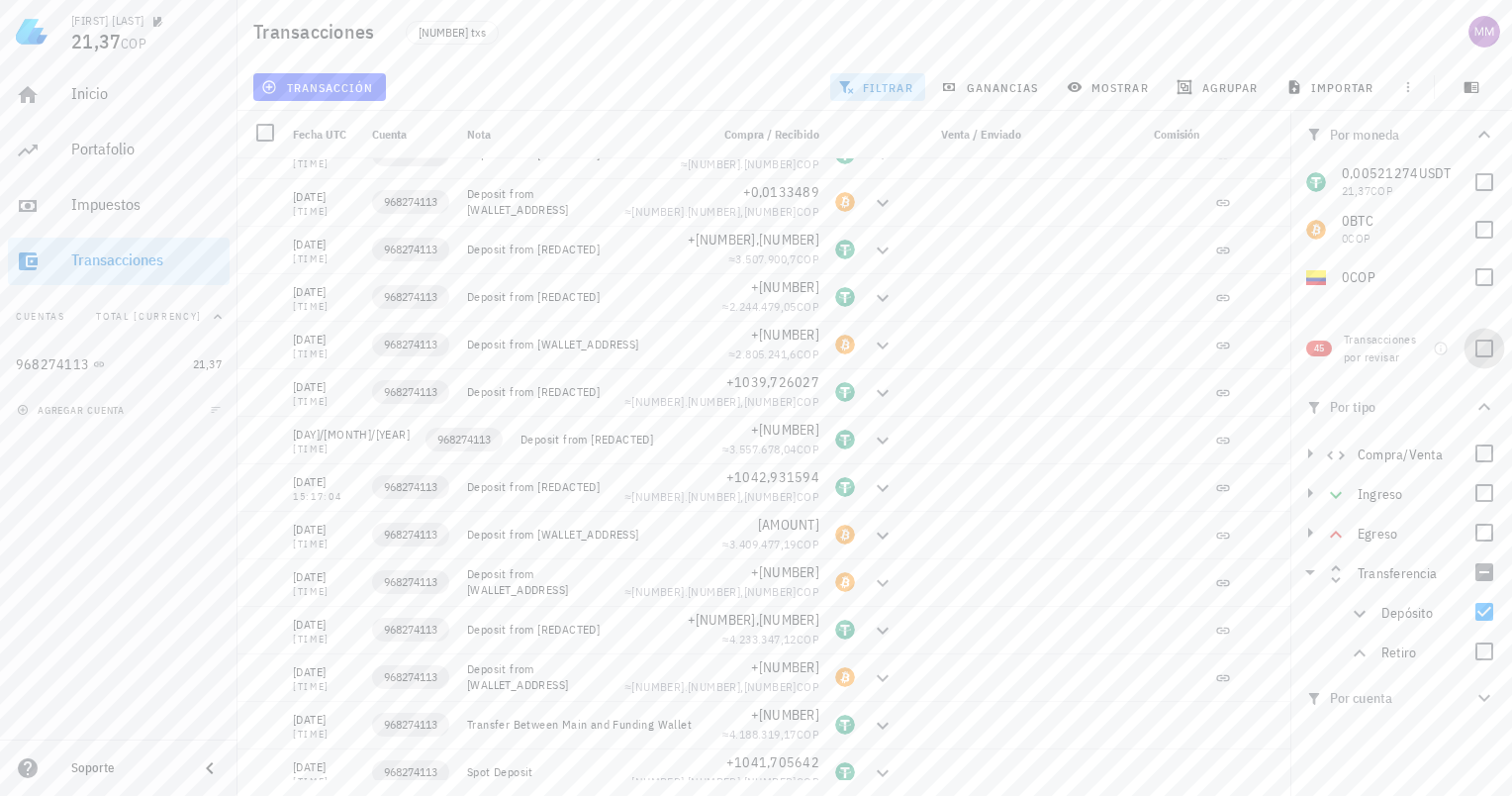 click at bounding box center (1484, 348) 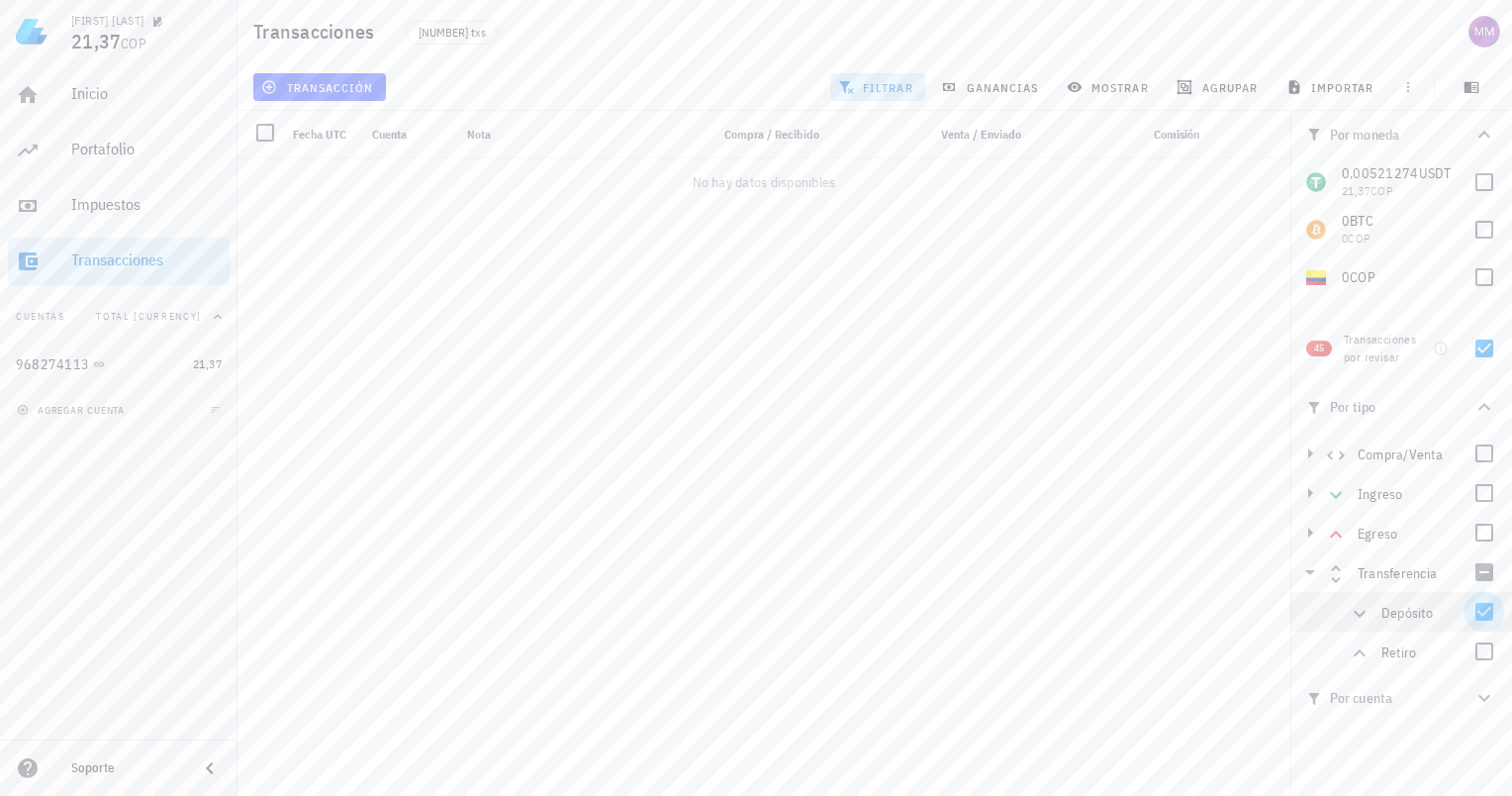 click at bounding box center (1484, 612) 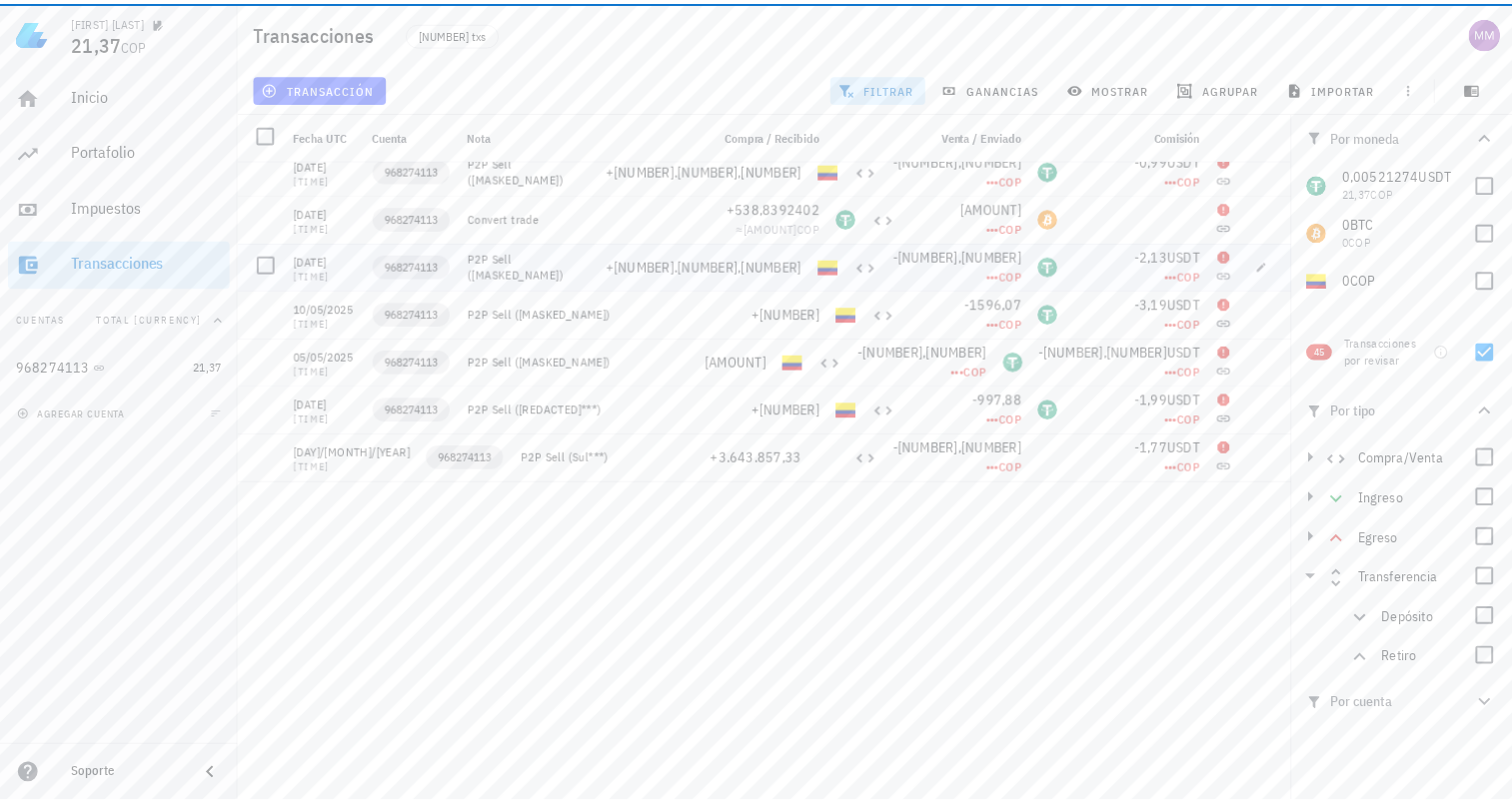 scroll, scrollTop: 0, scrollLeft: 0, axis: both 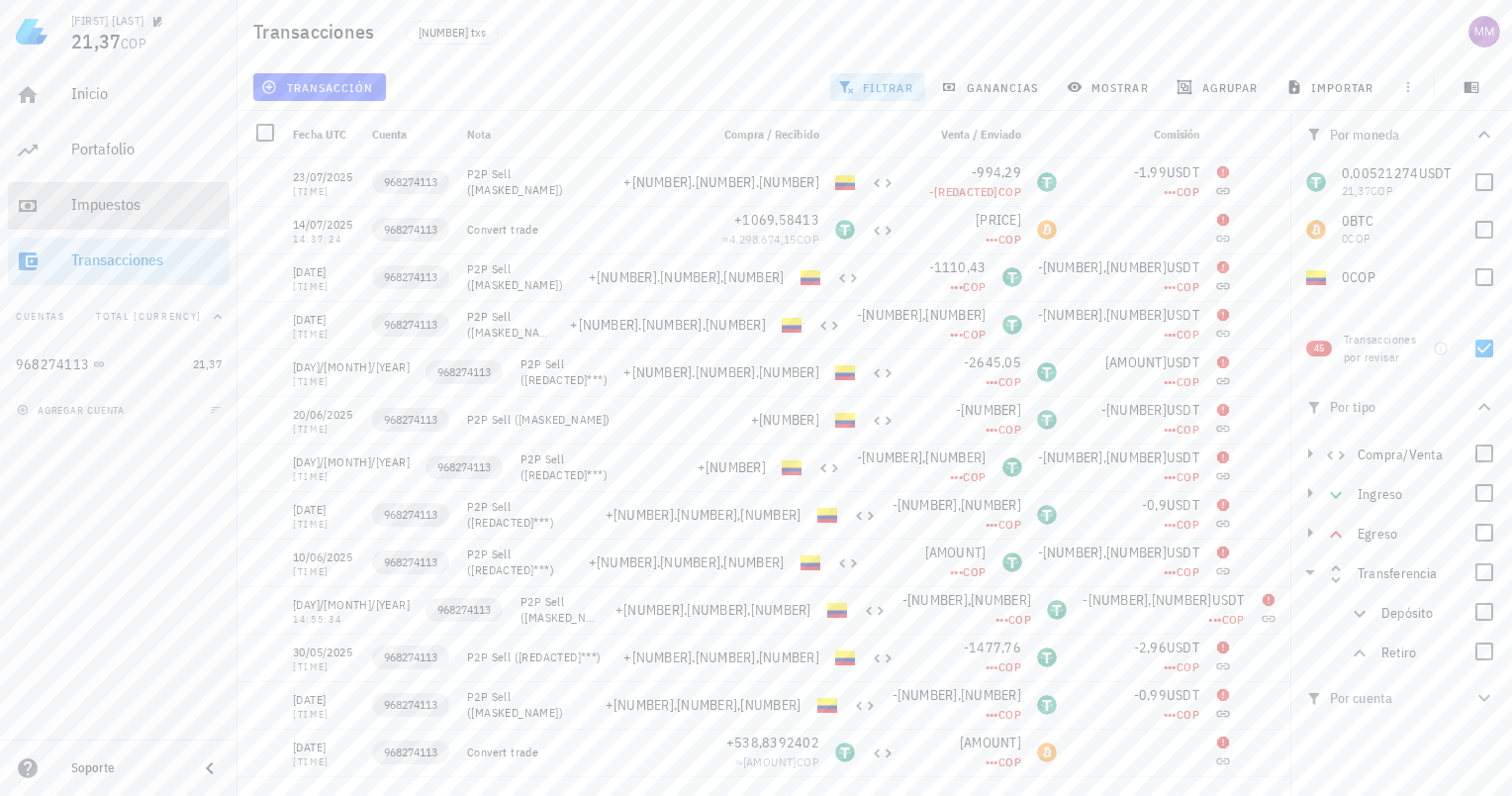 drag, startPoint x: 154, startPoint y: 194, endPoint x: 207, endPoint y: 231, distance: 64.63745 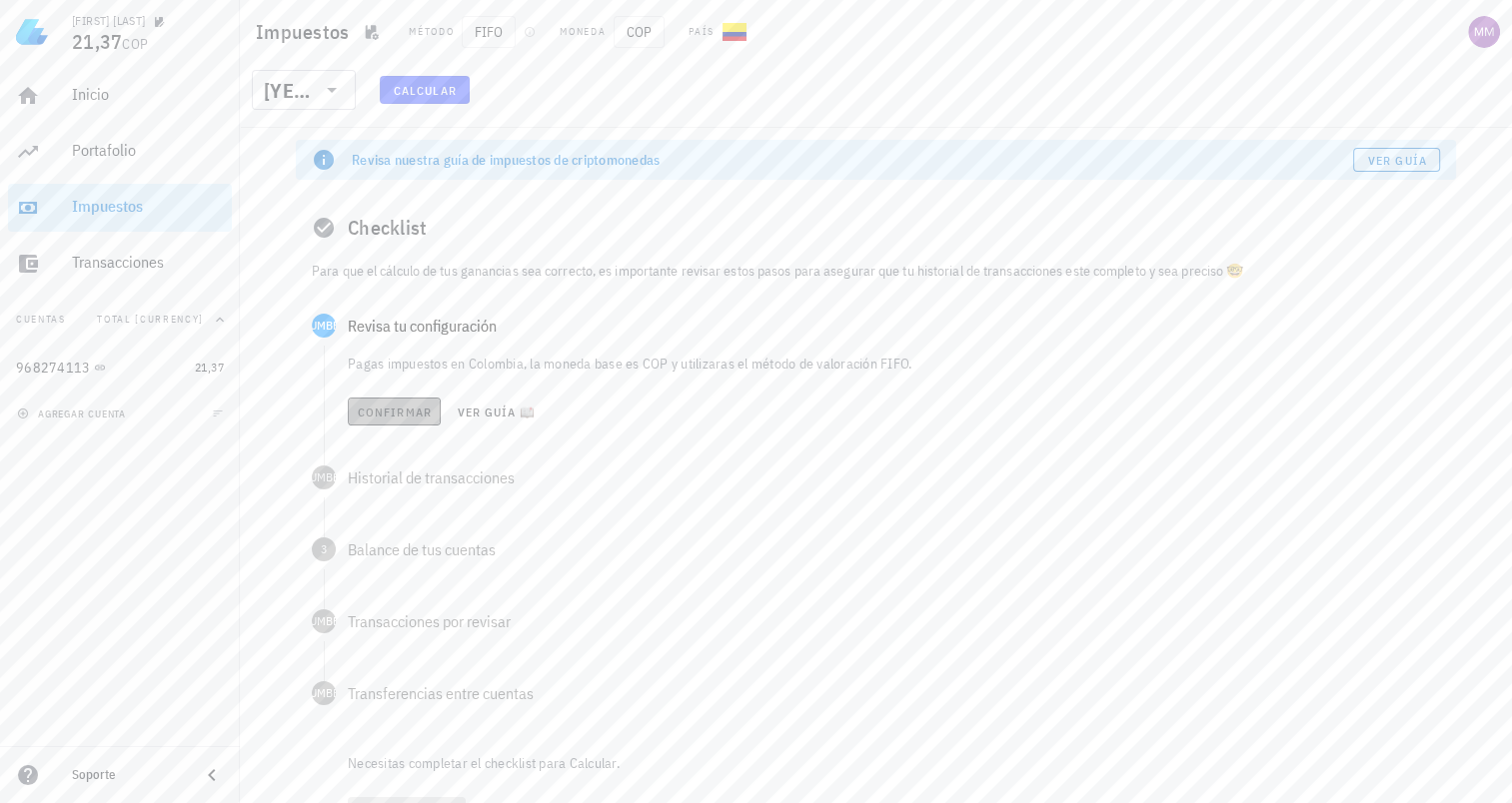 click on "Confirmar" at bounding box center [394, 411] 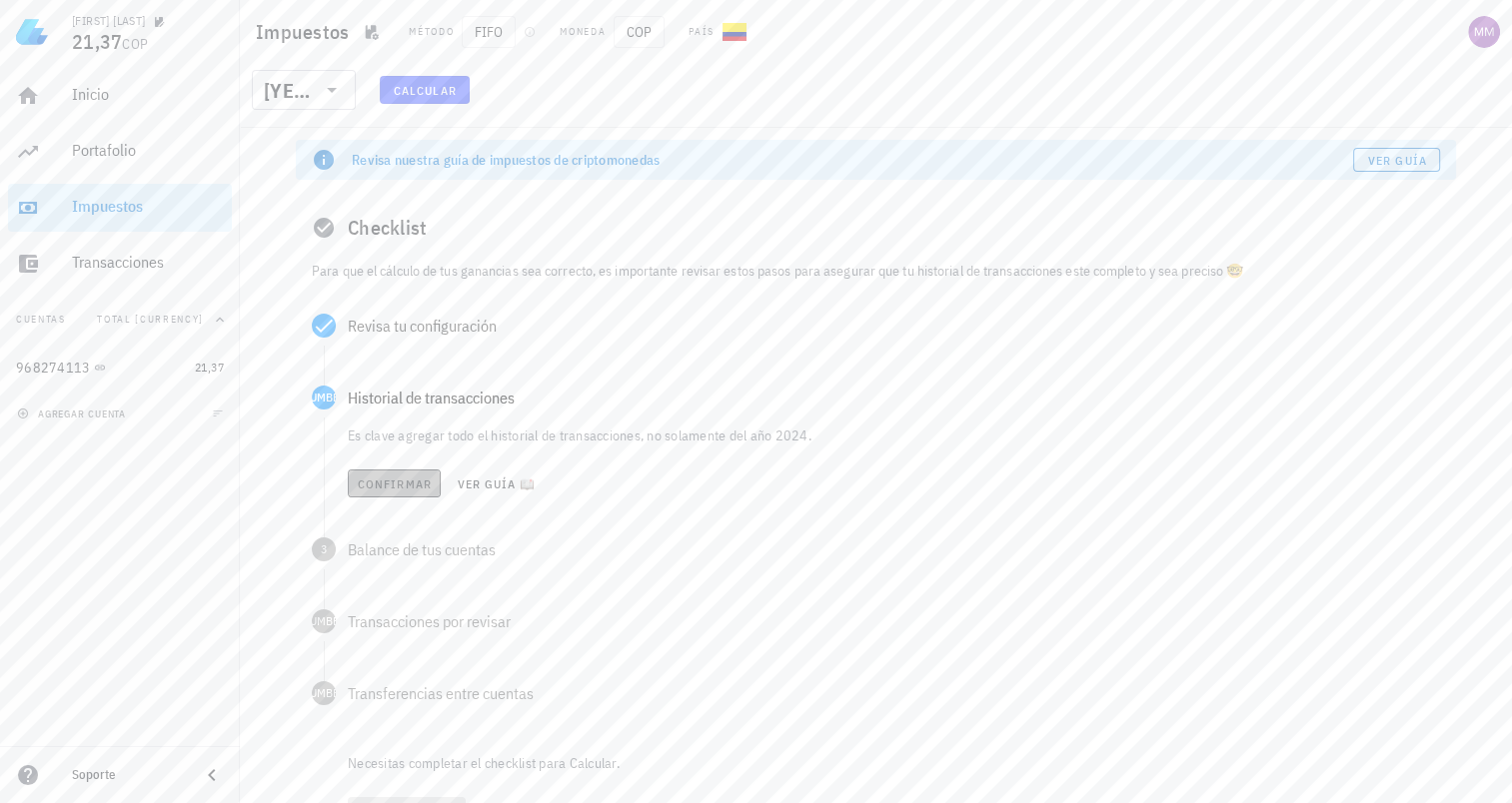 click on "Confirmar" at bounding box center [394, 483] 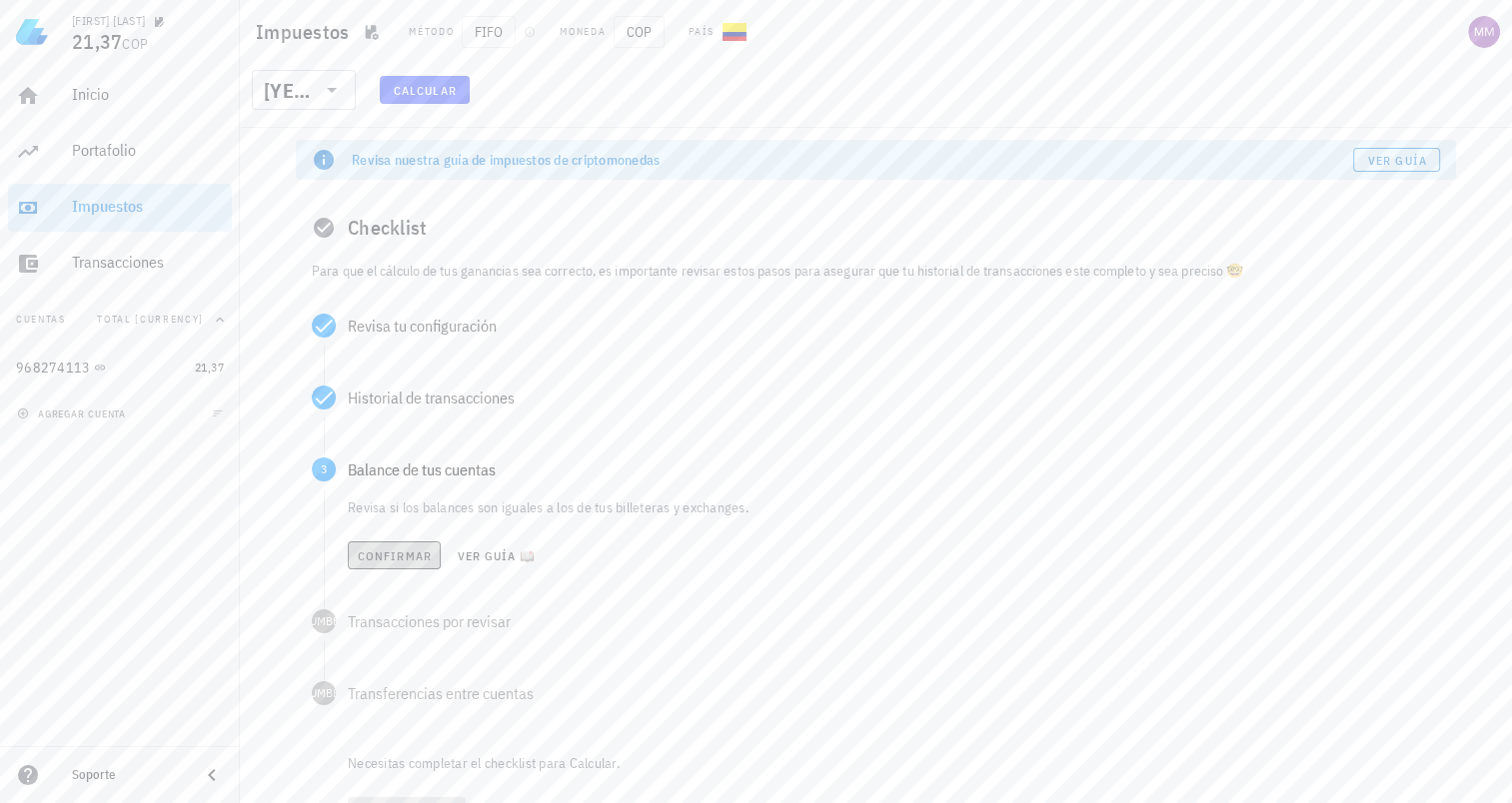 click on "Confirmar" at bounding box center (394, 555) 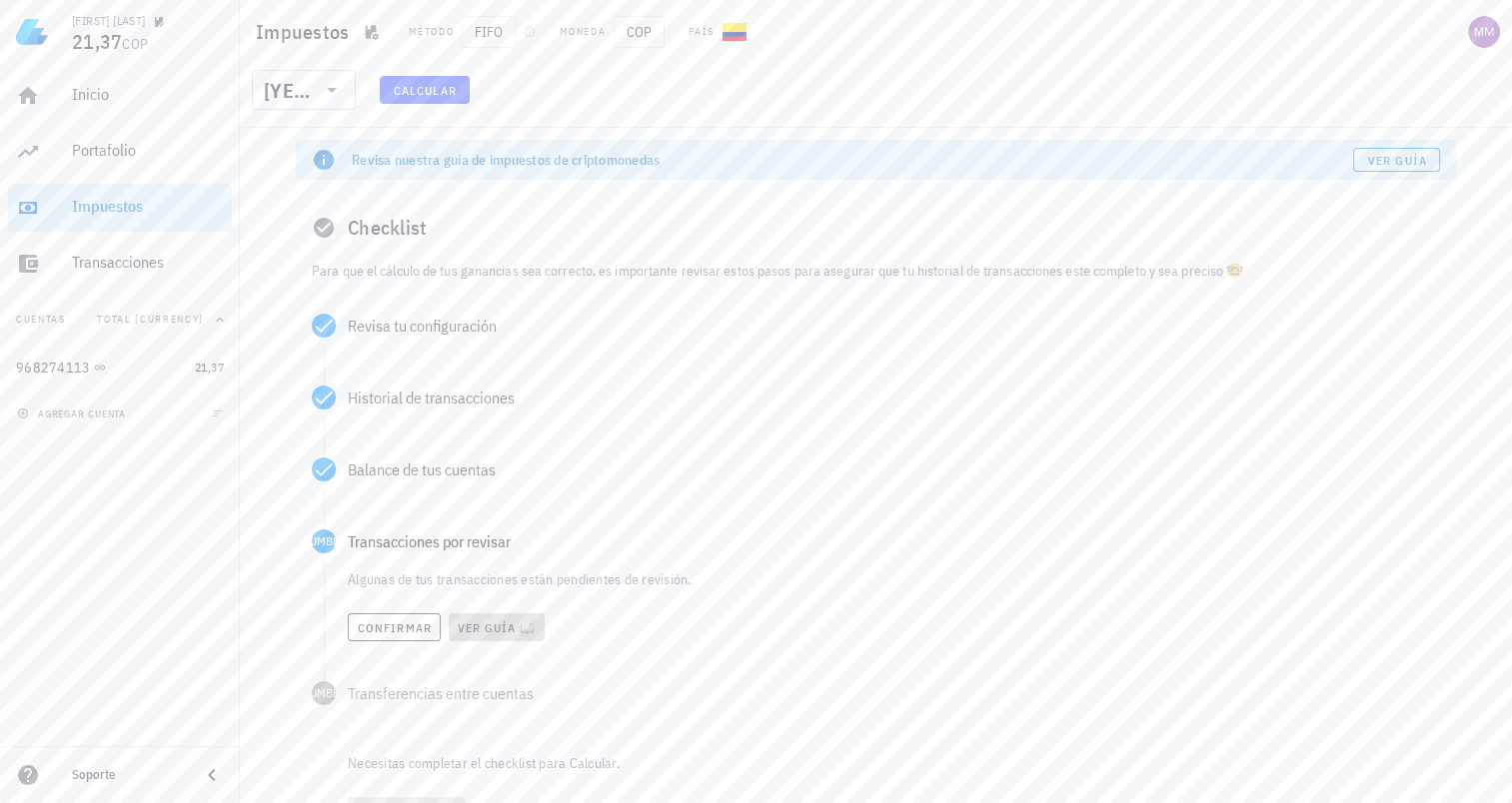 click on "Ver guía 📖" at bounding box center [497, 627] 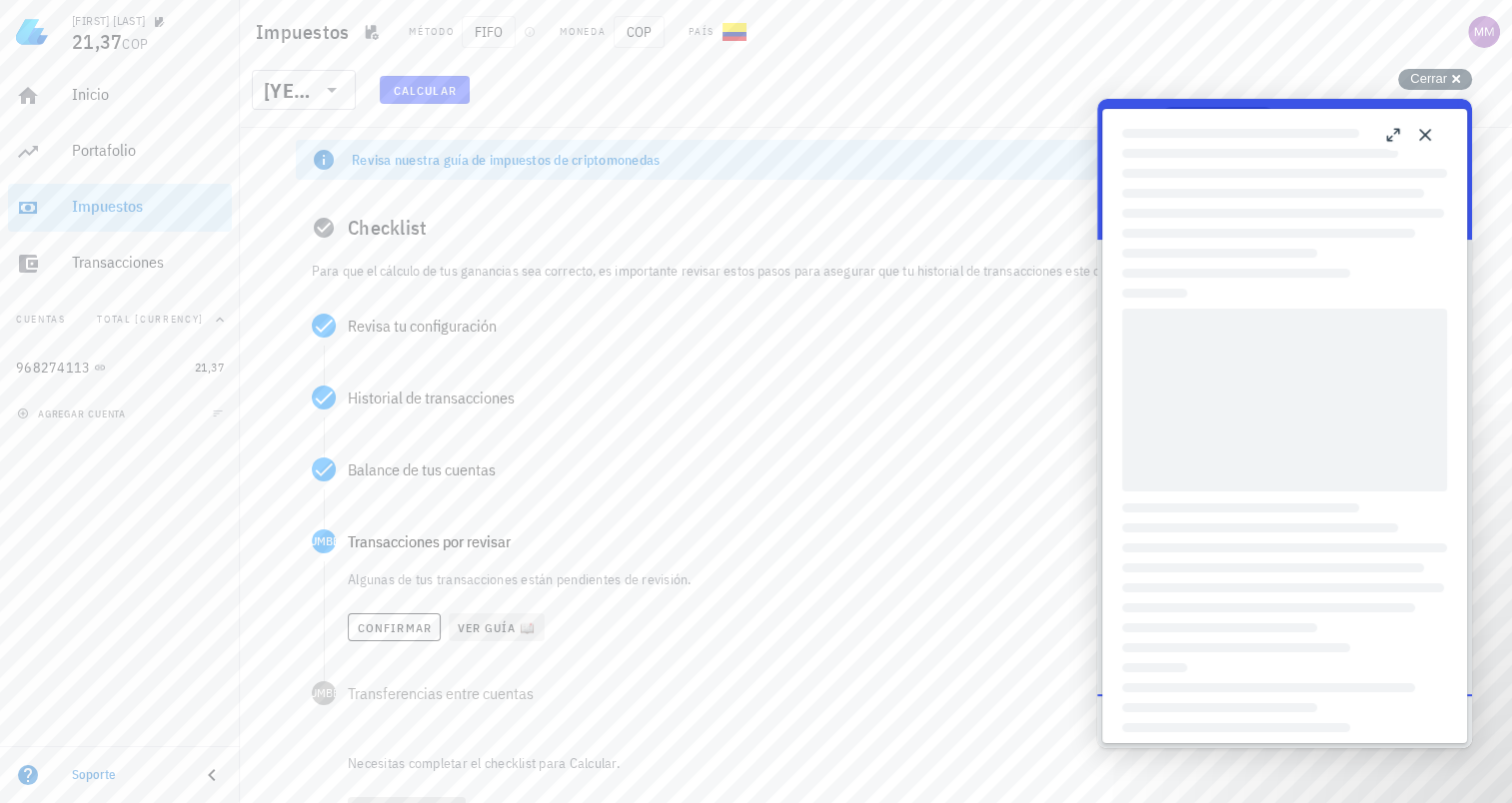 scroll, scrollTop: 0, scrollLeft: 0, axis: both 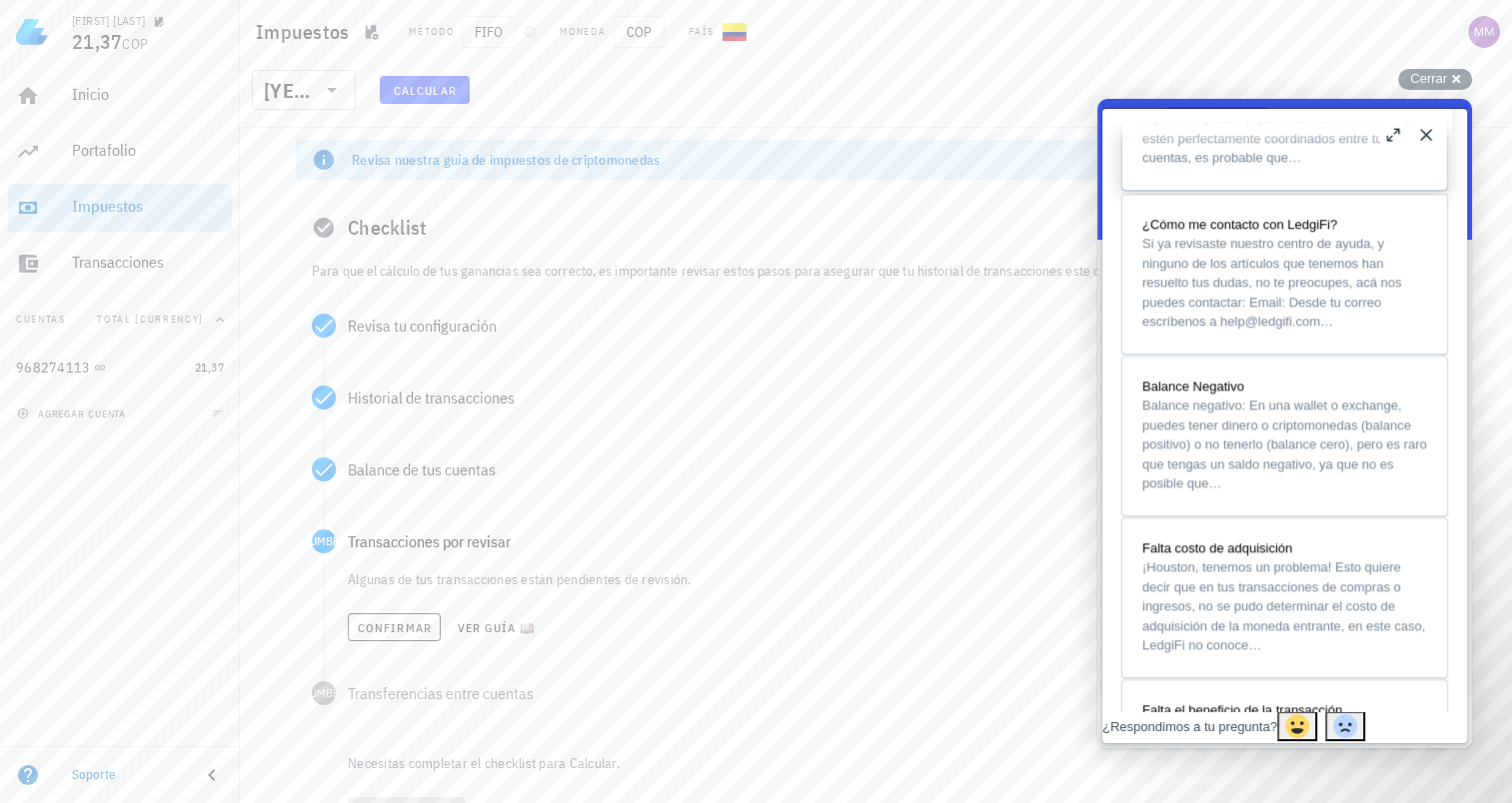 click on "Aunque esperamos que siempre exista una perfecta sincronización entre entradas/salidas, ingresos/egresos y que todos tus movimientos estén perfectamente coordinados entre tus cuentas, es probable que…" at bounding box center [1276, 118] 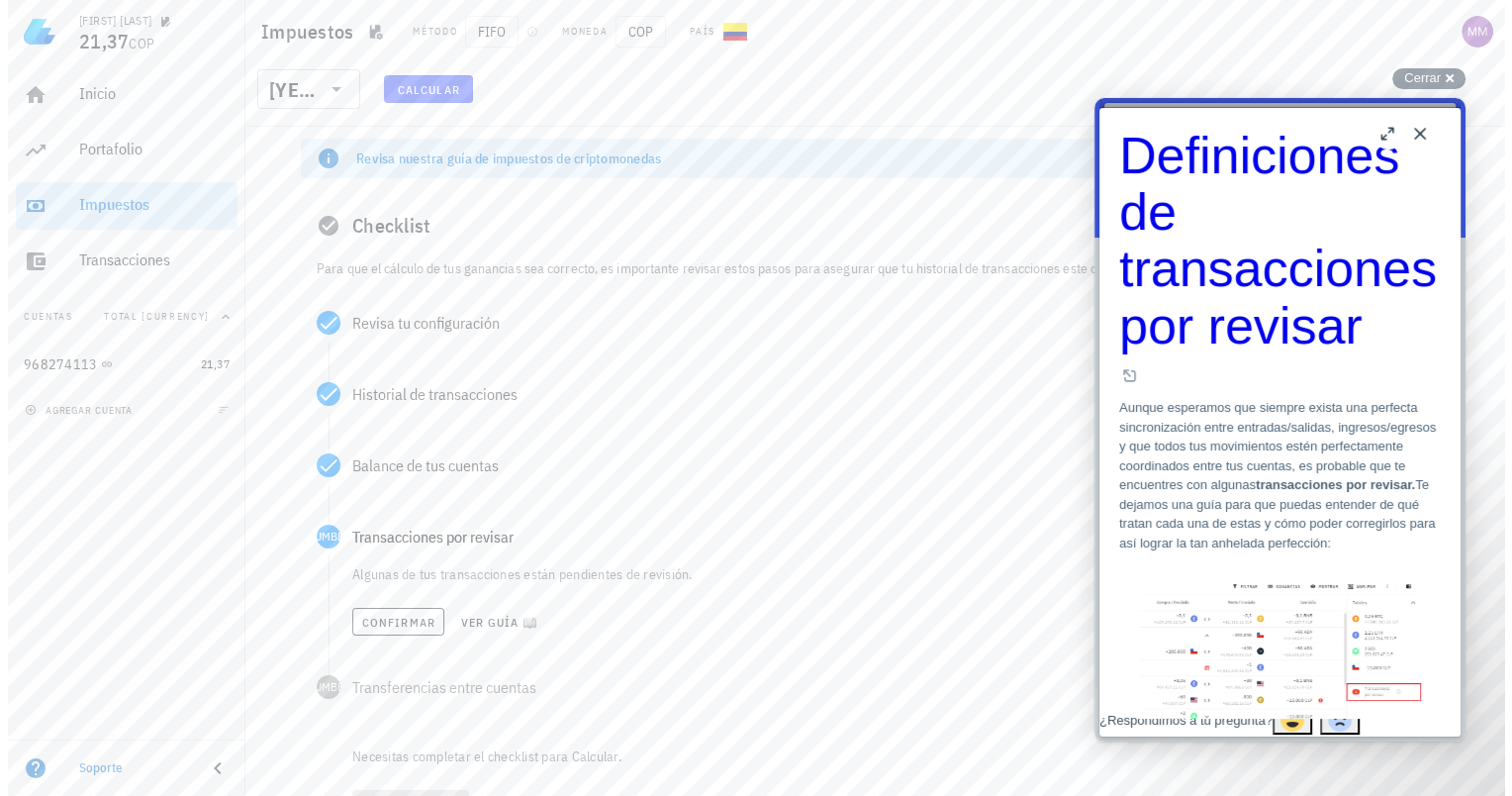 scroll, scrollTop: 1485, scrollLeft: 0, axis: vertical 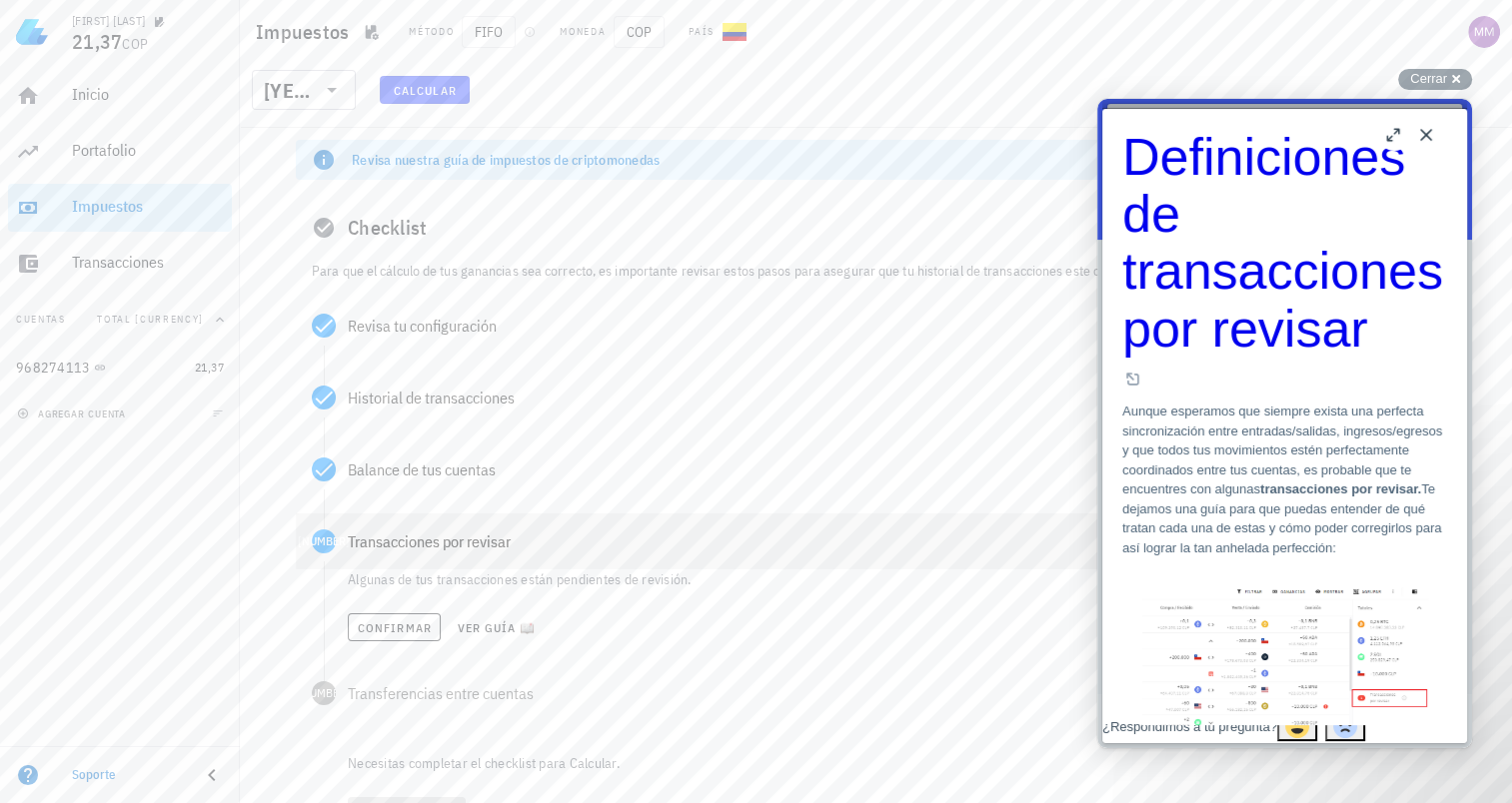 click on "4
Transacciones por revisar" at bounding box center [875, 541] 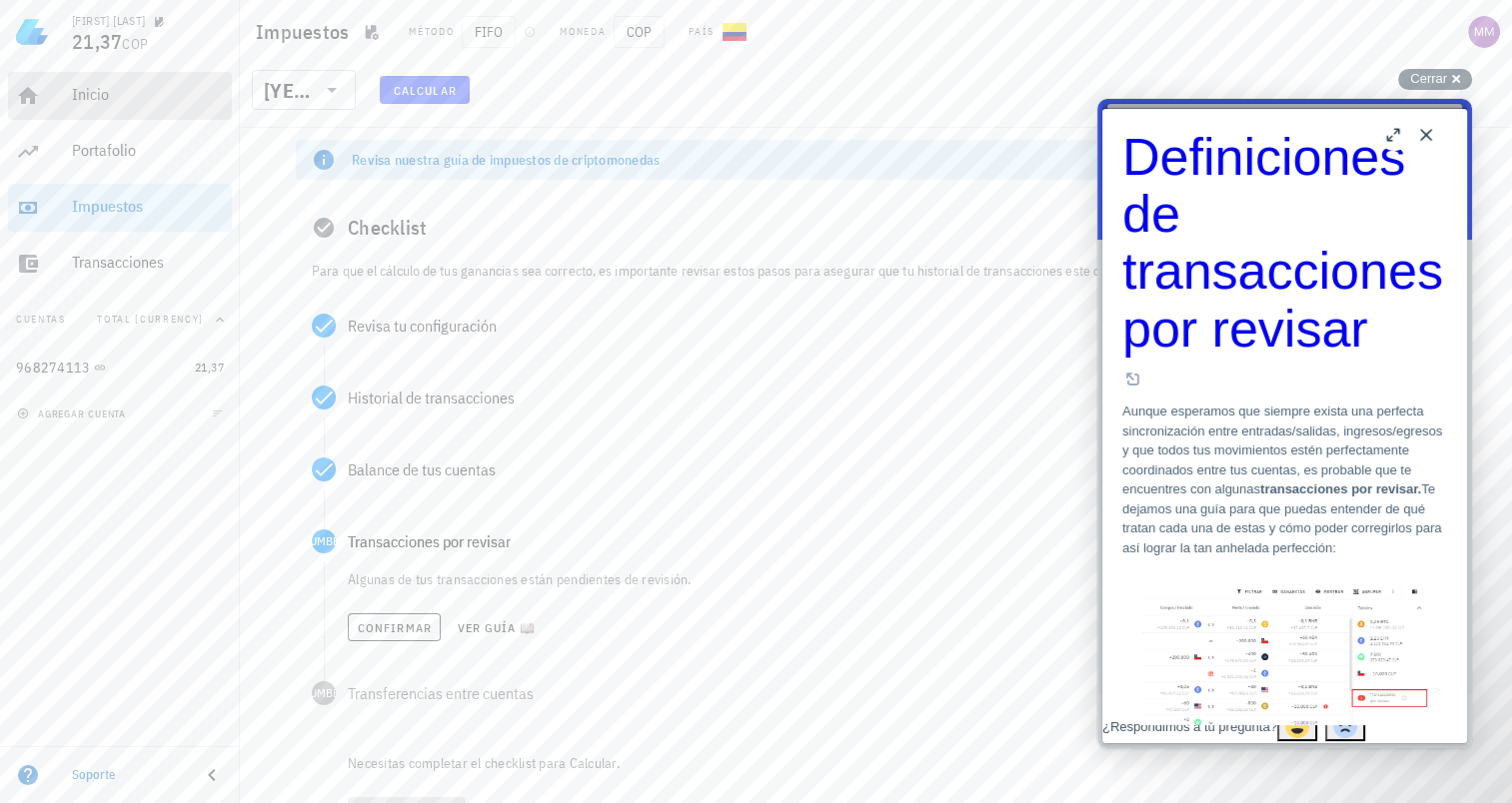drag, startPoint x: 114, startPoint y: 101, endPoint x: 288, endPoint y: 128, distance: 176.08237 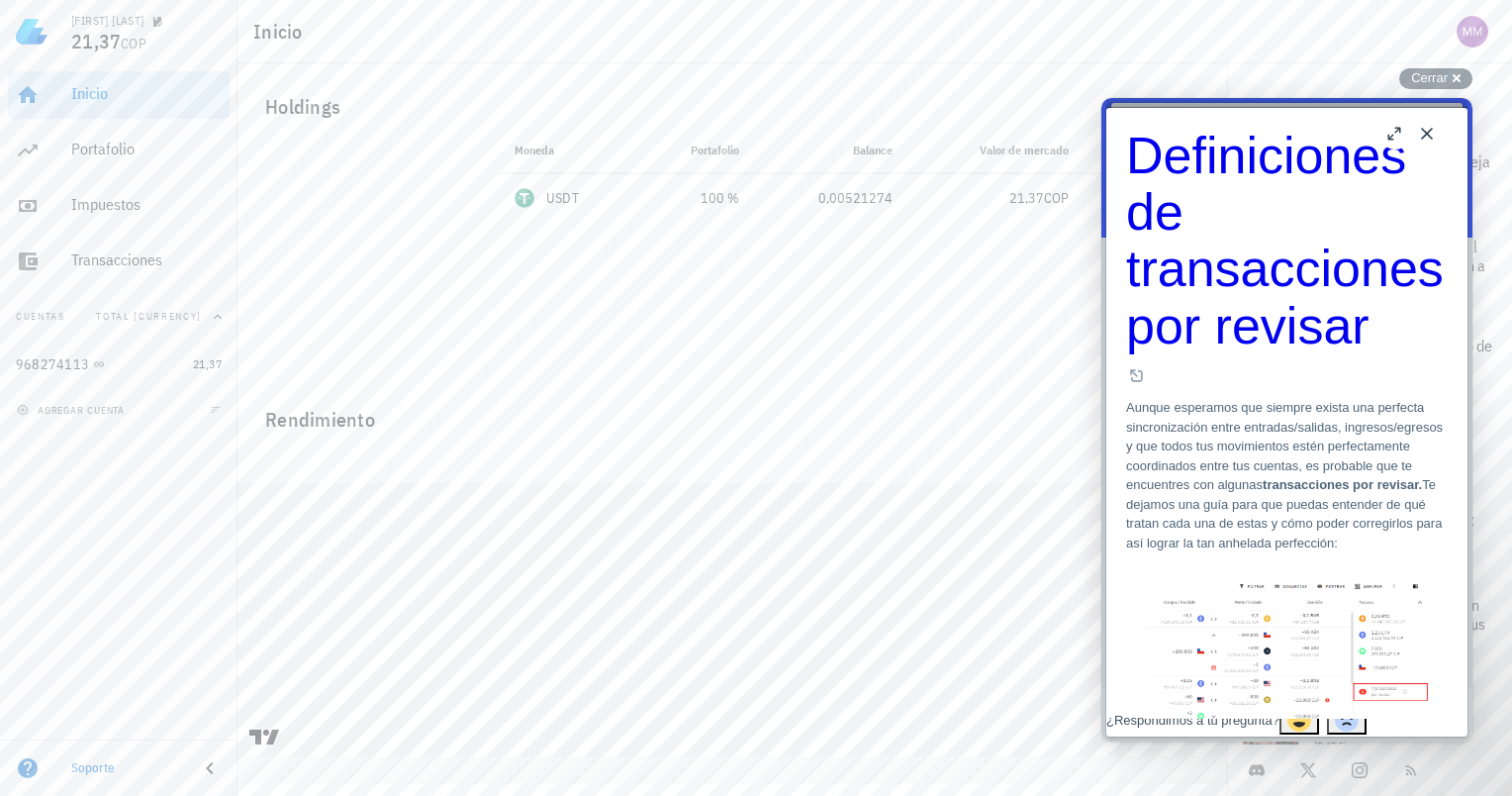 scroll, scrollTop: 1980, scrollLeft: 0, axis: vertical 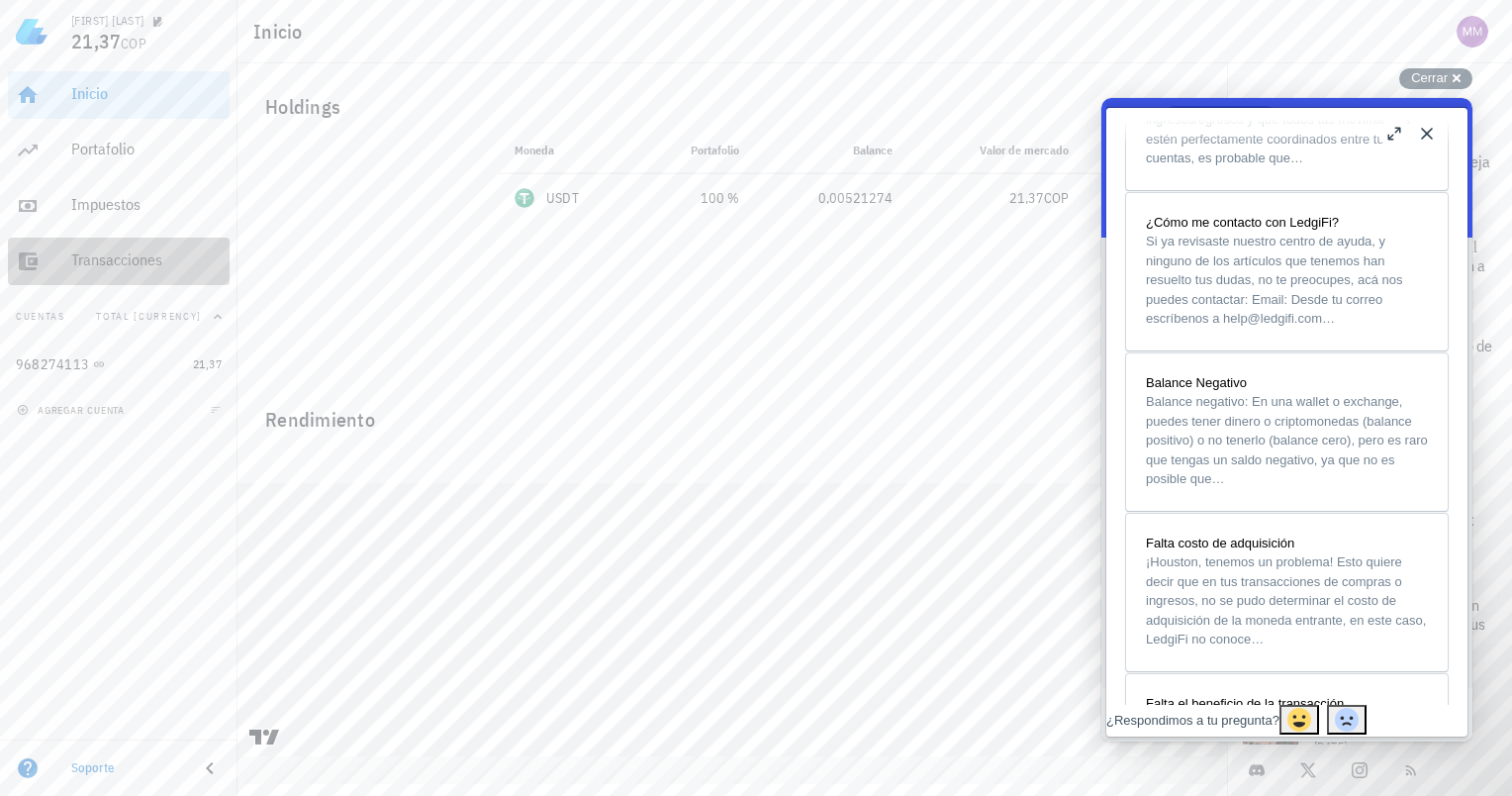 click on "Transacciones" at bounding box center [146, 259] 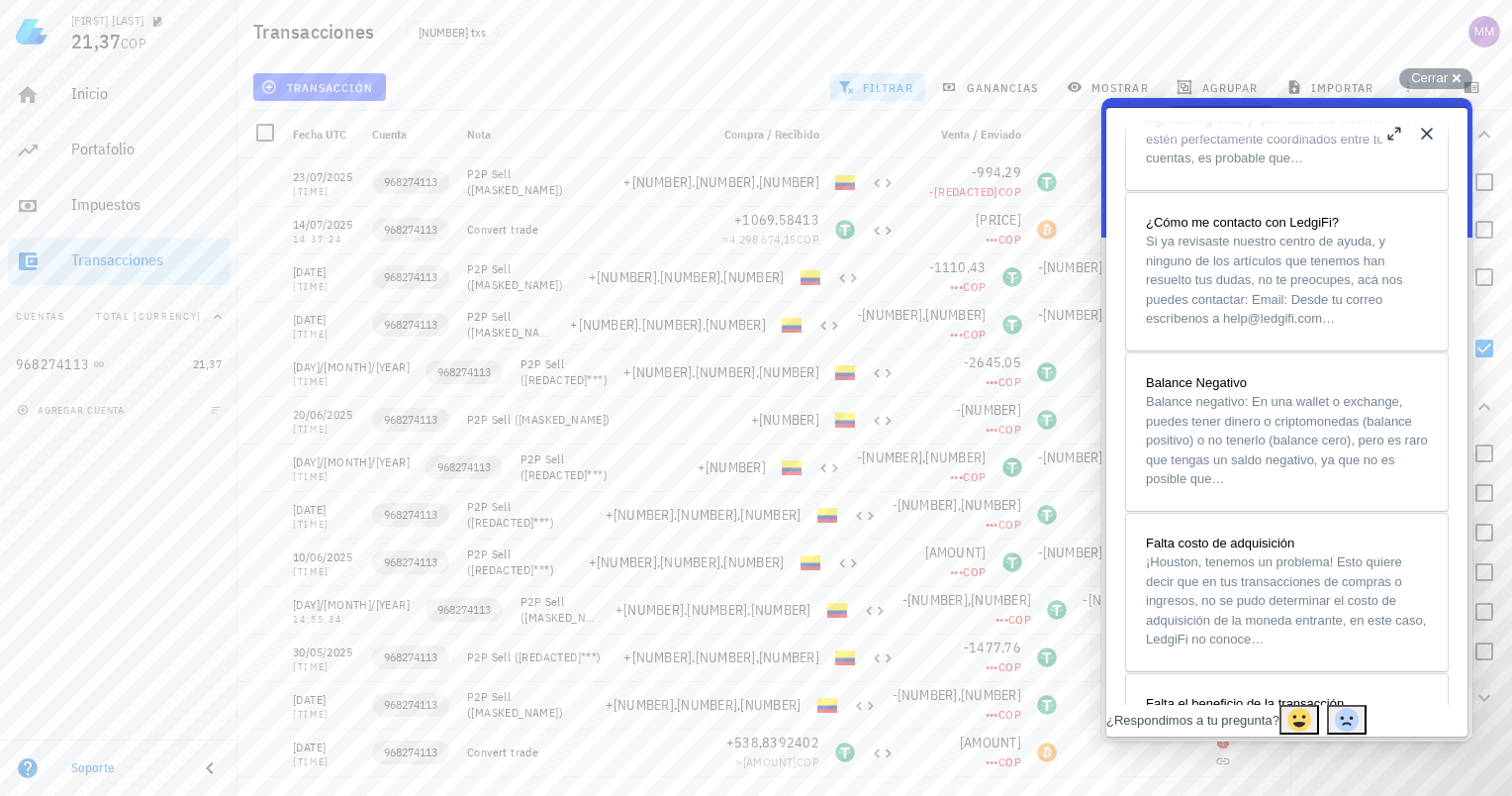 click on "Close" at bounding box center (1427, 134) 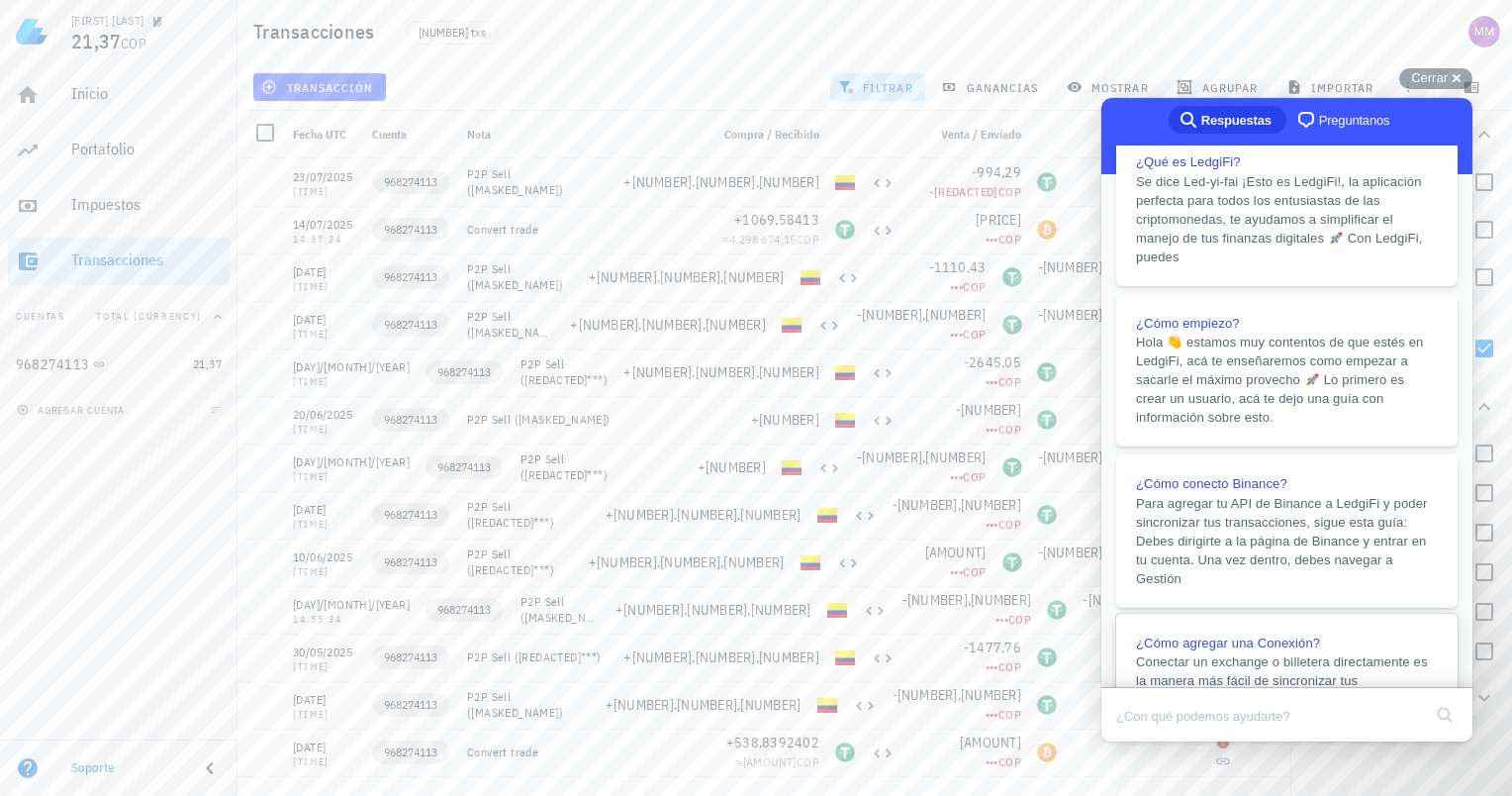 scroll, scrollTop: 396, scrollLeft: 0, axis: vertical 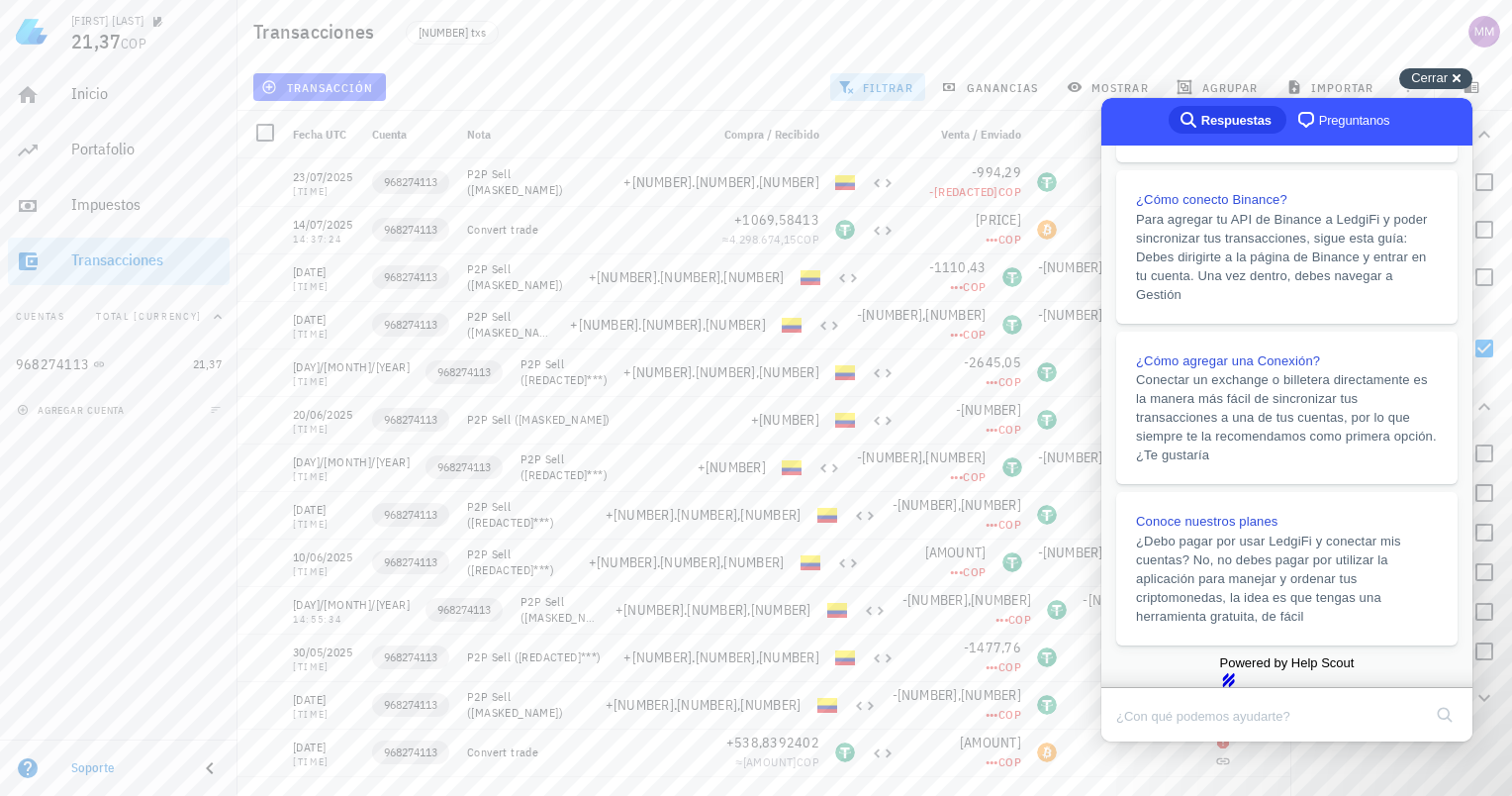 click on "Cerrar" at bounding box center [1429, 77] 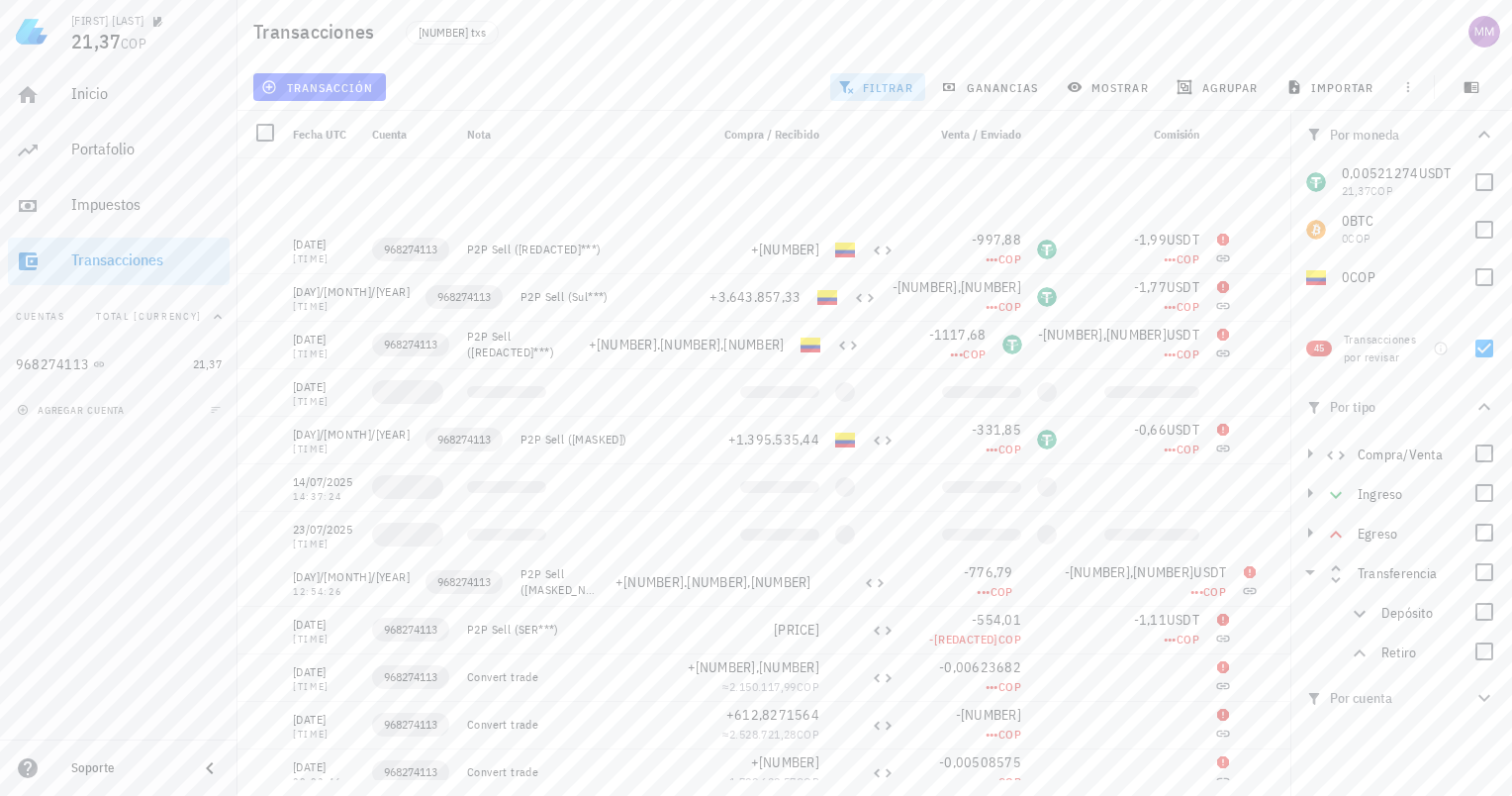 scroll, scrollTop: 990, scrollLeft: 0, axis: vertical 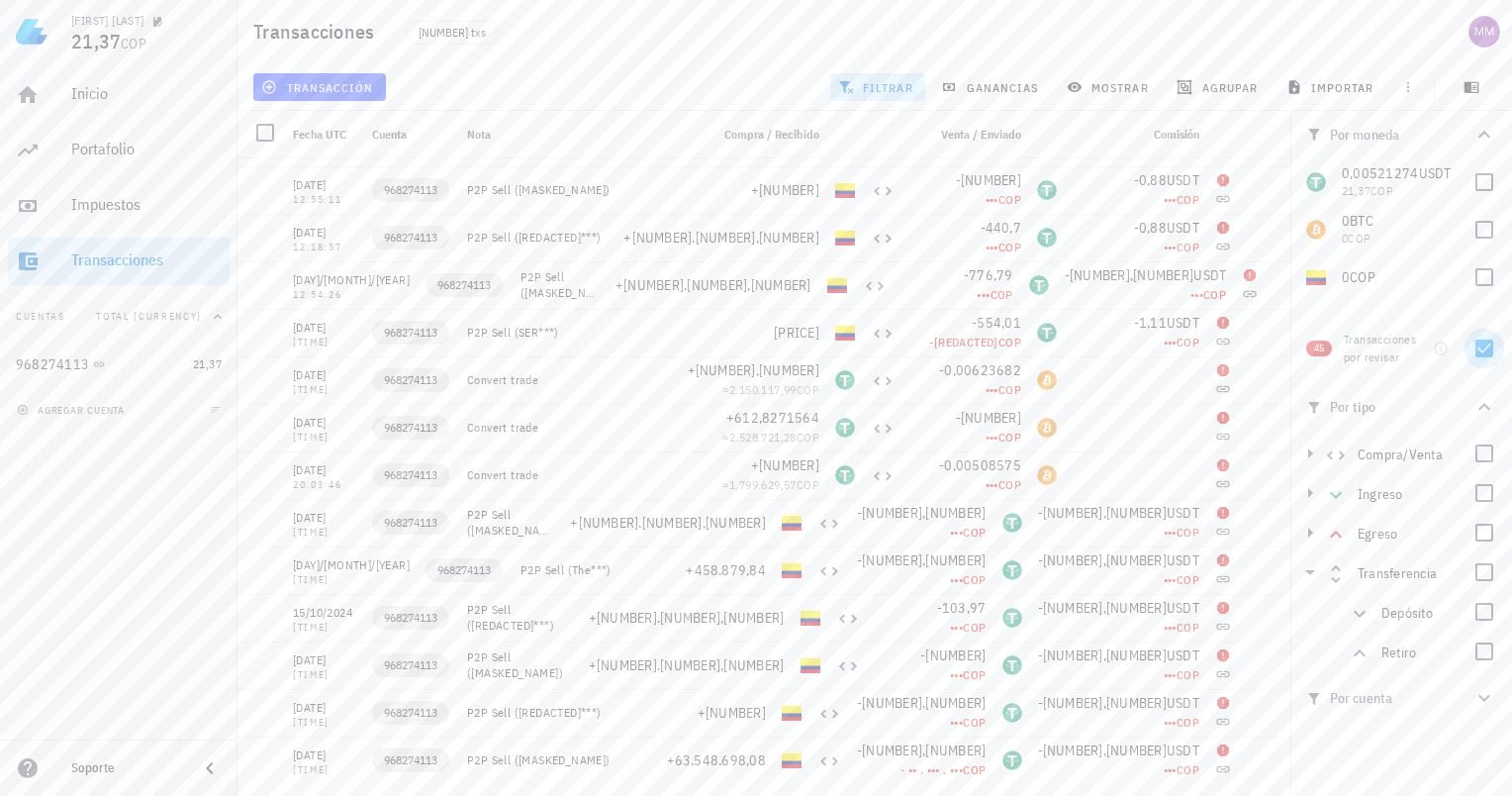 click at bounding box center [1484, 348] 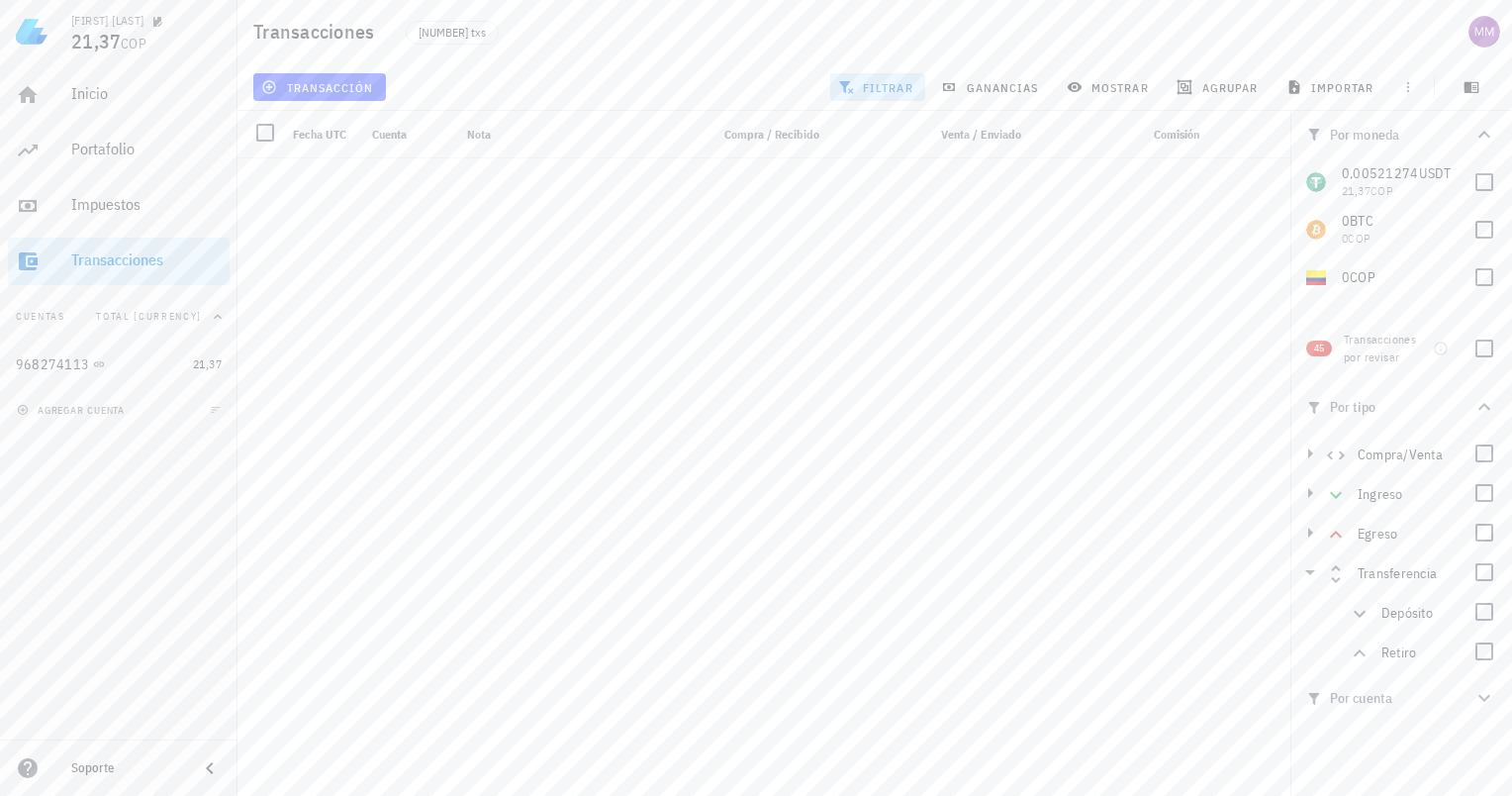 scroll, scrollTop: 2475, scrollLeft: 0, axis: vertical 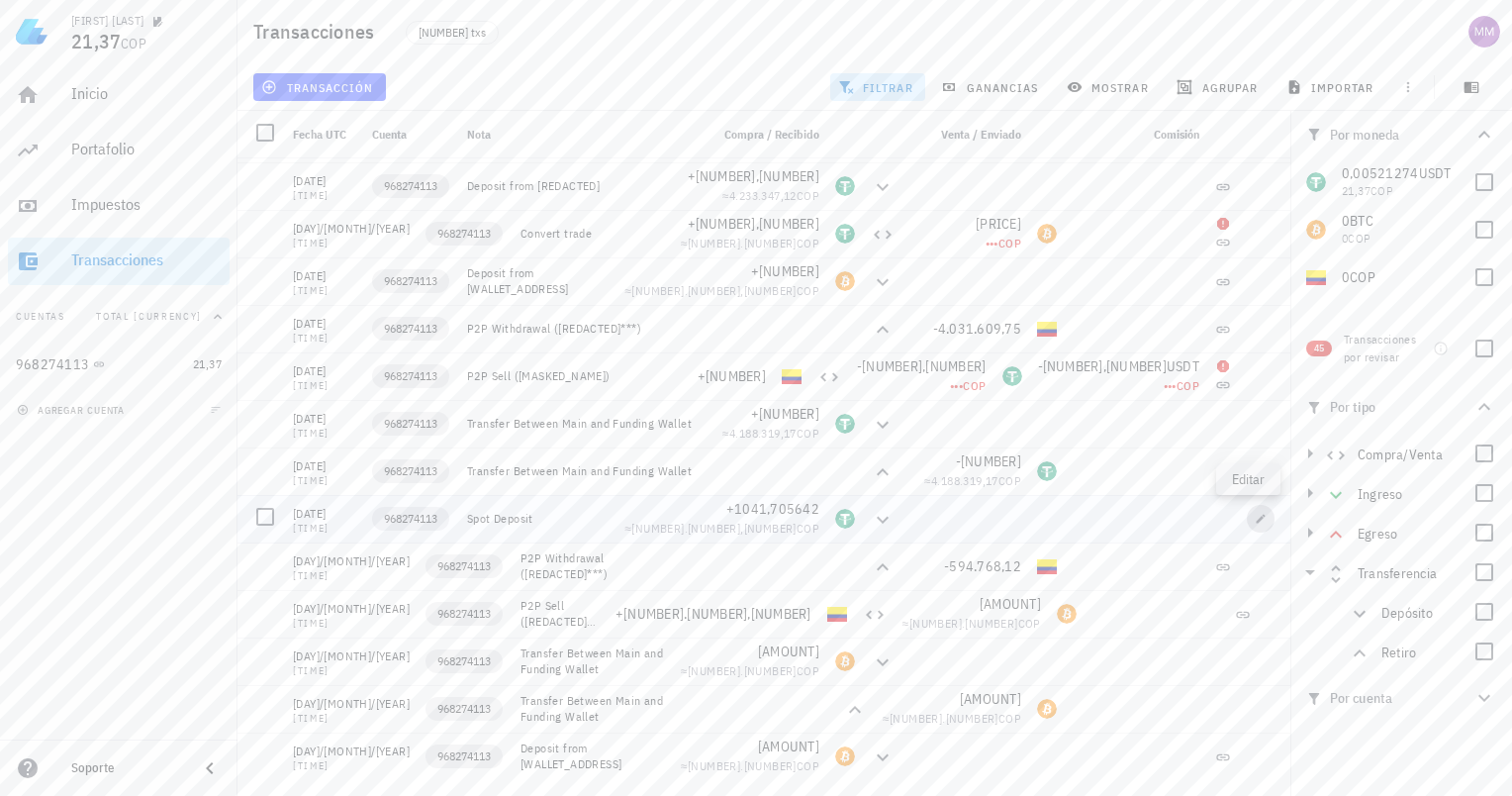 click 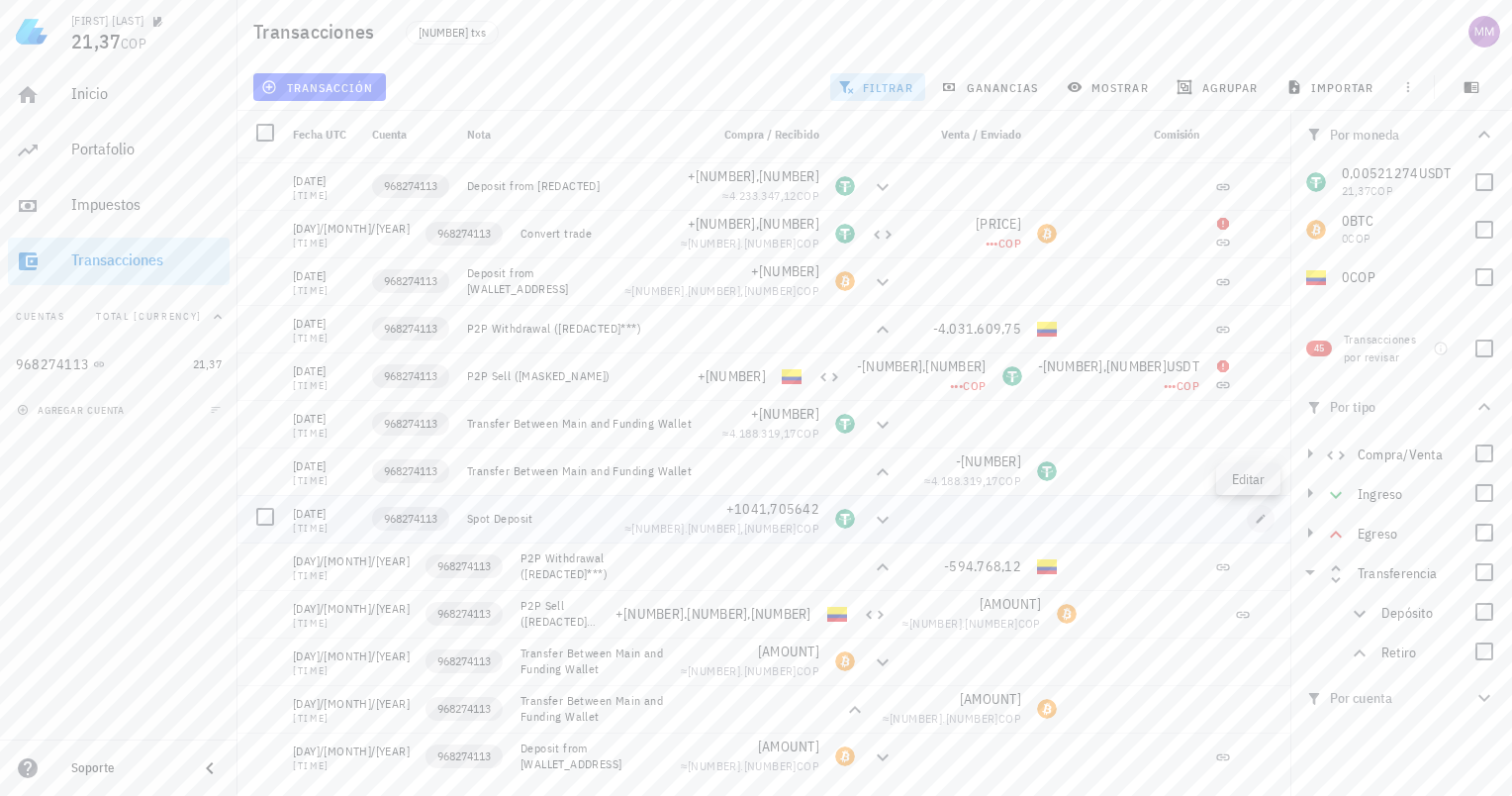 type on "[YYYY]-[MM]-[DD]" 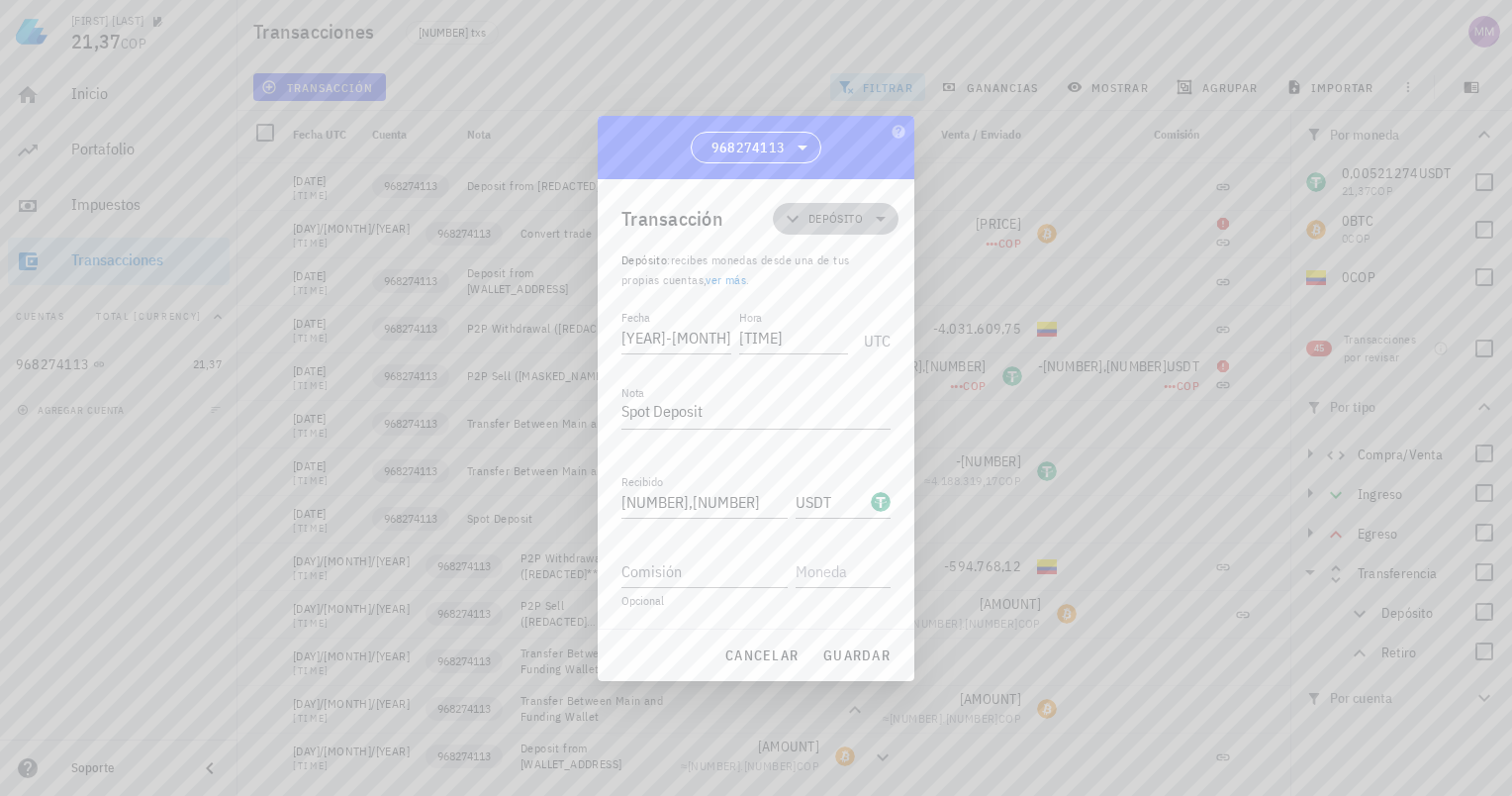 click on "Depósito" at bounding box center (835, 219) 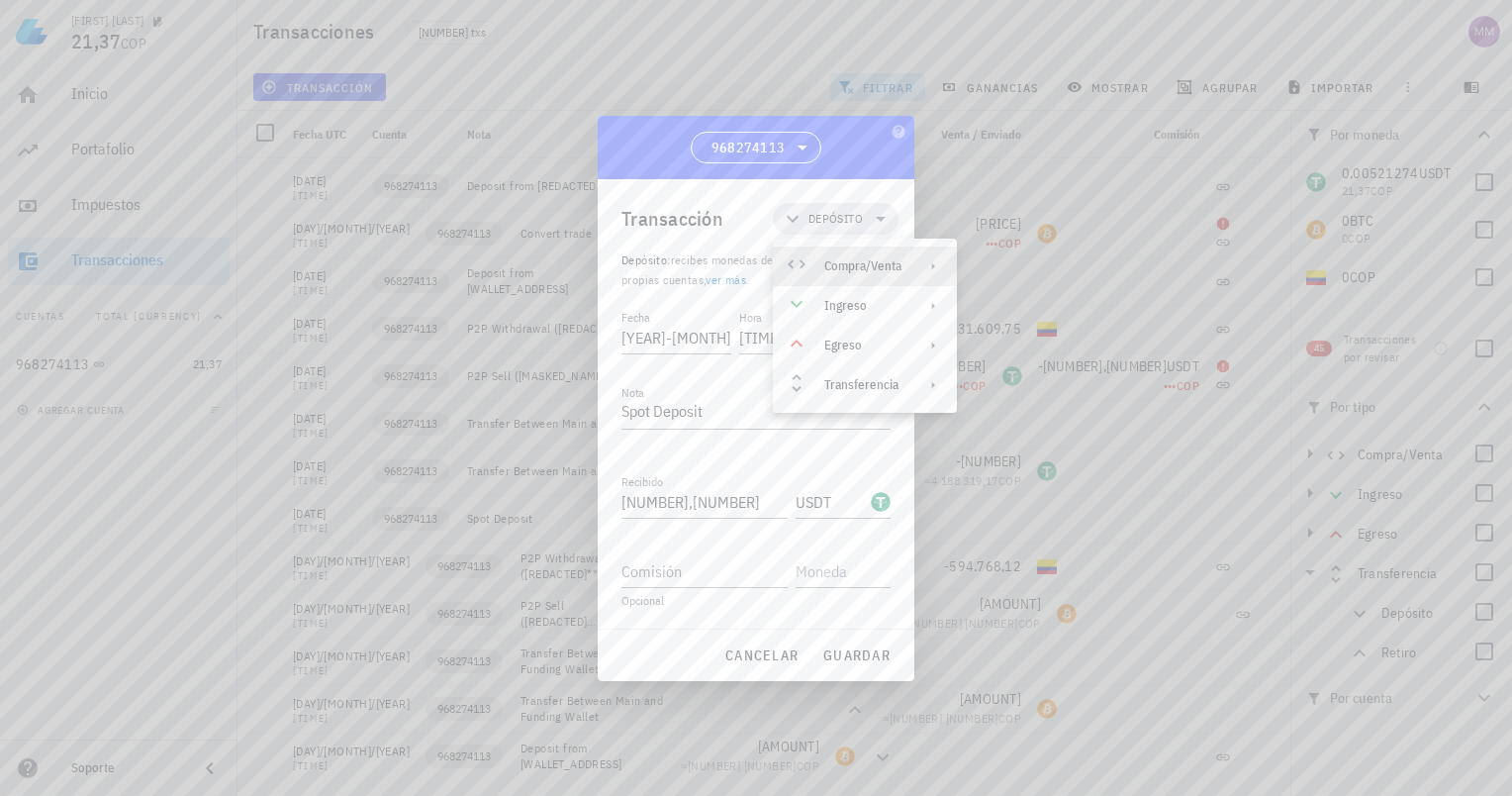 click on "Compra/Venta" at bounding box center [863, 266] 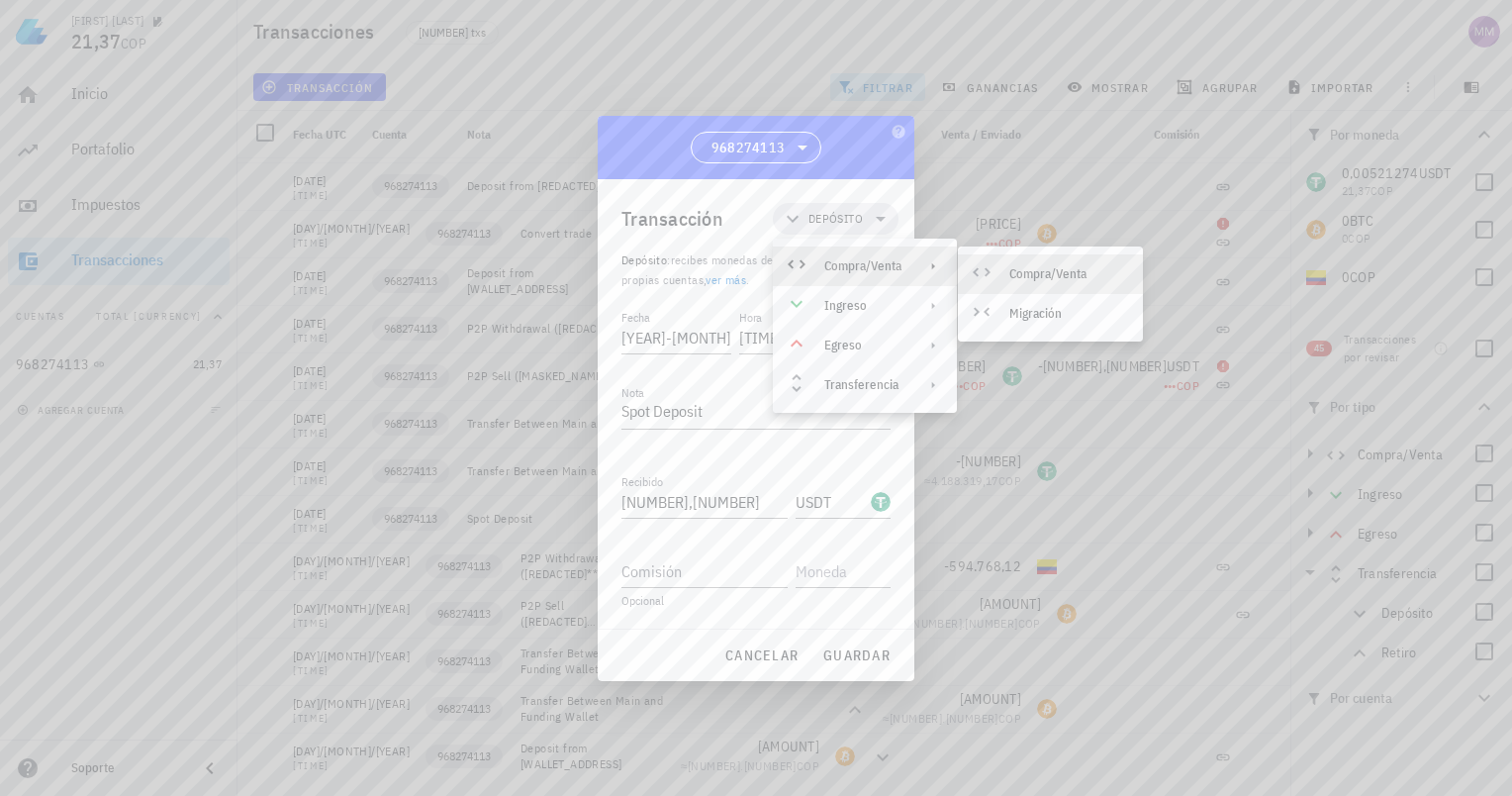 click on "Compra/Venta" at bounding box center (1068, 274) 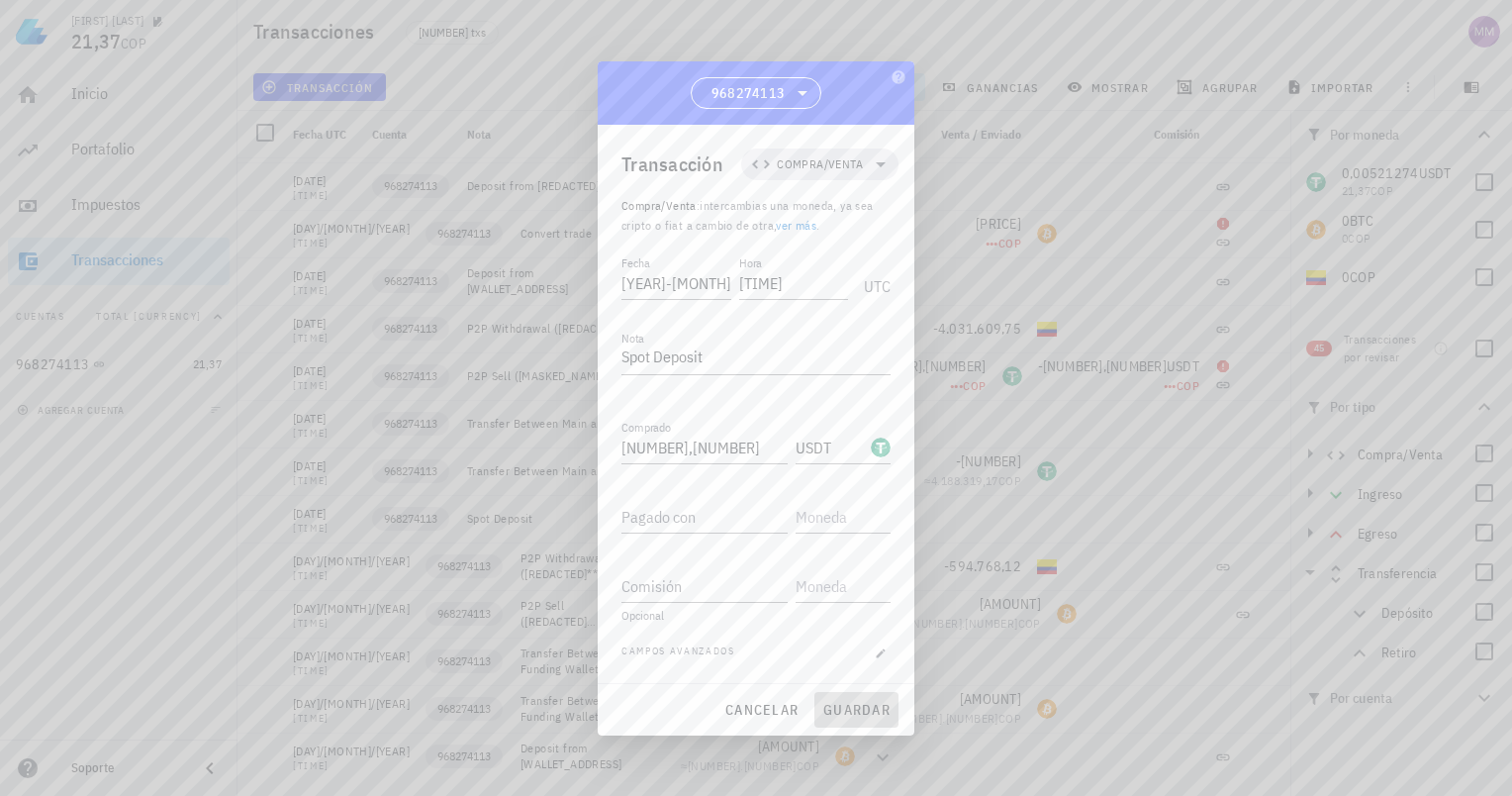 click on "guardar" at bounding box center (856, 710) 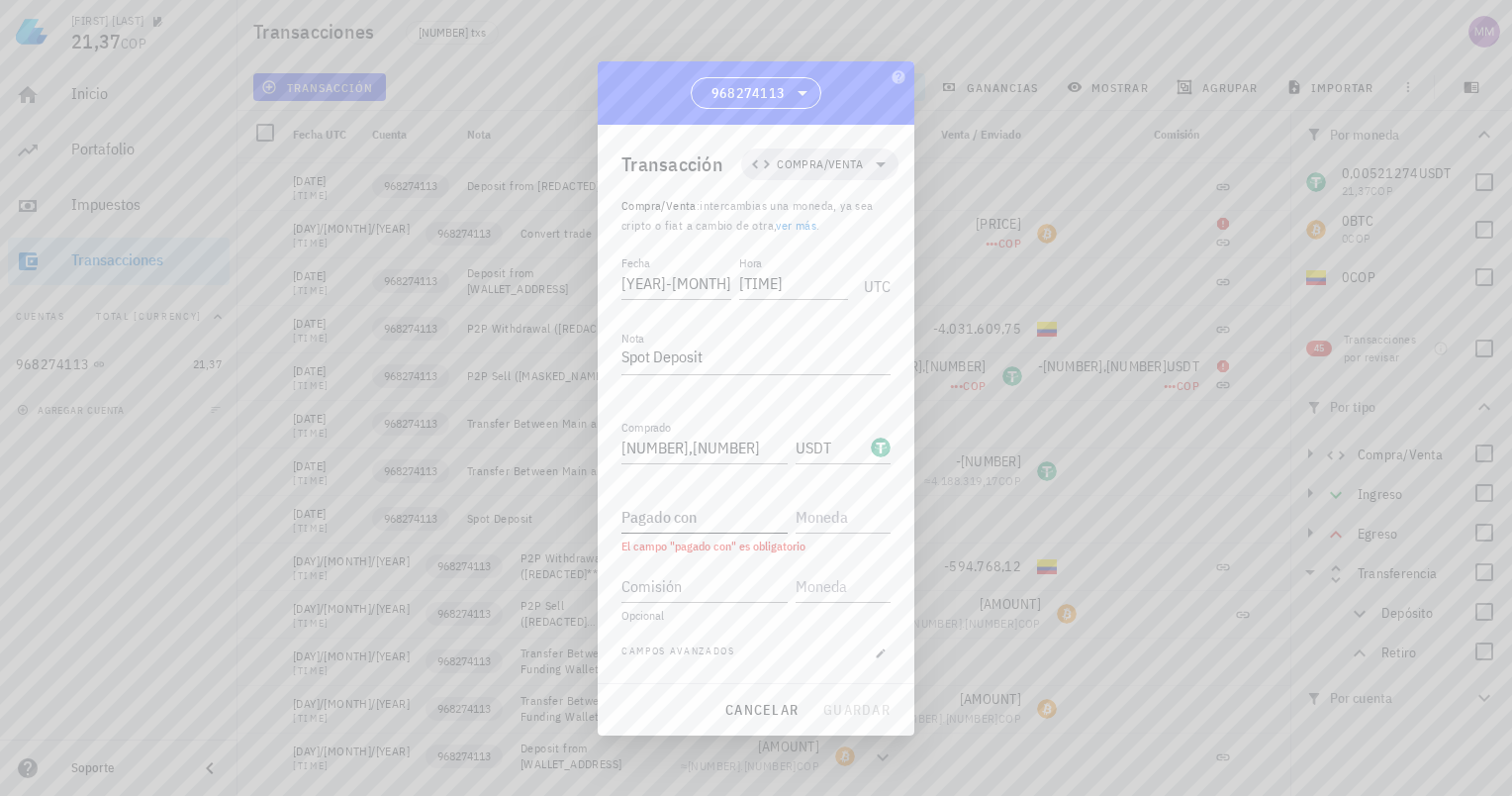 click on "Pagado con" at bounding box center [705, 517] 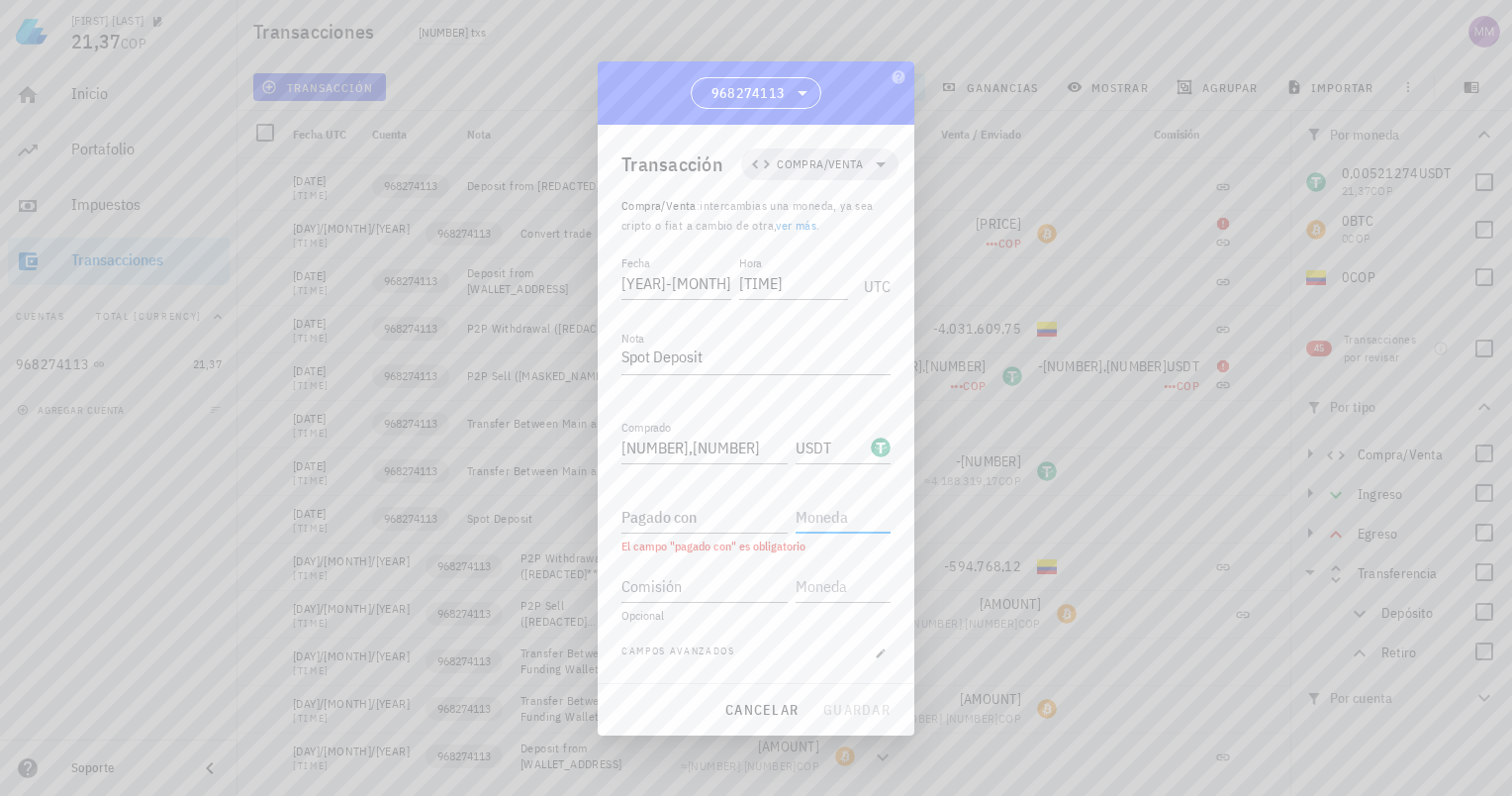 click at bounding box center [841, 517] 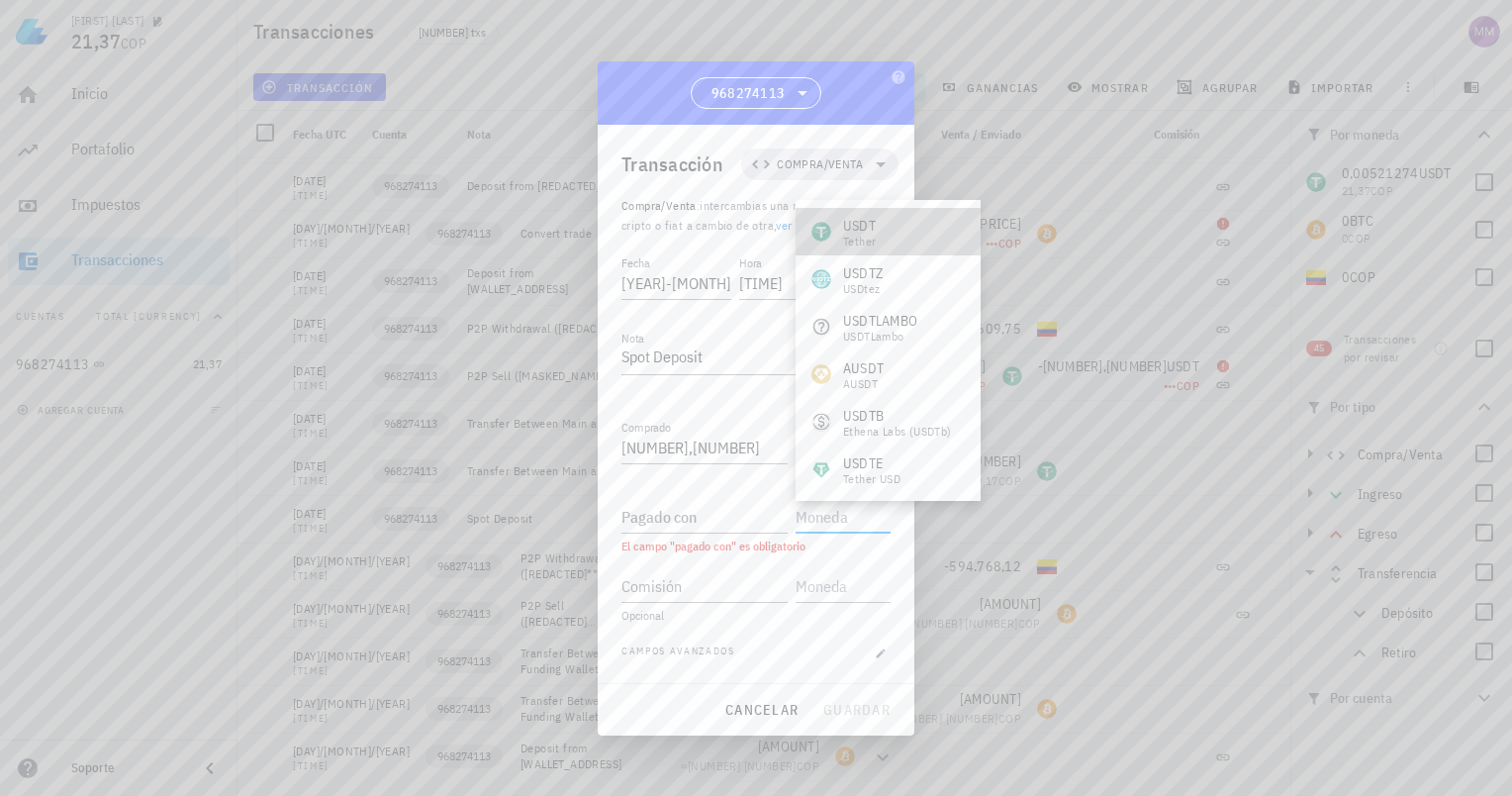 click on "USDT   Tether" at bounding box center (888, 232) 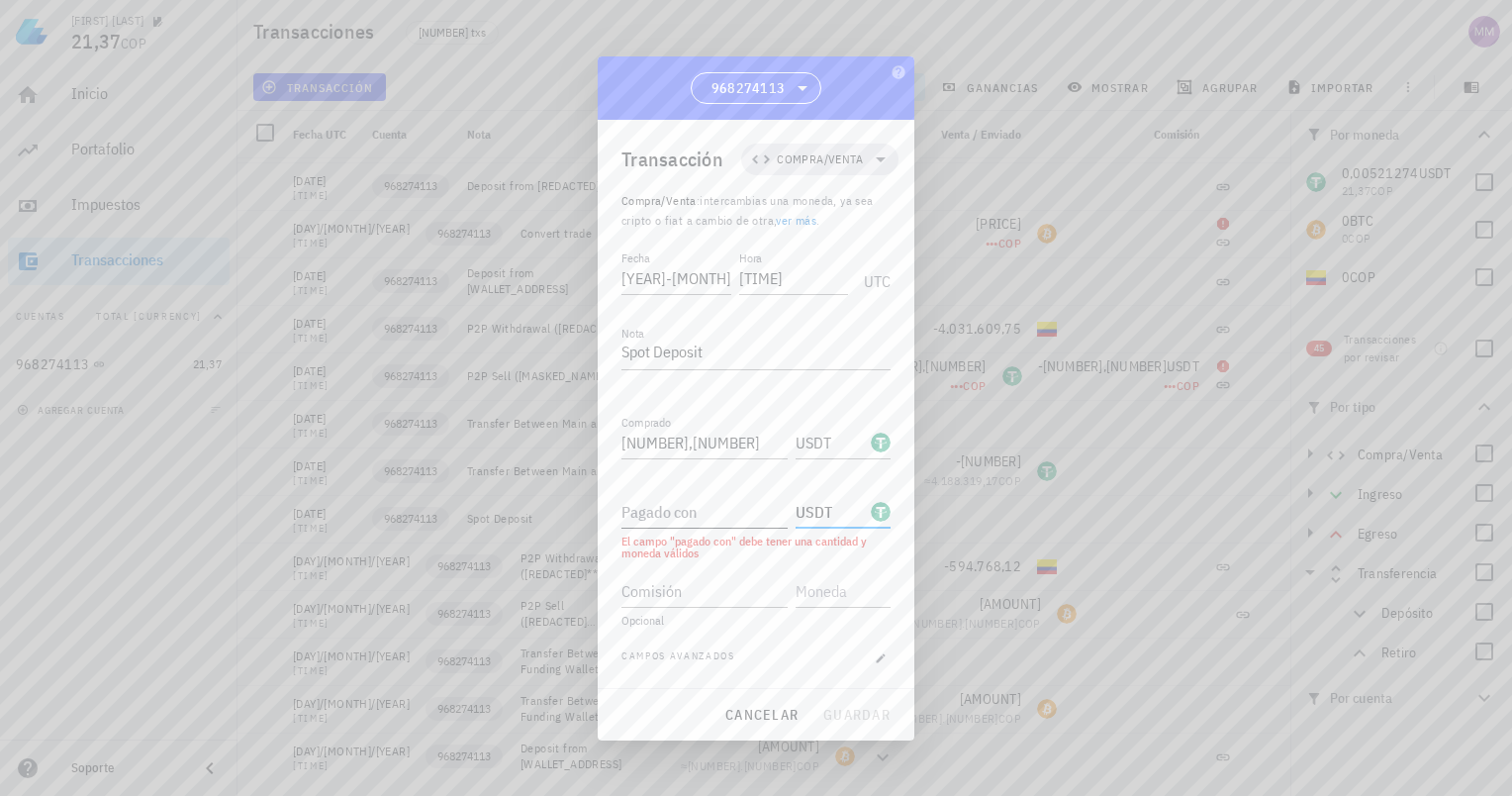 click on "Pagado con" at bounding box center (705, 512) 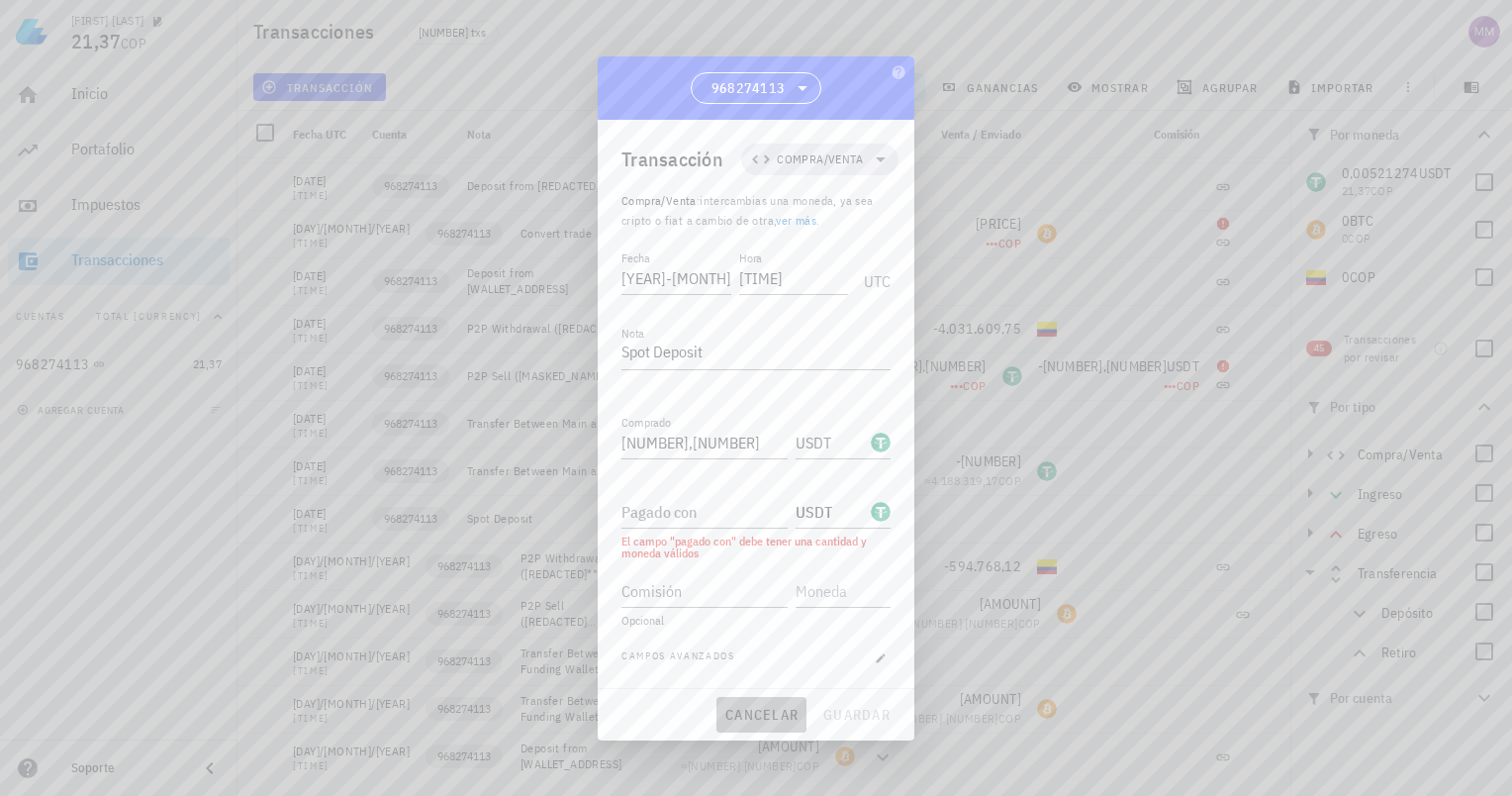 click on "cancelar" at bounding box center (761, 715) 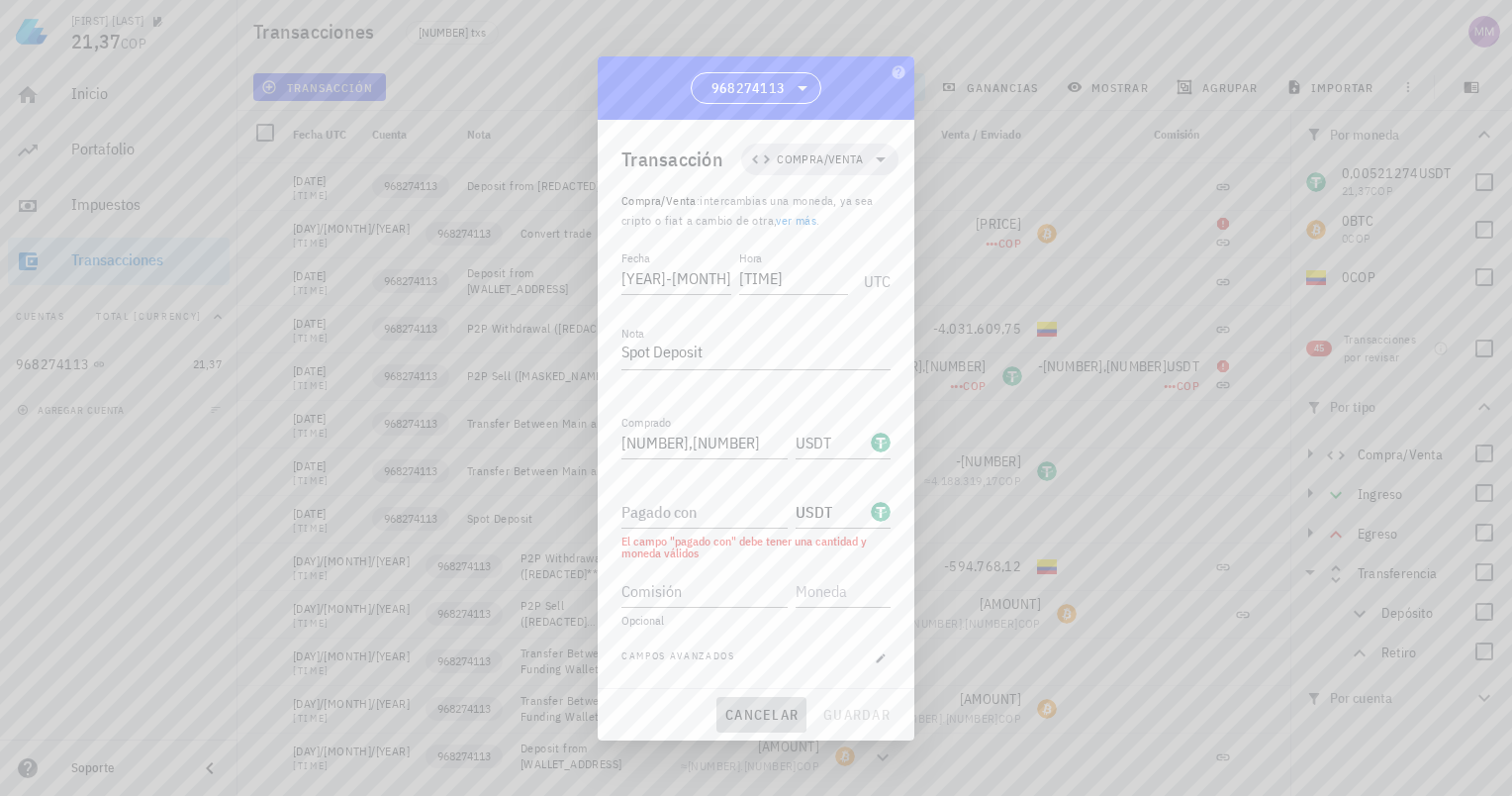 type 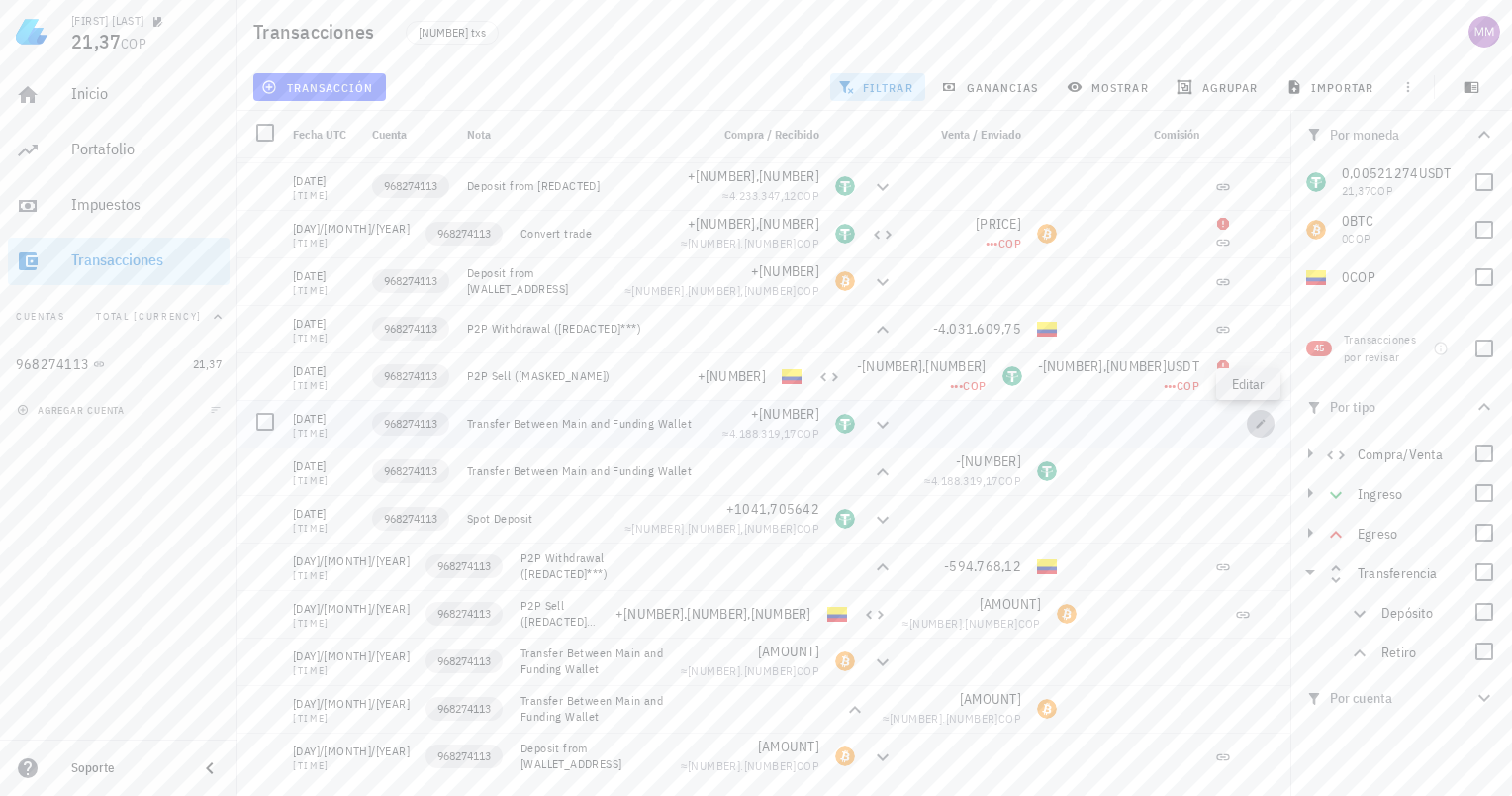 click 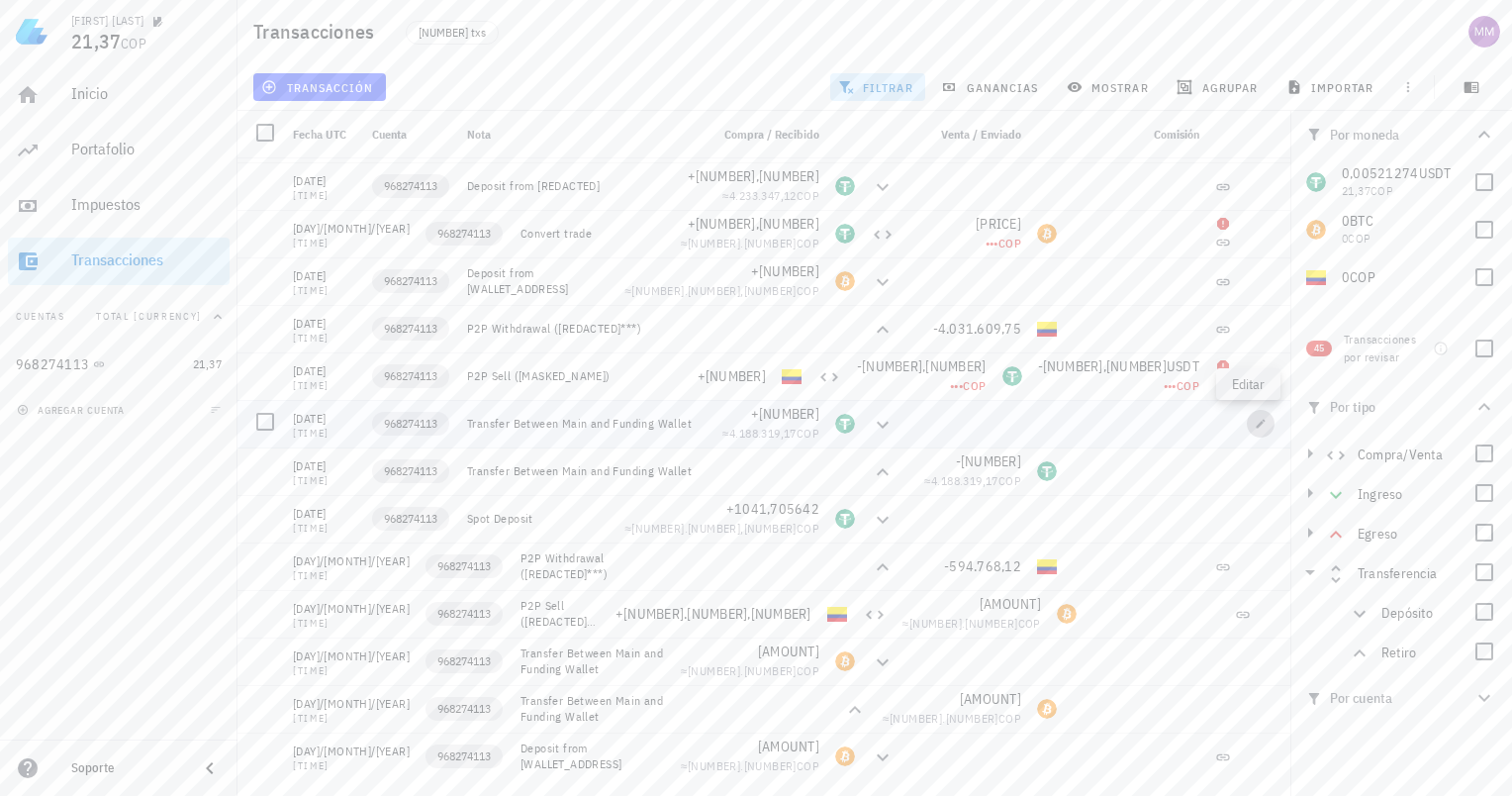 type on "[YYYY]-[MM]-[DD]" 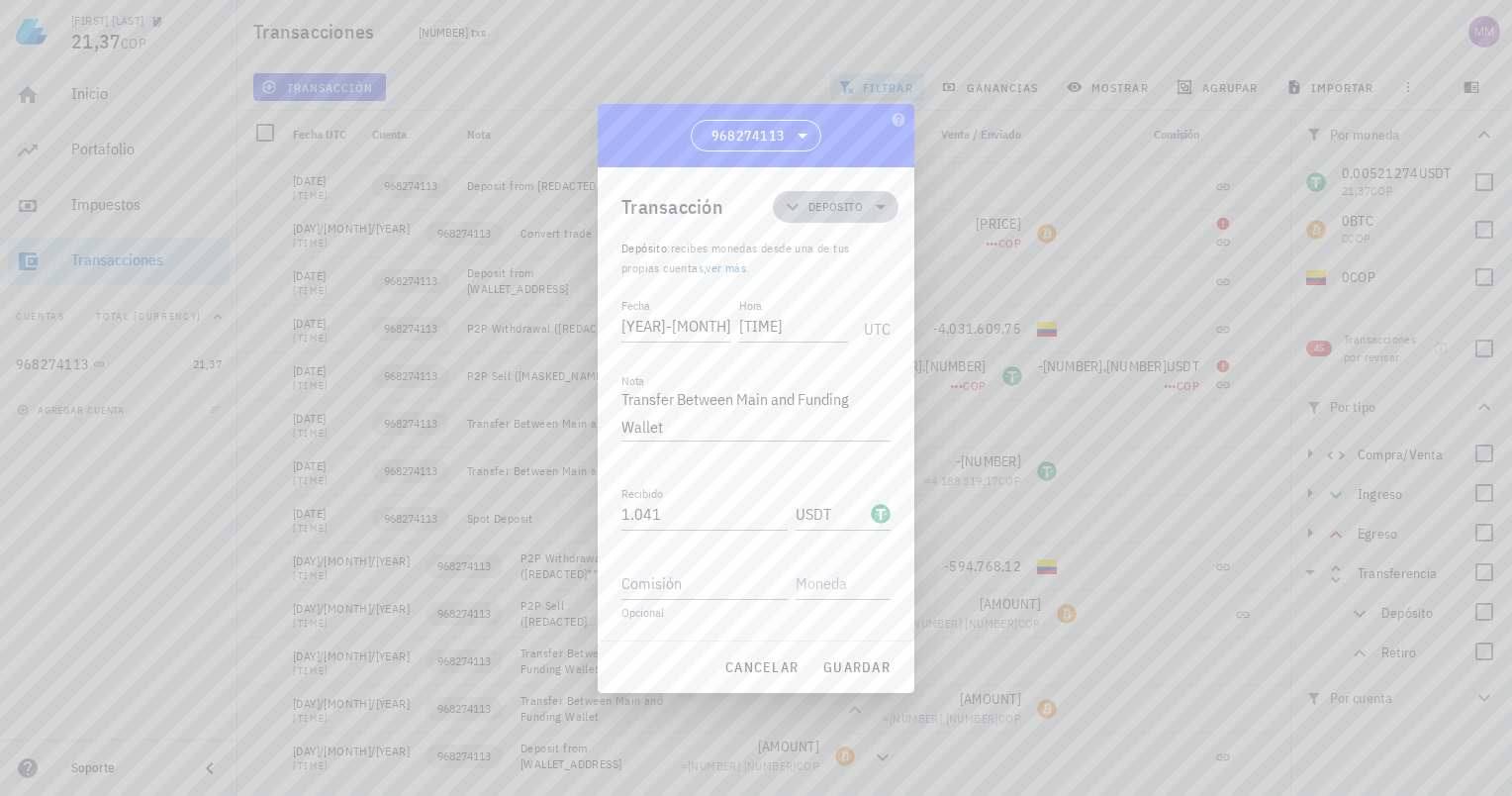 click on "Depósito" at bounding box center [835, 207] 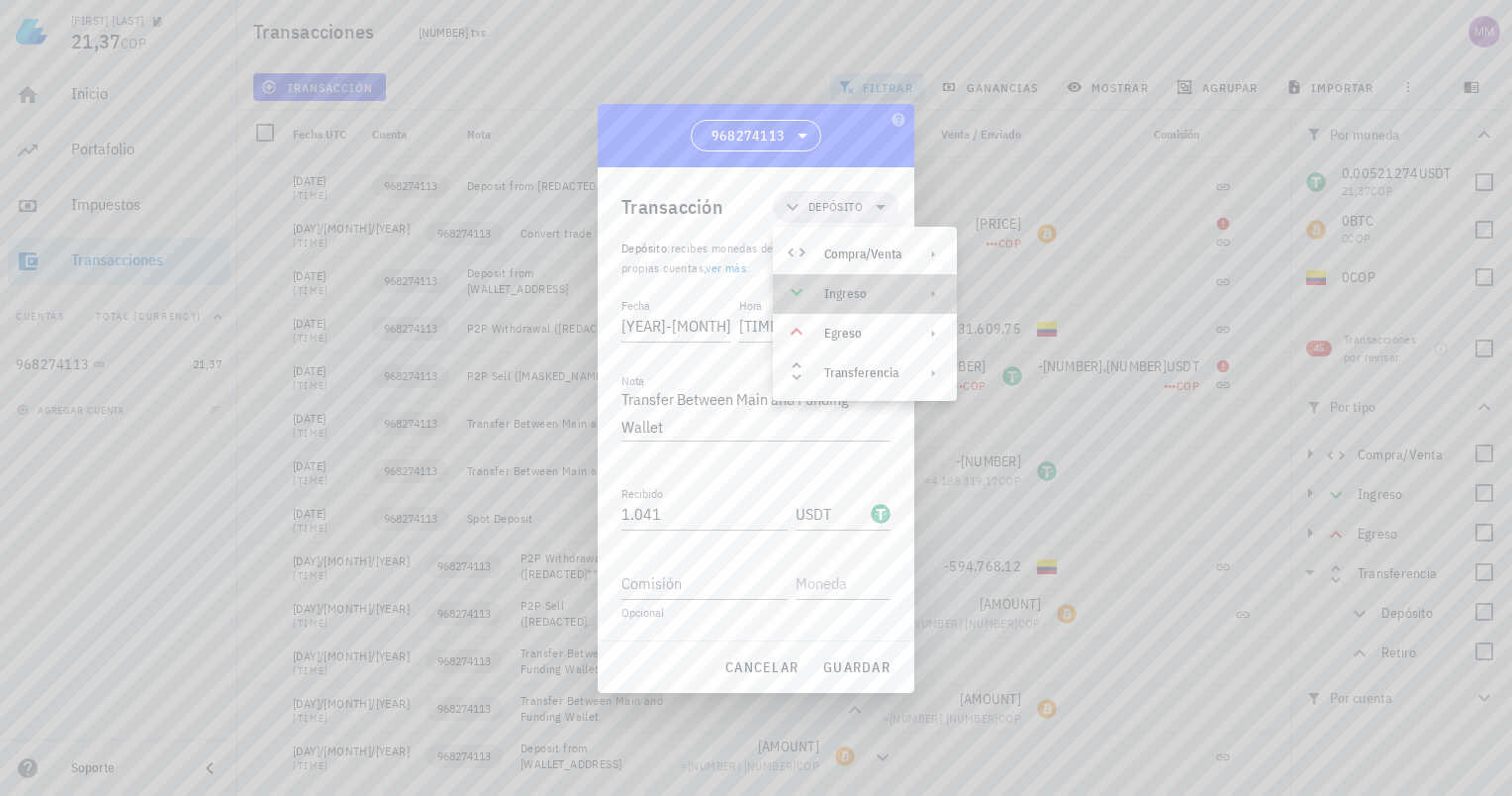click on "Ingreso" at bounding box center (863, 294) 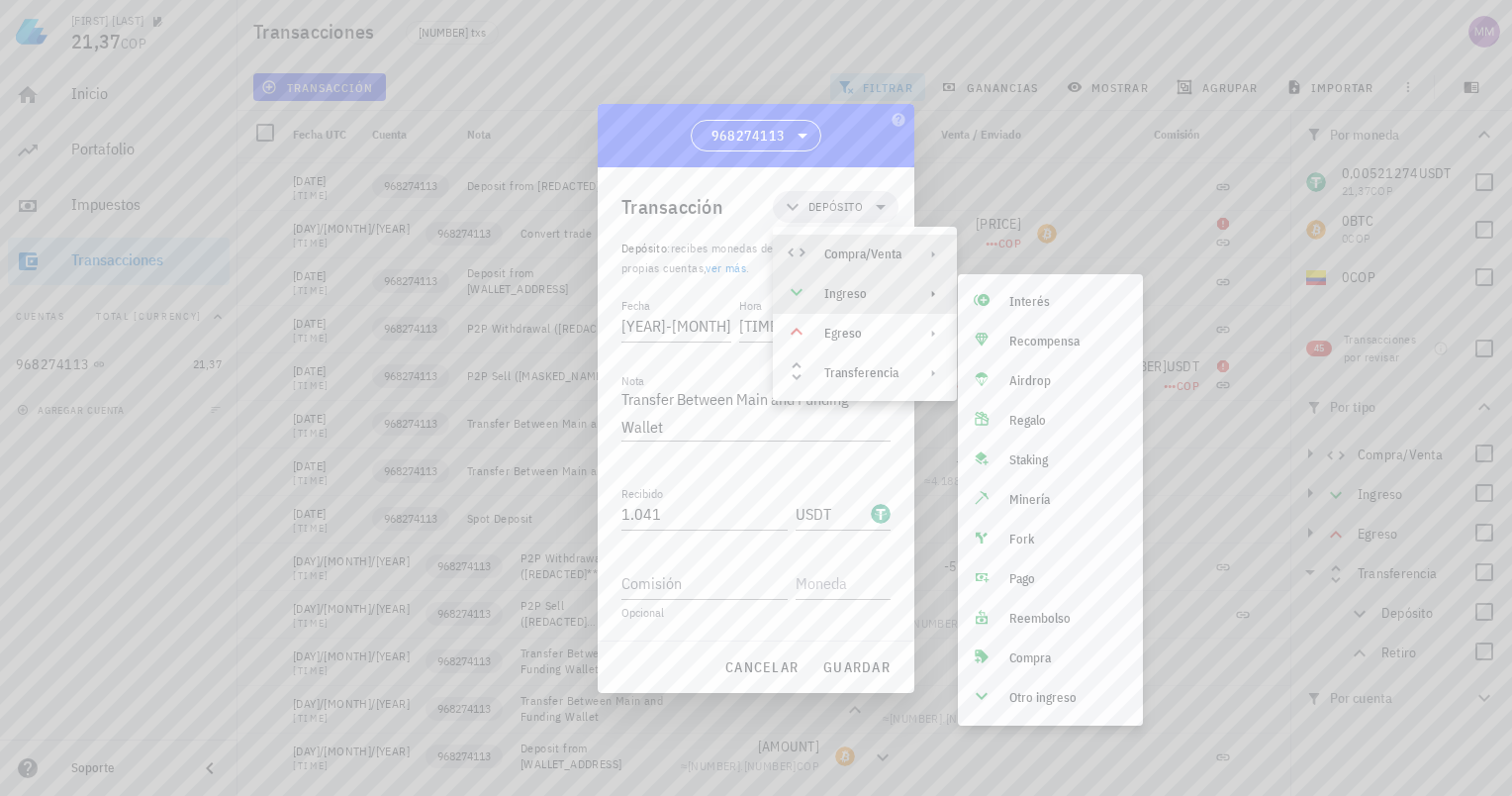 click on "Compra/Venta" at bounding box center (865, 254) 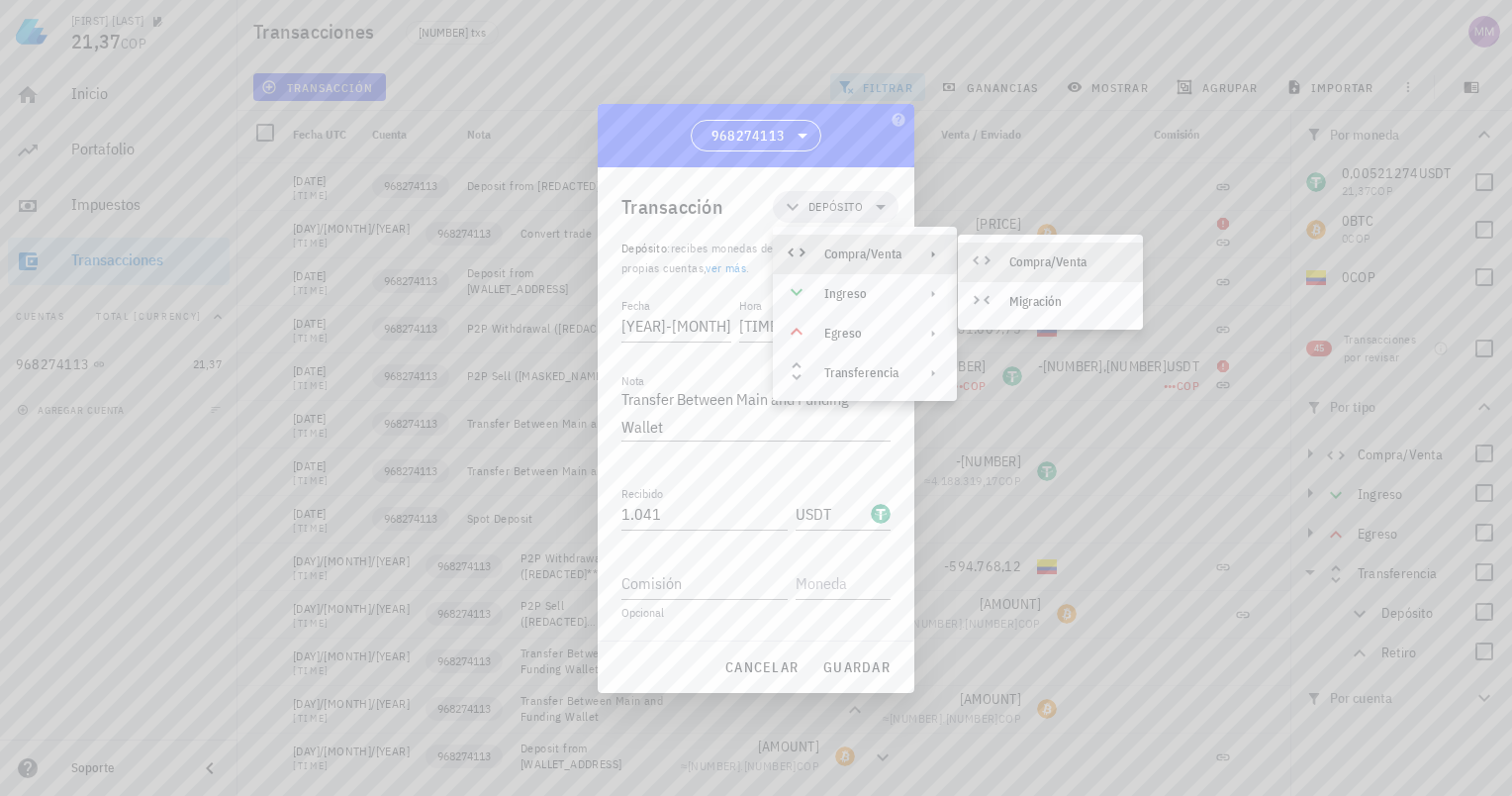 click 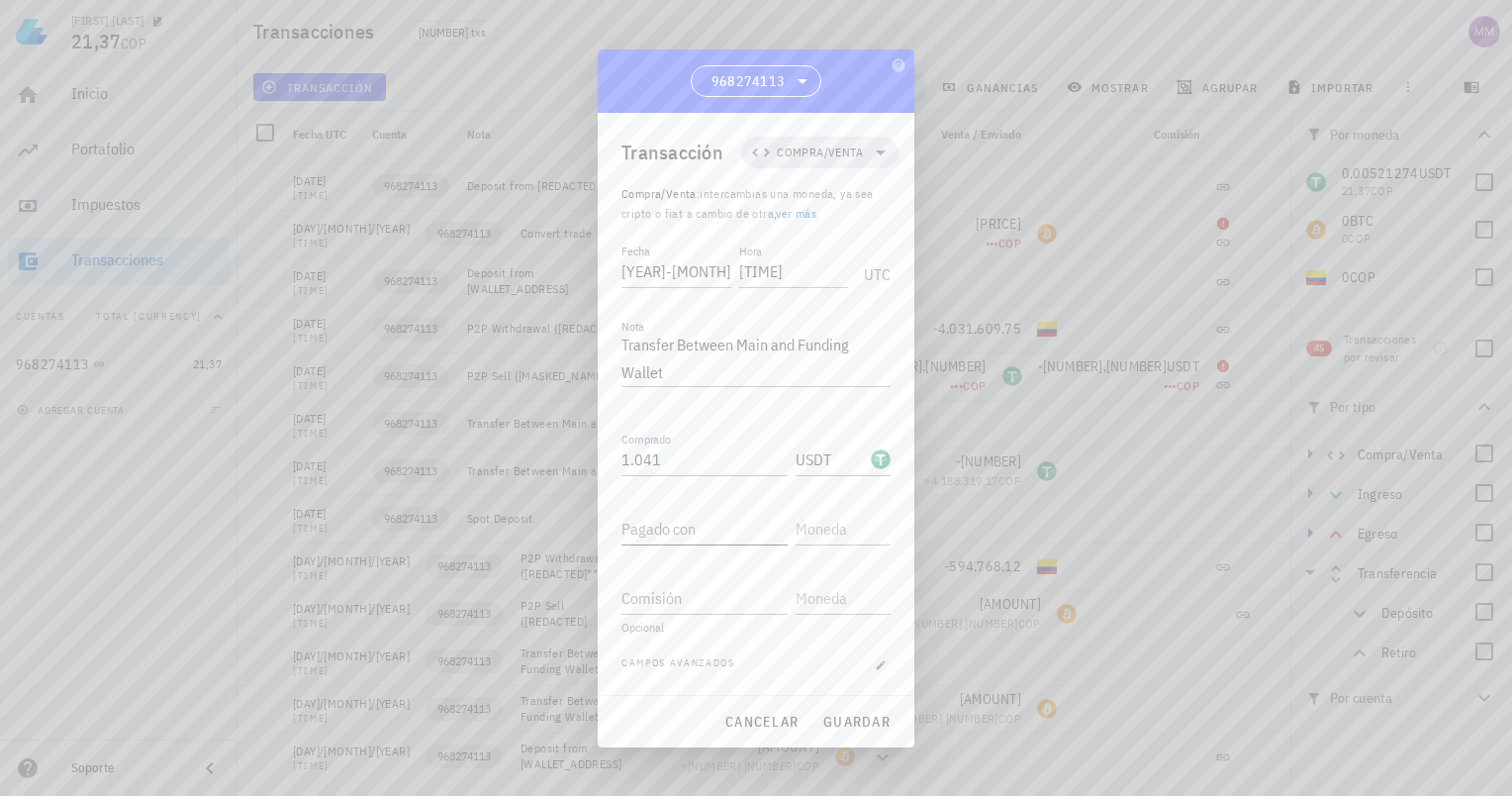 click on "Pagado con" at bounding box center (709, 523) 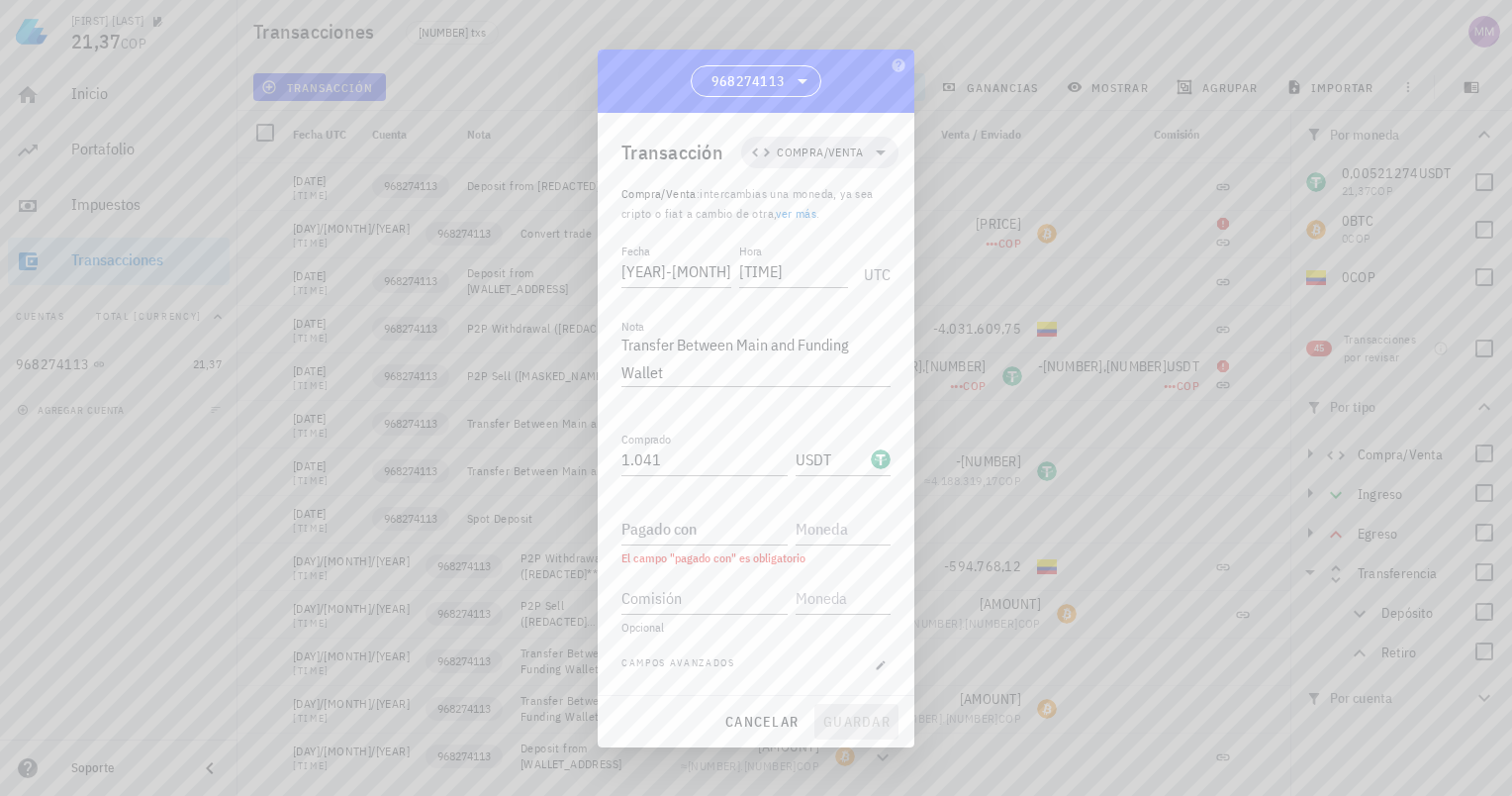 click on "cancelar
guardar" at bounding box center [756, 722] 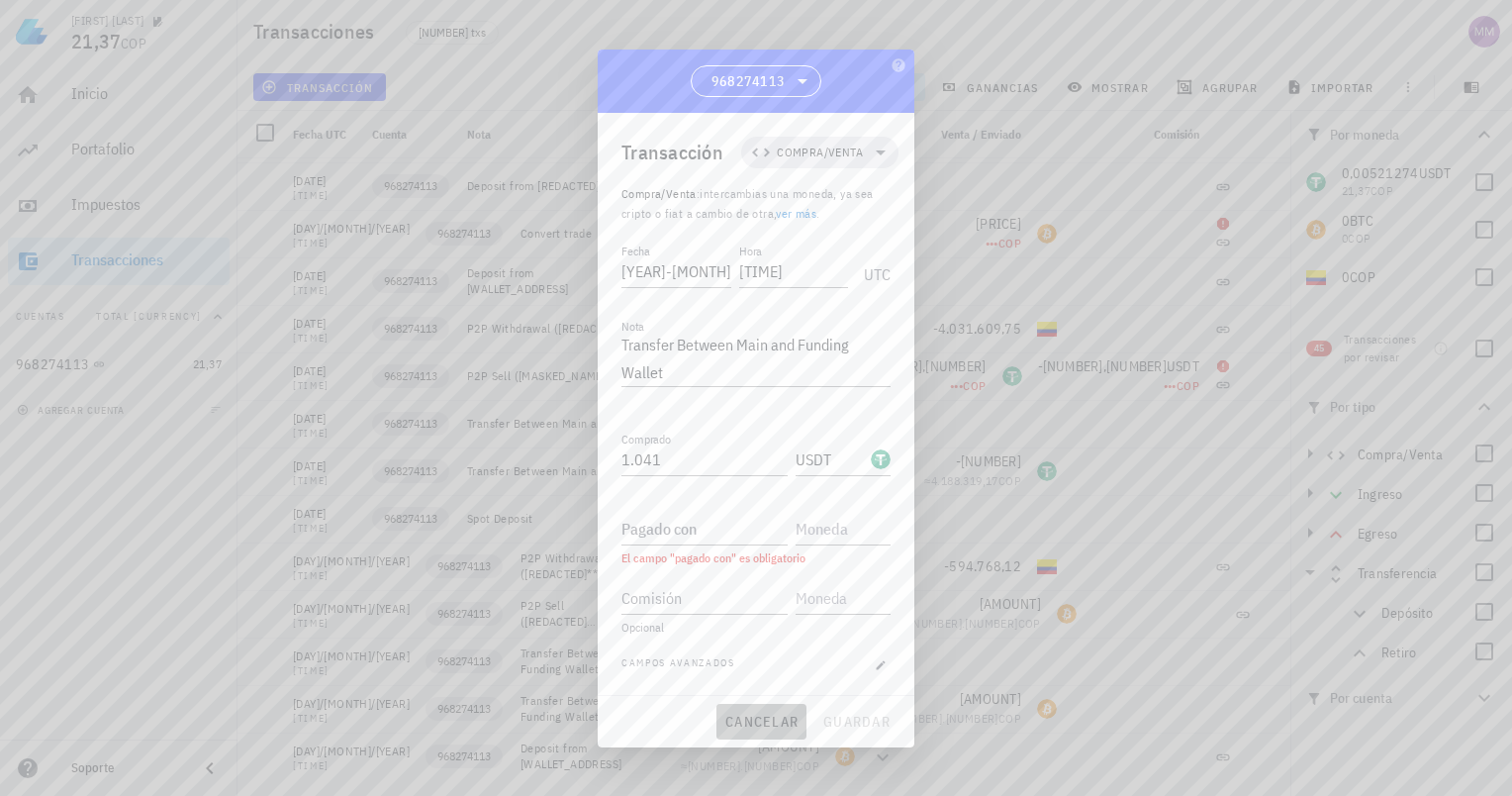 click on "cancelar" at bounding box center (761, 722) 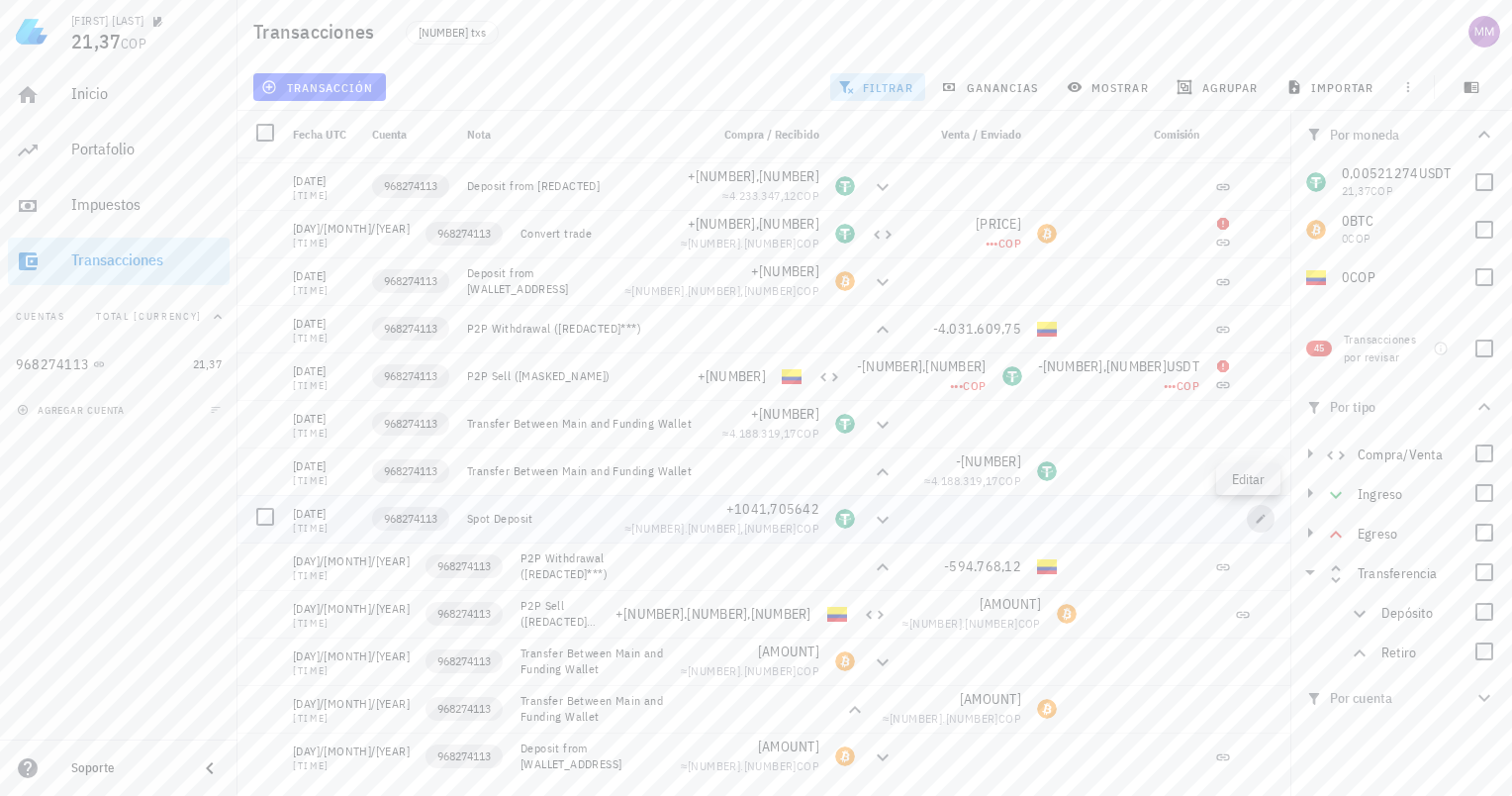 click 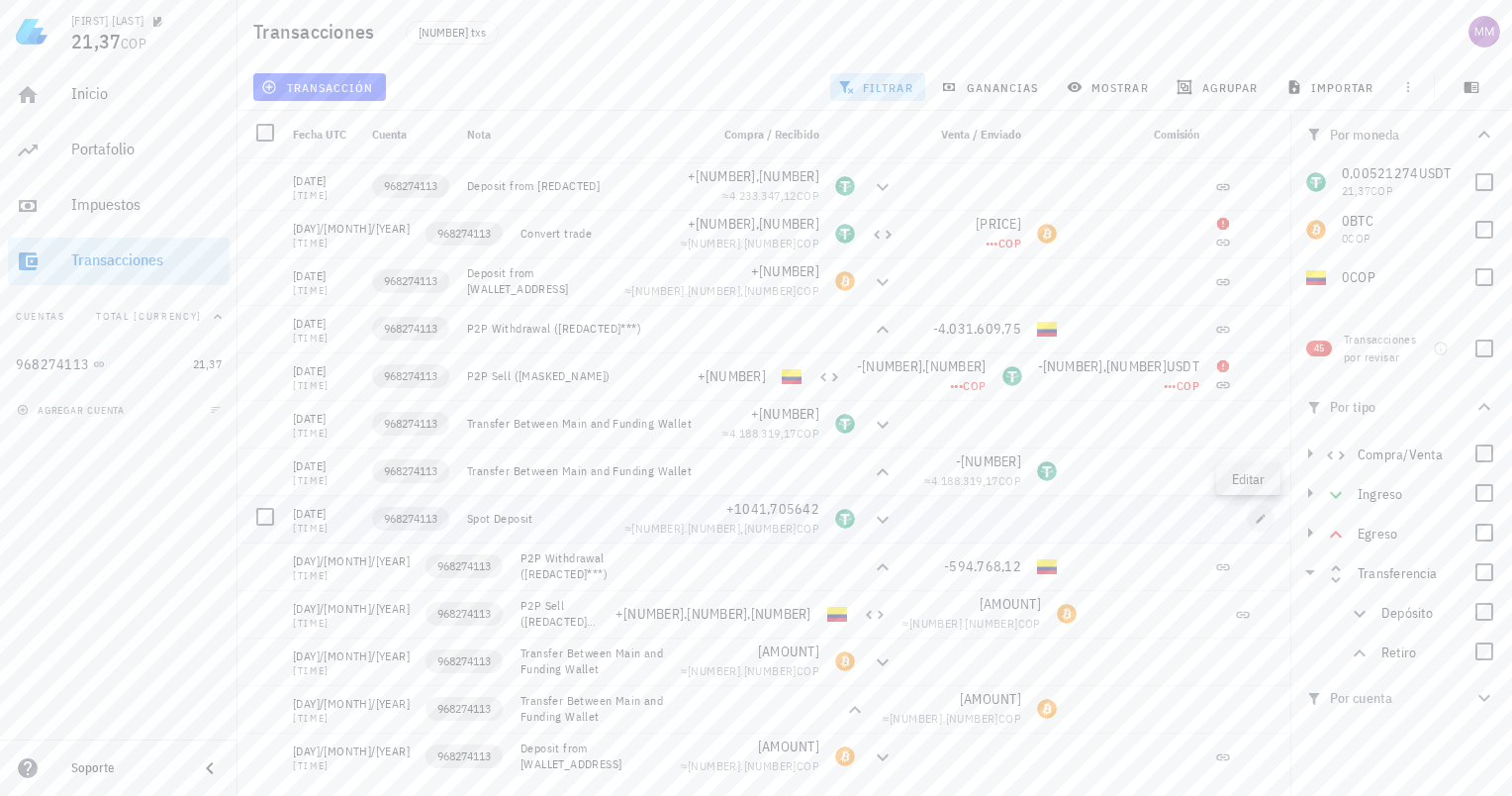 type on "[YYYY]-[MM]-[DD]" 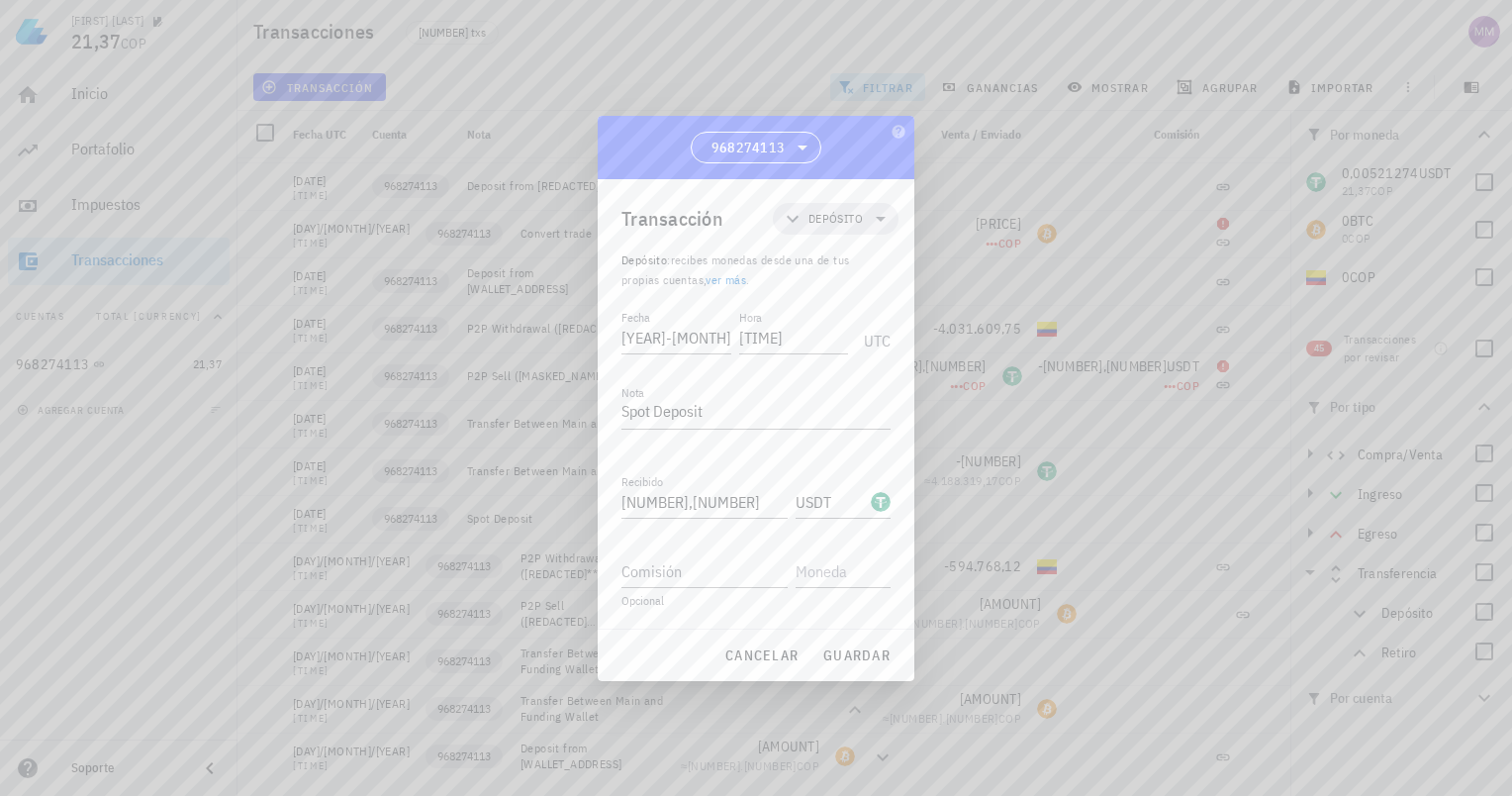 click on "Depósito" at bounding box center [835, 219] 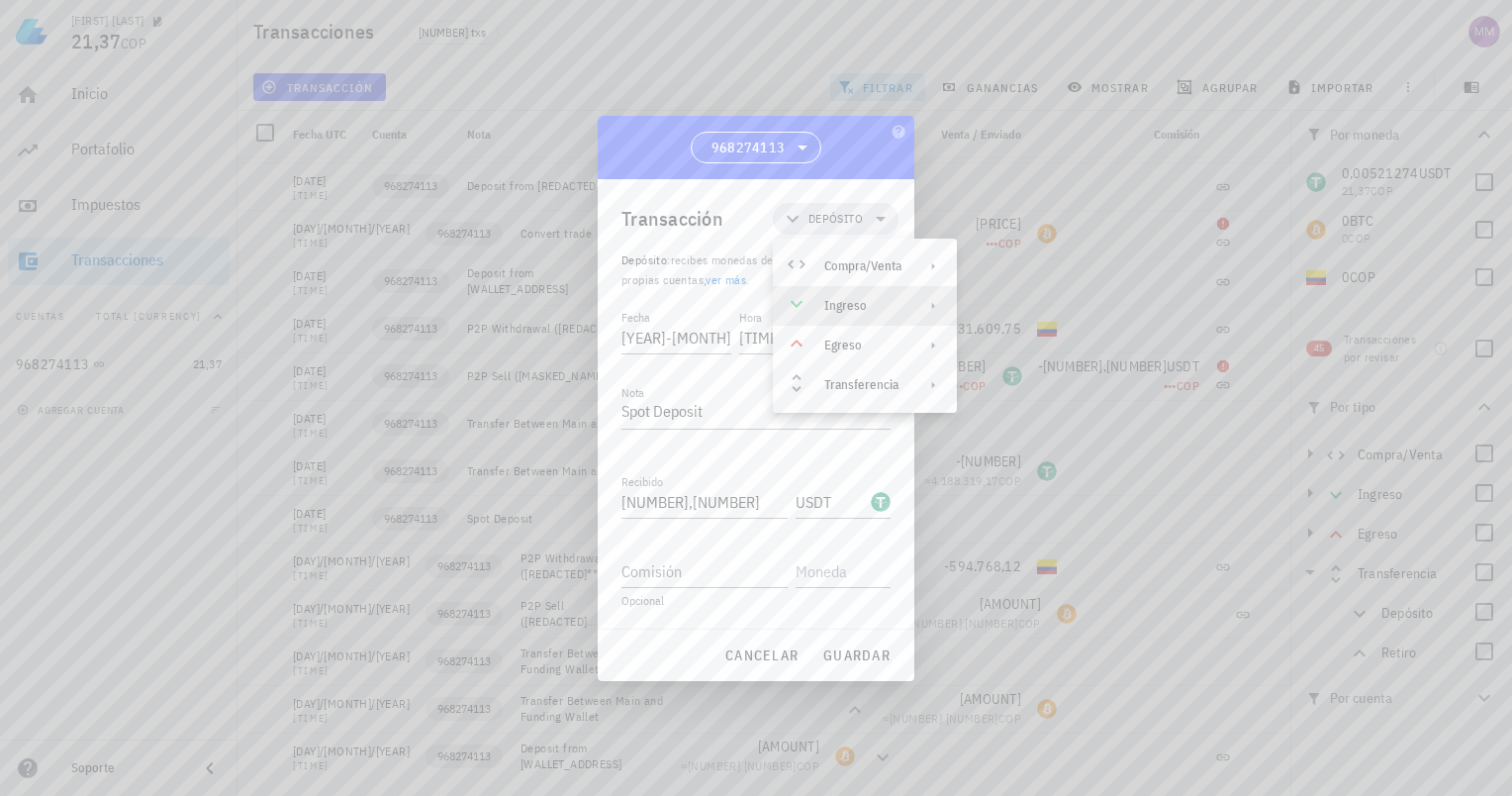 click 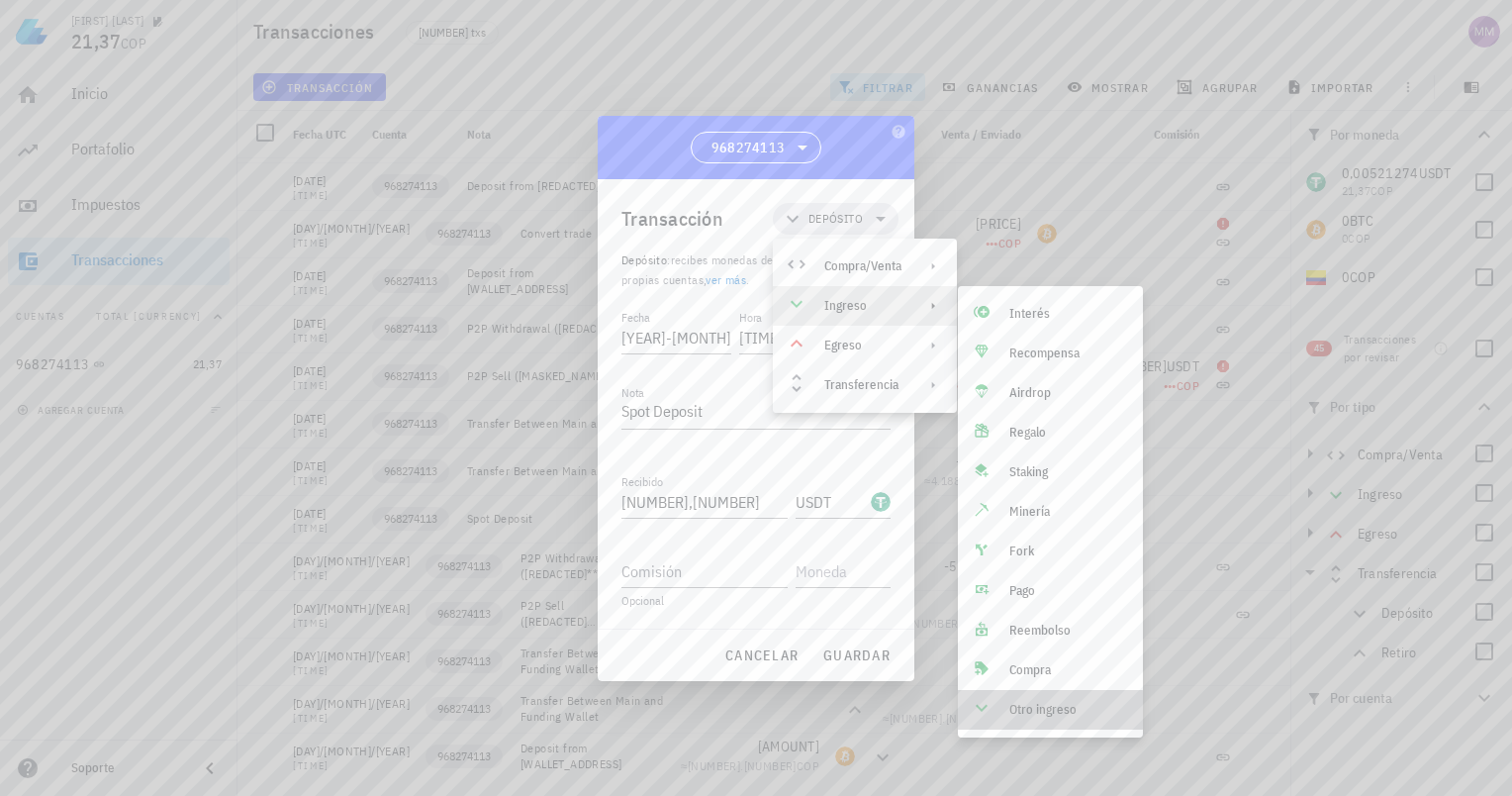 click 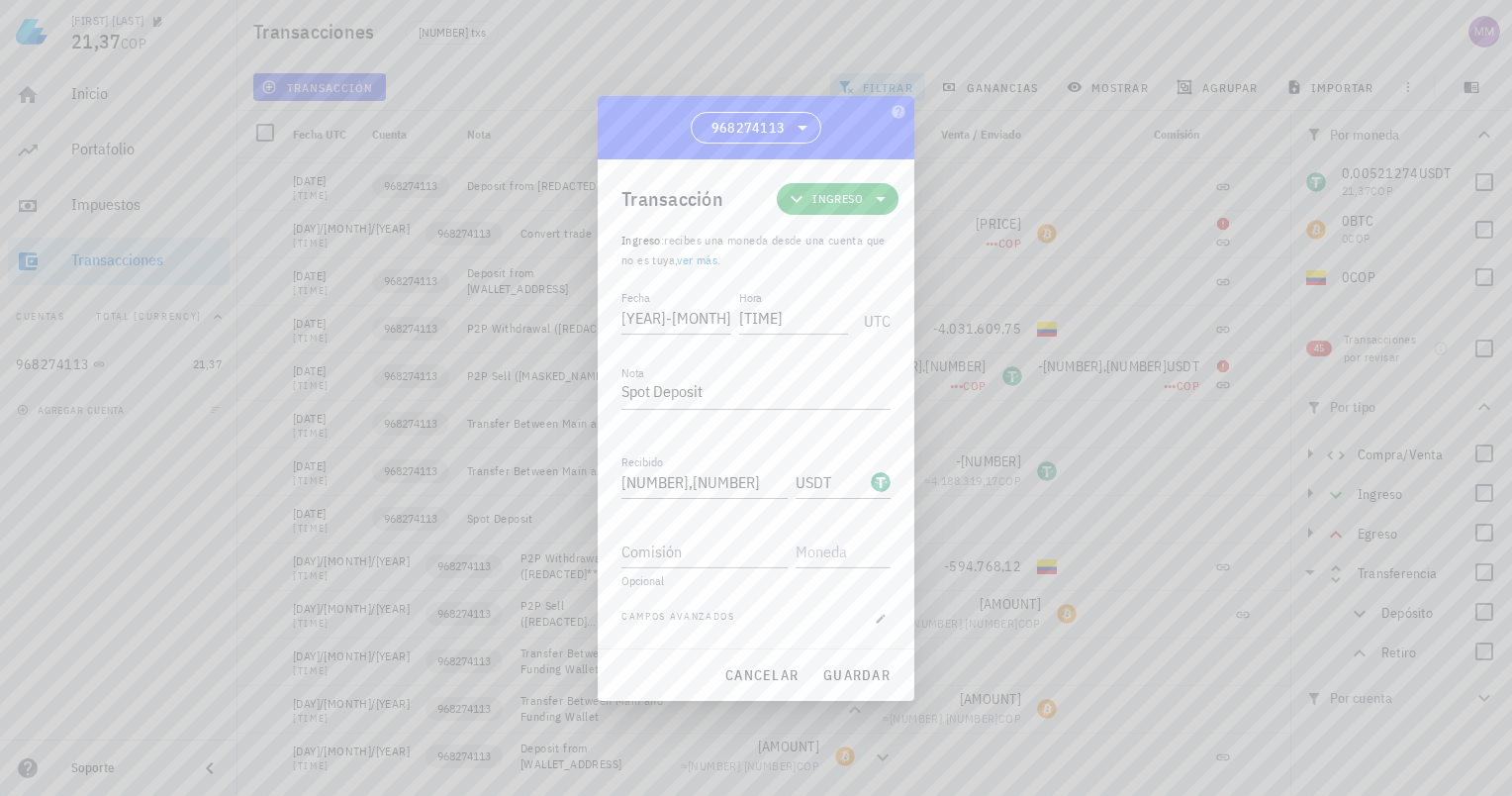 click 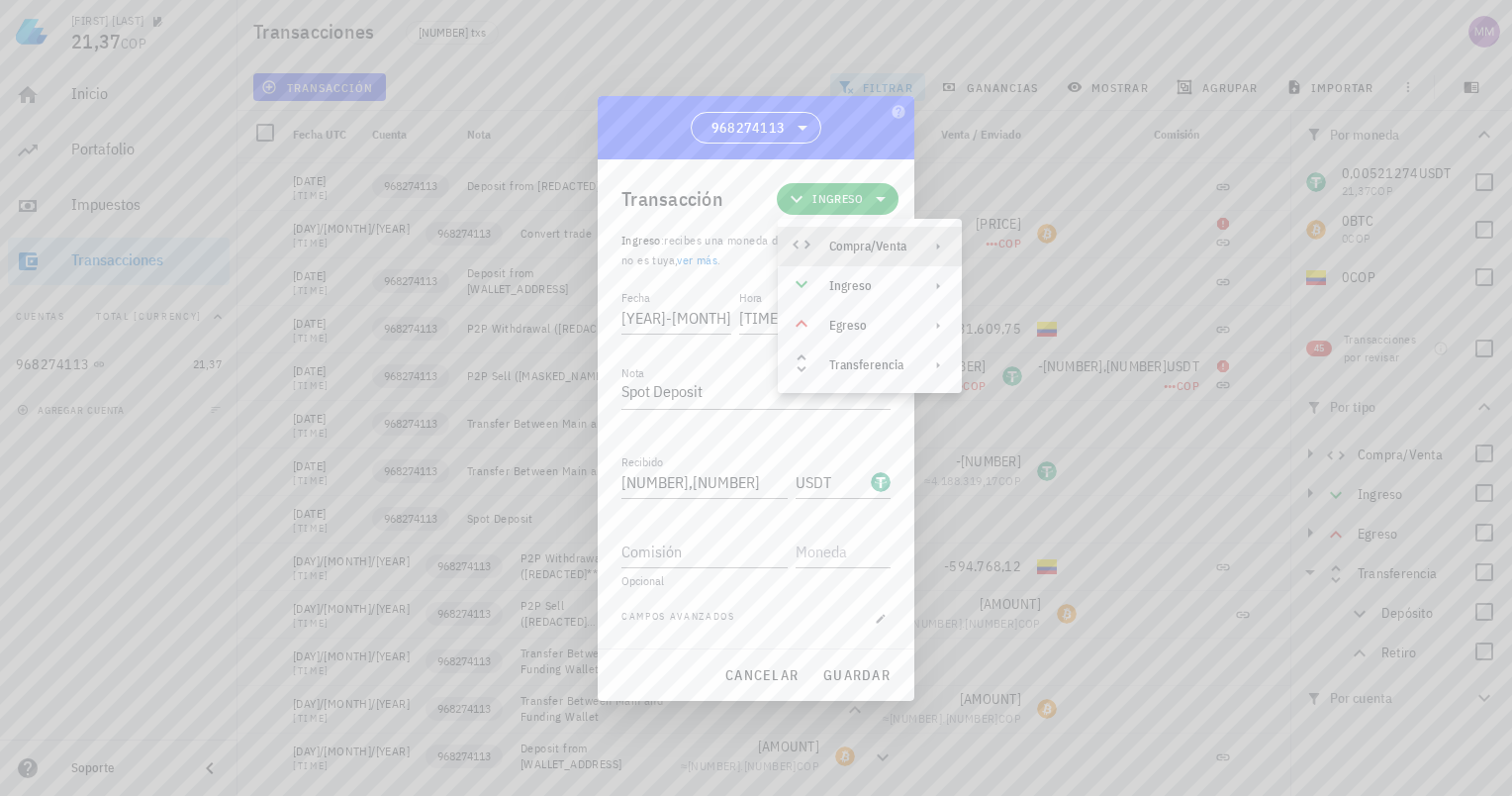 click on "Compra/Venta" at bounding box center (868, 247) 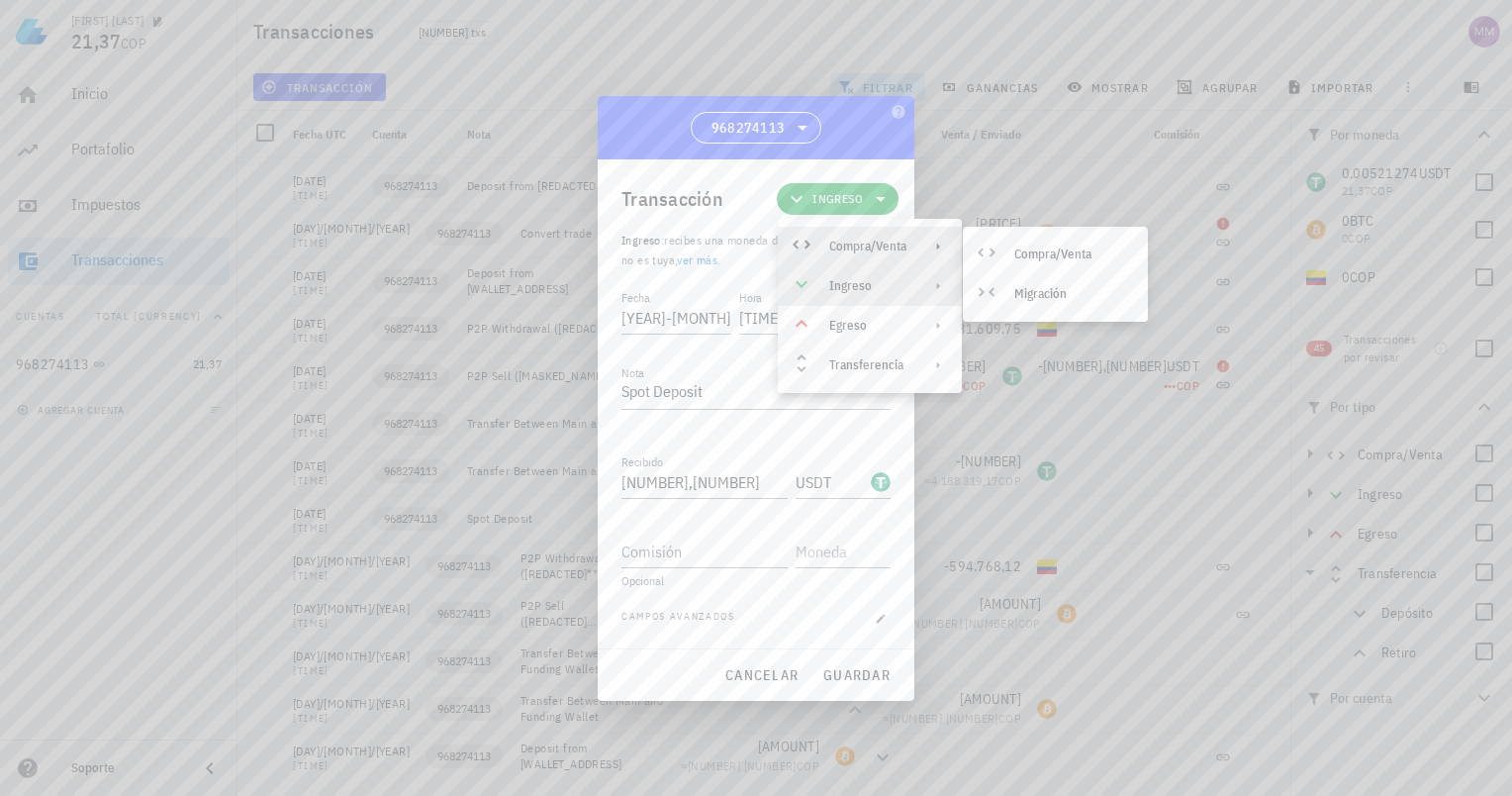 click on "Ingreso" at bounding box center [870, 286] 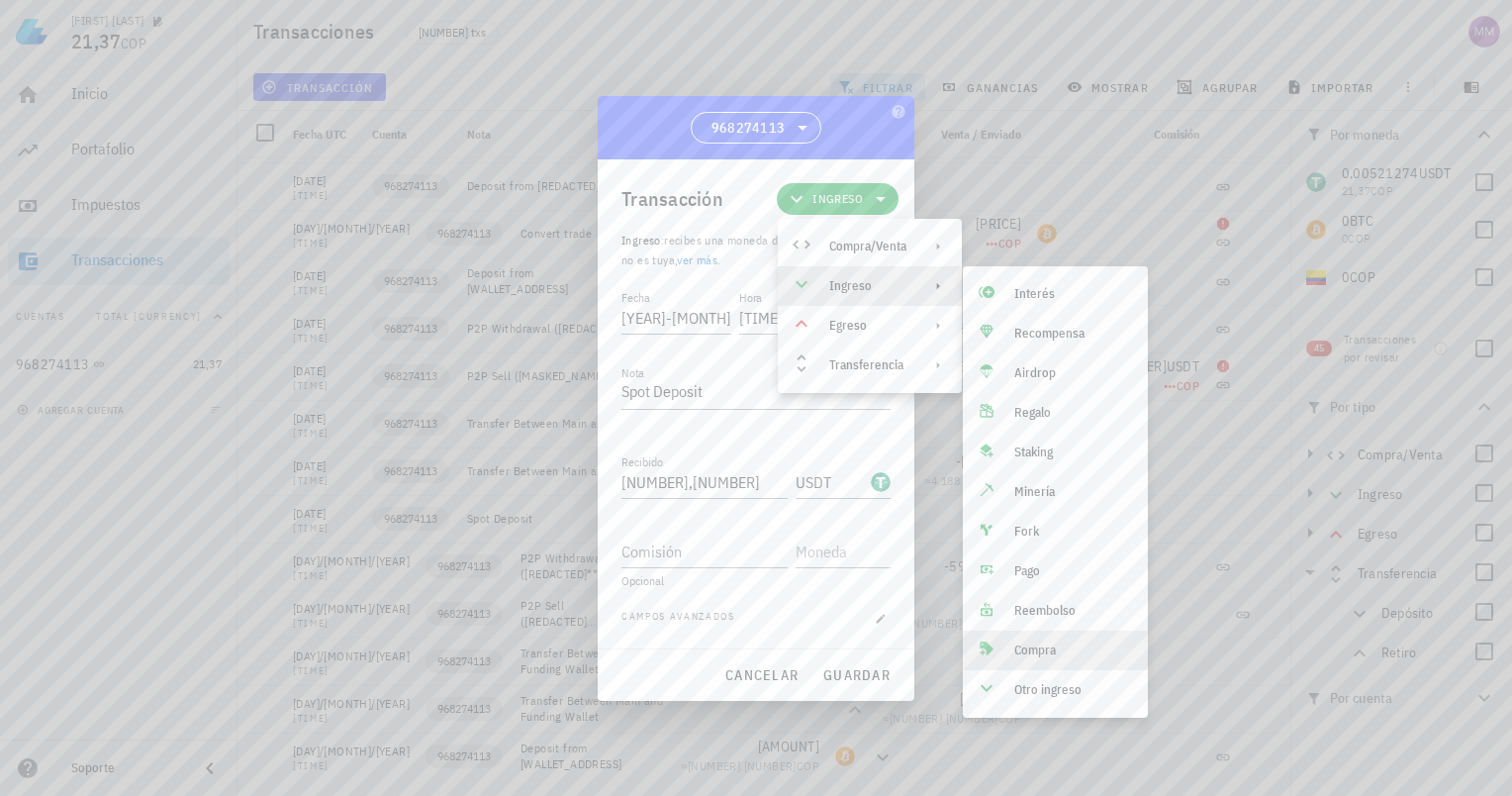 click on "Compra" at bounding box center (1055, 650) 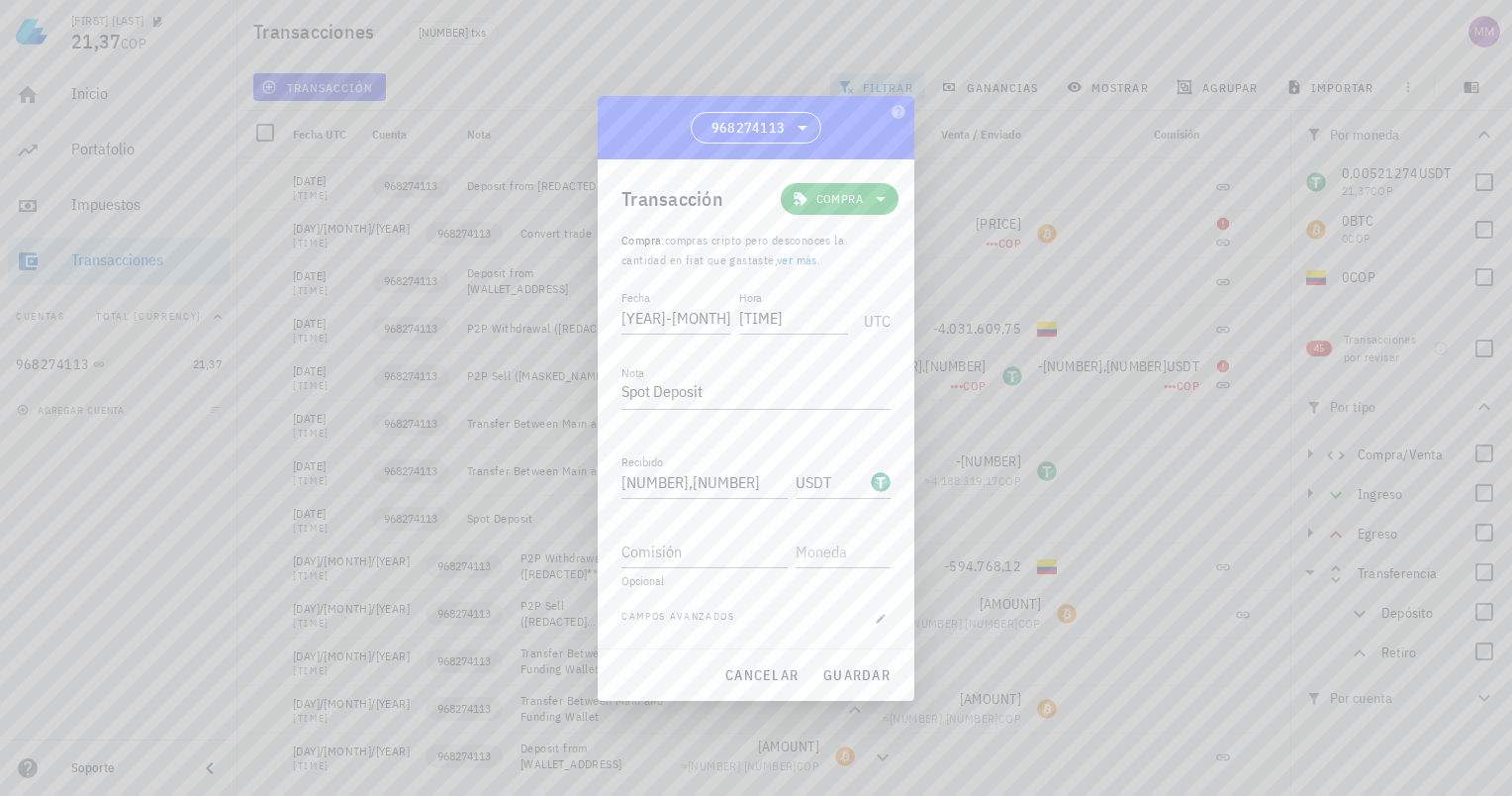 click 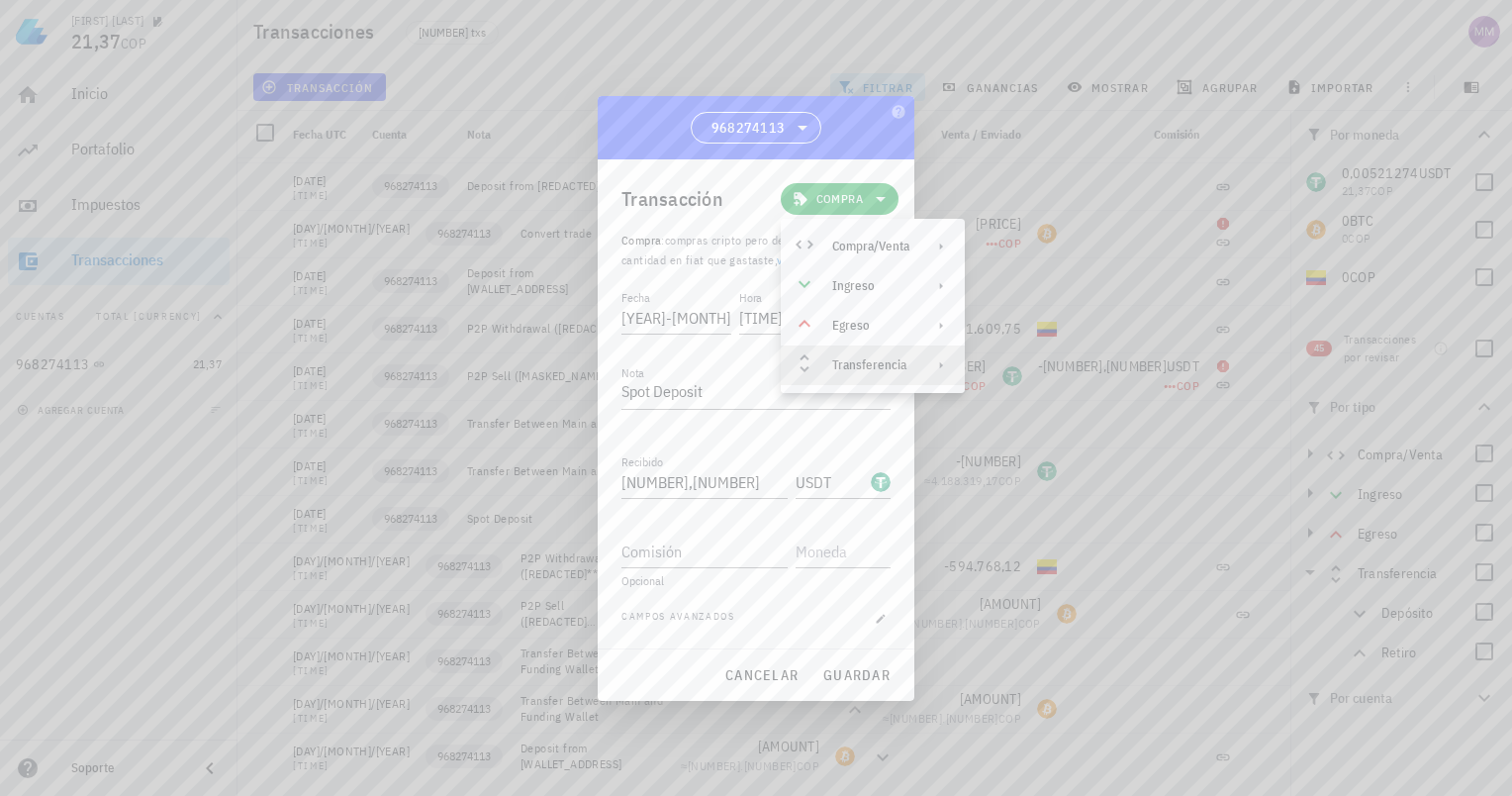 click on "Transferencia" at bounding box center (871, 365) 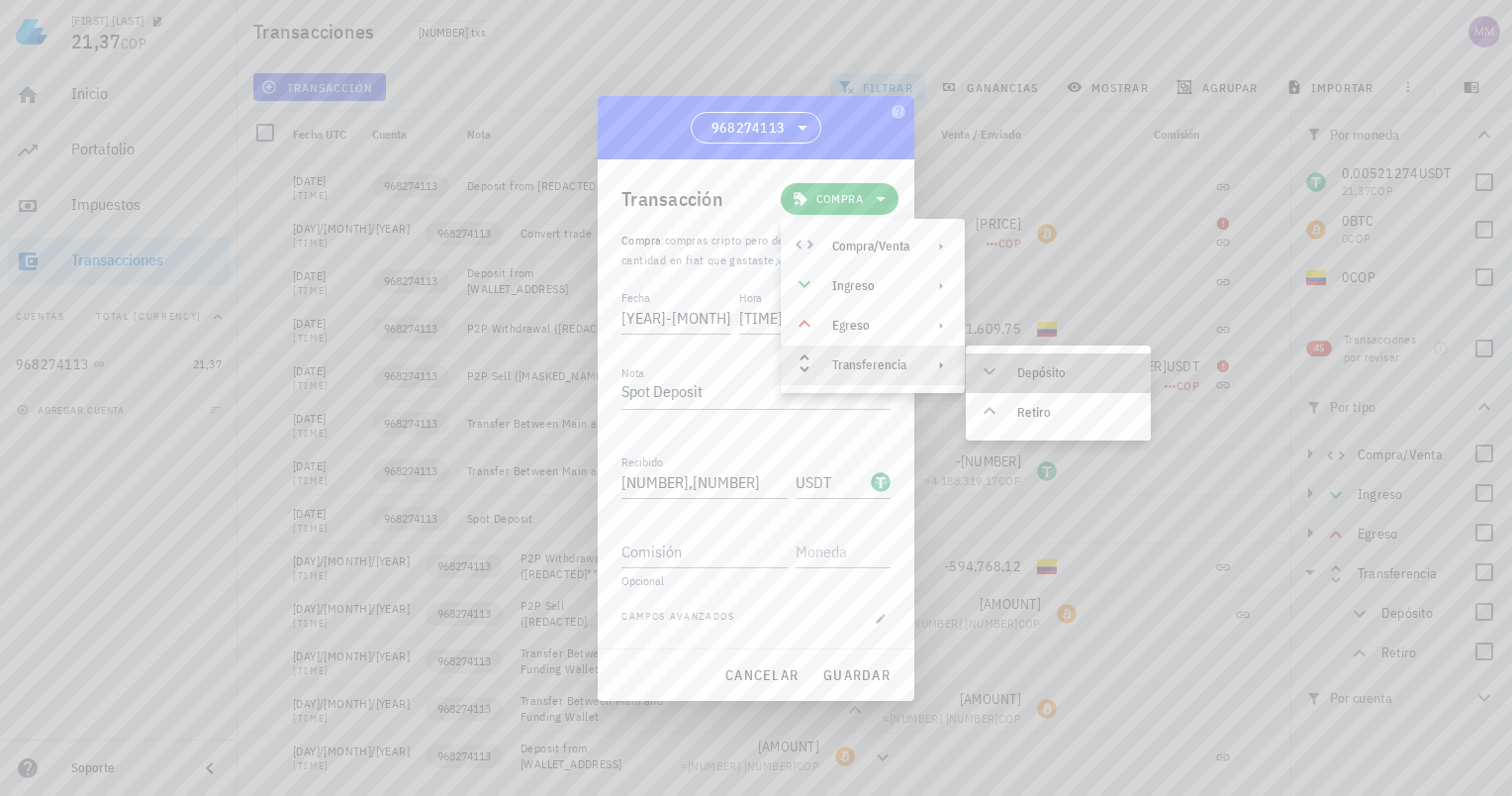click on "Depósito" at bounding box center [1058, 373] 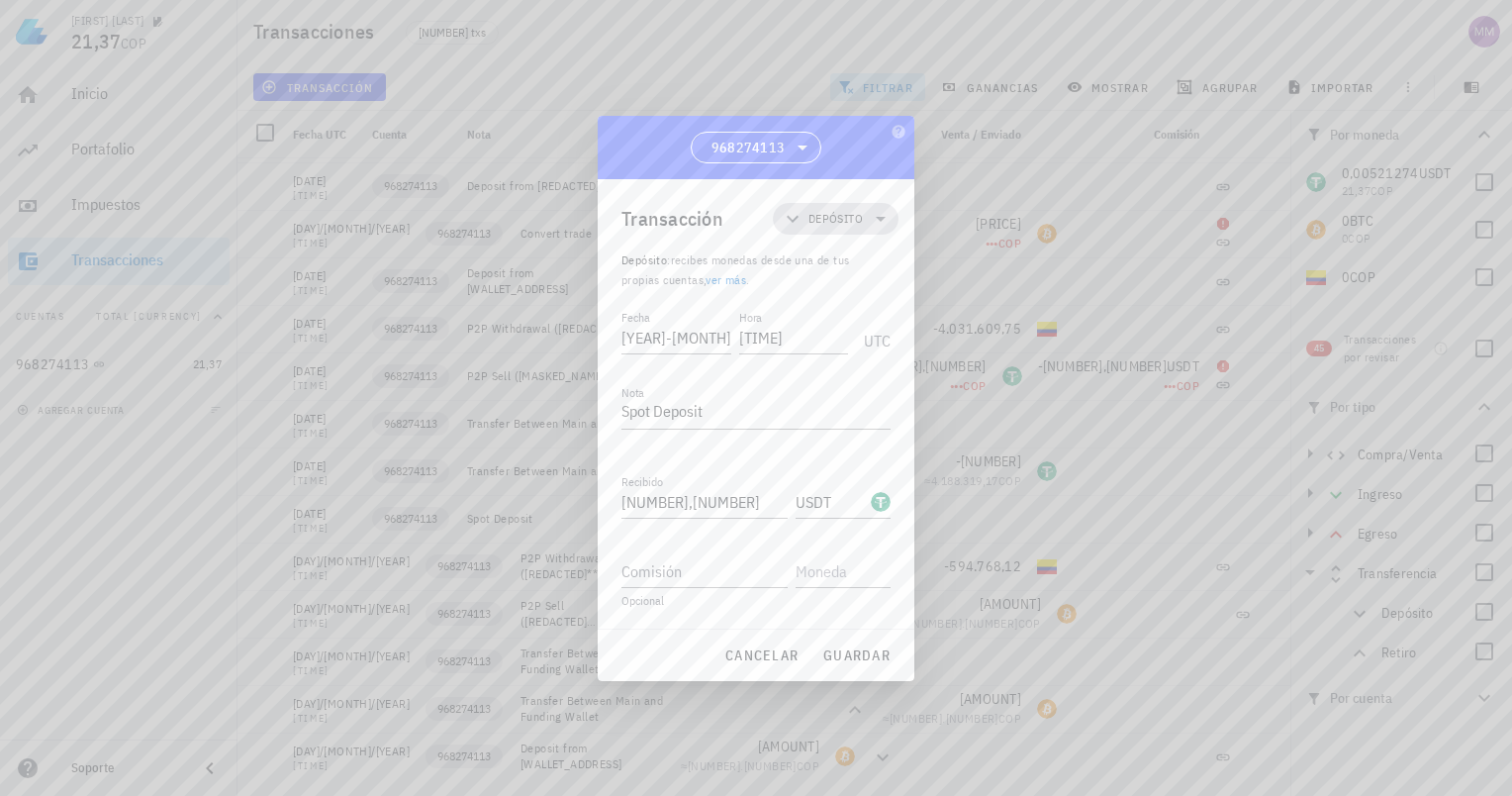 click on "Depósito" at bounding box center (835, 219) 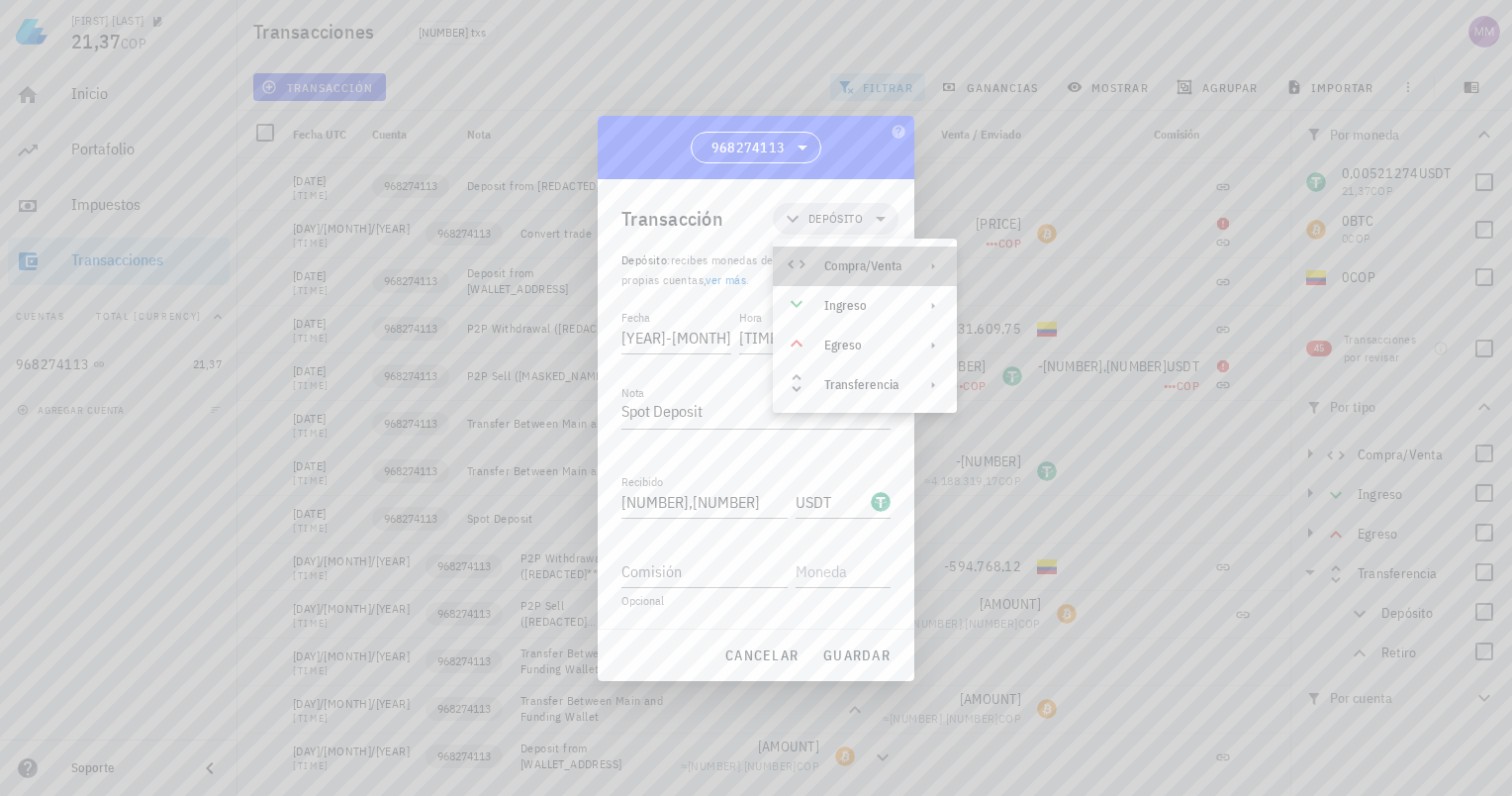 click on "Compra/Venta" at bounding box center (865, 266) 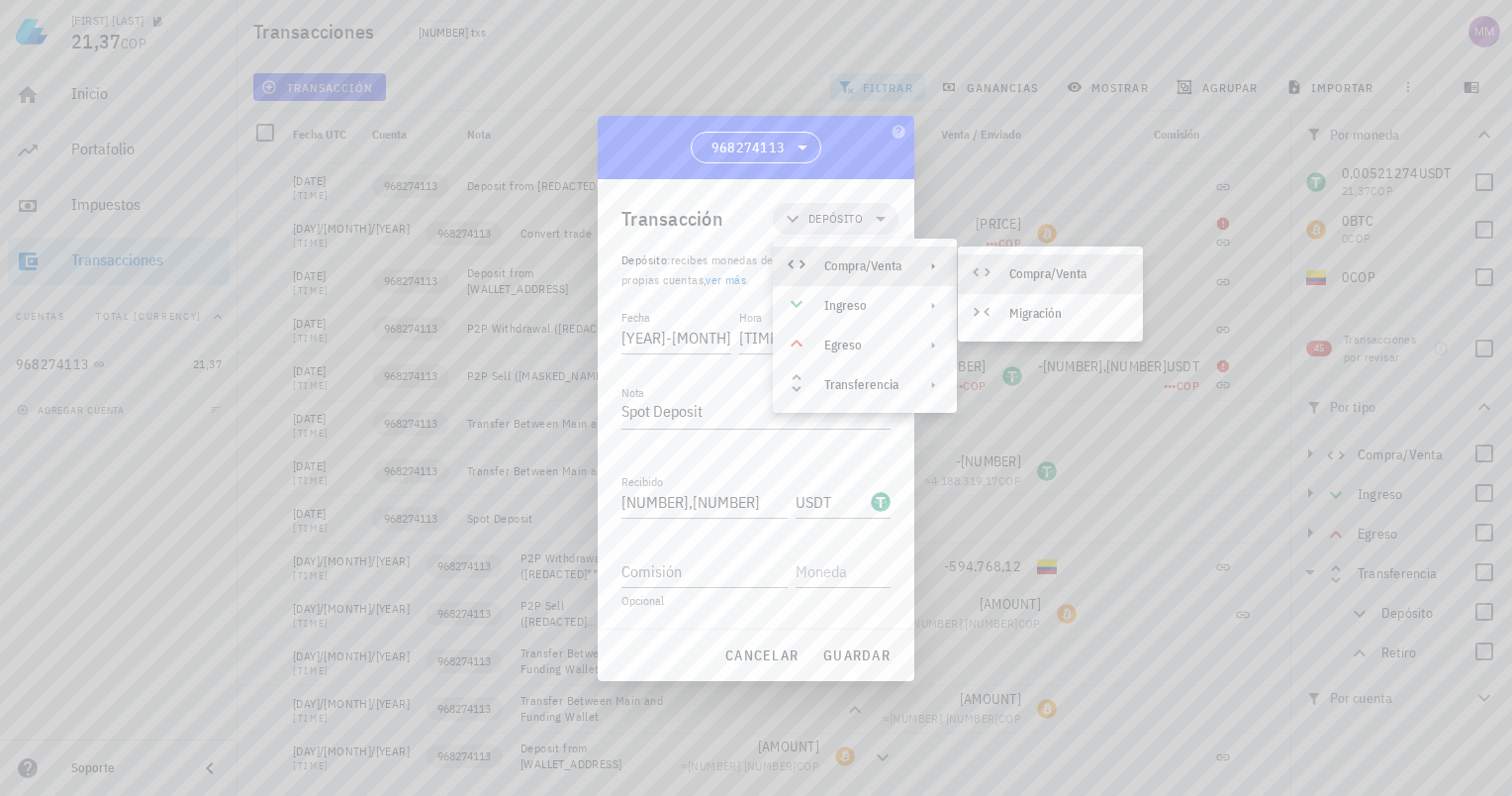 click on "Compra/Venta" at bounding box center (1068, 274) 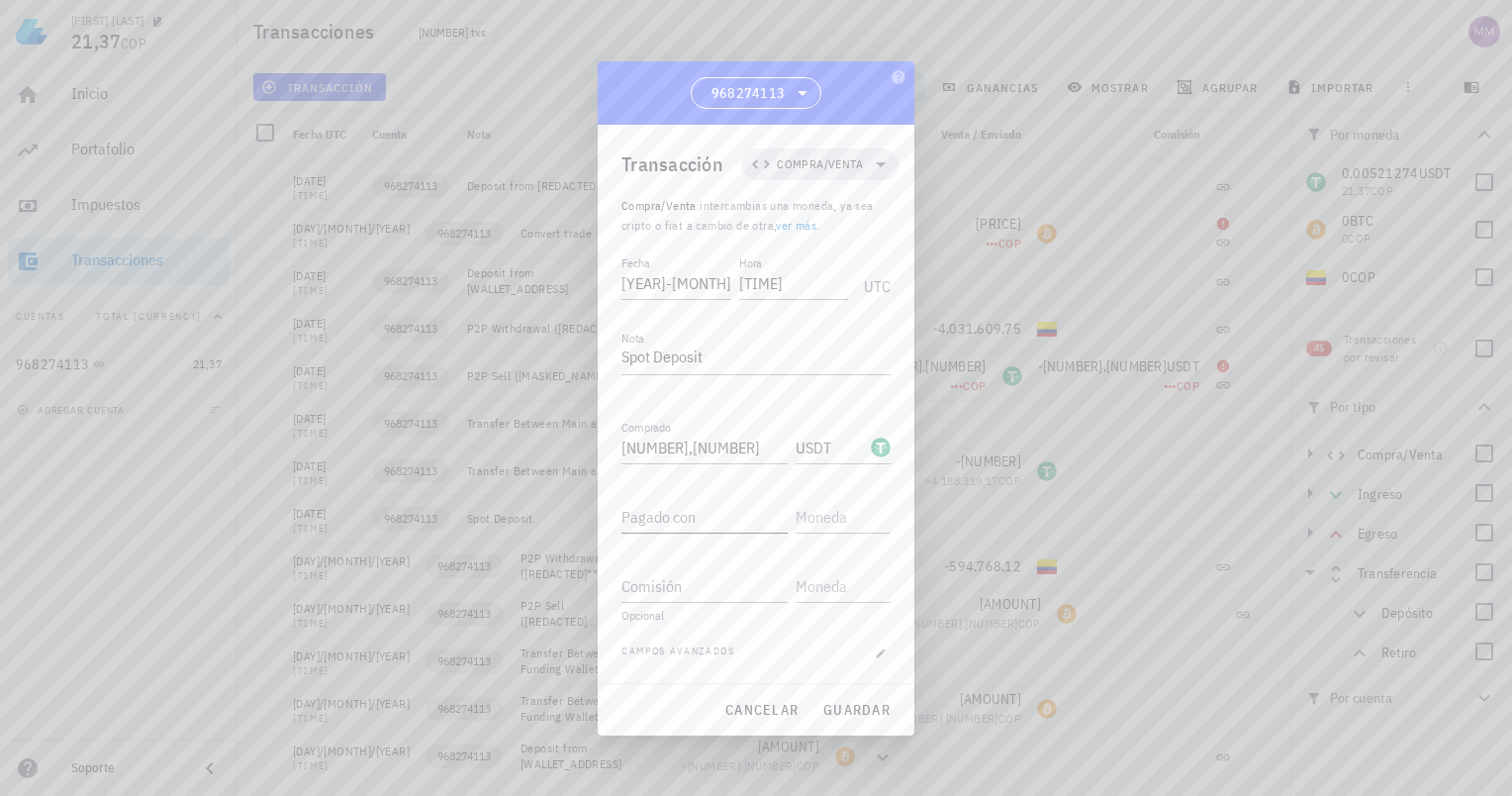 click on "Pagado con" at bounding box center (705, 517) 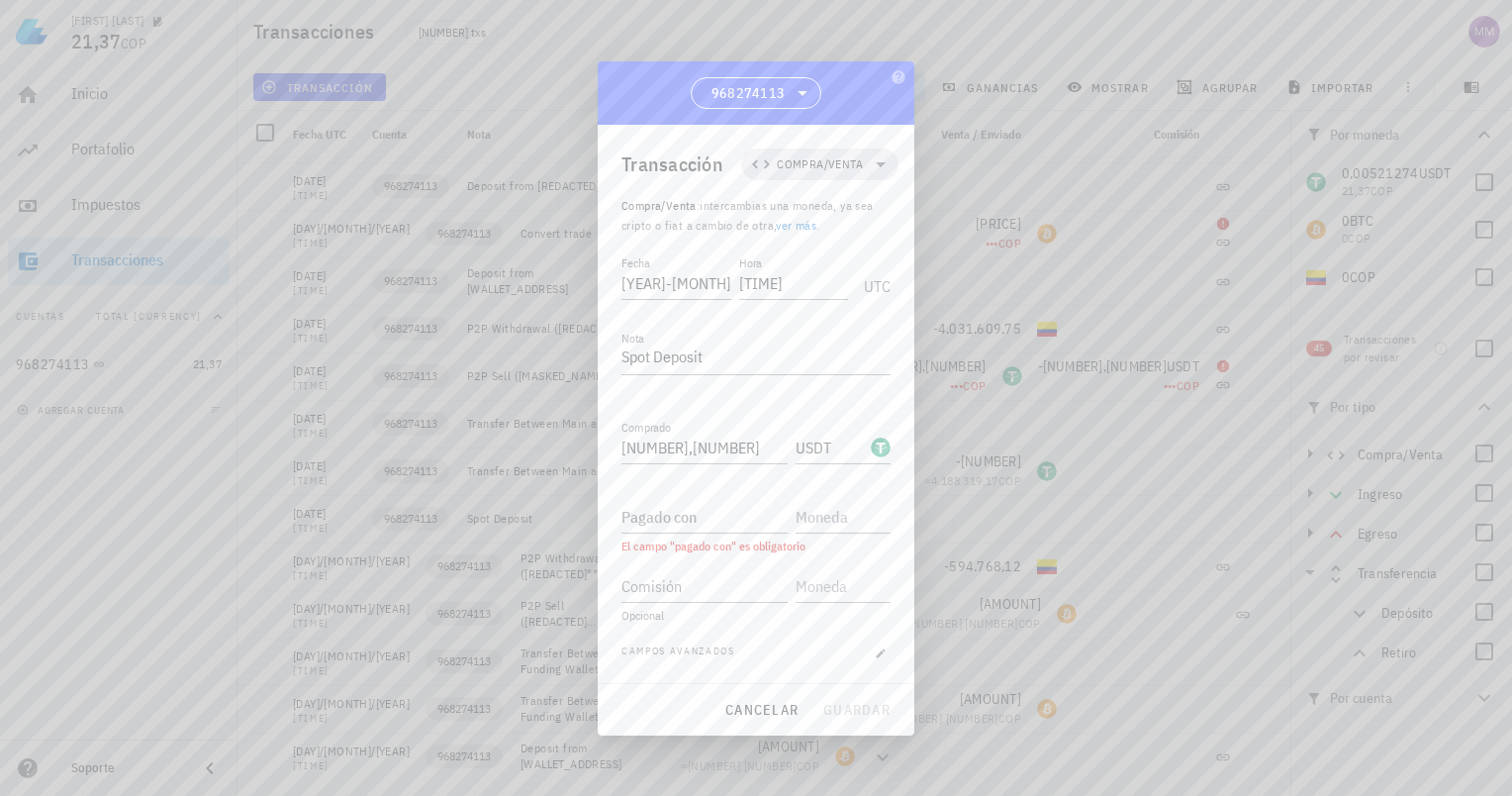 click on "ver más" at bounding box center (796, 225) 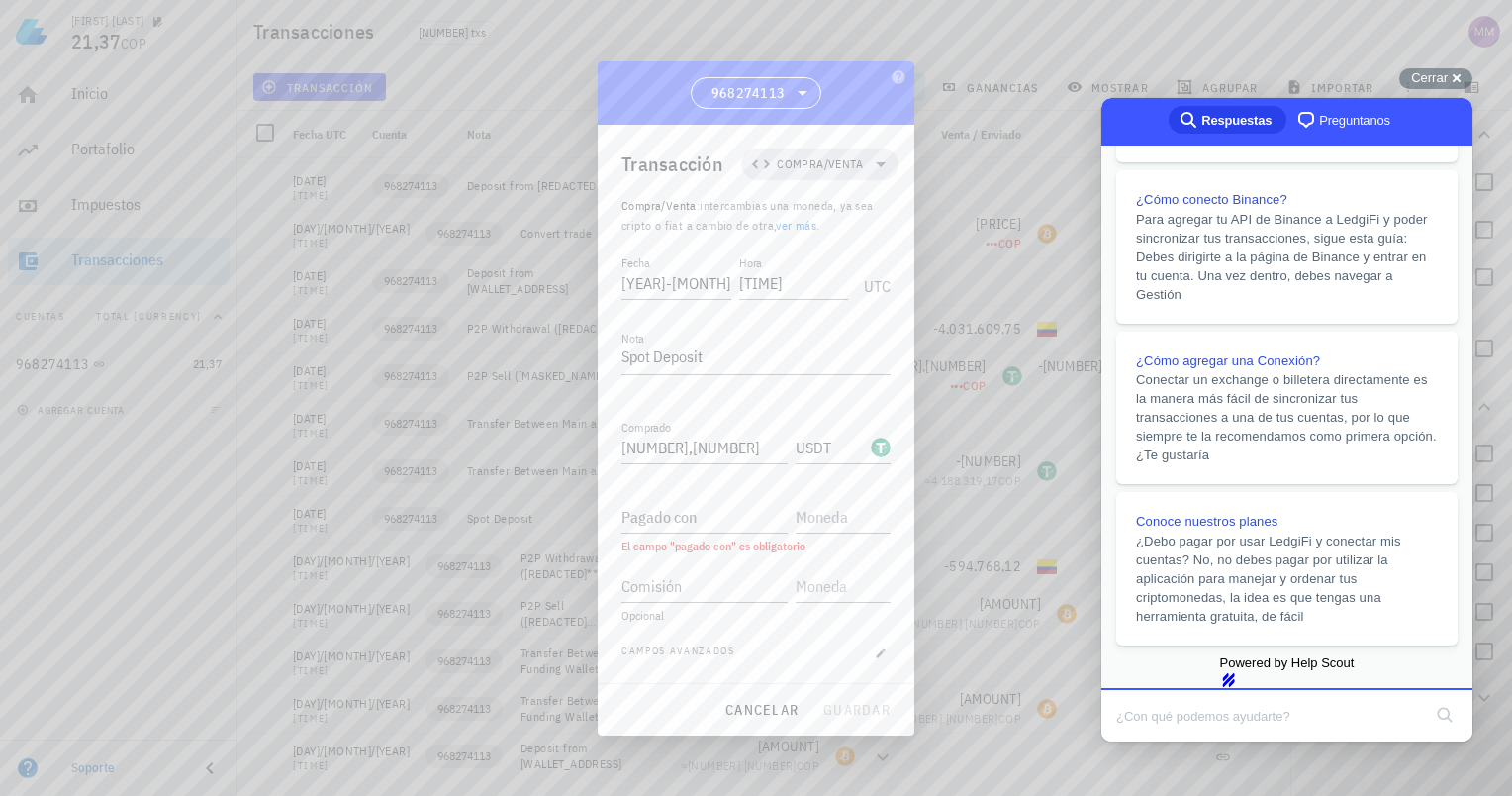 scroll, scrollTop: 419, scrollLeft: 0, axis: vertical 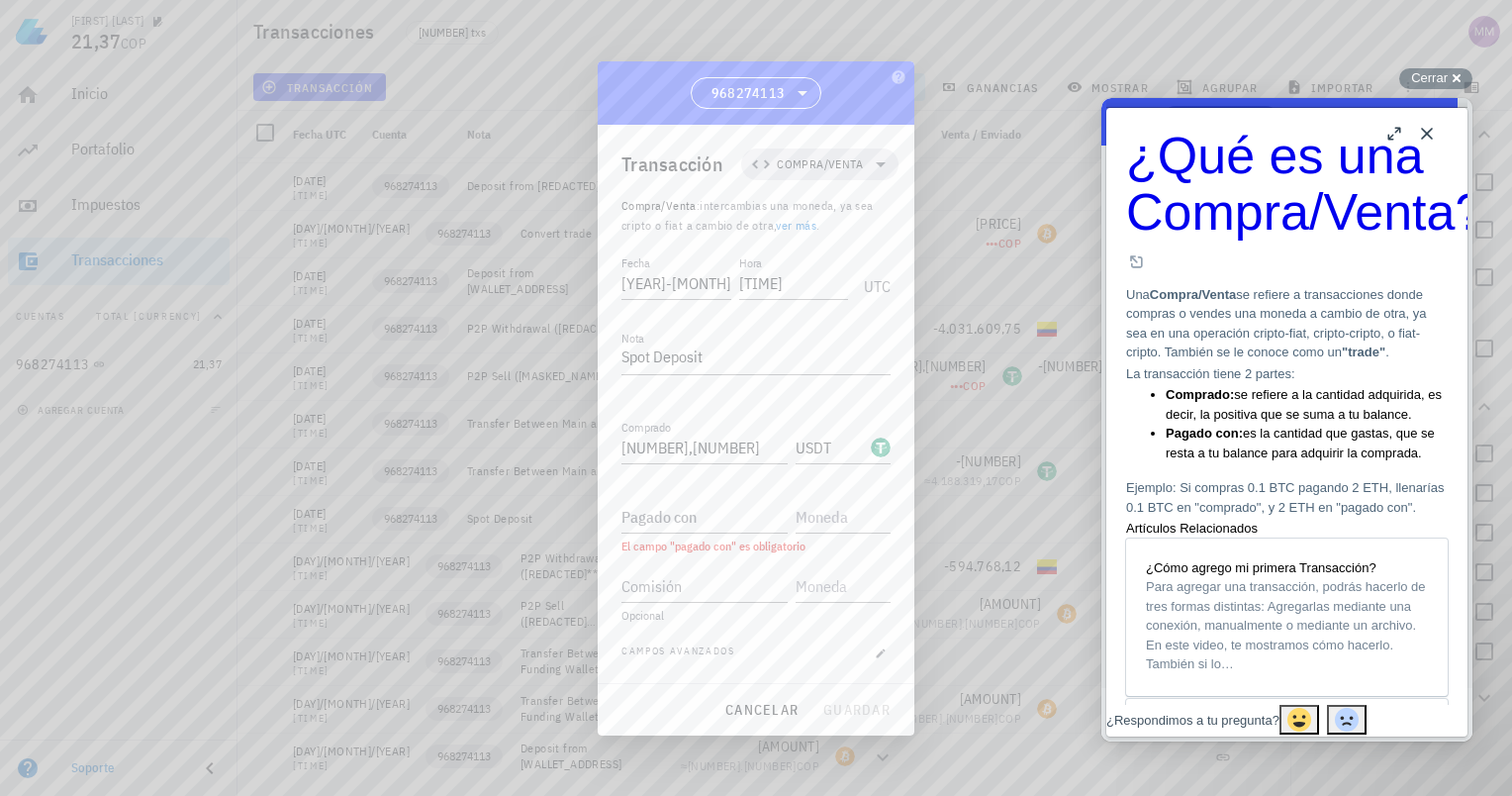 click on "ver más" at bounding box center (796, 225) 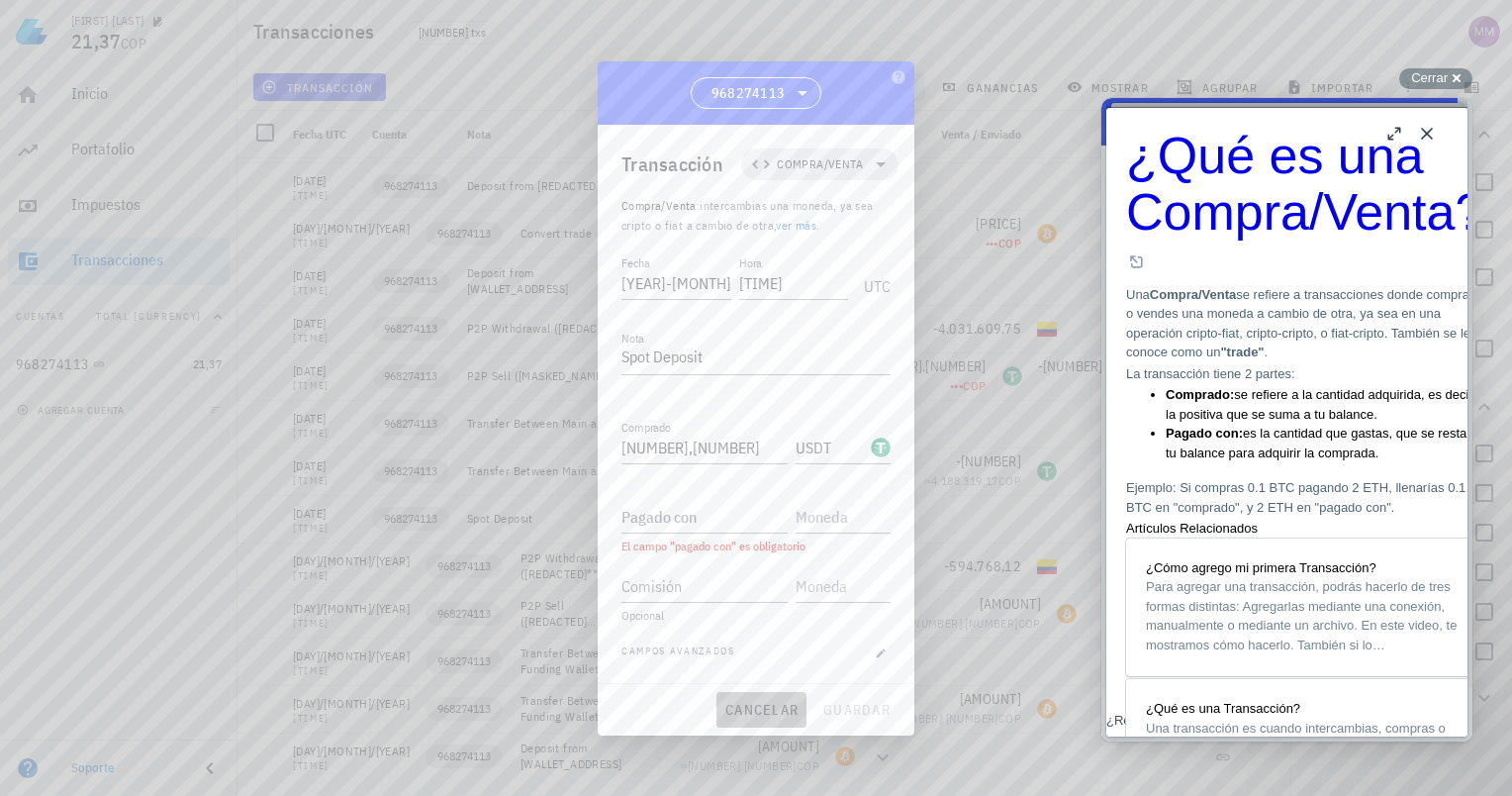click on "cancelar" at bounding box center [761, 710] 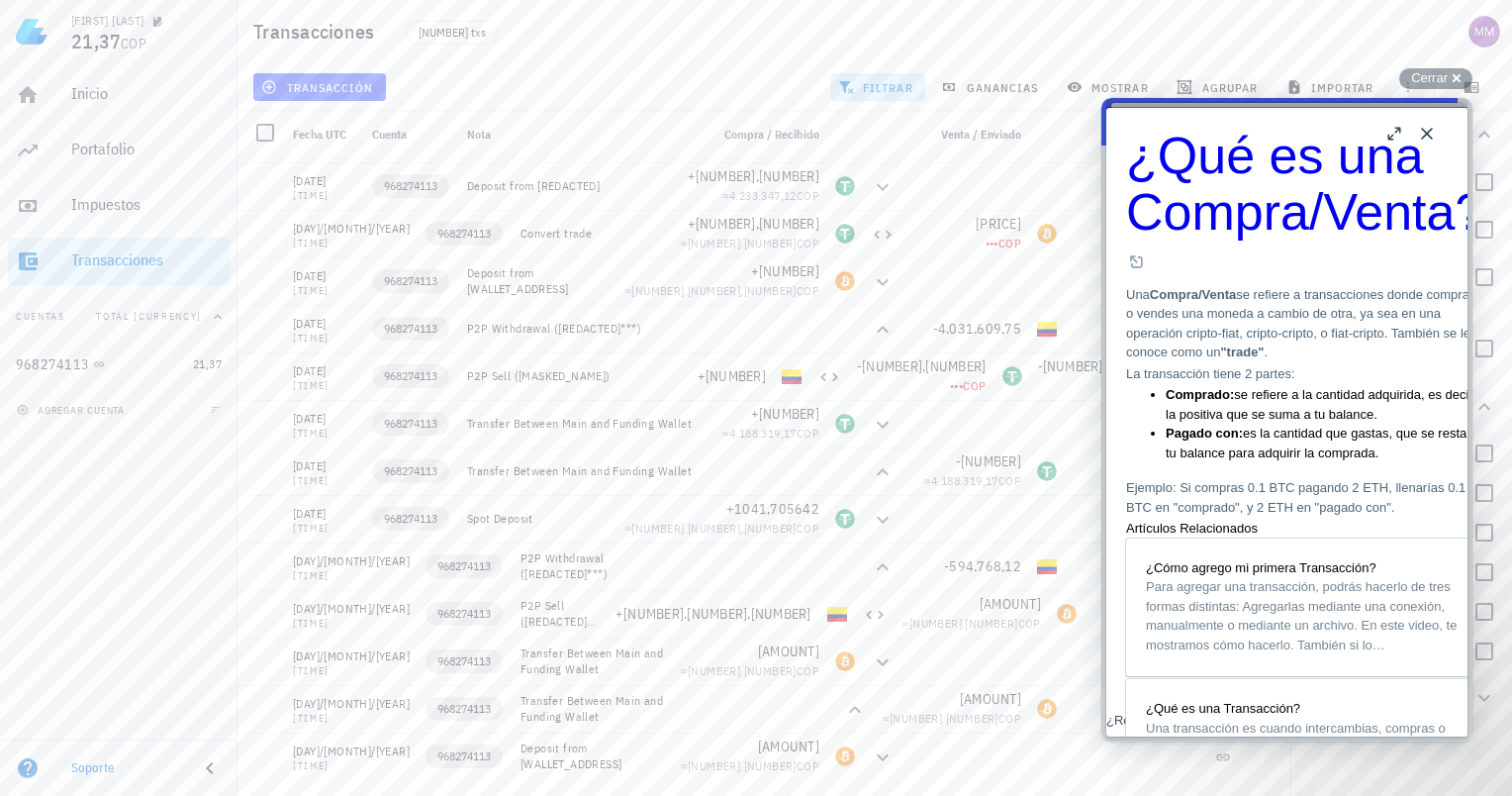 click on "Close" at bounding box center [1427, 134] 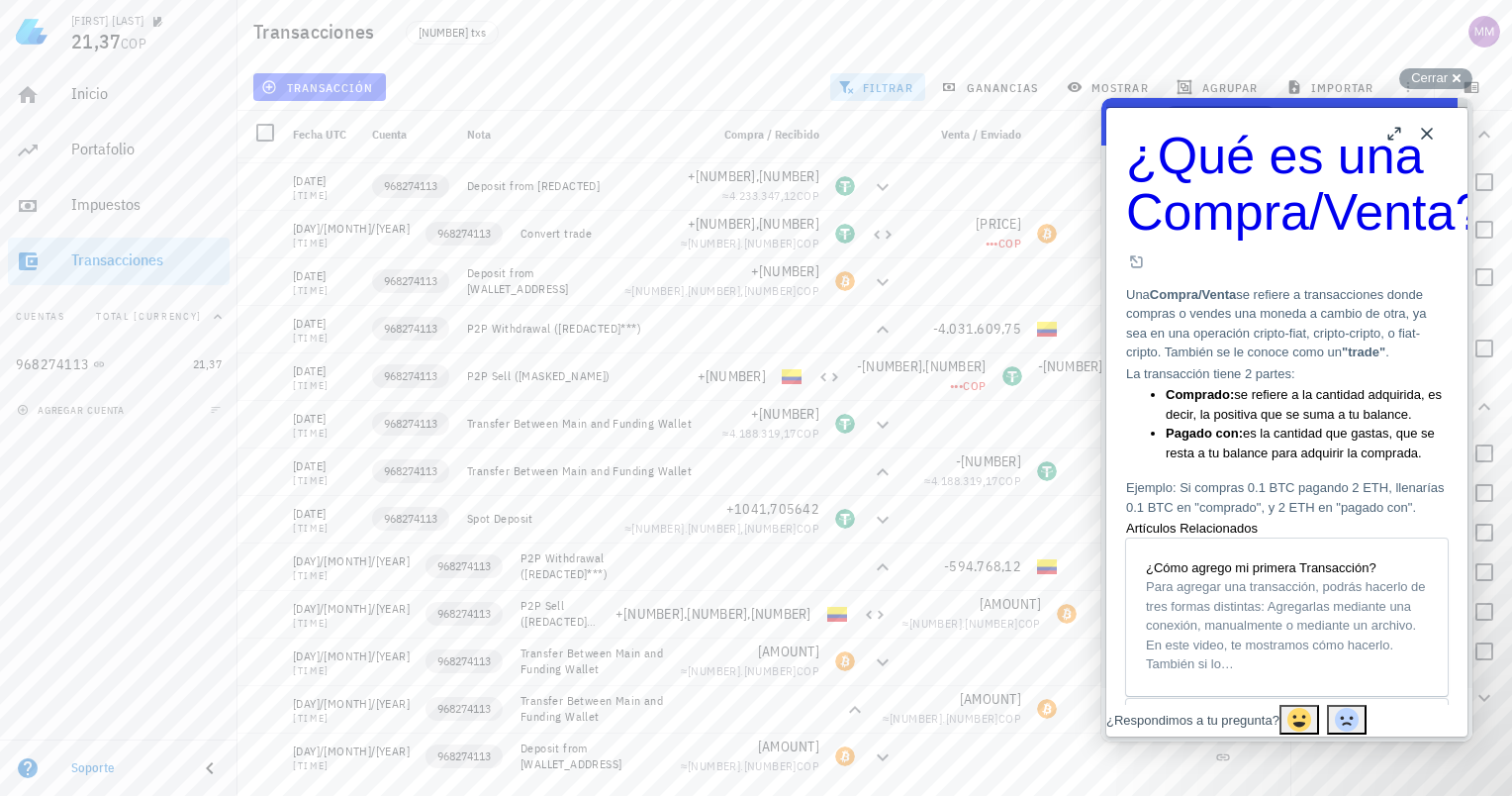 click on "Close" at bounding box center [1427, 134] 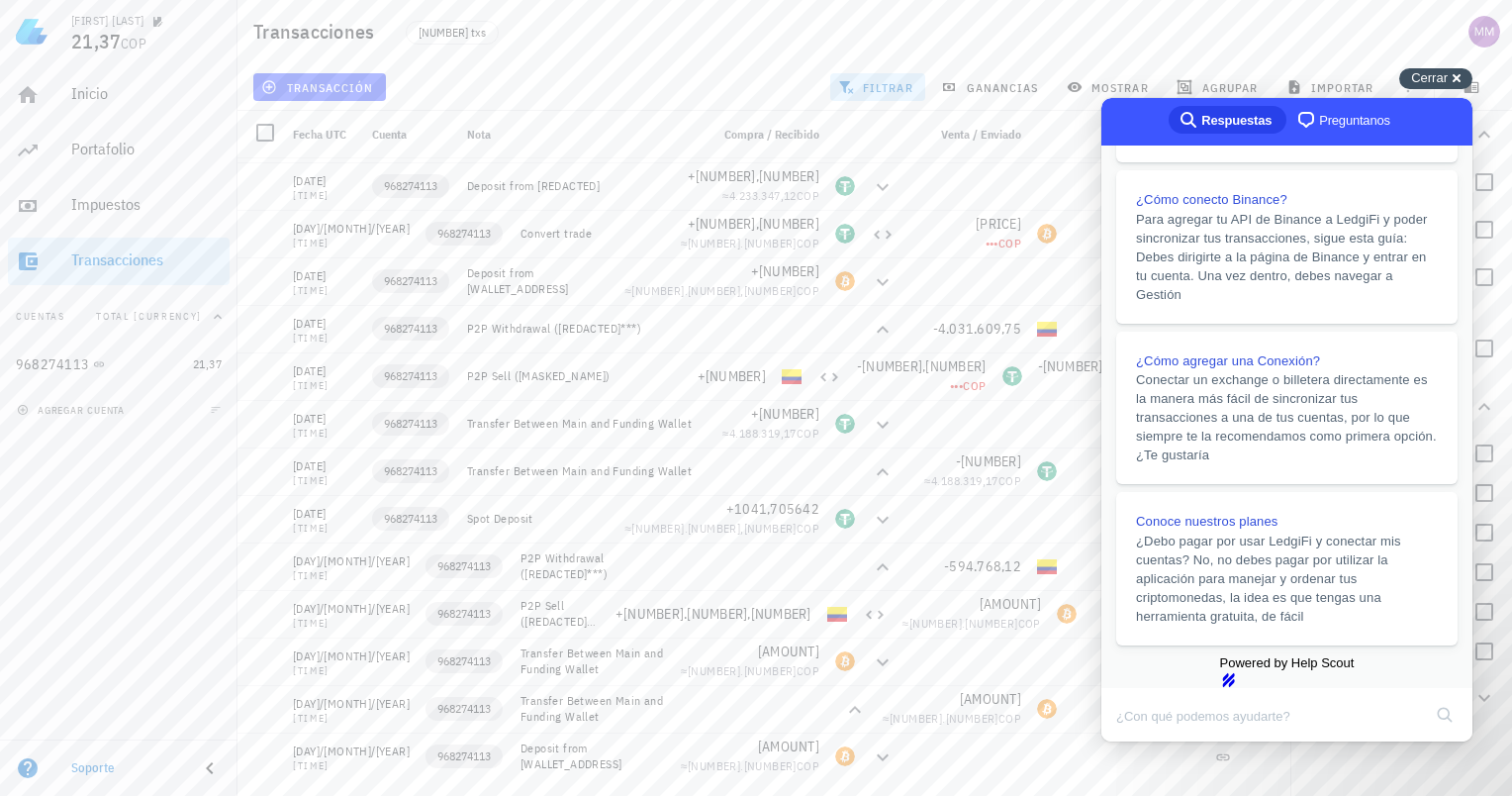 drag, startPoint x: 1433, startPoint y: 68, endPoint x: 1433, endPoint y: 84, distance: 16 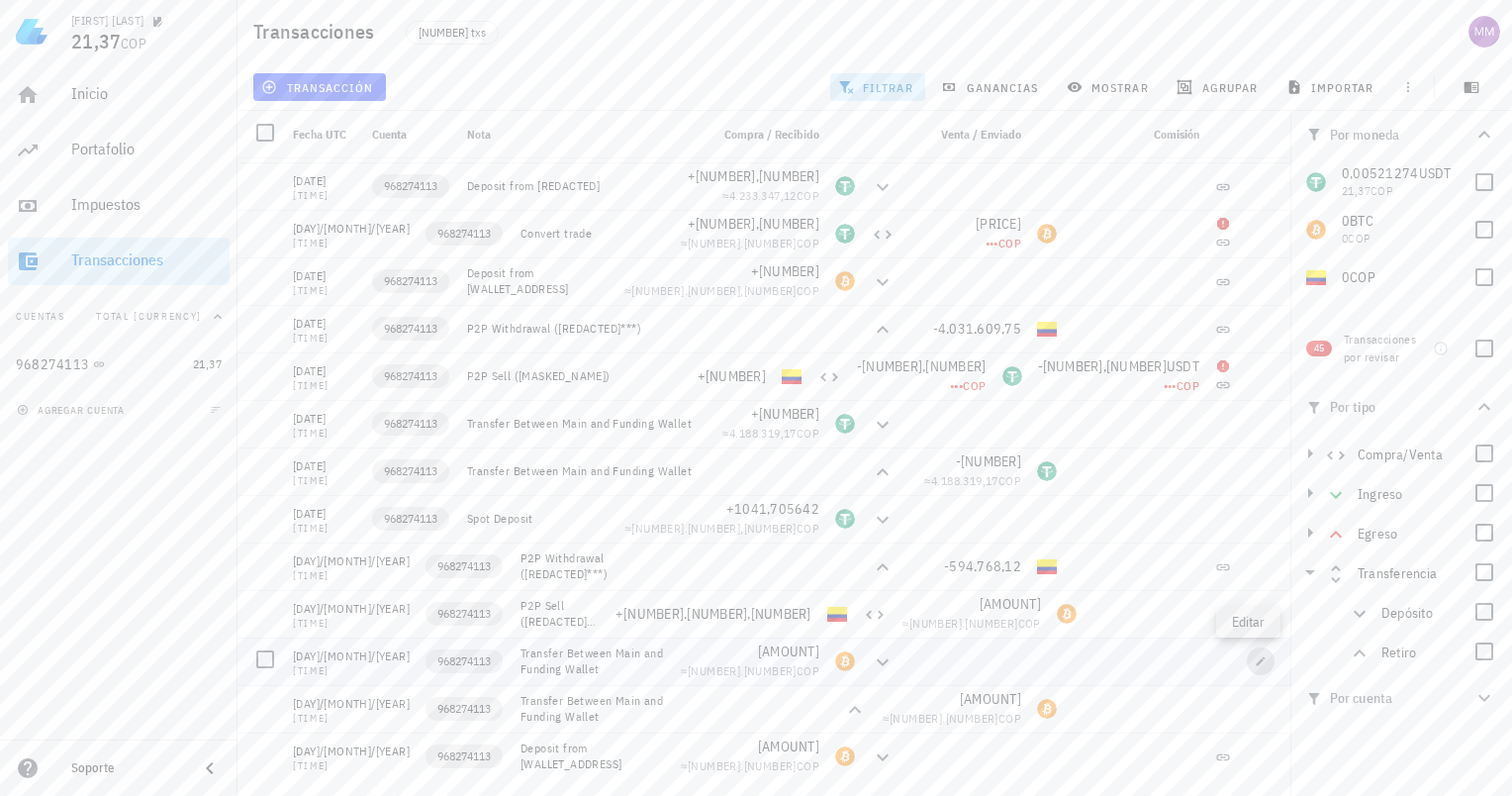 click 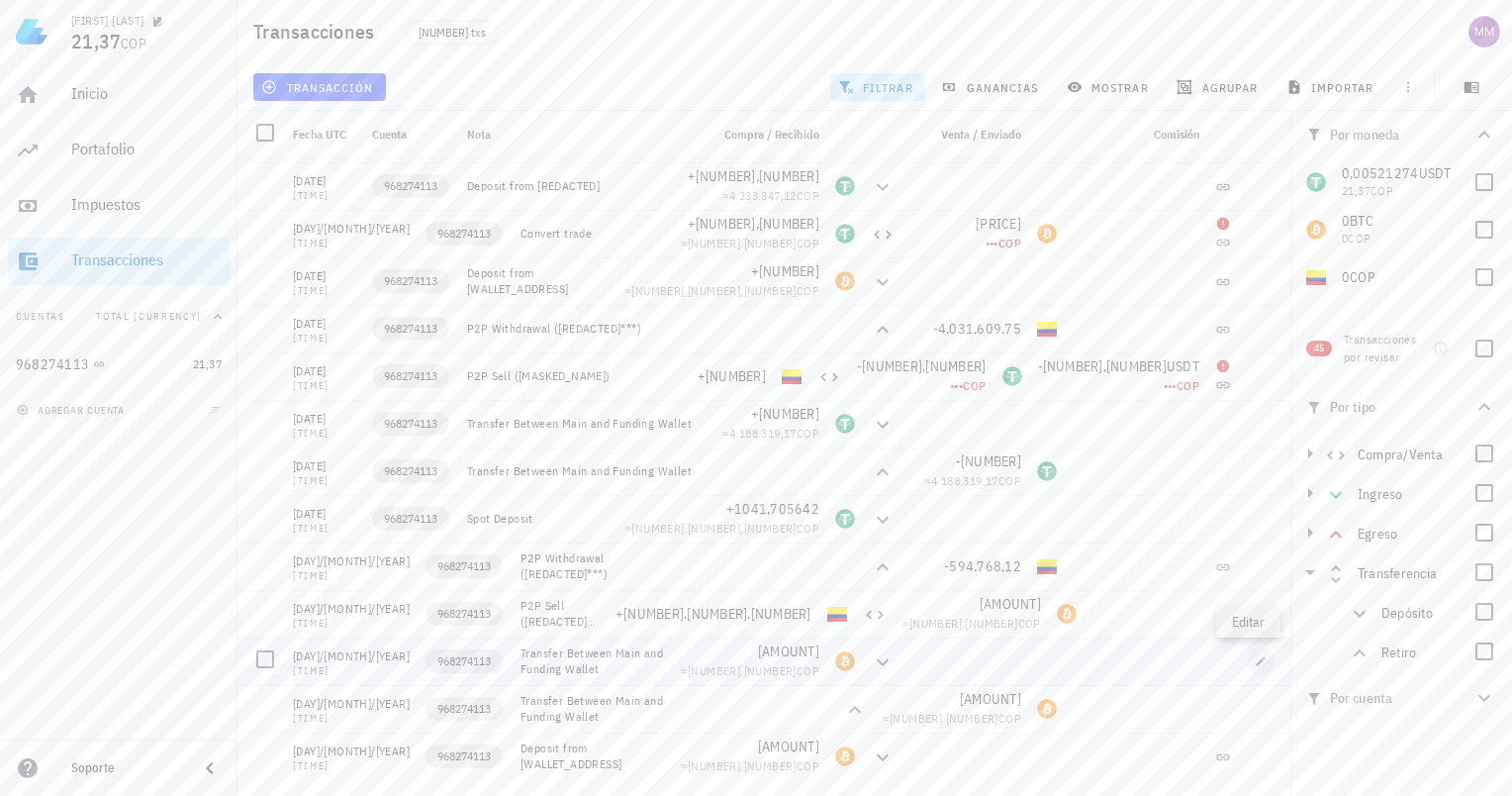 type on "2024-08-17" 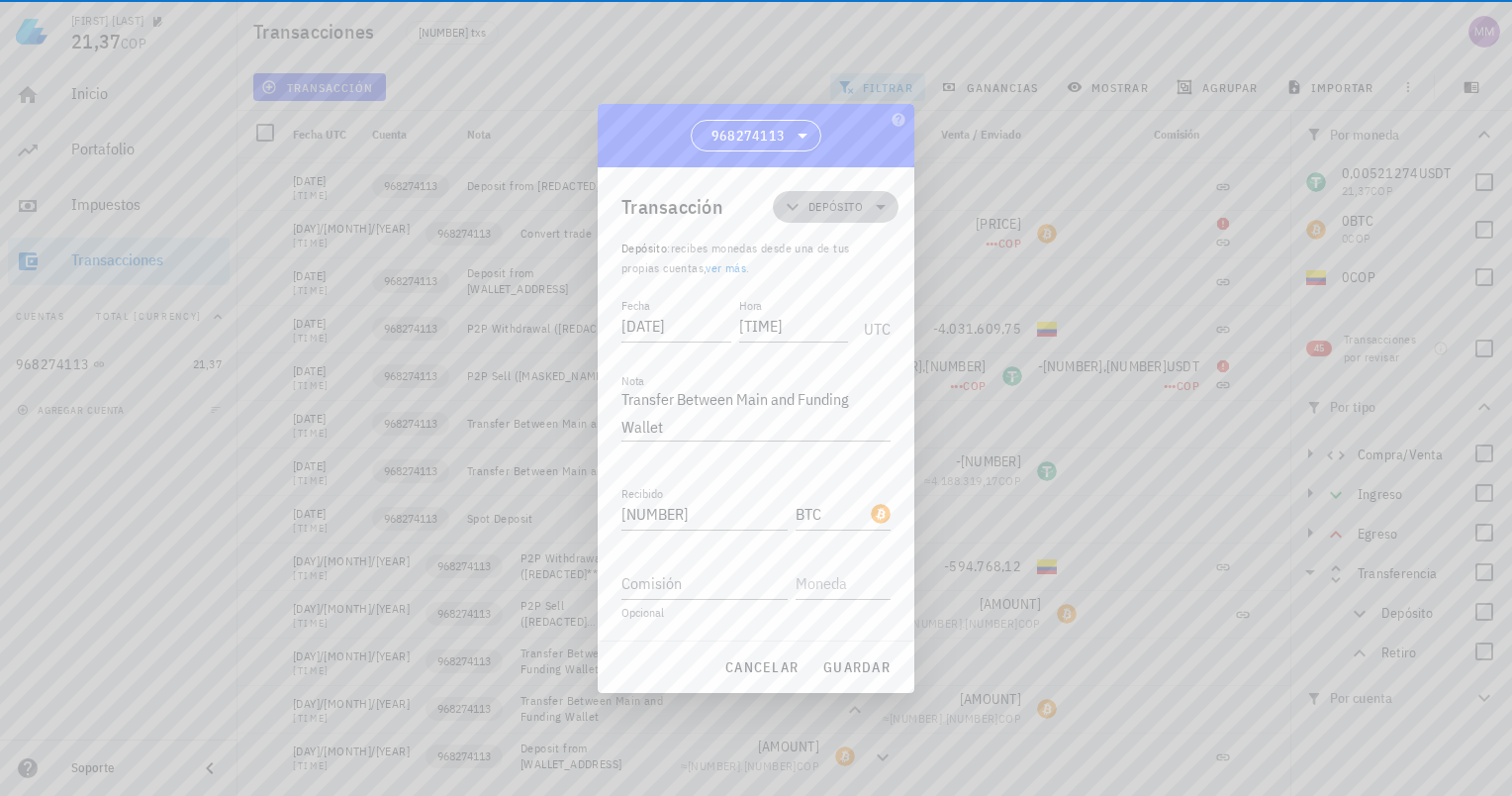 click on "Depósito" at bounding box center [835, 207] 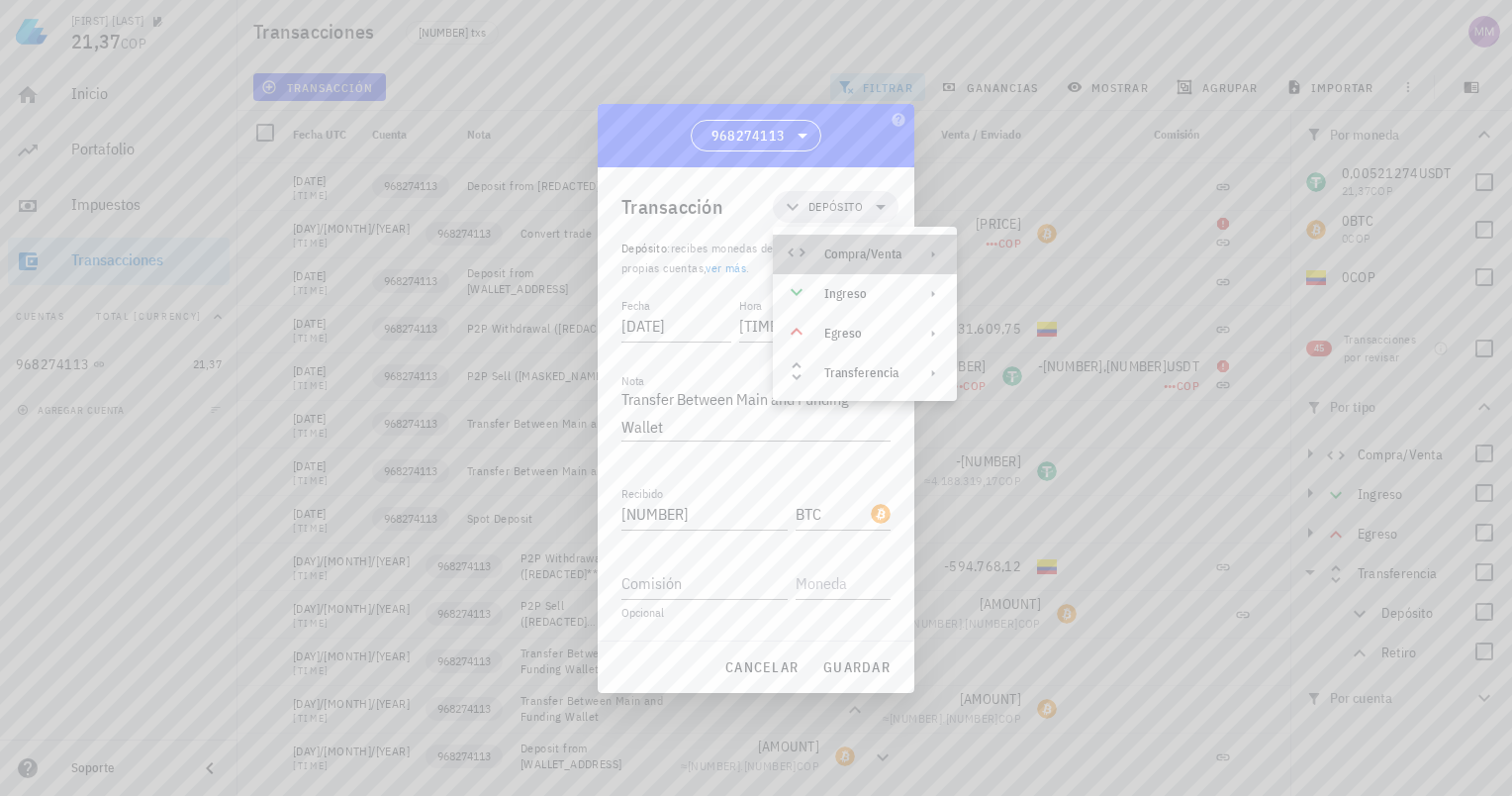 click on "Compra/Venta" at bounding box center [865, 254] 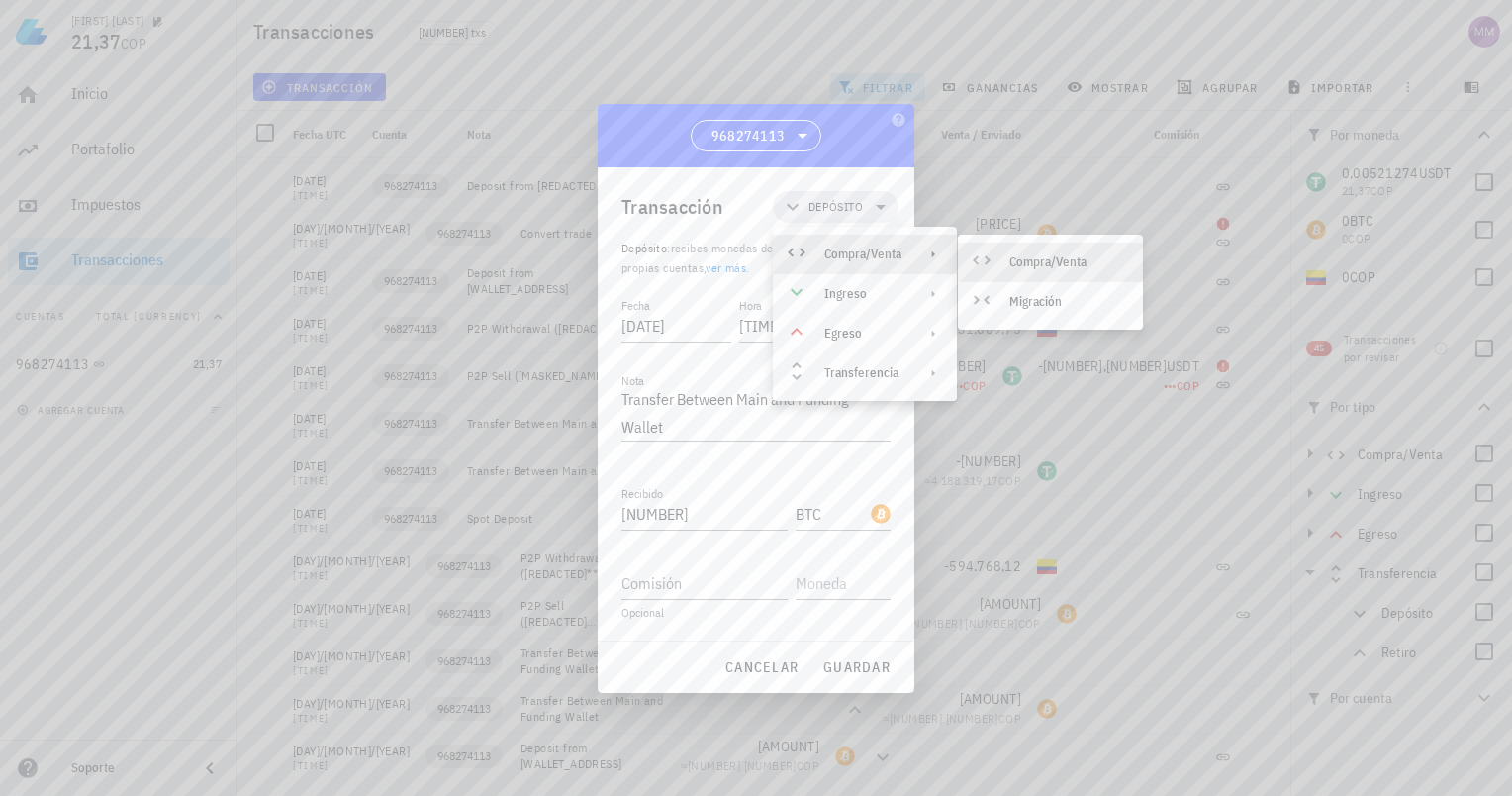 click on "Compra/Venta" at bounding box center [1068, 262] 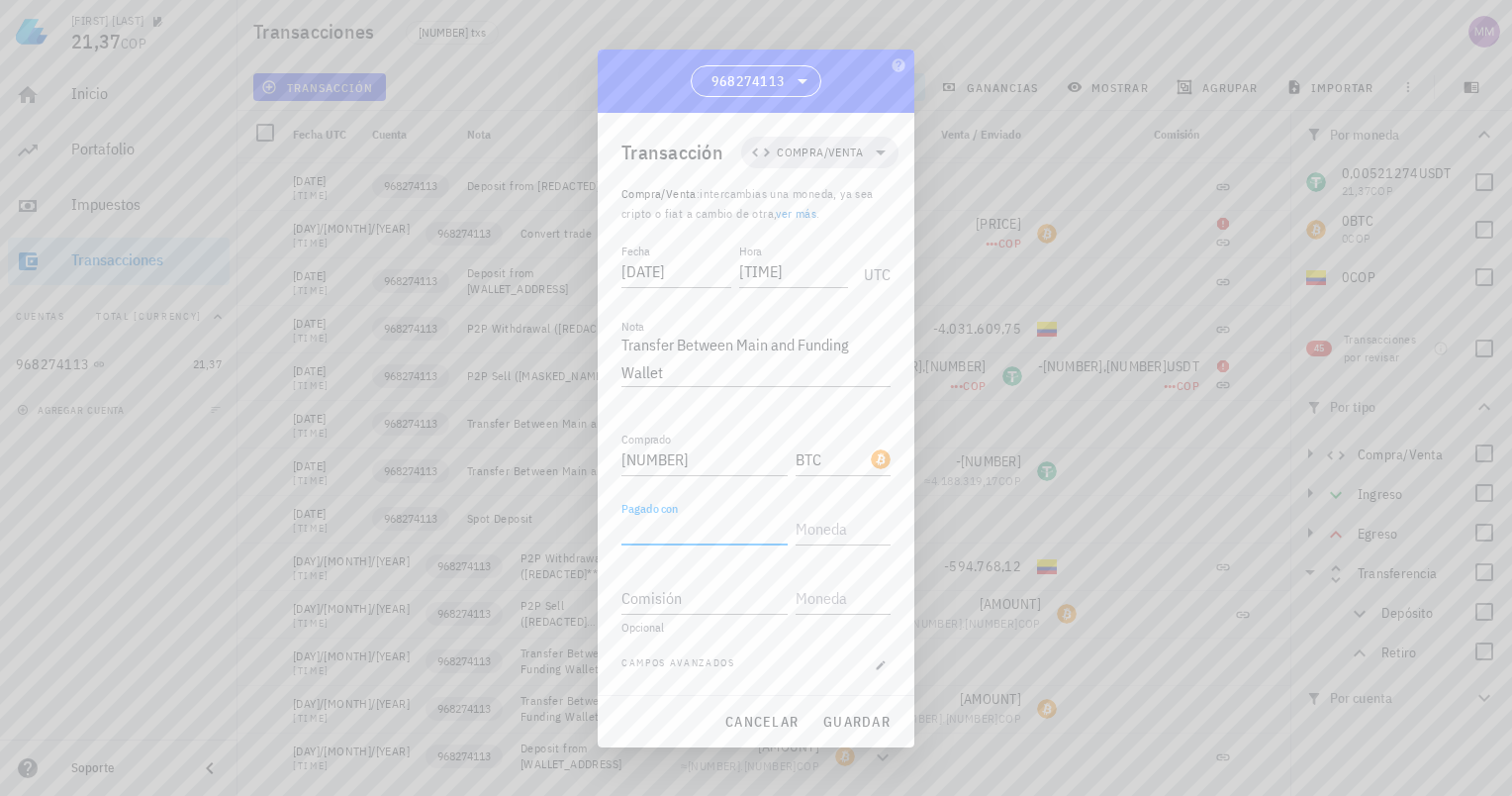 click on "Pagado con" at bounding box center [705, 529] 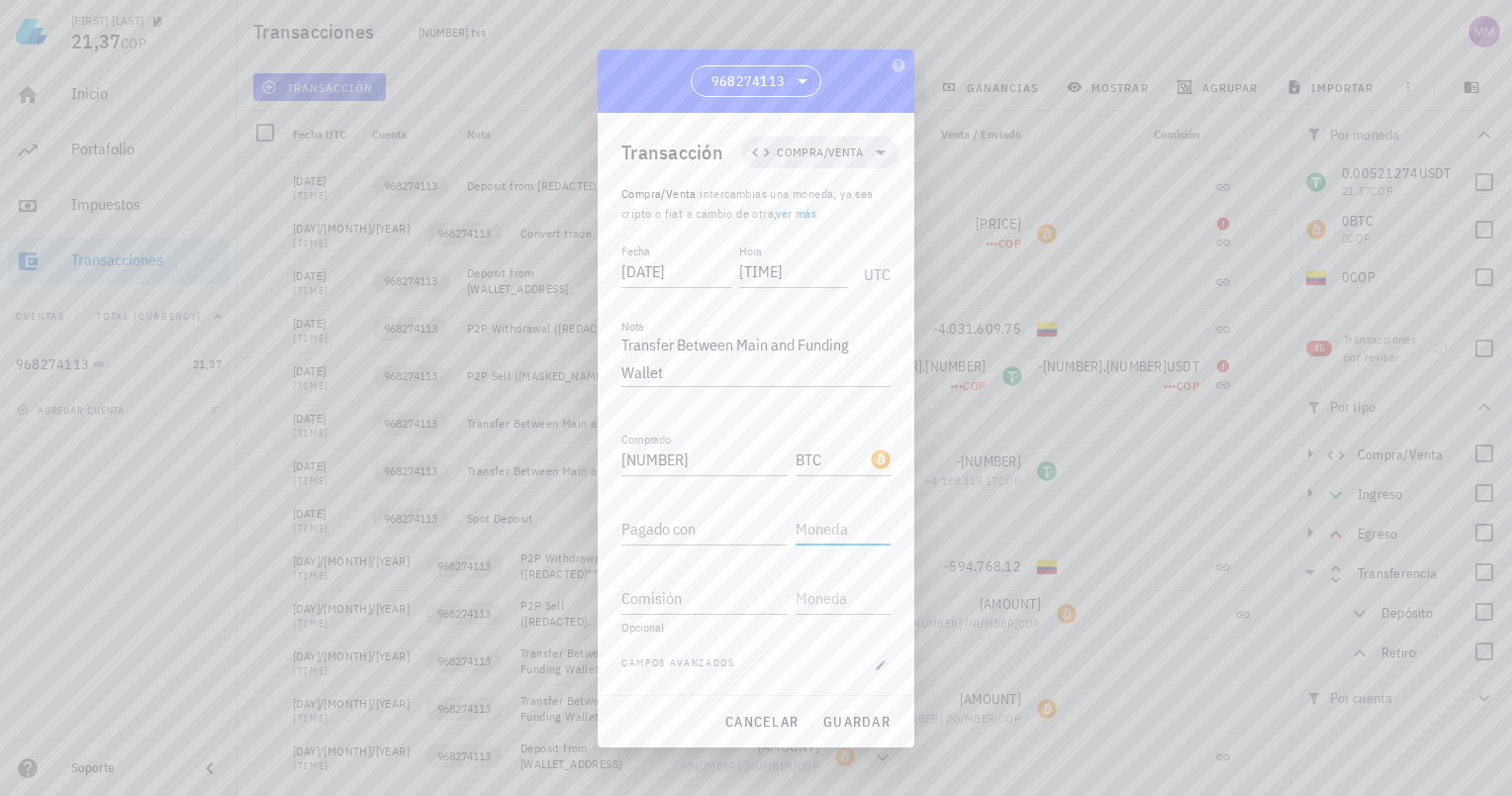 click at bounding box center [841, 529] 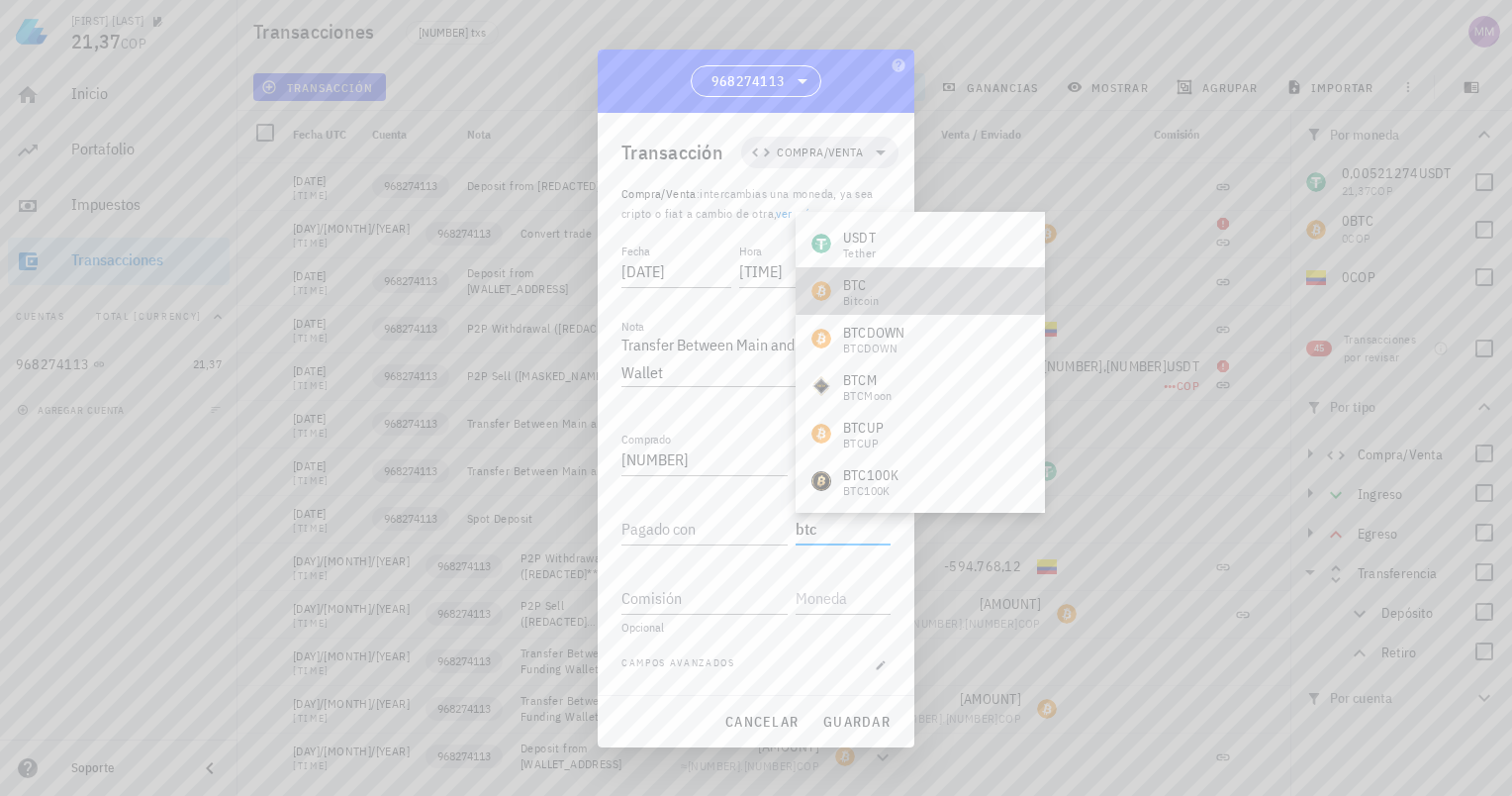 click on "BTC   Bitcoin" at bounding box center (920, 291) 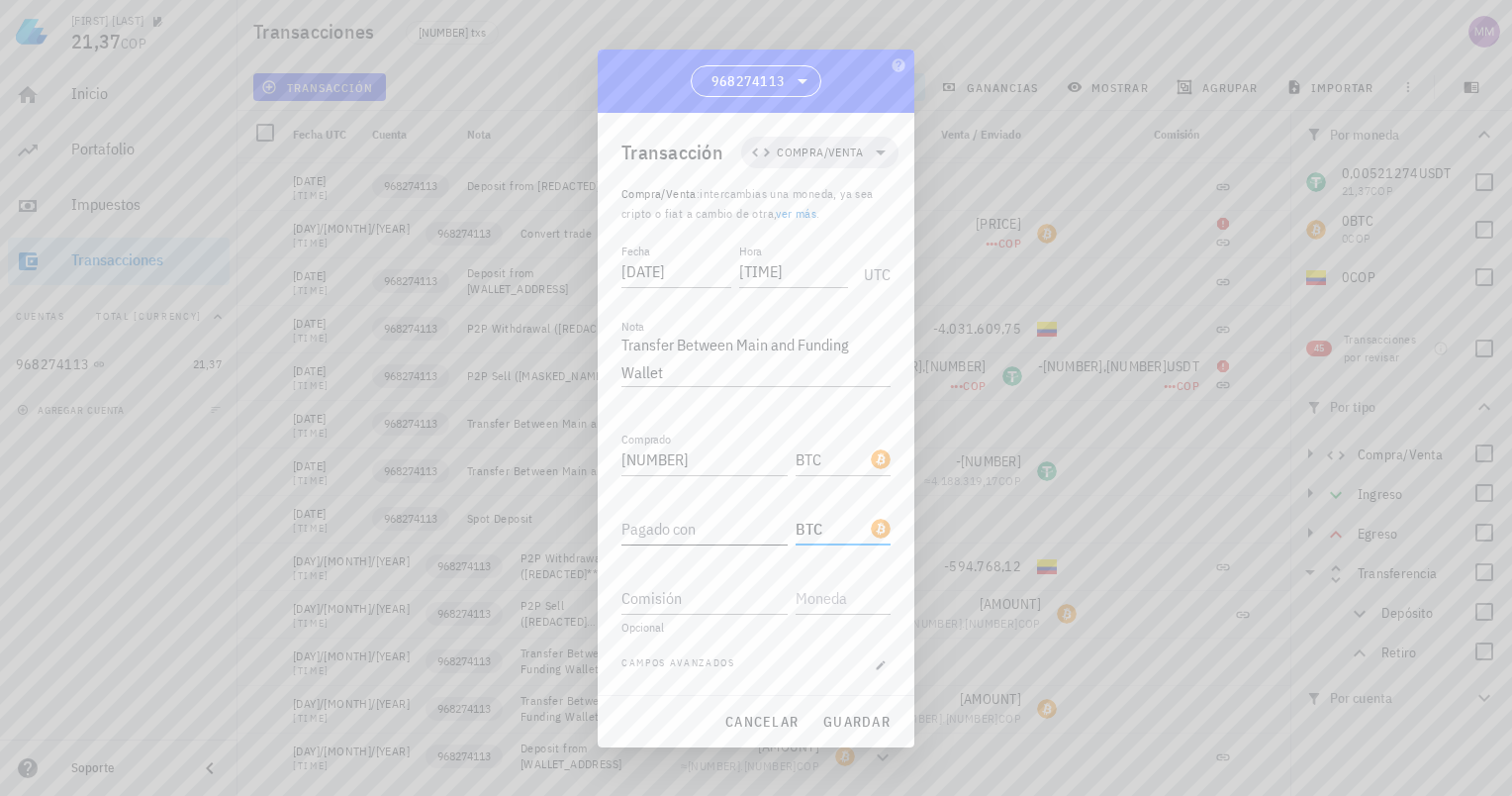 type on "BTC" 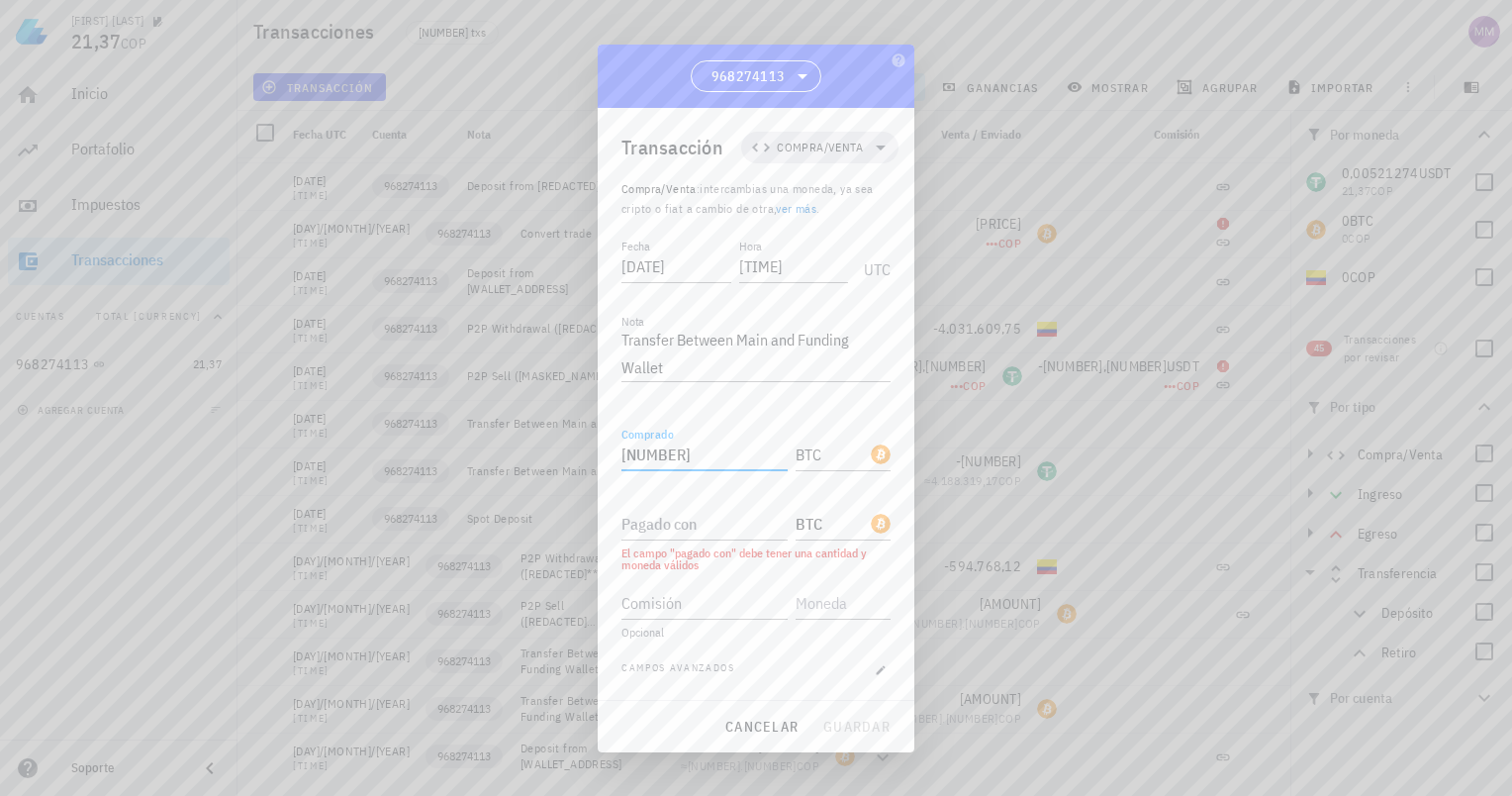 drag, startPoint x: 712, startPoint y: 455, endPoint x: 596, endPoint y: 455, distance: 116 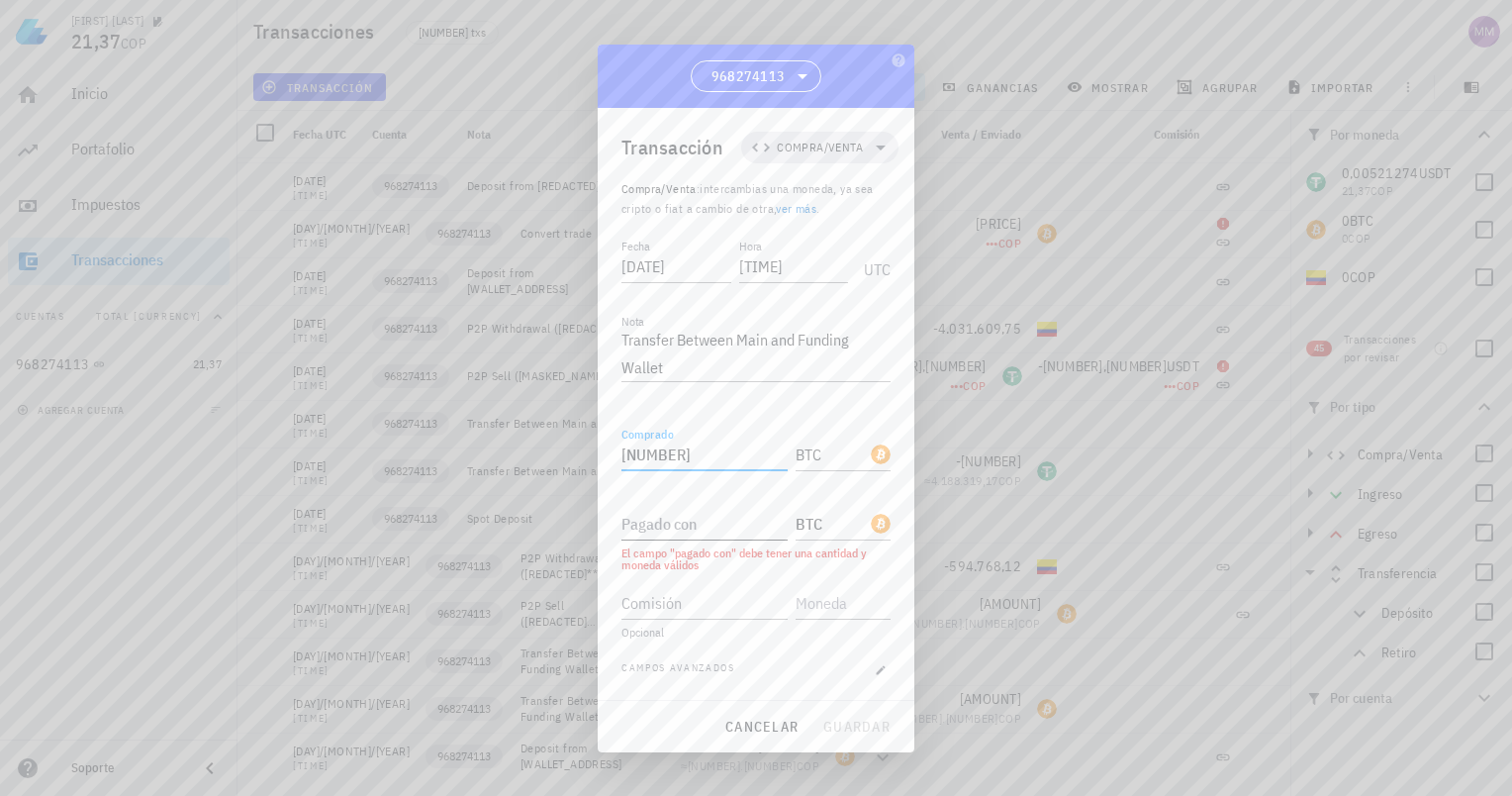 click on "Pagado con" at bounding box center (709, 518) 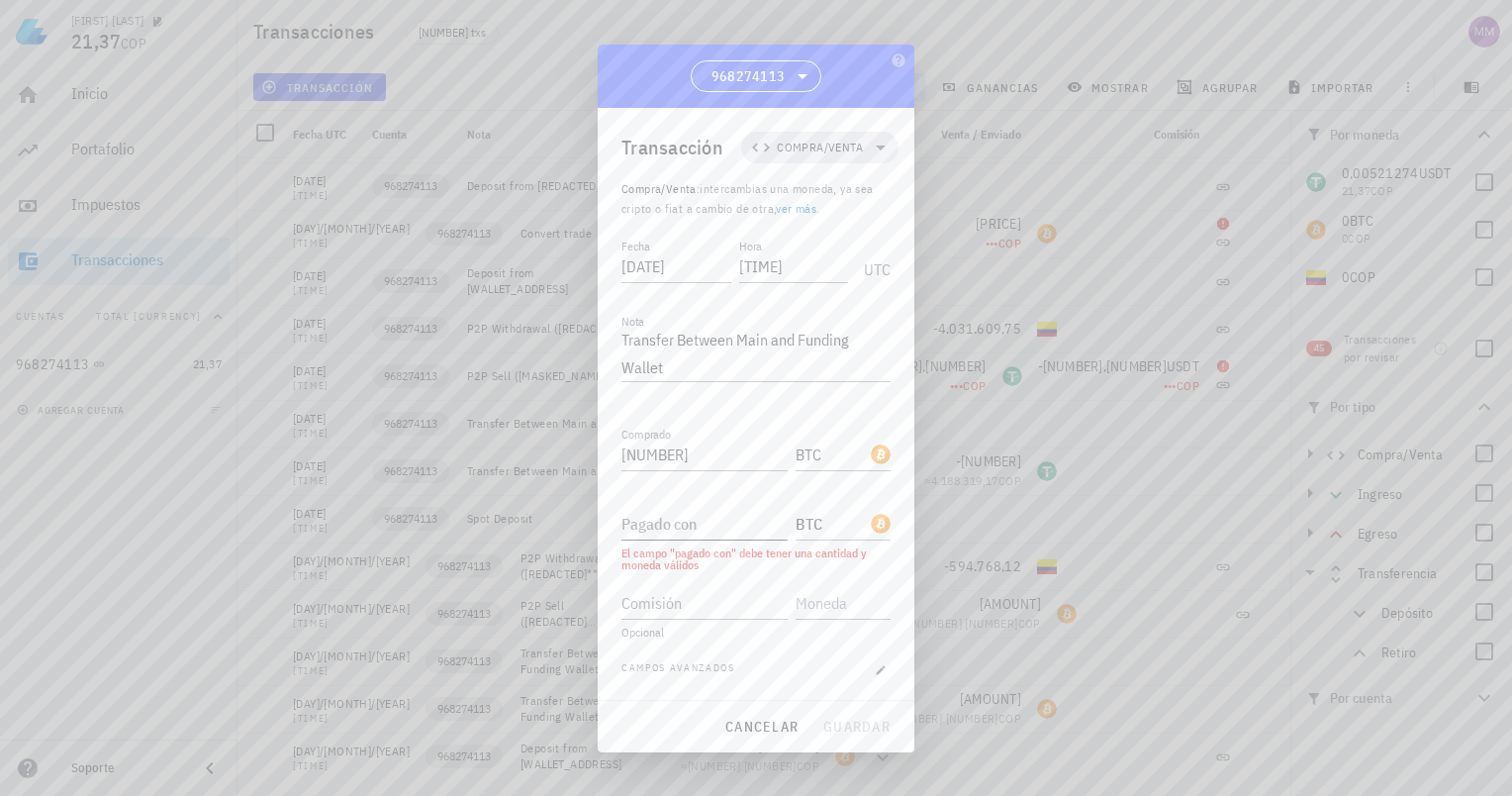 click on "Pagado con" at bounding box center (705, 524) 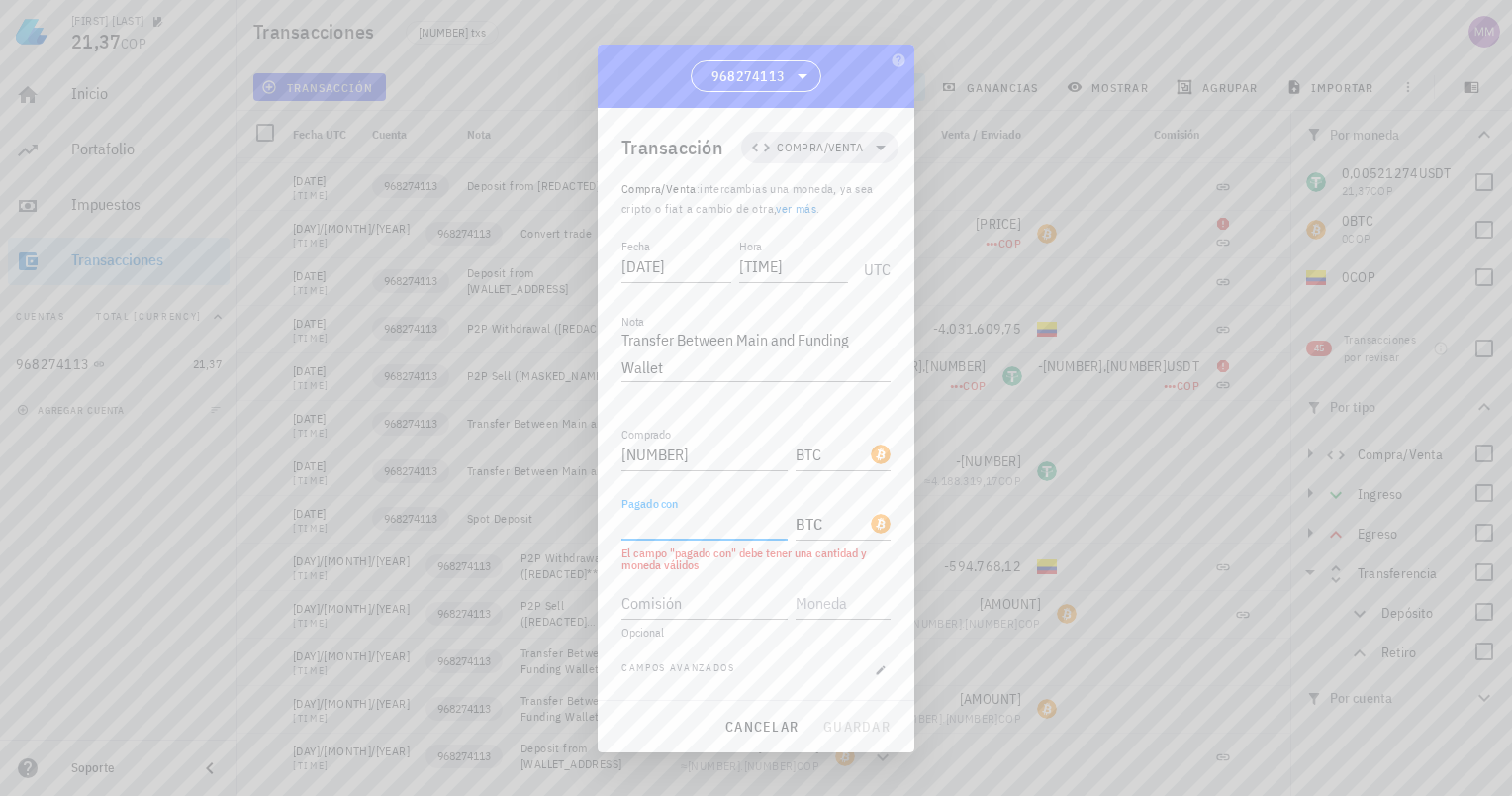 paste on "0,00262031" 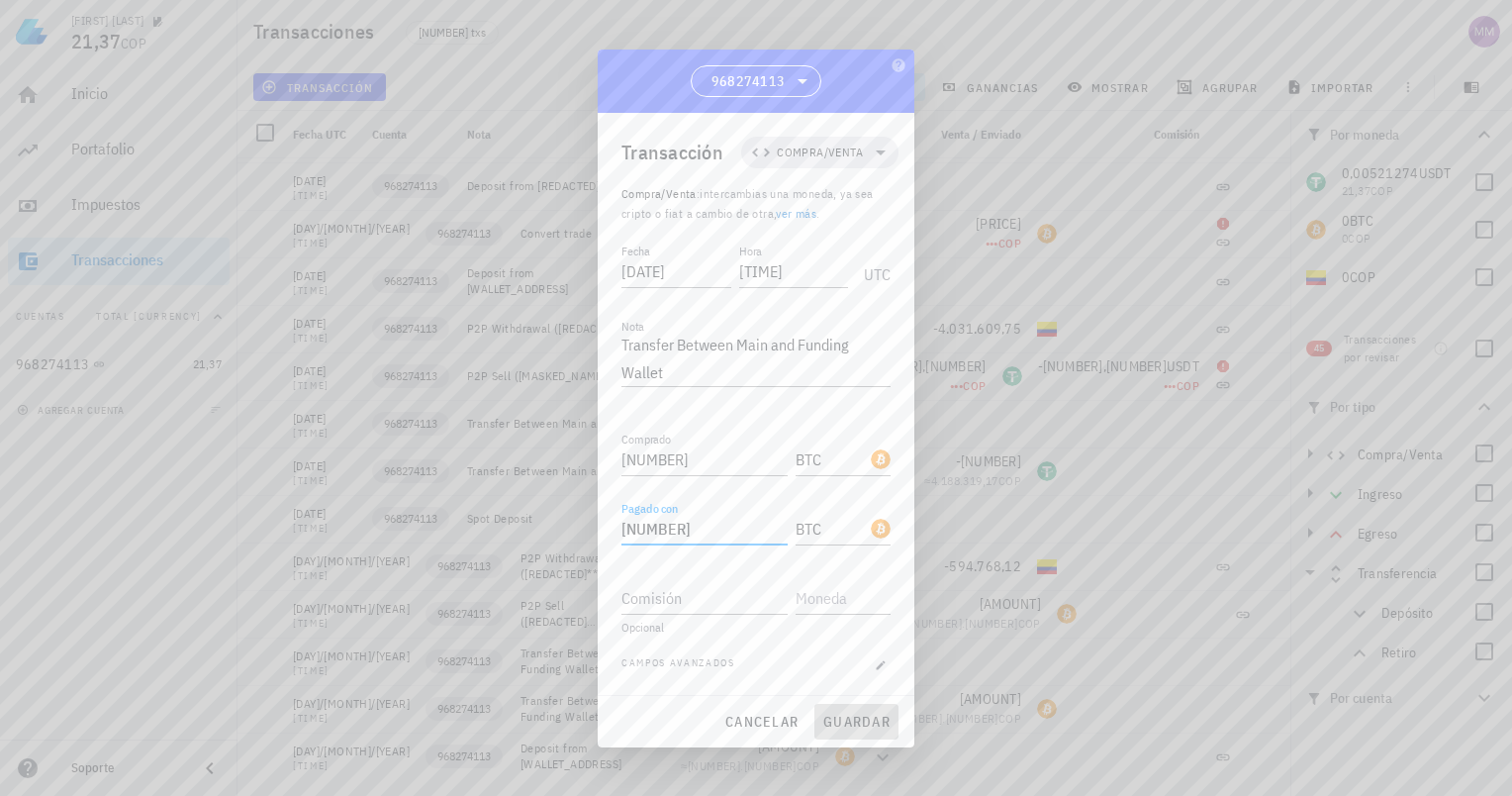 click on "guardar" at bounding box center [856, 722] 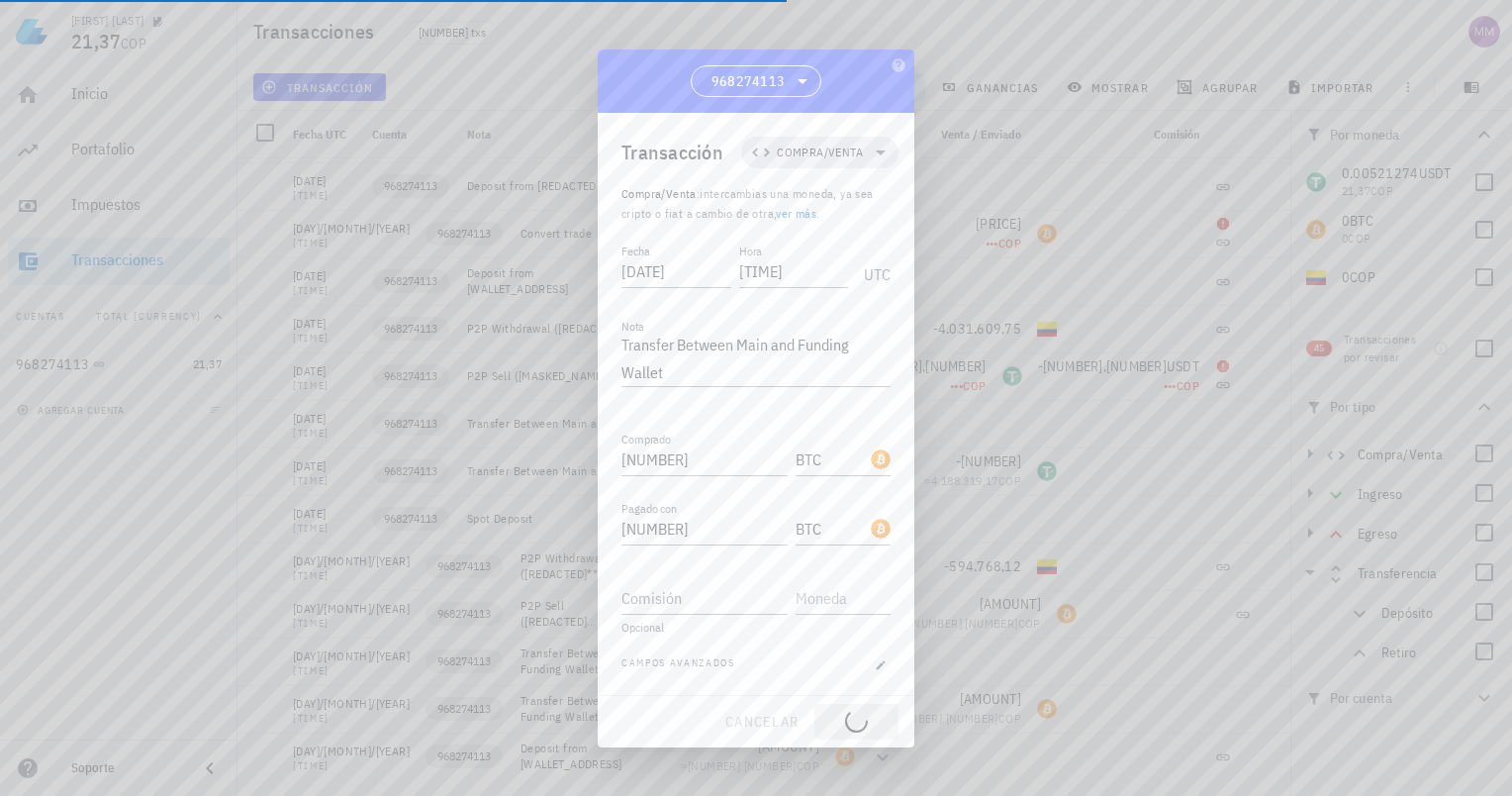 type 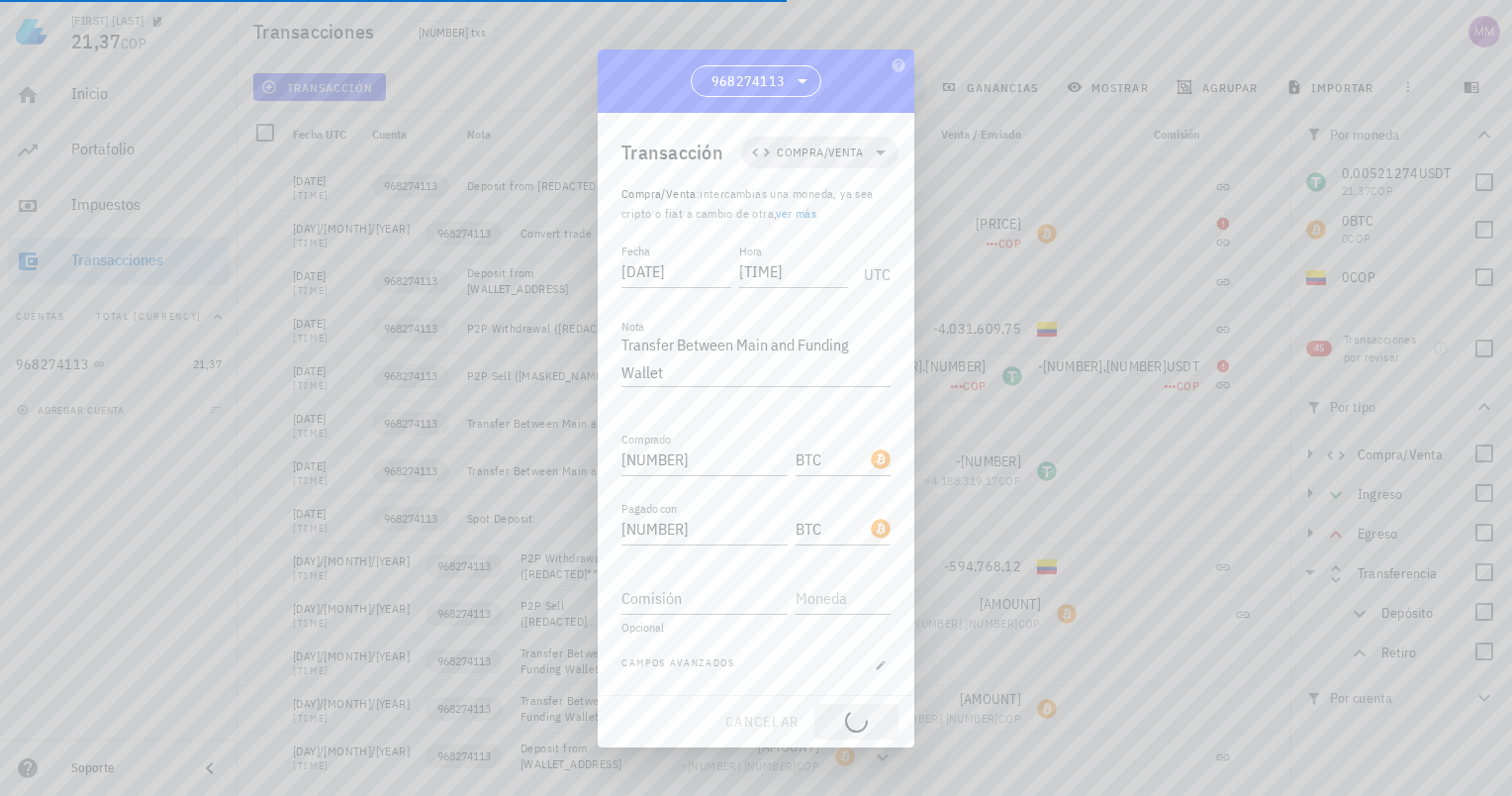 type 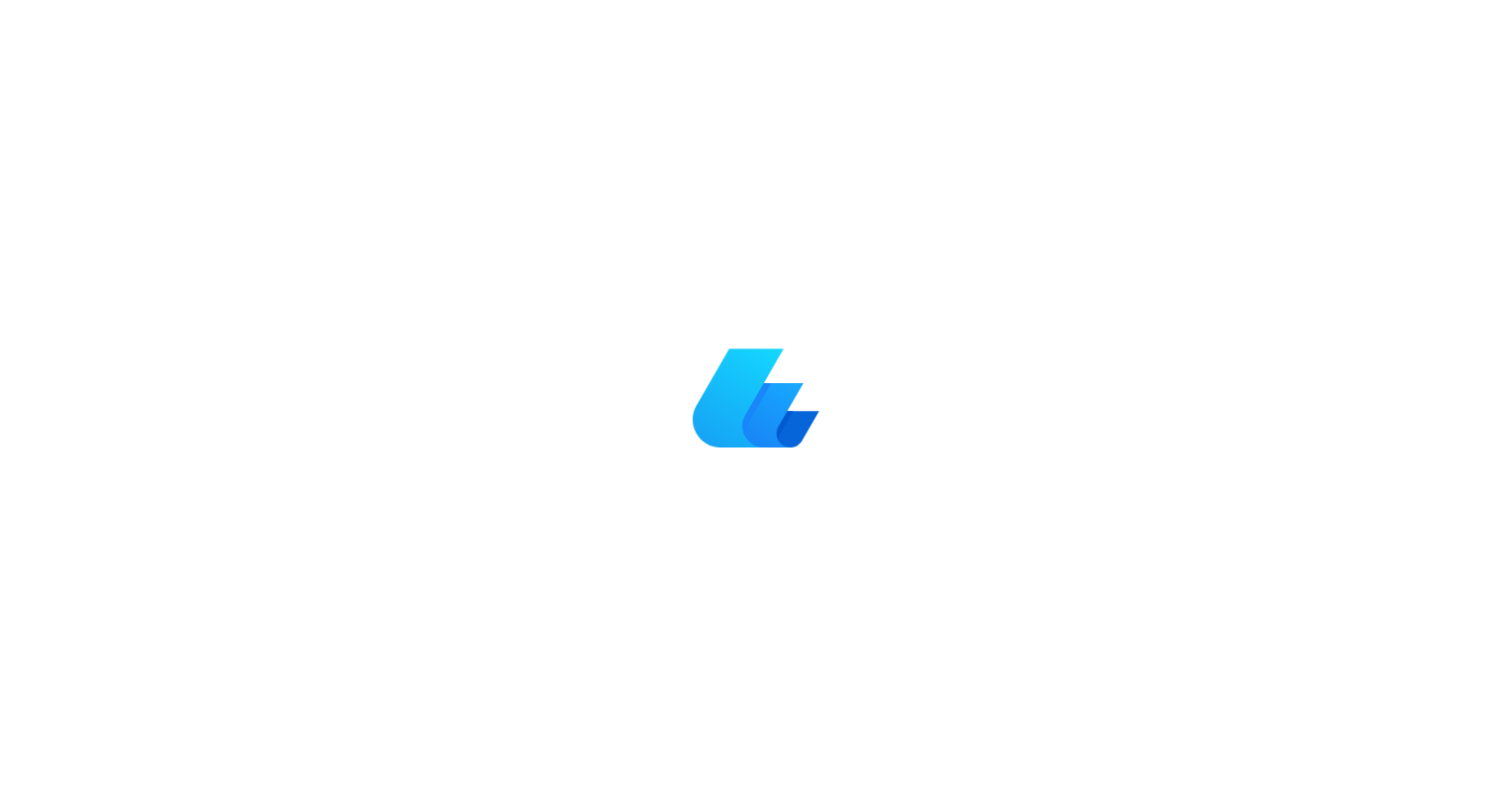 scroll, scrollTop: 0, scrollLeft: 0, axis: both 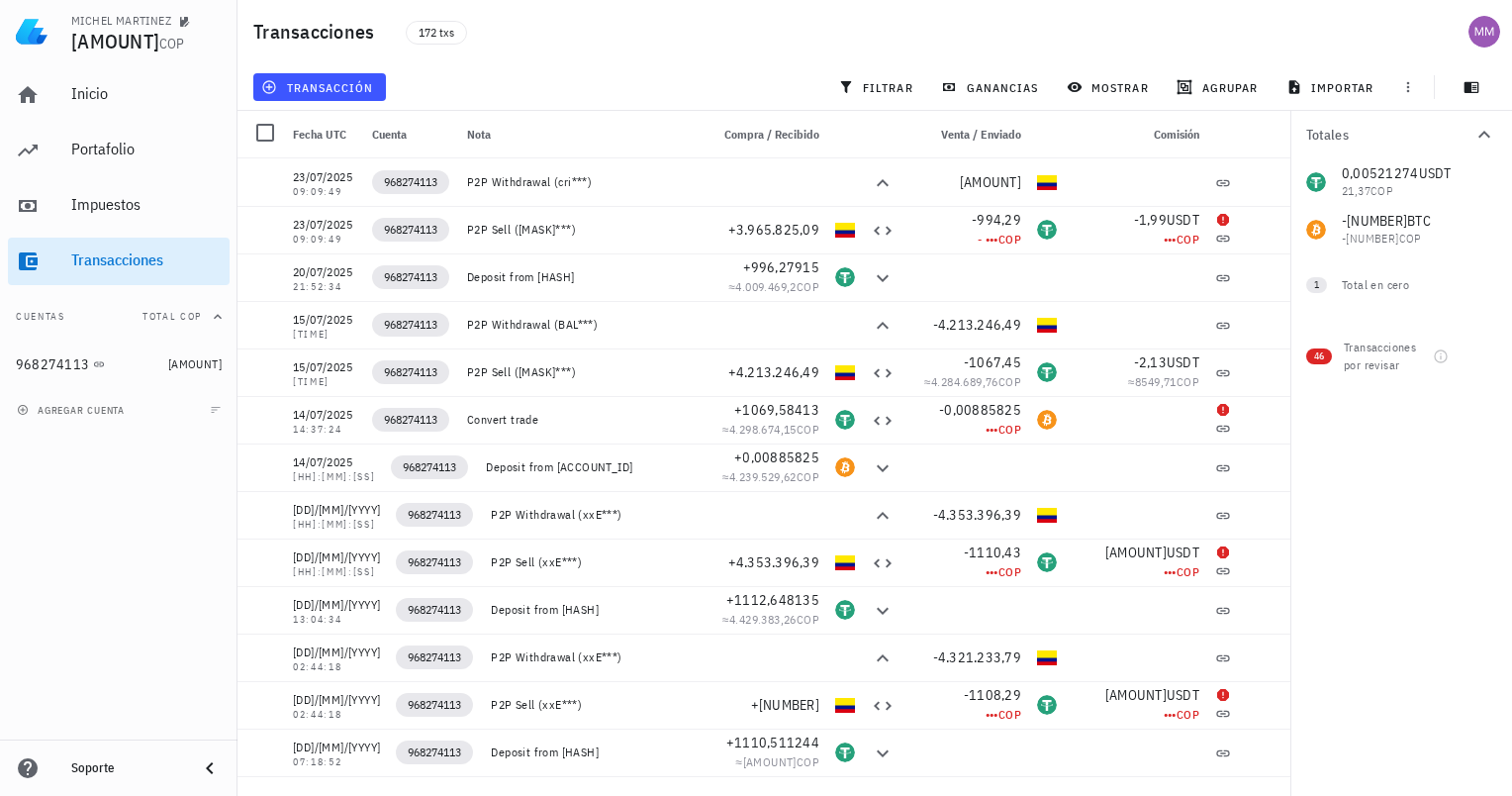 click on "Inicio
Portafolio
Impuestos
Transacciones
Cuentas
Total
COP
968274113       [AMOUNT]
agregar cuenta" at bounding box center (119, 401) 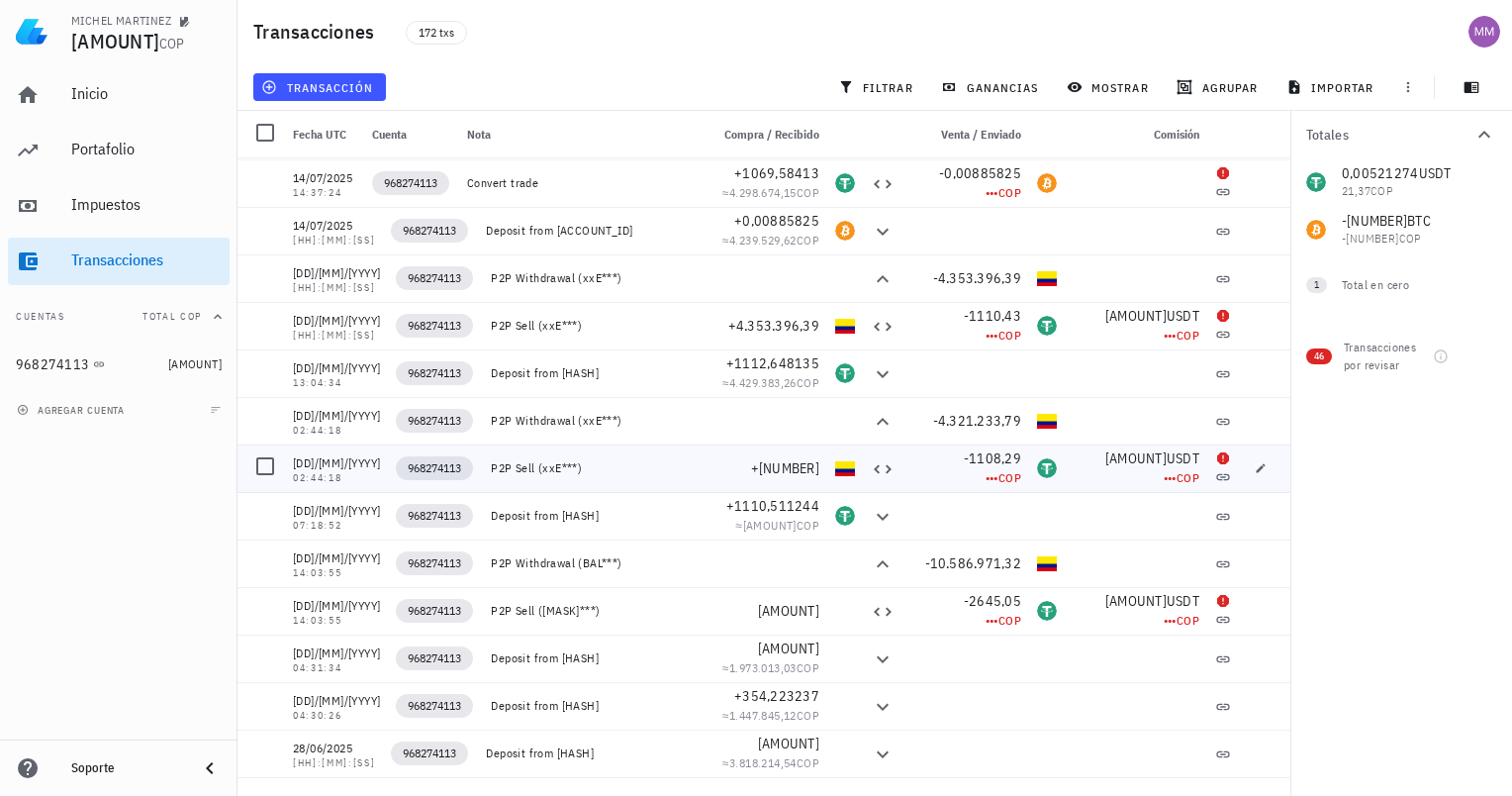 scroll, scrollTop: 396, scrollLeft: 0, axis: vertical 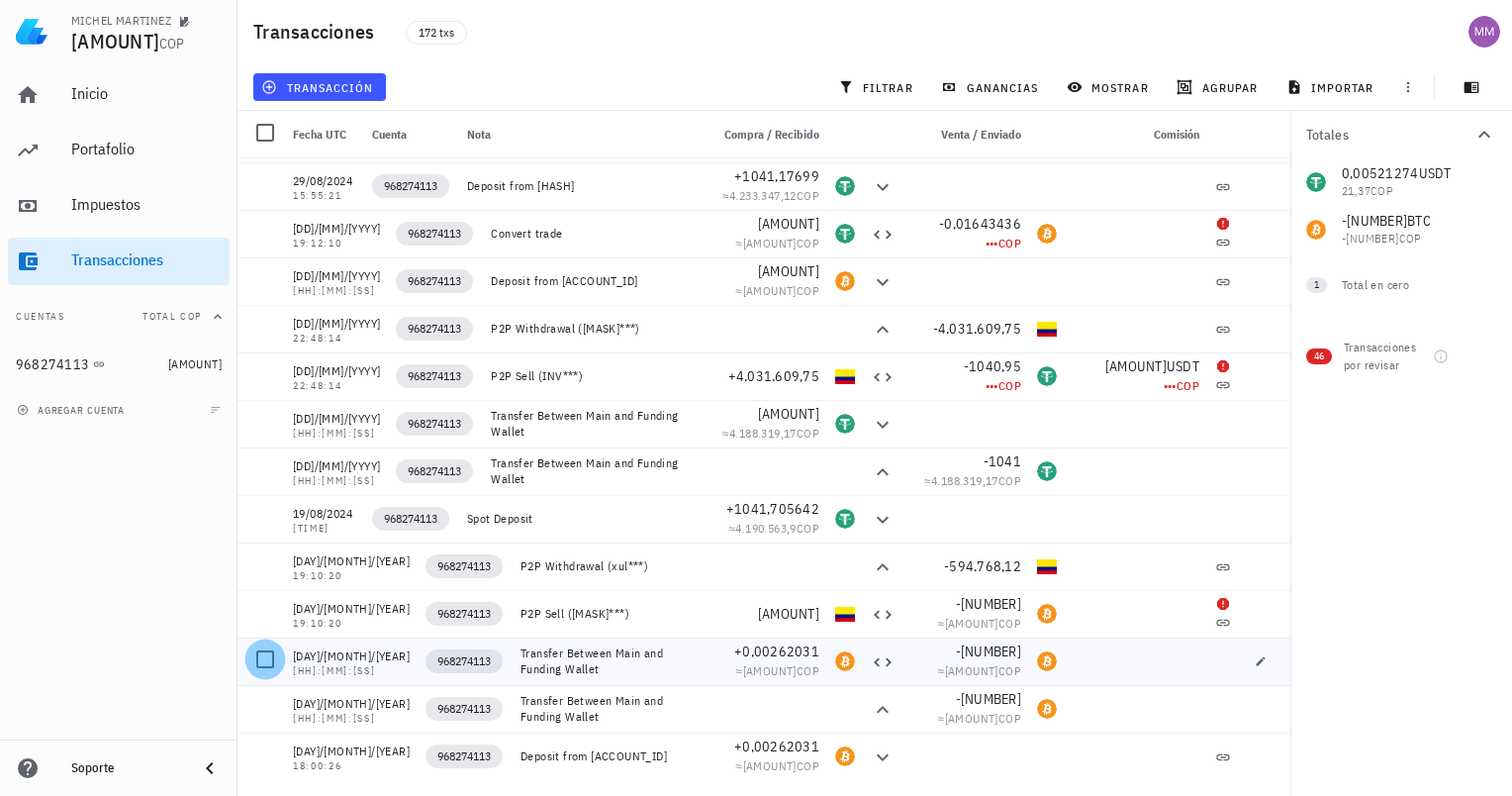 click at bounding box center [265, 659] 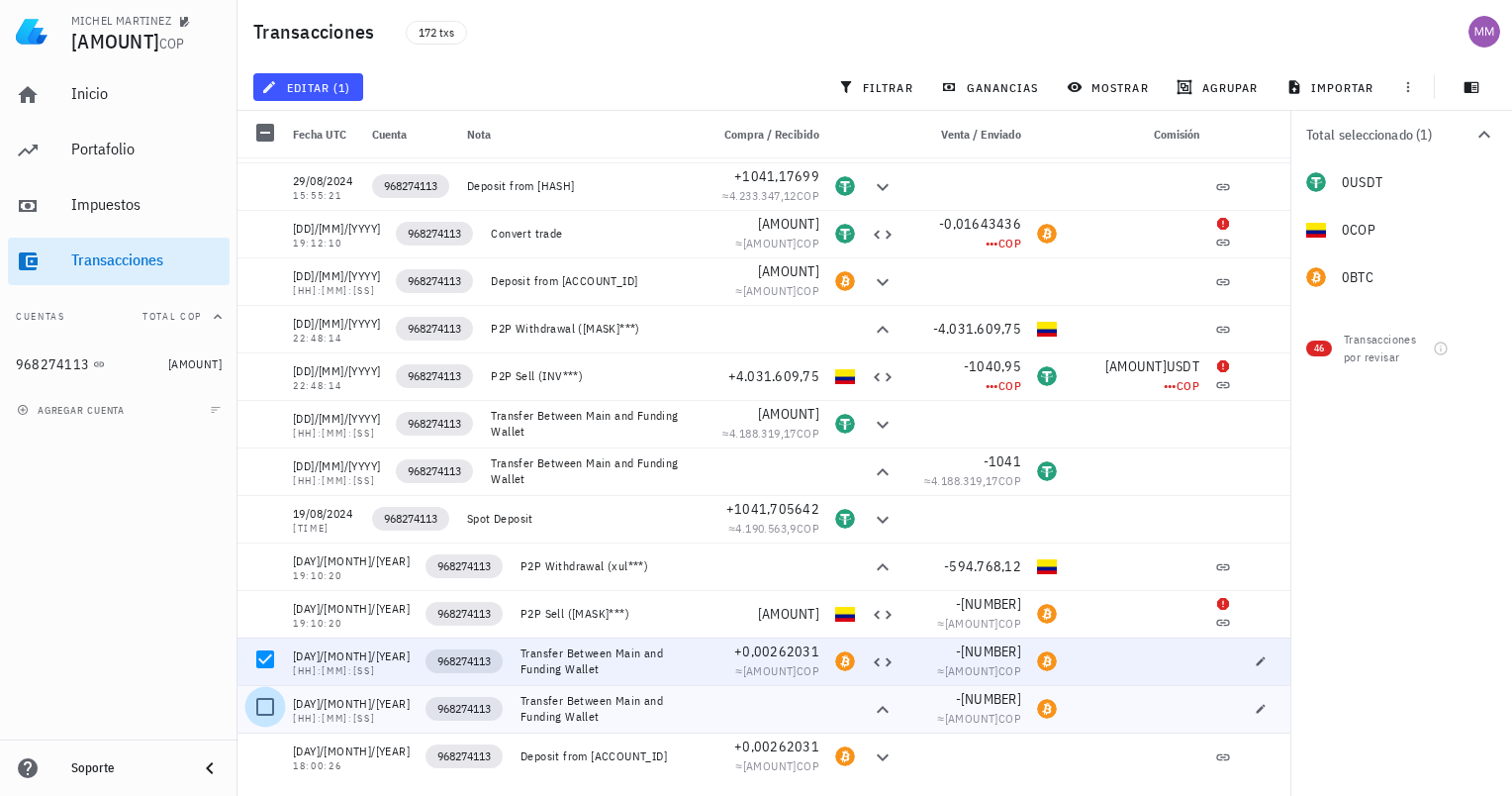 click at bounding box center (265, 707) 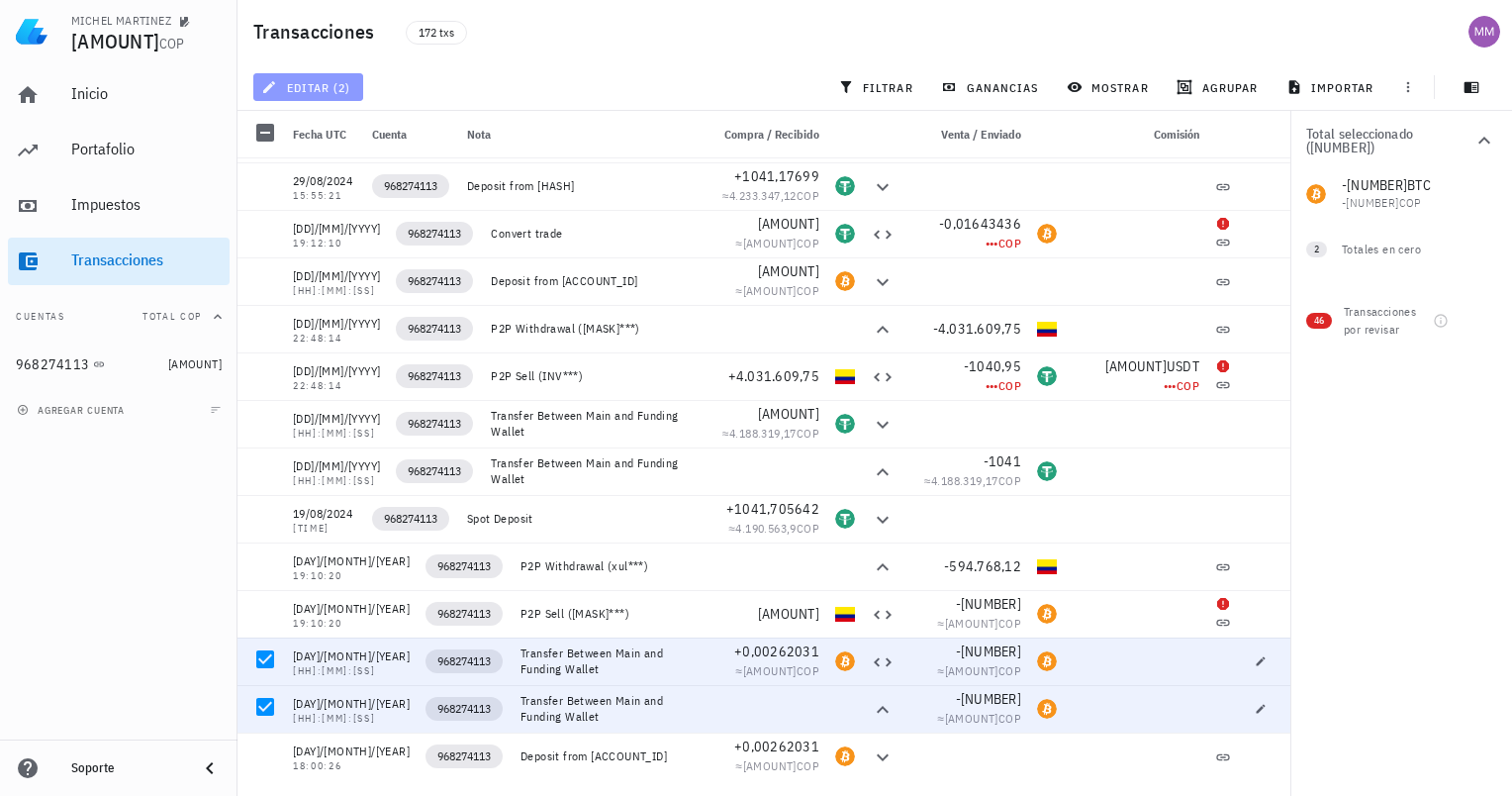 click on "editar (2)" at bounding box center [308, 87] 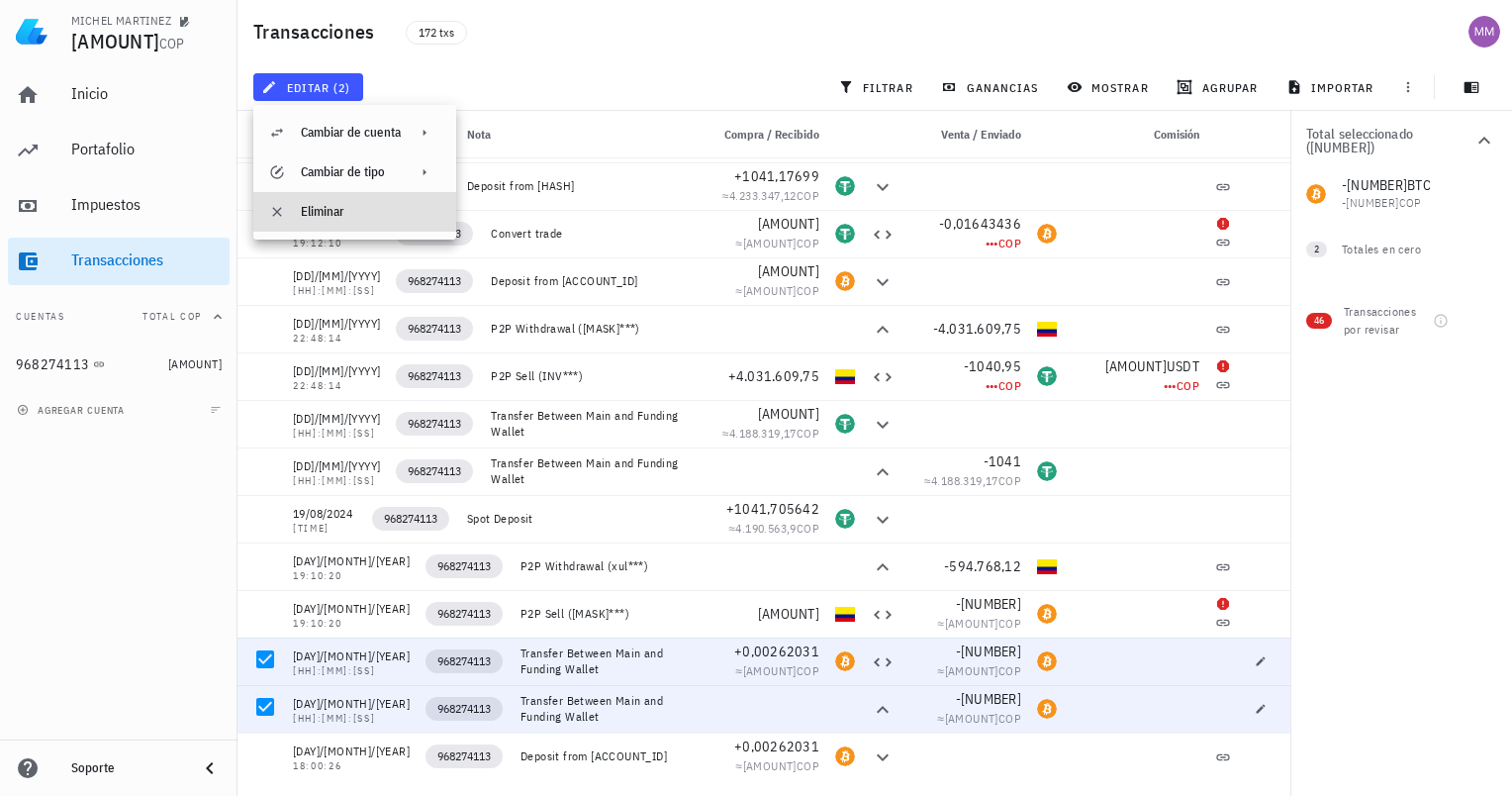 click on "Eliminar" at bounding box center (370, 212) 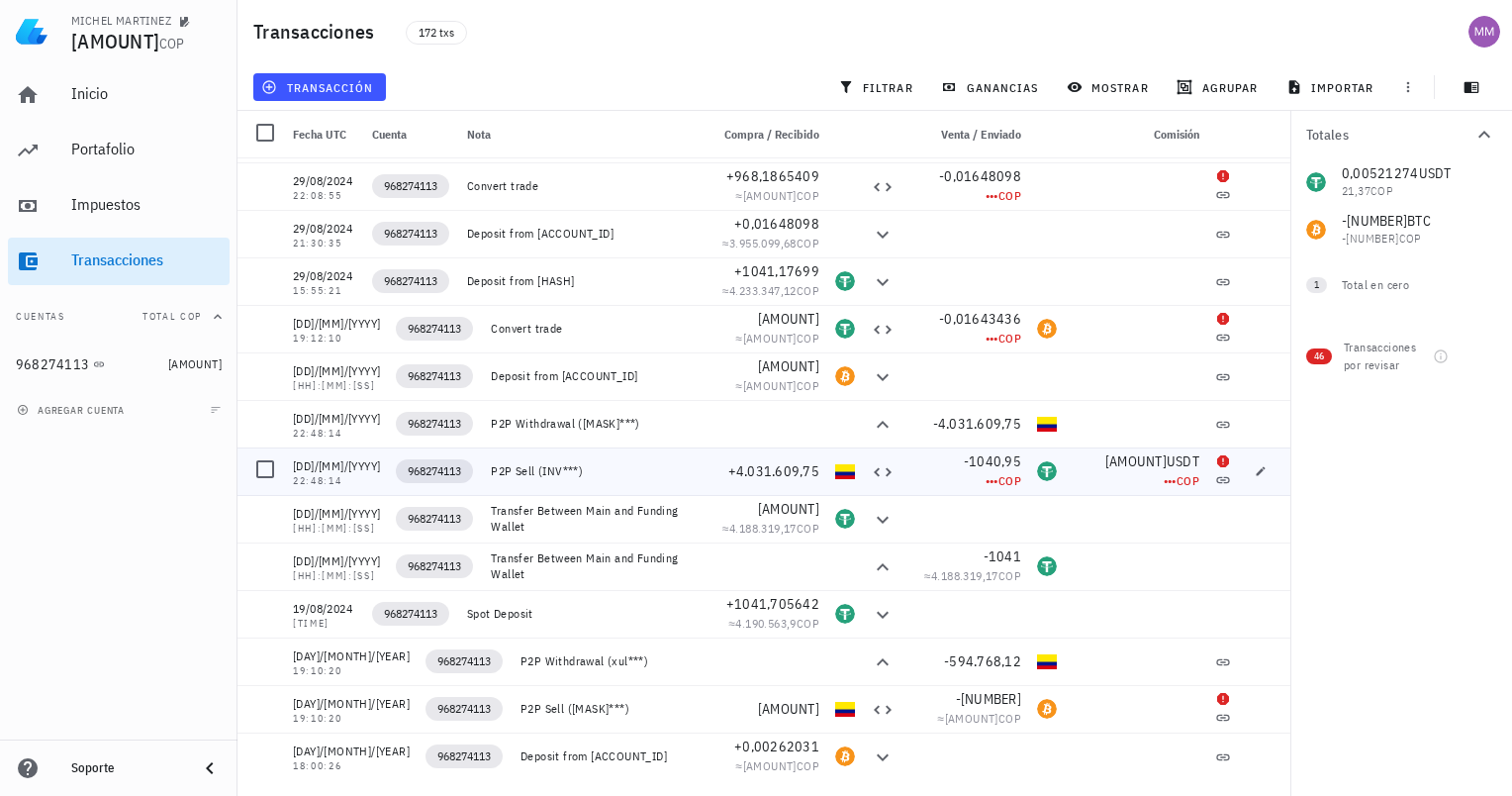 scroll, scrollTop: 7457, scrollLeft: 0, axis: vertical 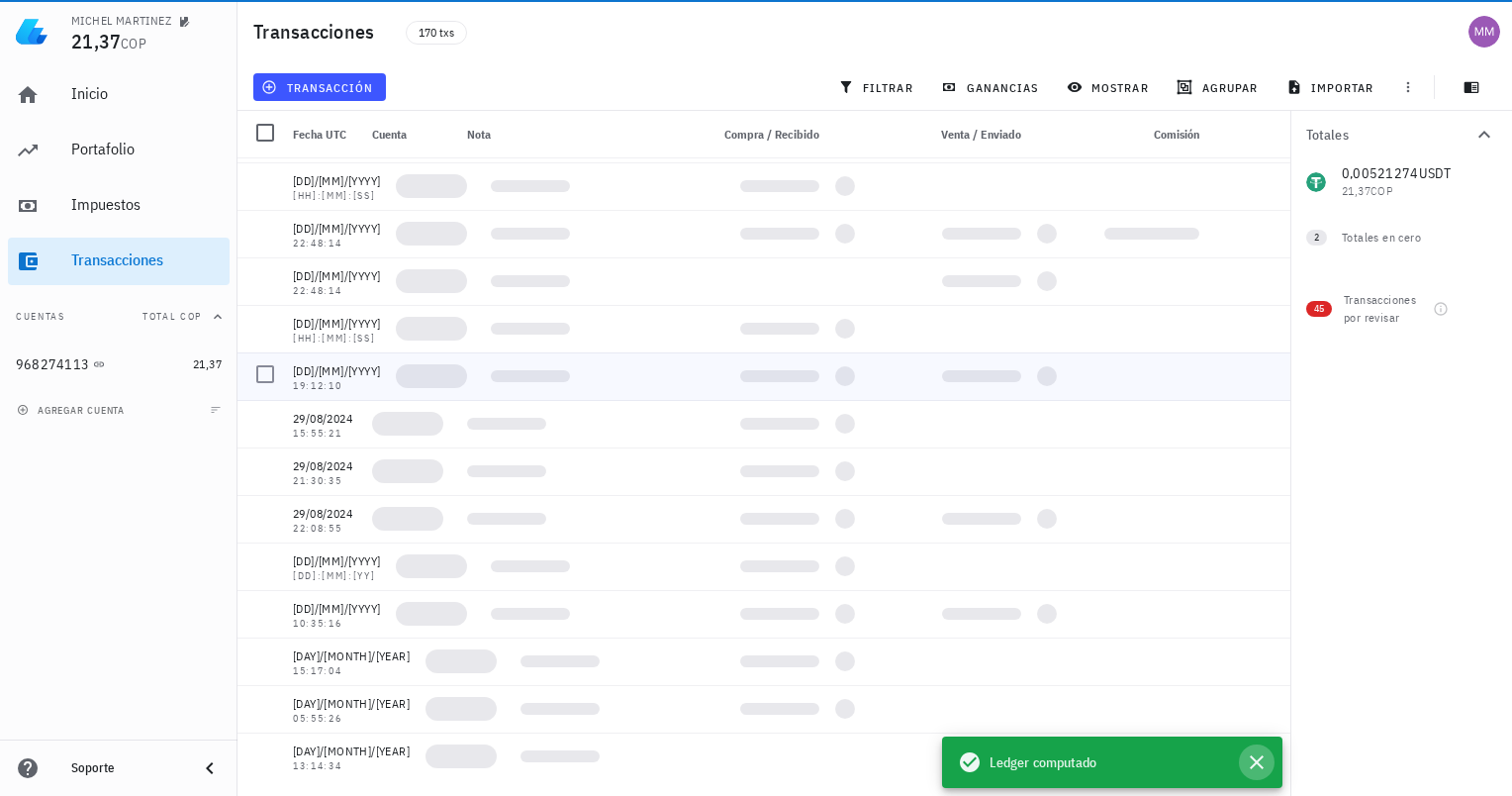 click 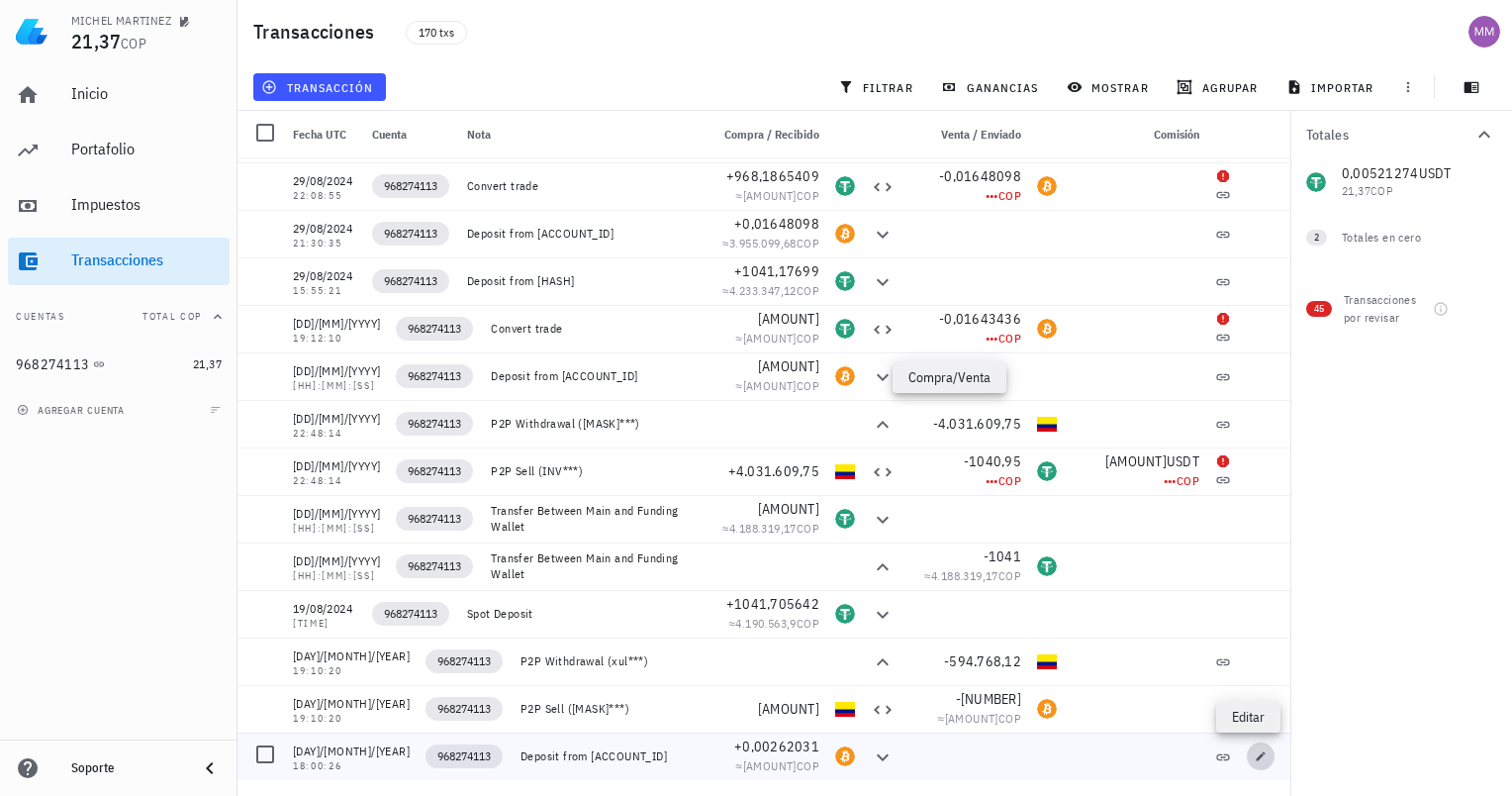 click 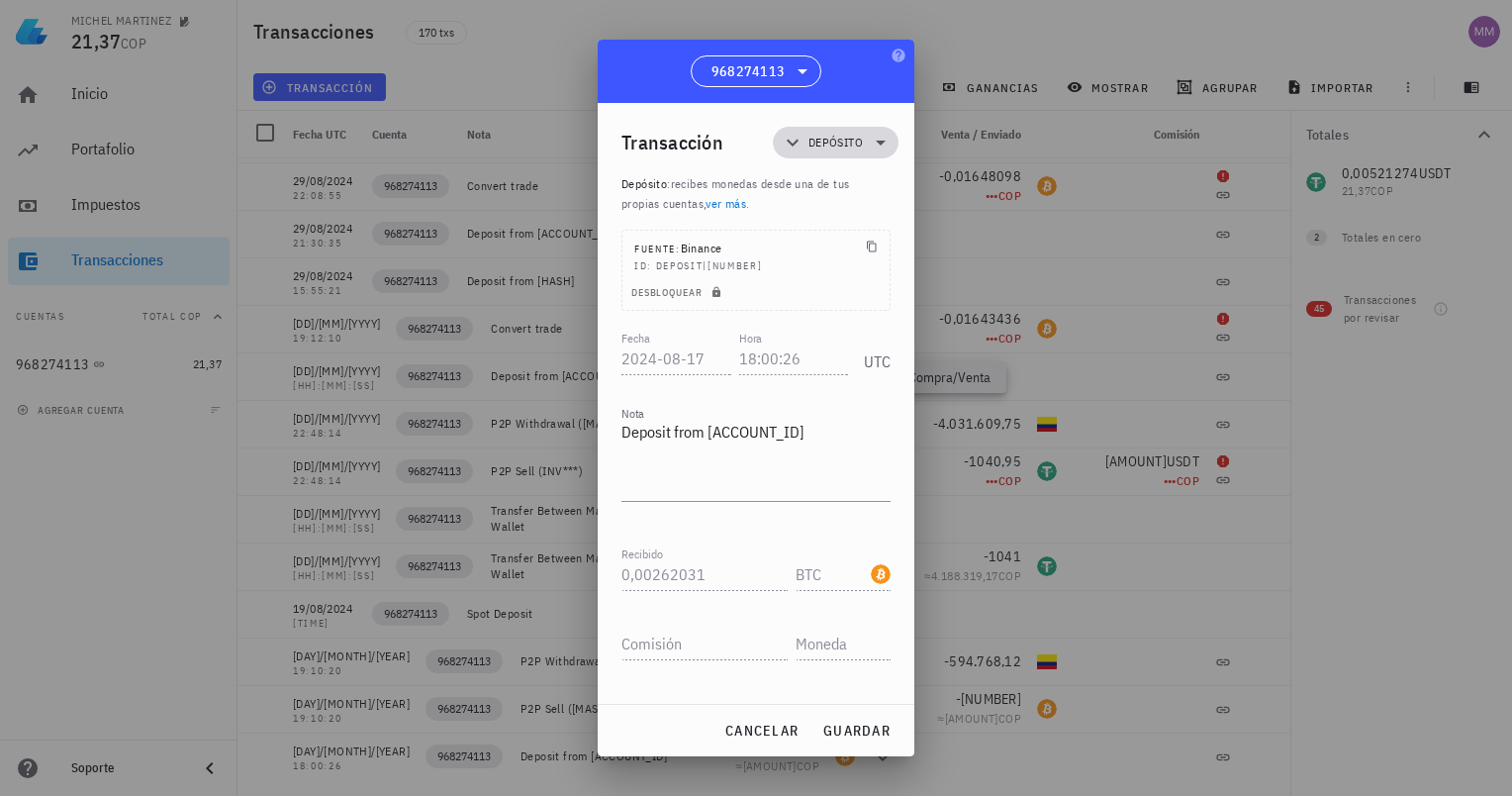 click on "Depósito" at bounding box center [835, 143] 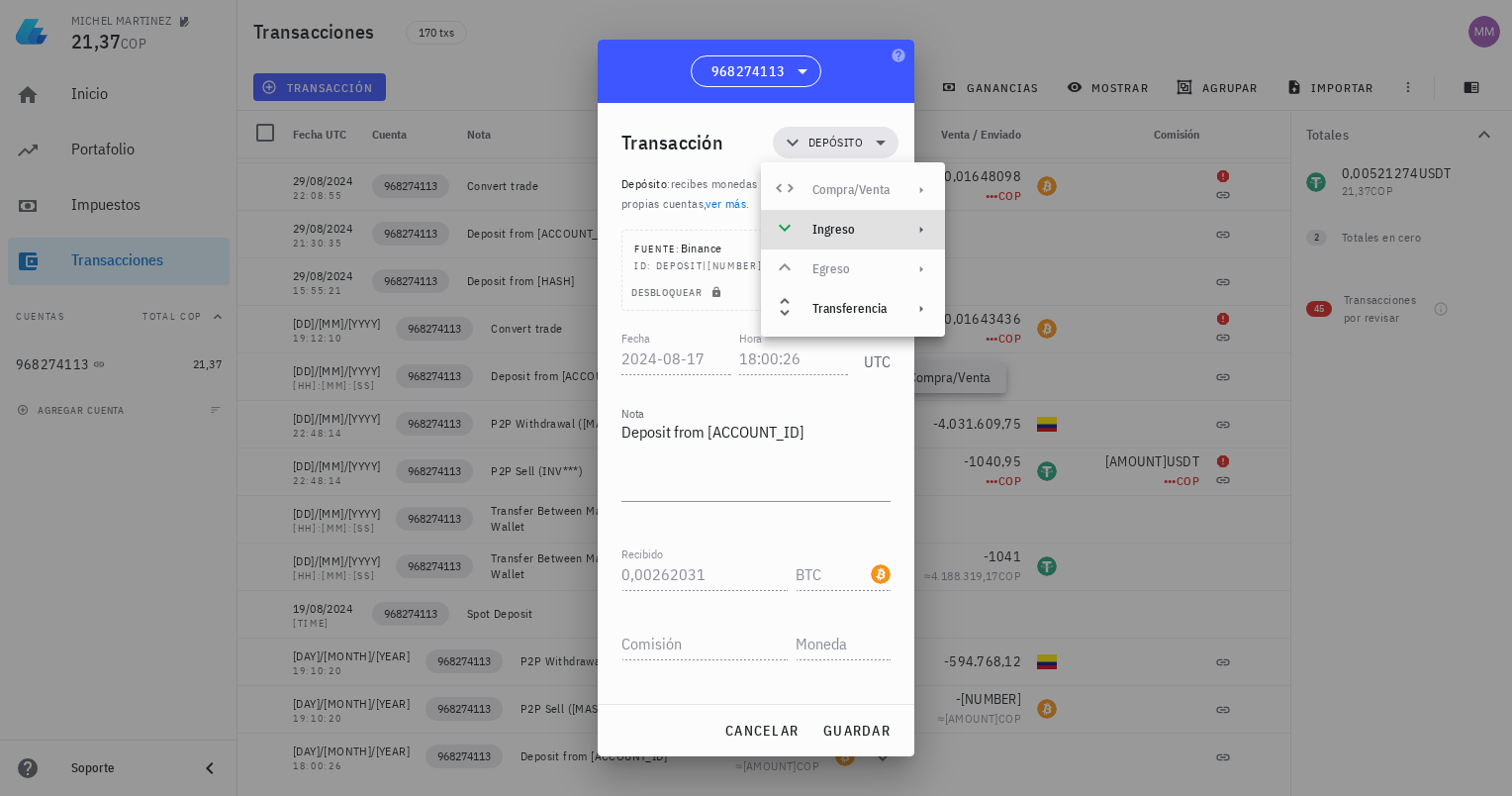 click on "Ingreso" at bounding box center [851, 230] 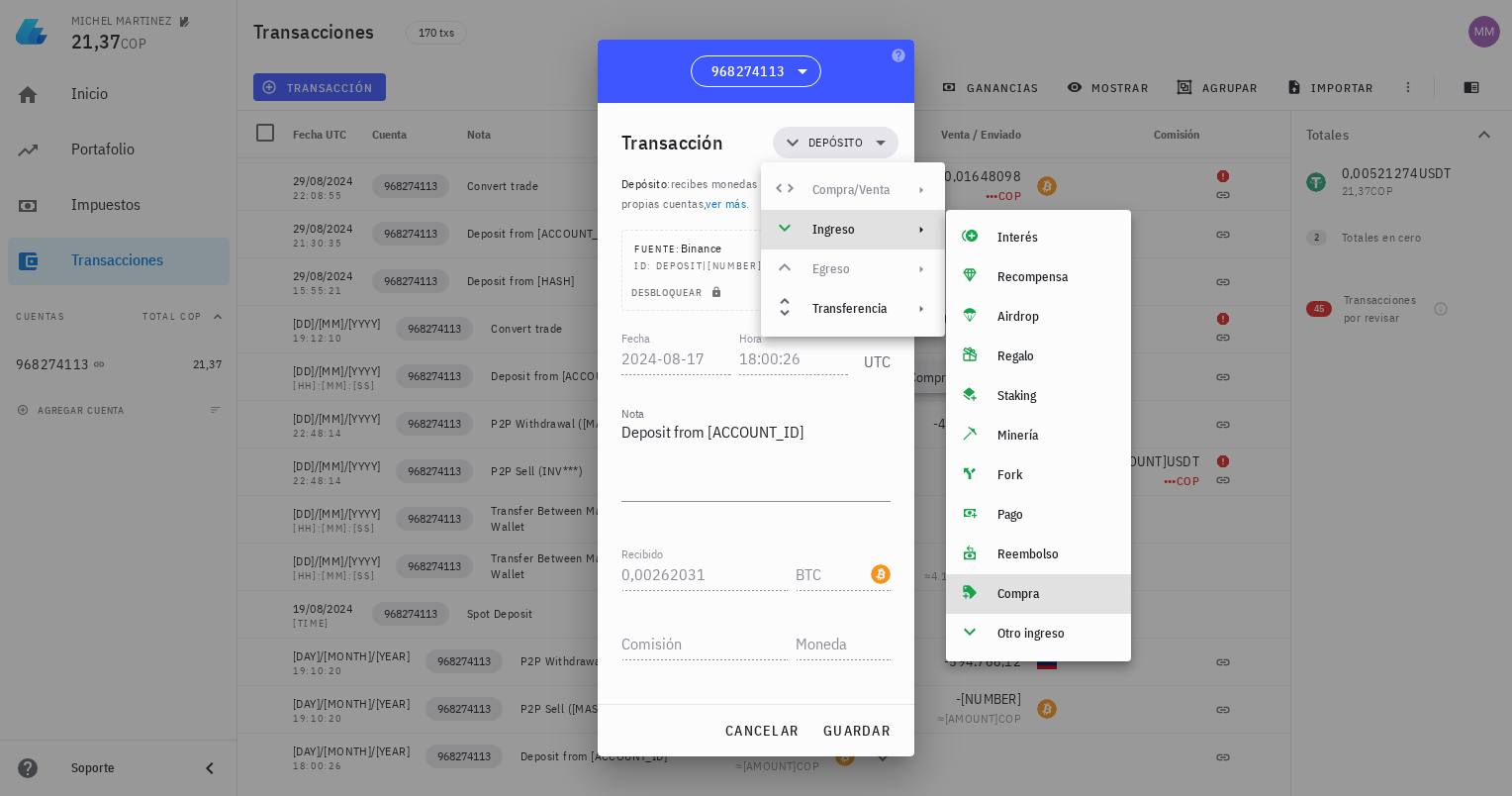 click 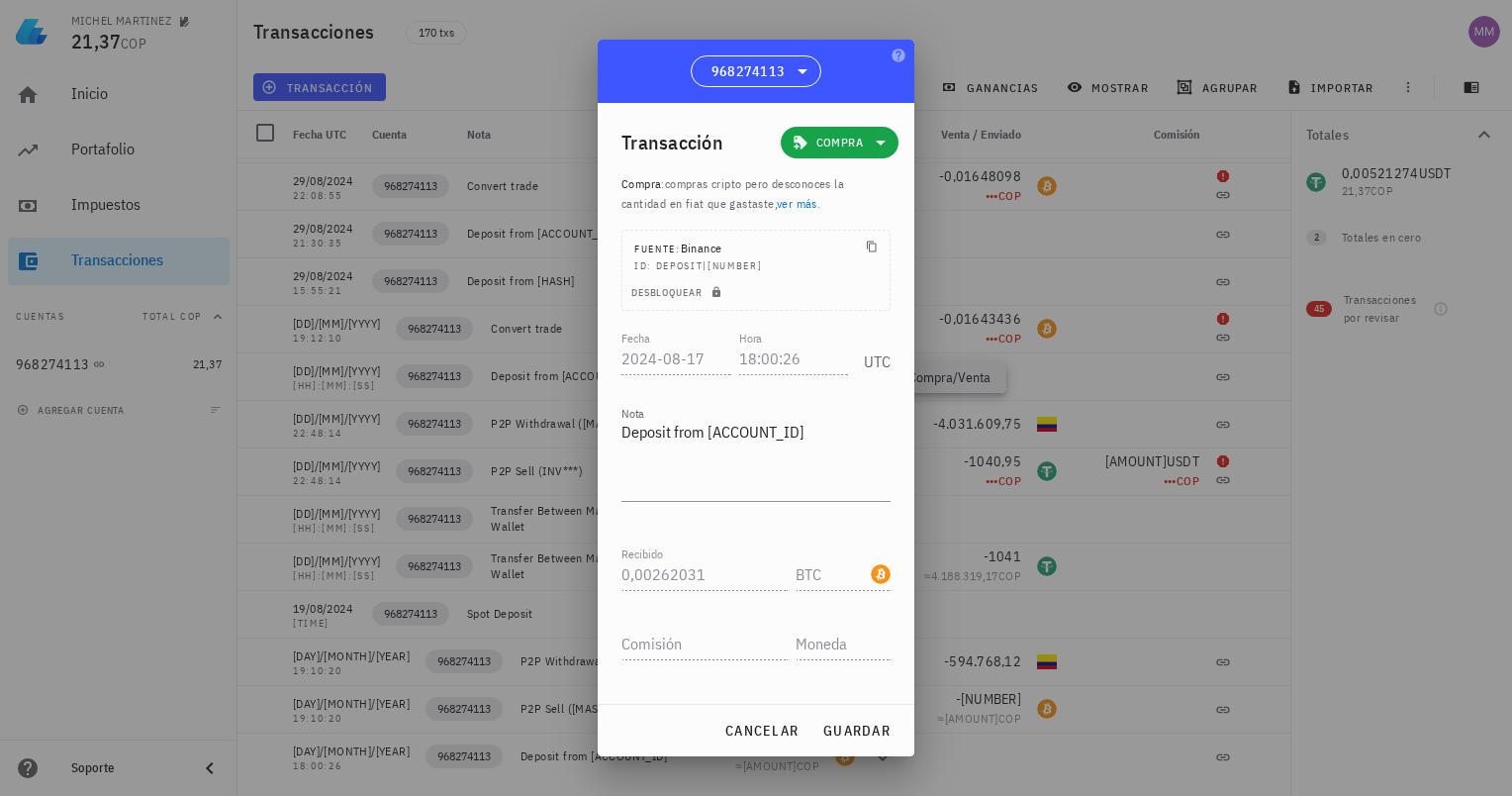 click on "ver más" at bounding box center (797, 203) 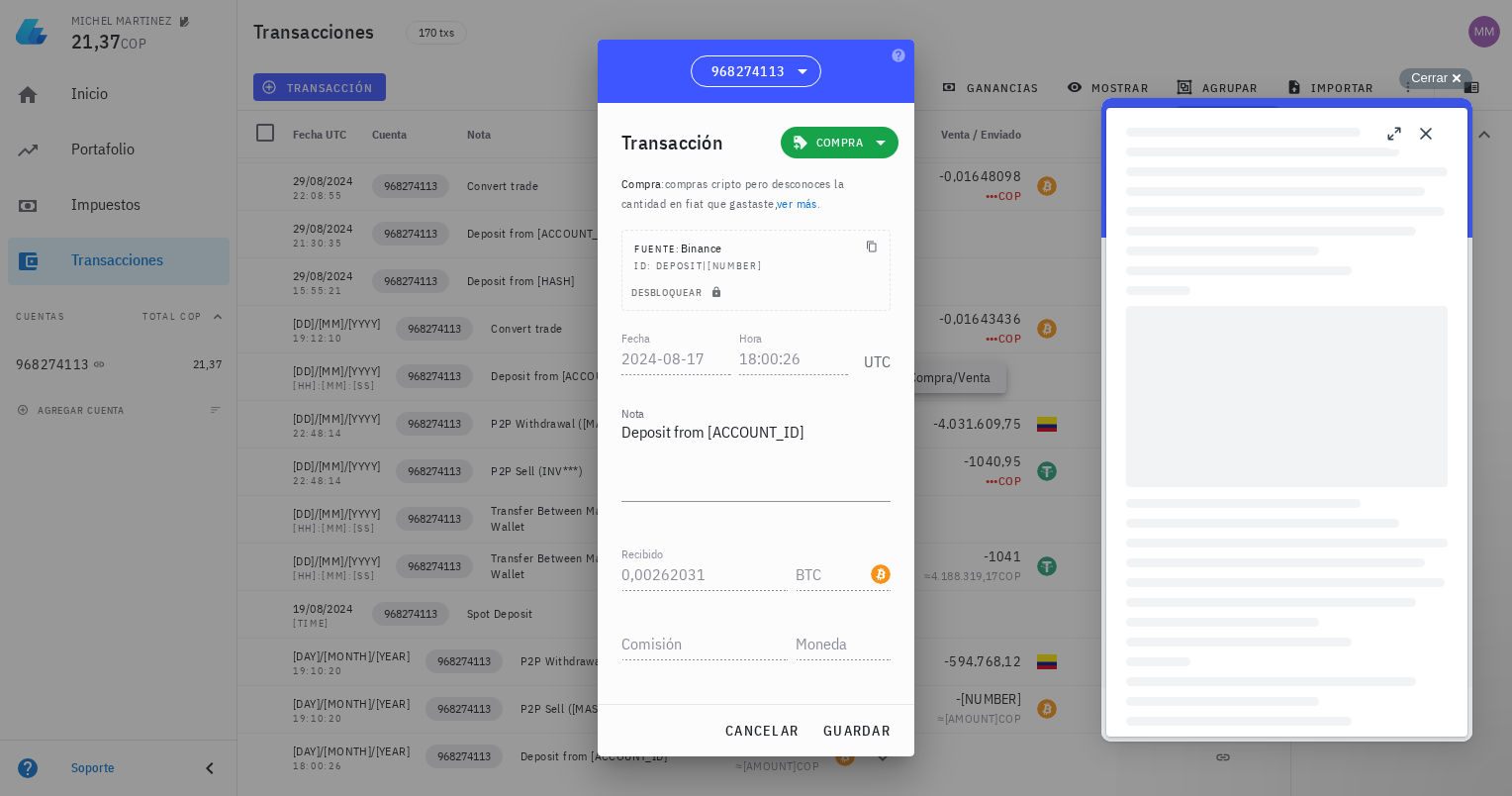 scroll, scrollTop: 0, scrollLeft: 0, axis: both 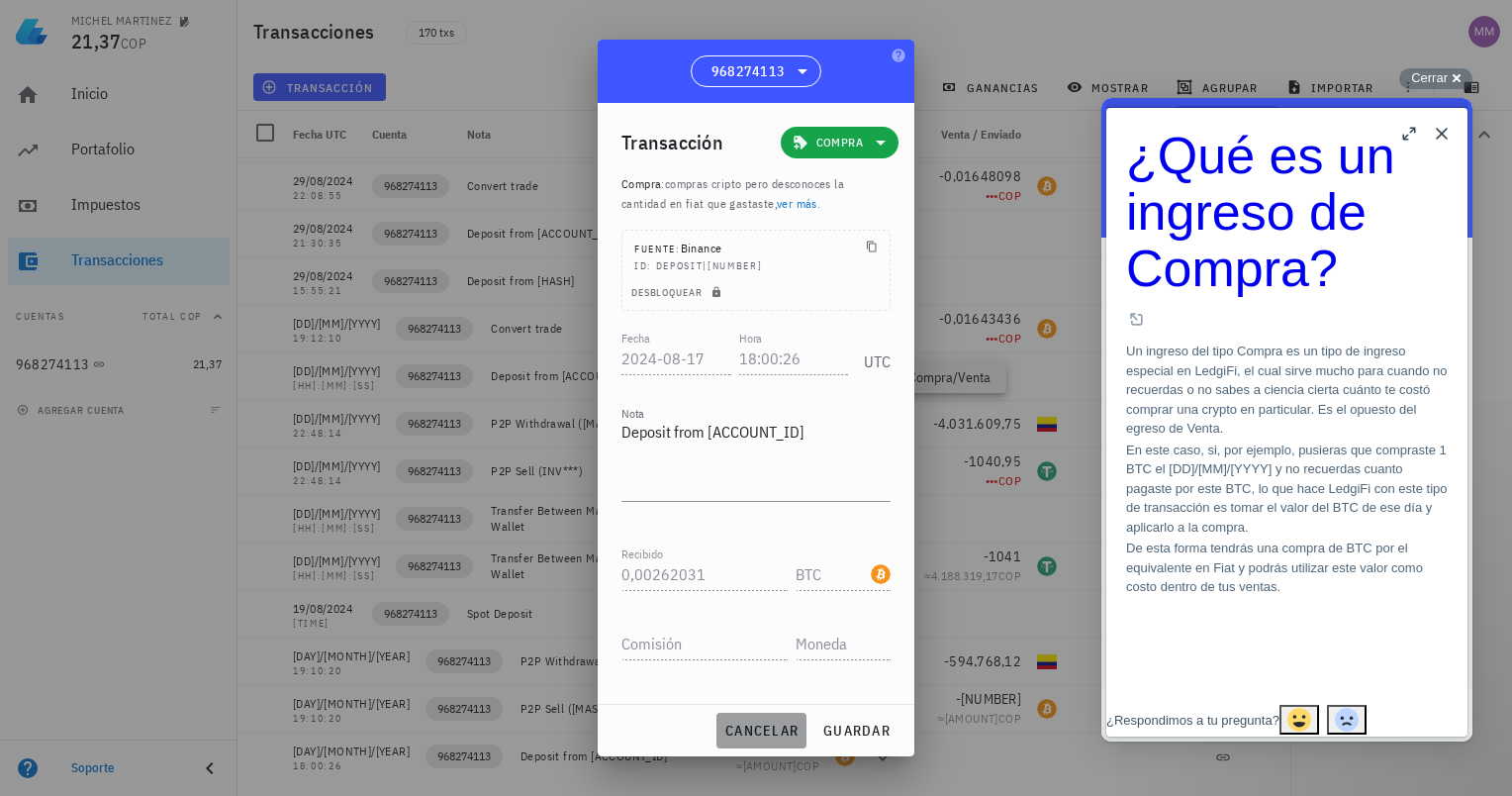 click on "cancelar" at bounding box center [761, 731] 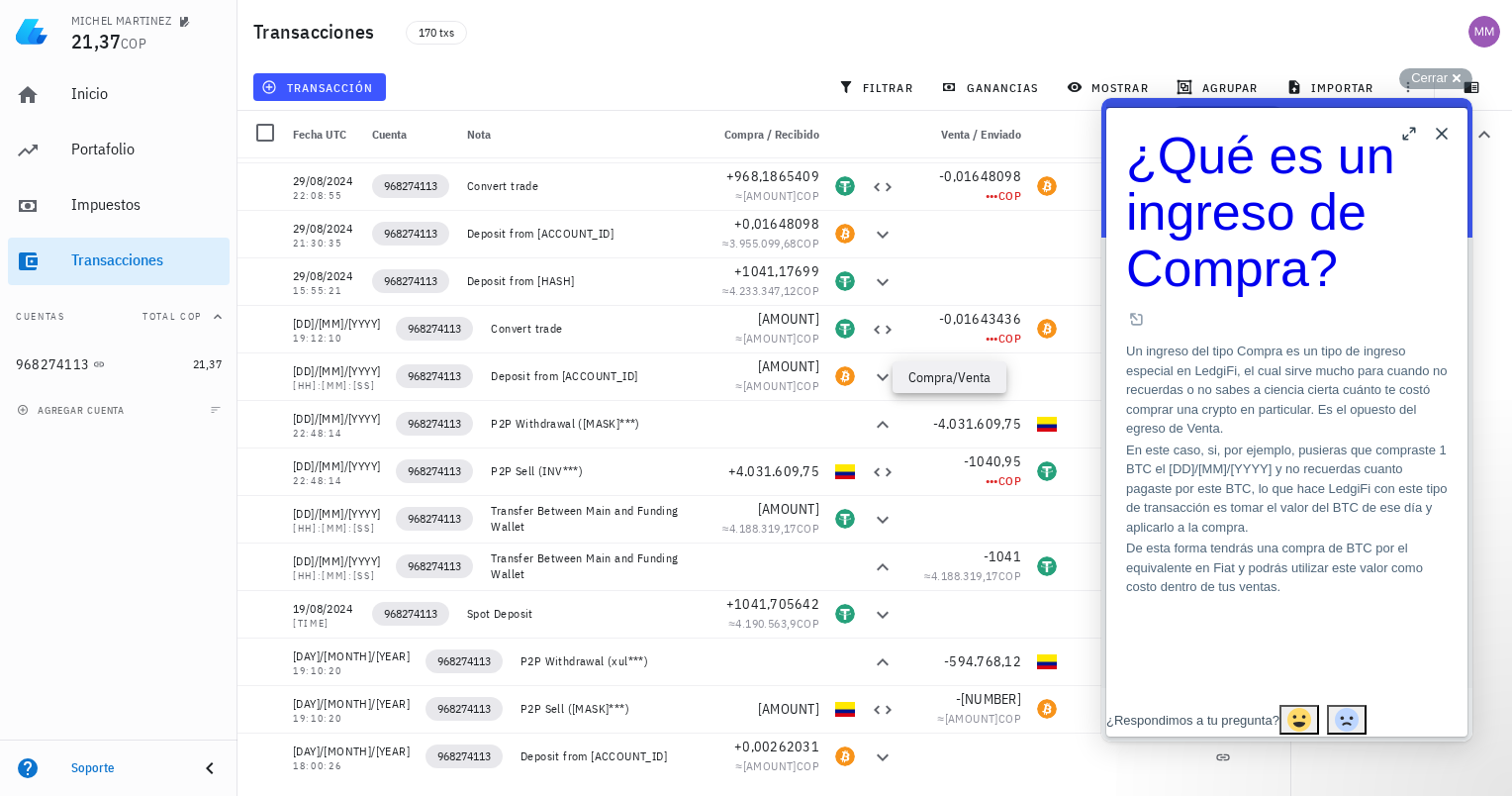 click on "Close" at bounding box center (1442, 134) 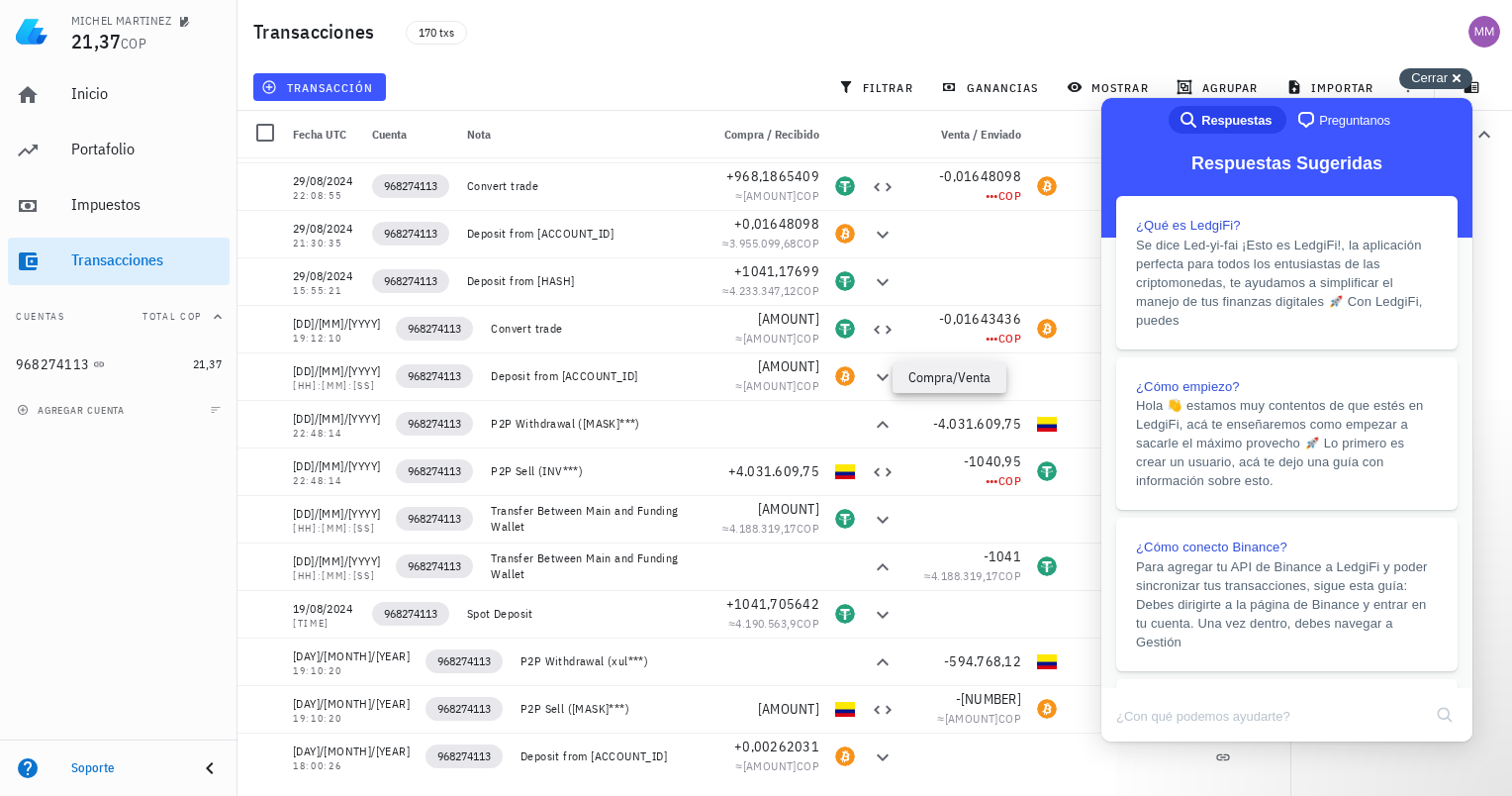 click on "Cerrar" at bounding box center (1429, 77) 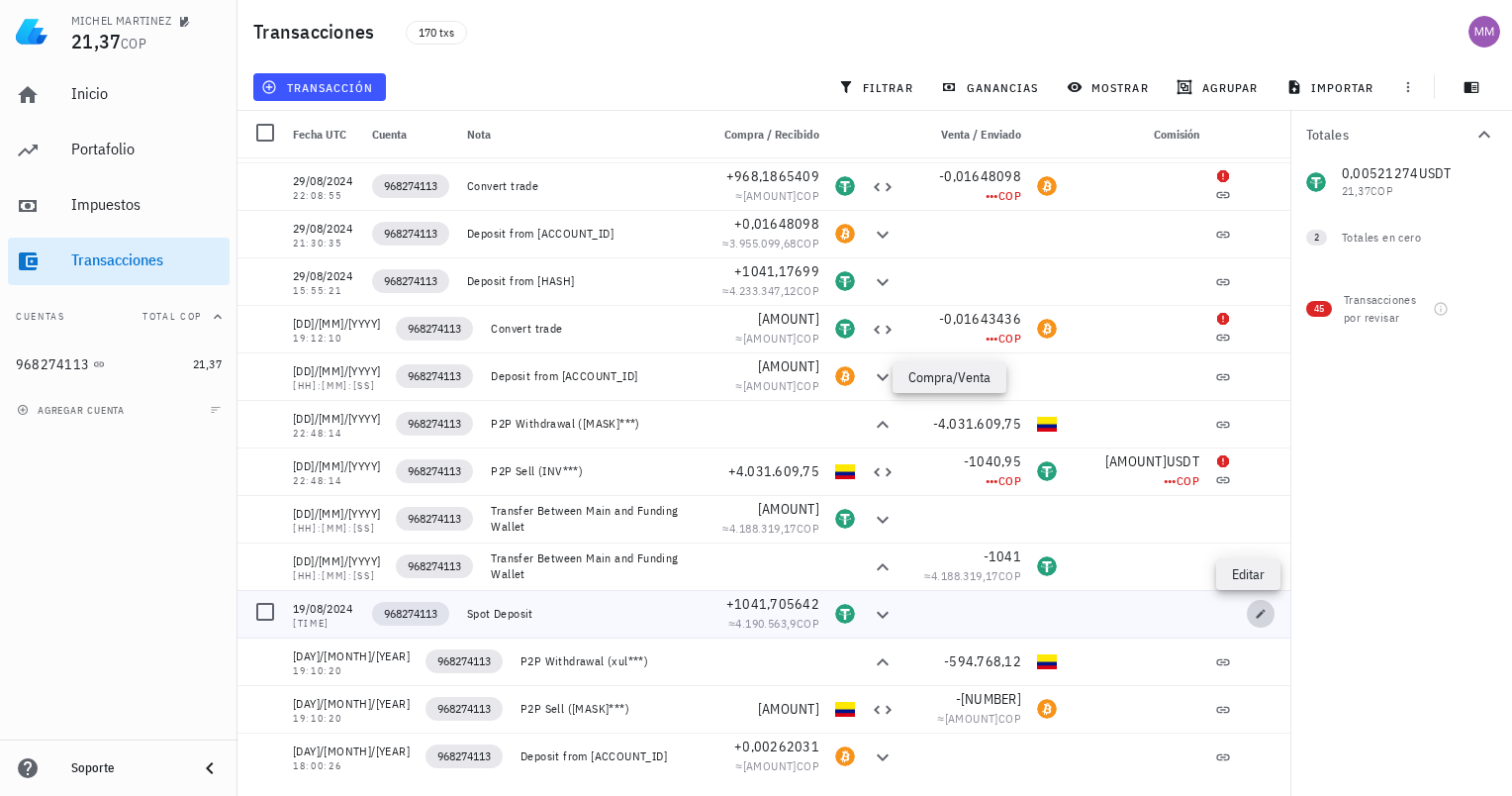click 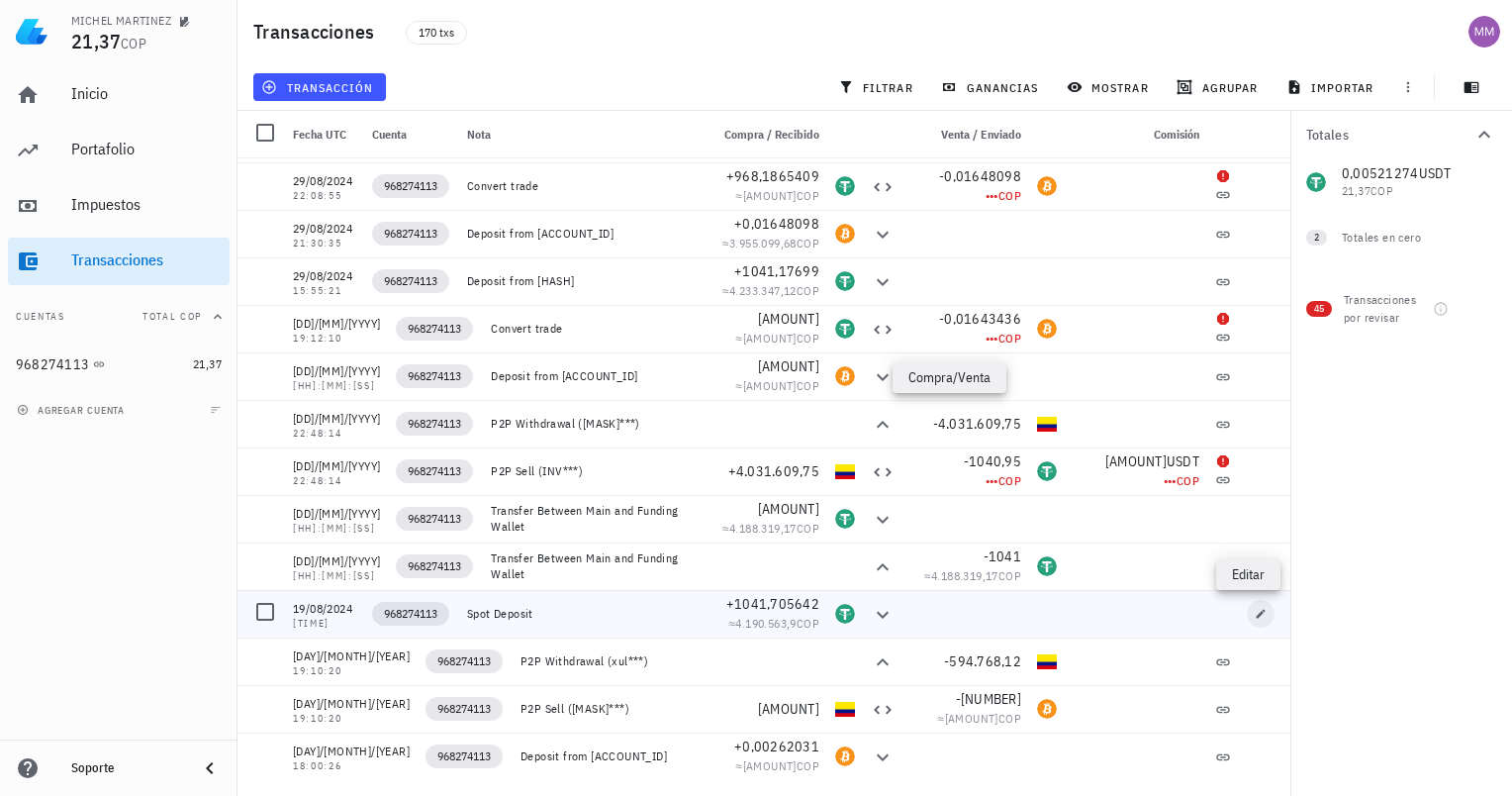 type on "[YYYY]-[MM]-[DD]" 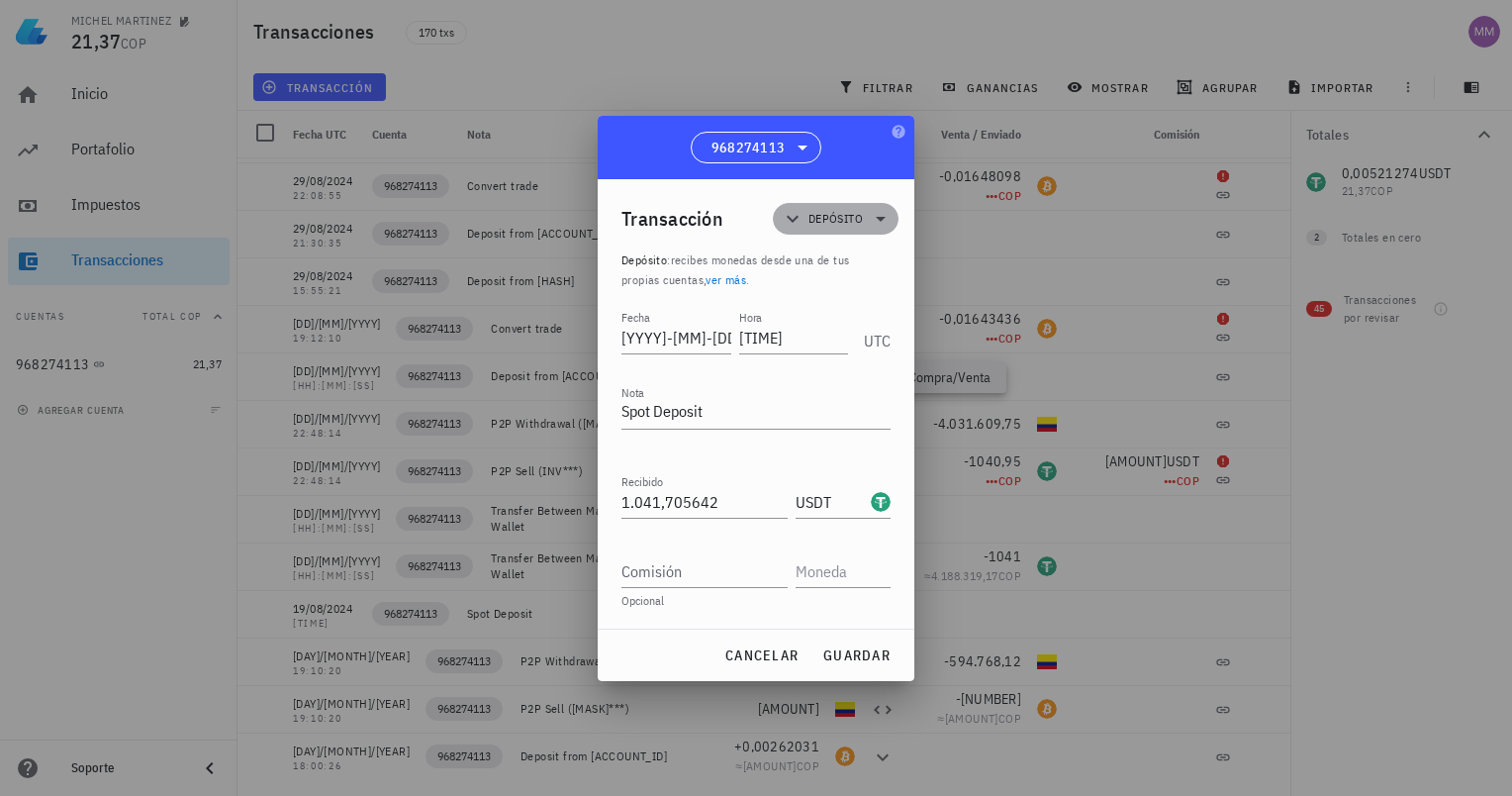 click 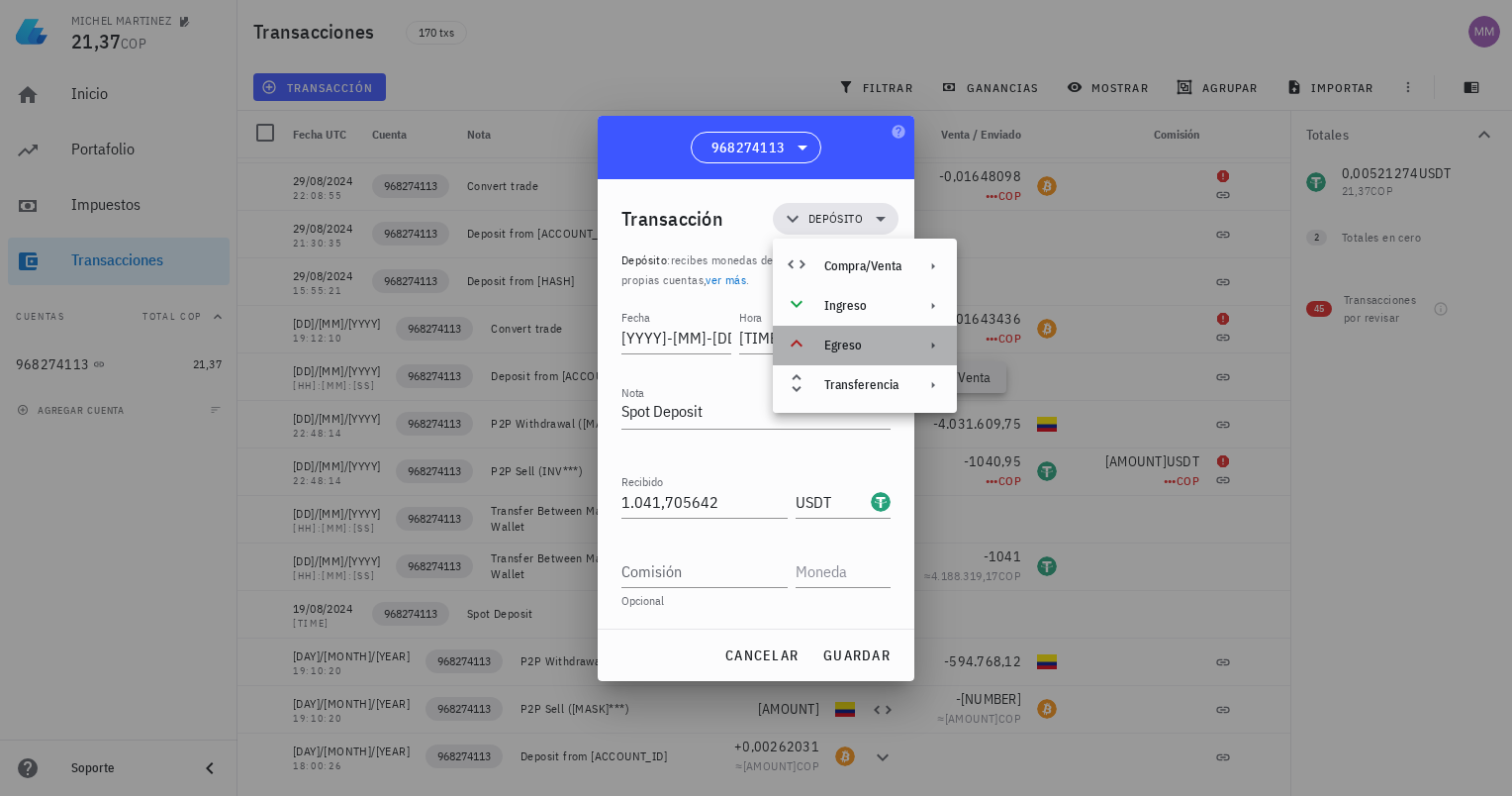 click 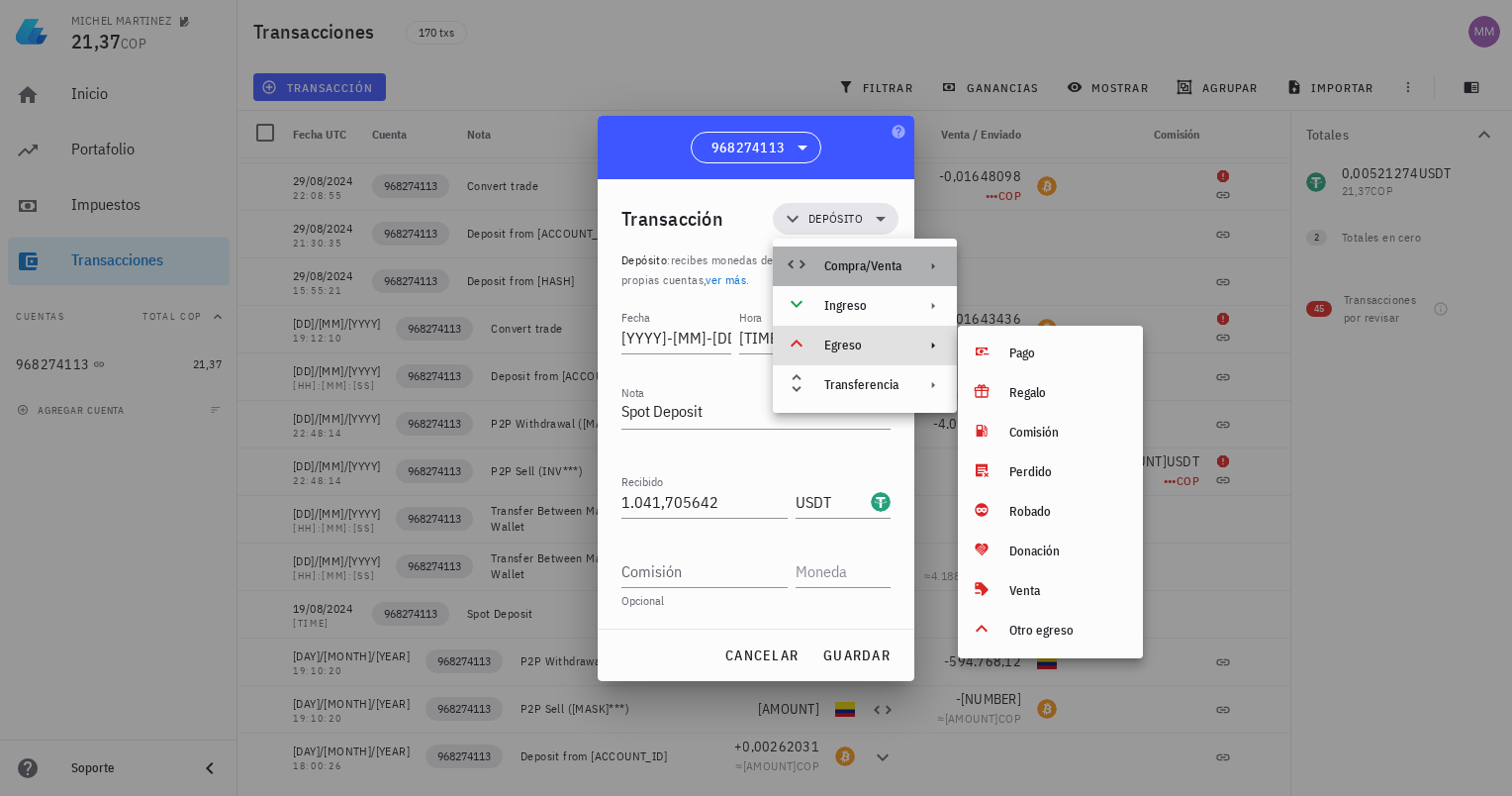 click 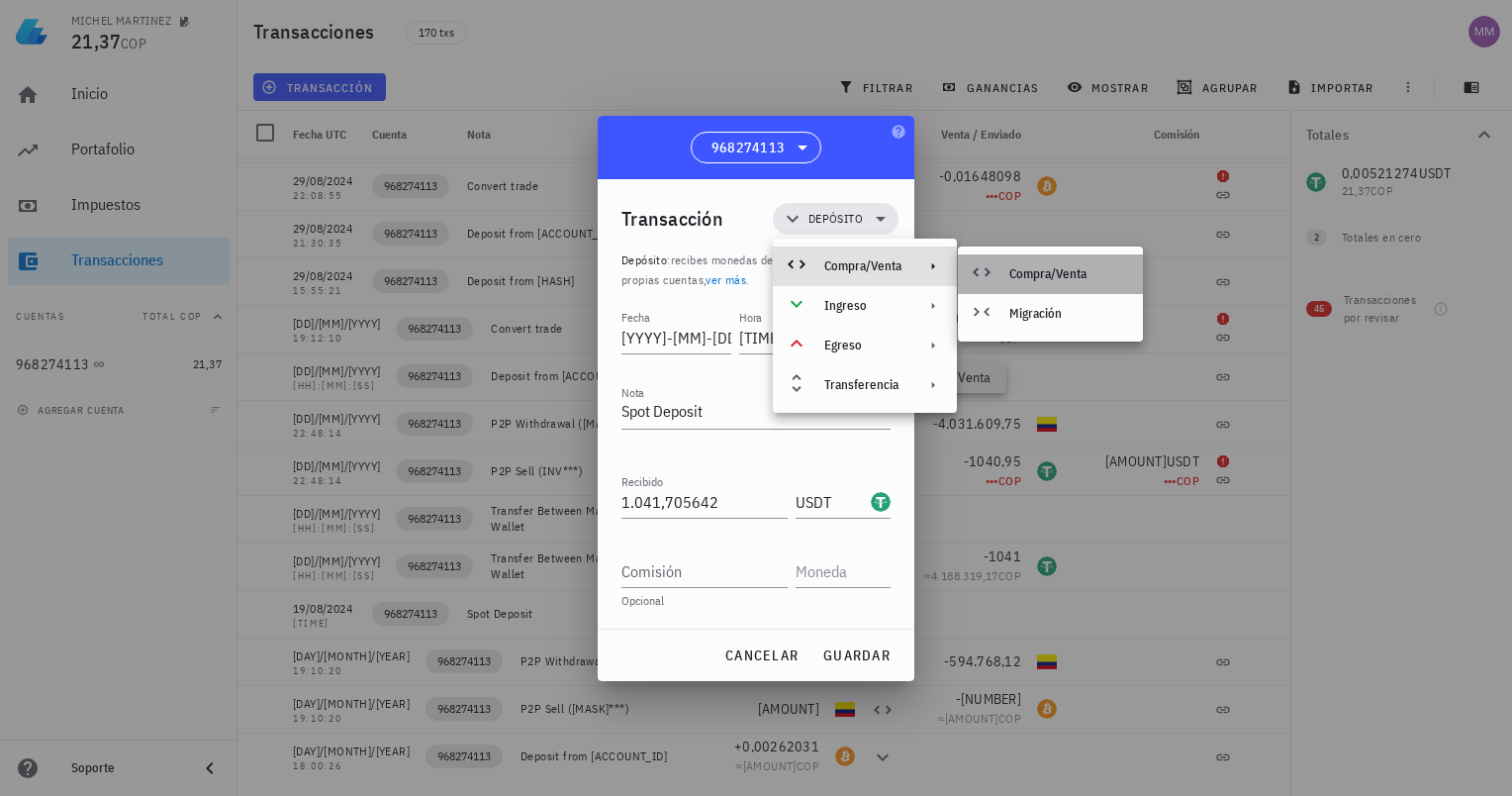 click 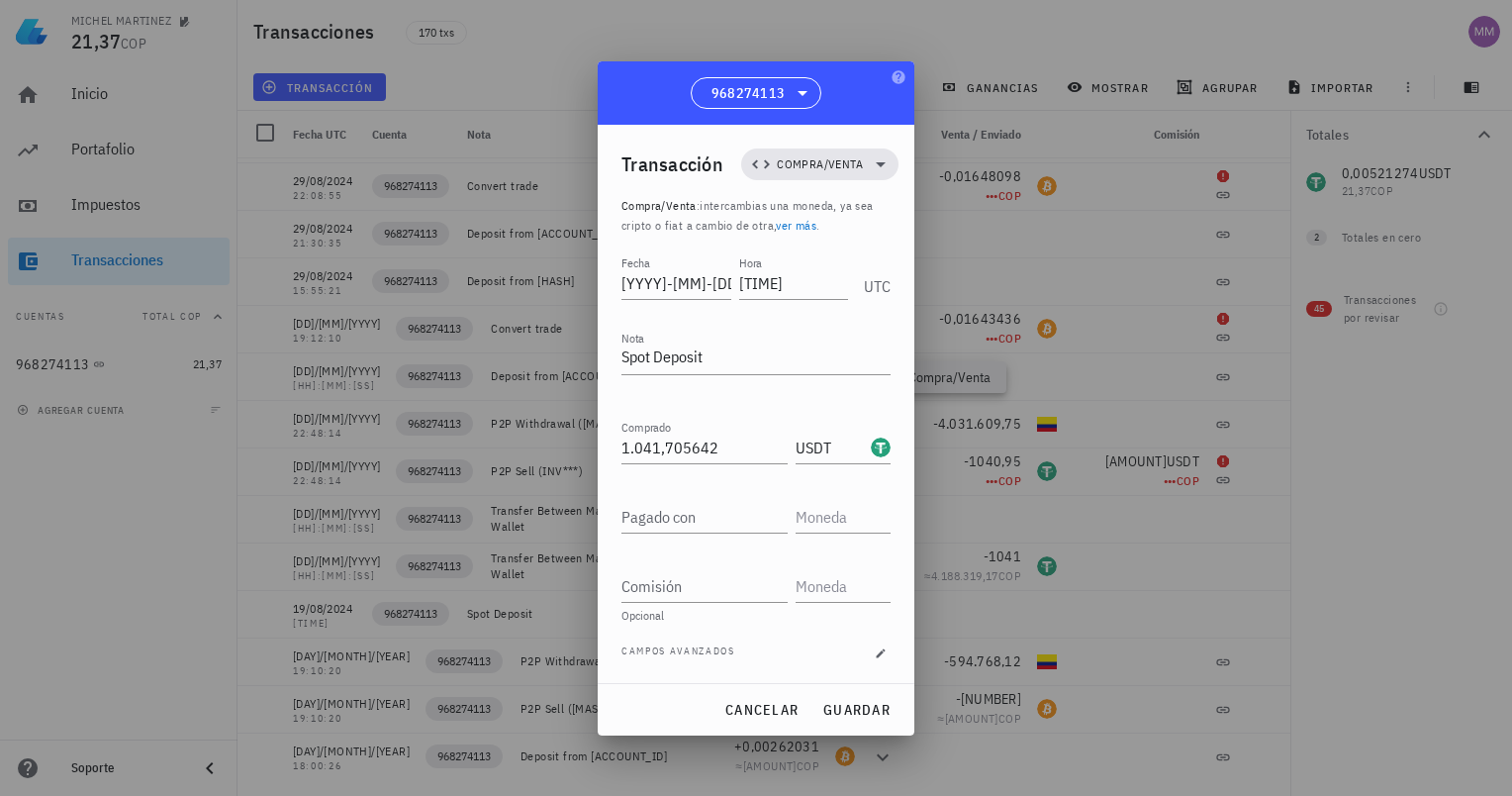 click on "ver más" at bounding box center [796, 225] 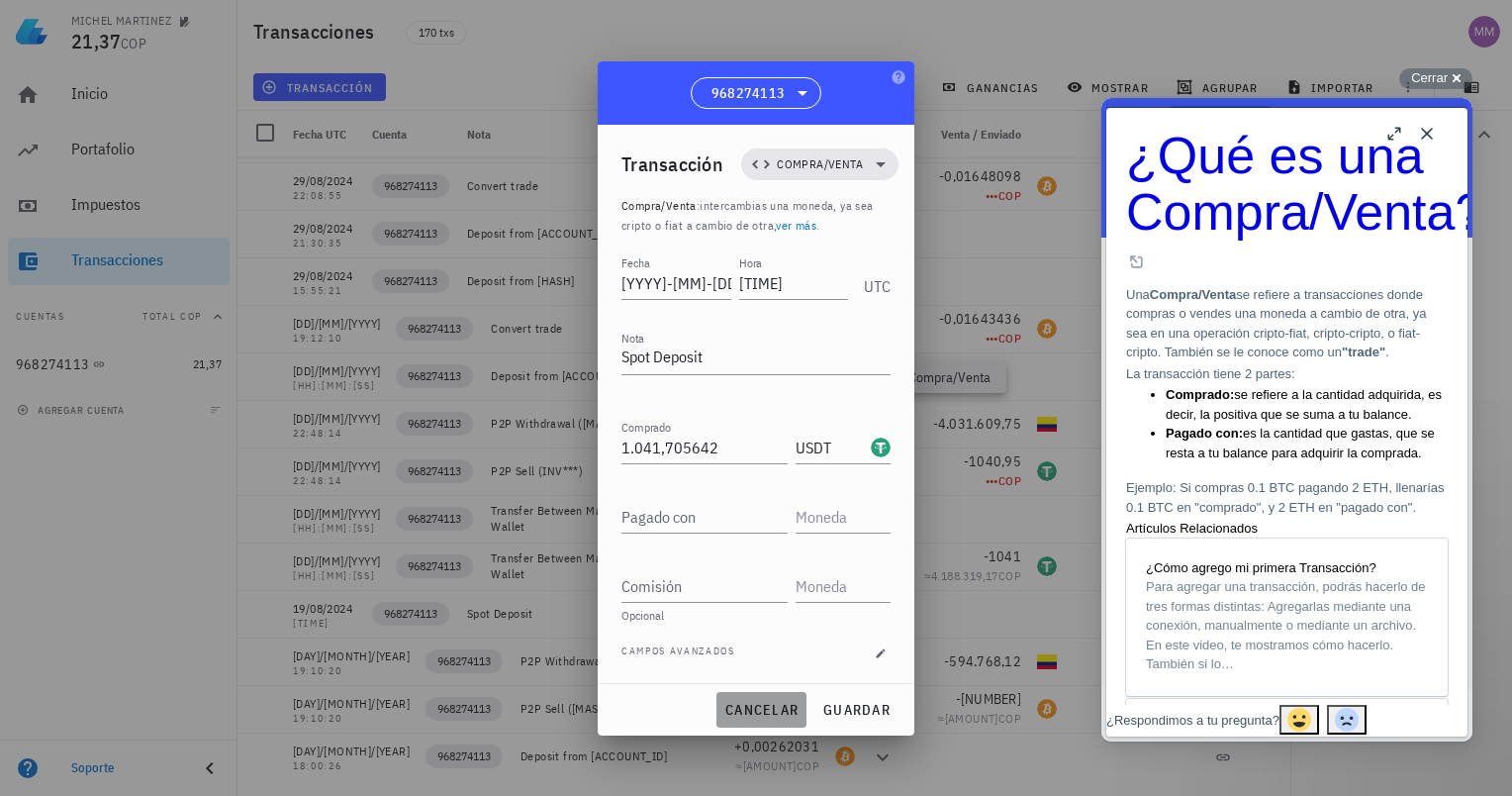 click on "cancelar" at bounding box center (761, 710) 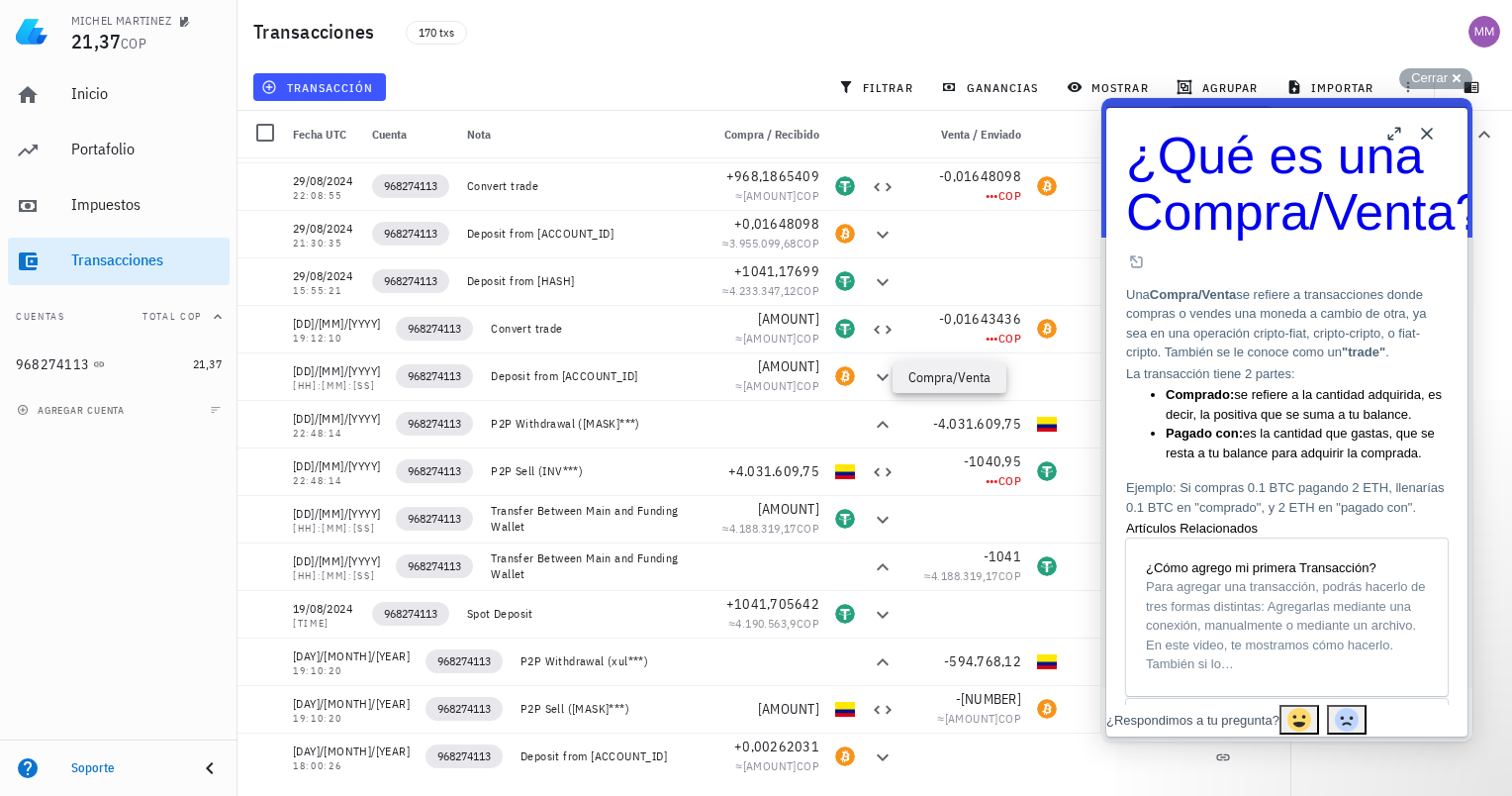 click on "Close" at bounding box center [1427, 134] 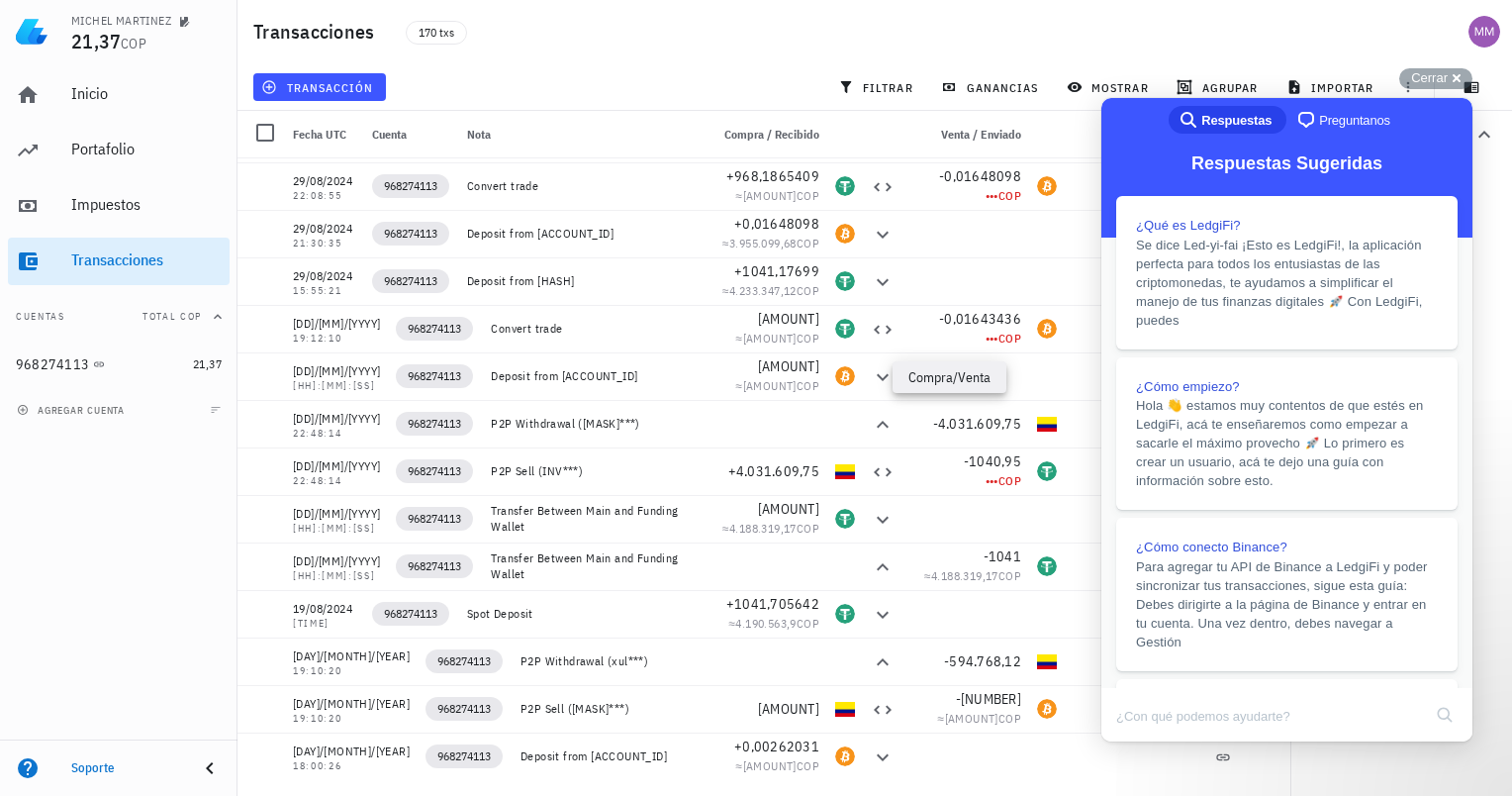 click at bounding box center (1408, 87) 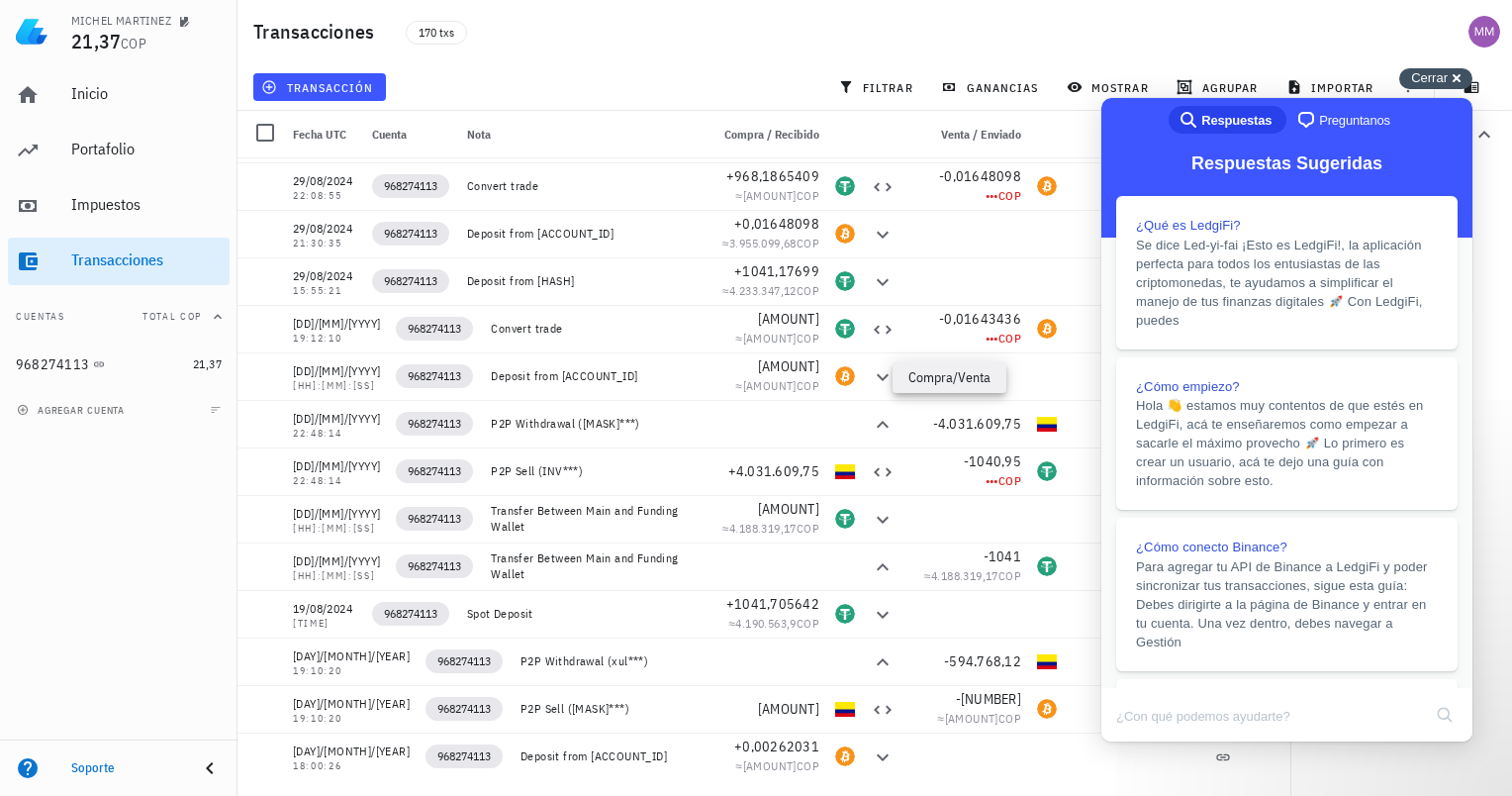 click on "Cerrar" at bounding box center (1429, 77) 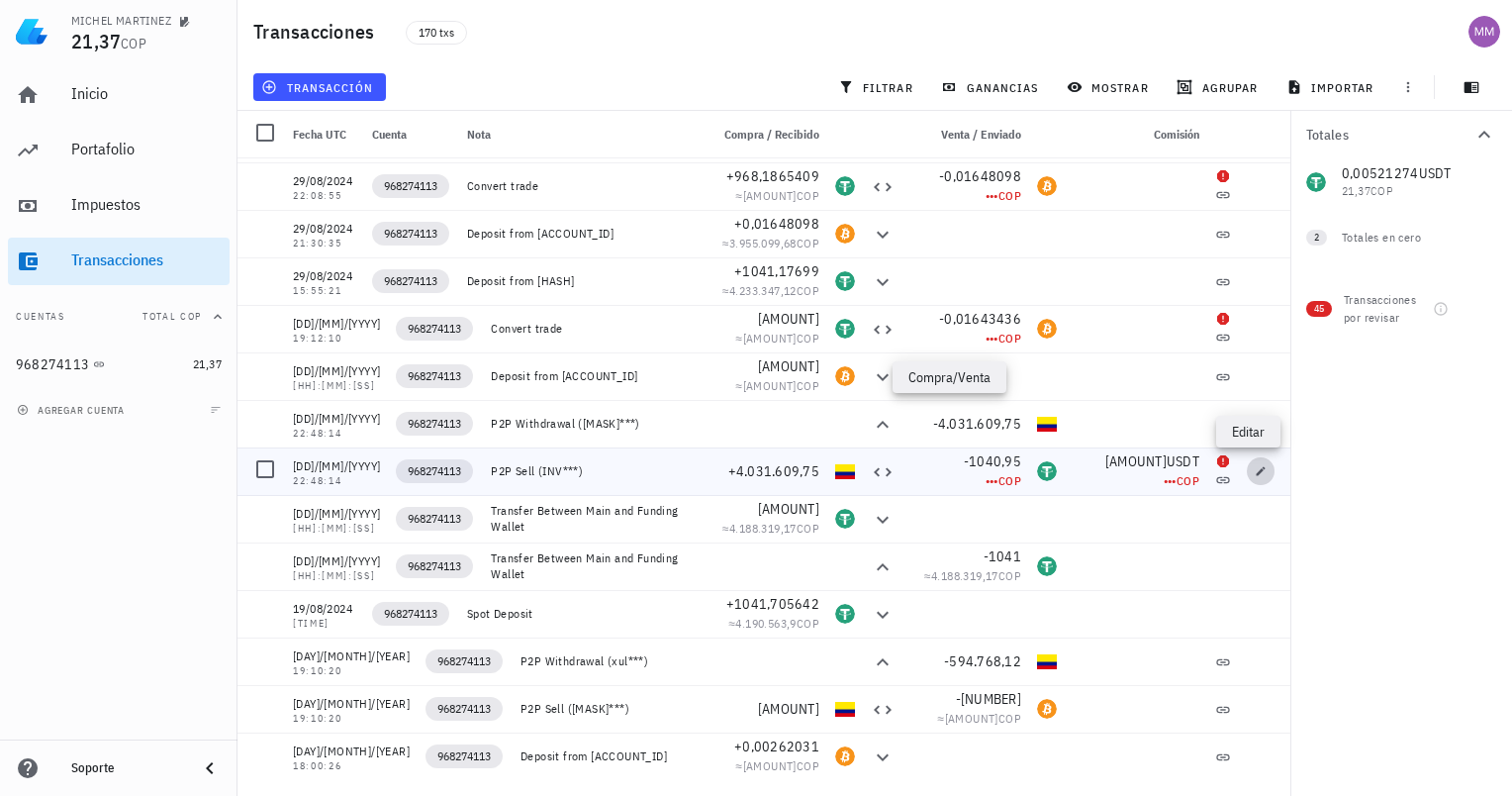 click 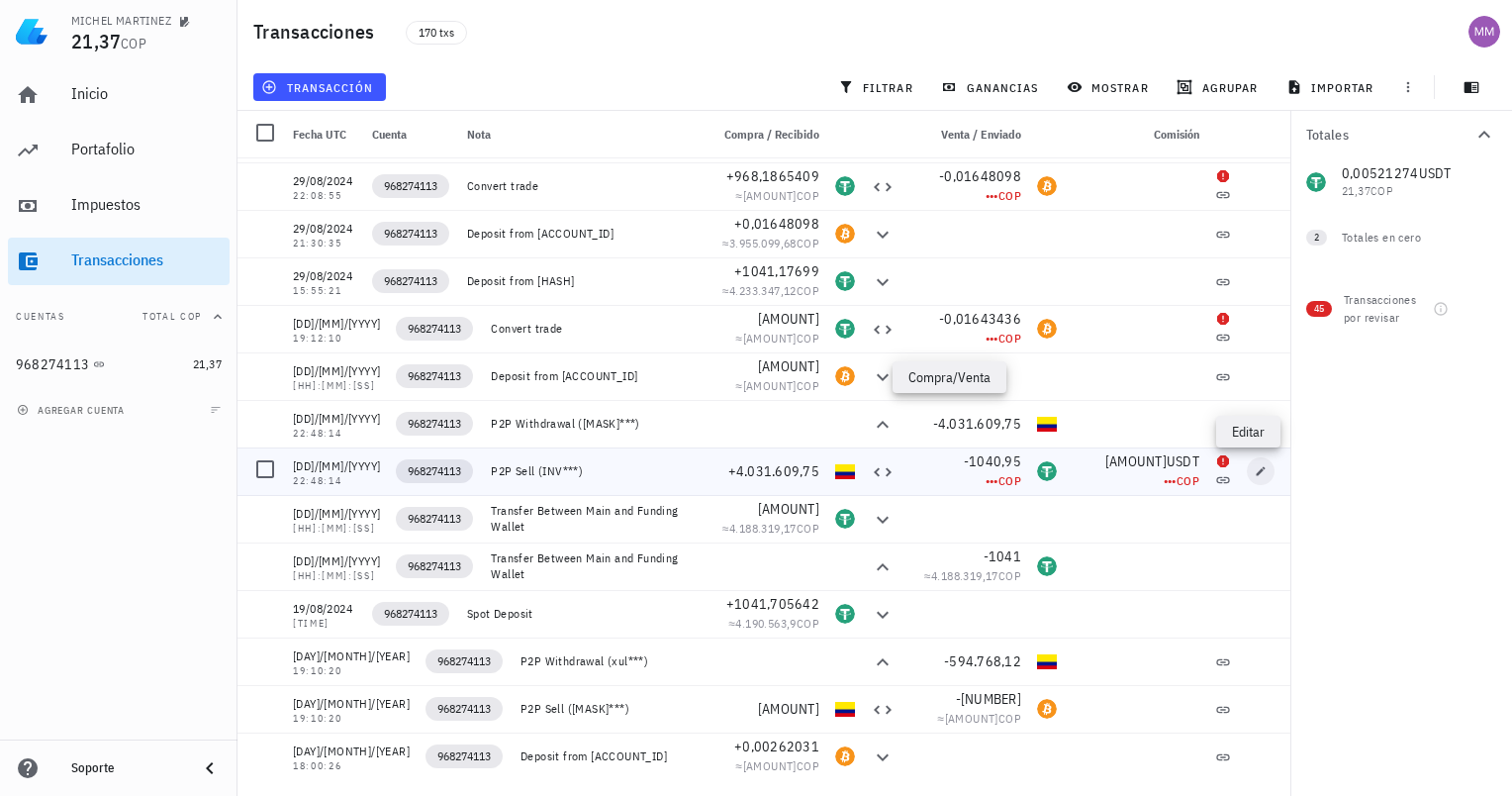 type on "[YYYY]-[MM]-[DD]" 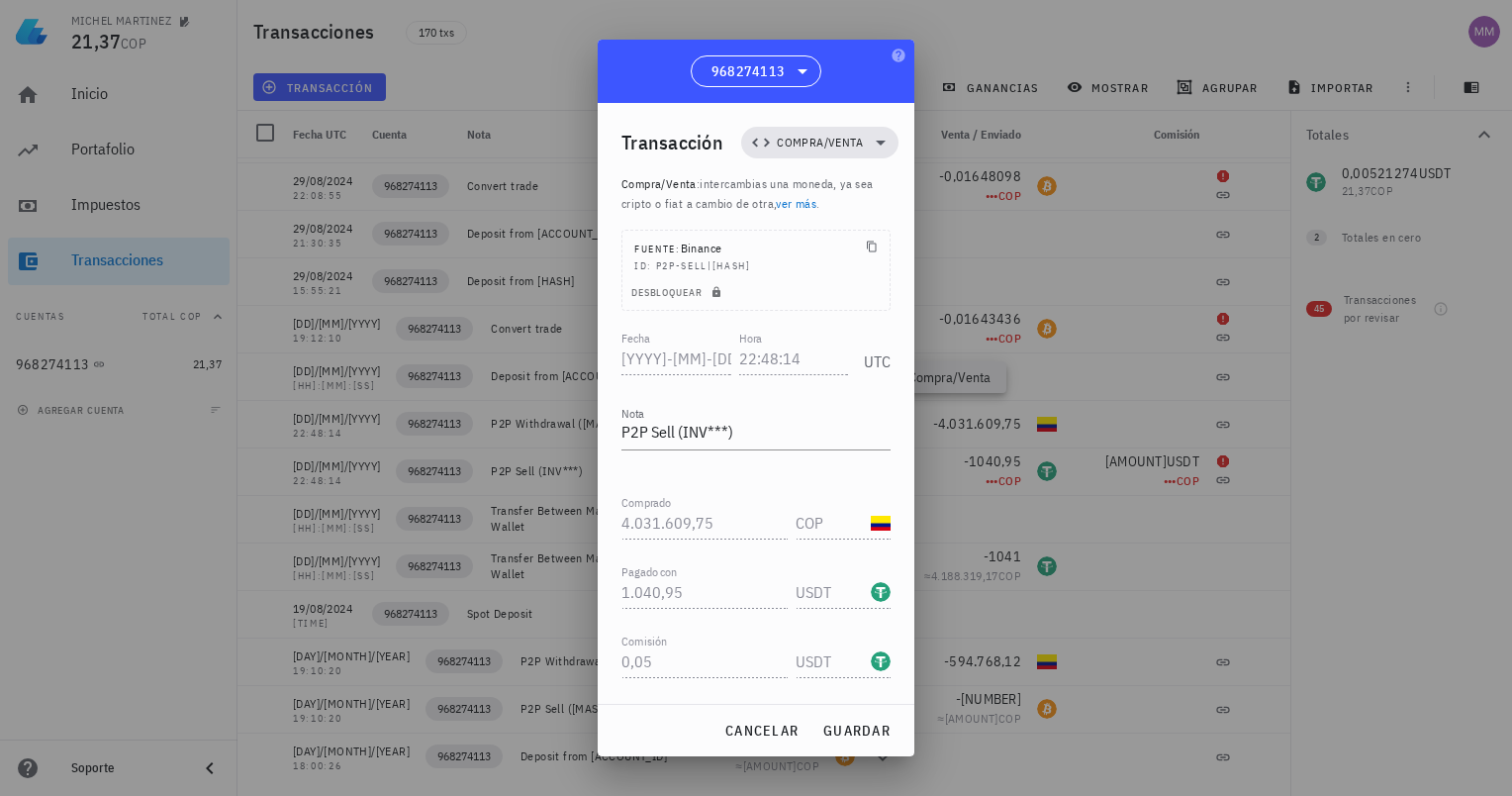 scroll, scrollTop: 93, scrollLeft: 0, axis: vertical 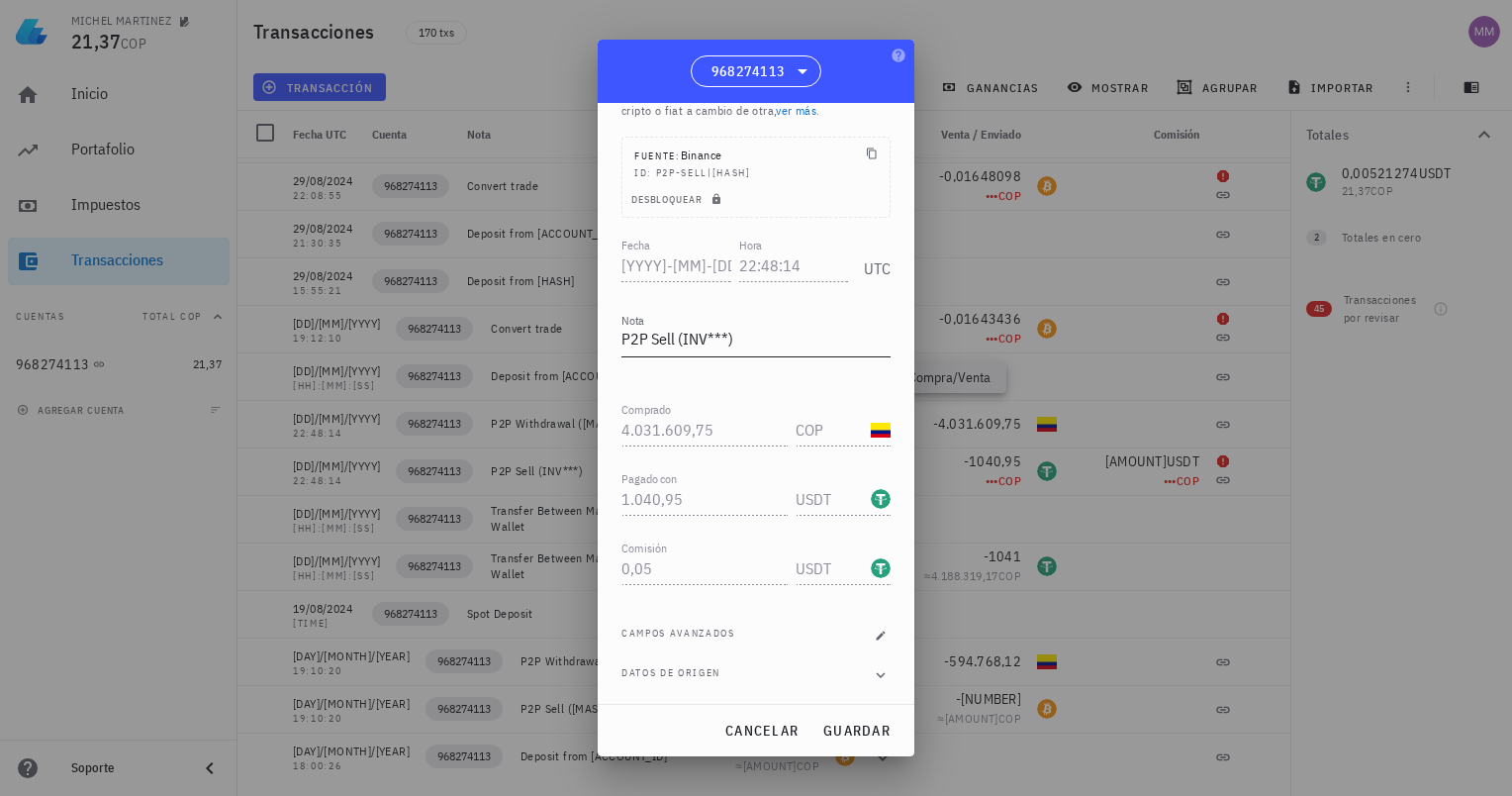 click on "P2P Sell (INV***)" at bounding box center (756, 341) 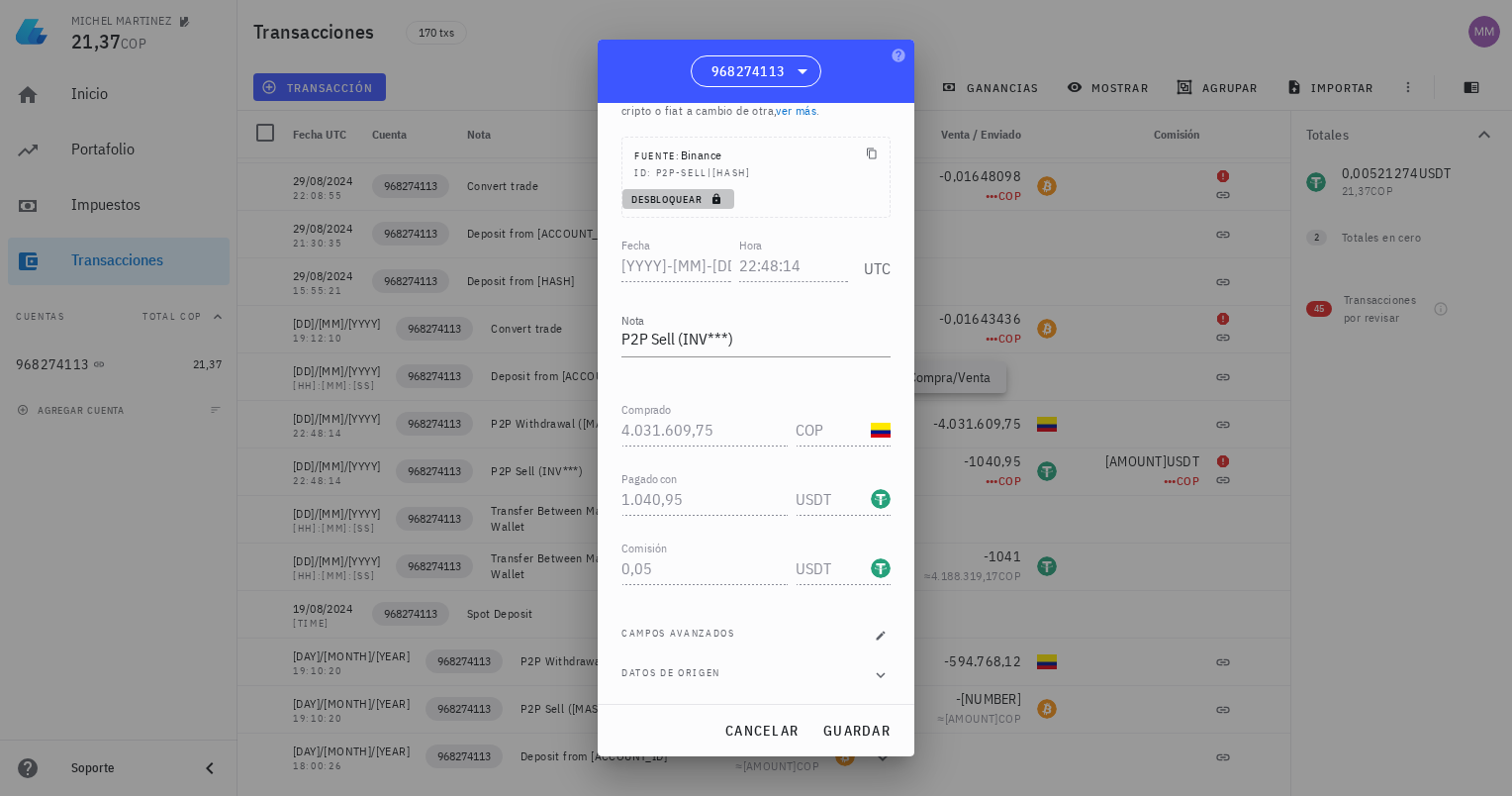 click 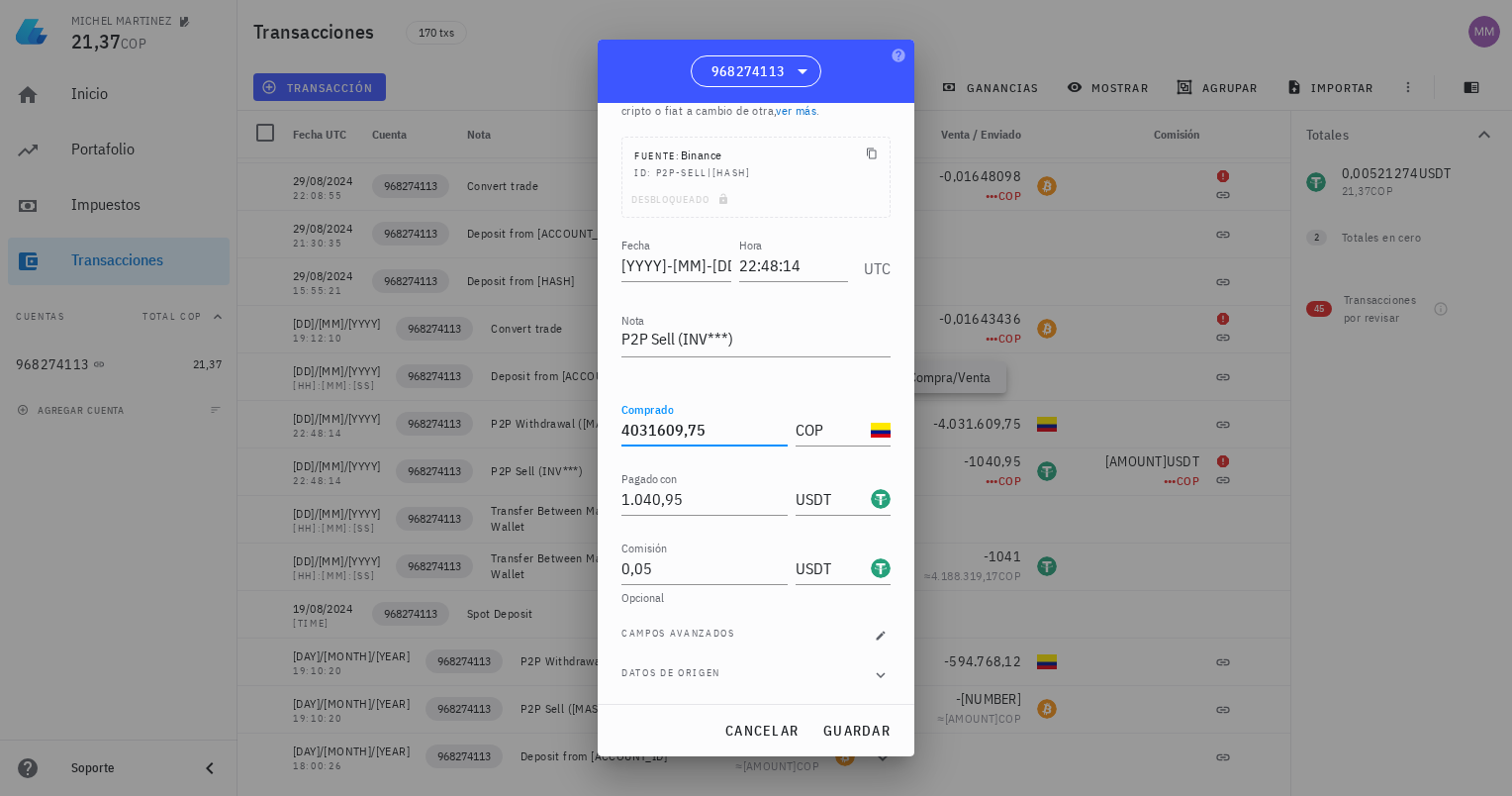 drag, startPoint x: 740, startPoint y: 422, endPoint x: 607, endPoint y: 408, distance: 133.73481 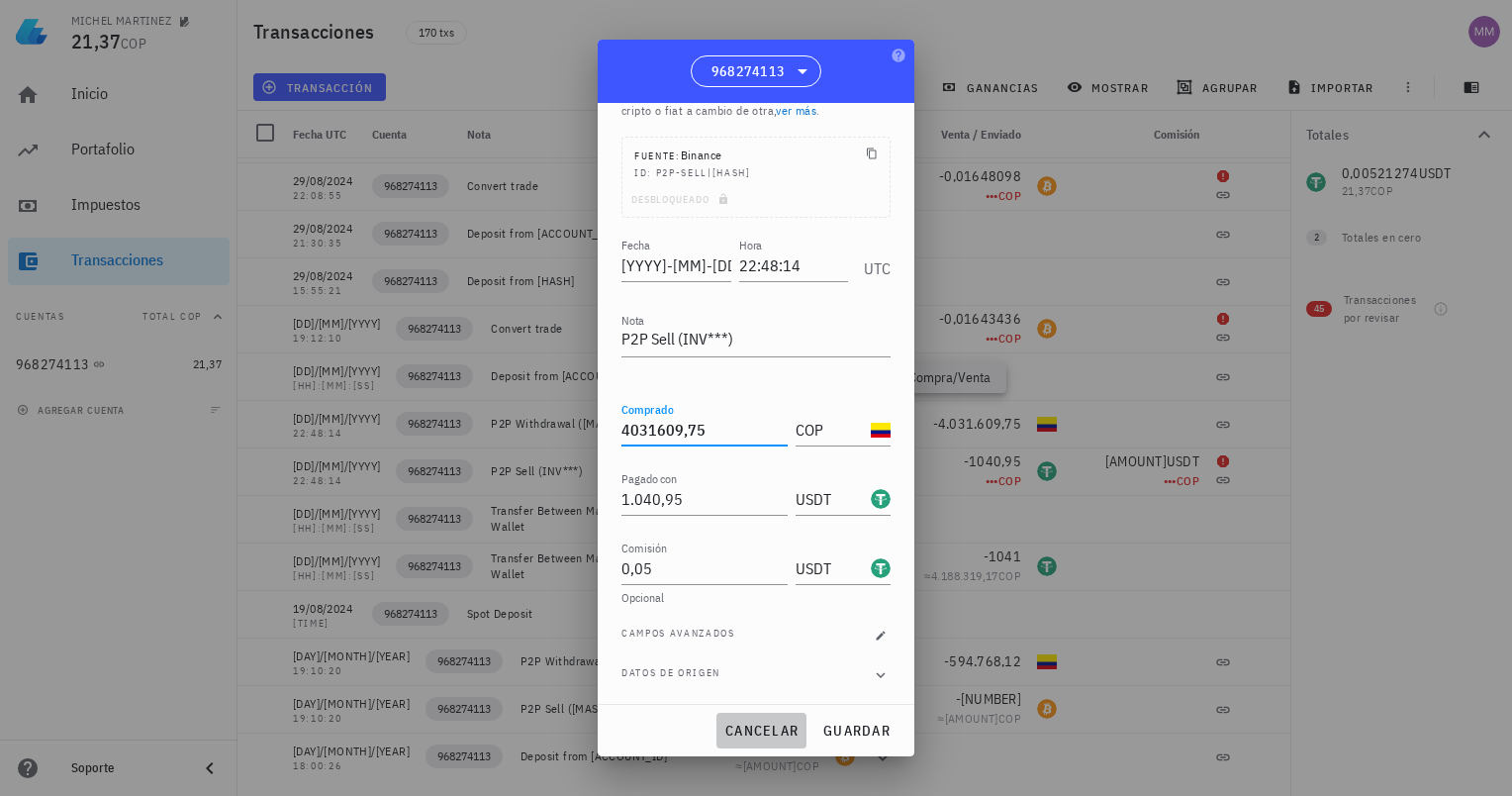 type on "4.031.609,75" 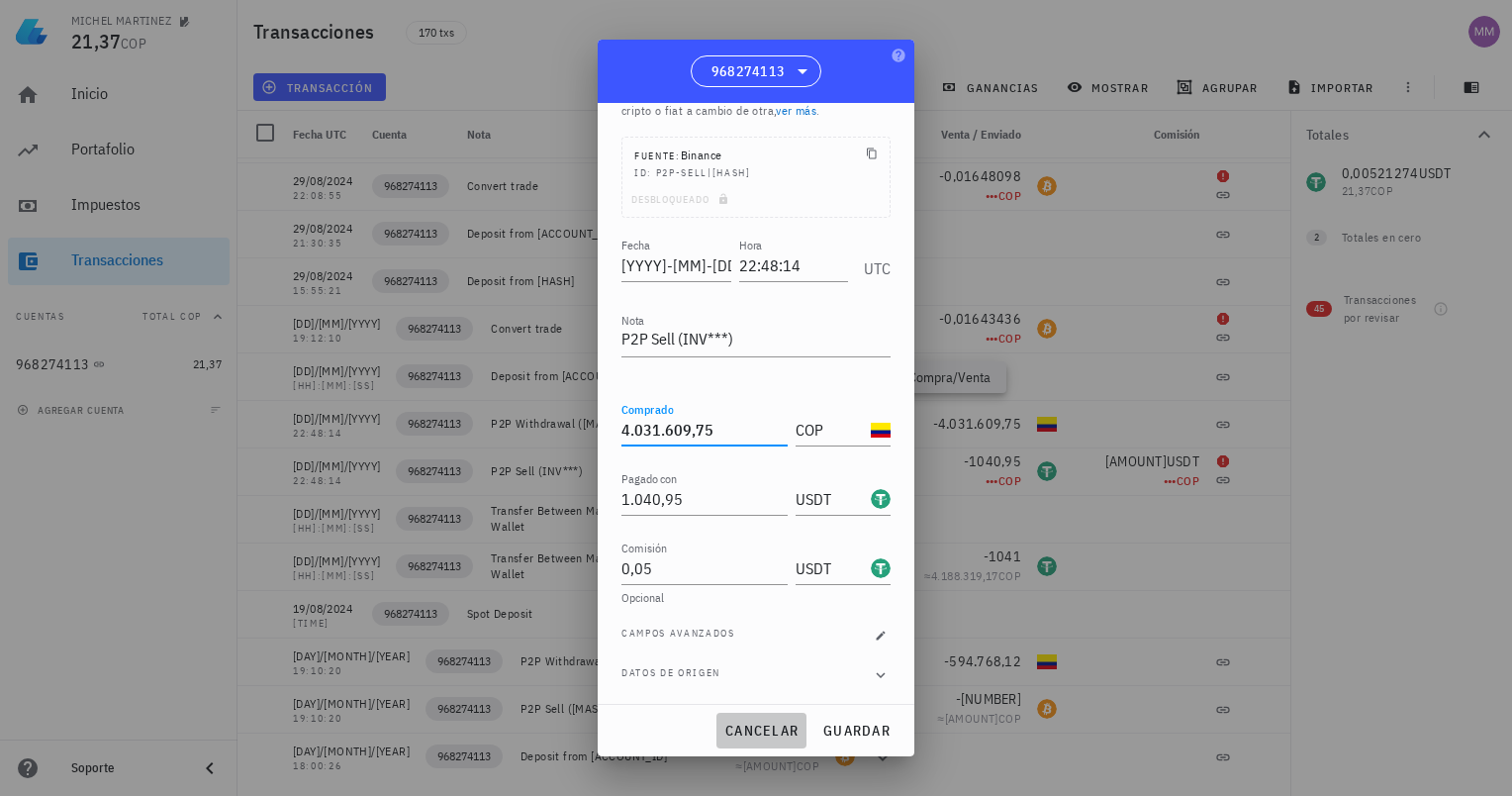 click on "cancelar" at bounding box center [761, 731] 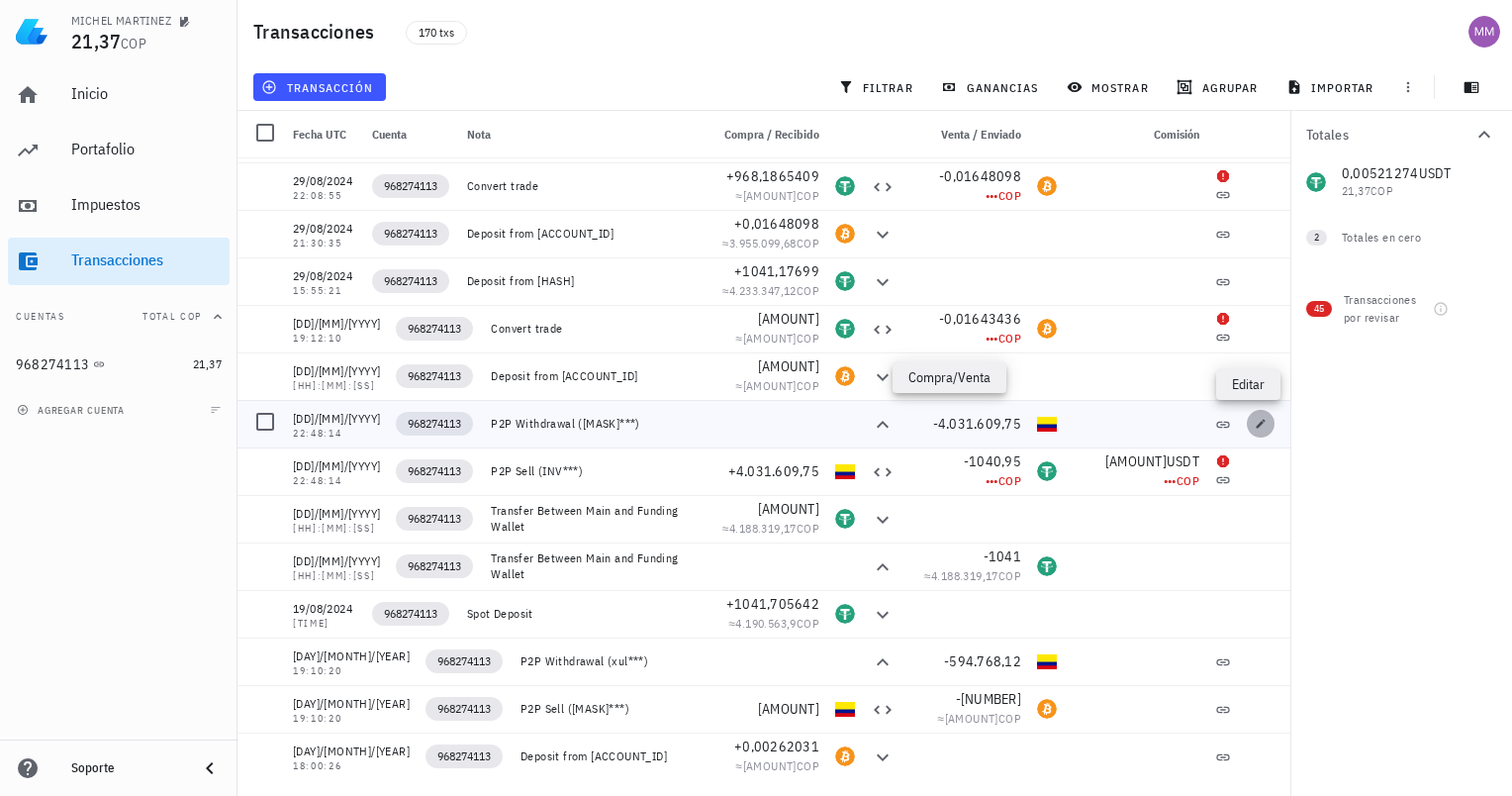 click 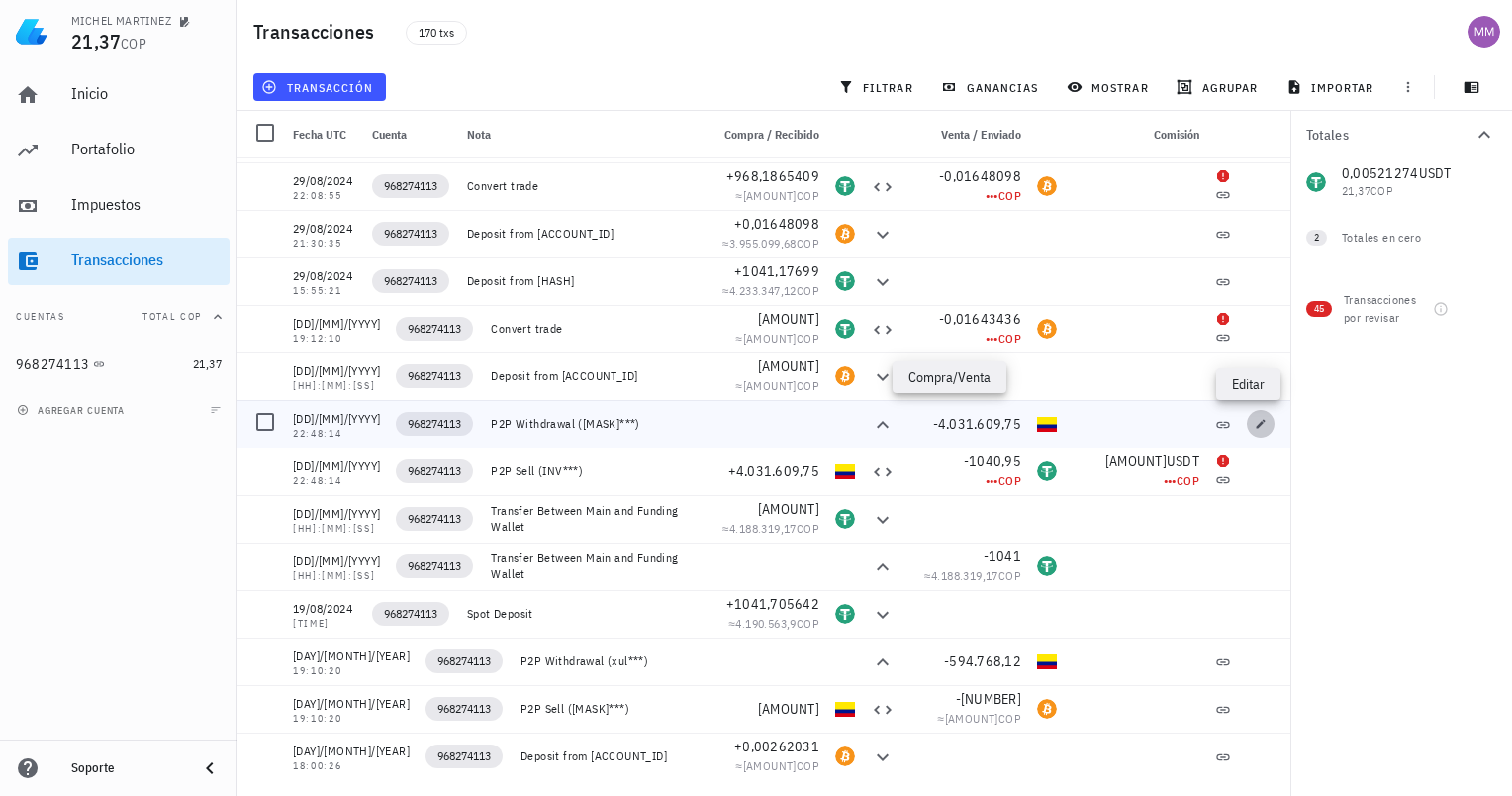 type on "P2P Withdrawal ([MASK]***)" 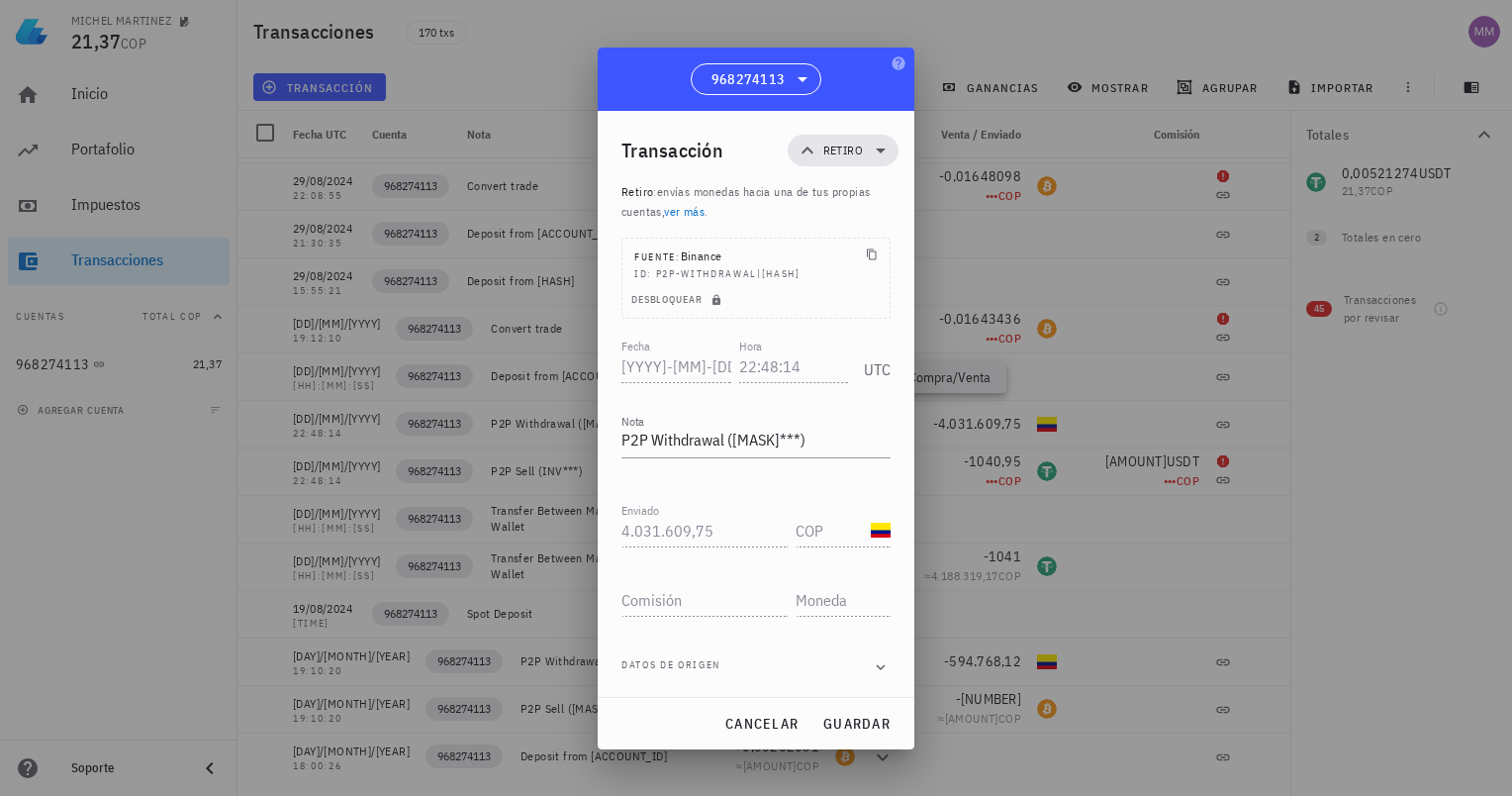 scroll, scrollTop: 0, scrollLeft: 0, axis: both 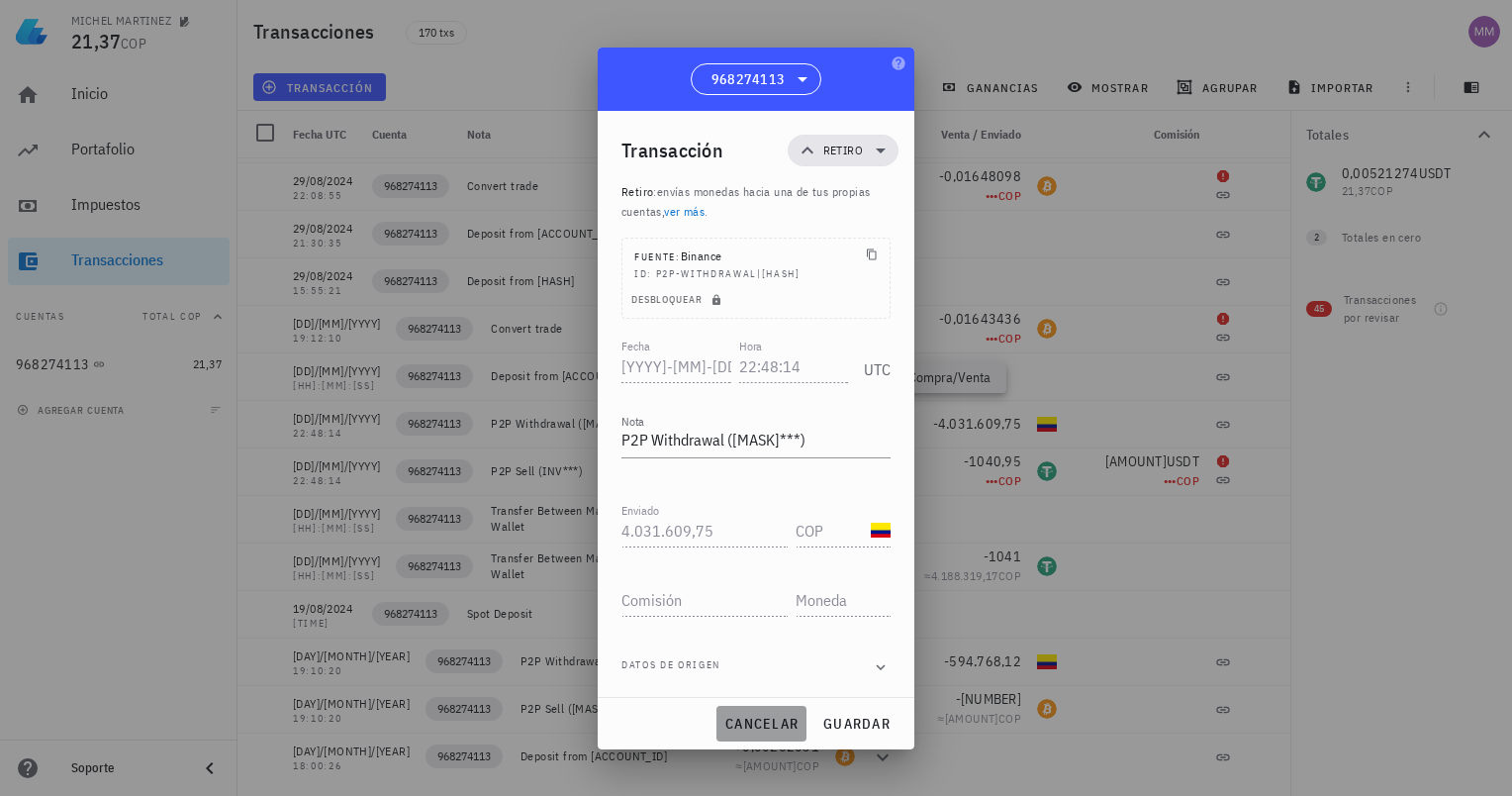 click on "cancelar" at bounding box center [761, 724] 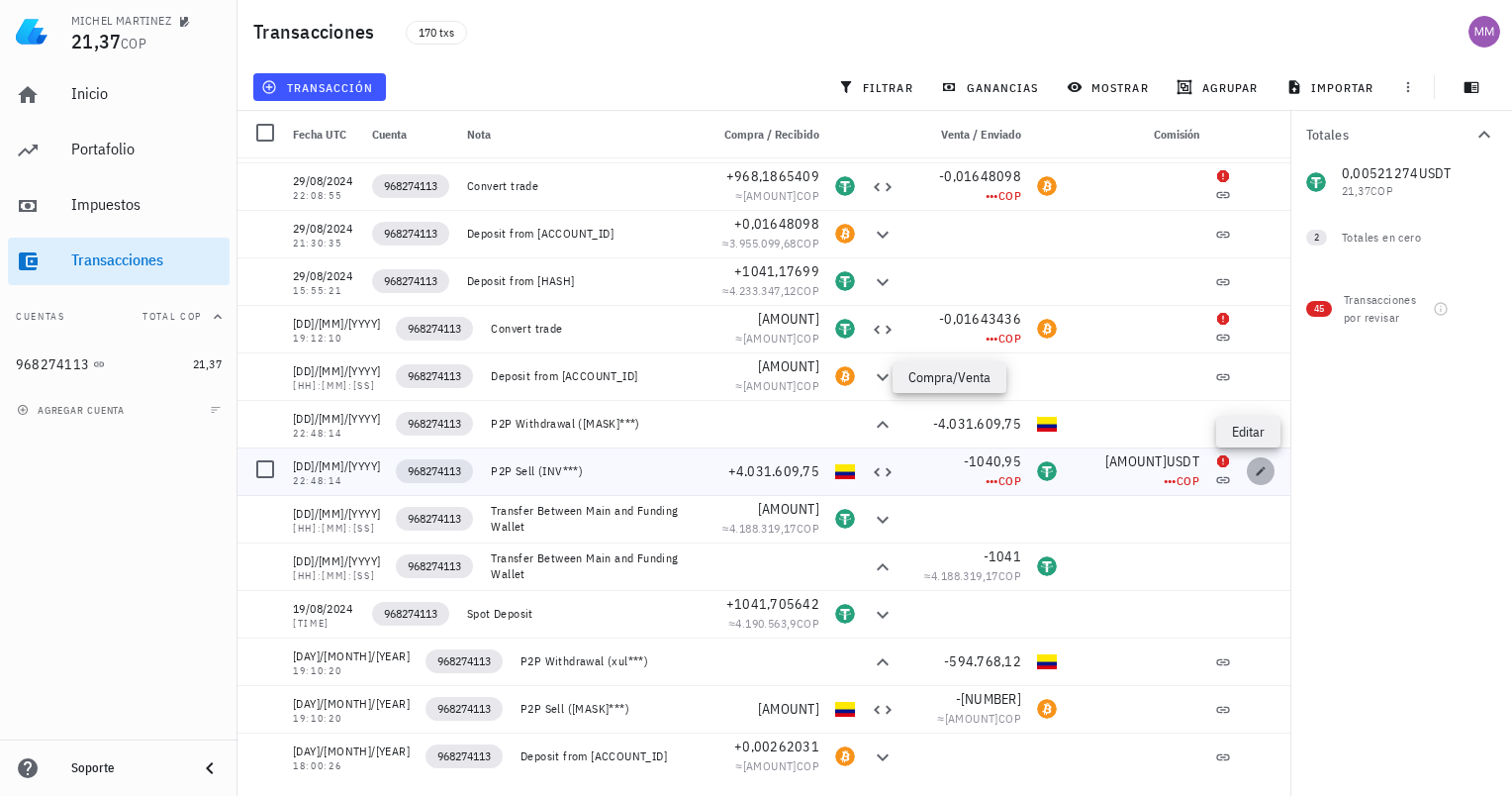 click 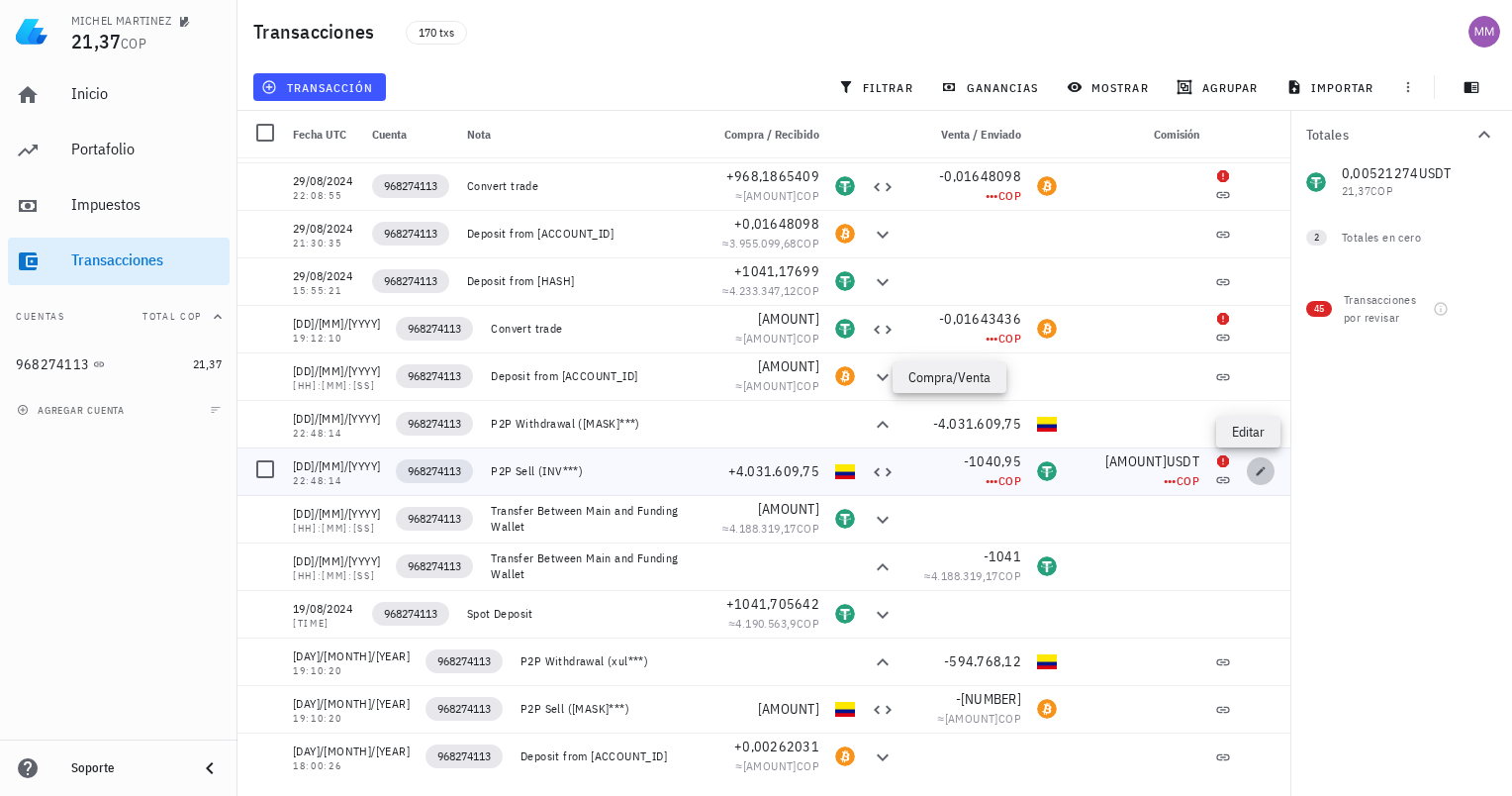 type on "P2P Sell (INV***)" 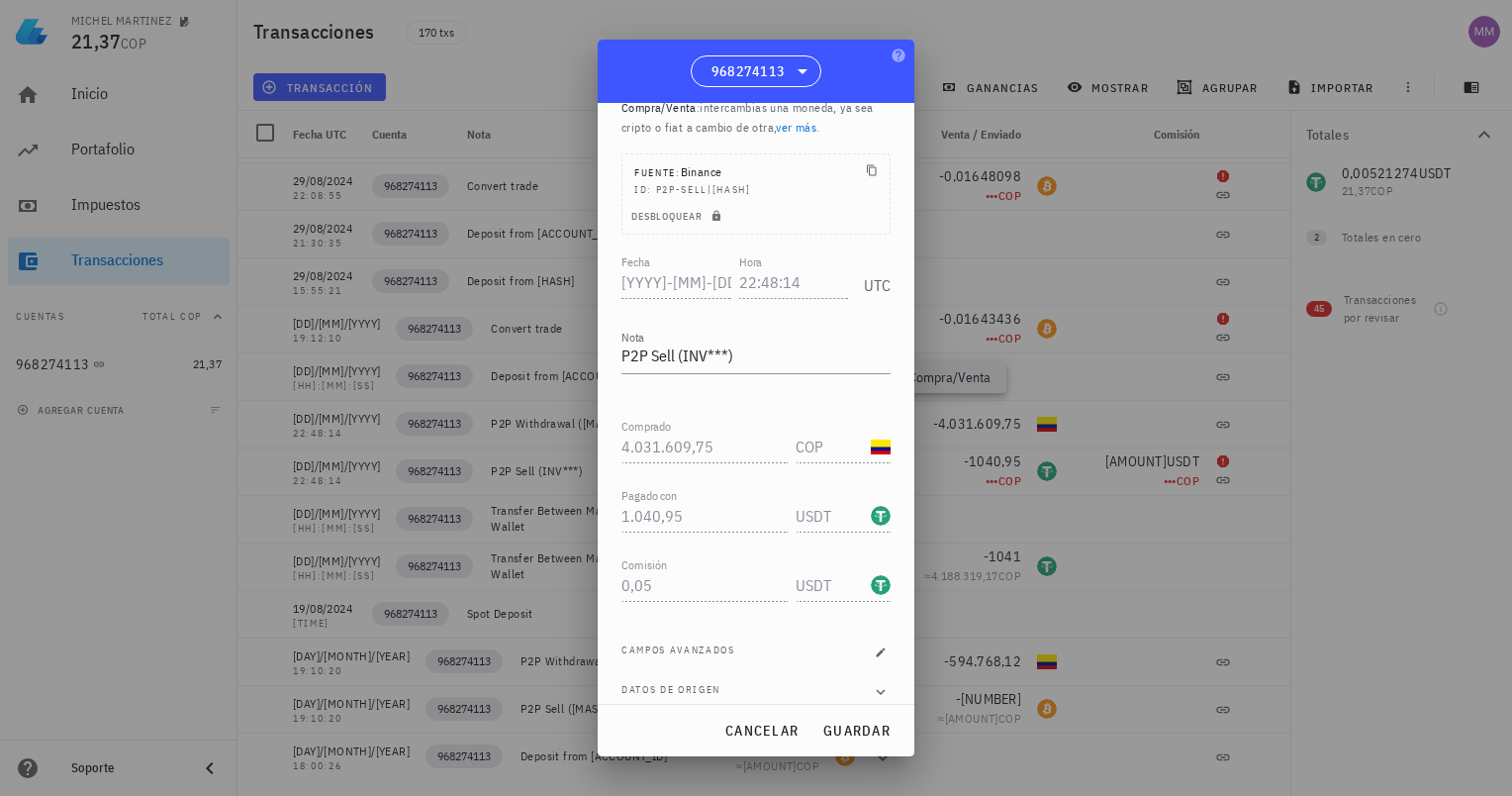 scroll, scrollTop: 93, scrollLeft: 0, axis: vertical 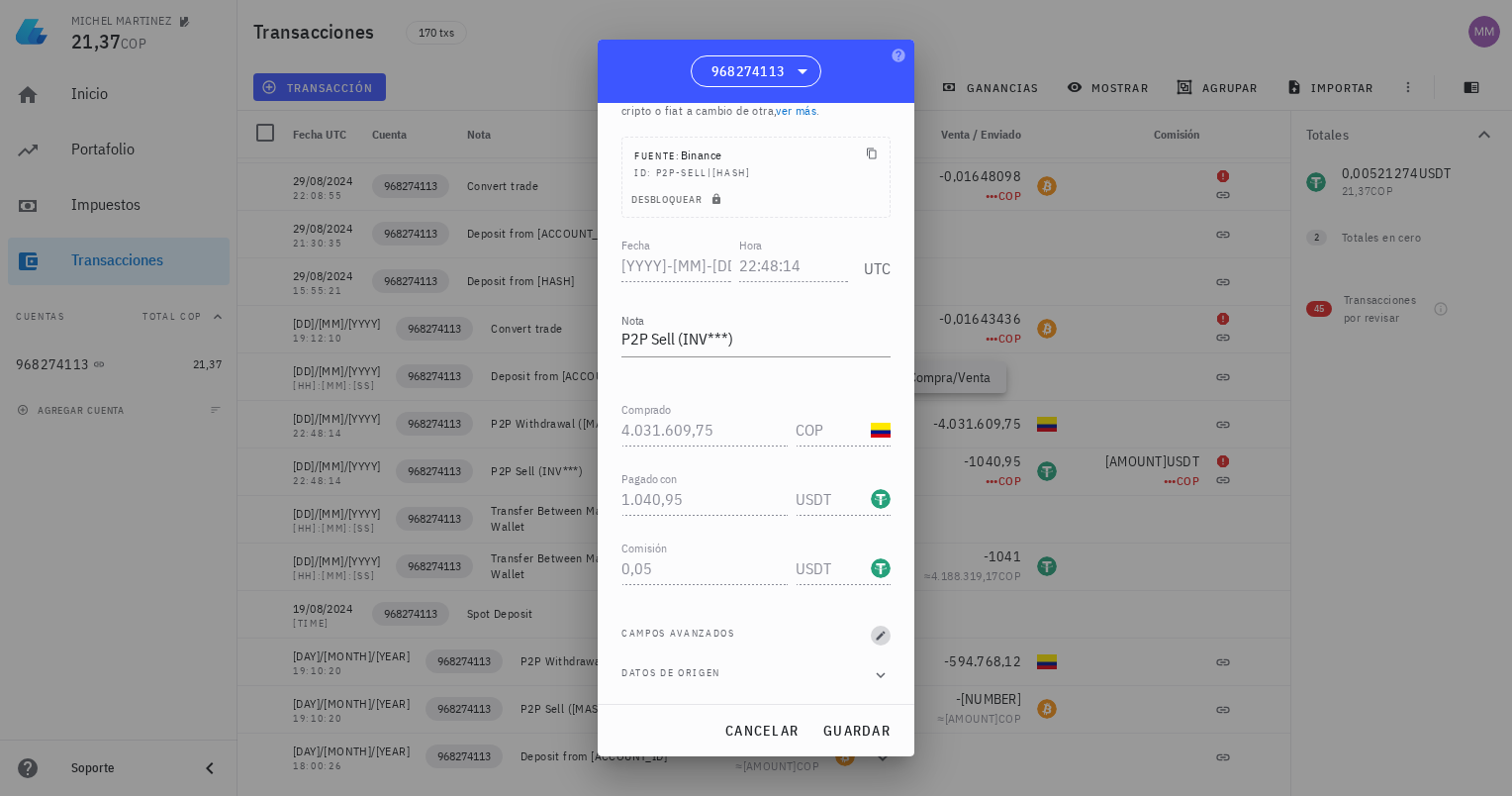 click at bounding box center (881, 636) 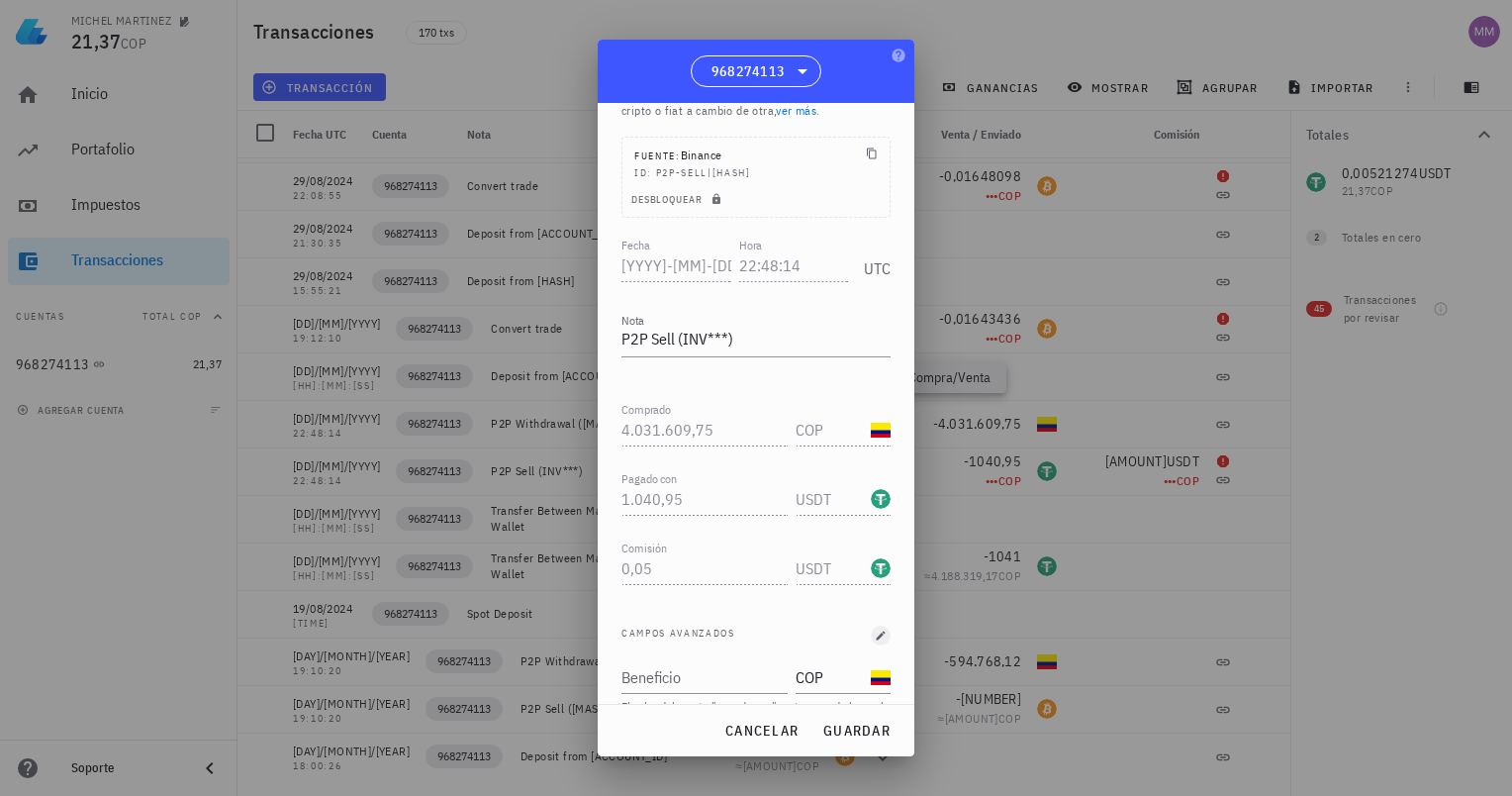 scroll, scrollTop: 172, scrollLeft: 0, axis: vertical 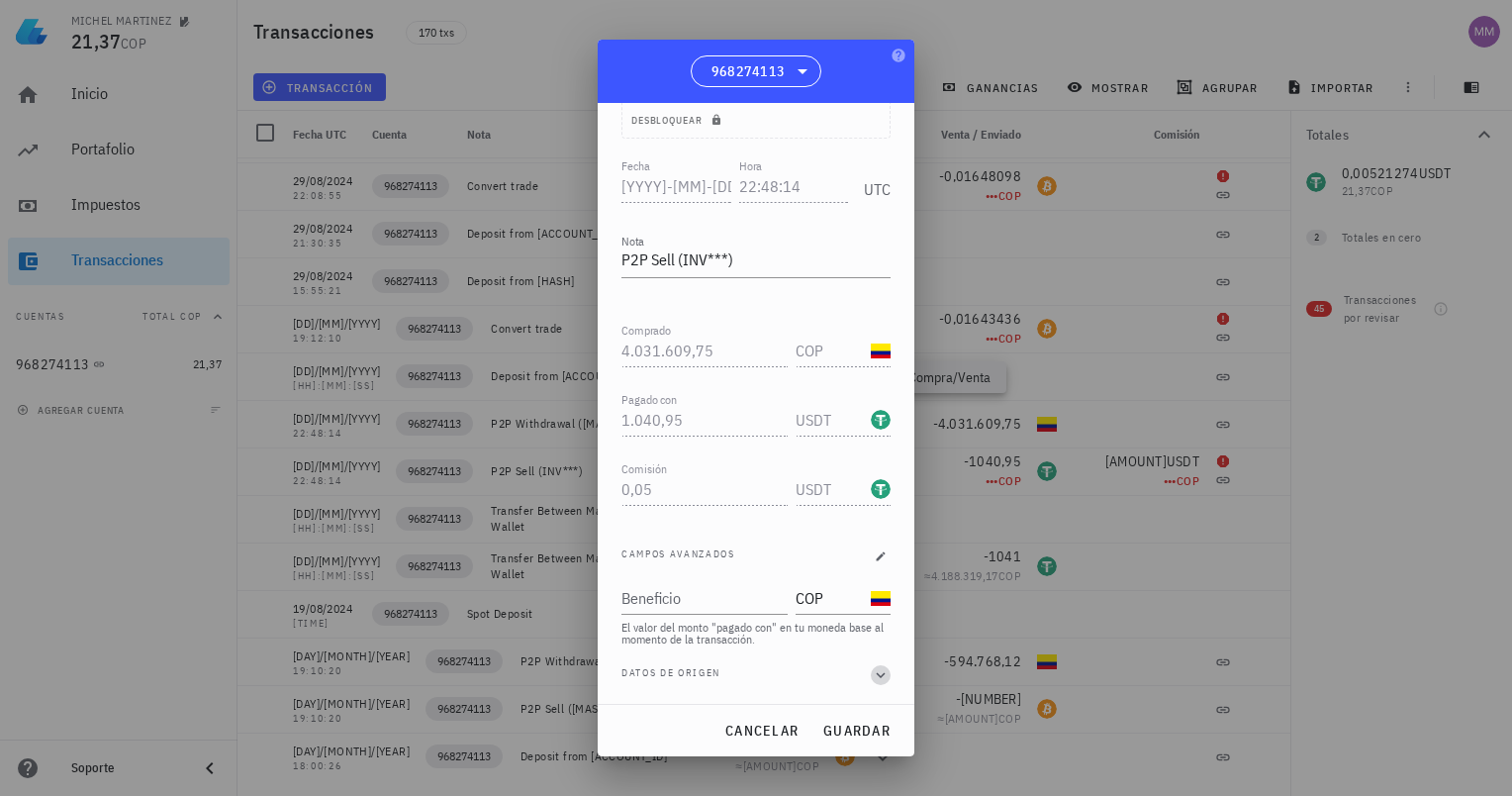 click 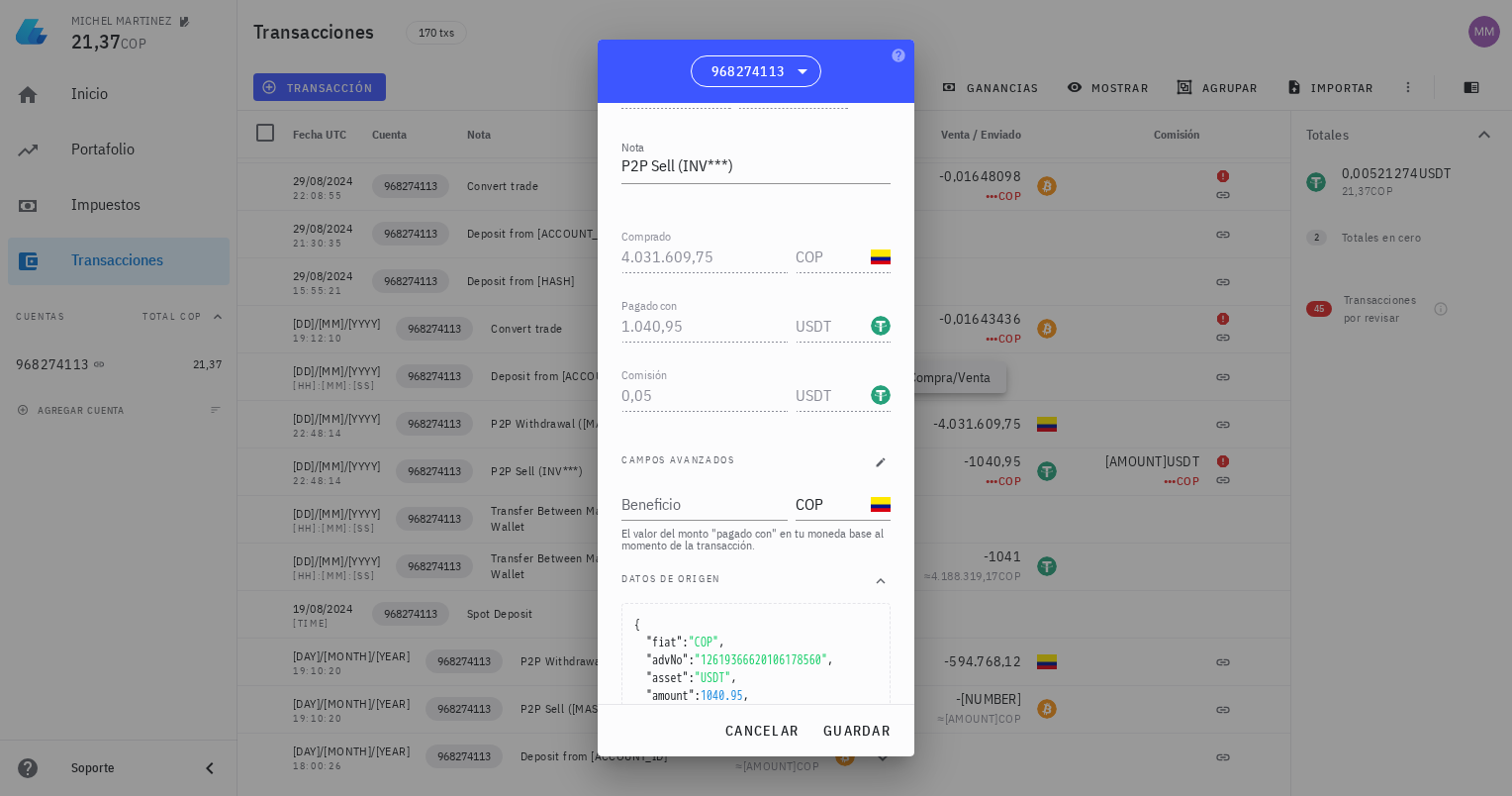 scroll, scrollTop: 0, scrollLeft: 0, axis: both 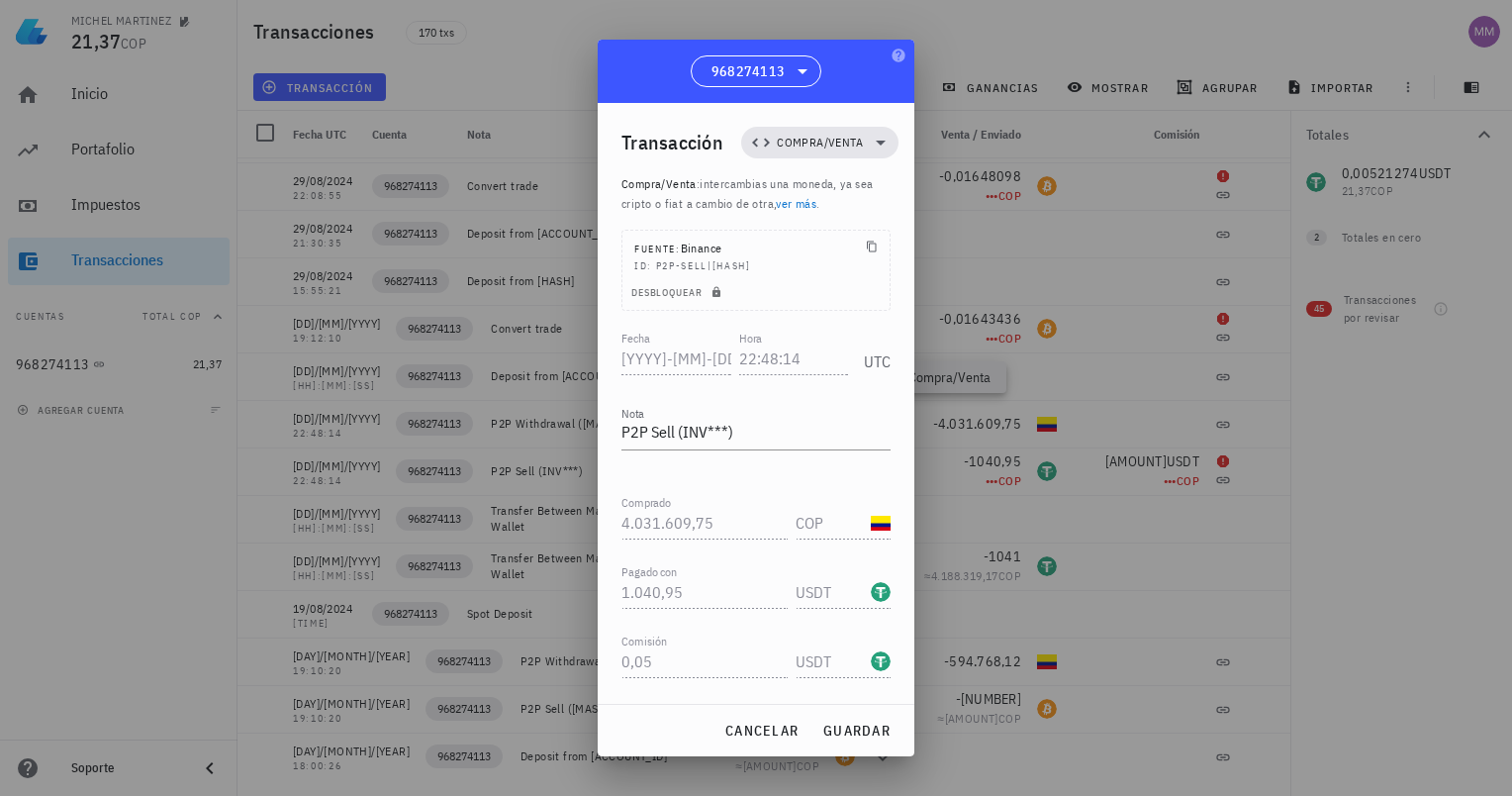 click on "cancelar
guardar" at bounding box center [756, 731] 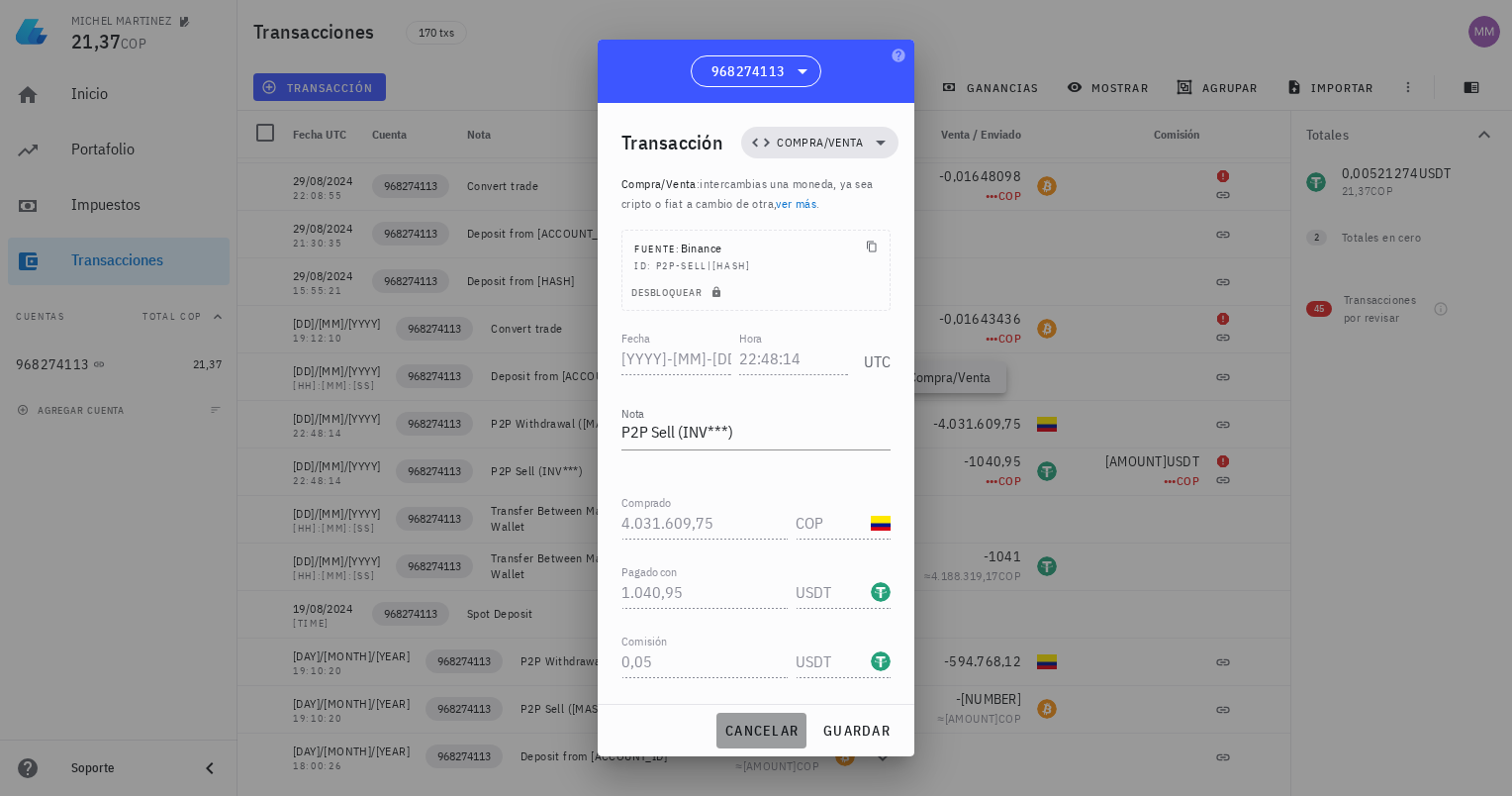 click on "cancelar" at bounding box center [761, 731] 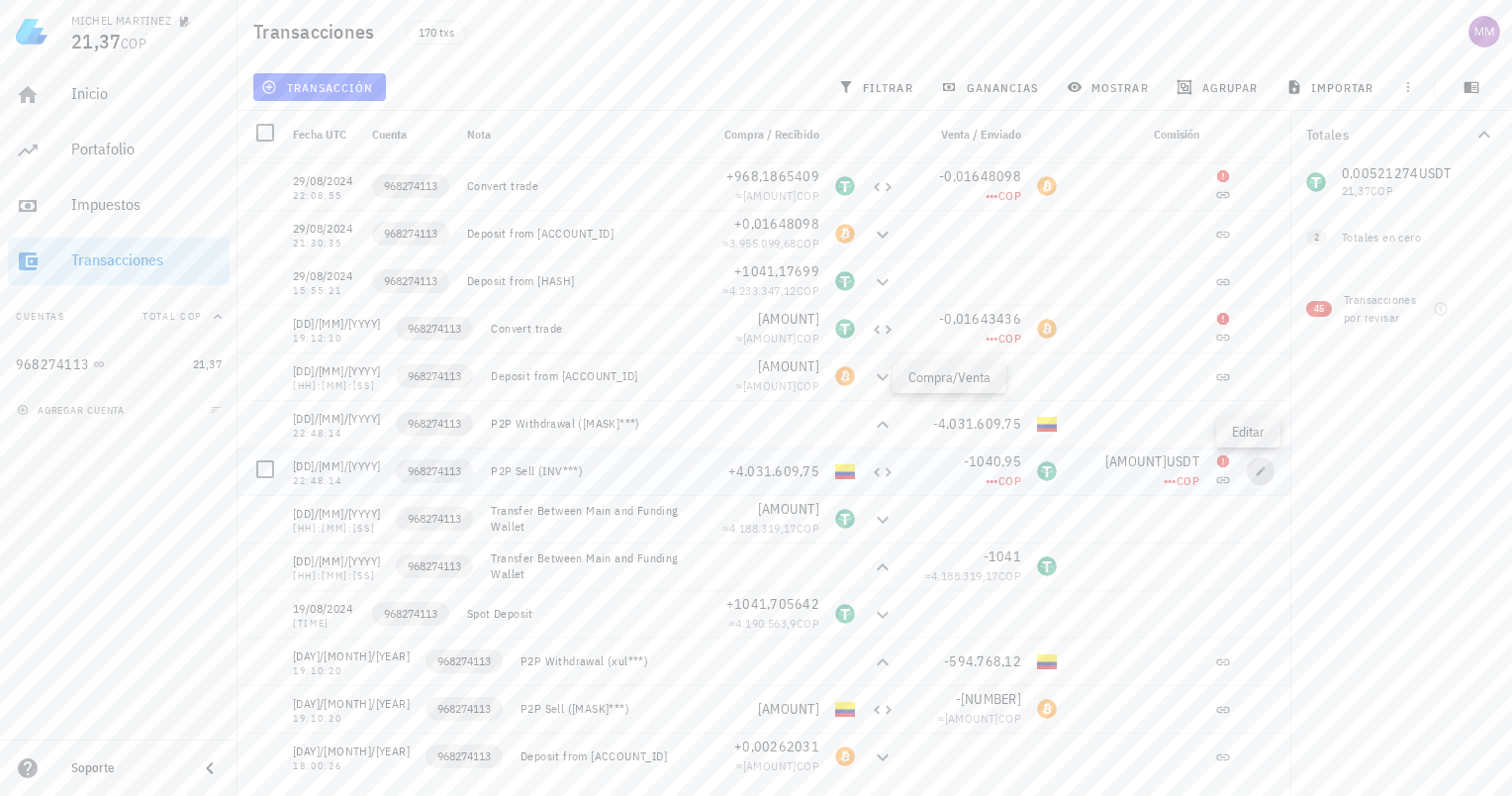 click 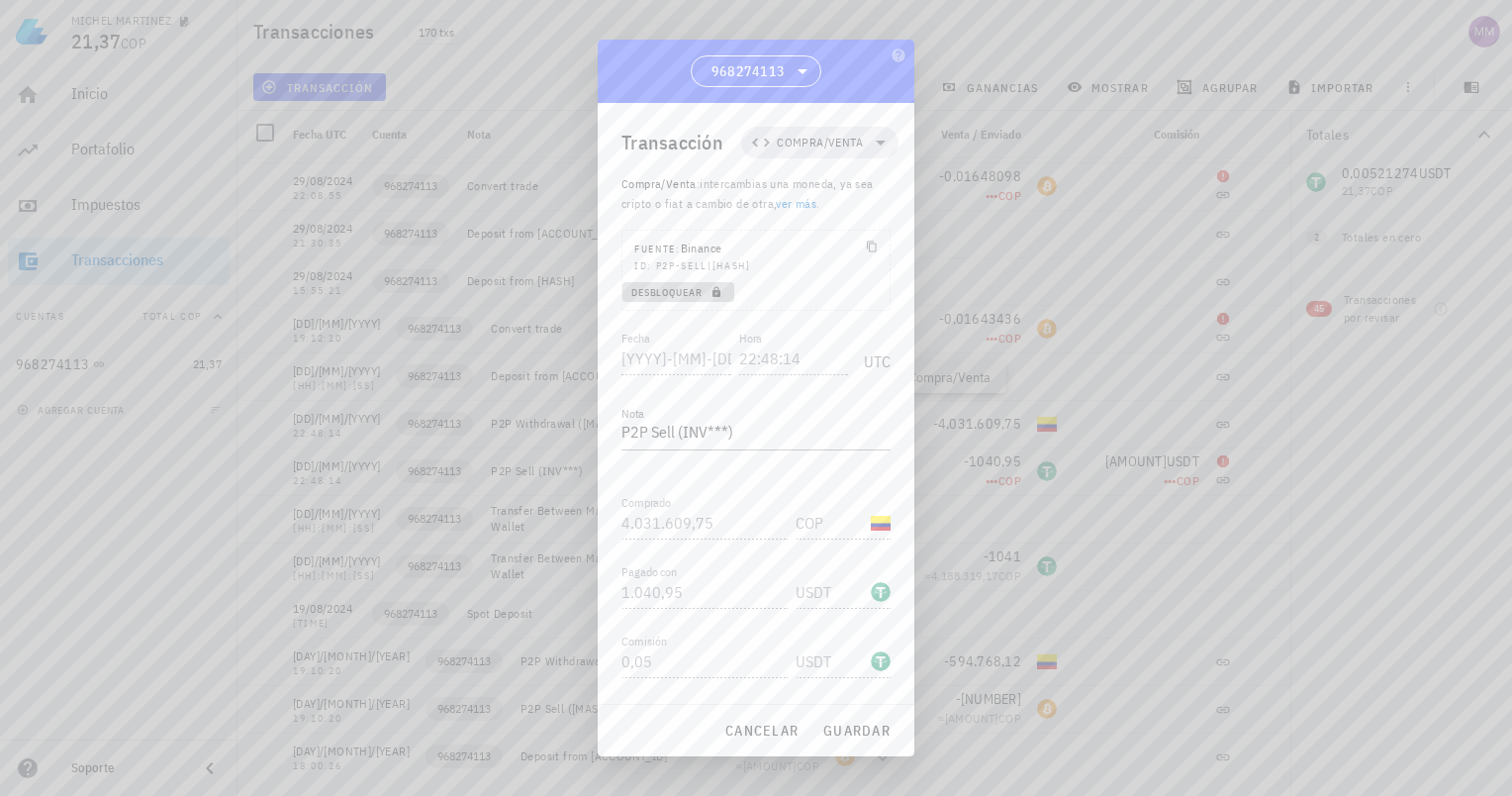 click on "Desbloquear" at bounding box center [678, 292] 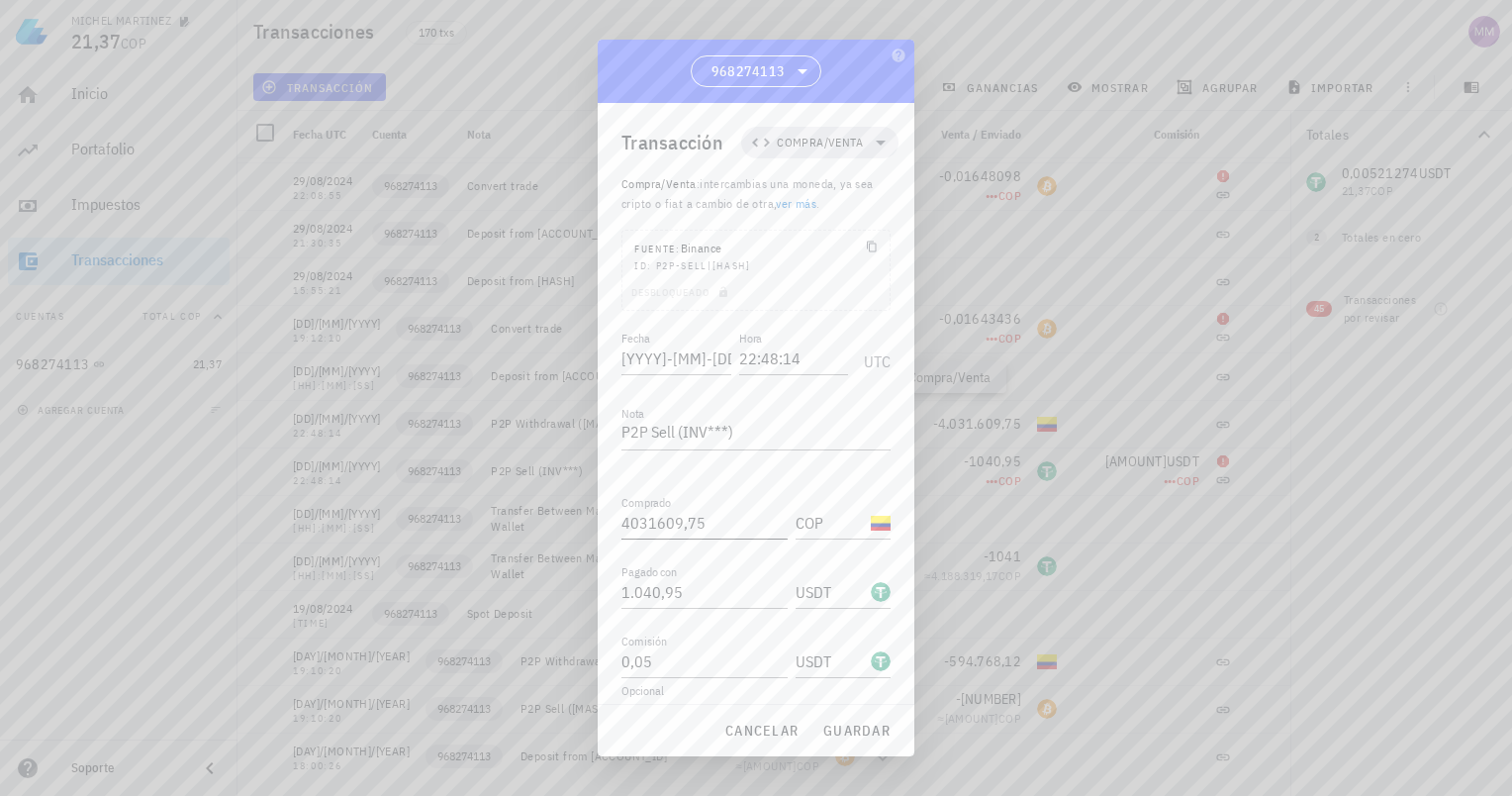 click on "4031609,75" at bounding box center [705, 523] 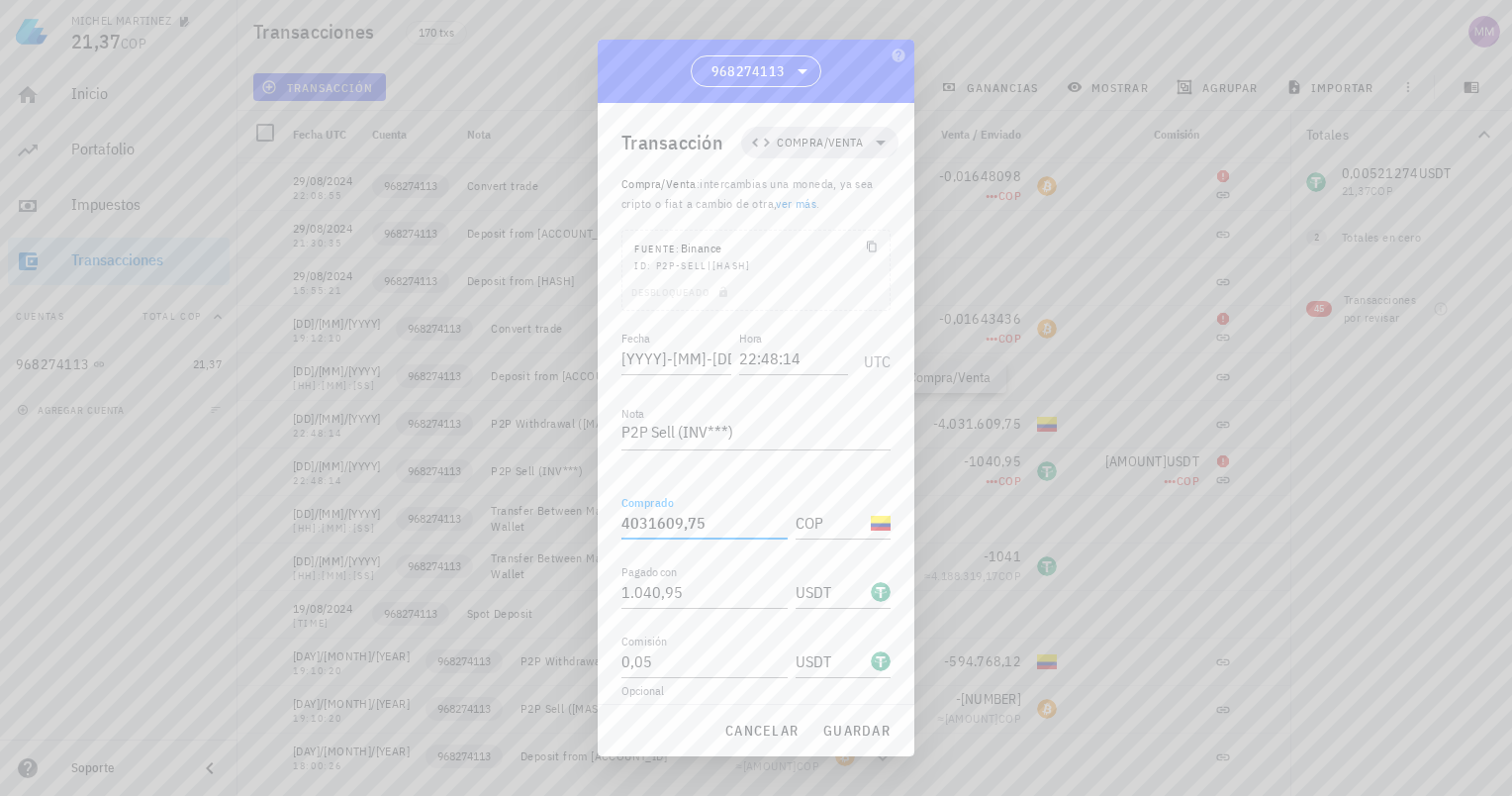 scroll, scrollTop: 0, scrollLeft: 0, axis: both 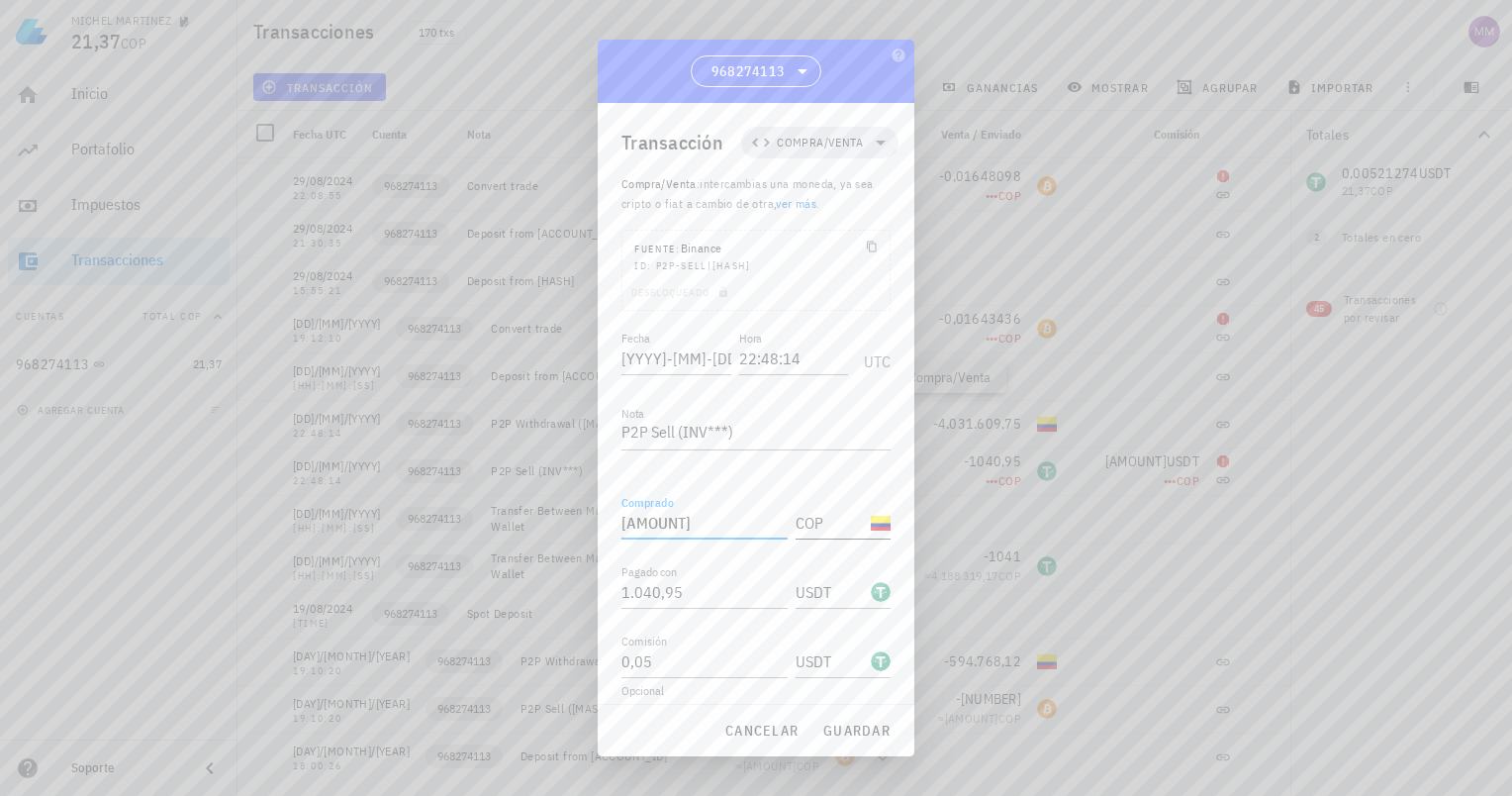 type on "1.040,95" 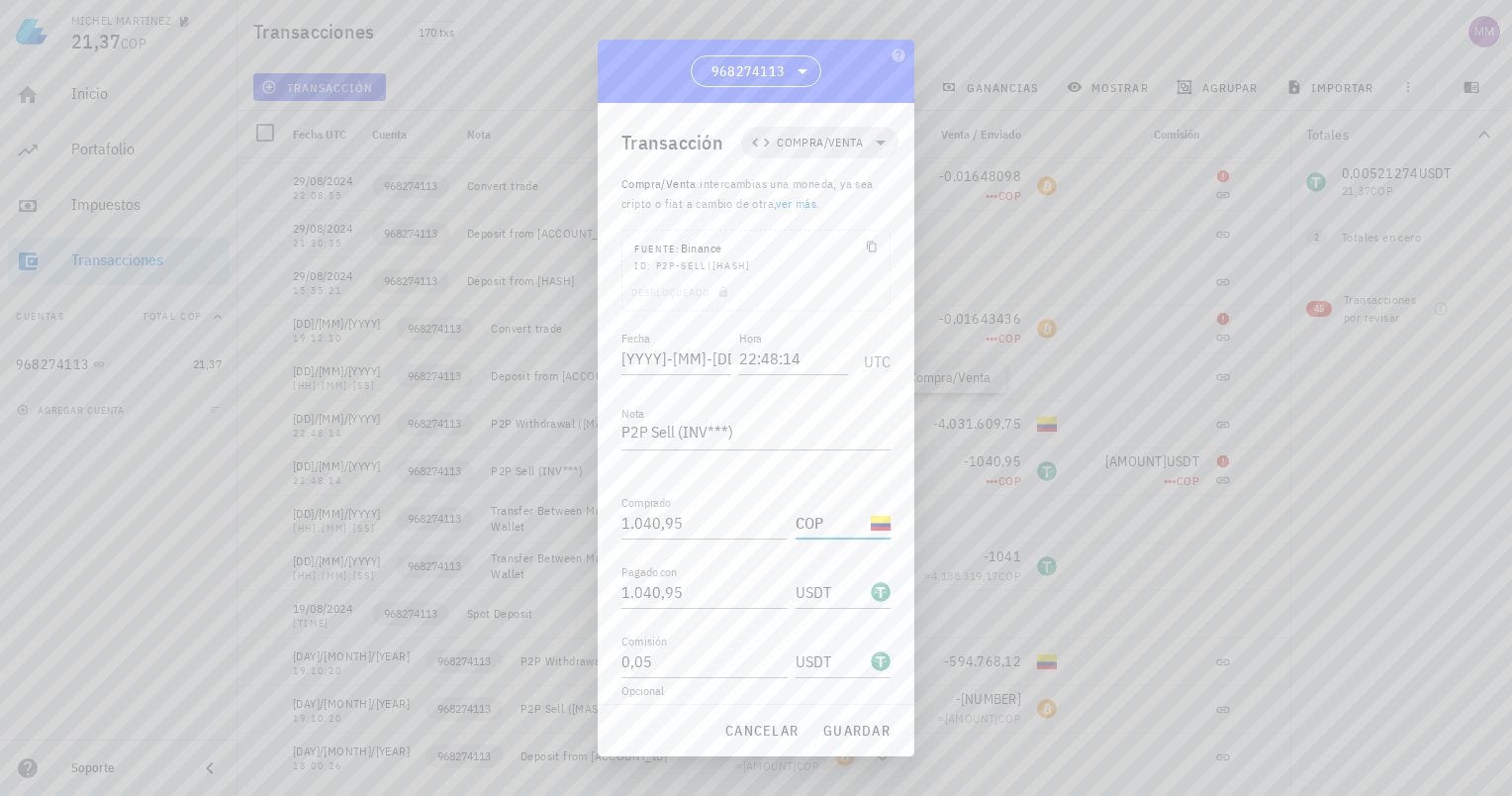 click on "COP" at bounding box center [831, 523] 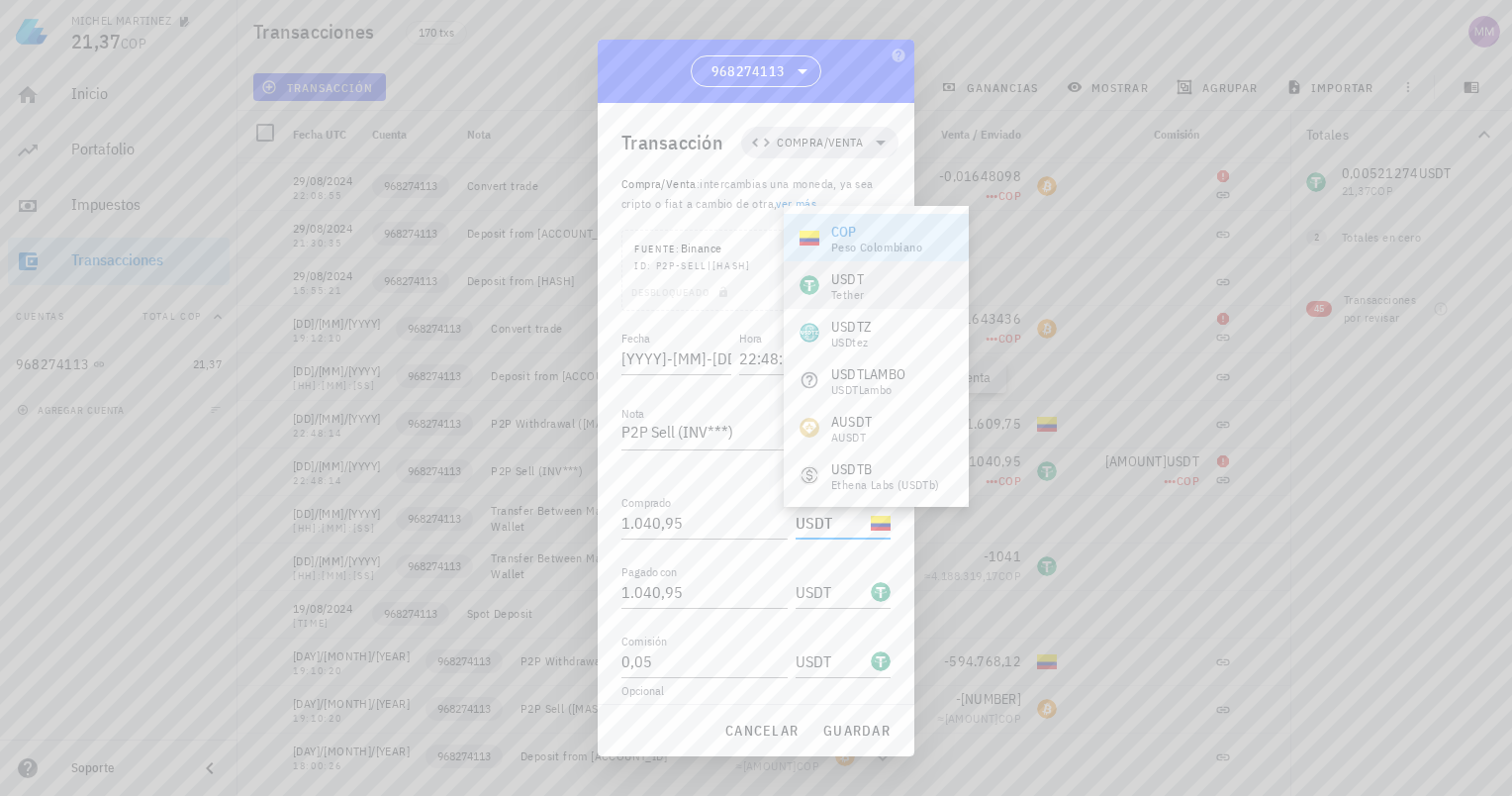click on "USDT   Tether" at bounding box center [876, 285] 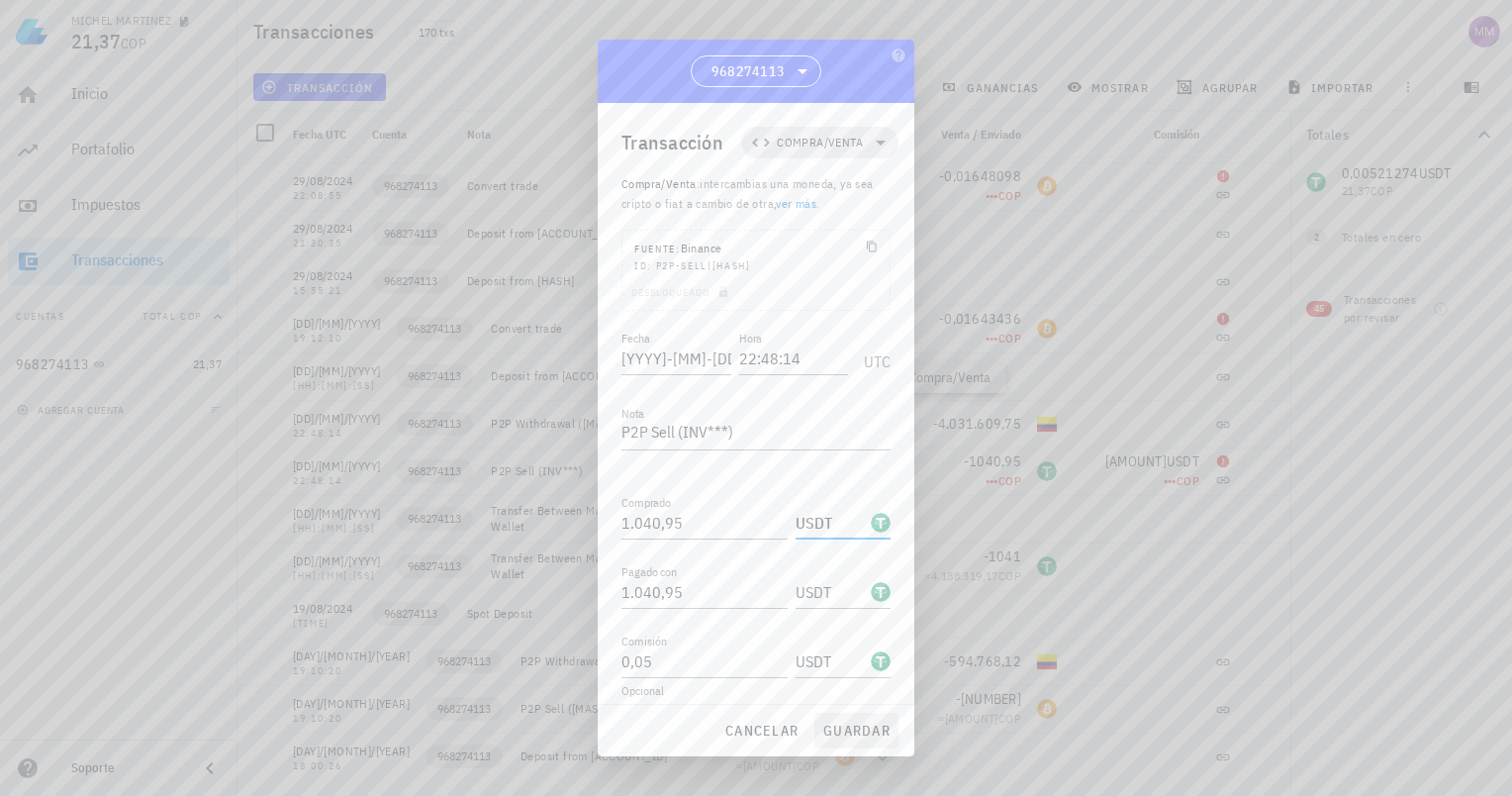type on "USDT" 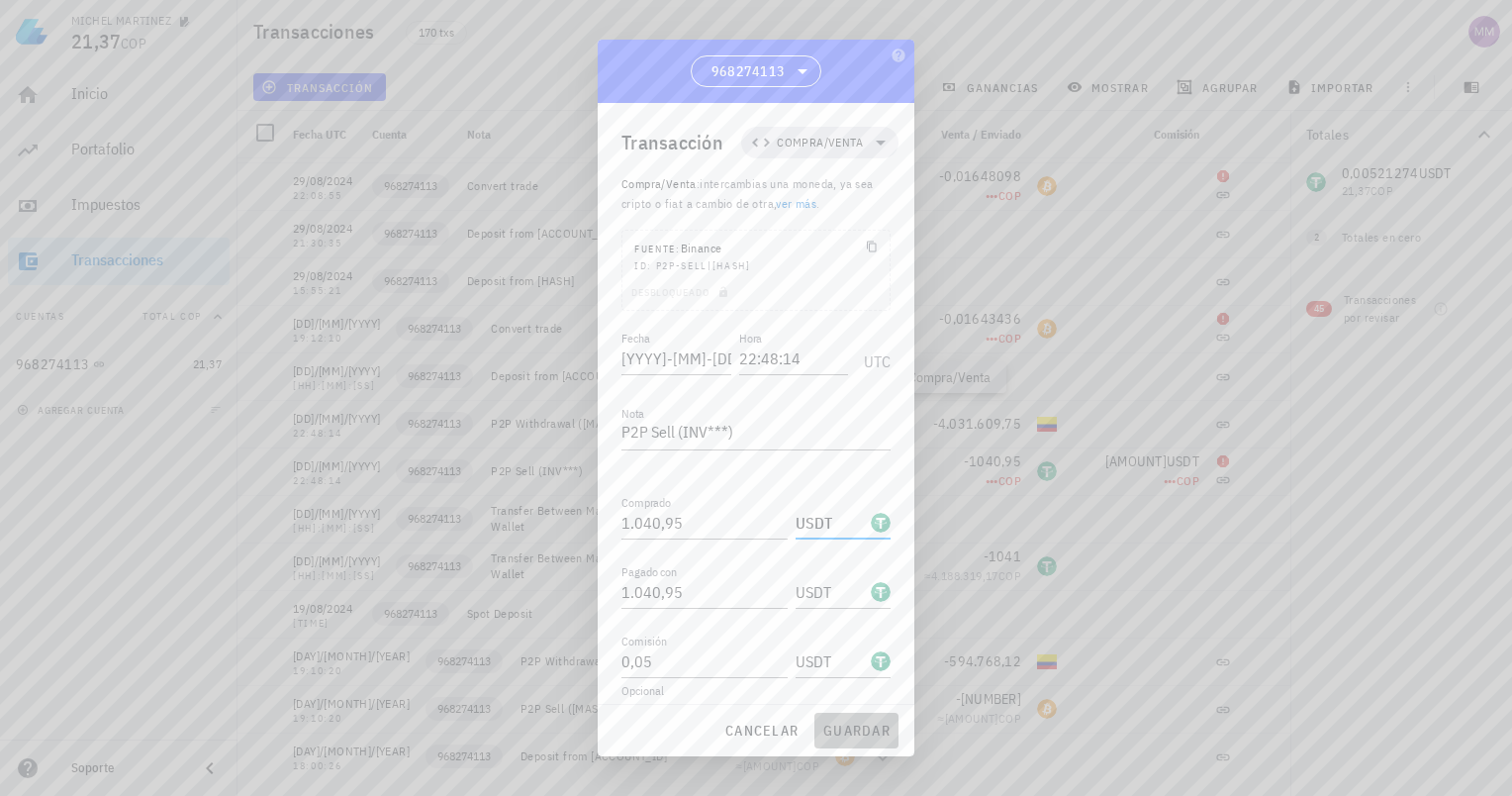 click on "guardar" at bounding box center [856, 731] 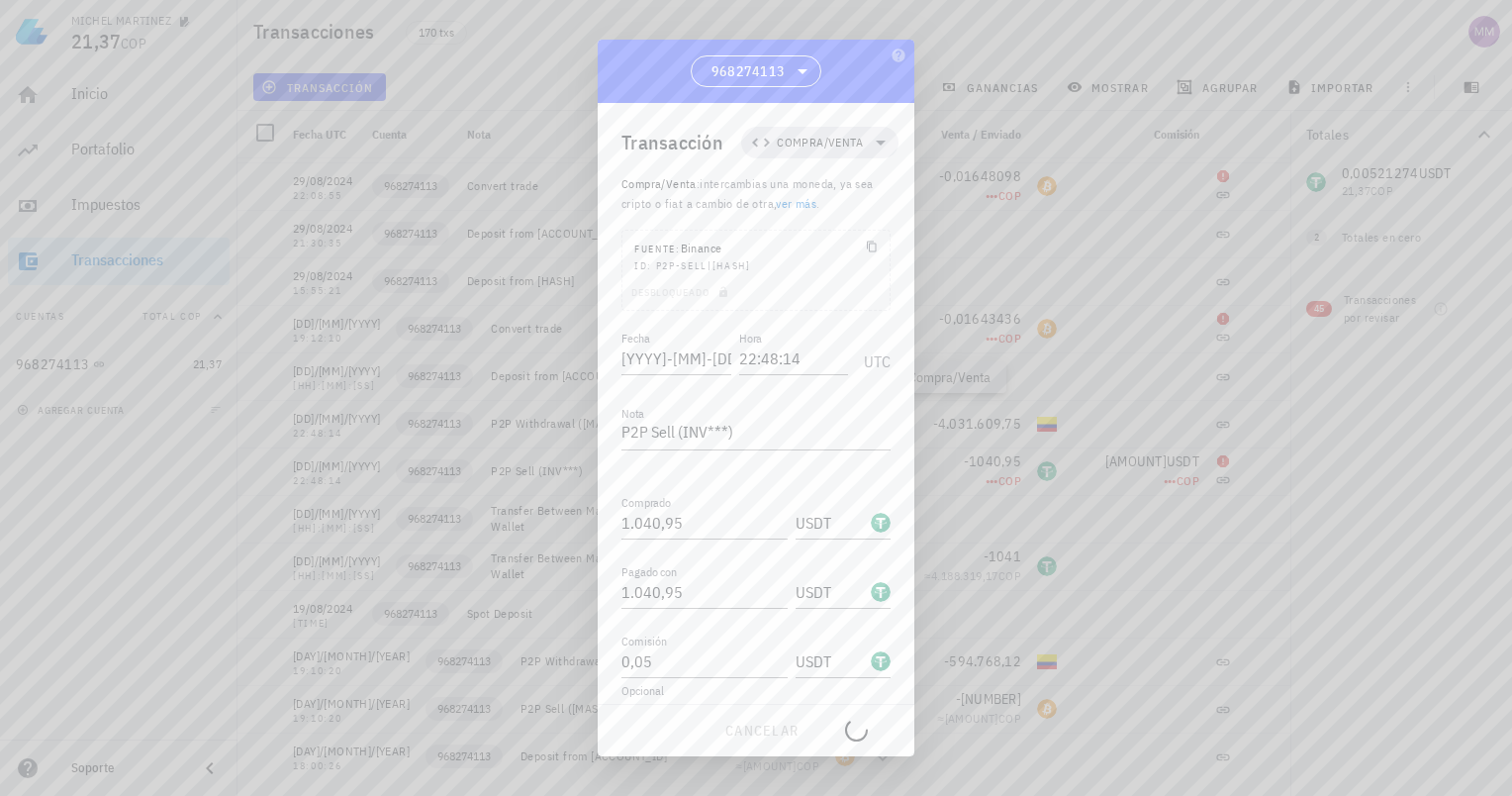 type on "4.031.609,75" 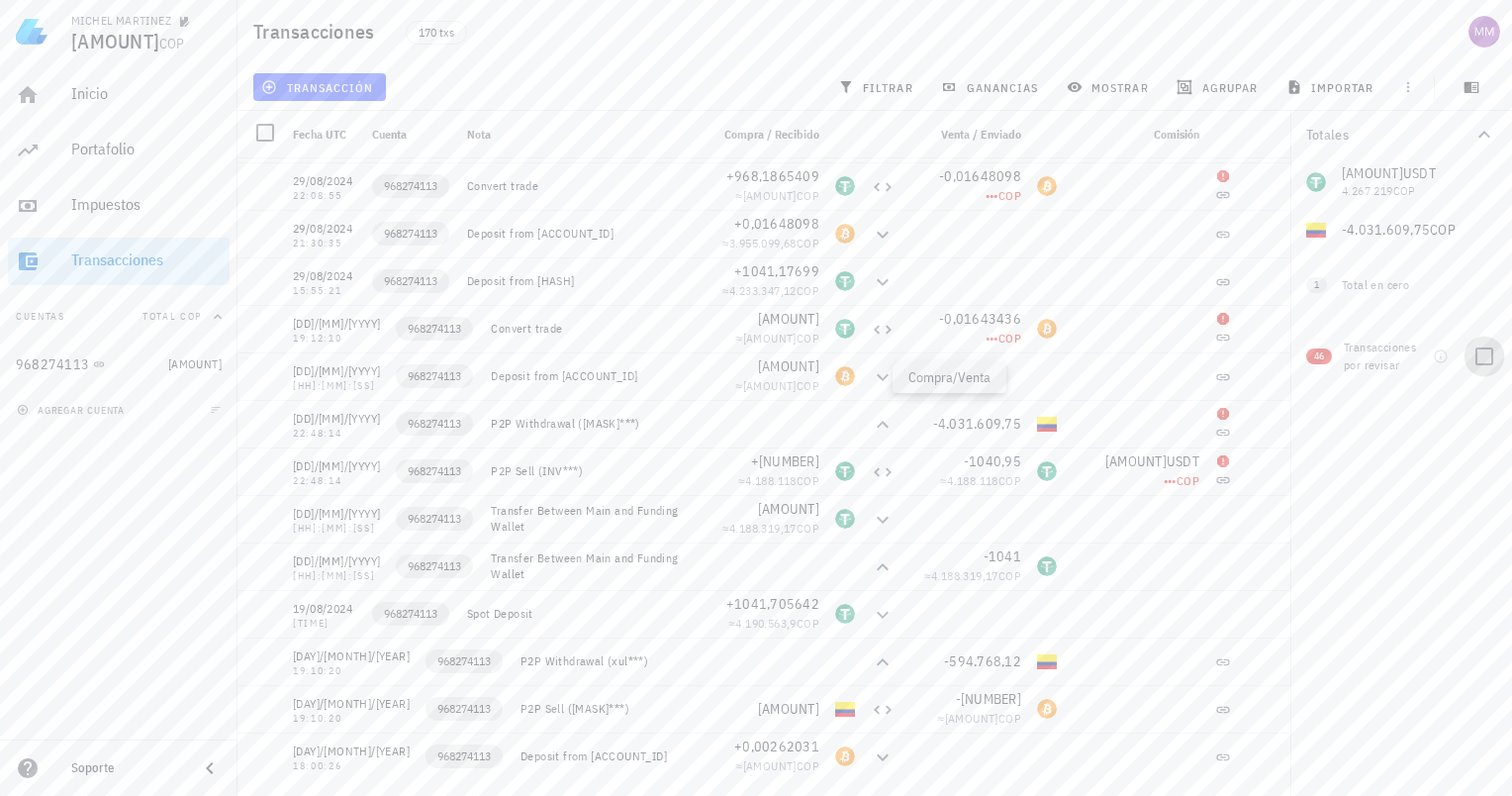click at bounding box center [1484, 356] 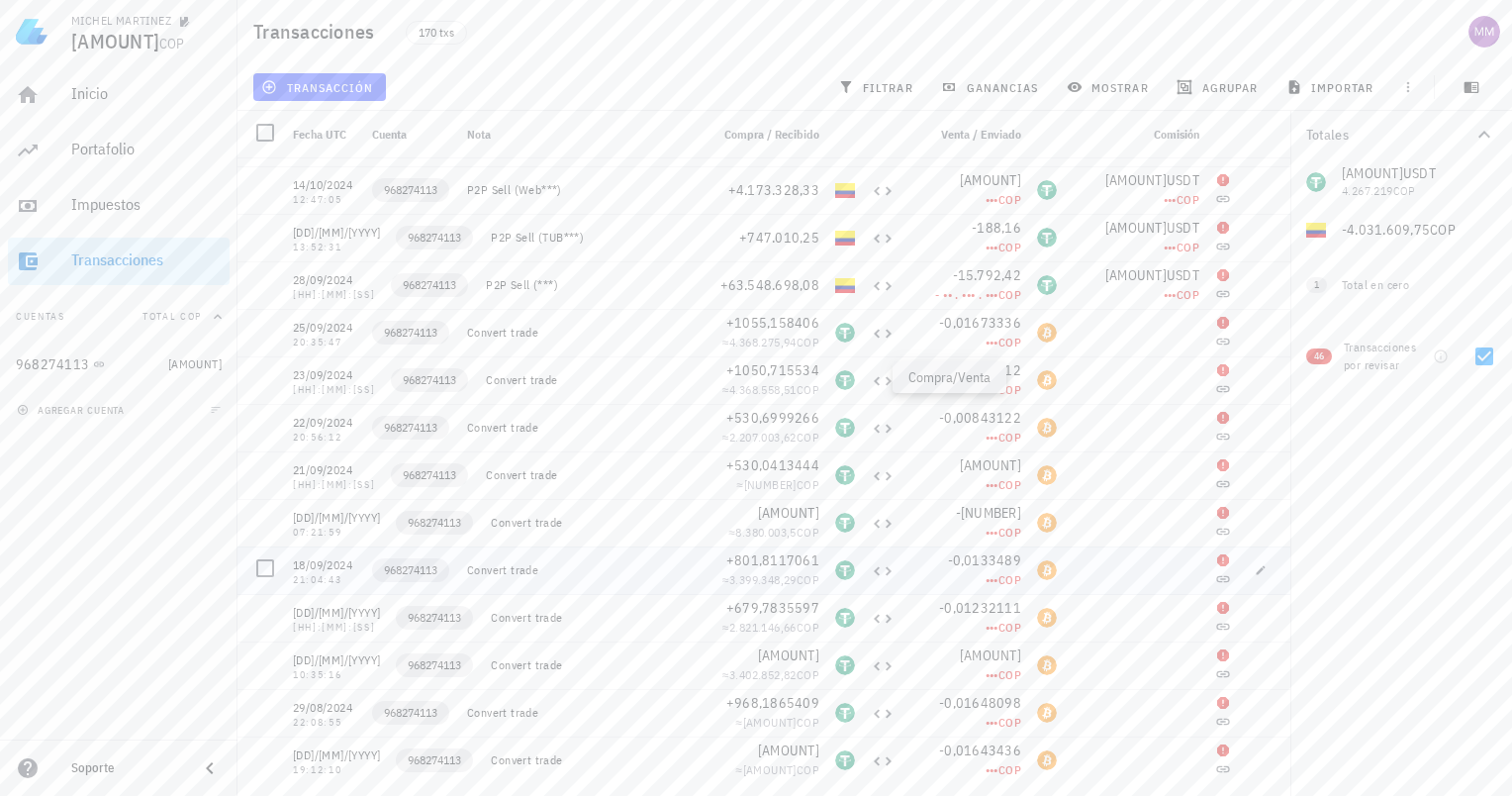 scroll, scrollTop: 1564, scrollLeft: 0, axis: vertical 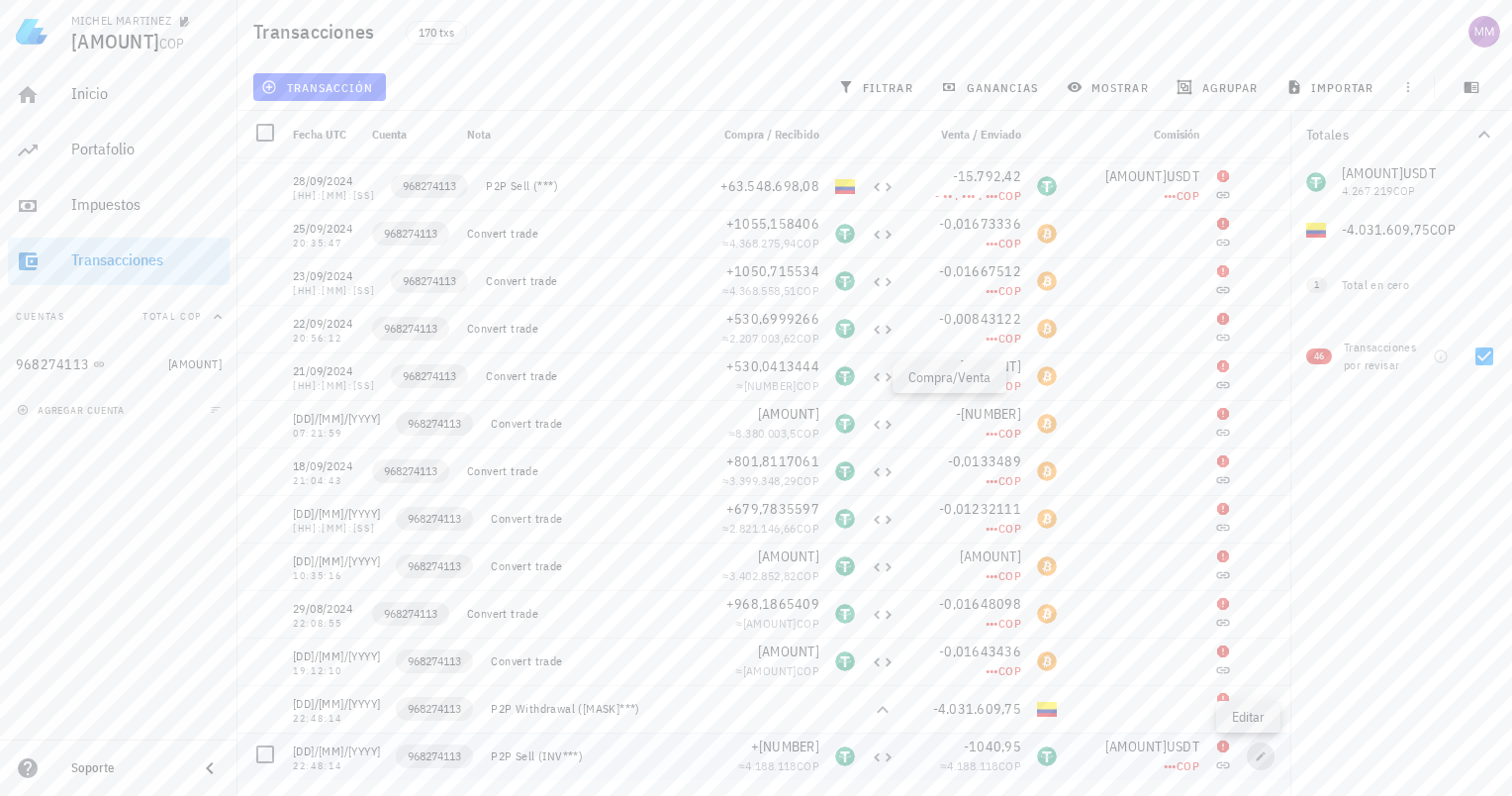 click 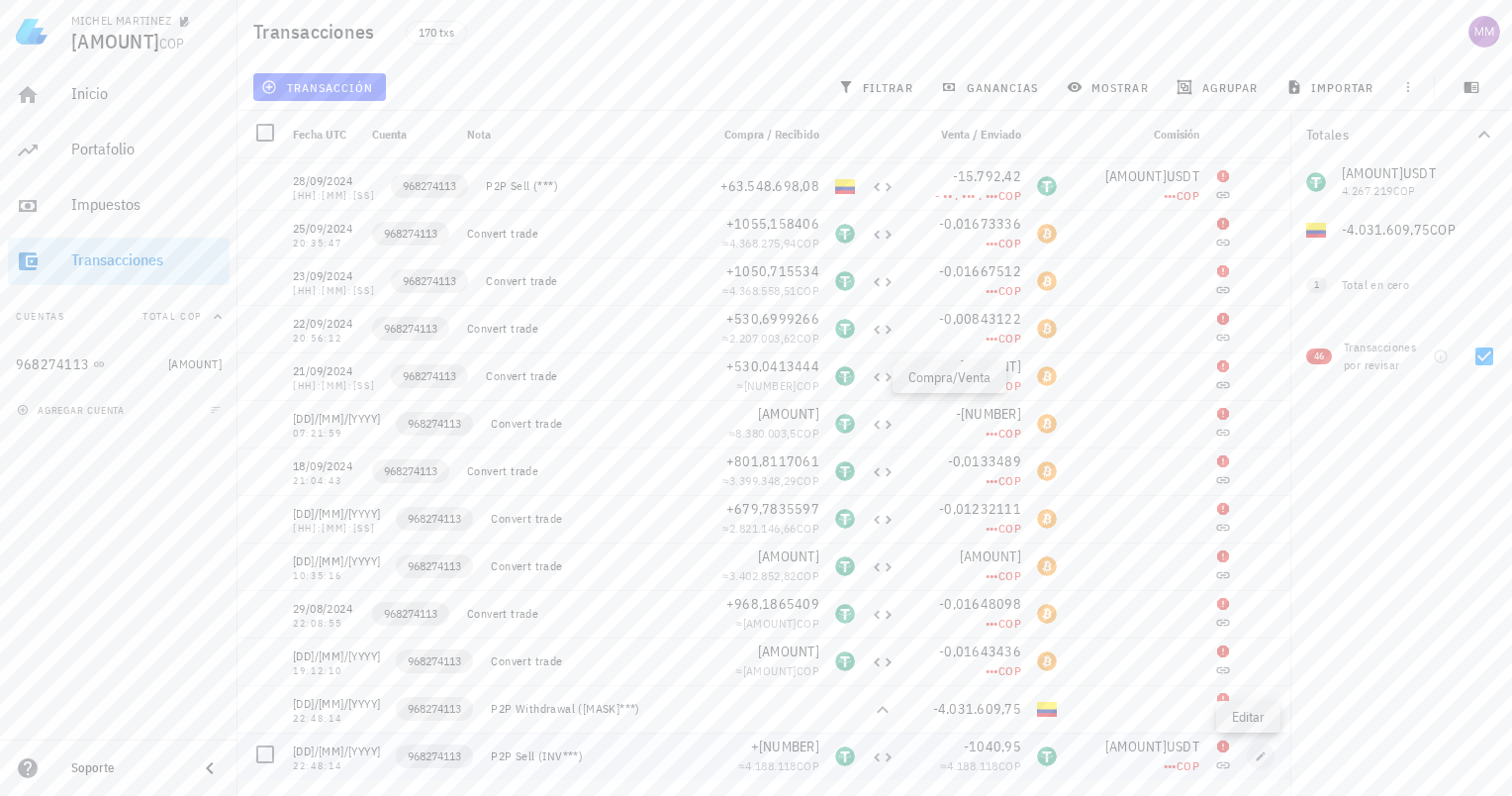 type on "1.040,95" 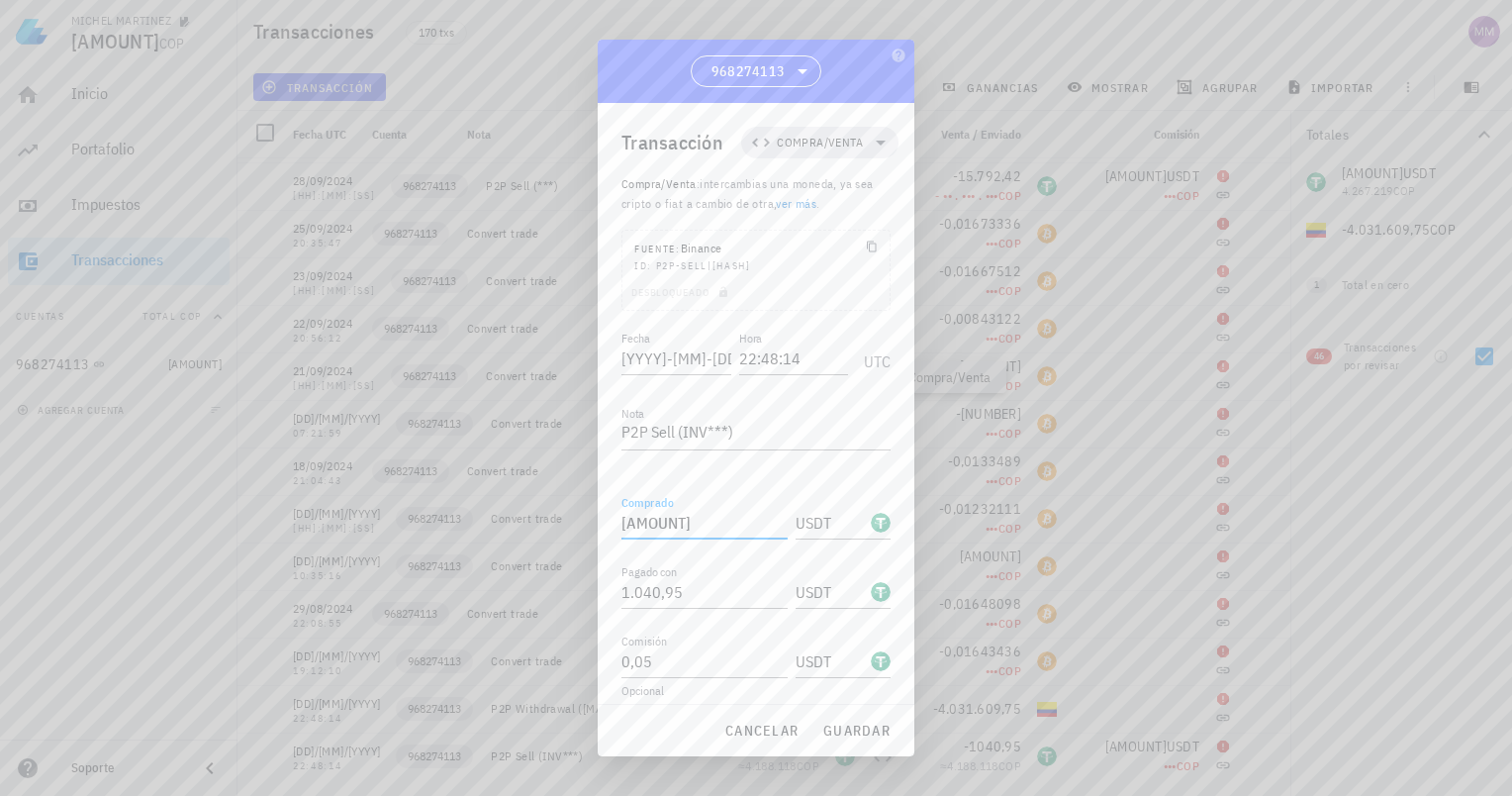click on "[AMOUNT]" at bounding box center (705, 523) 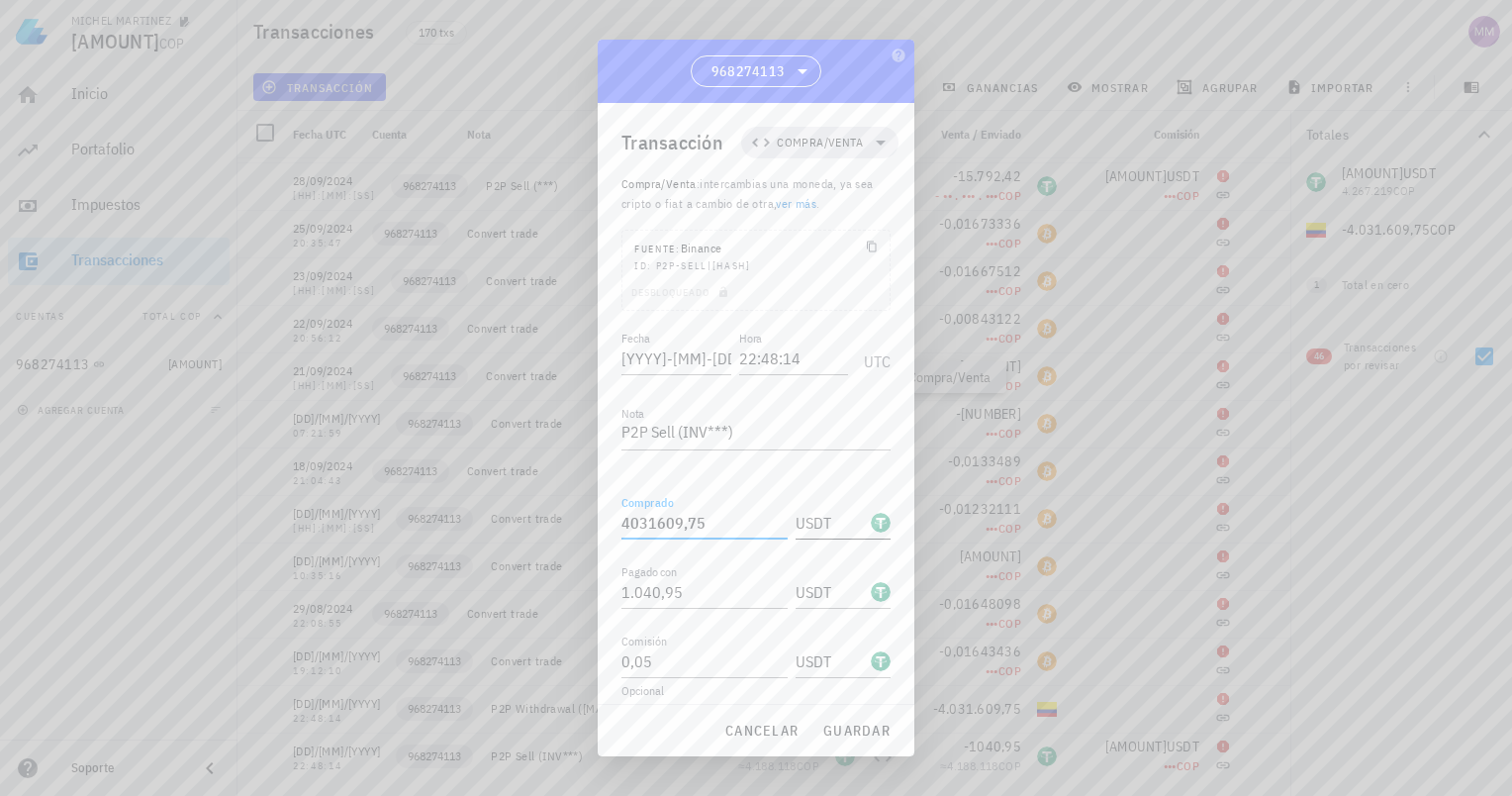 type on "4.031.609,75" 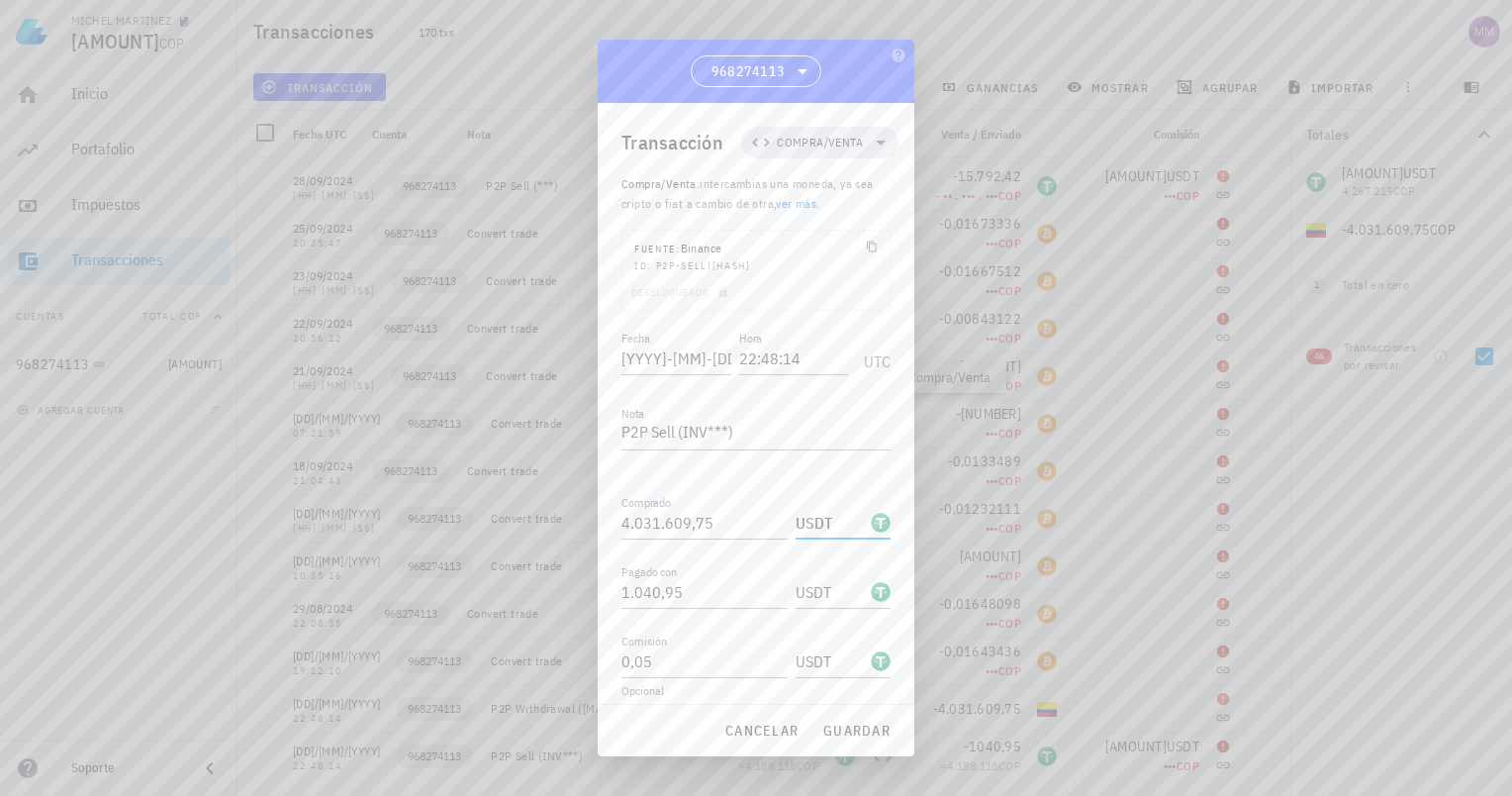 click on "USDT" at bounding box center (831, 523) 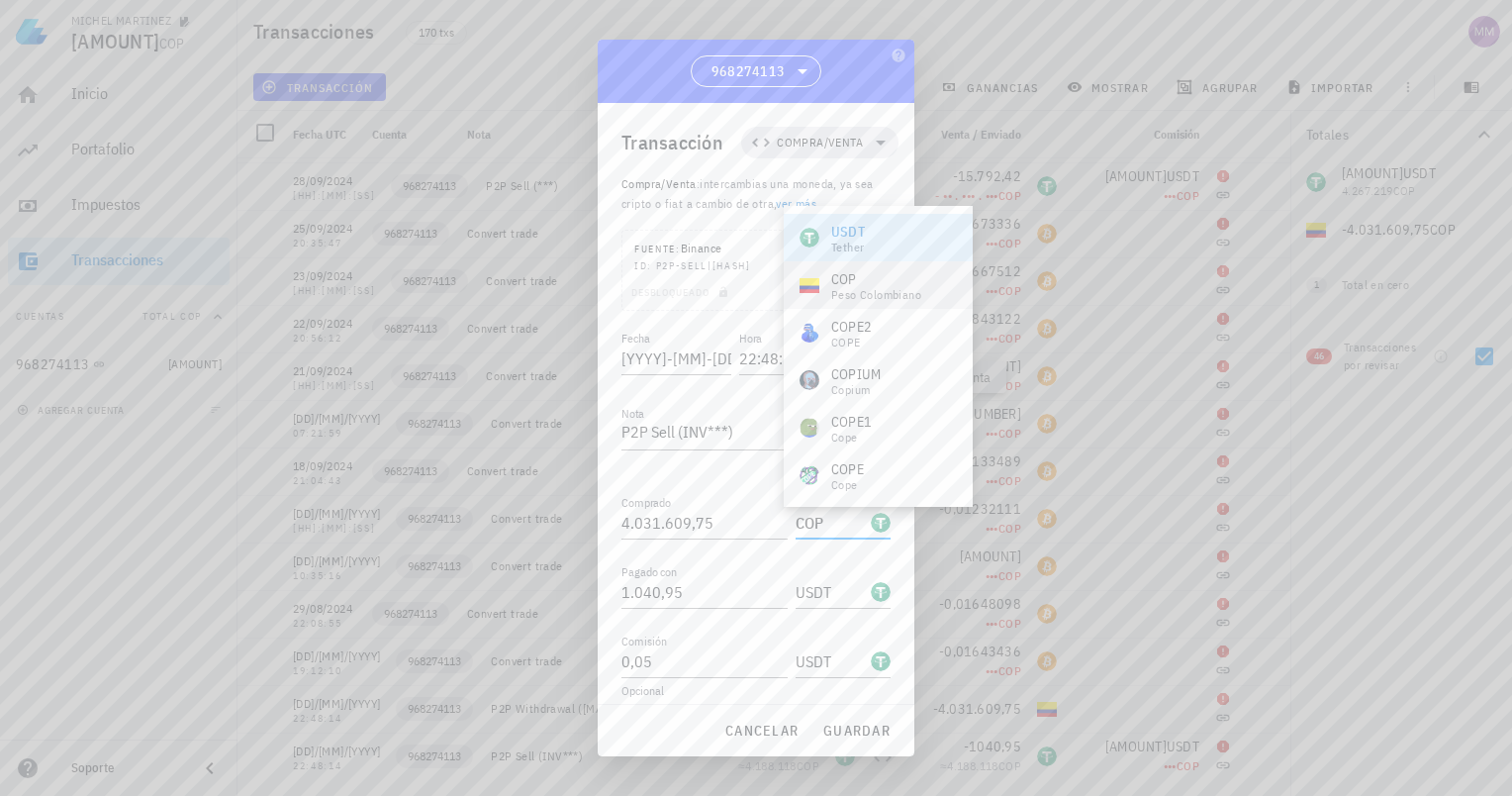 click on "COP   peso colombiano" at bounding box center [876, 285] 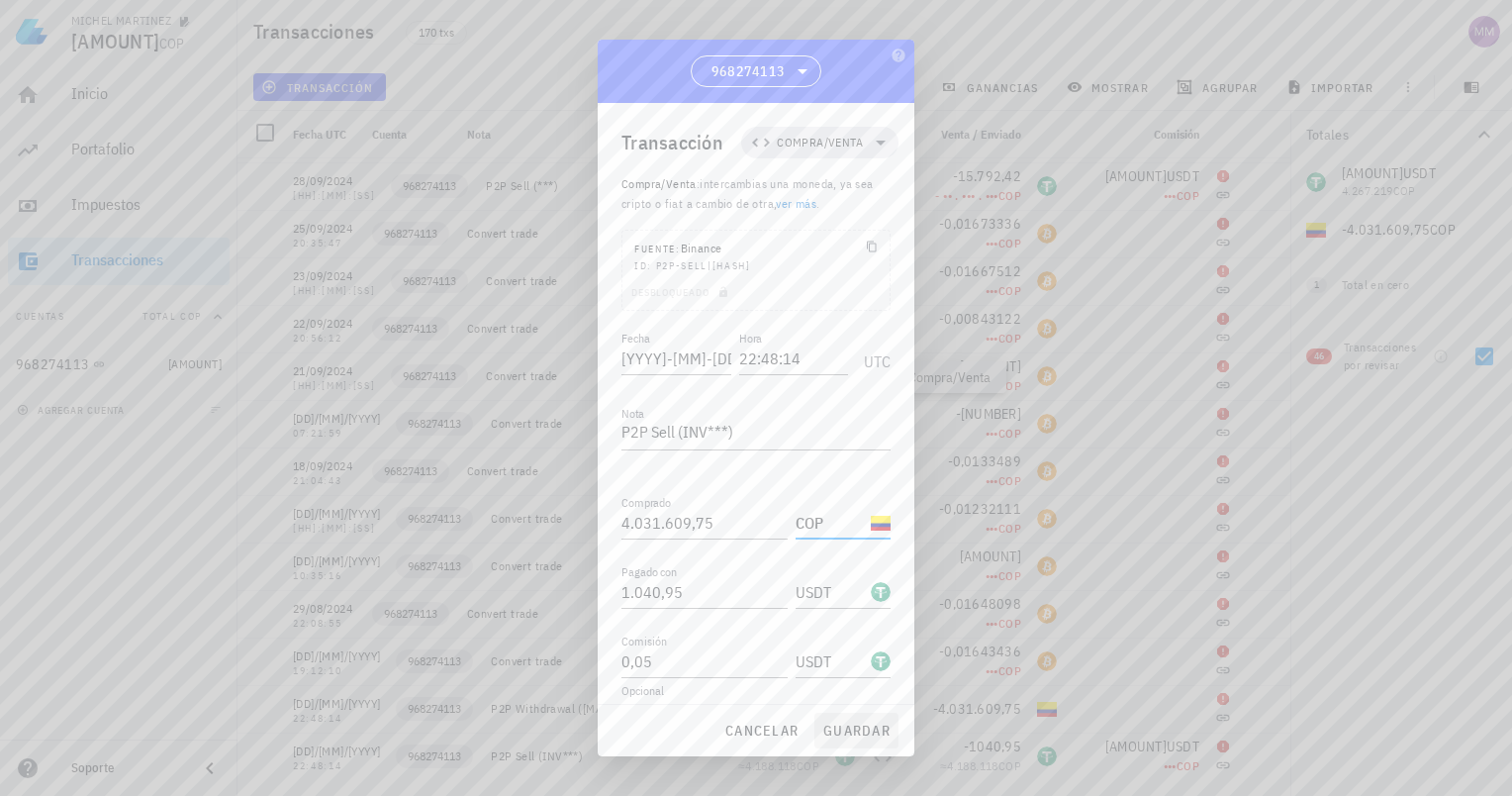 type on "COP" 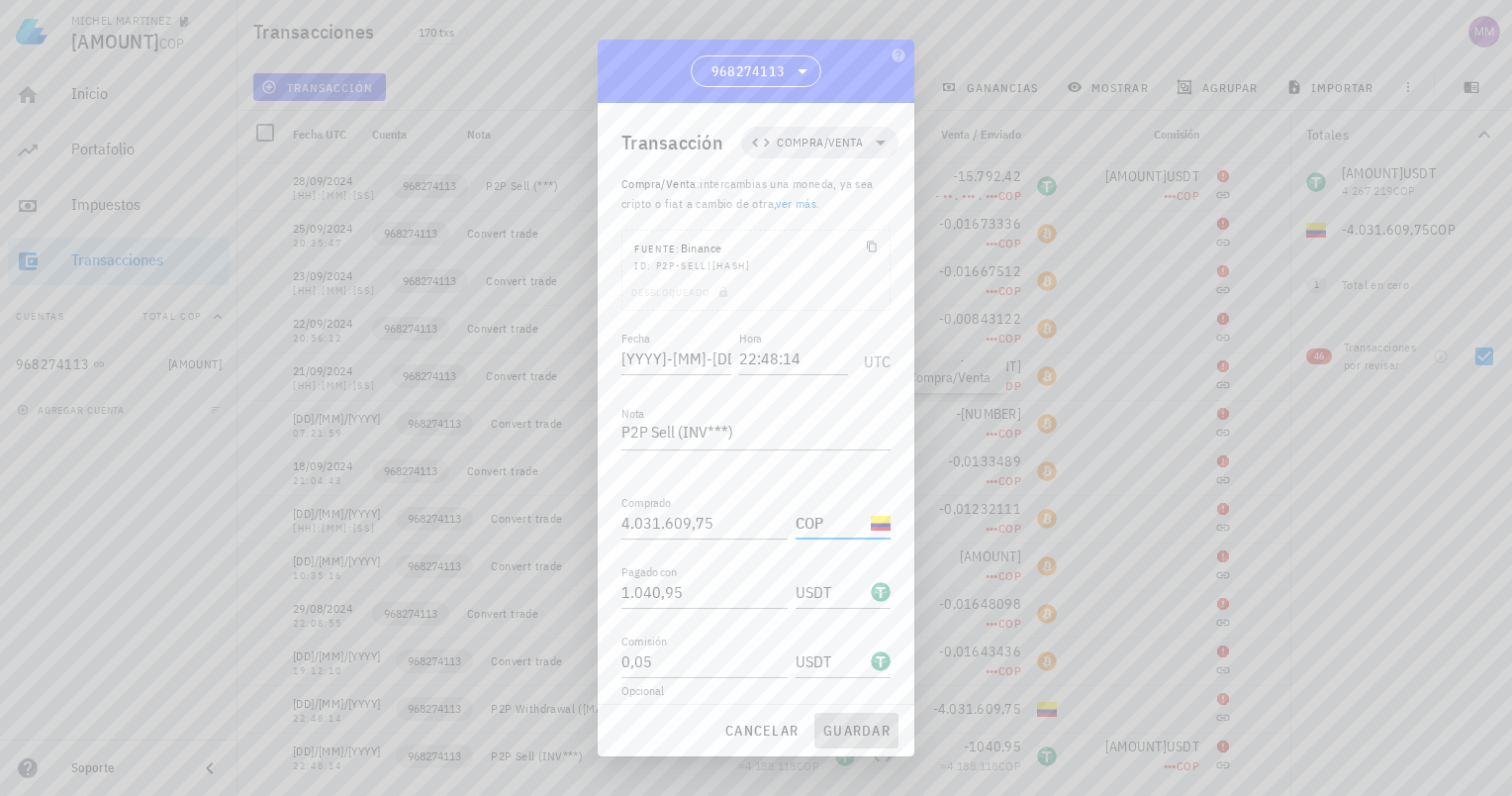 click on "guardar" at bounding box center [856, 731] 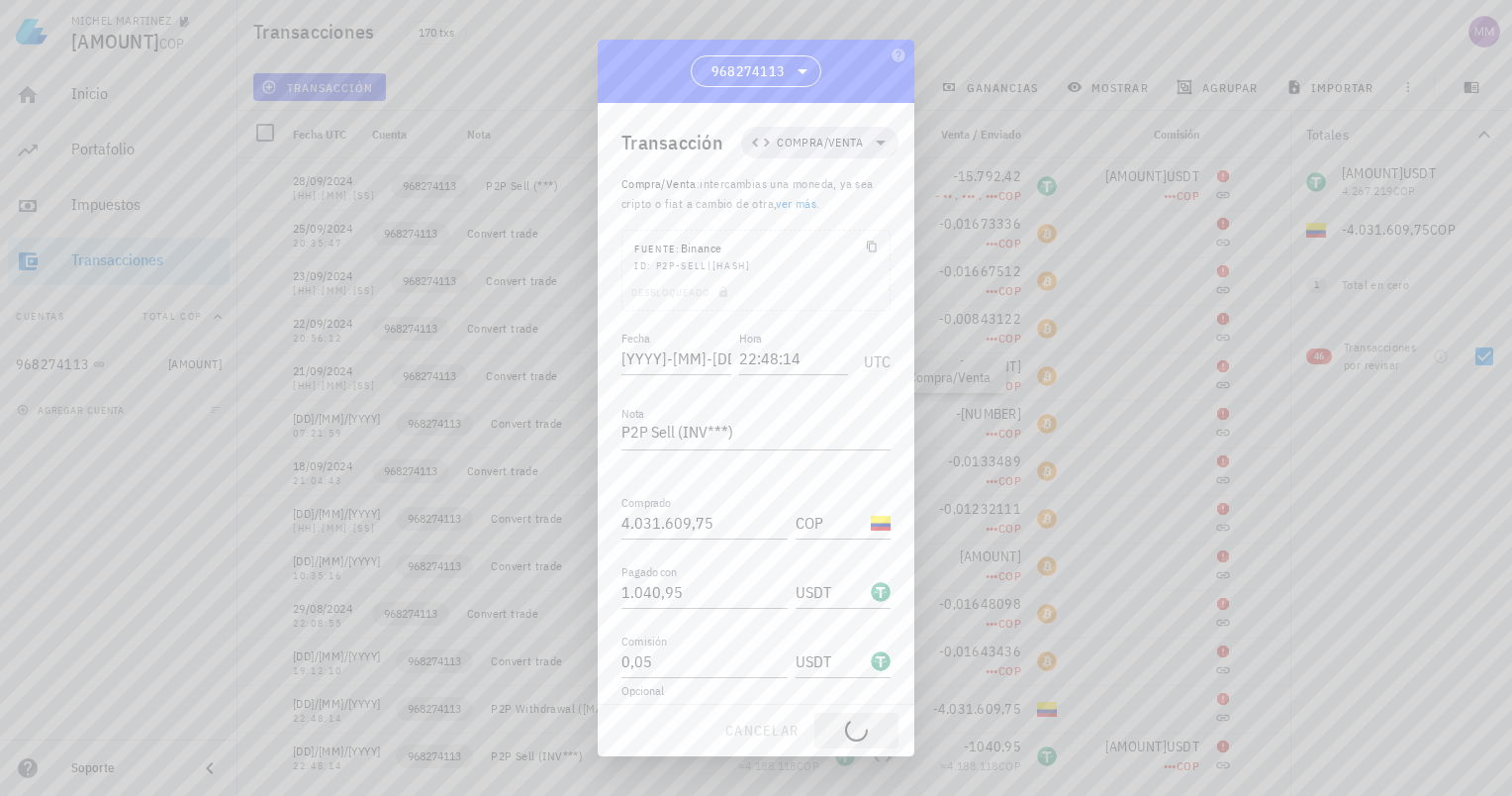 type on "1.040,95" 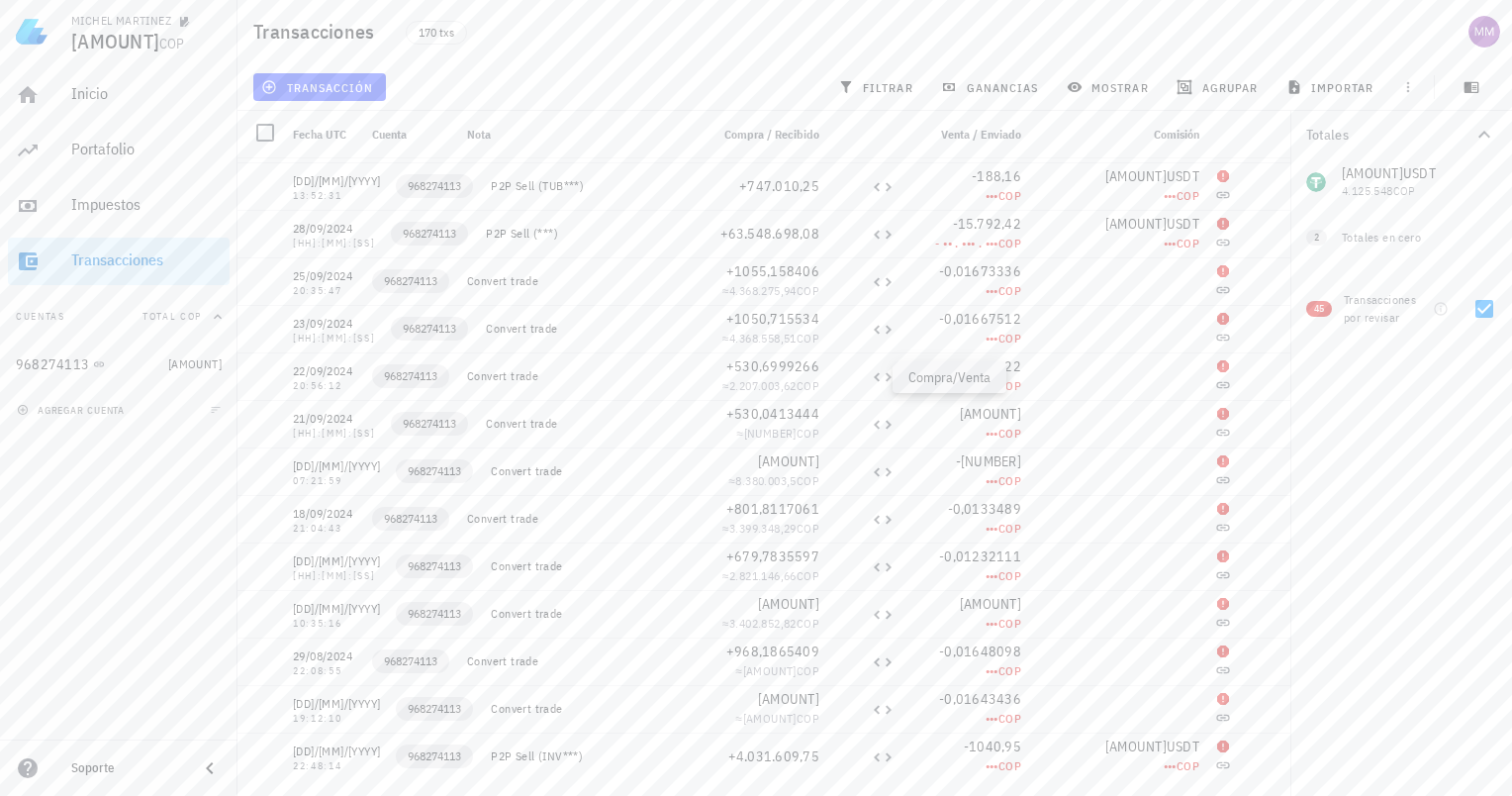 scroll, scrollTop: 1517, scrollLeft: 0, axis: vertical 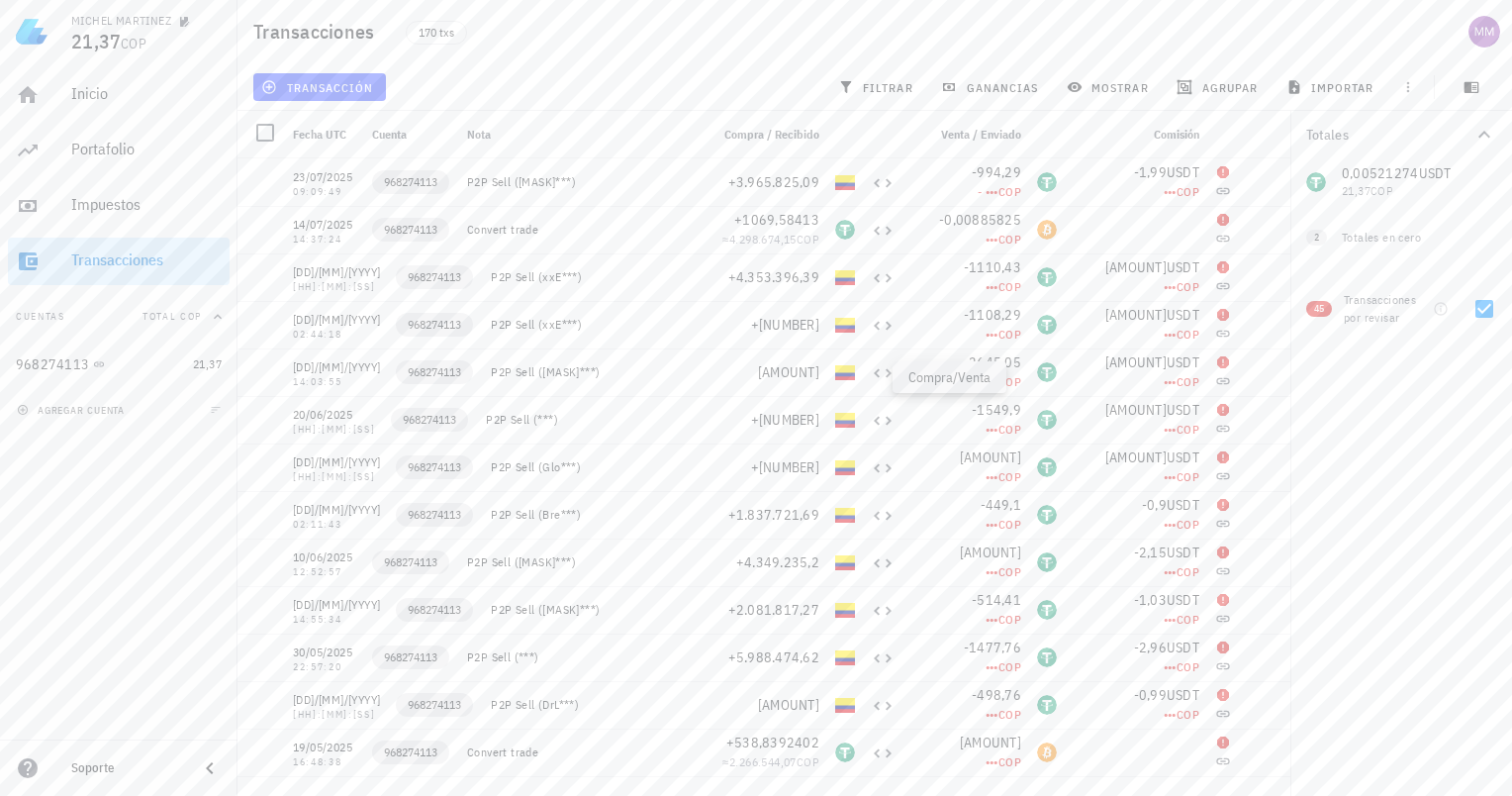 click on "Transacciones" at bounding box center [146, 259] 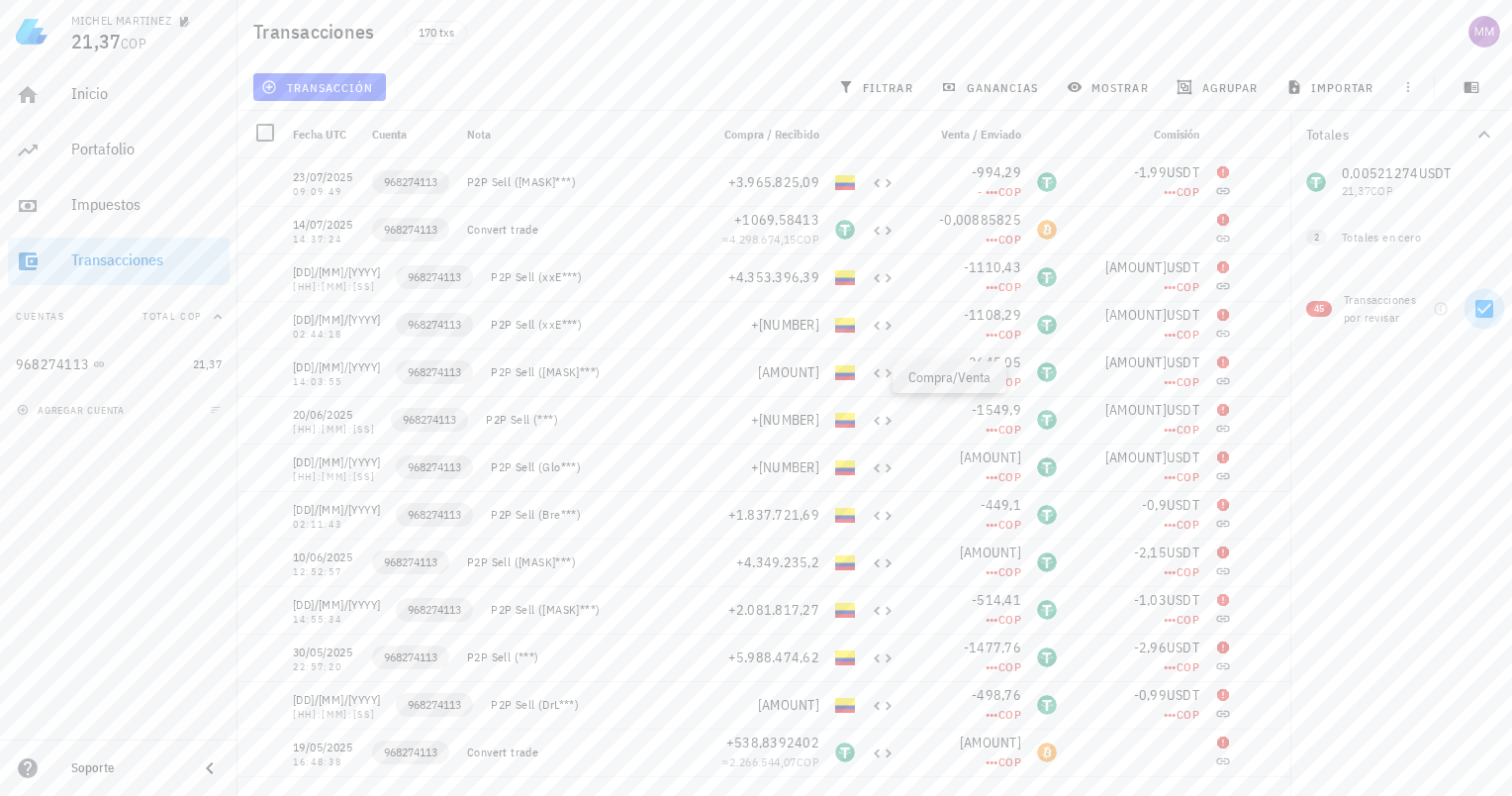 click at bounding box center [1484, 309] 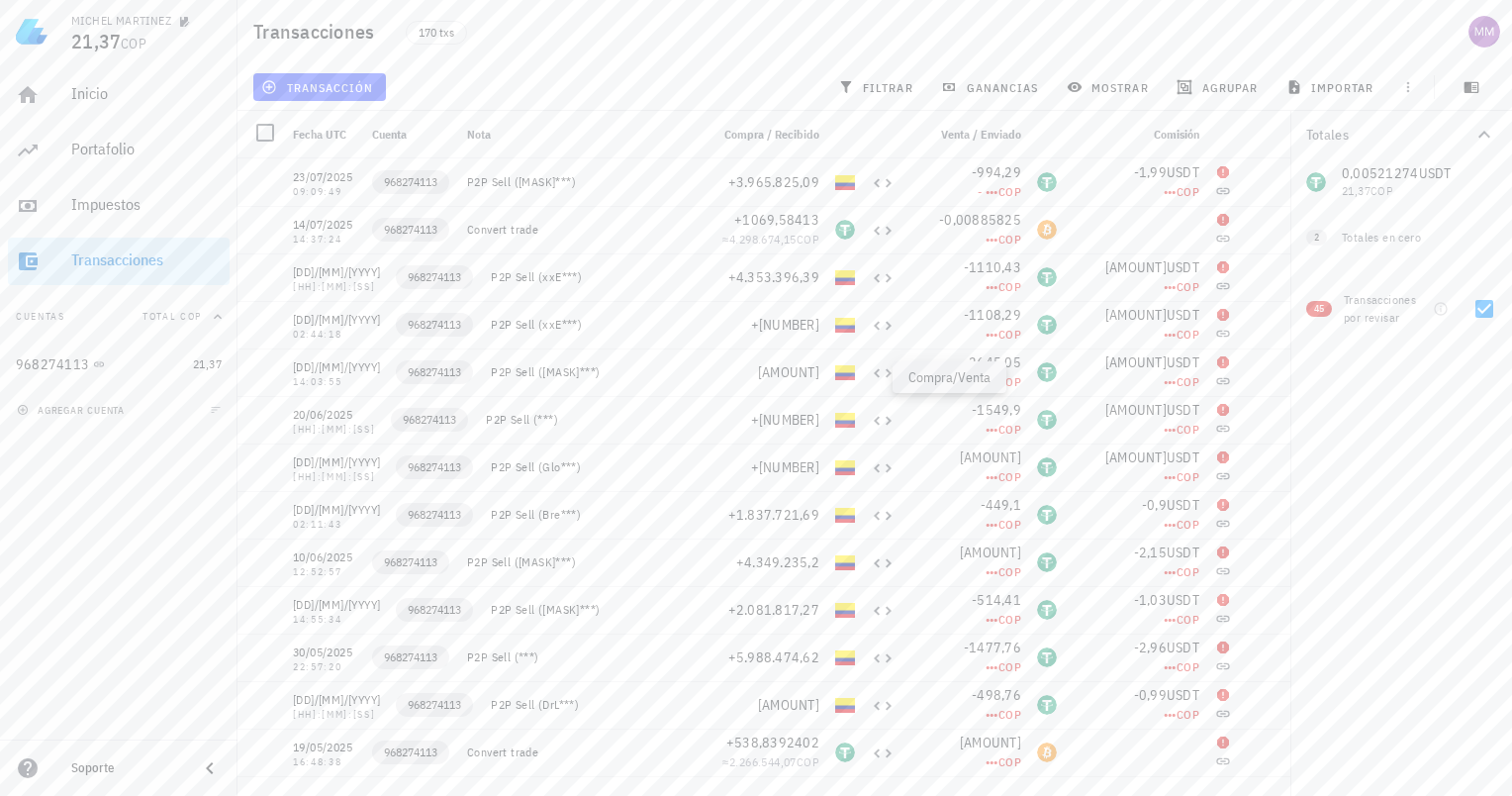 checkbox on "false" 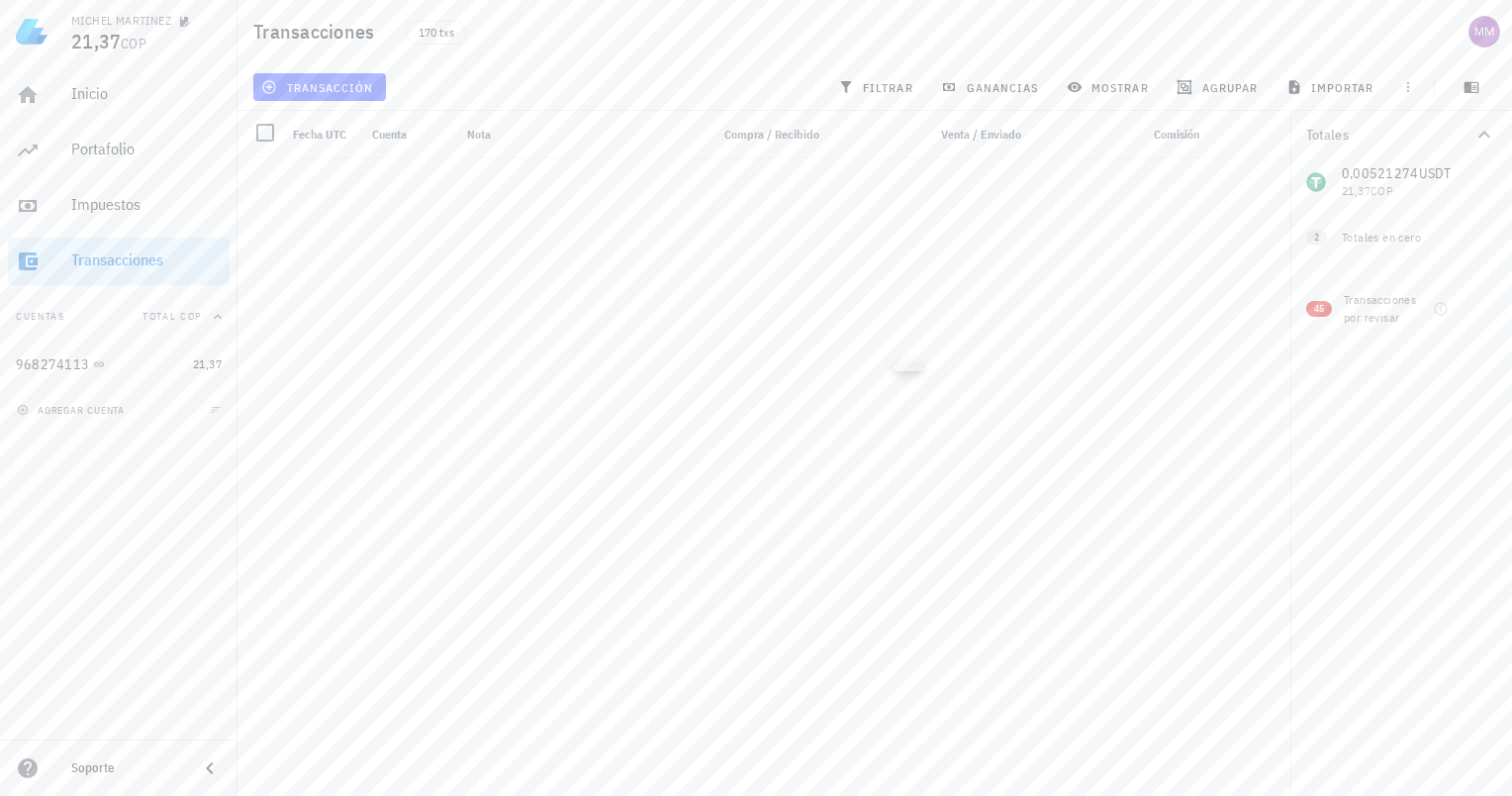 scroll, scrollTop: 6779, scrollLeft: 0, axis: vertical 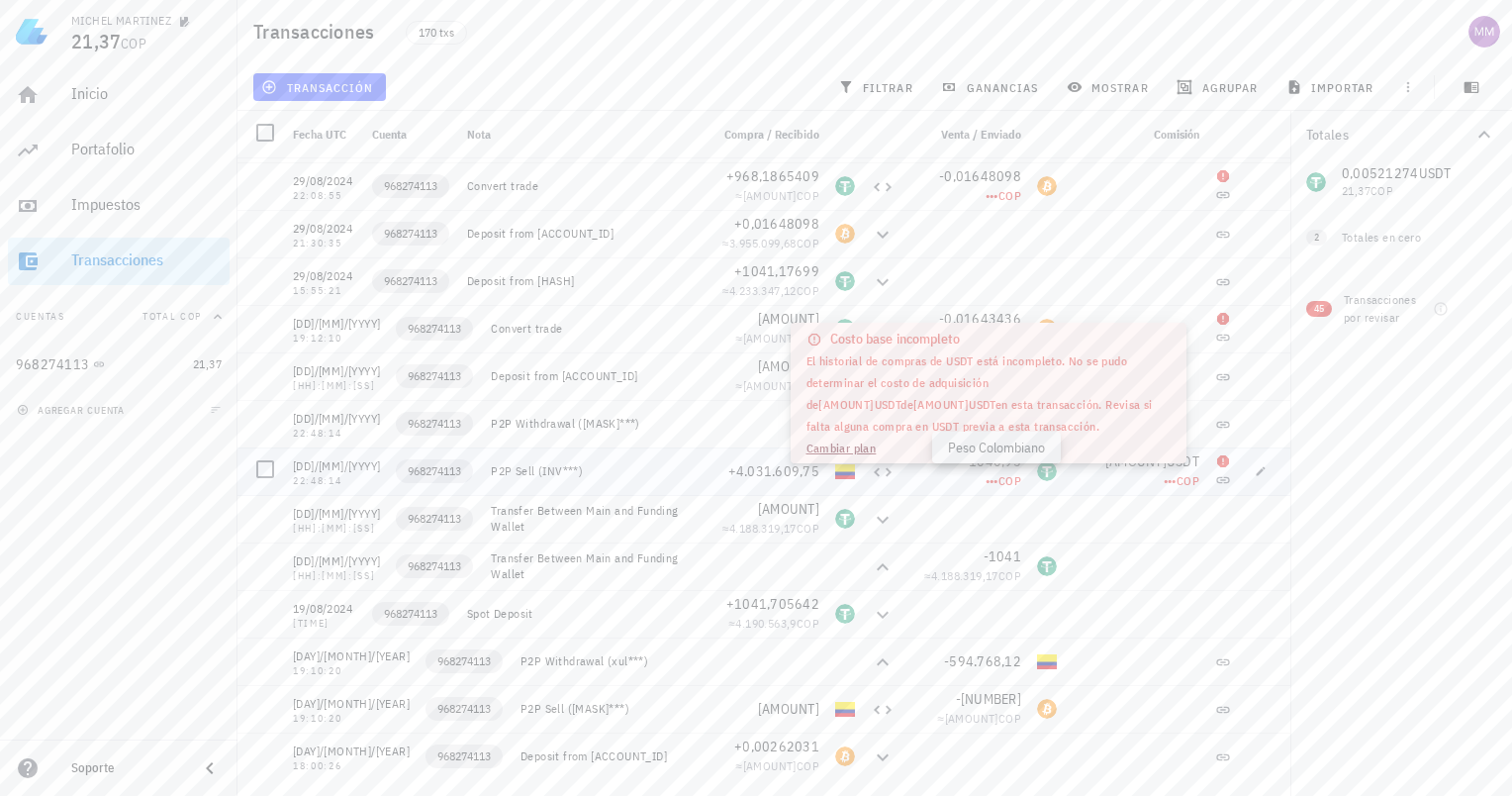 click on "COP" at bounding box center [1009, 480] 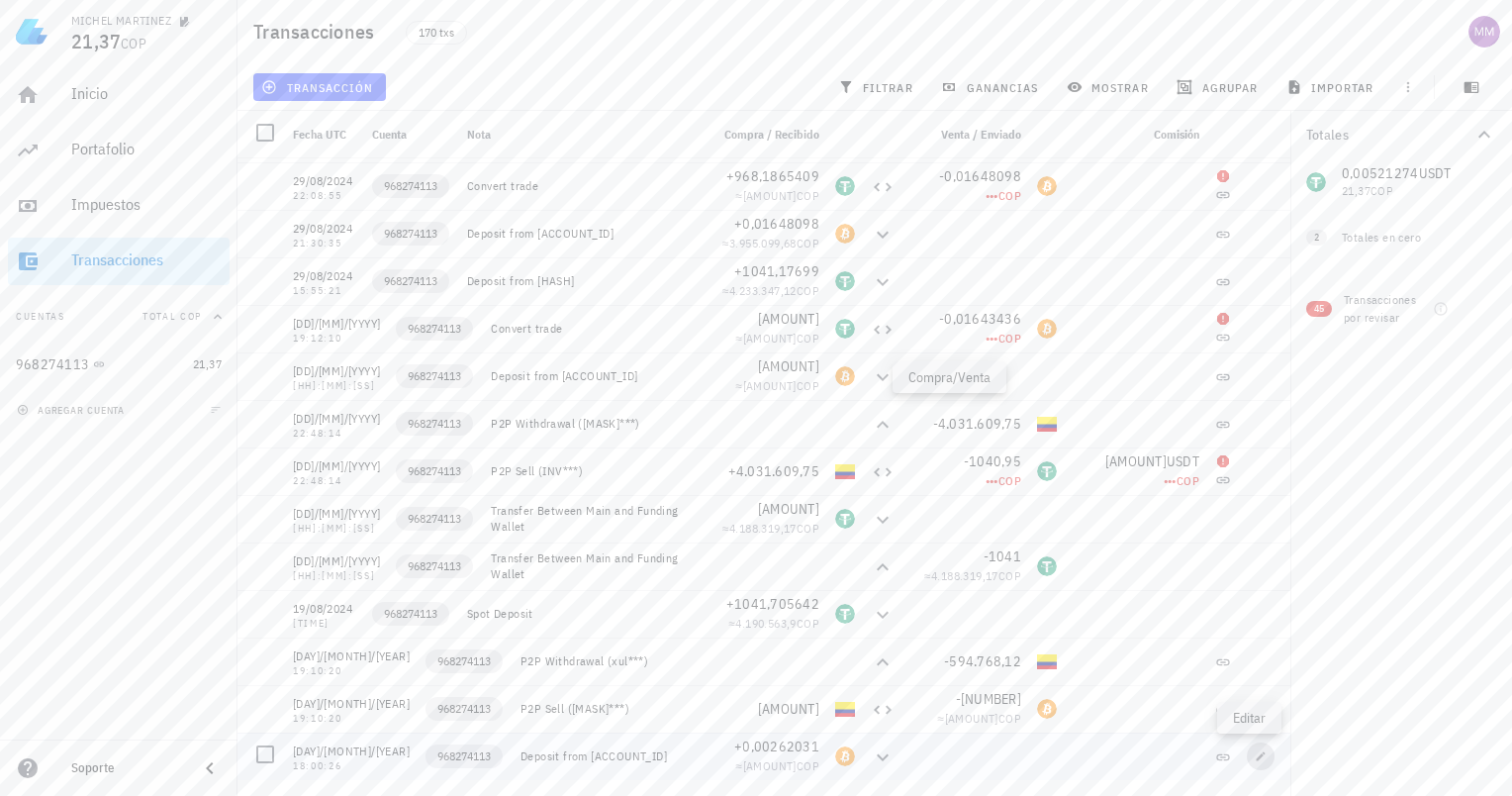 click 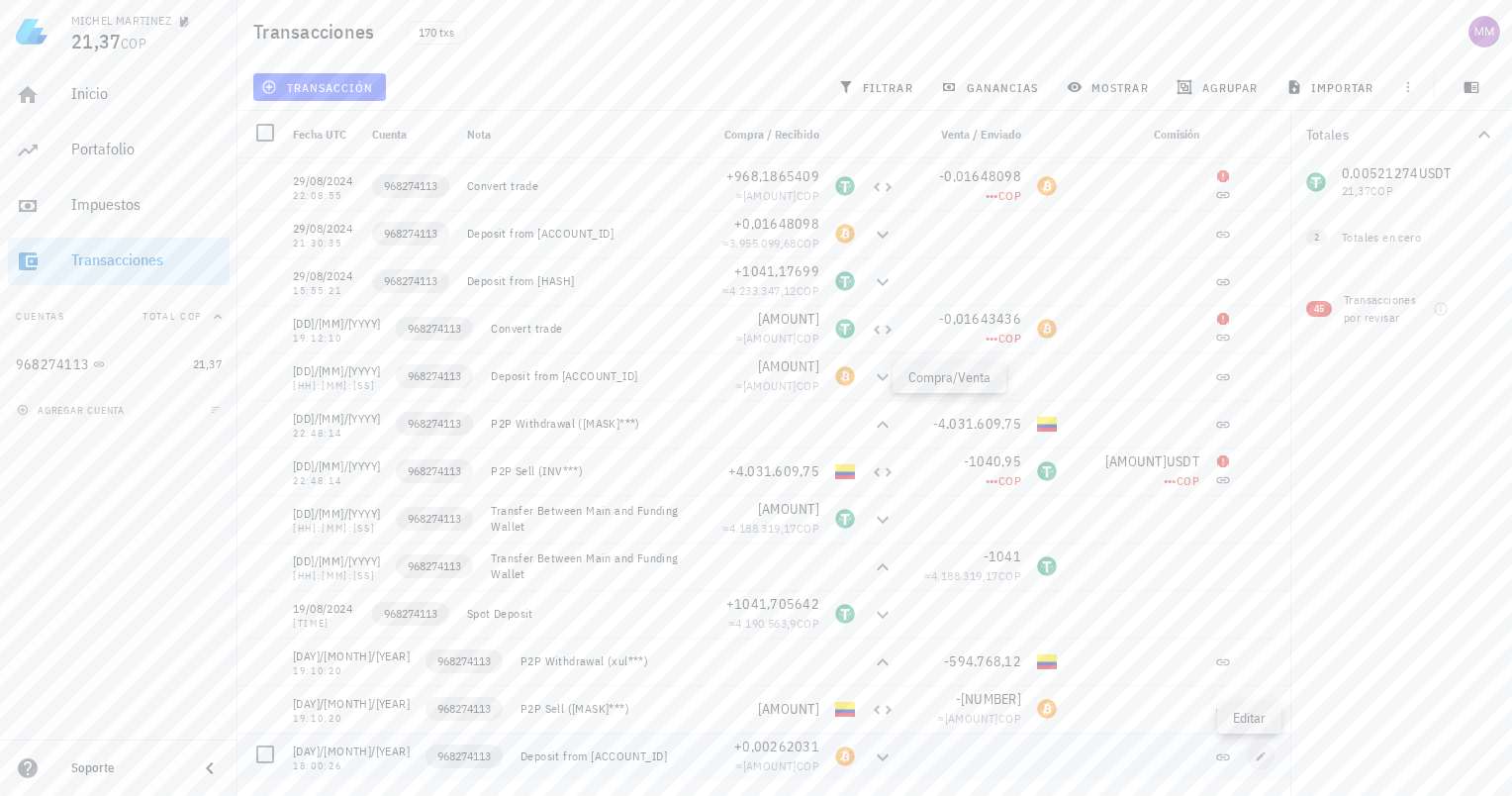 type on "2024-08-17" 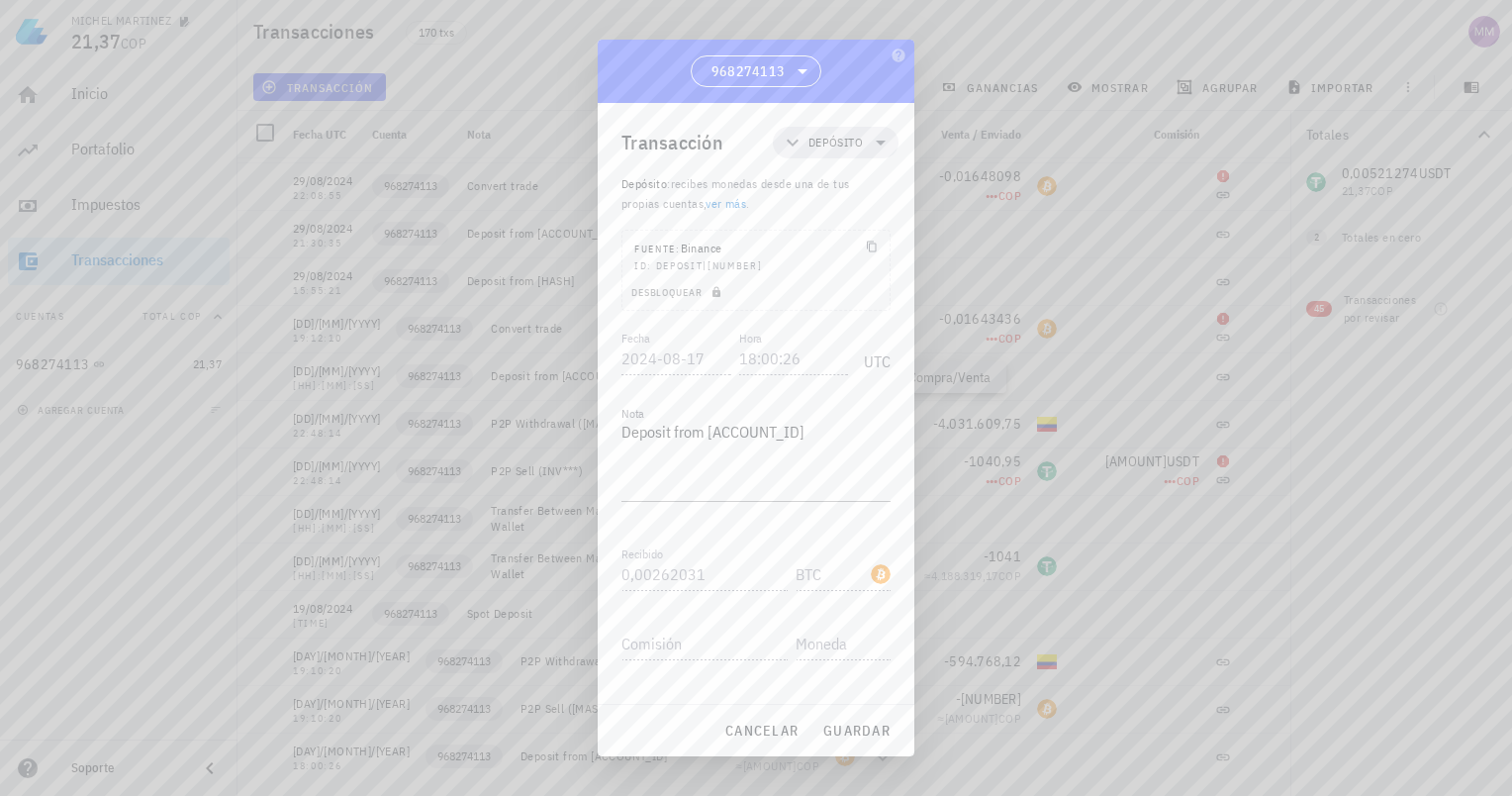 scroll, scrollTop: 36, scrollLeft: 0, axis: vertical 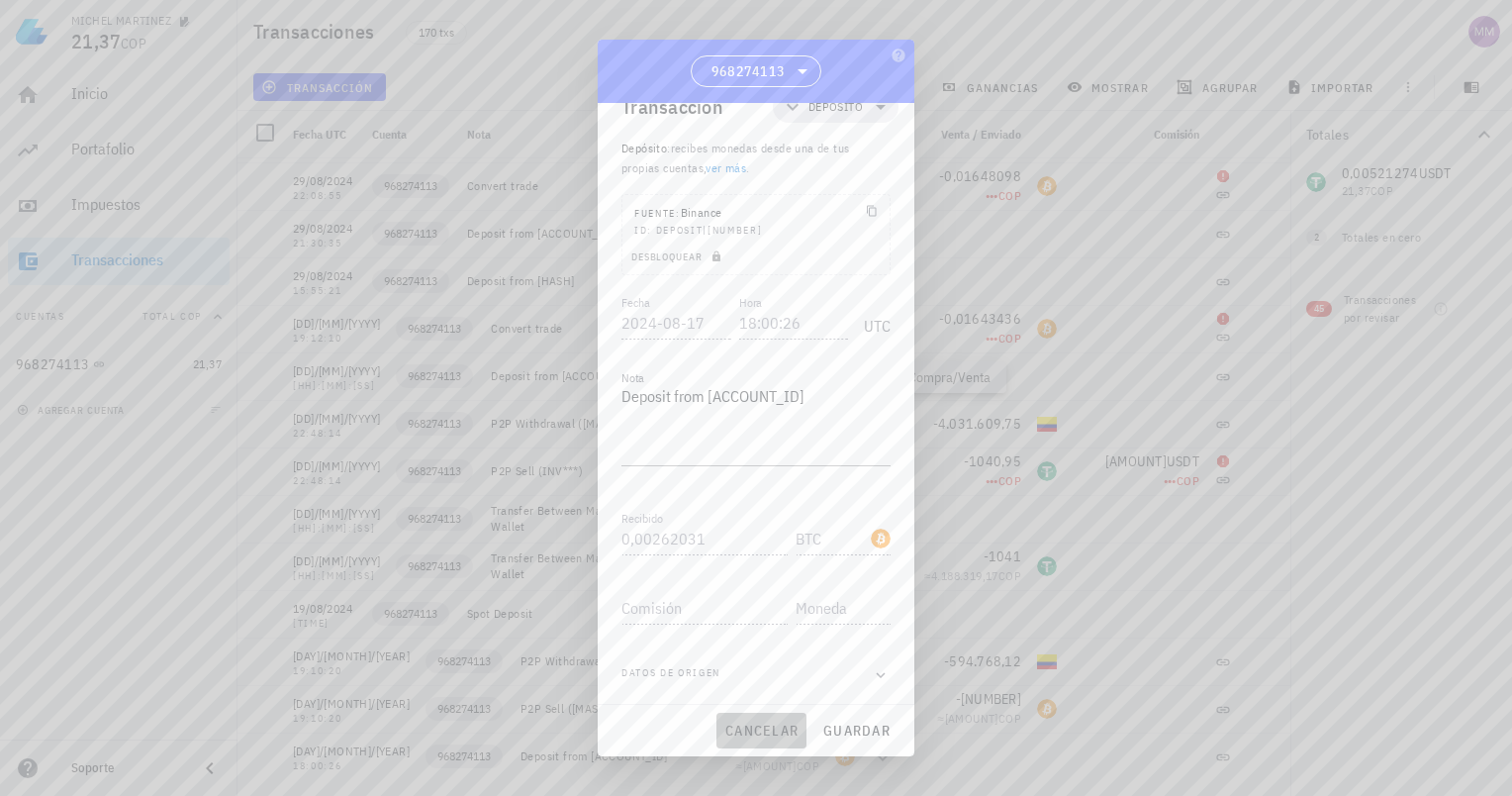 click on "cancelar" at bounding box center (761, 731) 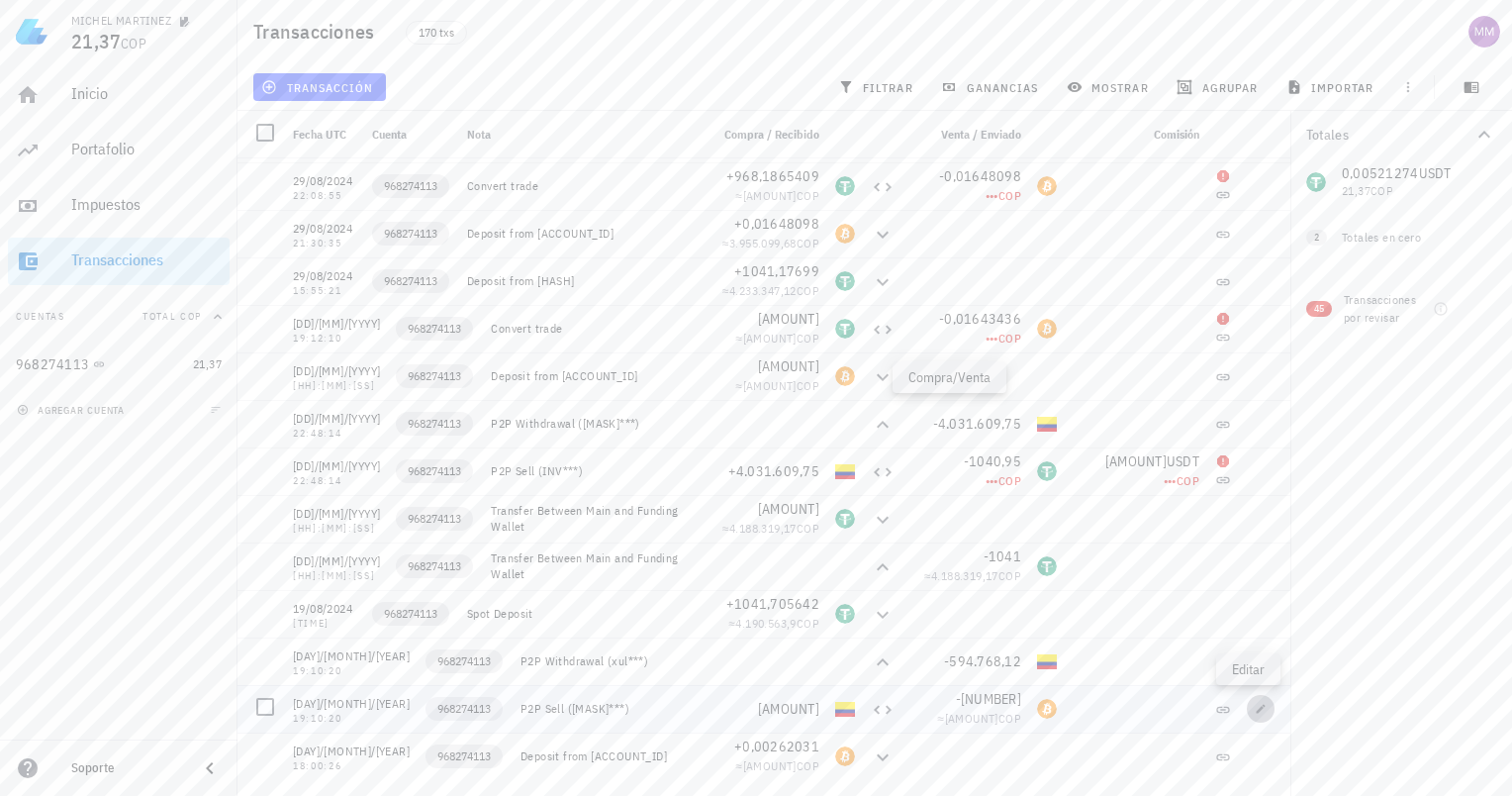 click 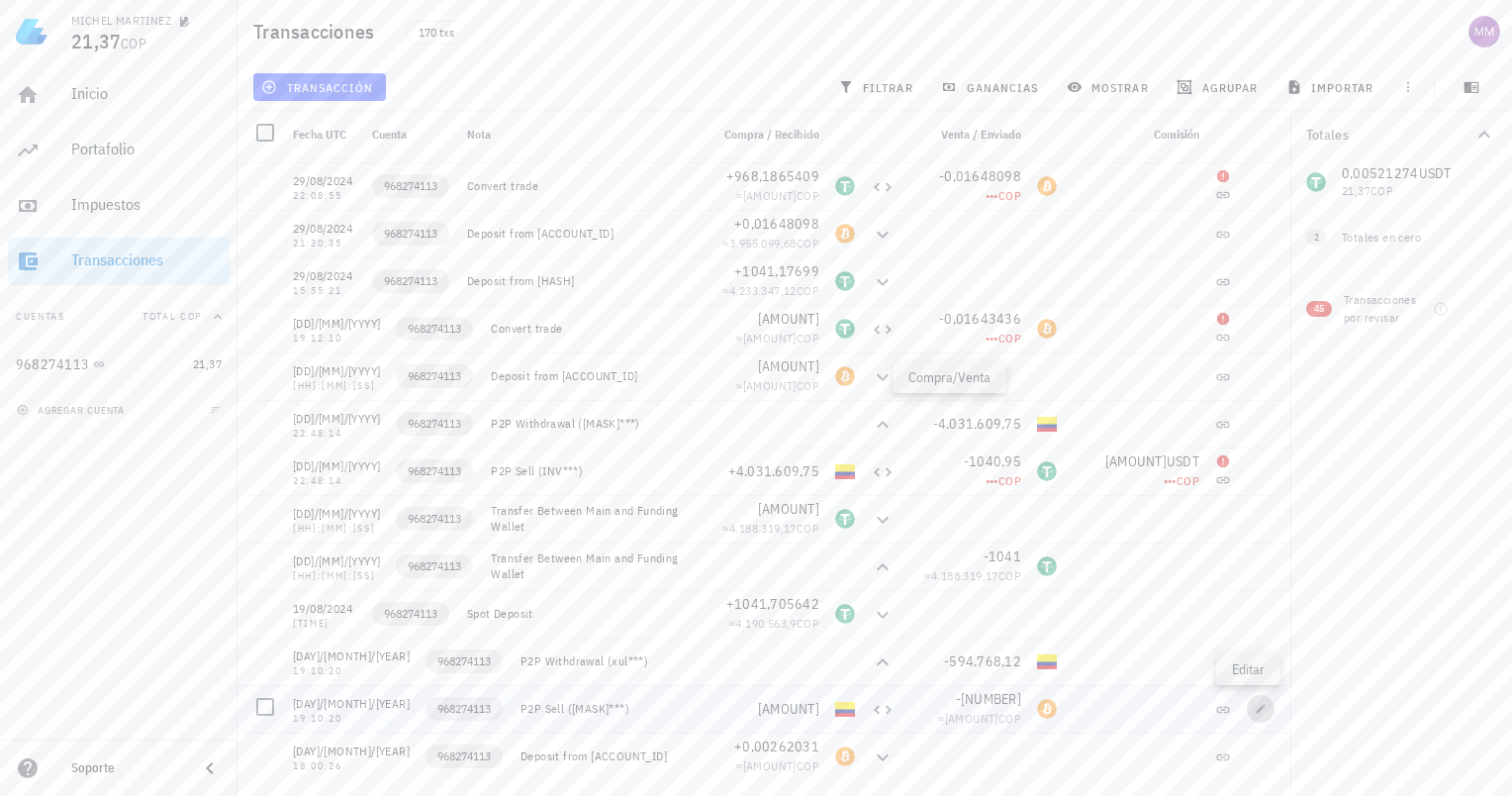 type on "19:10:20" 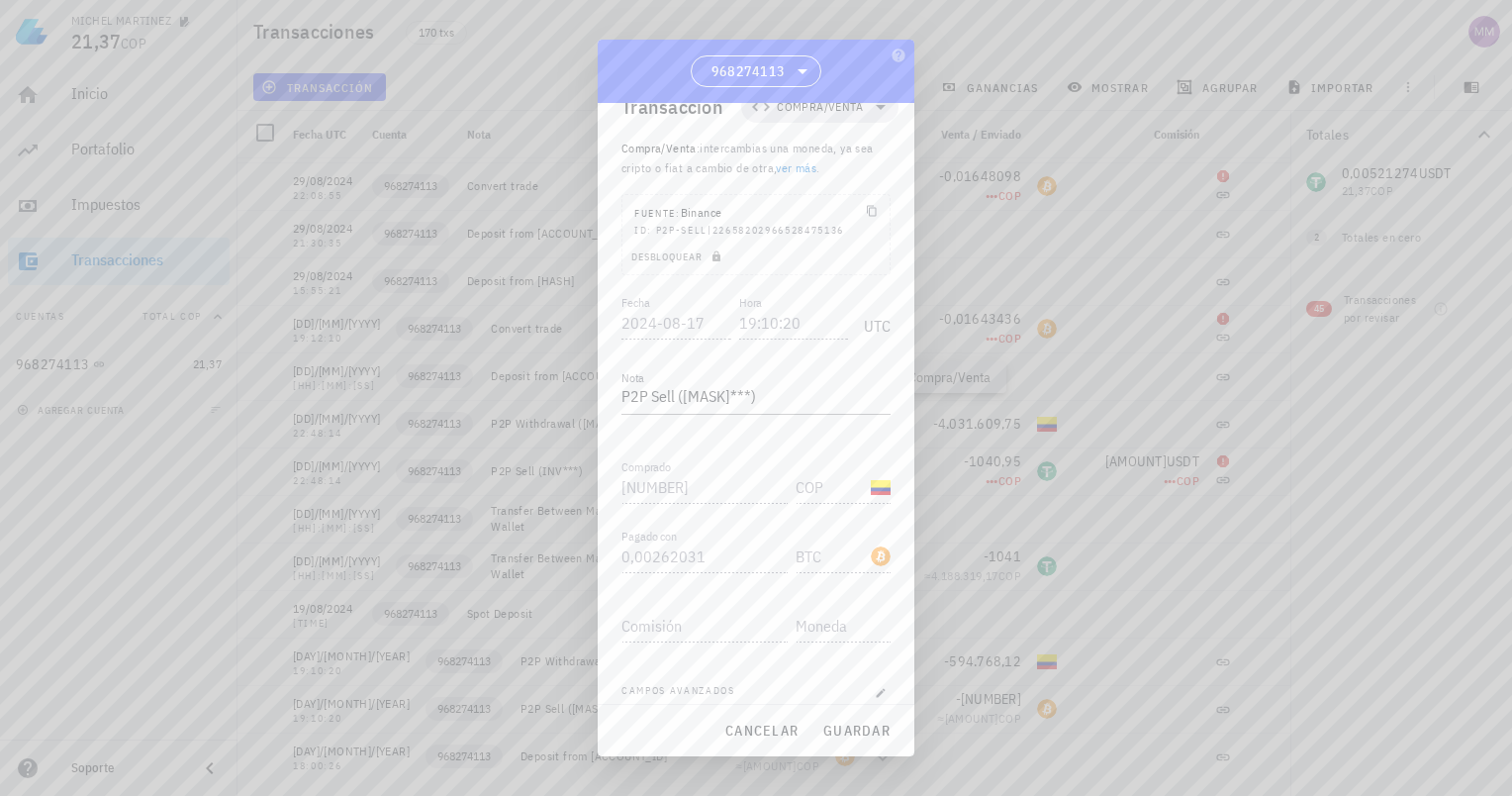 scroll, scrollTop: 36, scrollLeft: 0, axis: vertical 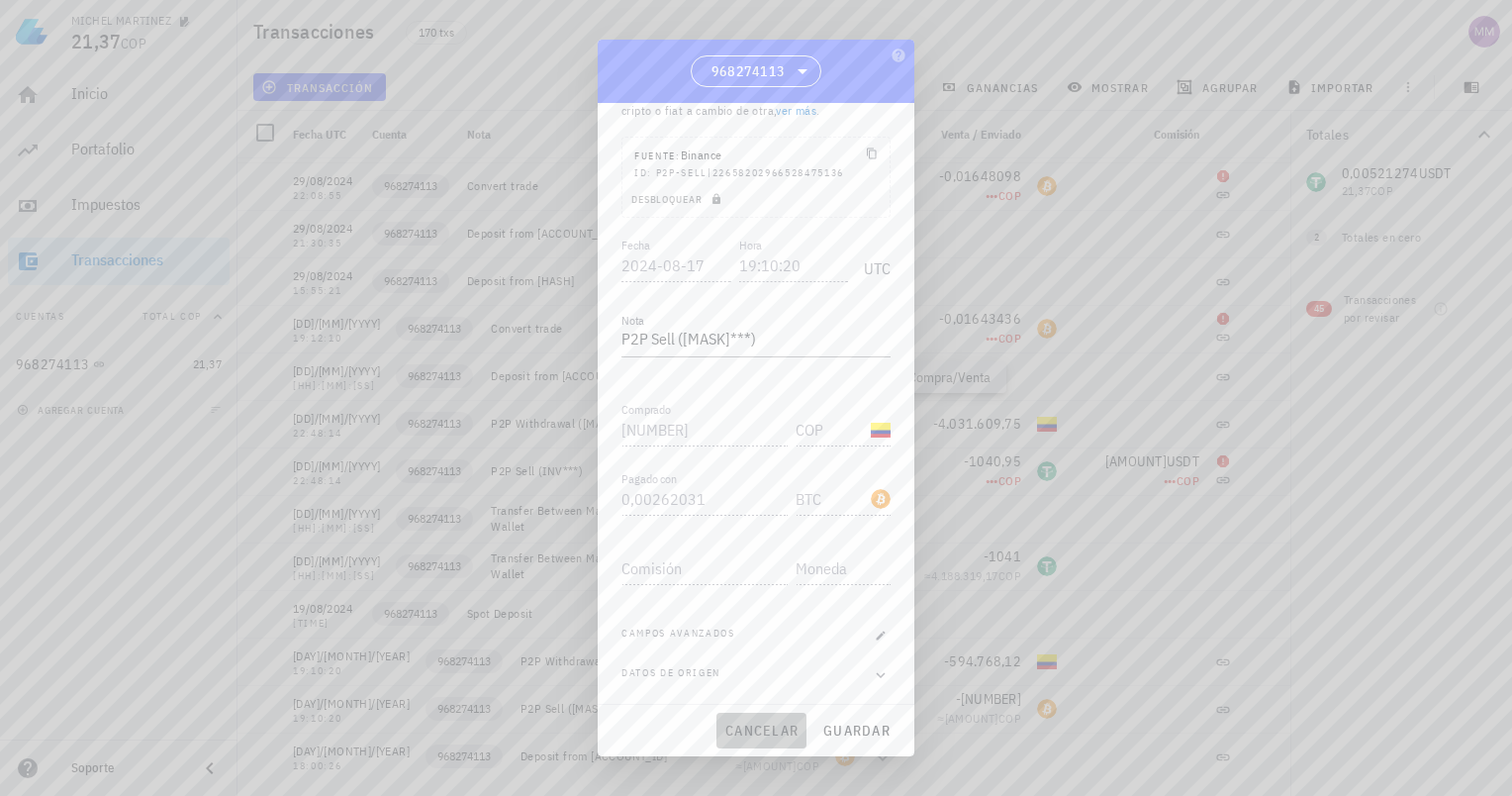 click on "cancelar" at bounding box center [761, 731] 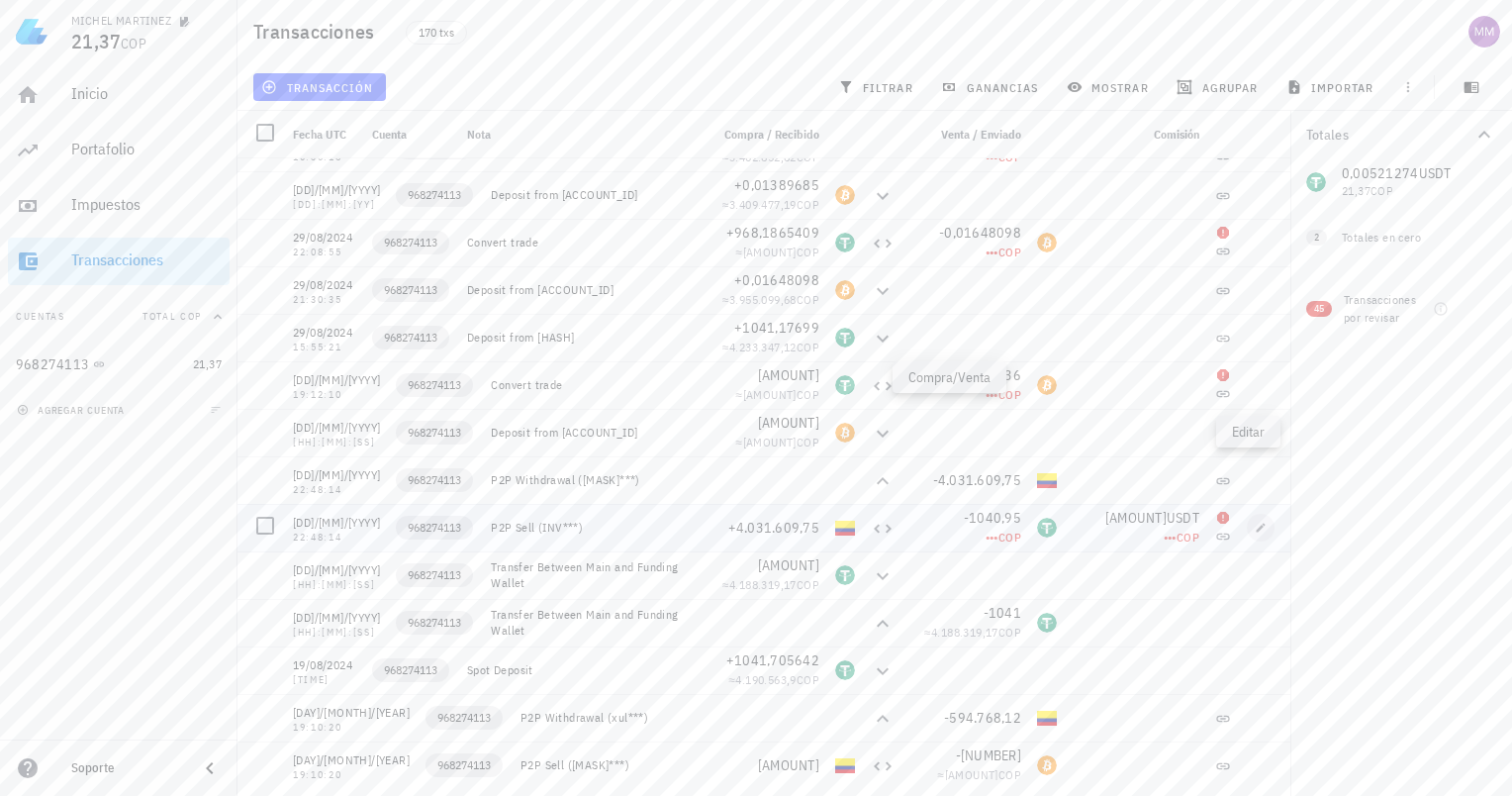 scroll, scrollTop: 7358, scrollLeft: 0, axis: vertical 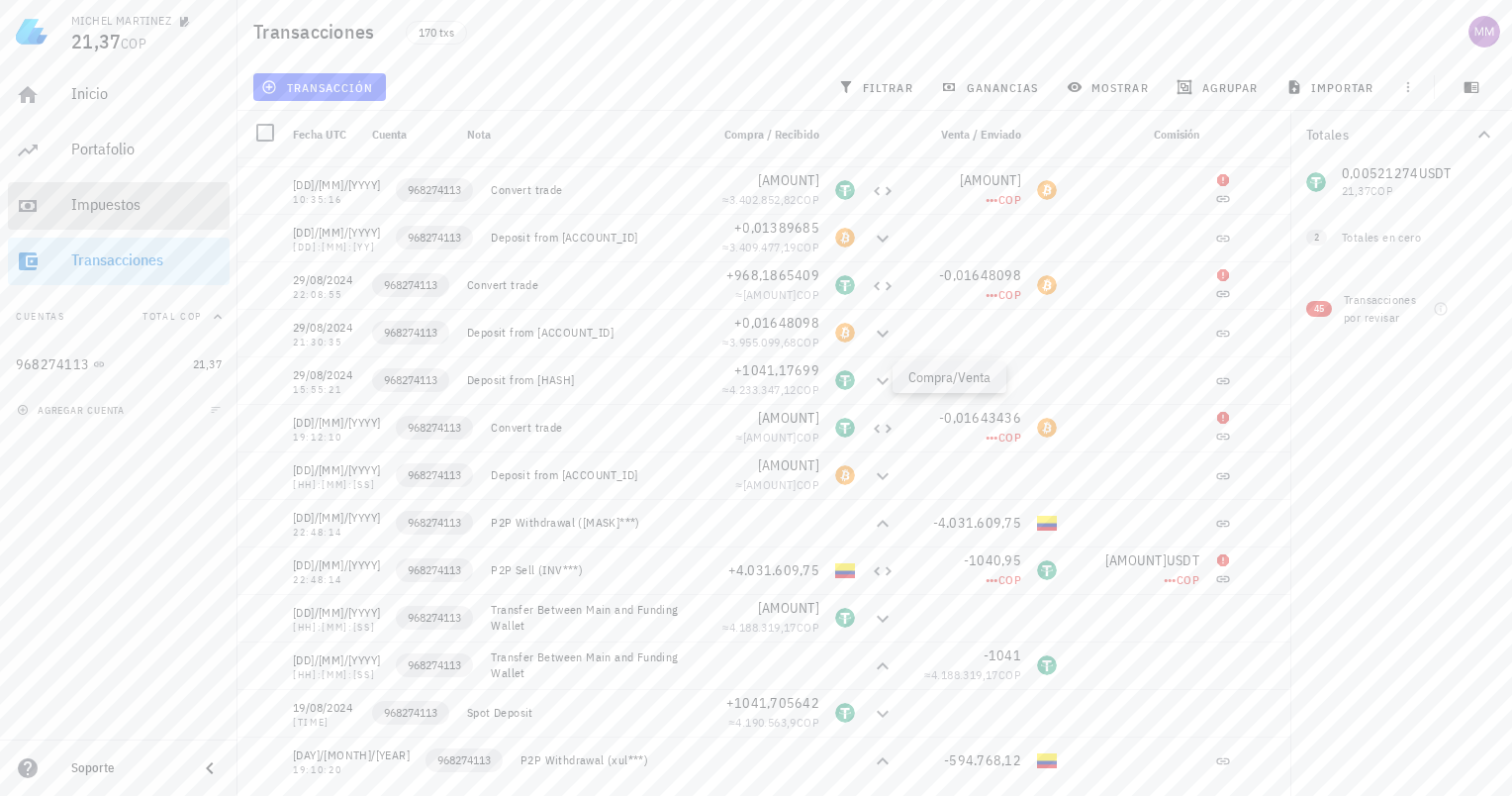 click on "Impuestos" at bounding box center [146, 204] 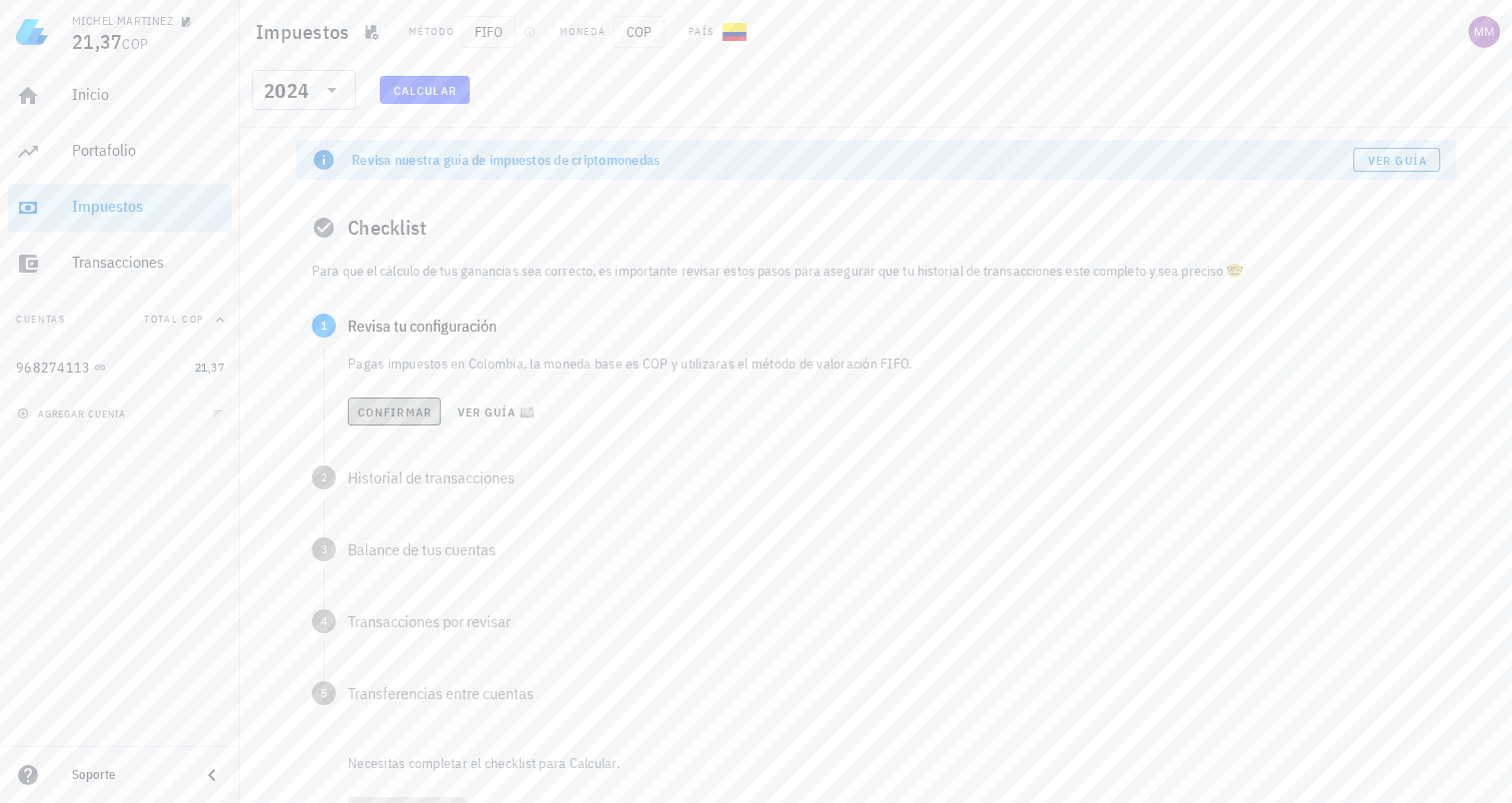 click on "Confirmar" at bounding box center (394, 411) 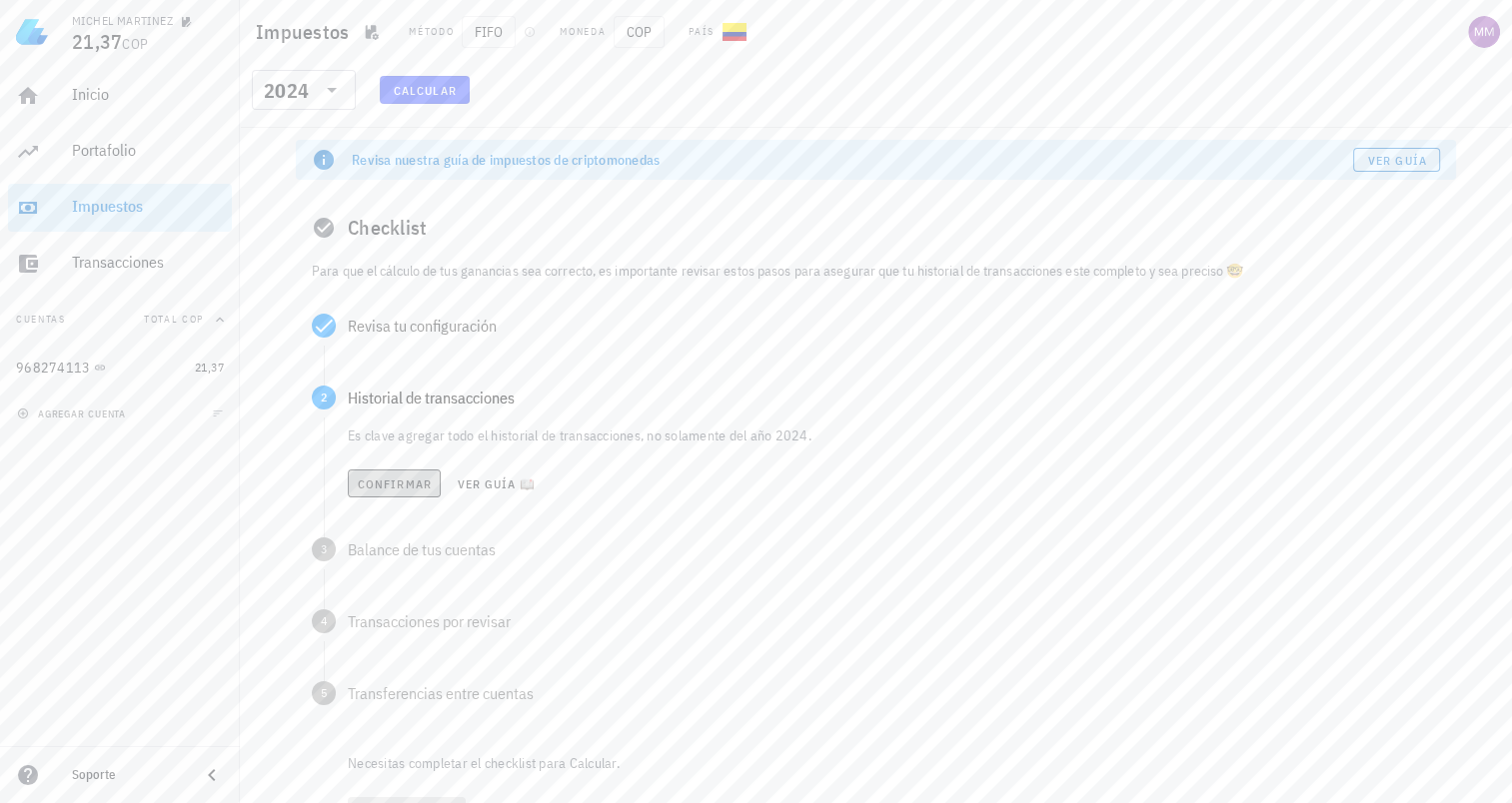 click on "Confirmar" at bounding box center [394, 483] 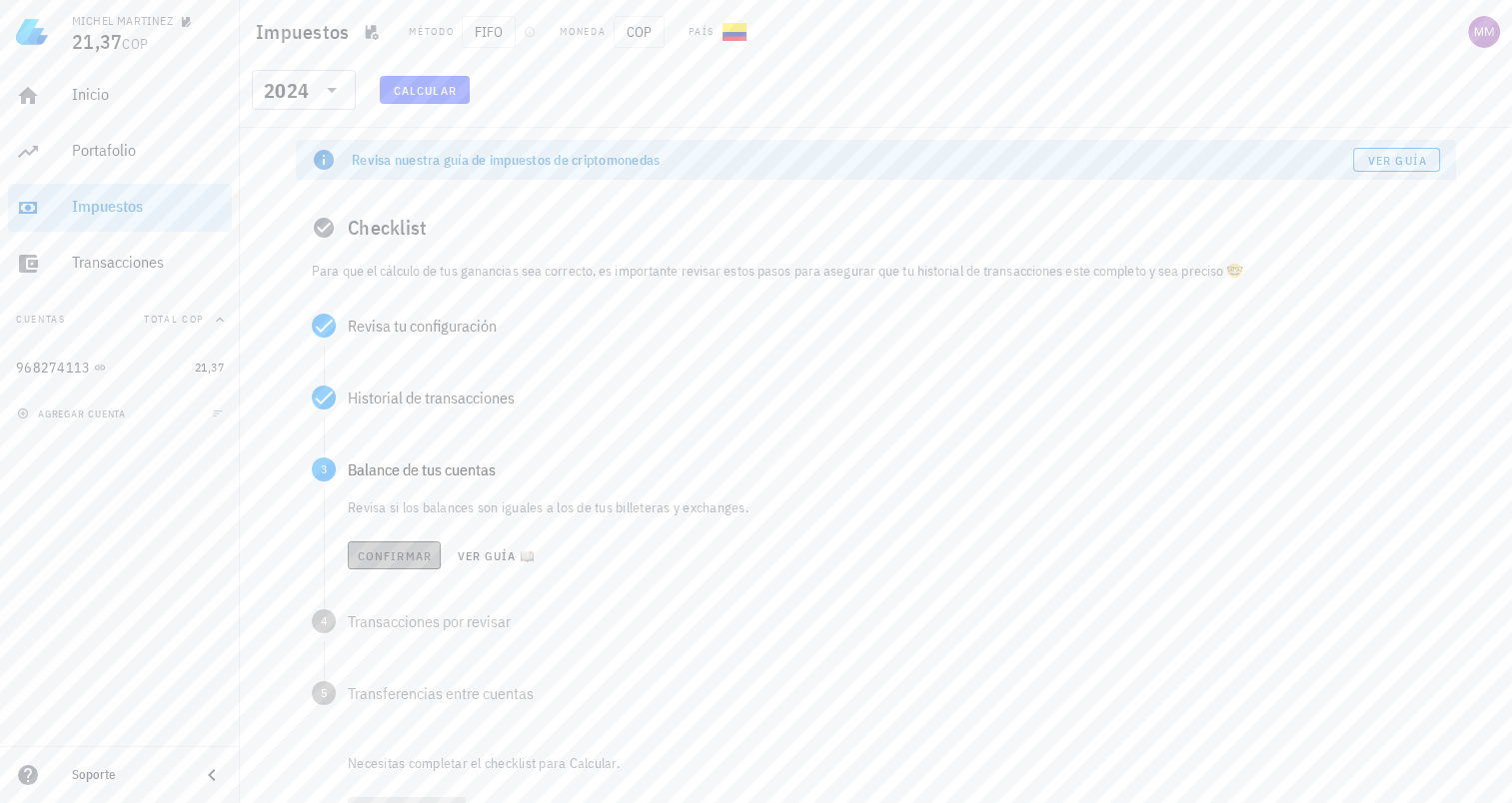 click on "Confirmar" at bounding box center (394, 555) 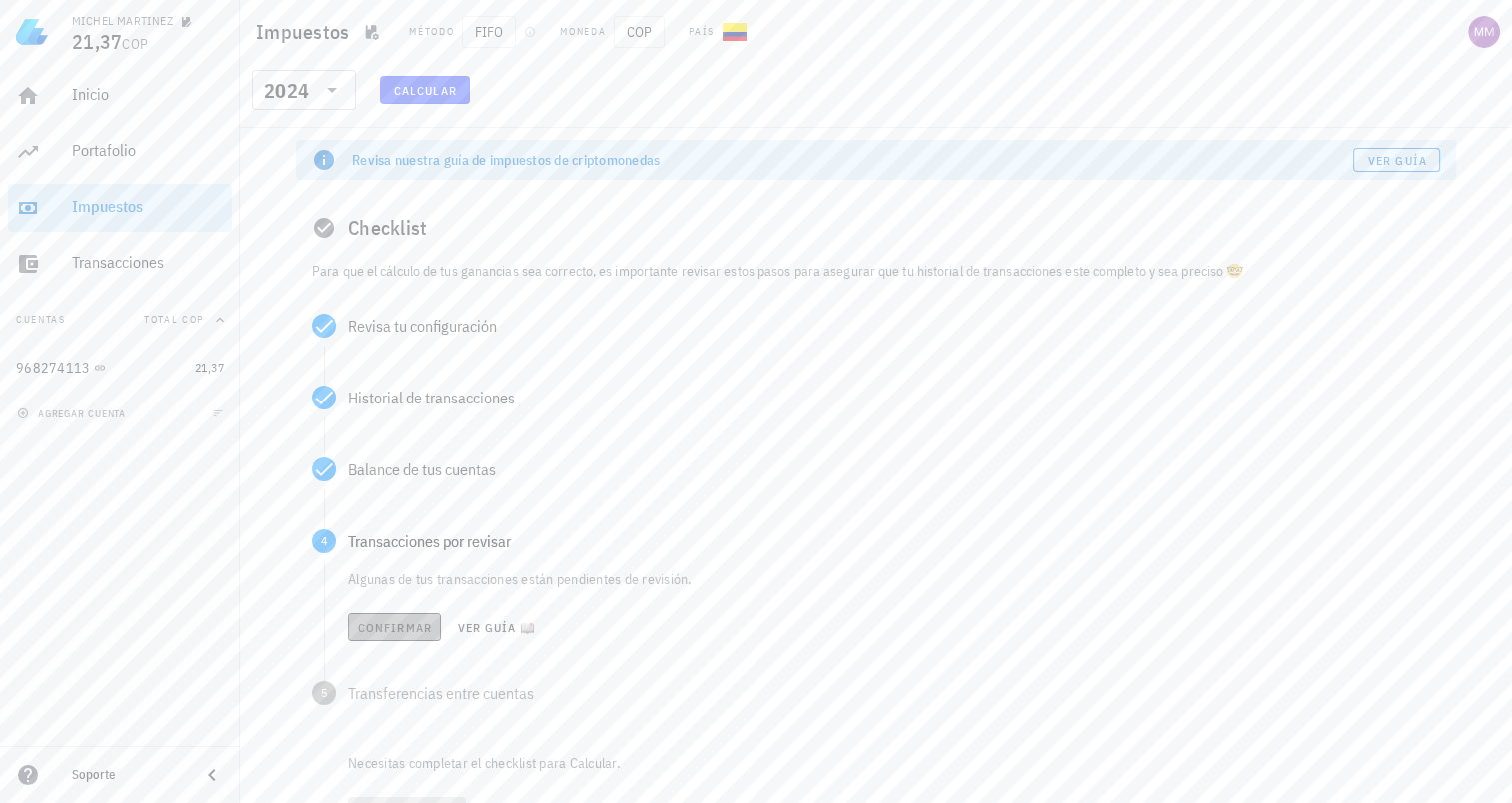 click on "Confirmar" at bounding box center [394, 627] 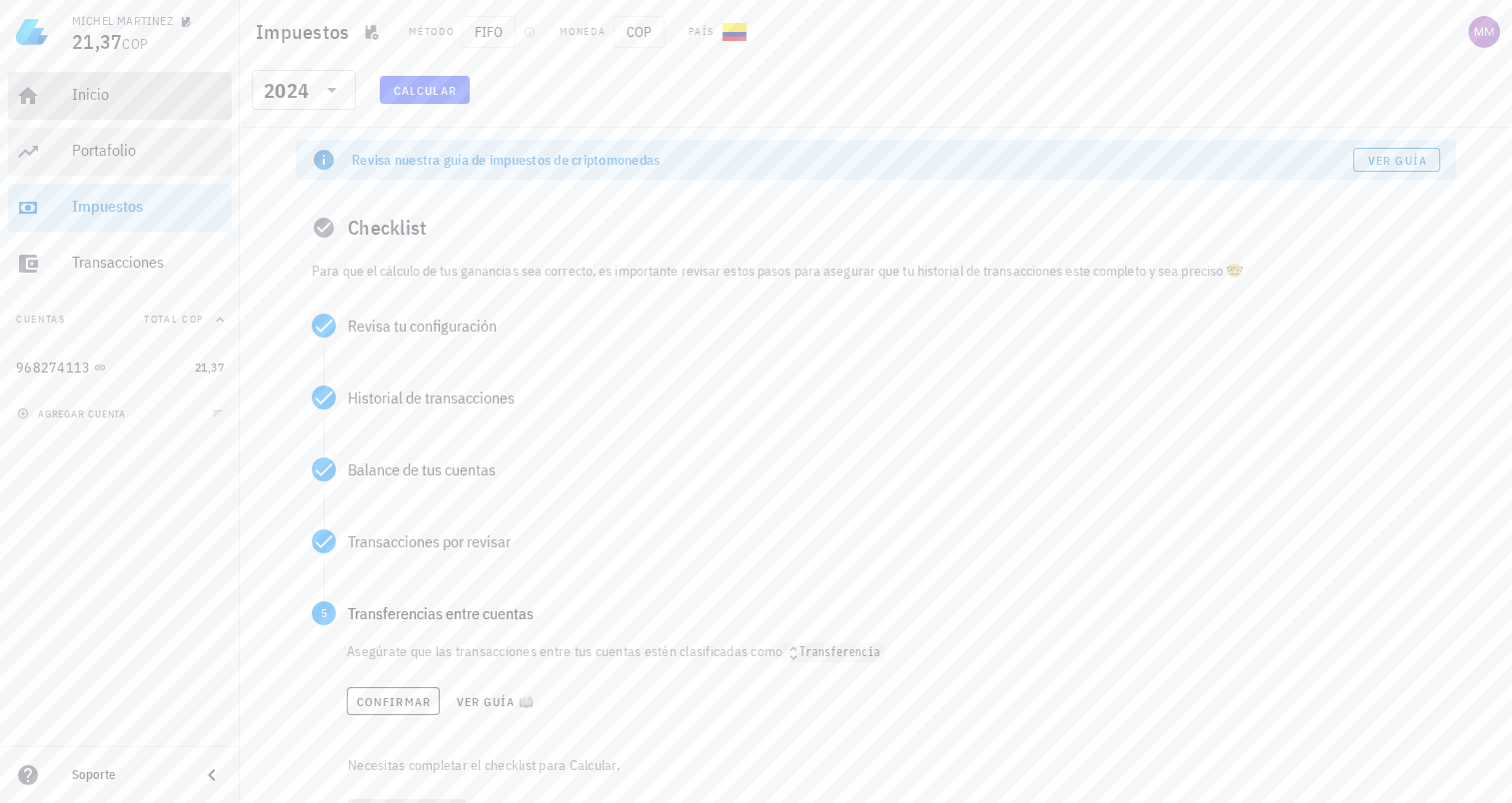 drag, startPoint x: 57, startPoint y: 110, endPoint x: 124, endPoint y: 175, distance: 93.34881 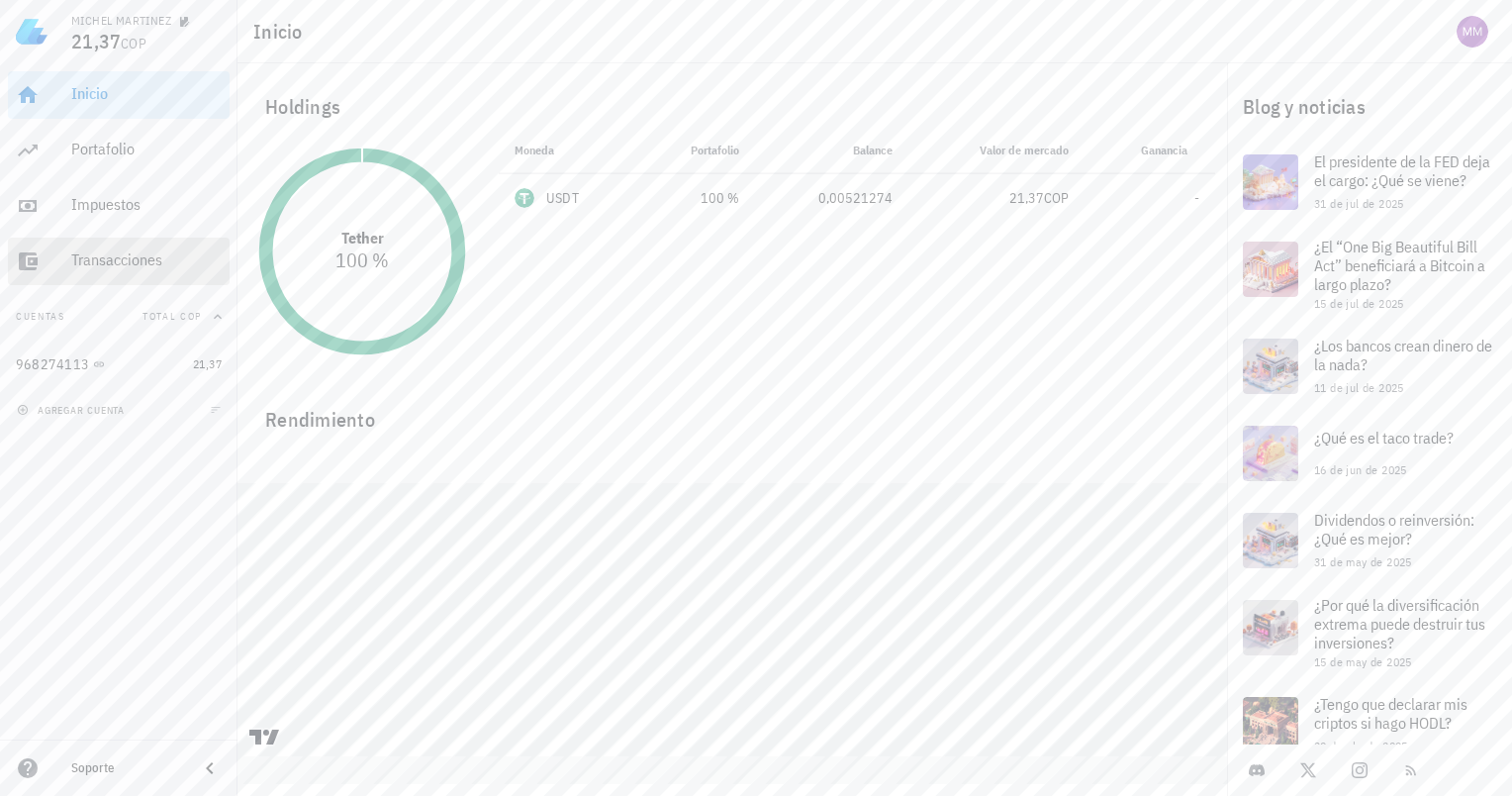 click on "Transacciones" at bounding box center (146, 259) 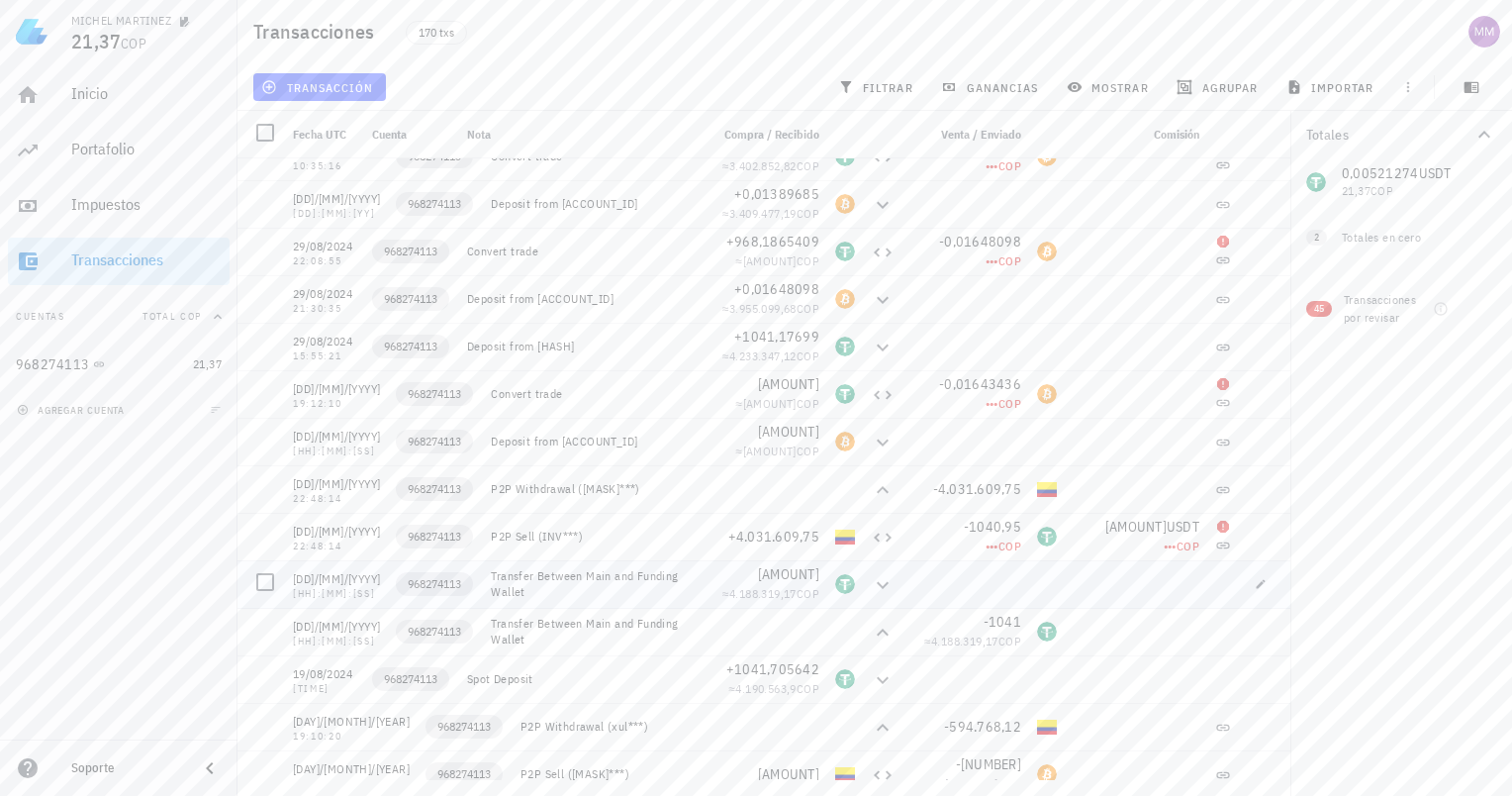 scroll, scrollTop: 7457, scrollLeft: 0, axis: vertical 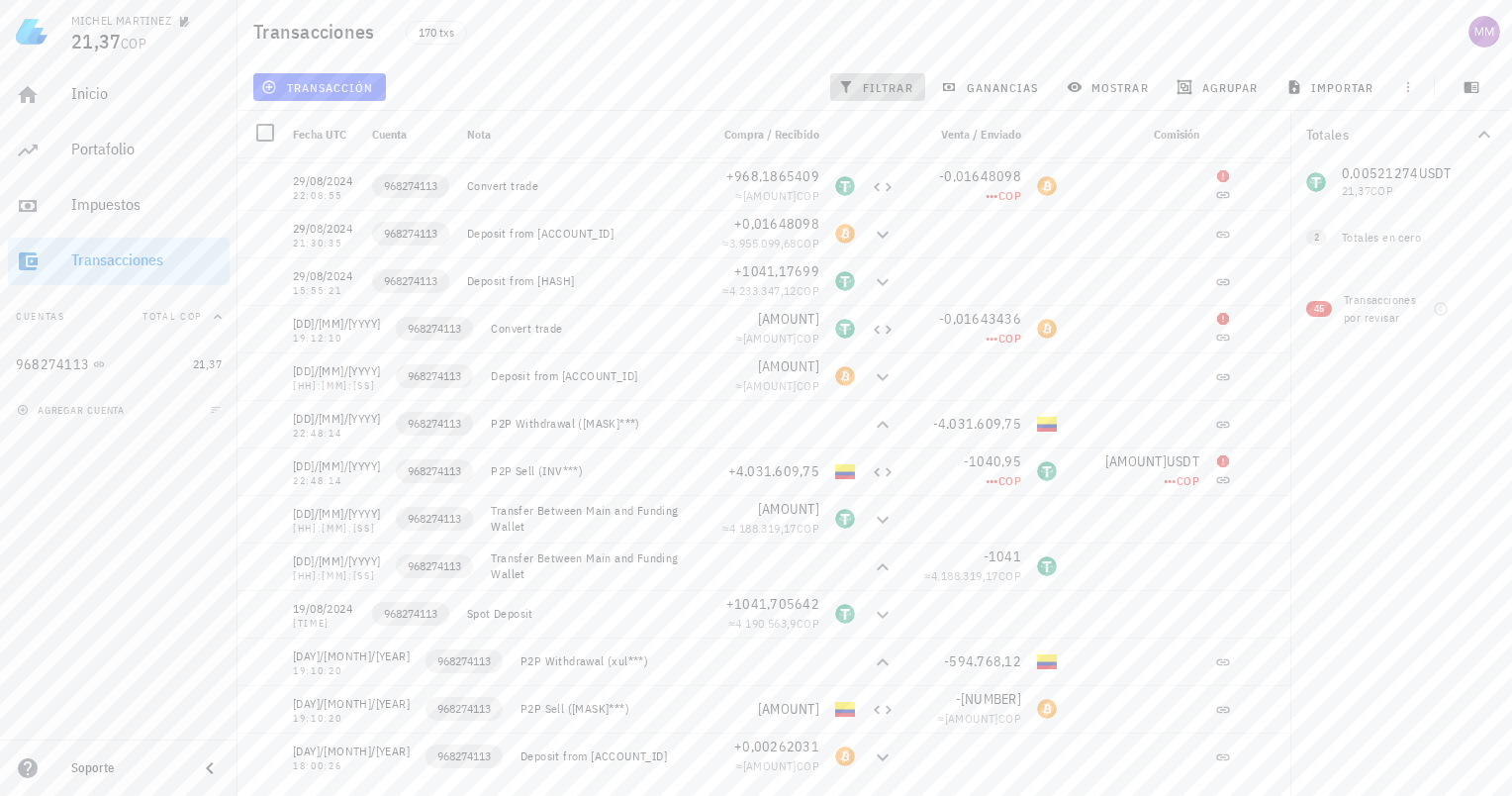 click on "filtrar" at bounding box center (878, 87) 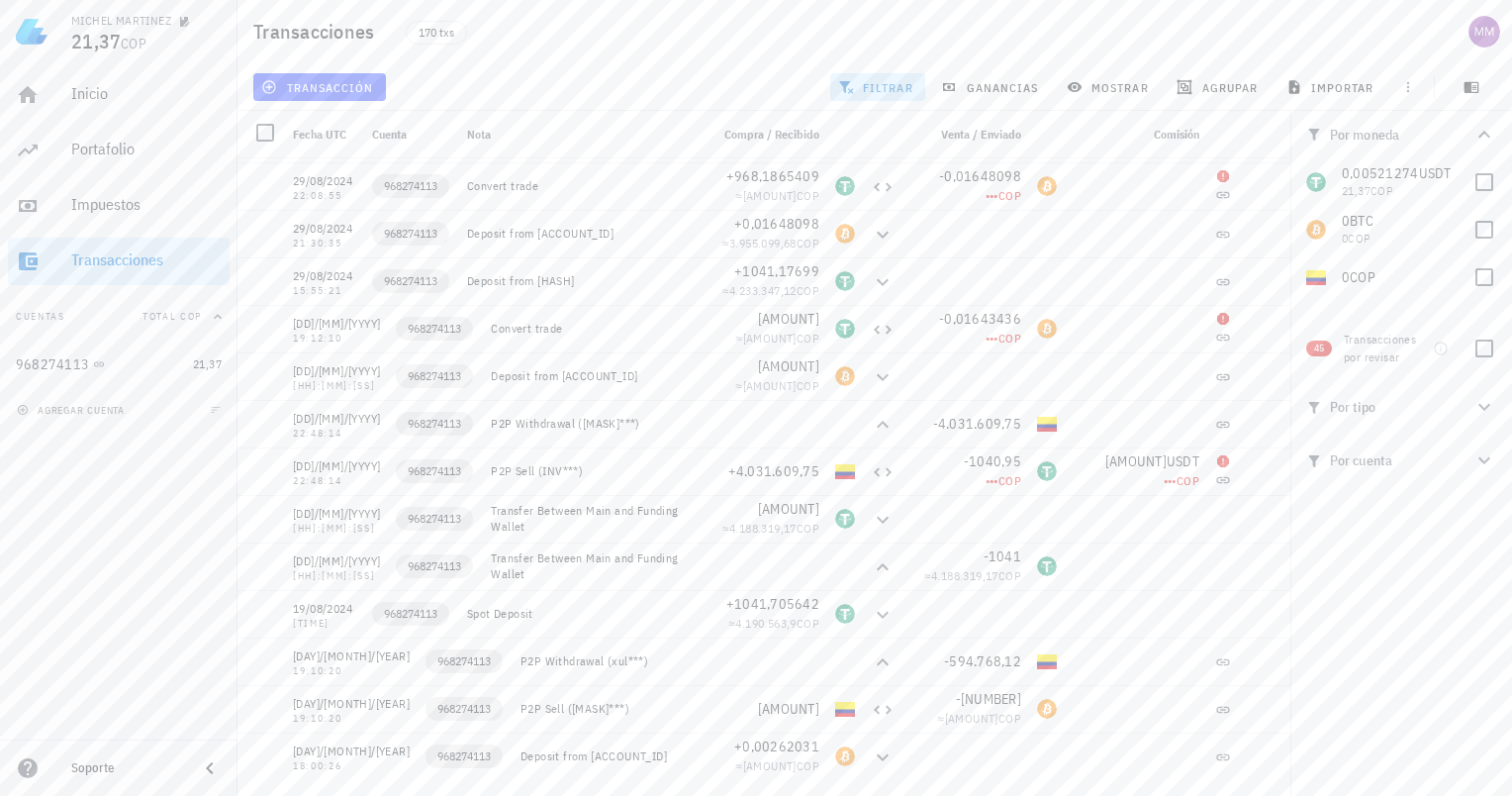 click 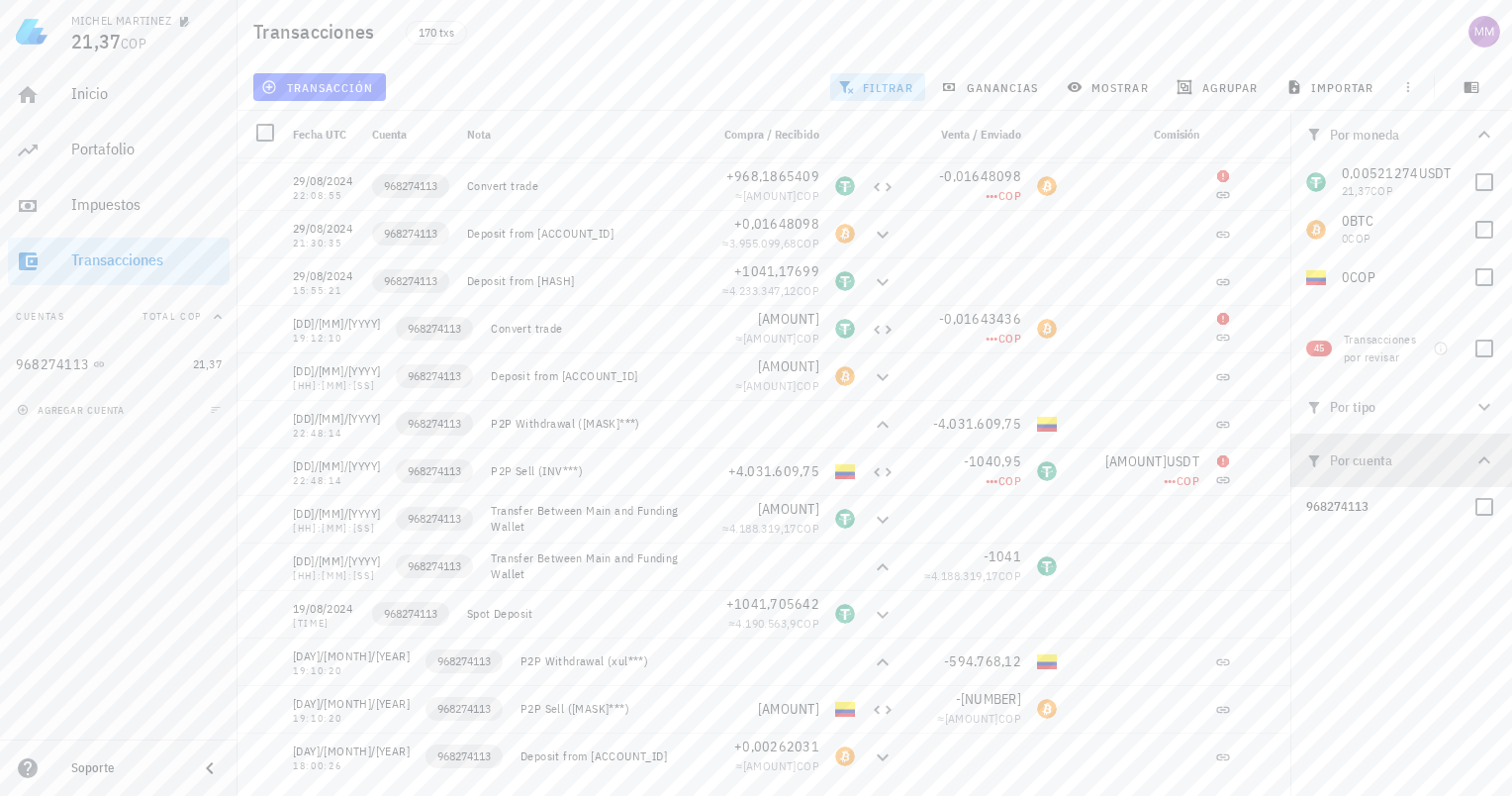 click 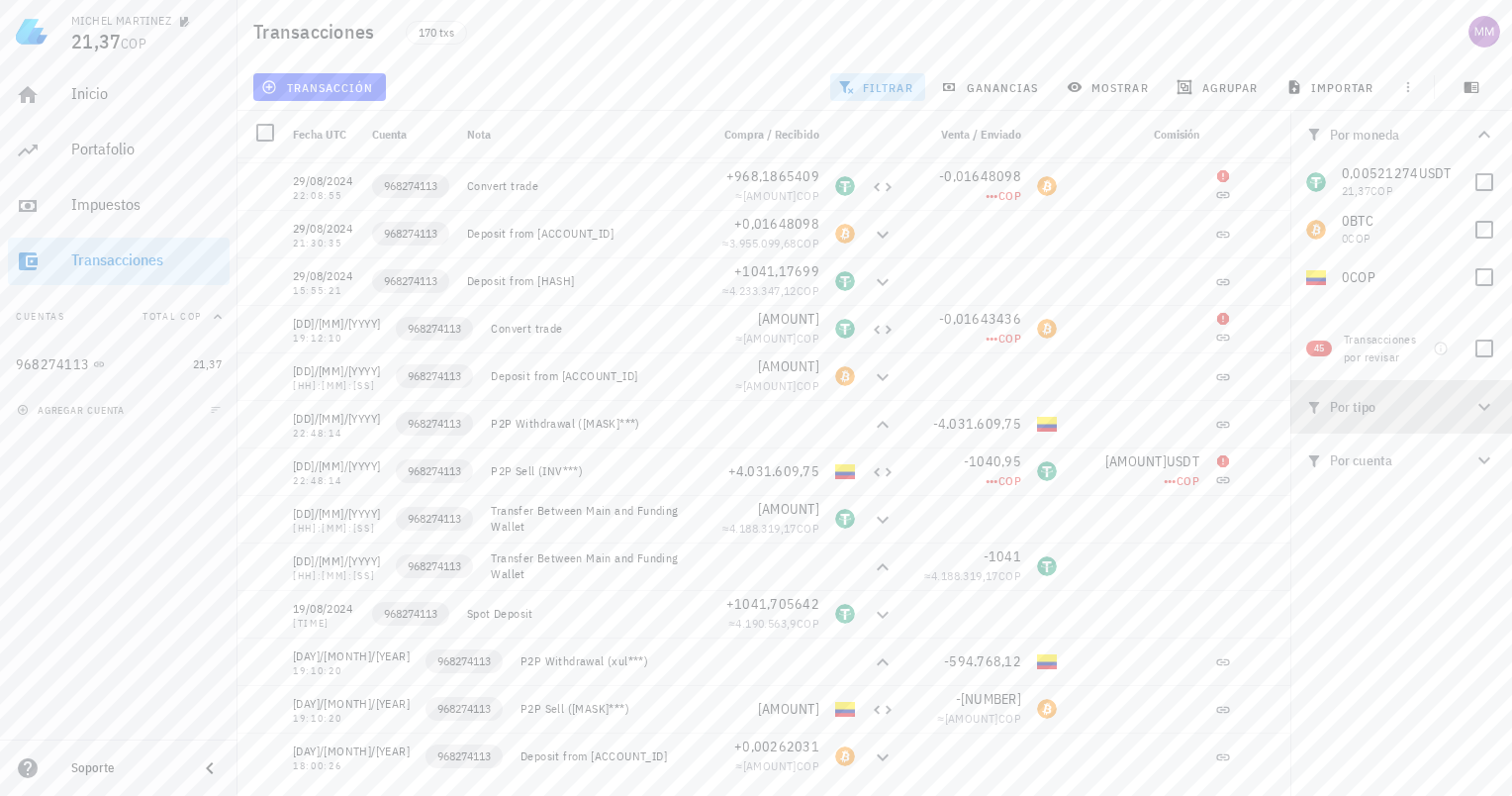 click 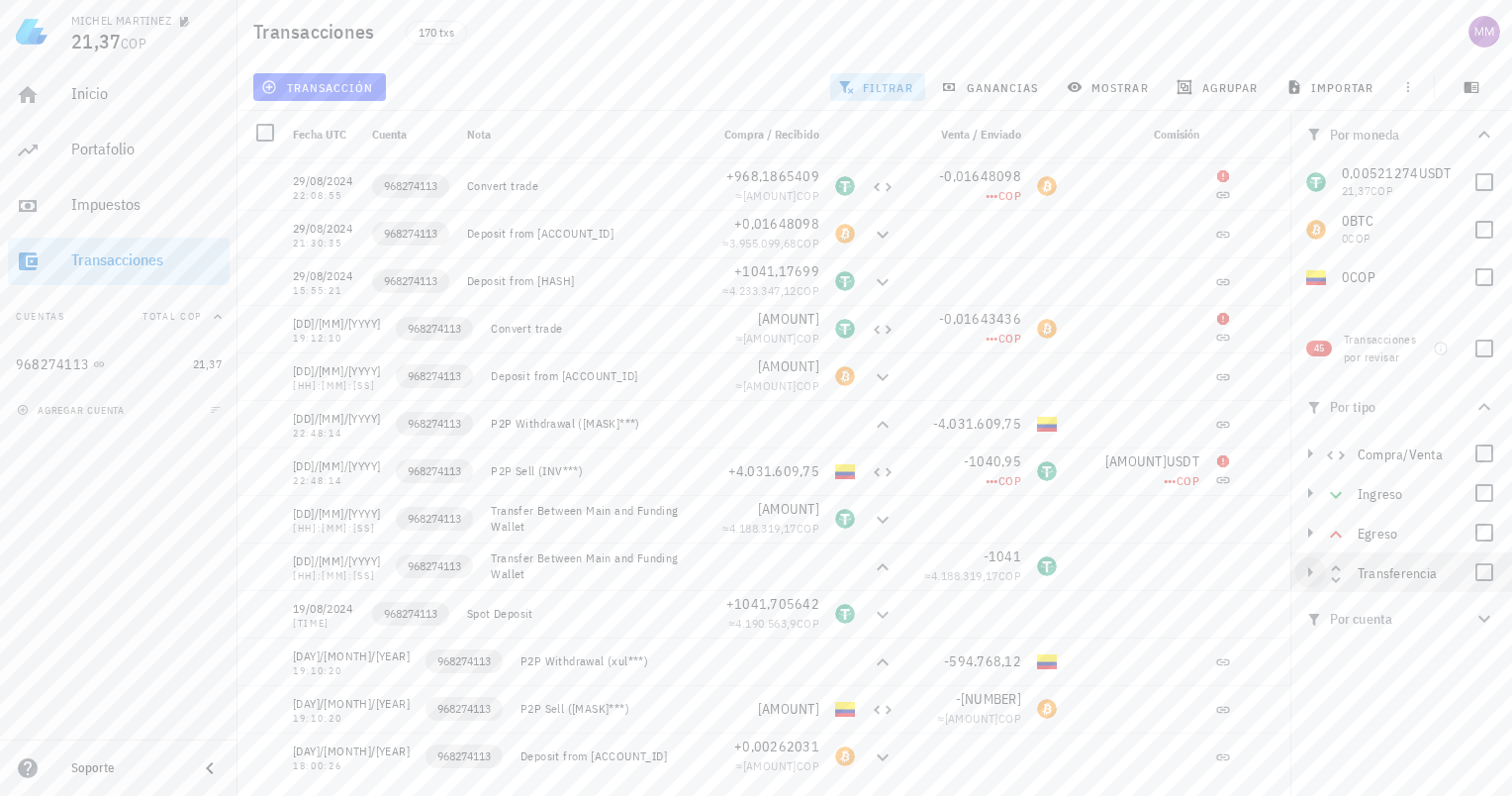 click 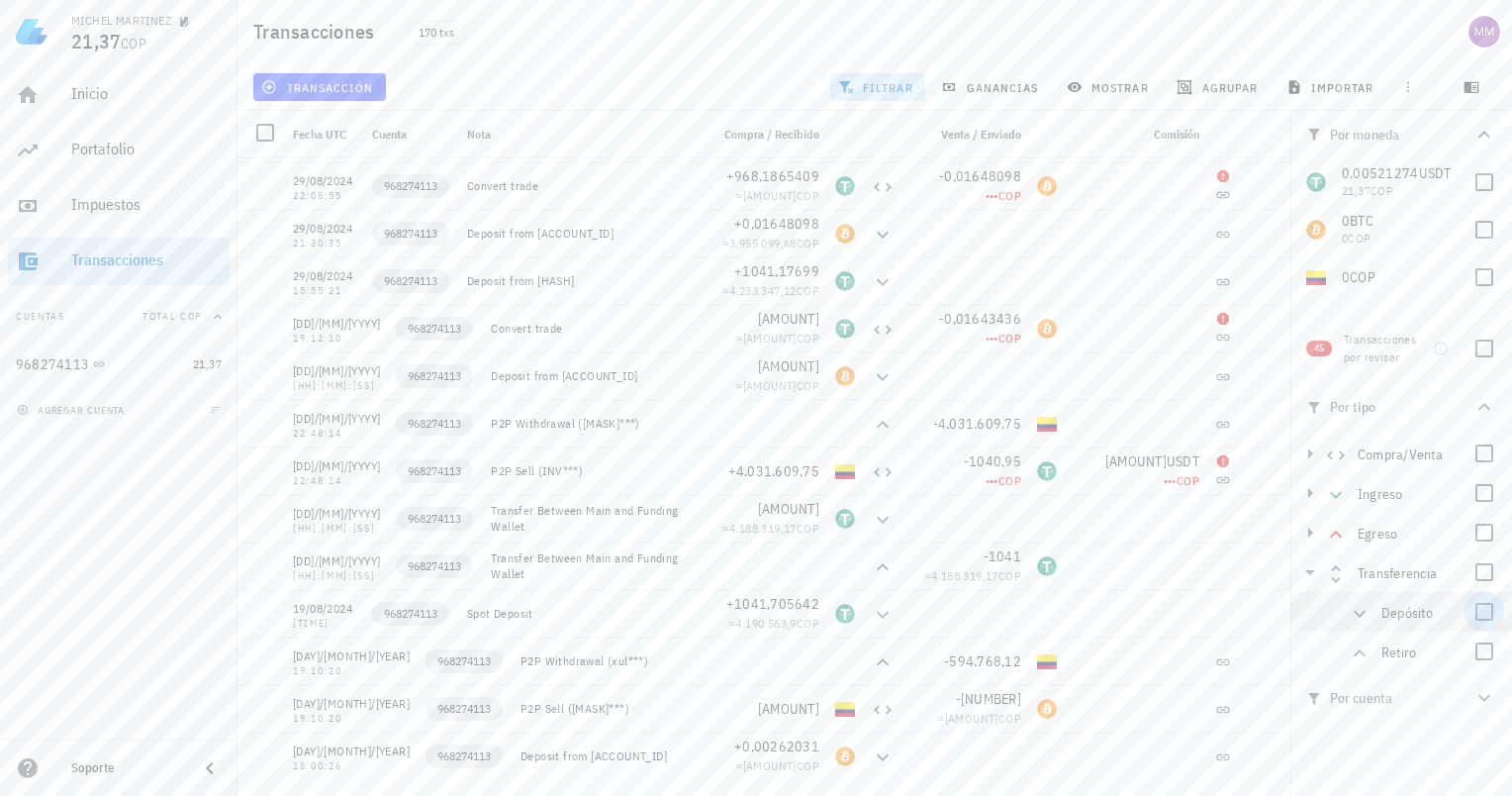 click at bounding box center [1484, 612] 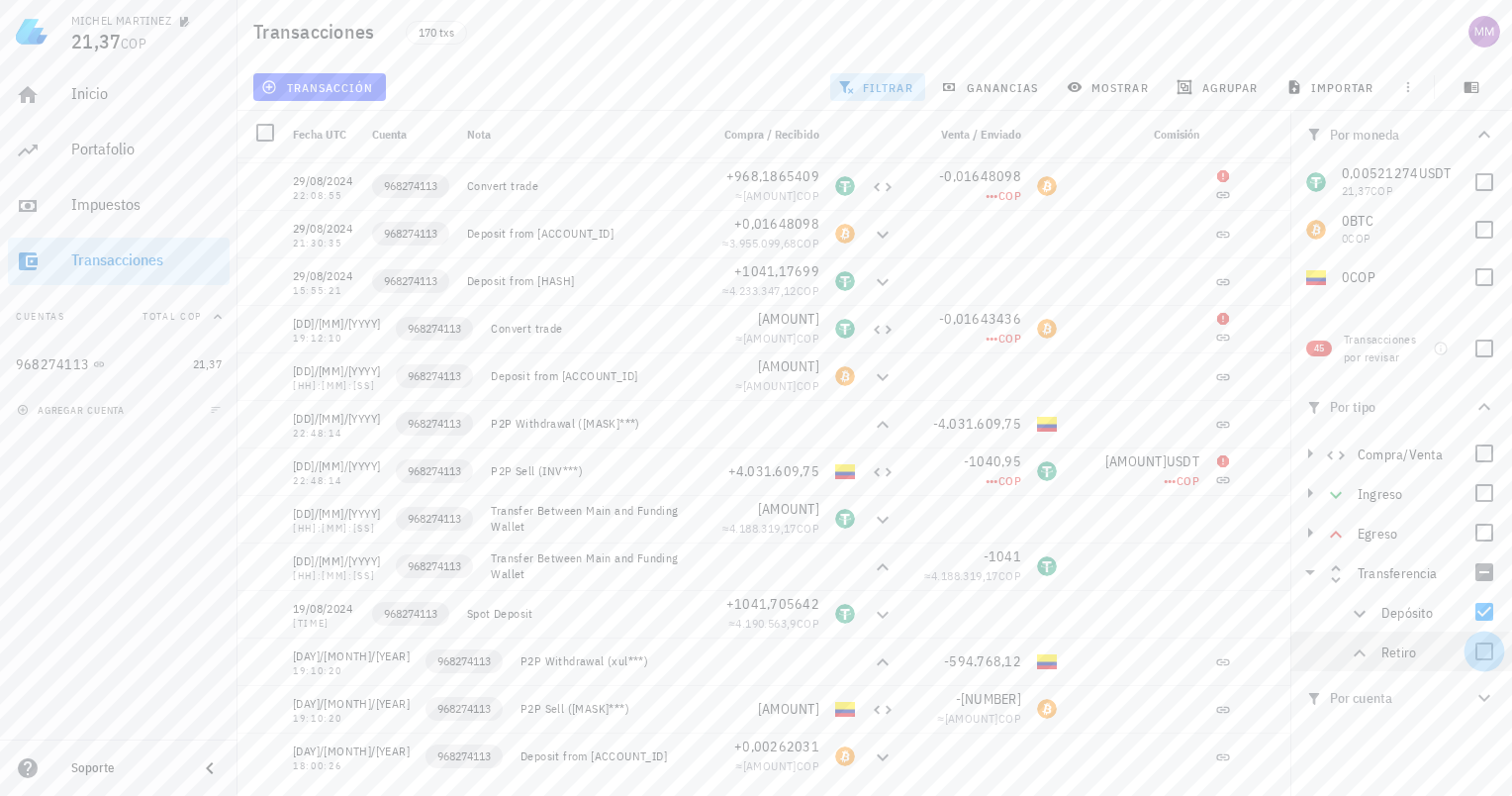 click at bounding box center [1484, 651] 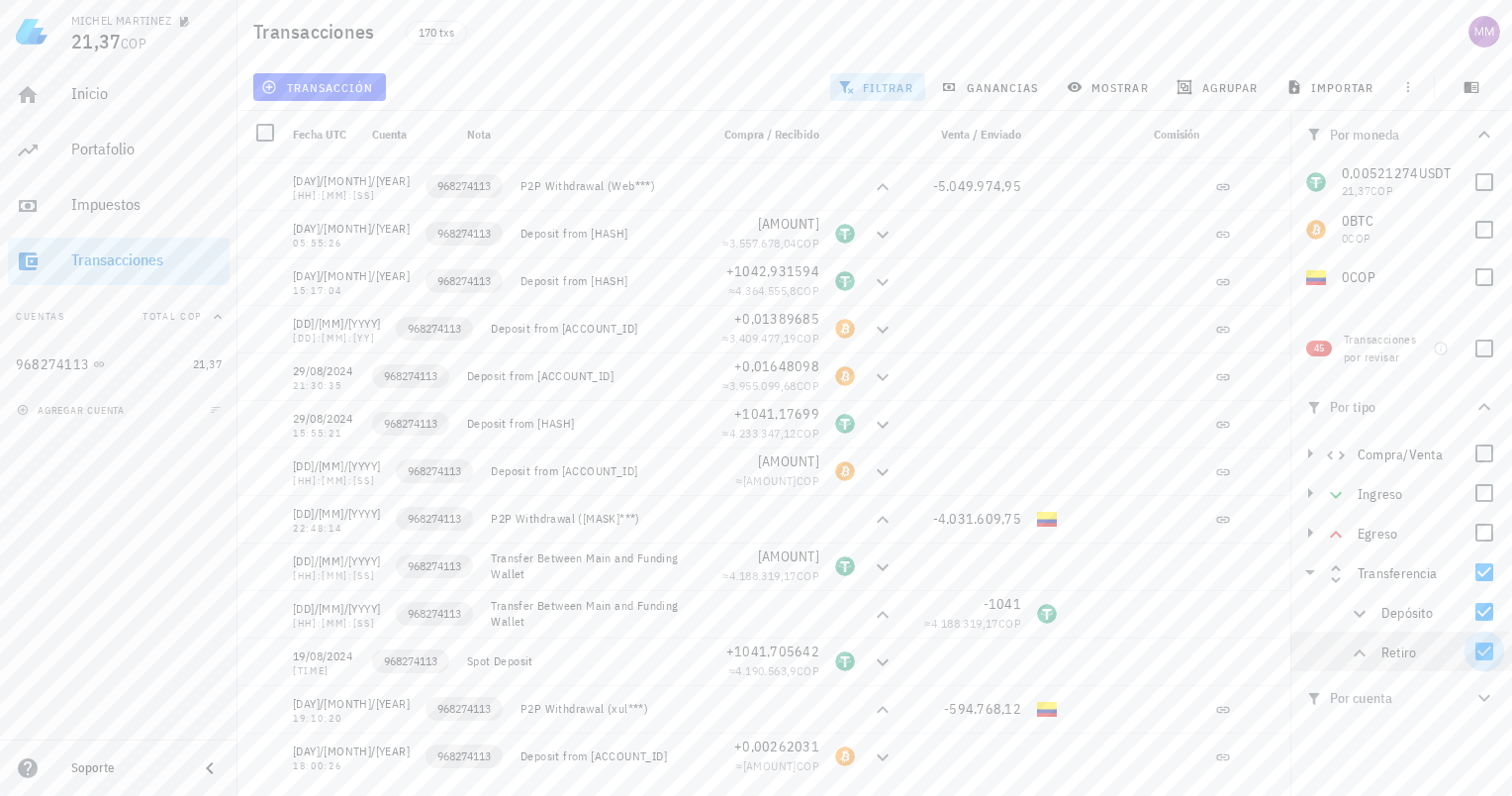 scroll, scrollTop: 4606, scrollLeft: 0, axis: vertical 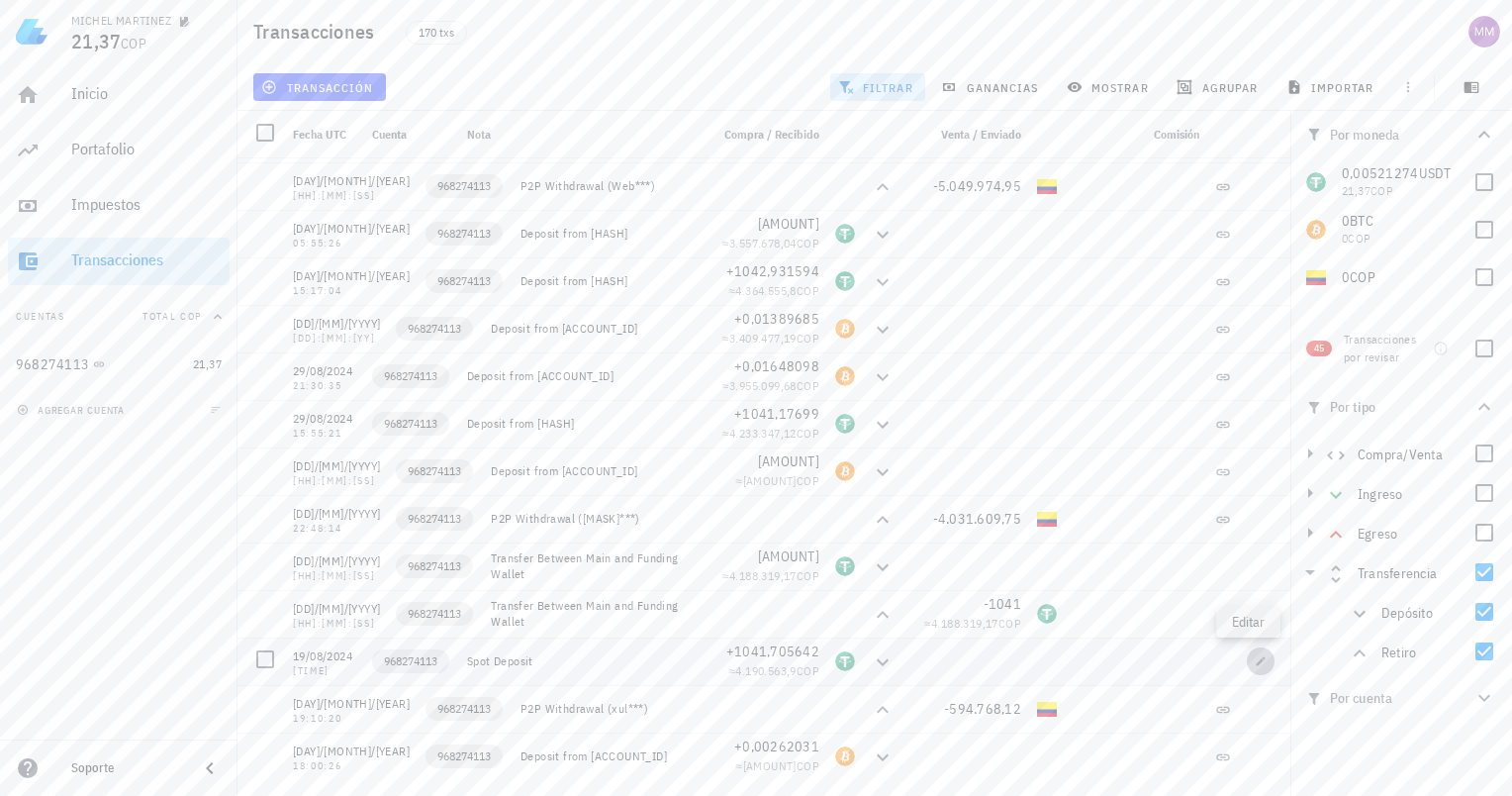 click 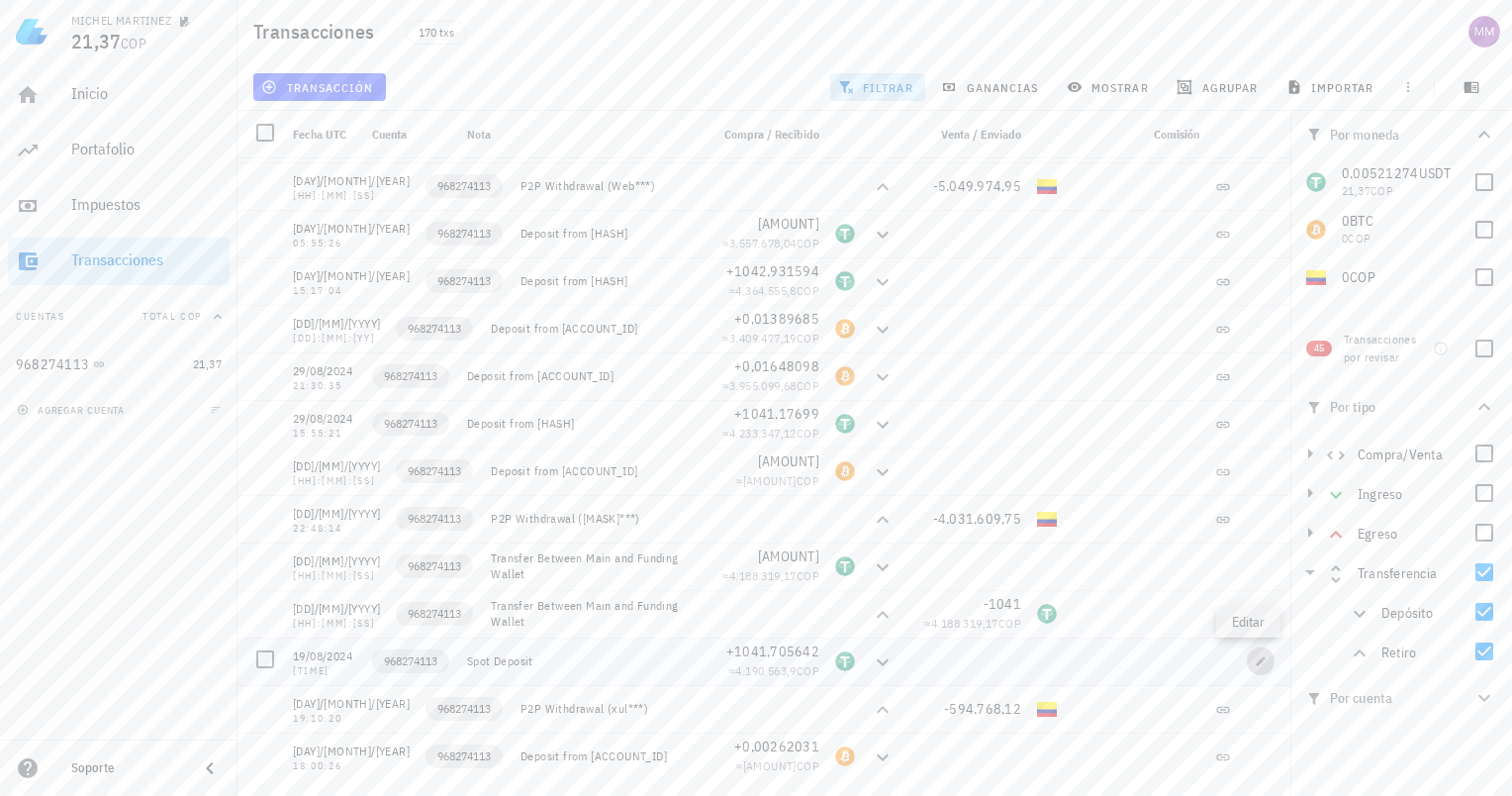 type on "[YYYY]-[MM]-[DD]" 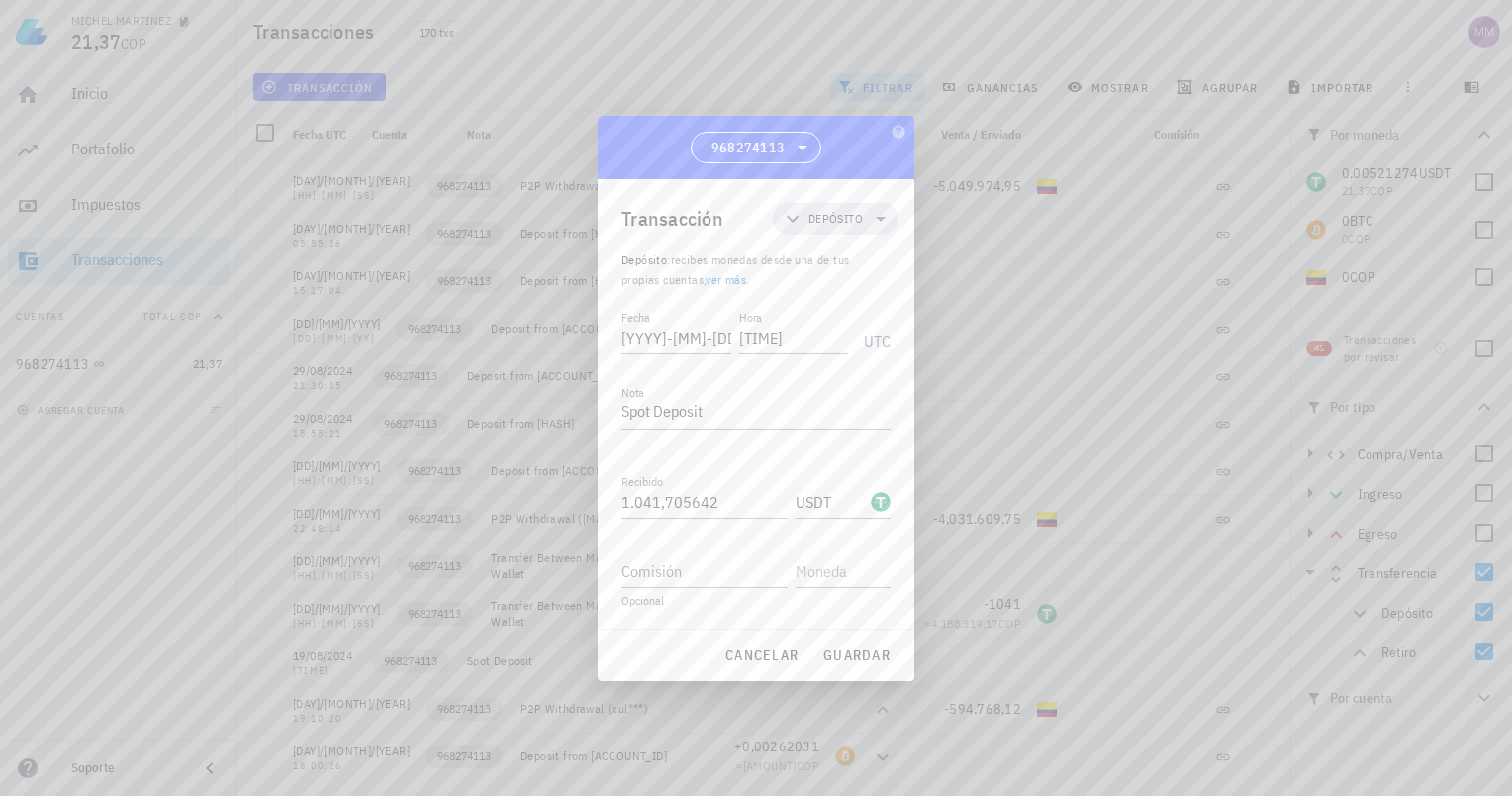 scroll, scrollTop: 0, scrollLeft: 0, axis: both 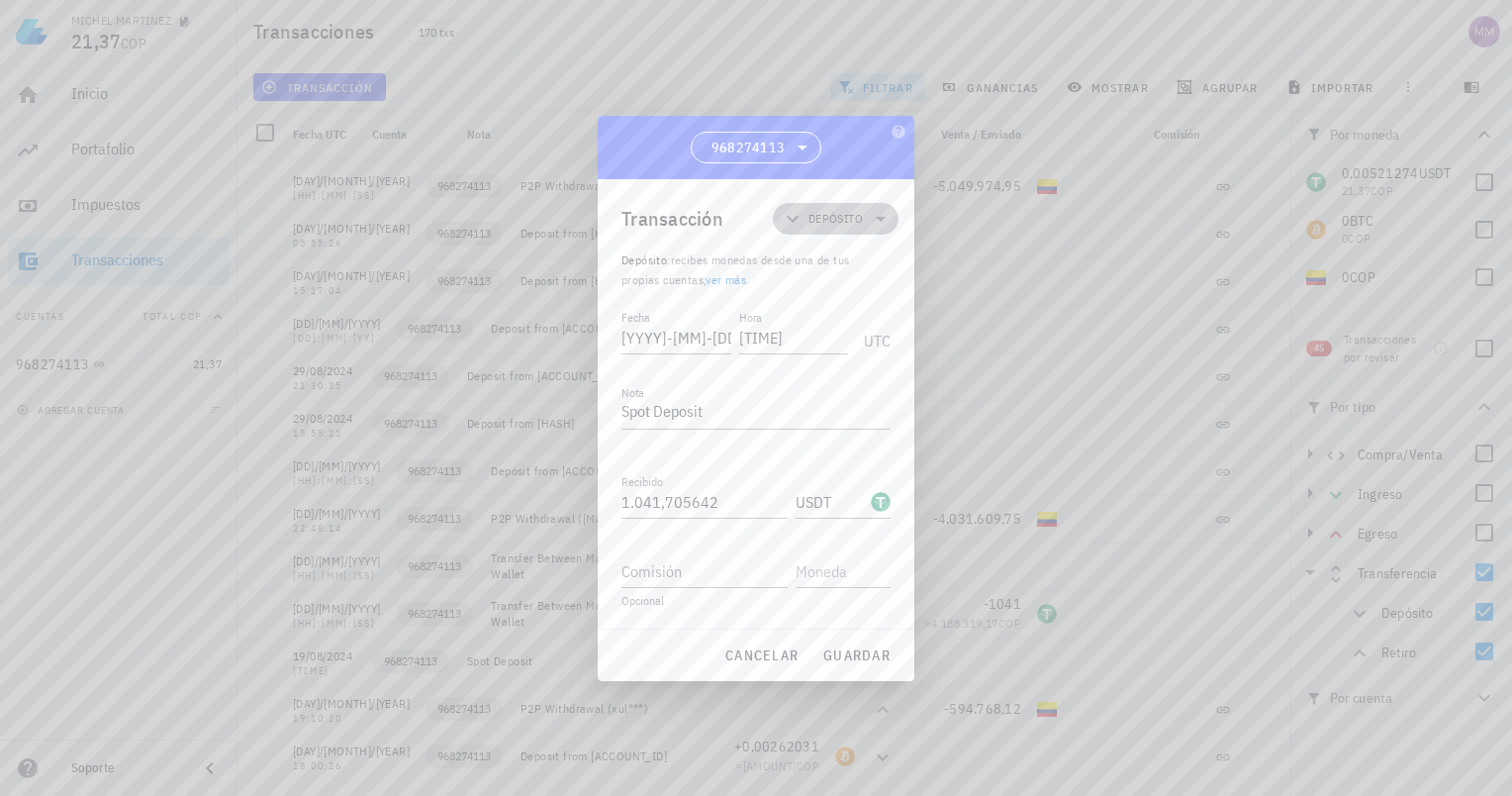 click on "Depósito" at bounding box center (835, 219) 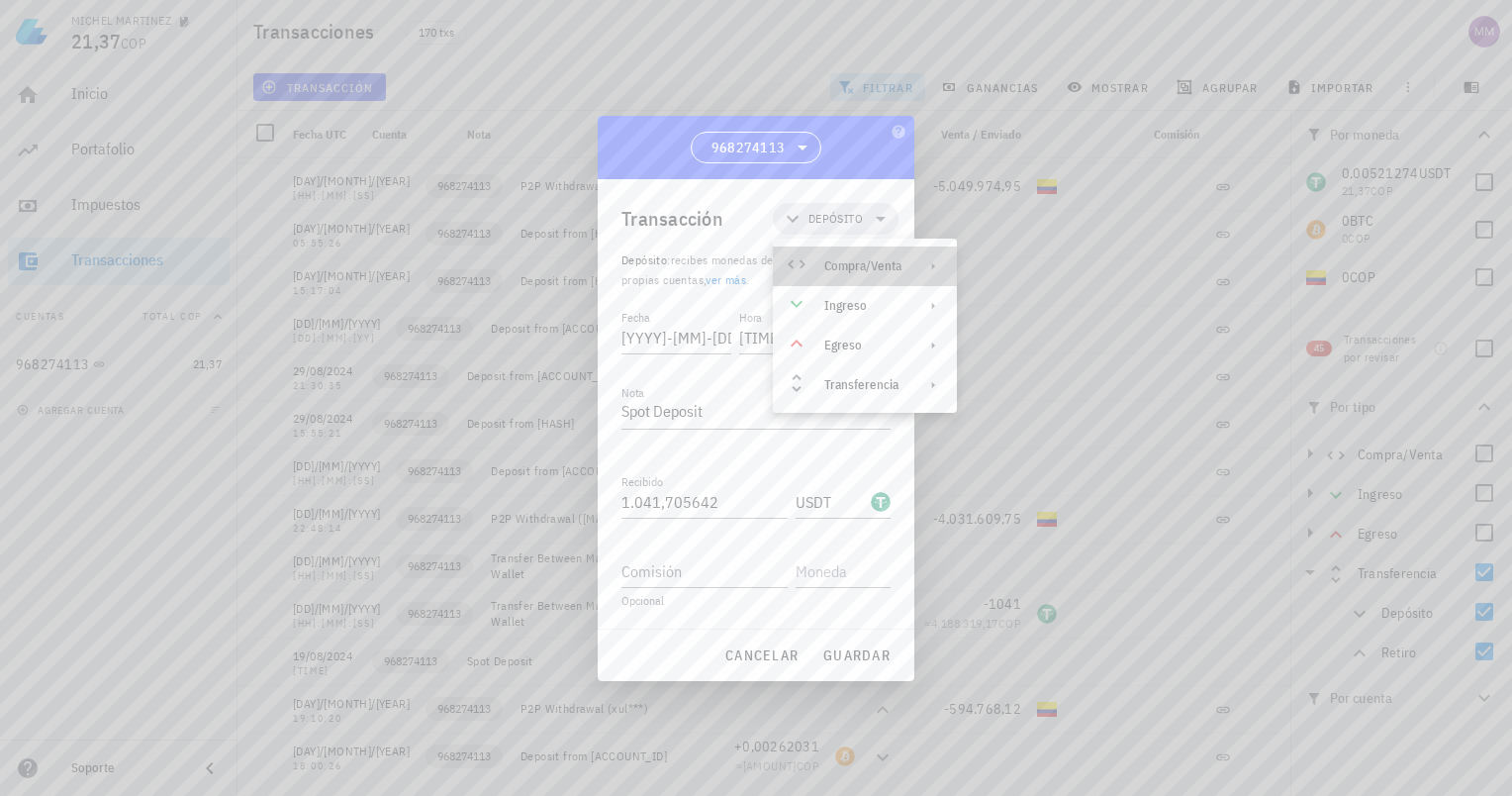 click 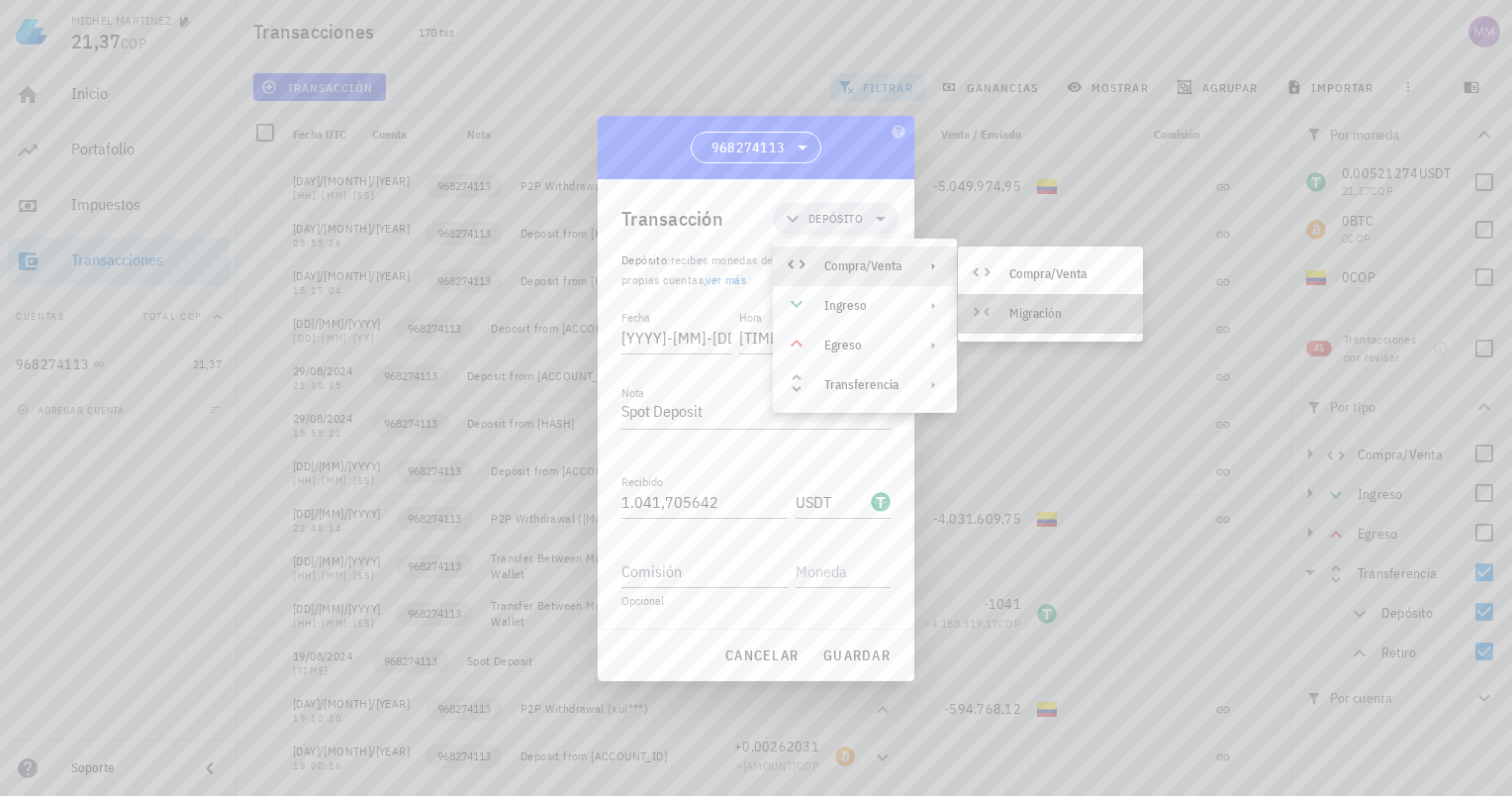 click 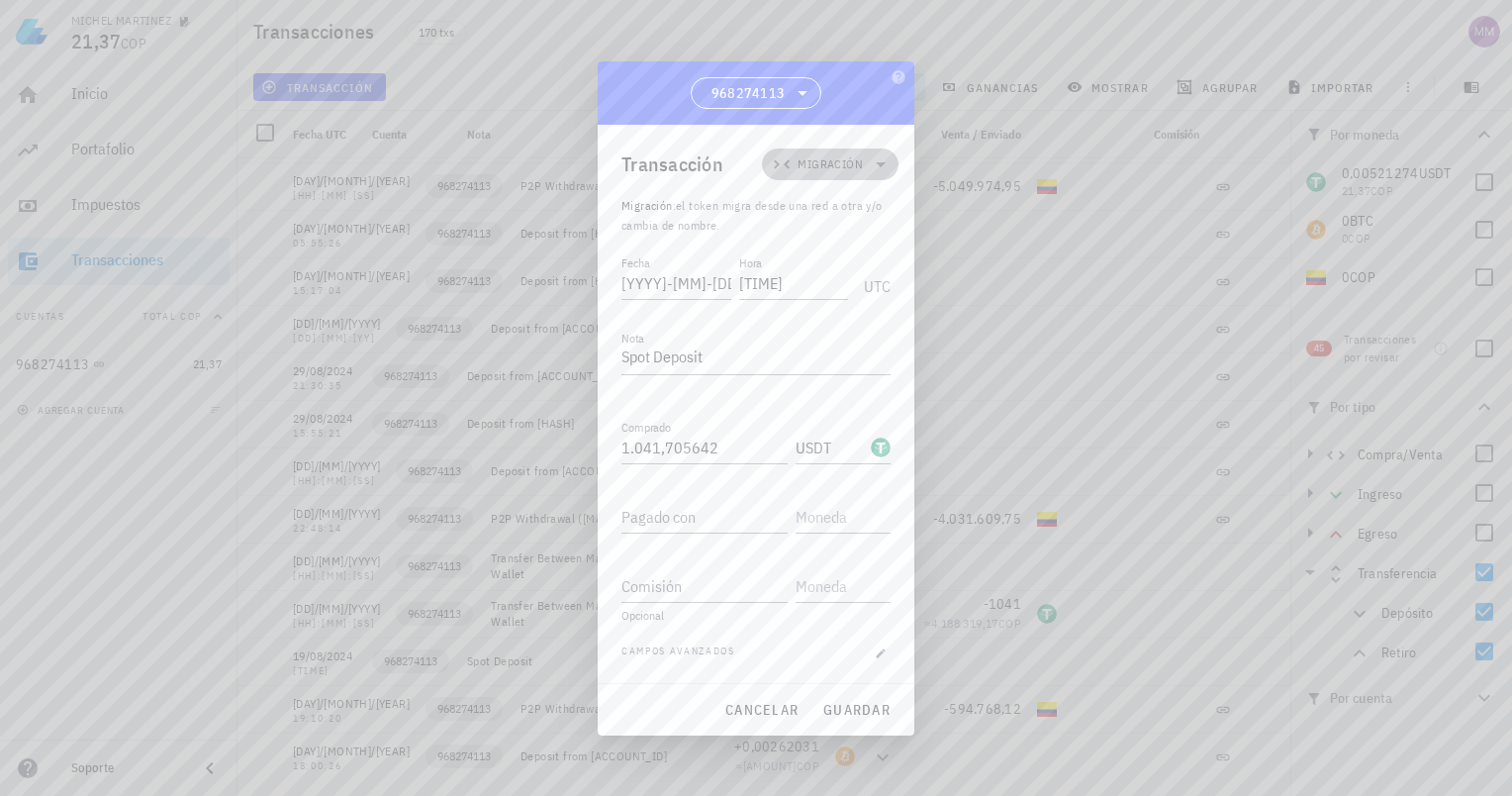 click 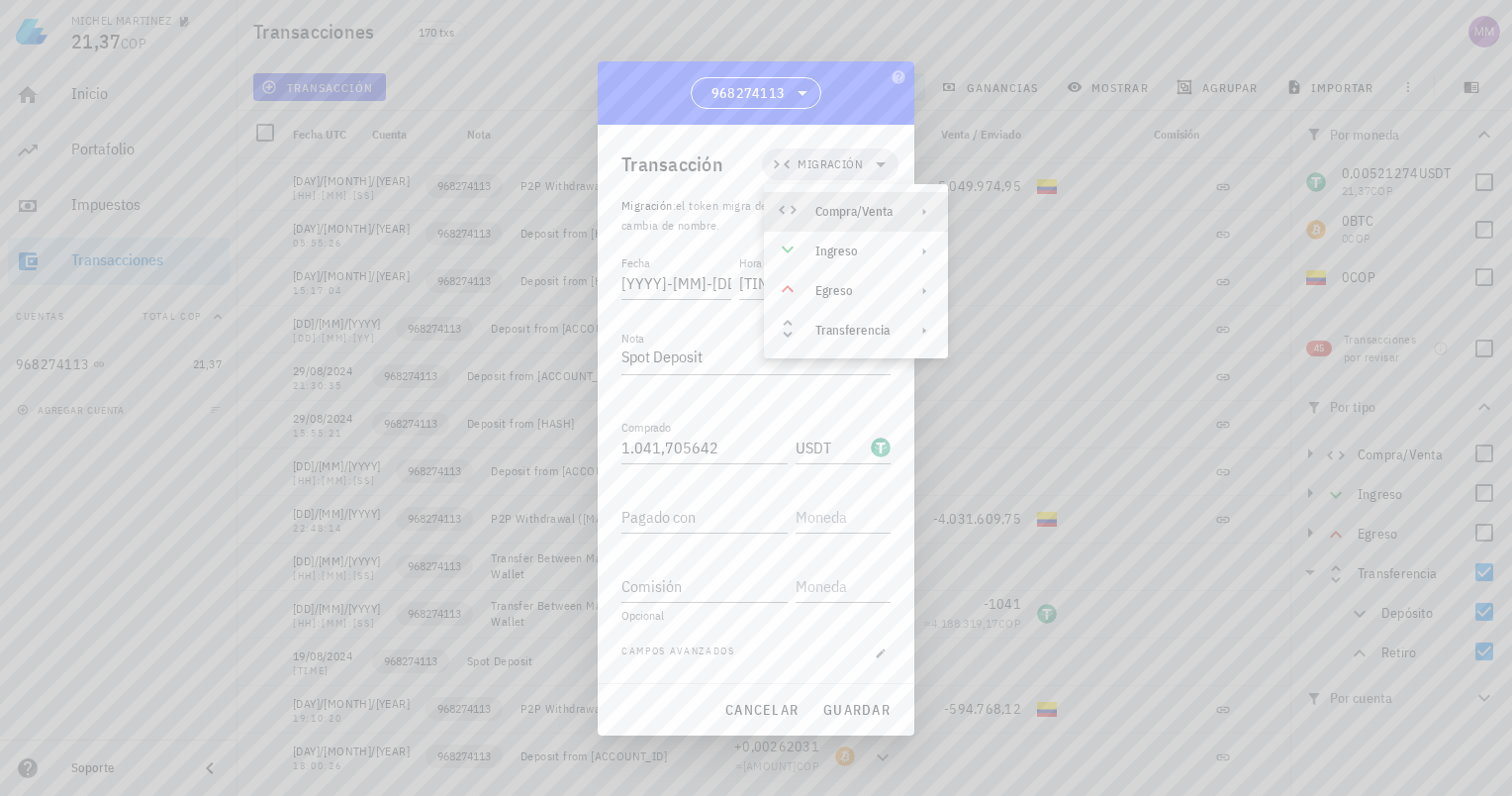 click on "Compra/Venta" at bounding box center [854, 212] 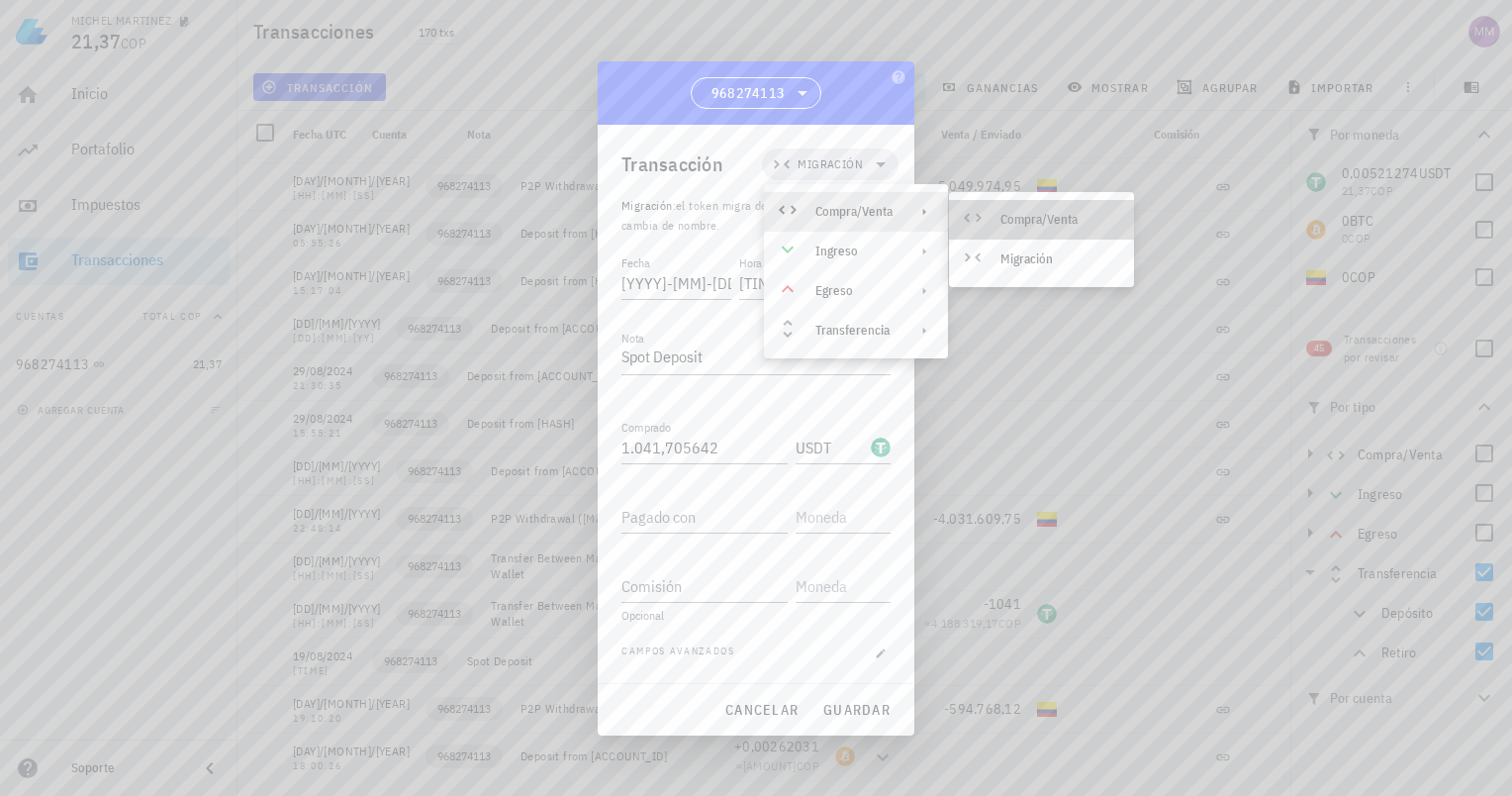 click on "Compra/Venta" at bounding box center (1059, 220) 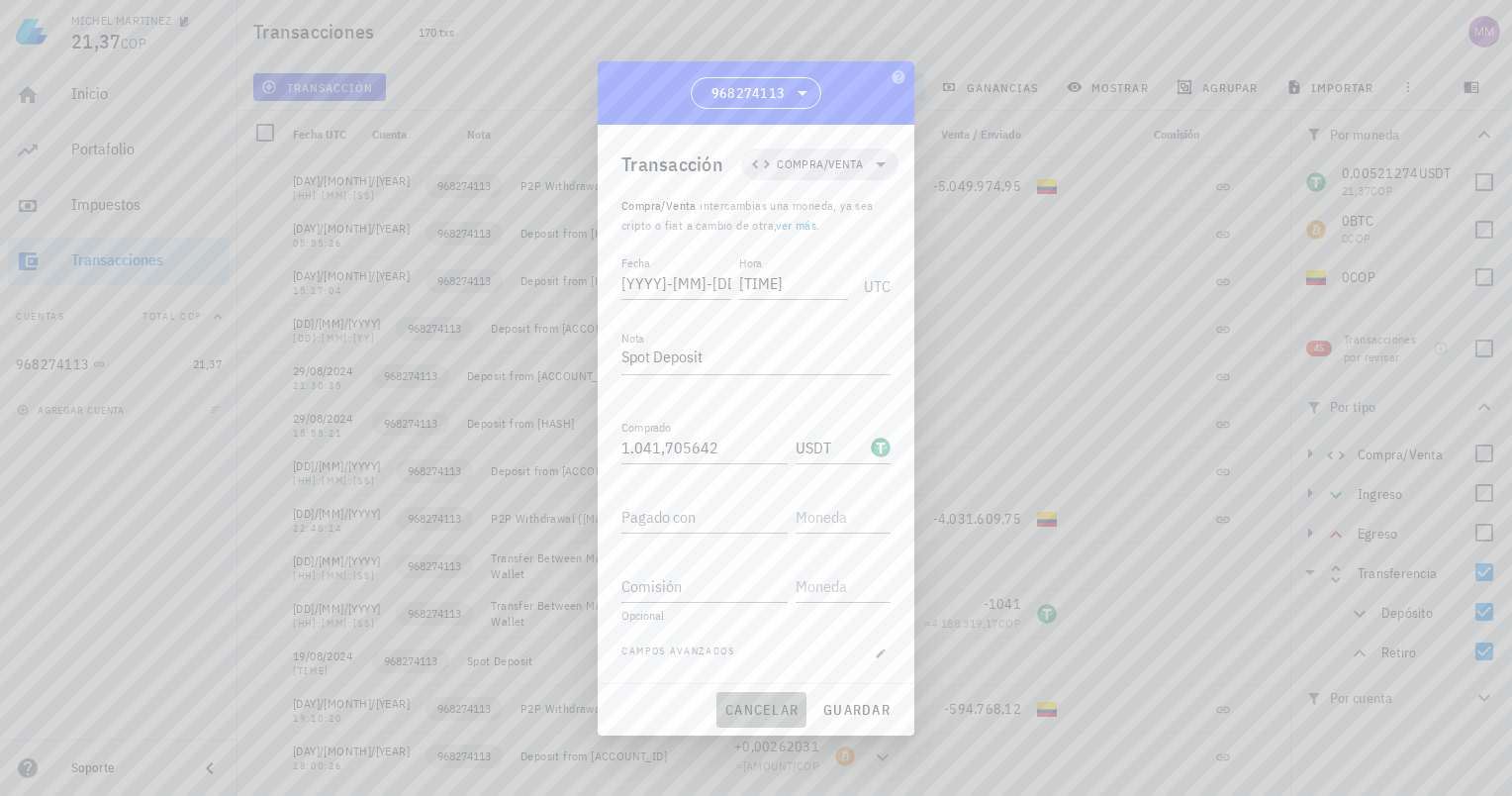 click on "cancelar" at bounding box center (761, 710) 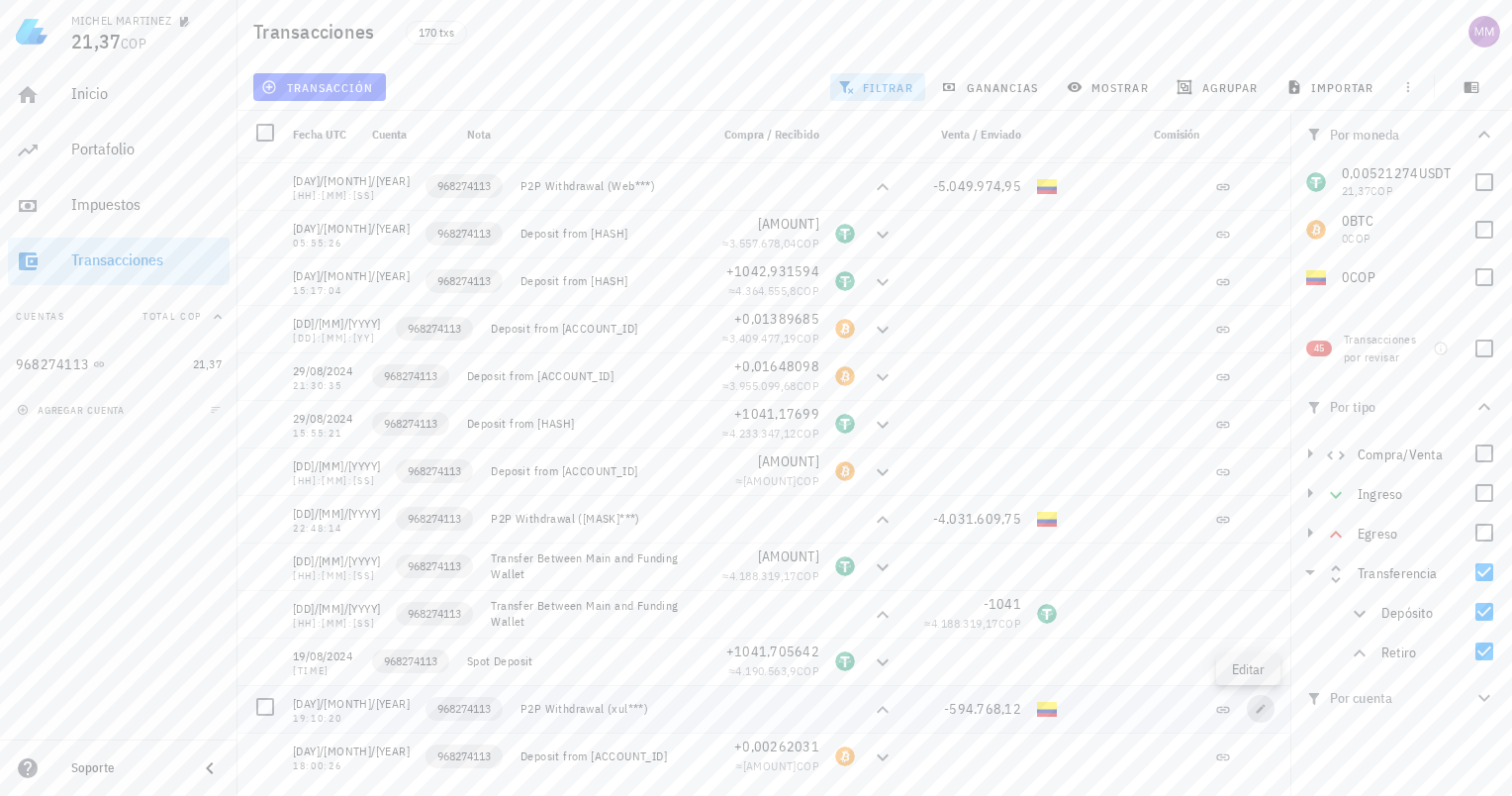 click 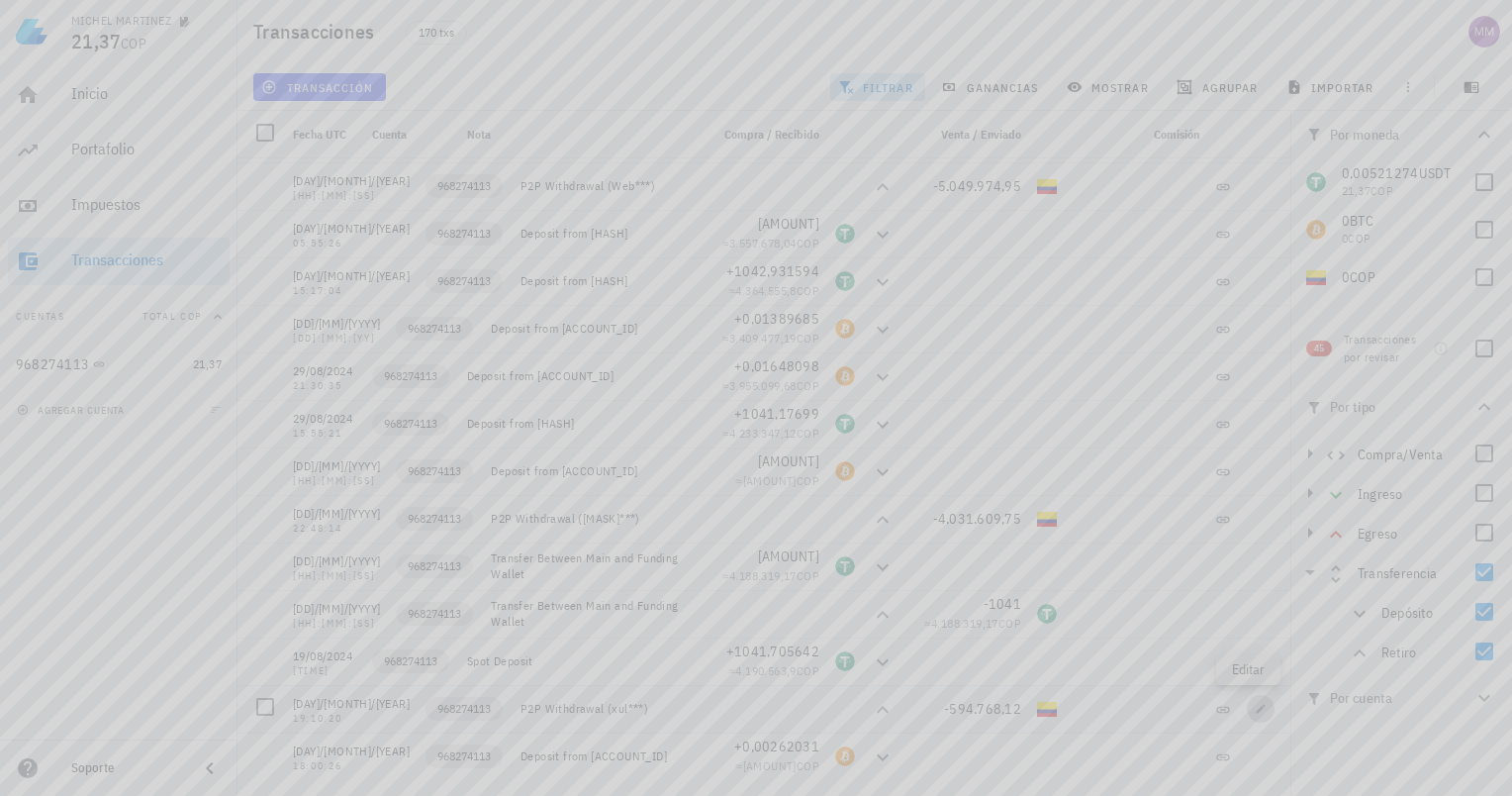 type on "2024-08-17" 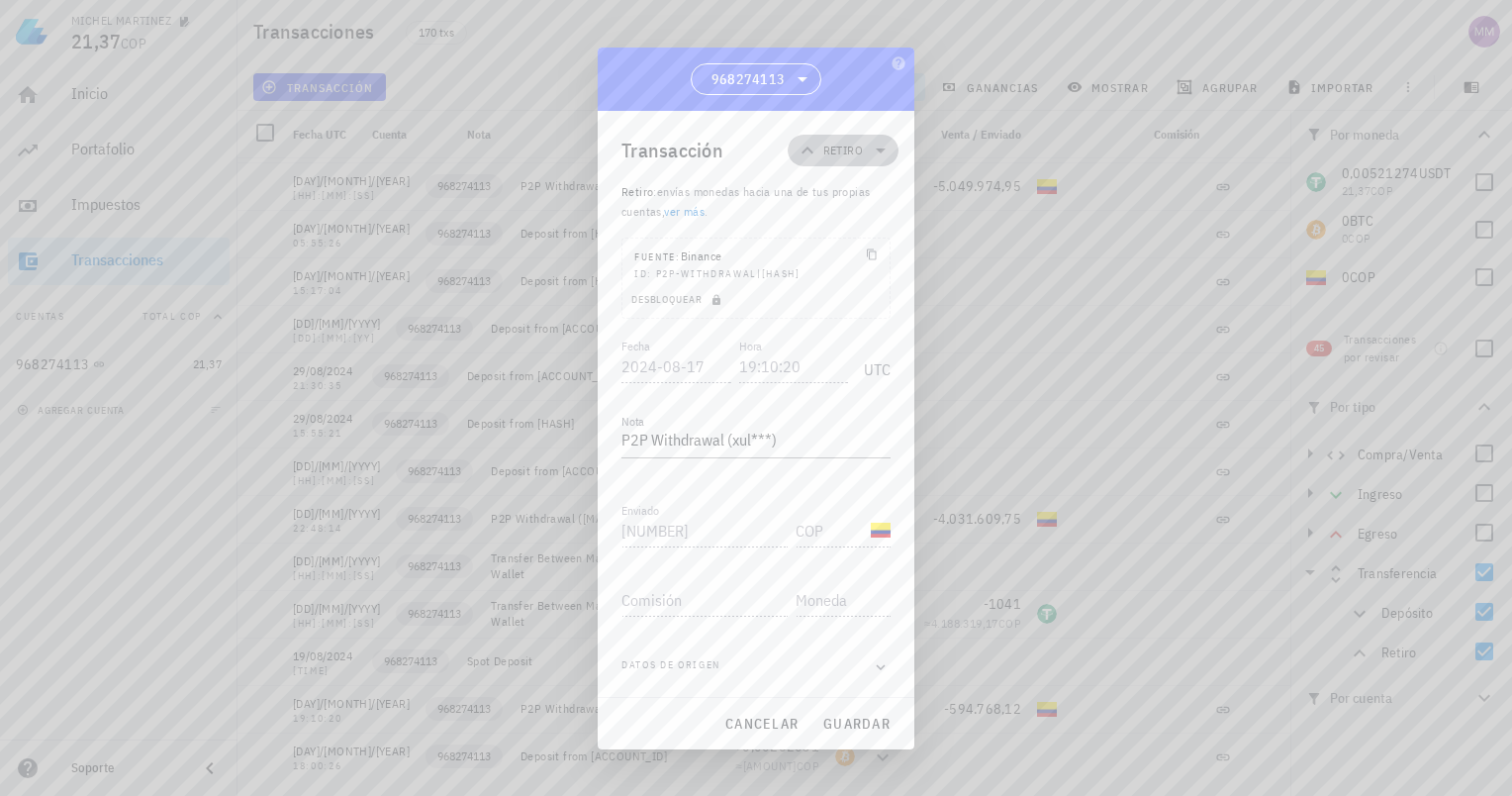 click on "Retiro" at bounding box center [843, 150] 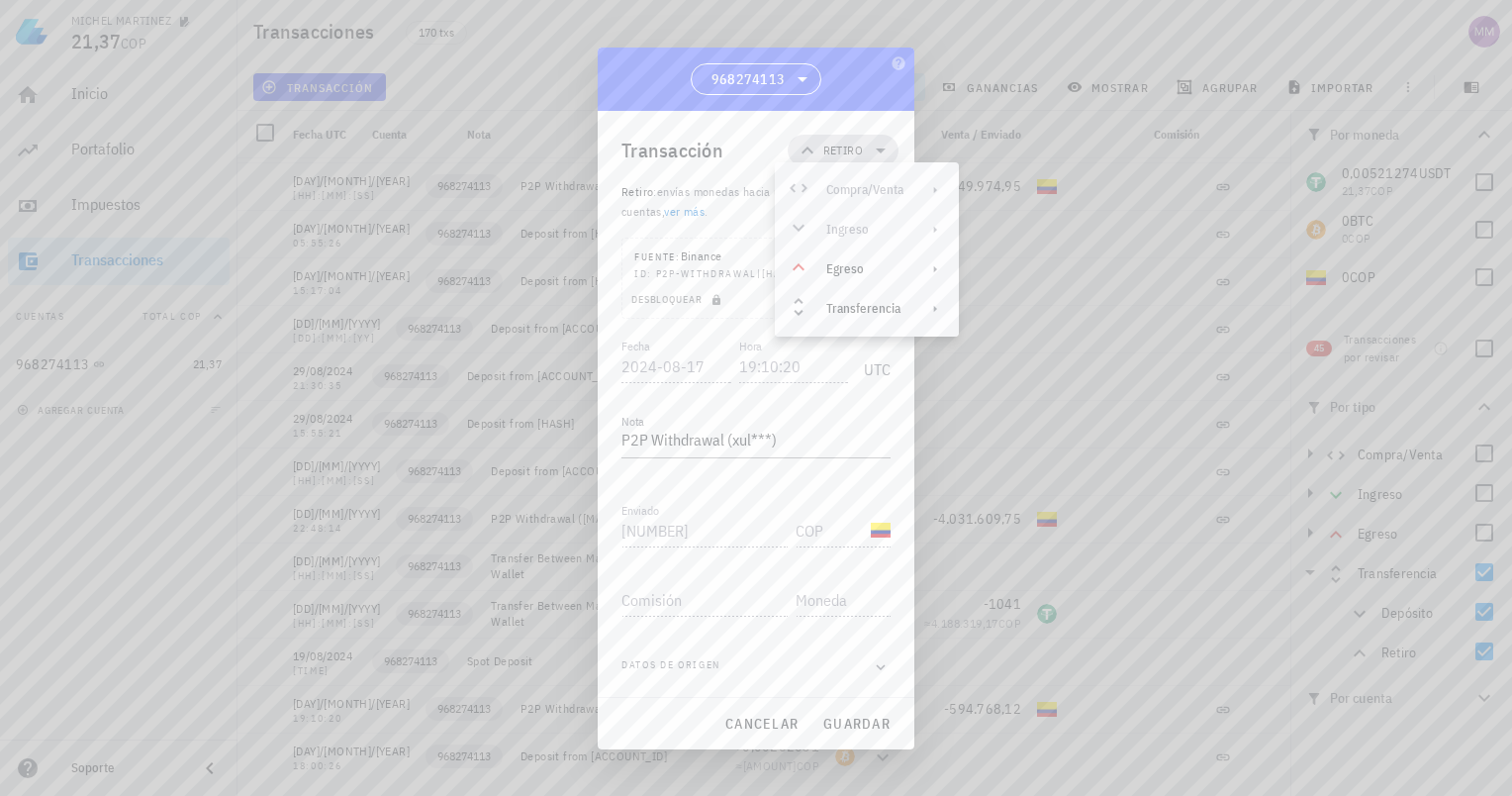 click on "Retiro" at bounding box center (843, 150) 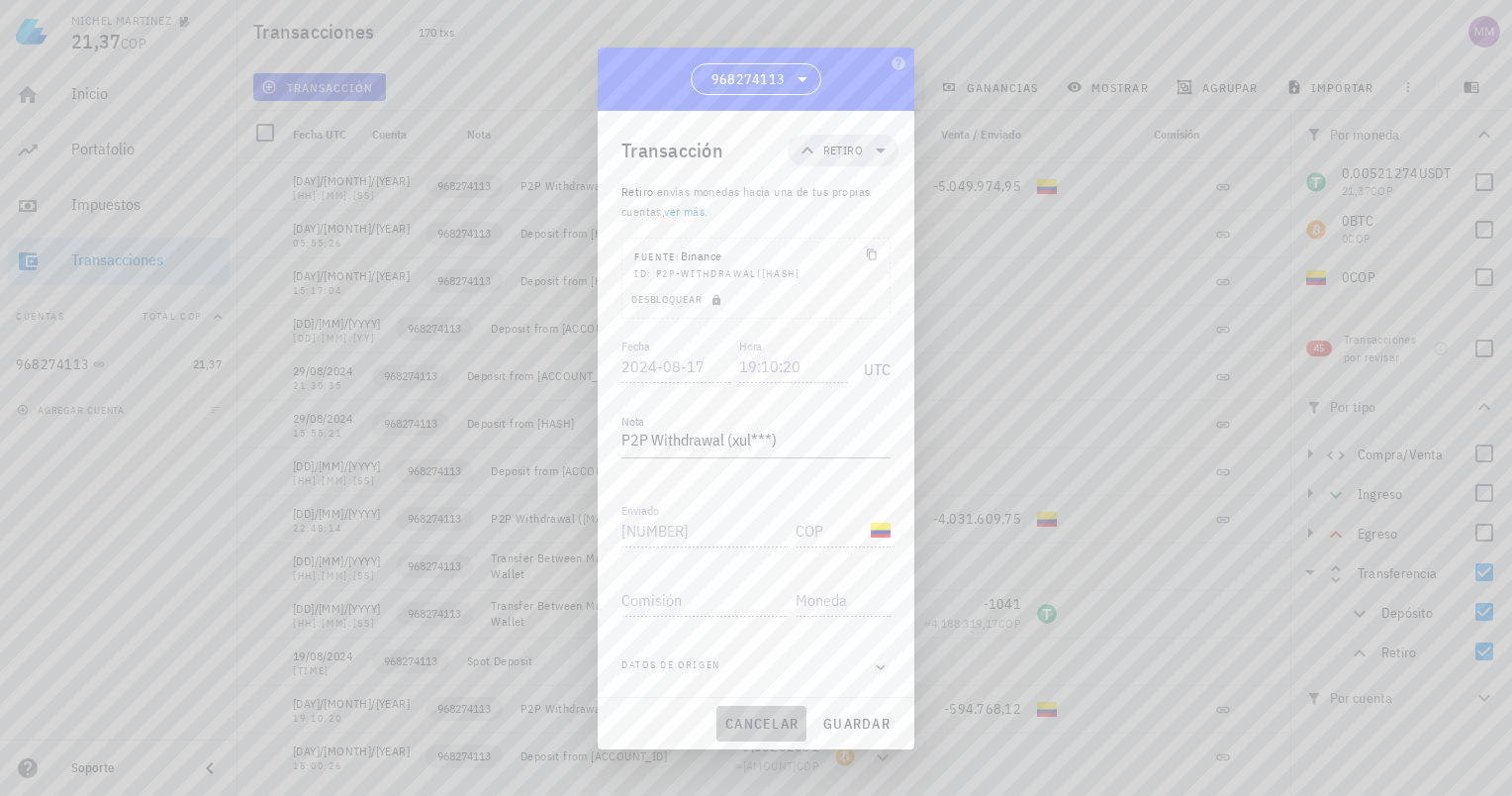 click on "cancelar" at bounding box center [761, 724] 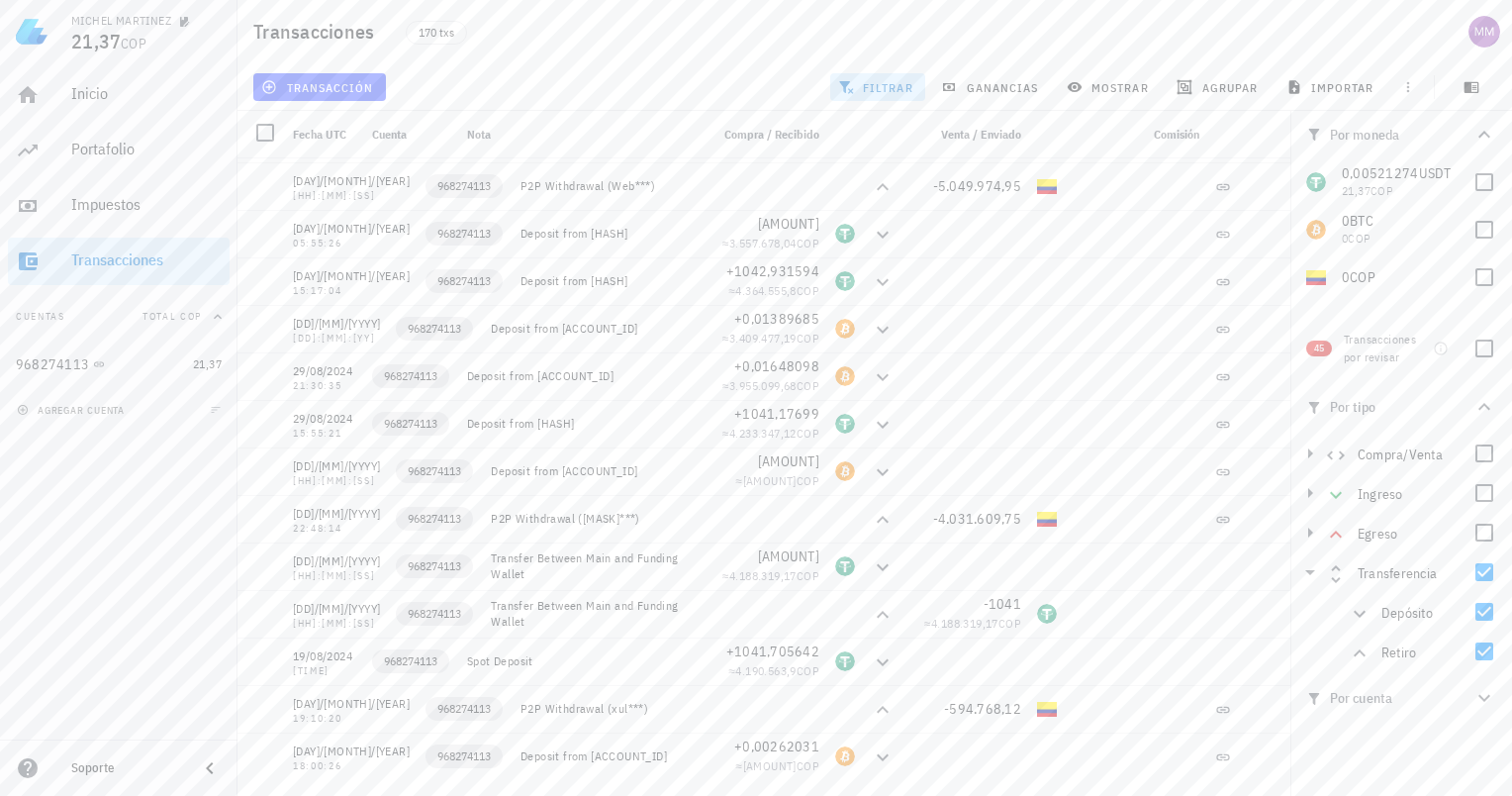 click on "Por cuenta" at bounding box center (1389, 698) 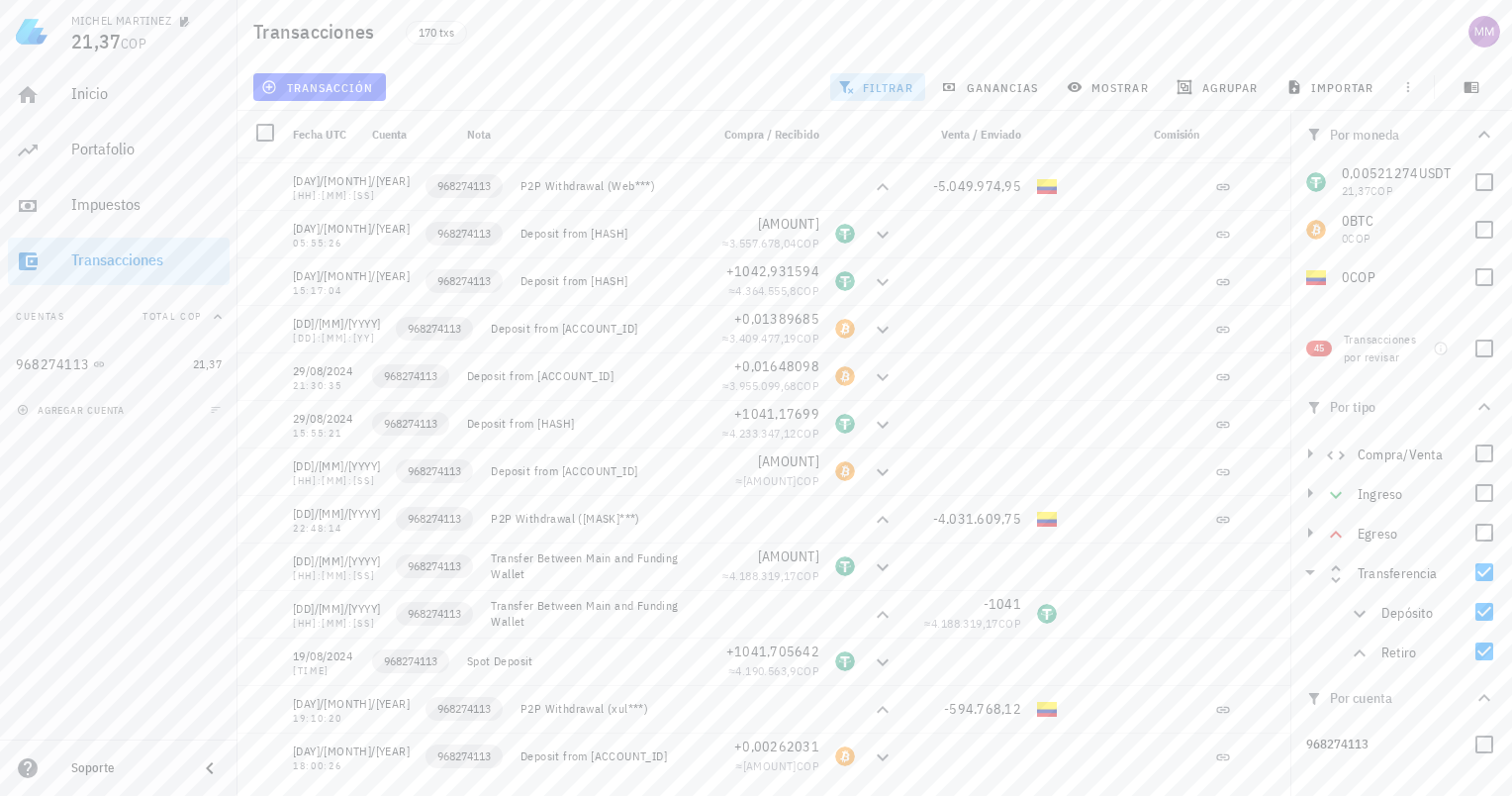 click on "Por cuenta" at bounding box center [1389, 698] 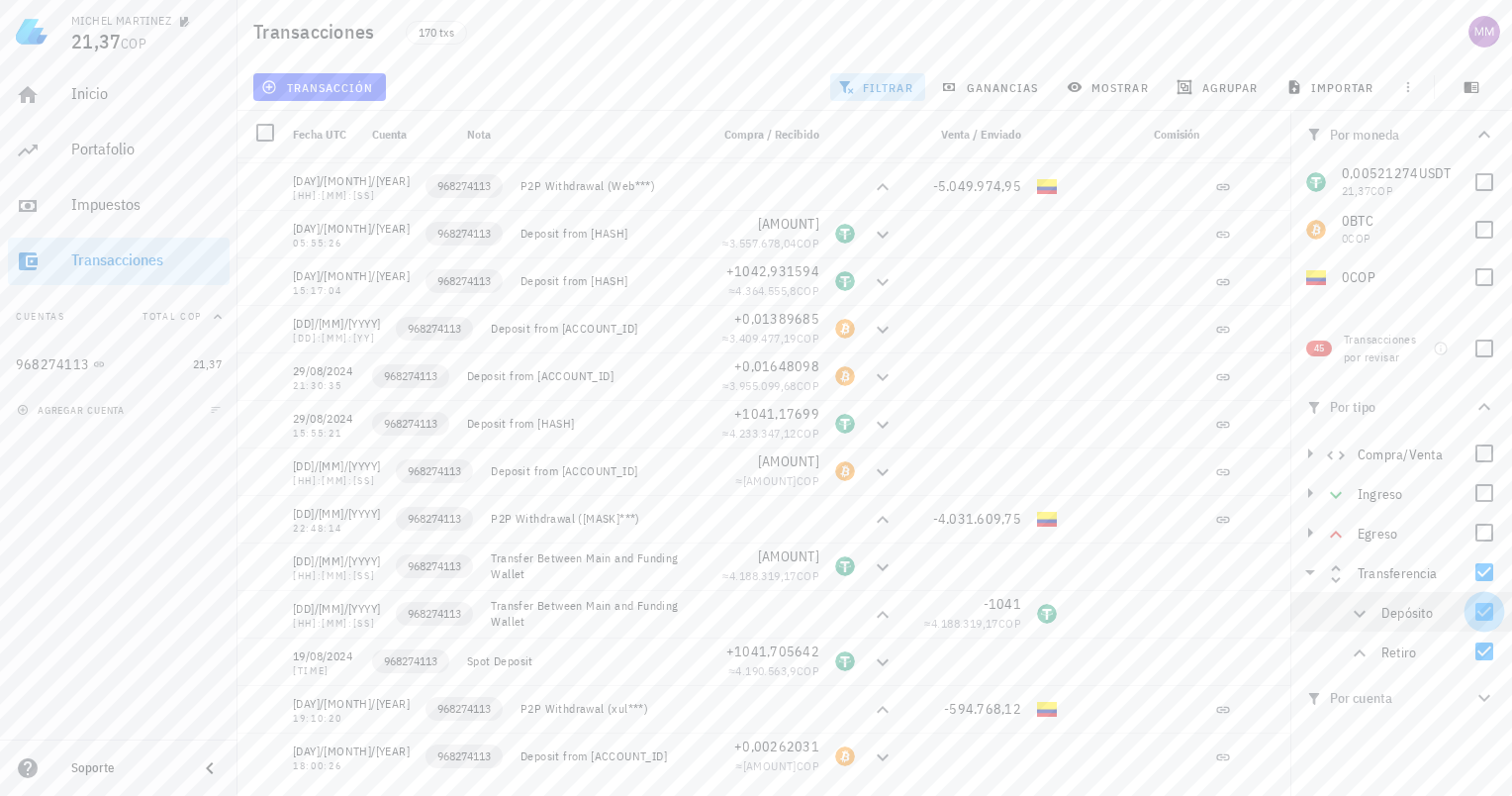 click at bounding box center (1484, 612) 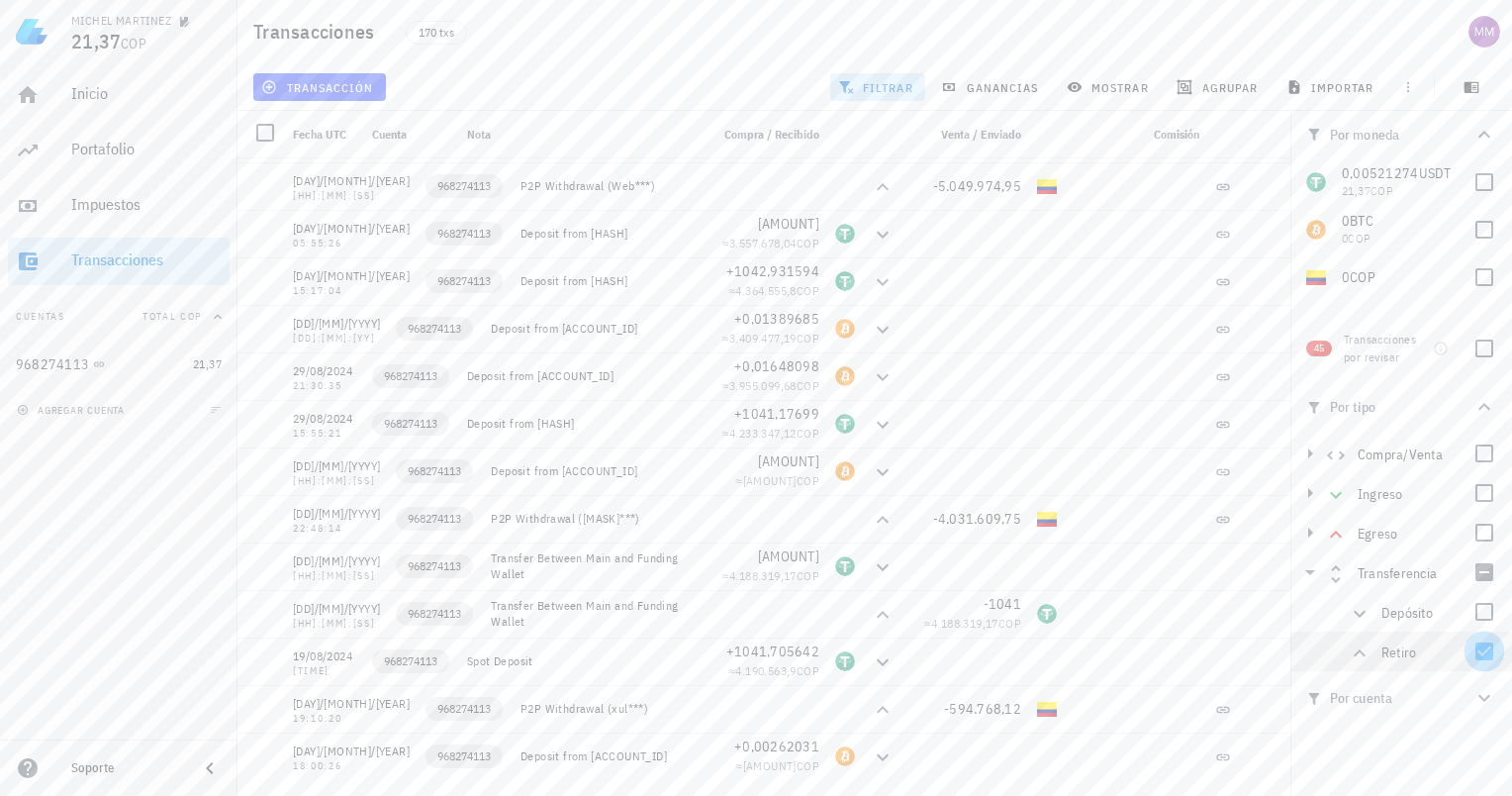 click at bounding box center [1484, 651] 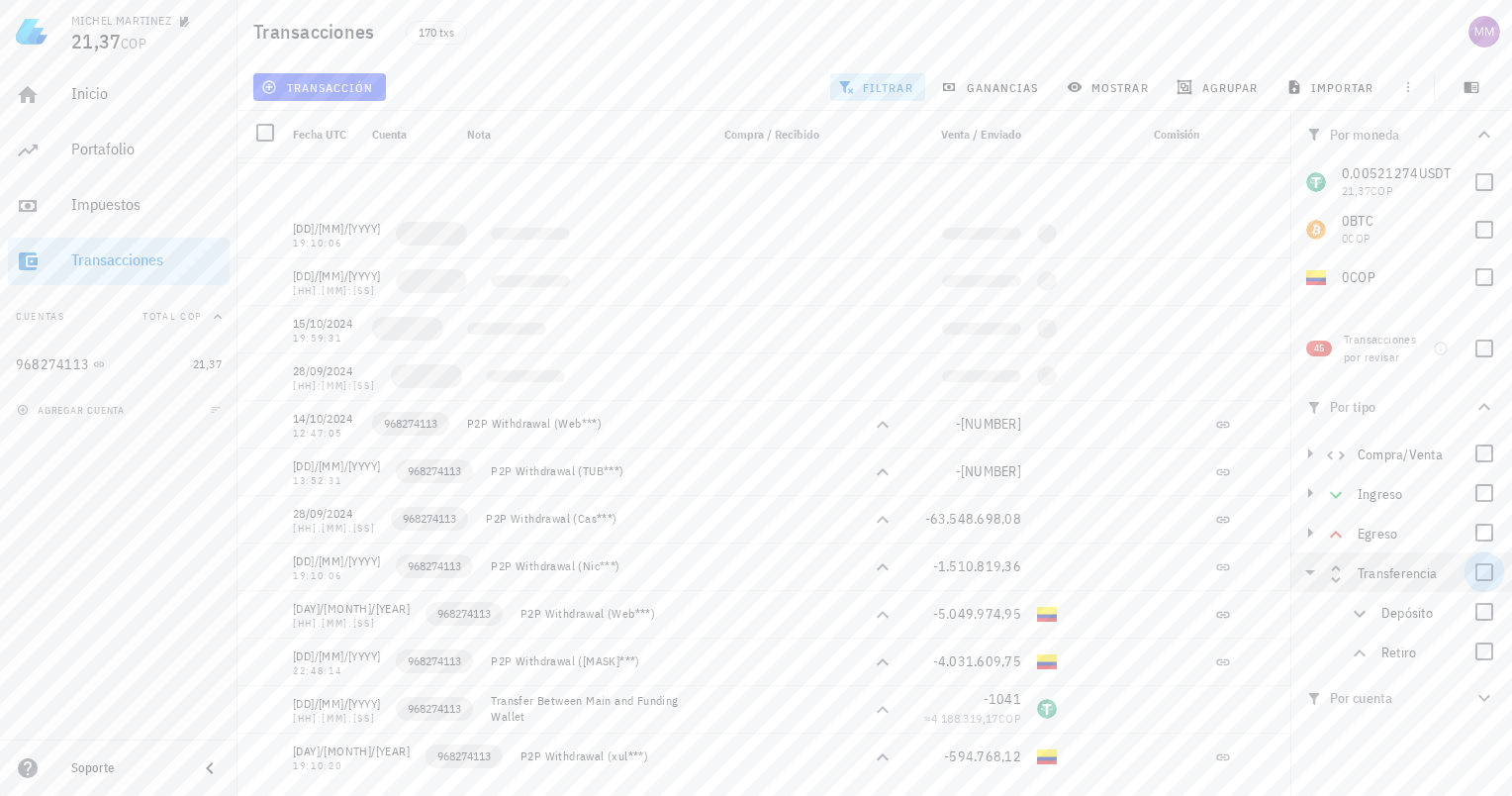 scroll, scrollTop: 1374, scrollLeft: 0, axis: vertical 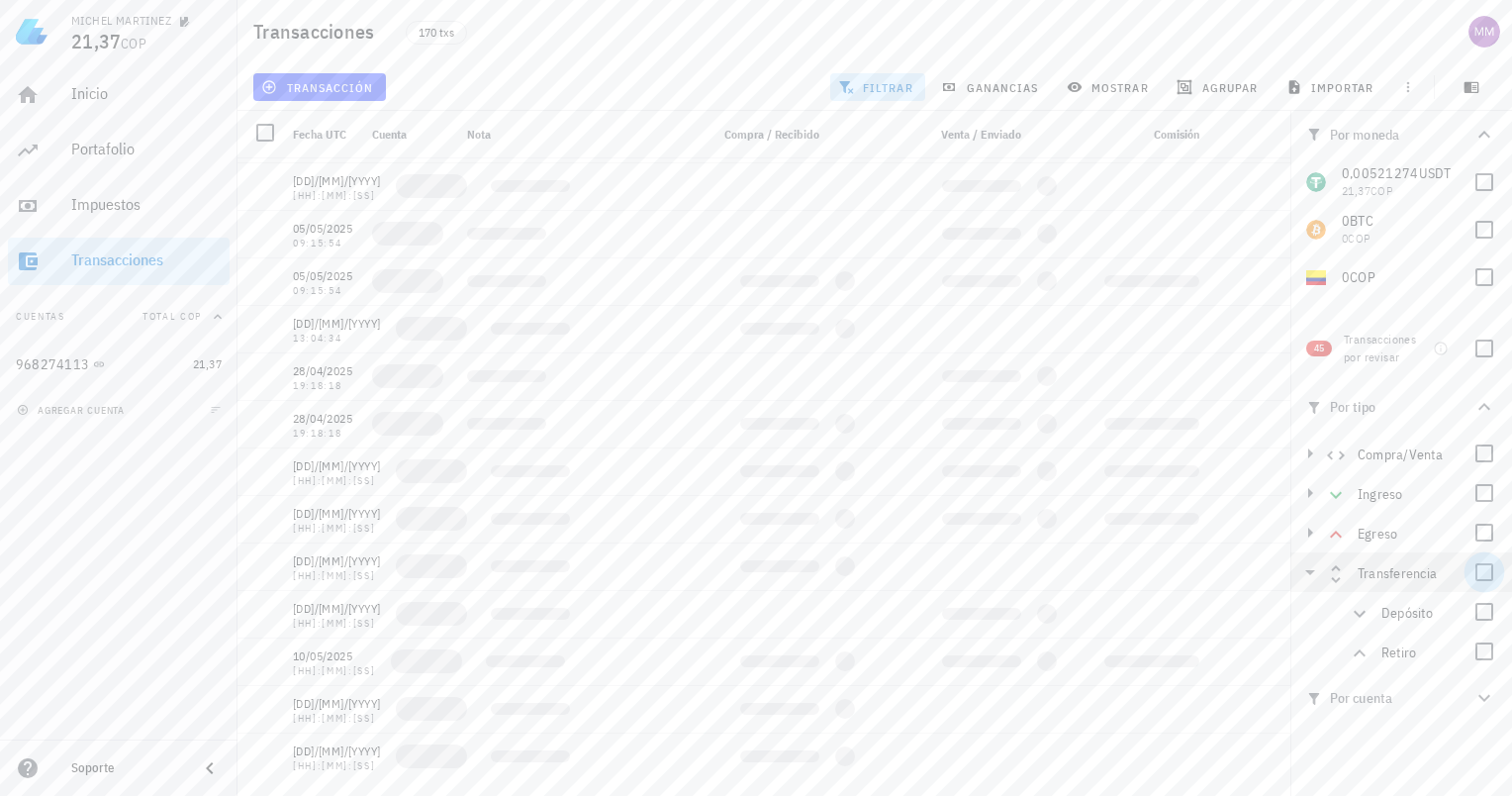 click at bounding box center (1484, 572) 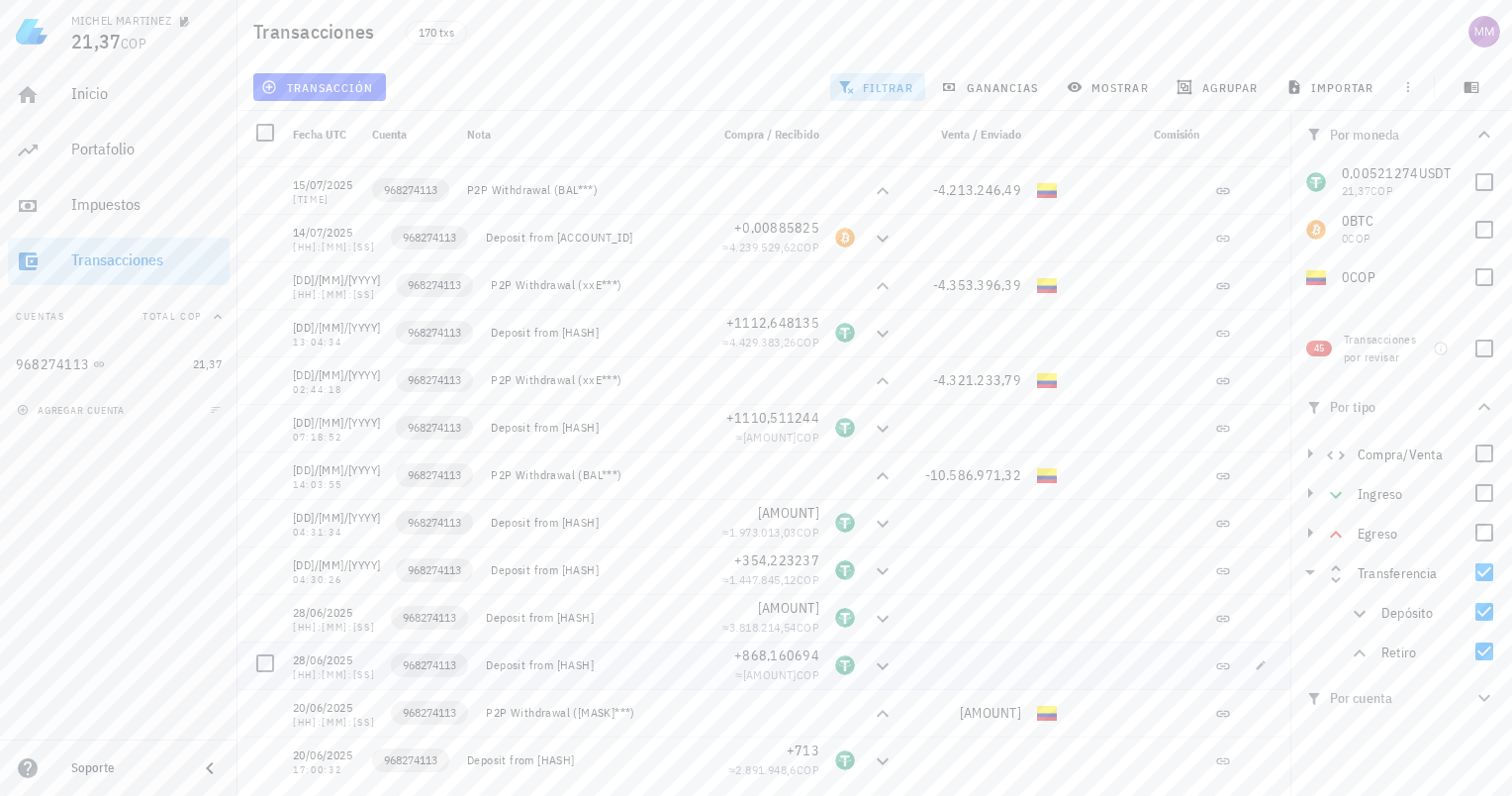 scroll, scrollTop: 0, scrollLeft: 0, axis: both 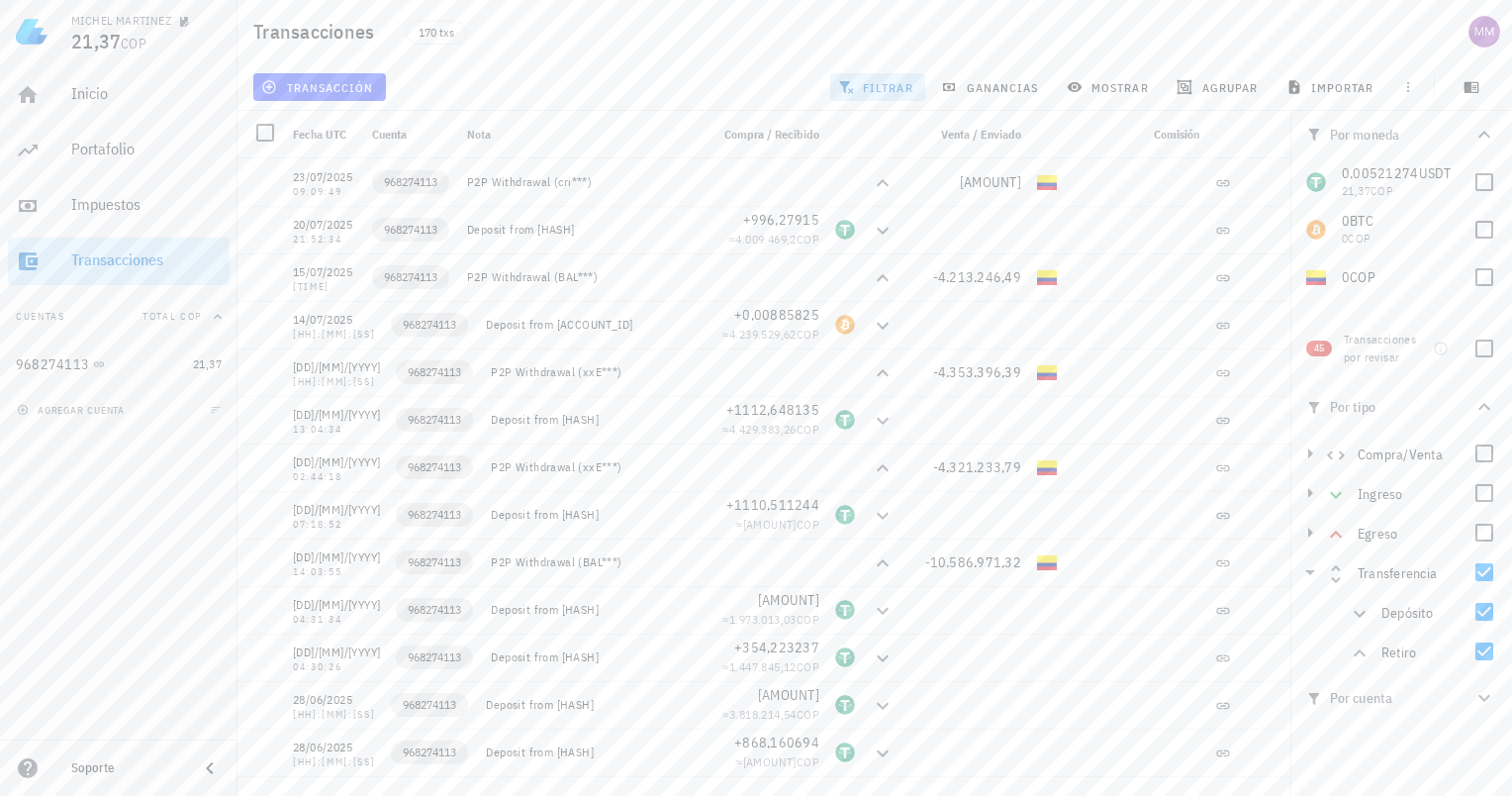 click on "Transacciones" at bounding box center (146, 259) 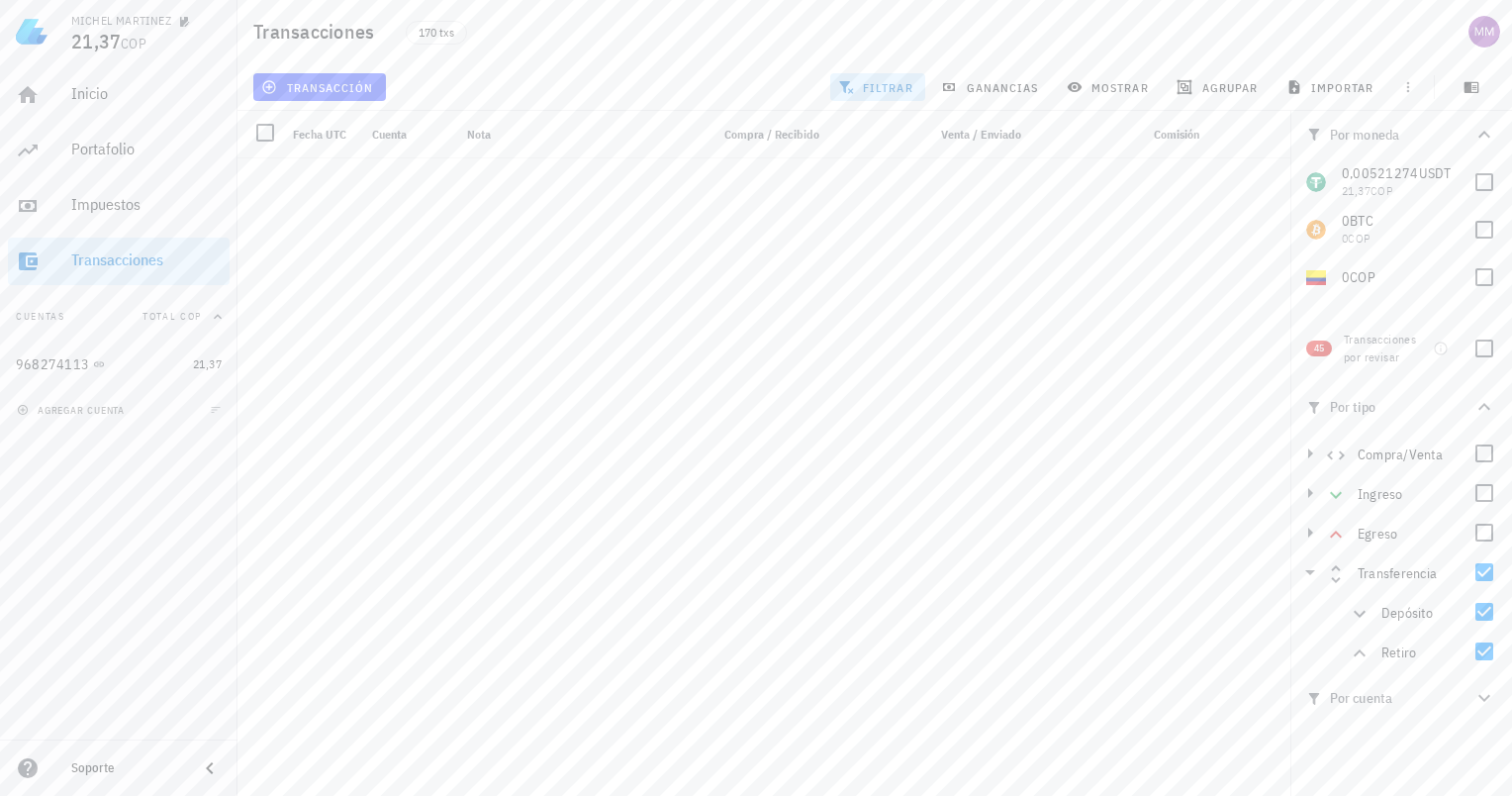 scroll, scrollTop: 2776, scrollLeft: 0, axis: vertical 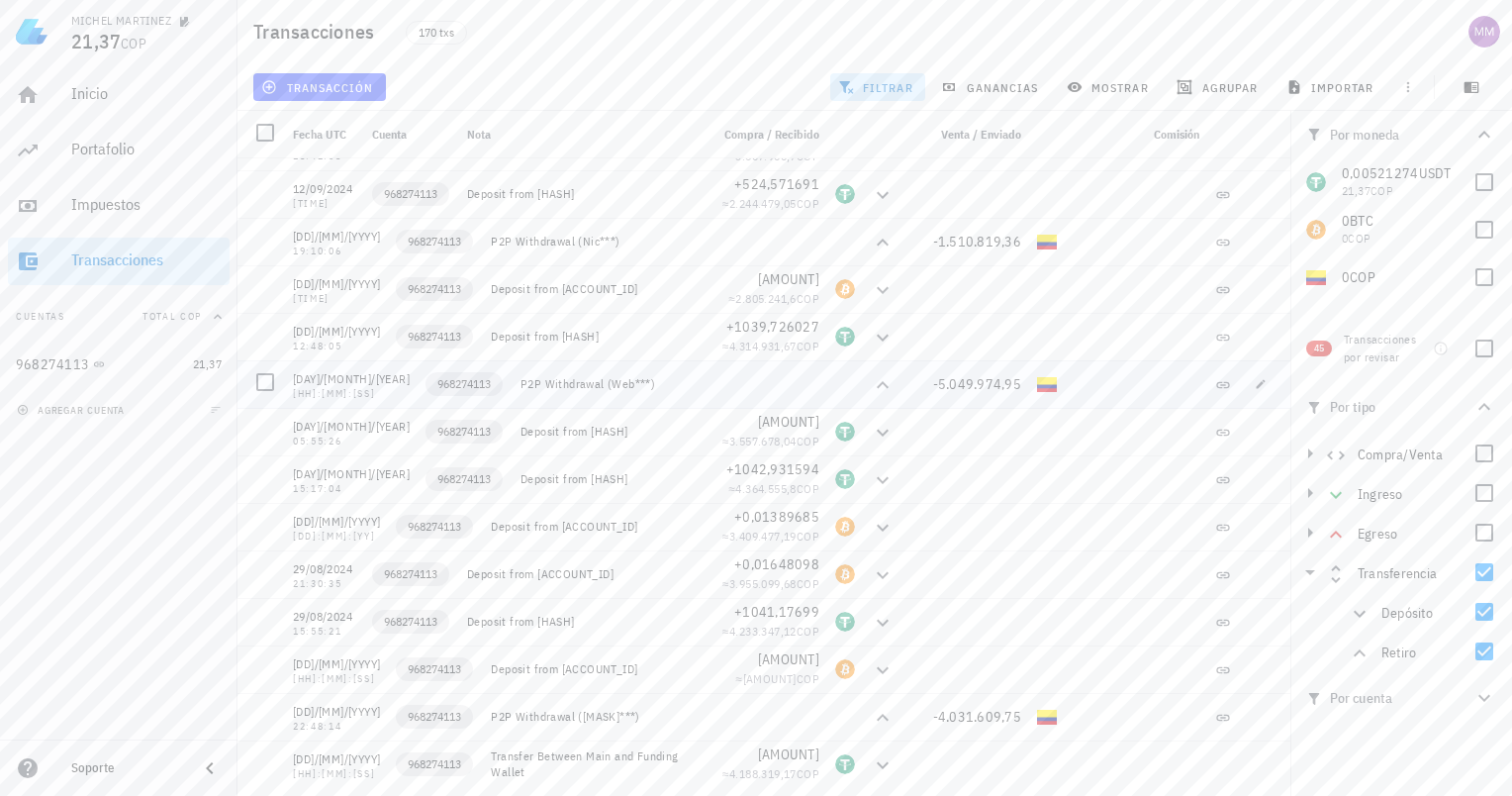 drag, startPoint x: 470, startPoint y: 383, endPoint x: 608, endPoint y: 384, distance: 138.0036 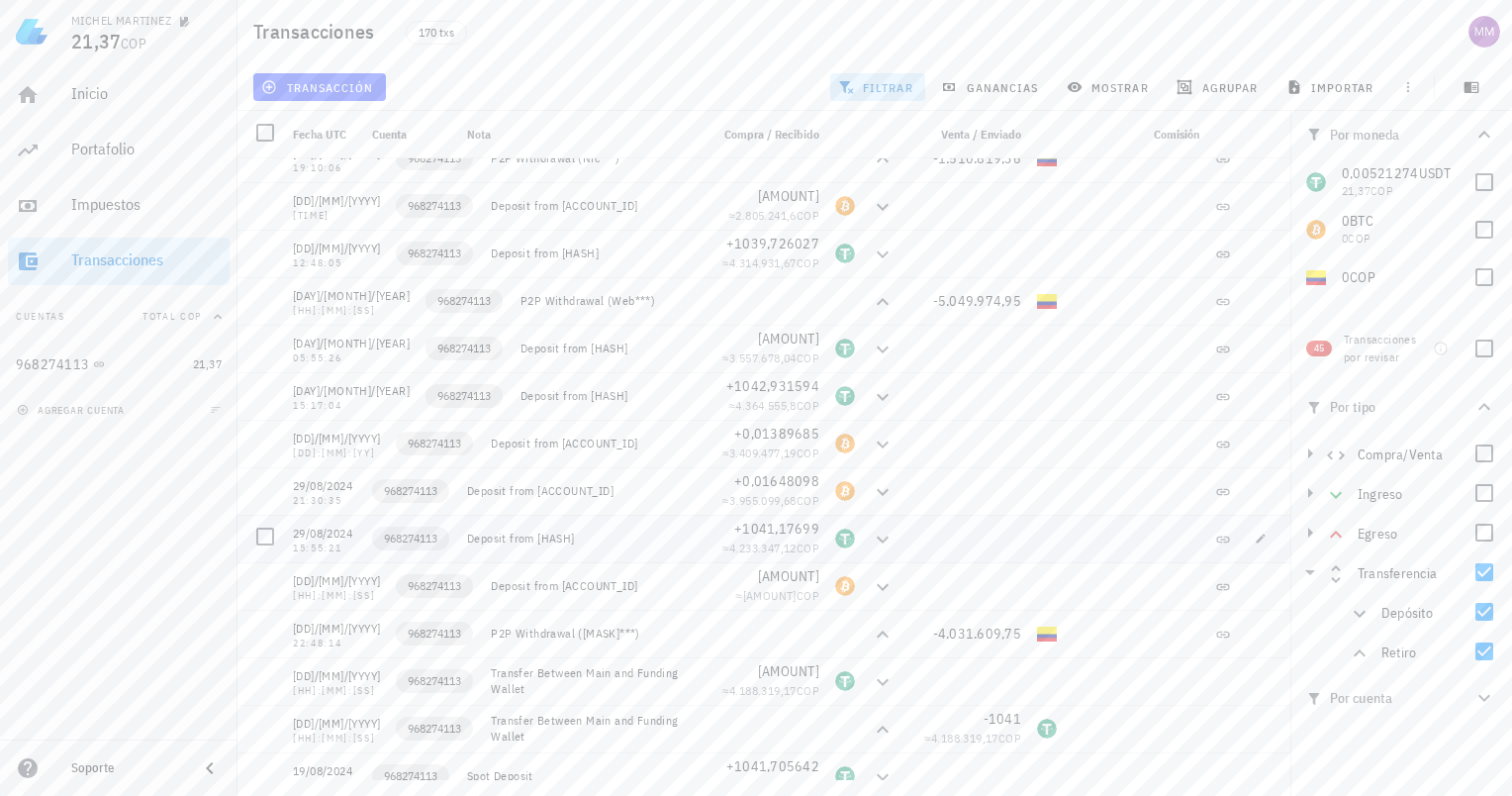 scroll, scrollTop: 4606, scrollLeft: 0, axis: vertical 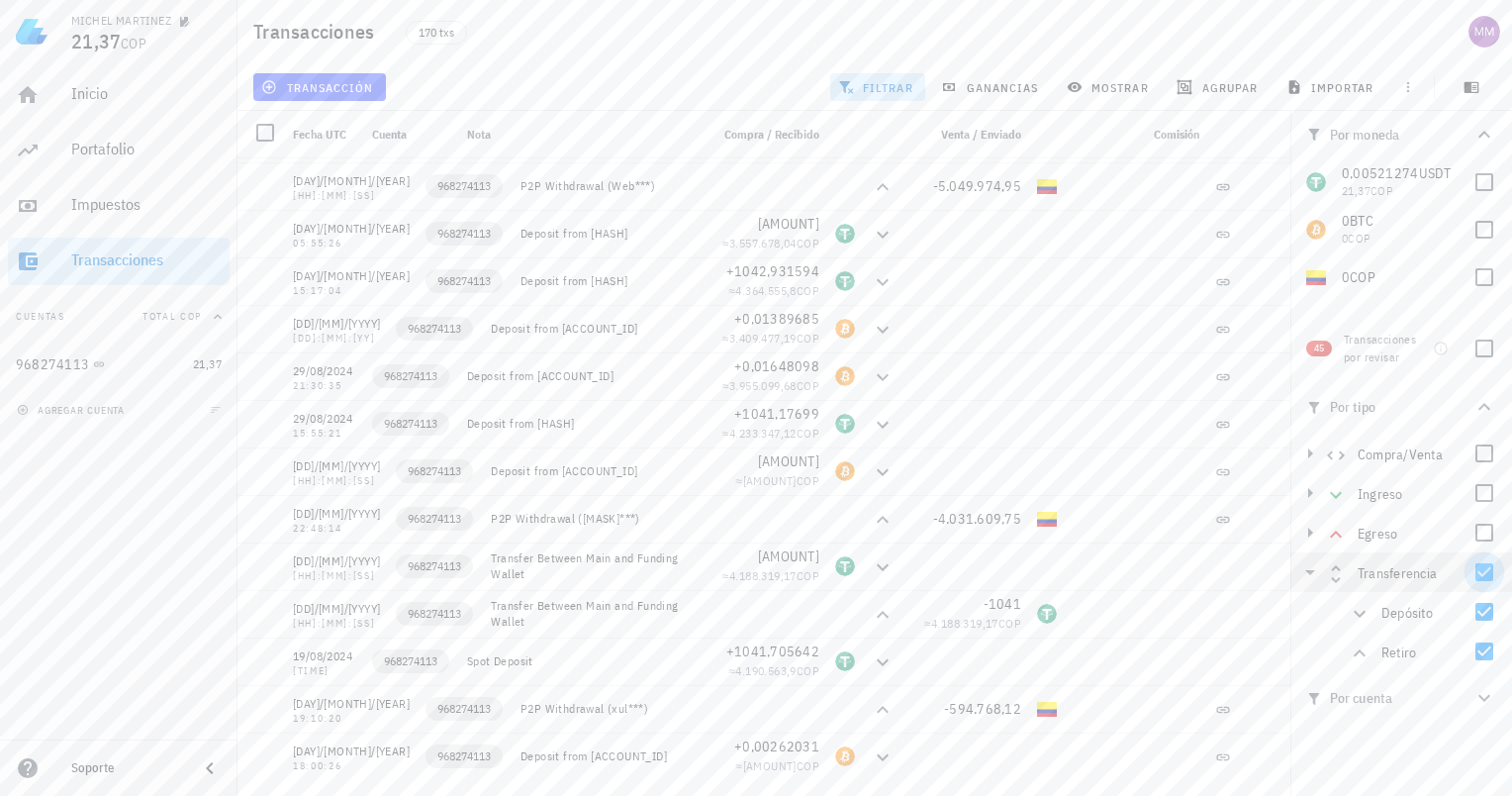 click at bounding box center (1484, 572) 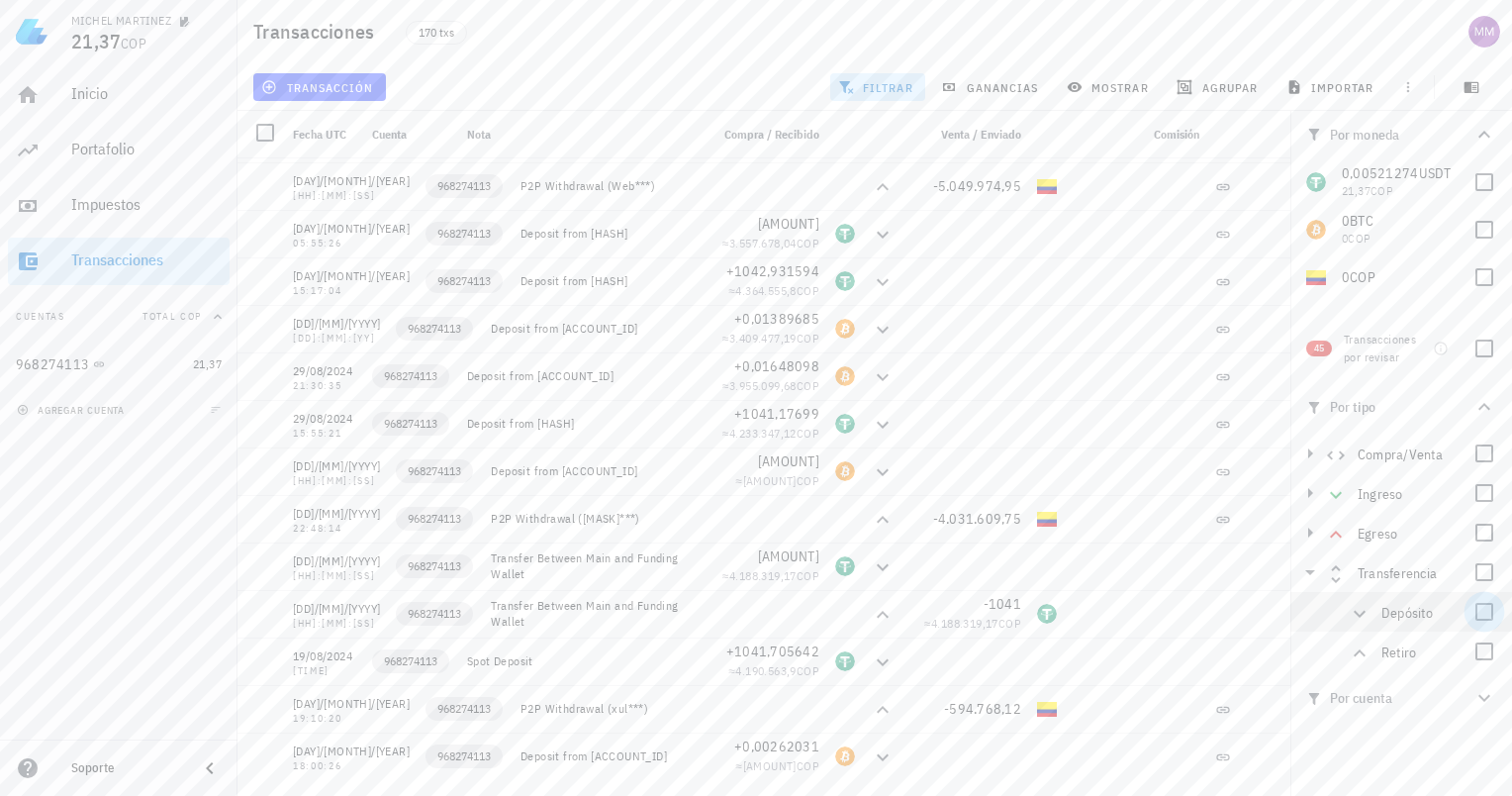 click at bounding box center [1484, 612] 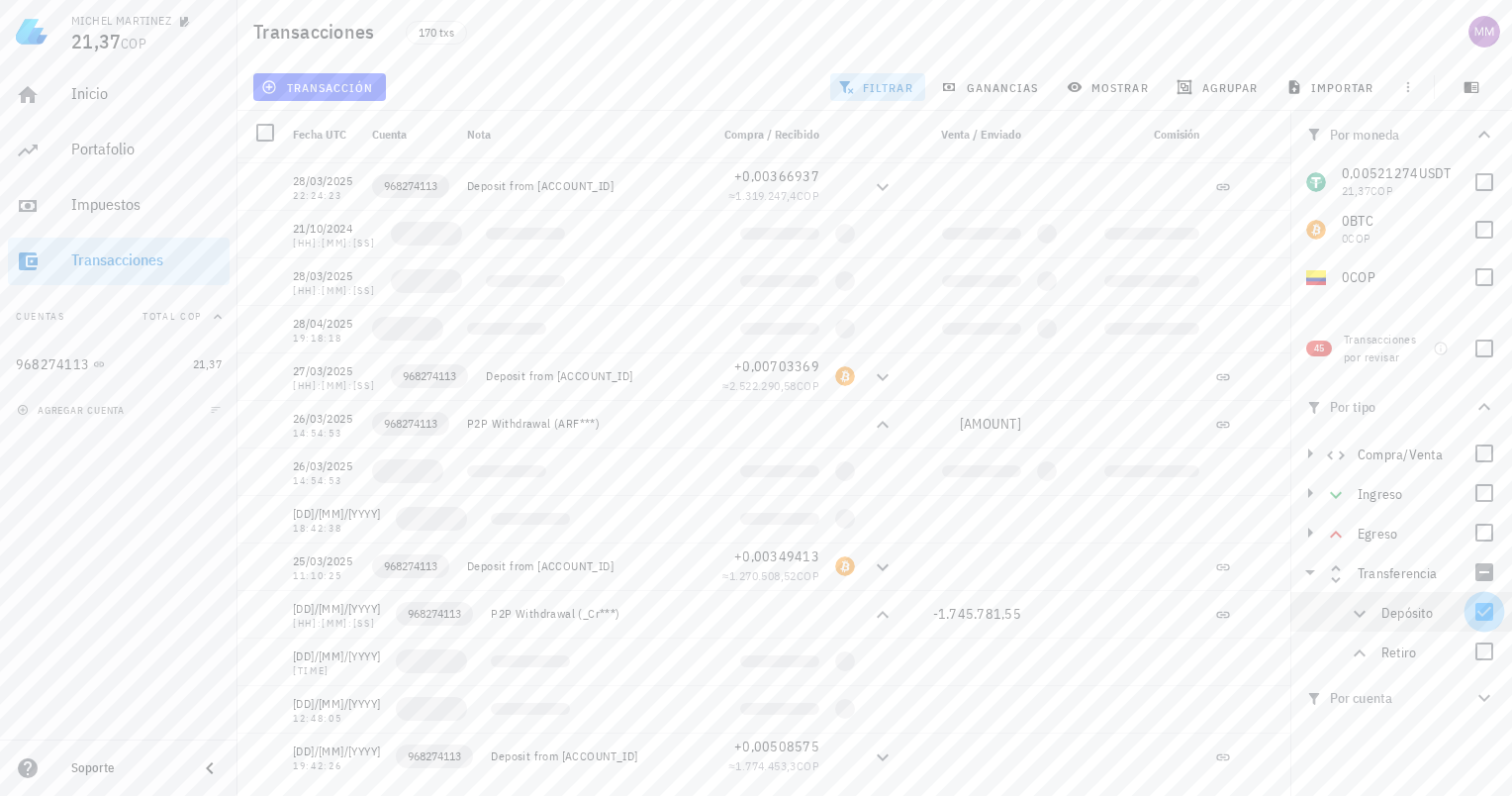 click at bounding box center [1484, 612] 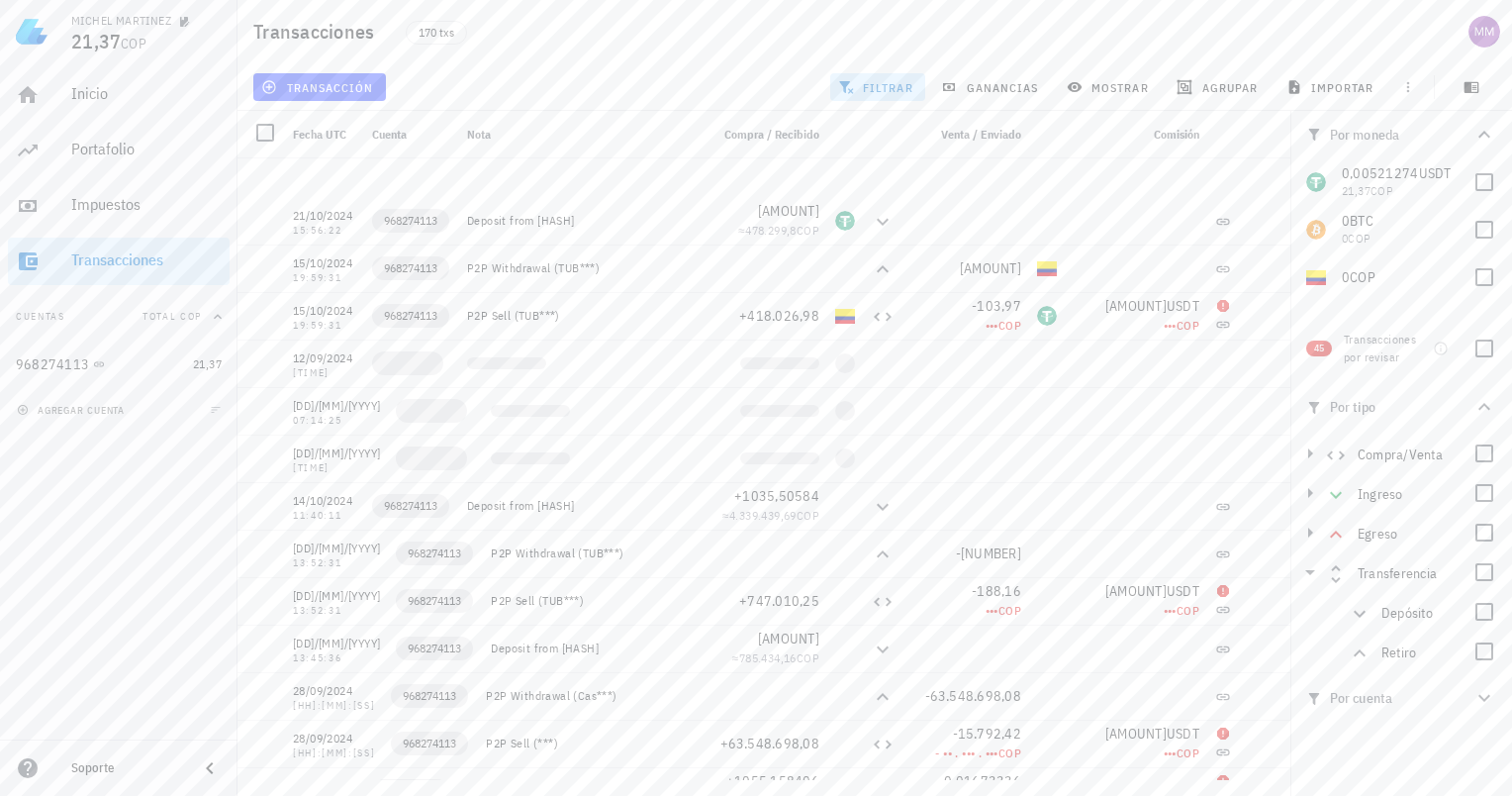 scroll, scrollTop: 5695, scrollLeft: 0, axis: vertical 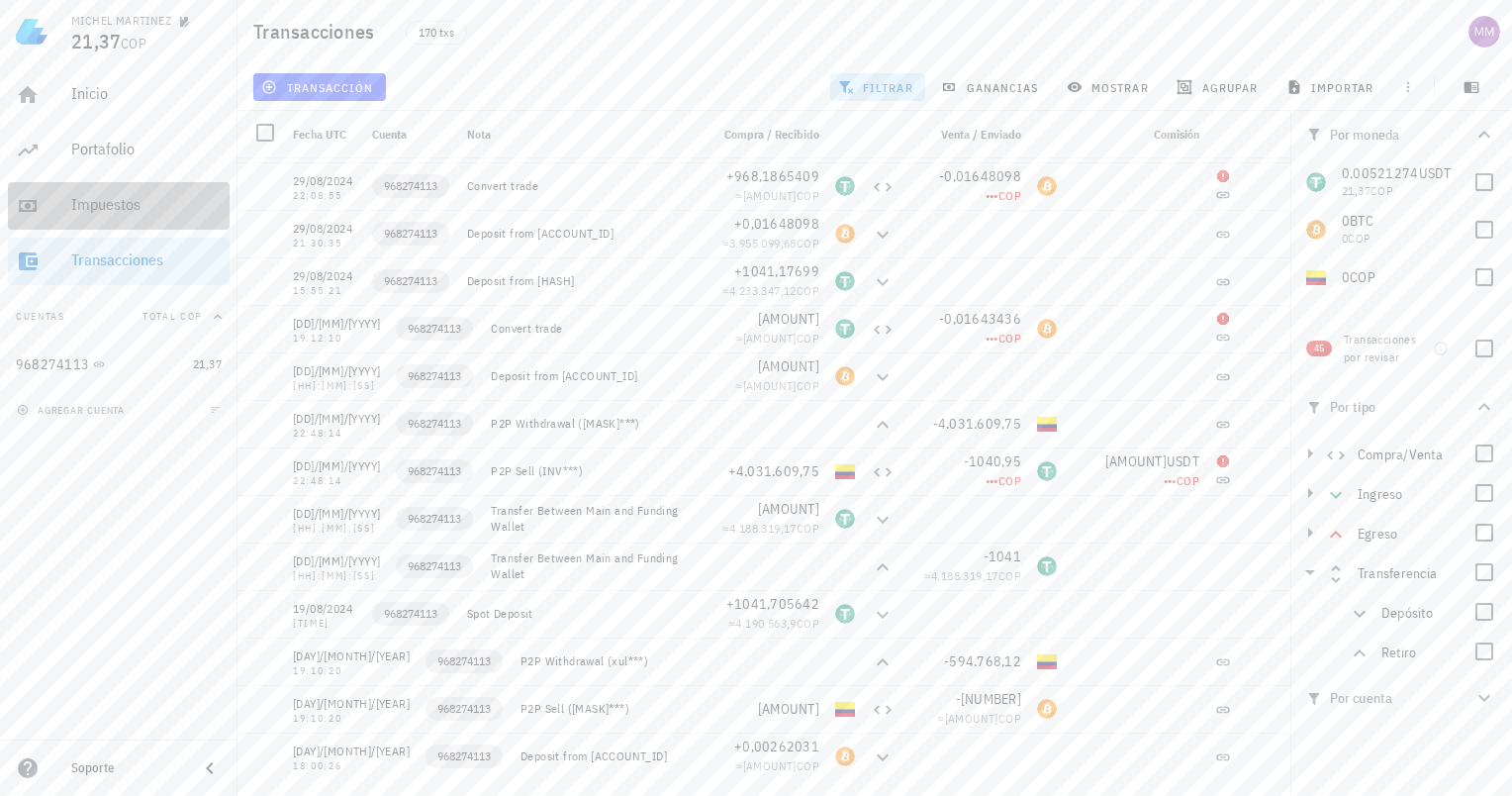 click on "Impuestos" at bounding box center [146, 204] 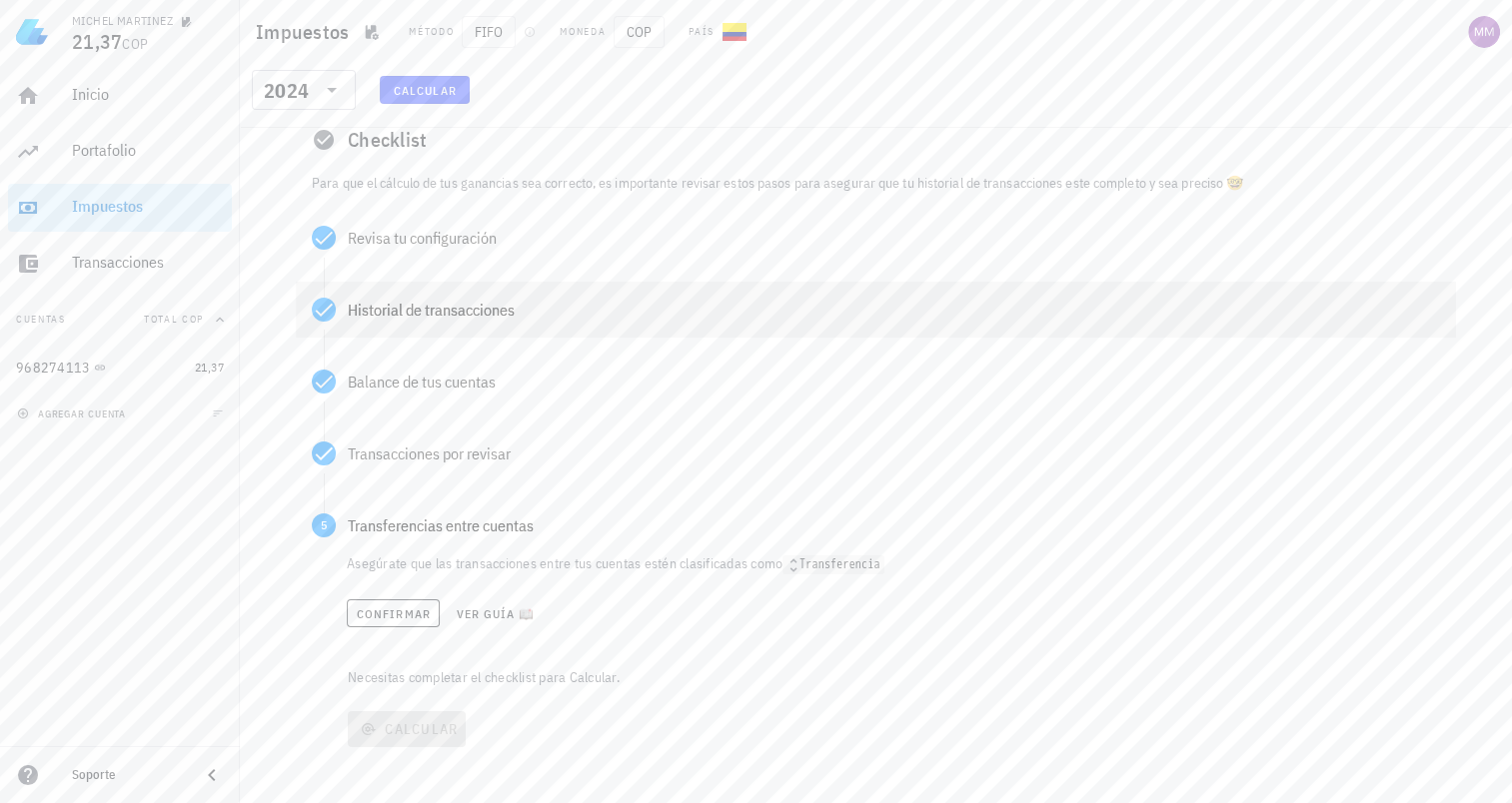 scroll, scrollTop: 100, scrollLeft: 0, axis: vertical 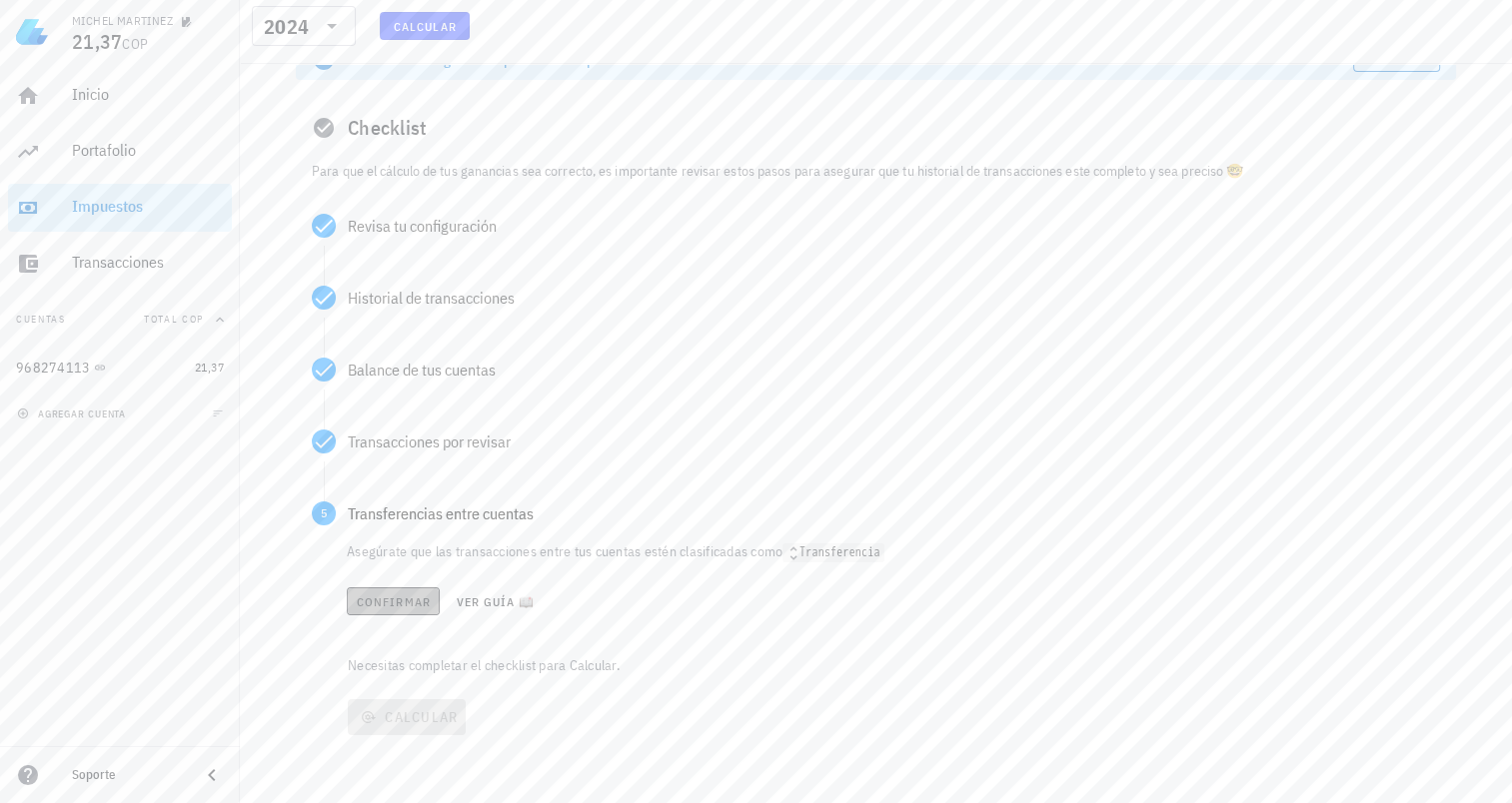 click on "Confirmar" at bounding box center [393, 601] 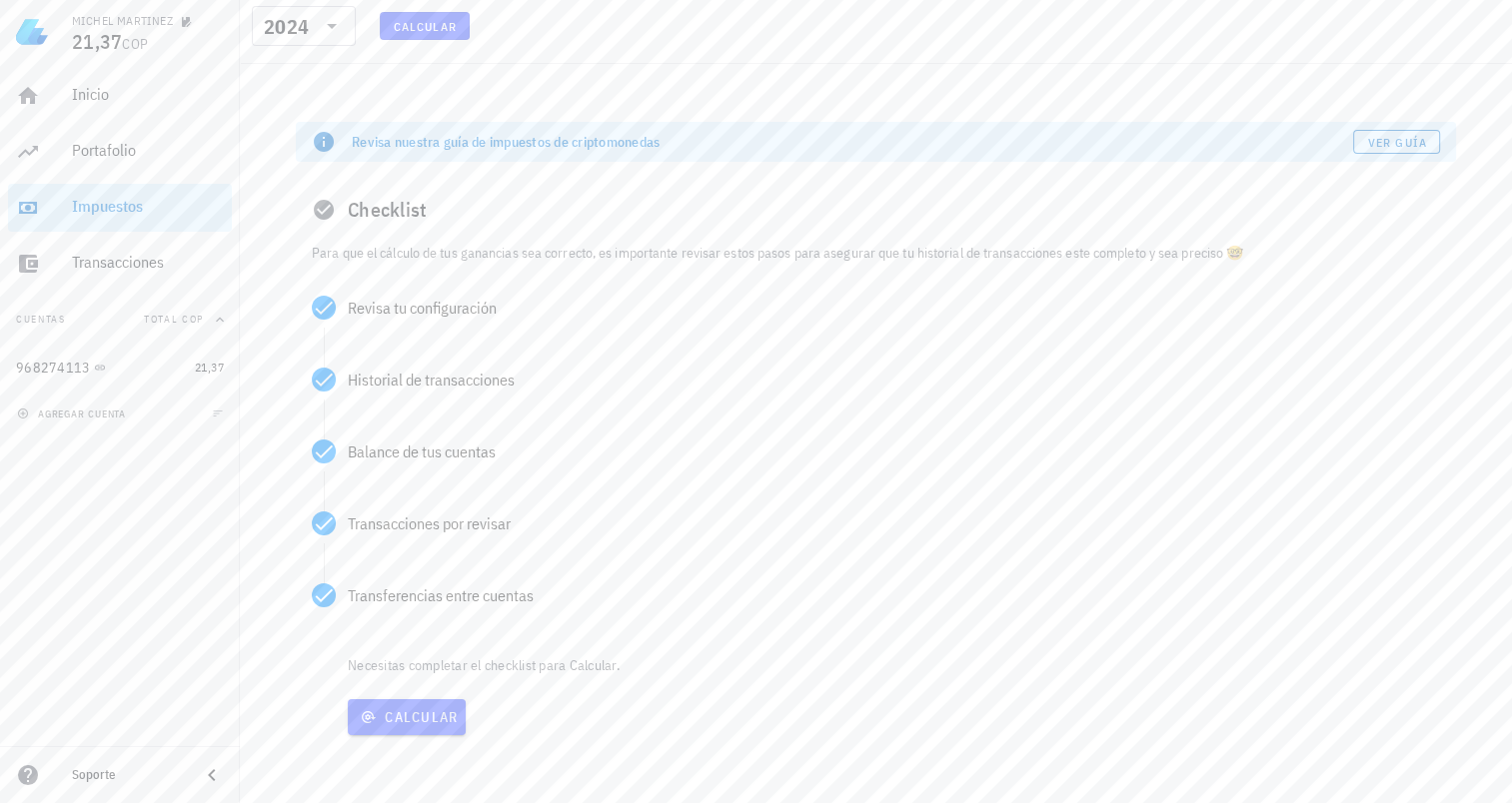 scroll, scrollTop: 18, scrollLeft: 0, axis: vertical 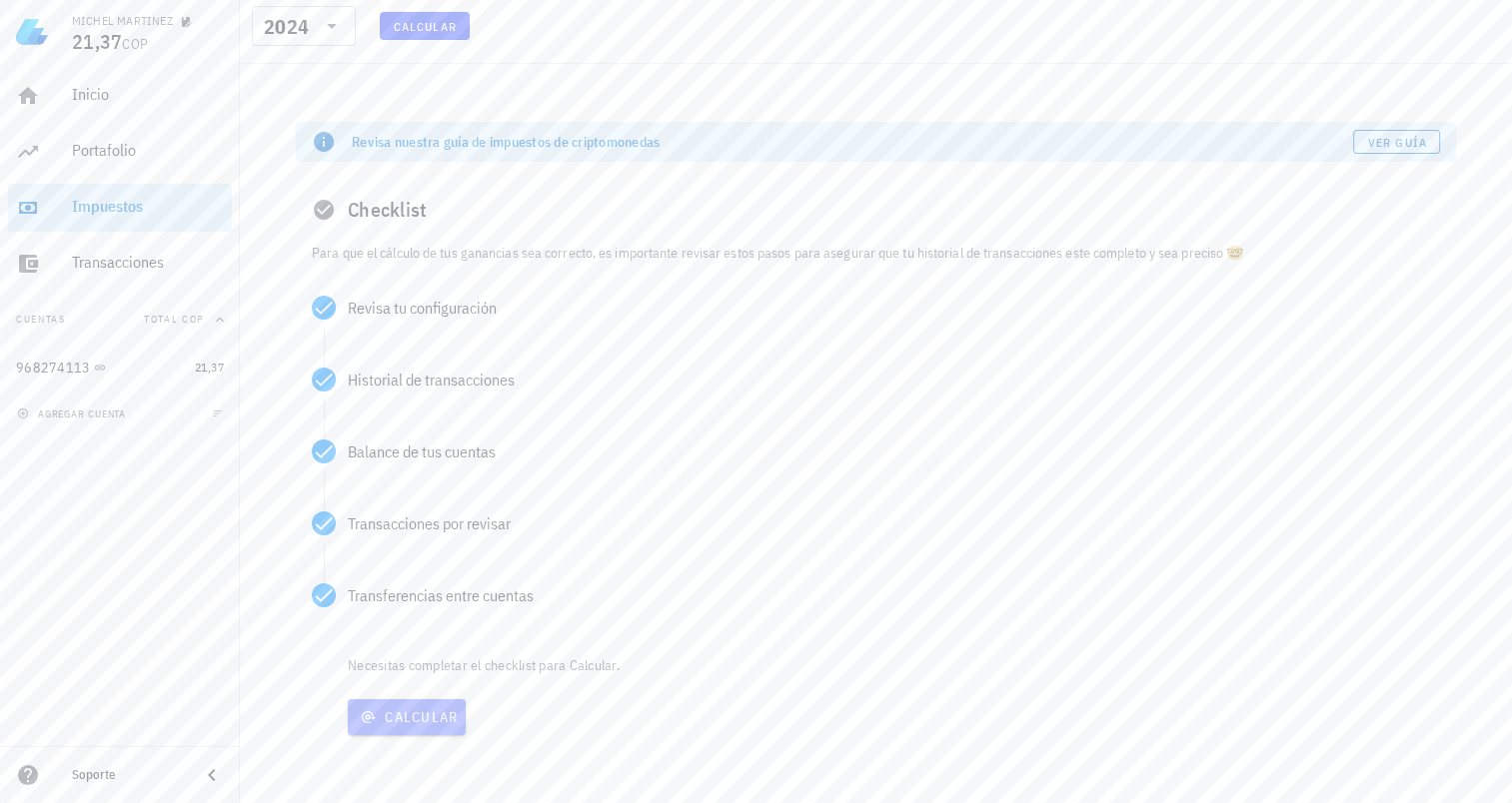 click on "Calcular" at bounding box center (407, 717) 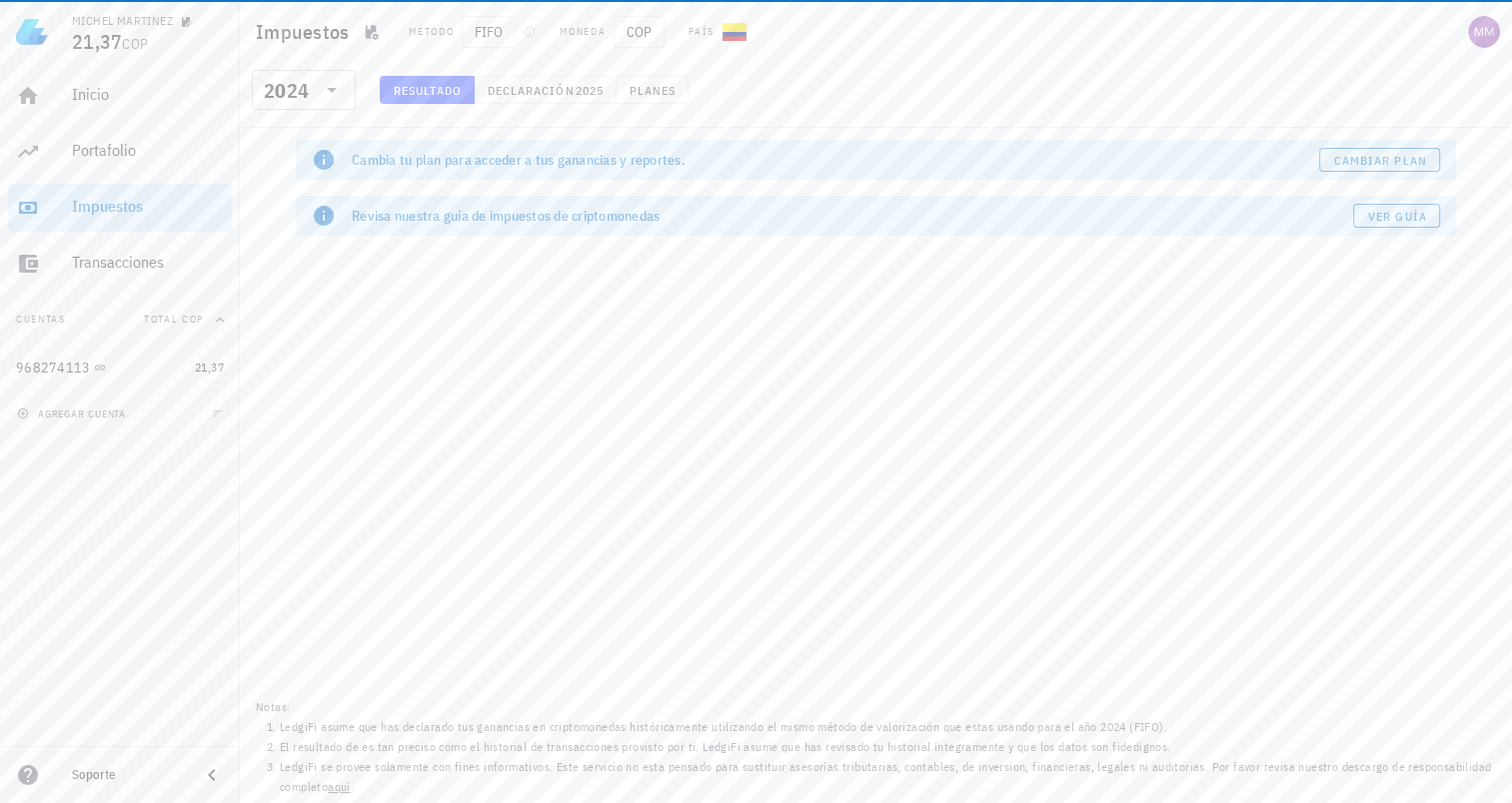 scroll, scrollTop: 0, scrollLeft: 0, axis: both 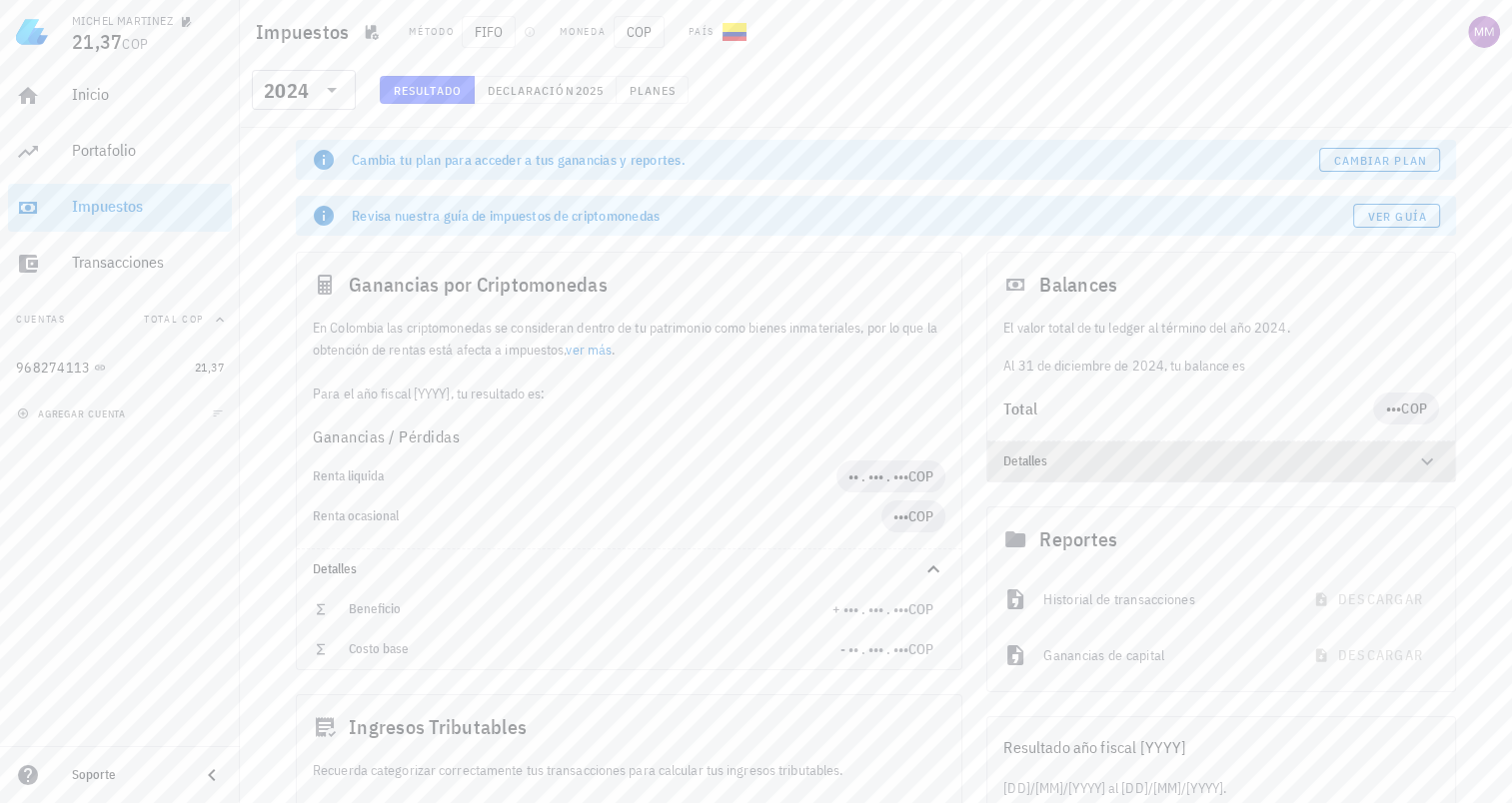 click 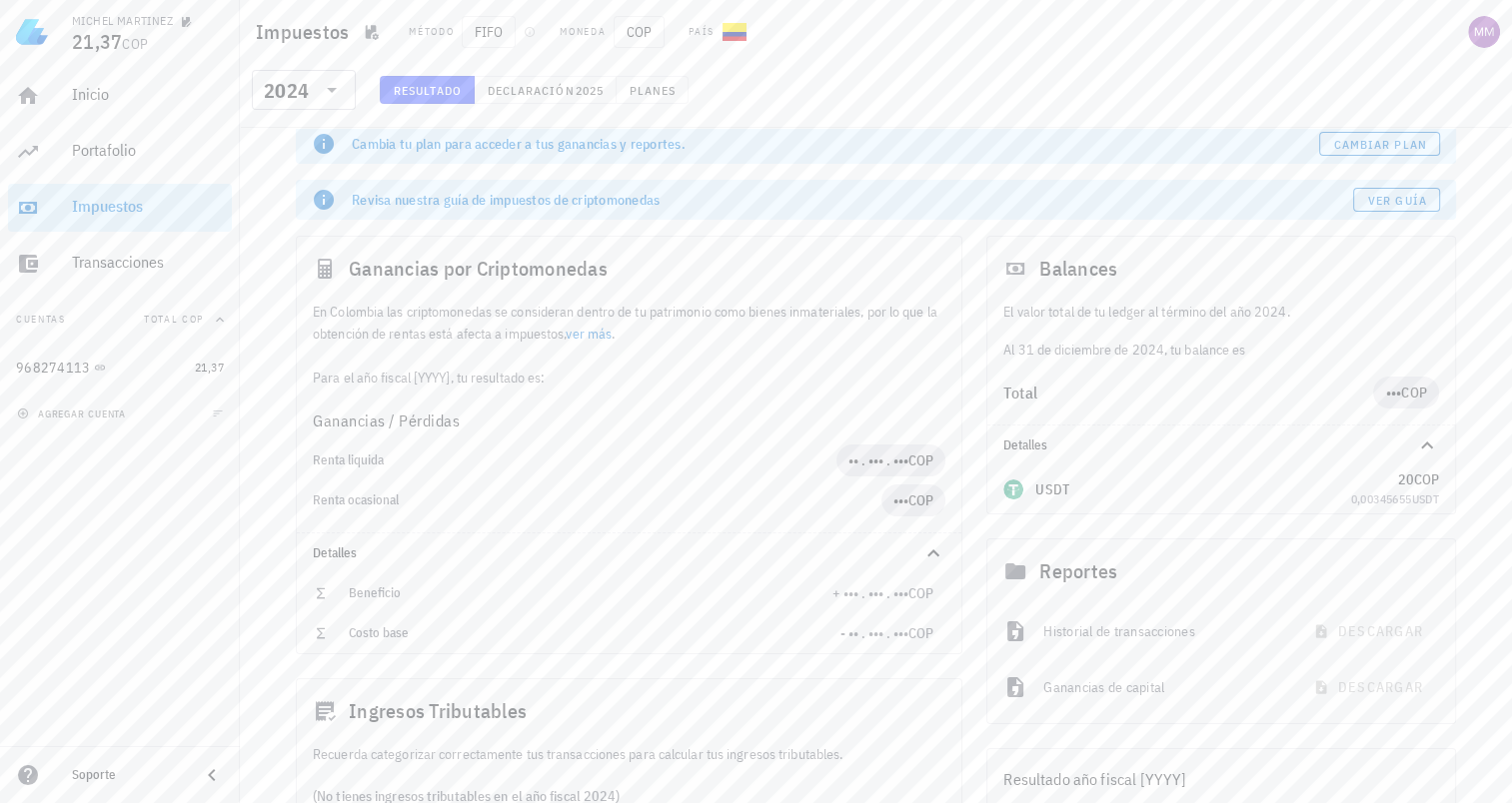scroll, scrollTop: 0, scrollLeft: 0, axis: both 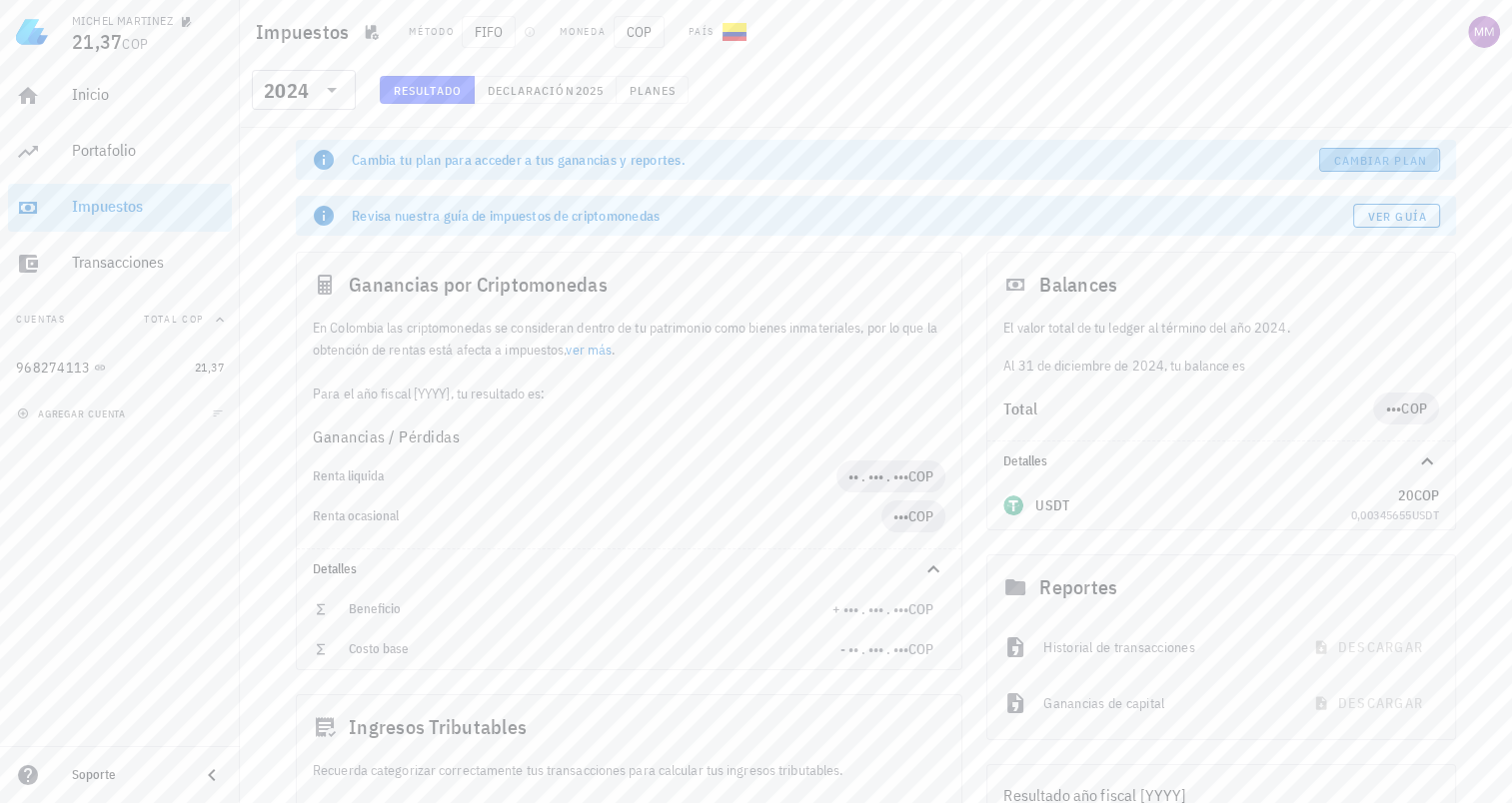 click on "Cambiar plan" at bounding box center (1380, 160) 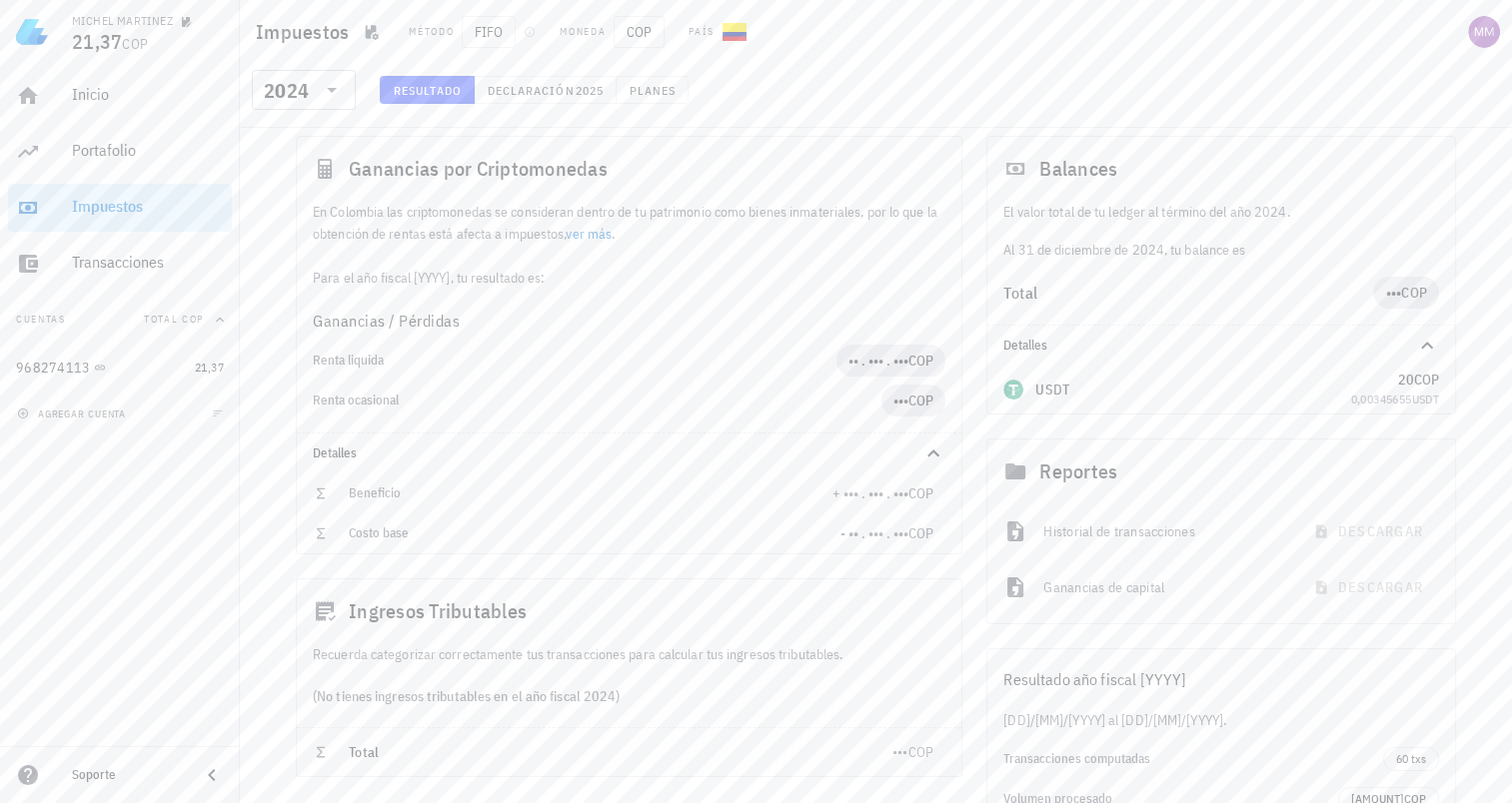 scroll, scrollTop: 100, scrollLeft: 0, axis: vertical 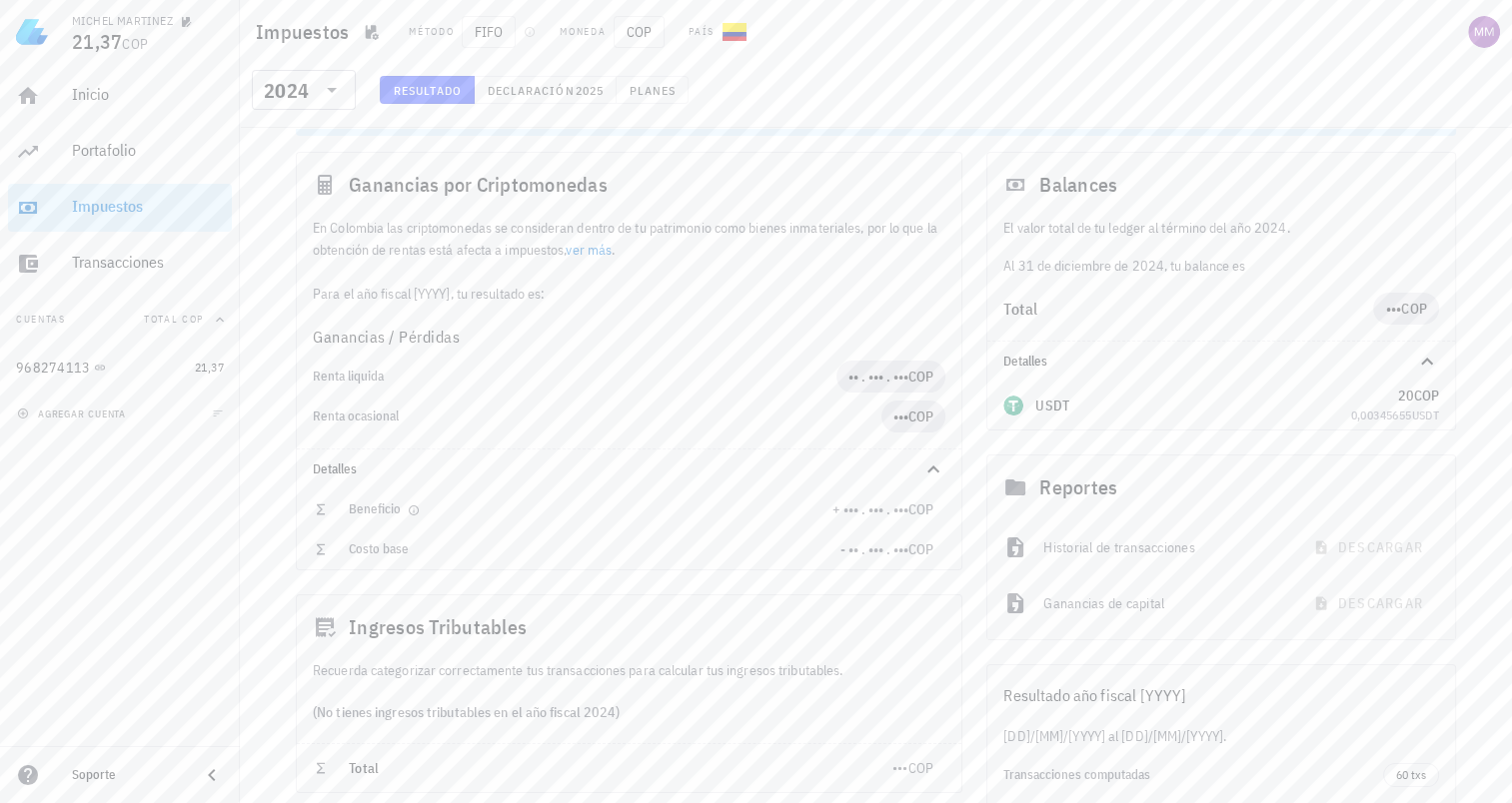 click on "COP" at bounding box center [920, 509] 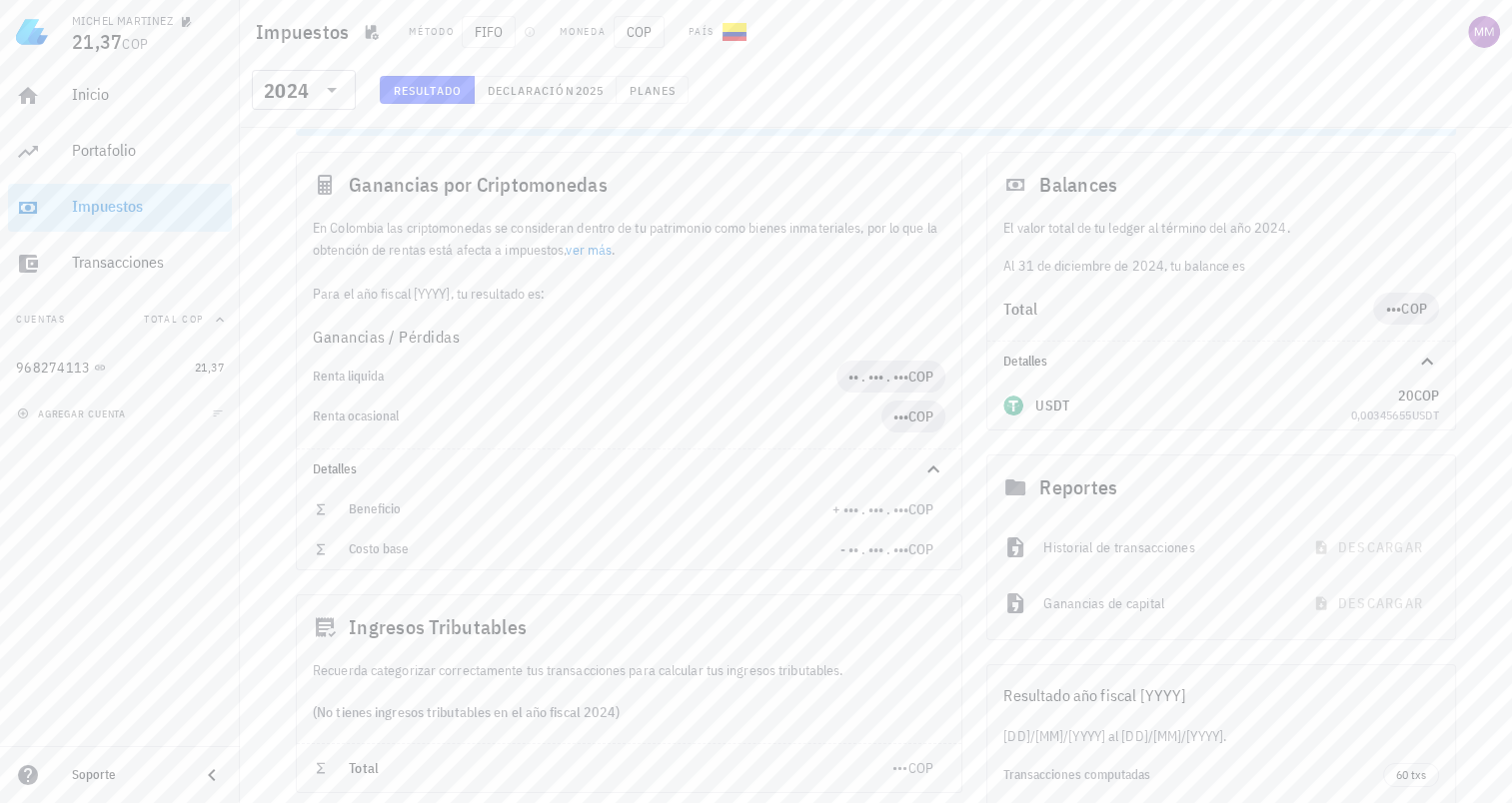 click on "Cambiar plan" at bounding box center [994, 519] 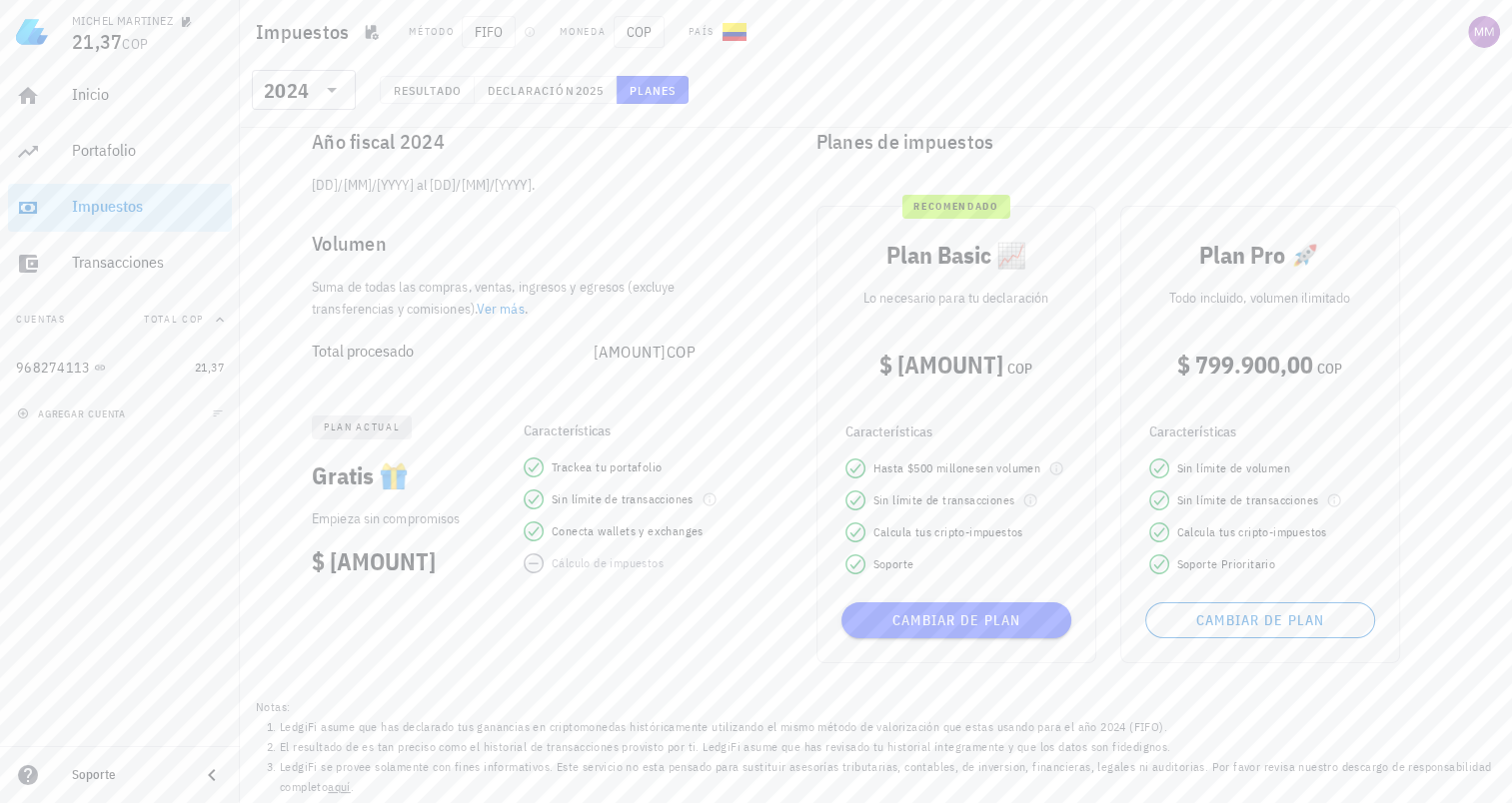 scroll, scrollTop: 85, scrollLeft: 0, axis: vertical 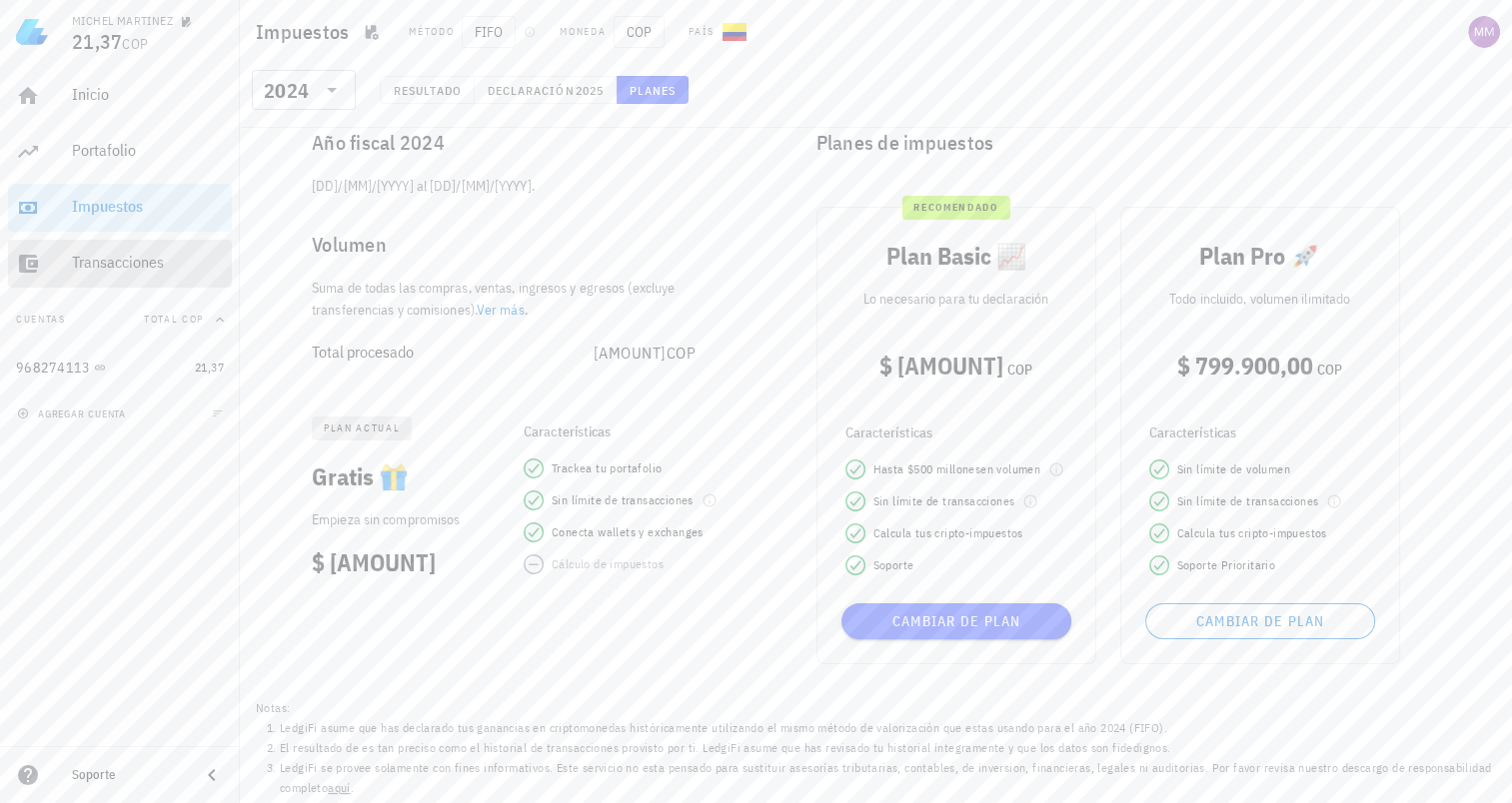 drag, startPoint x: 119, startPoint y: 269, endPoint x: 196, endPoint y: 313, distance: 88.68484 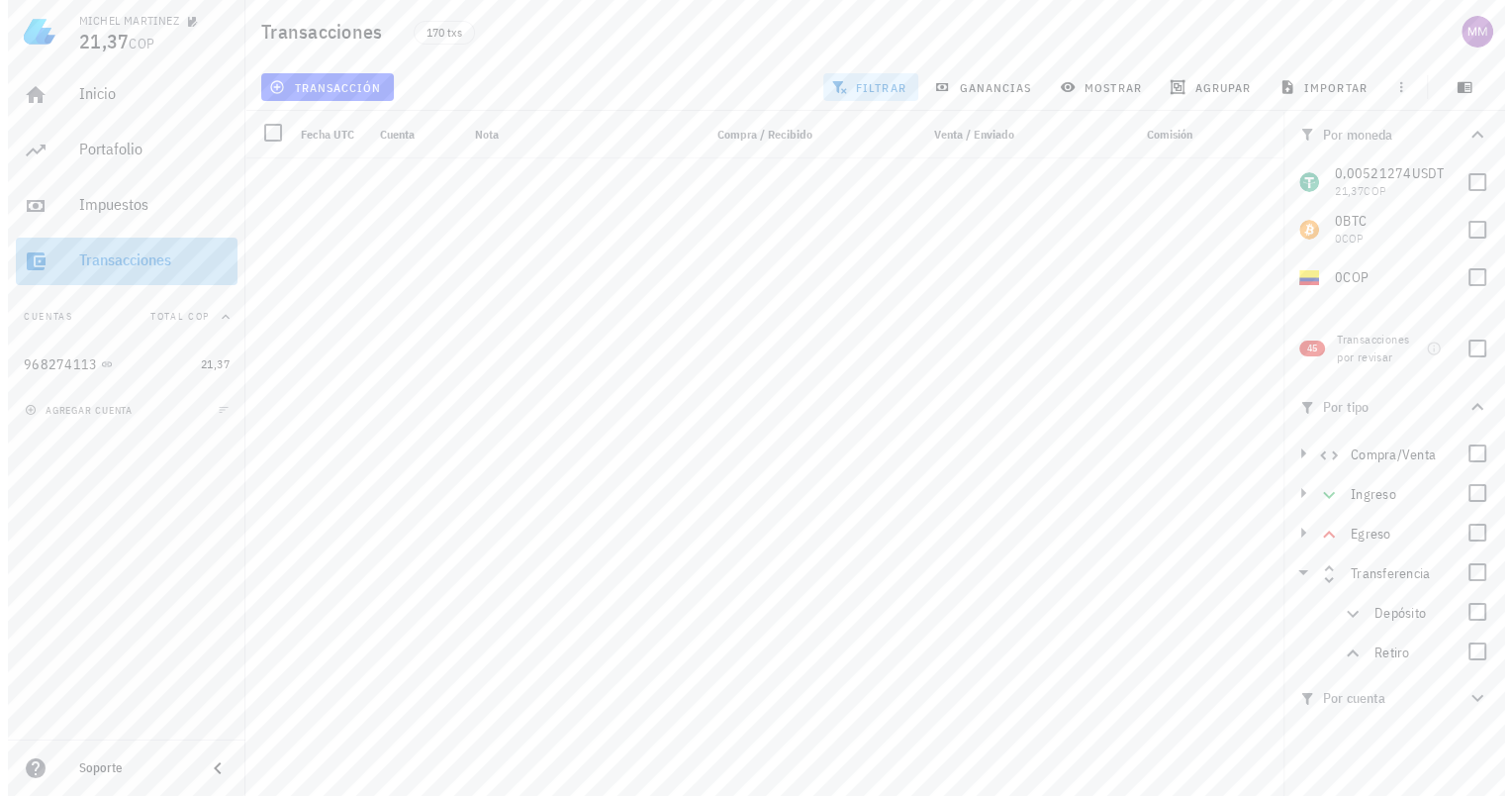 scroll, scrollTop: 0, scrollLeft: 0, axis: both 